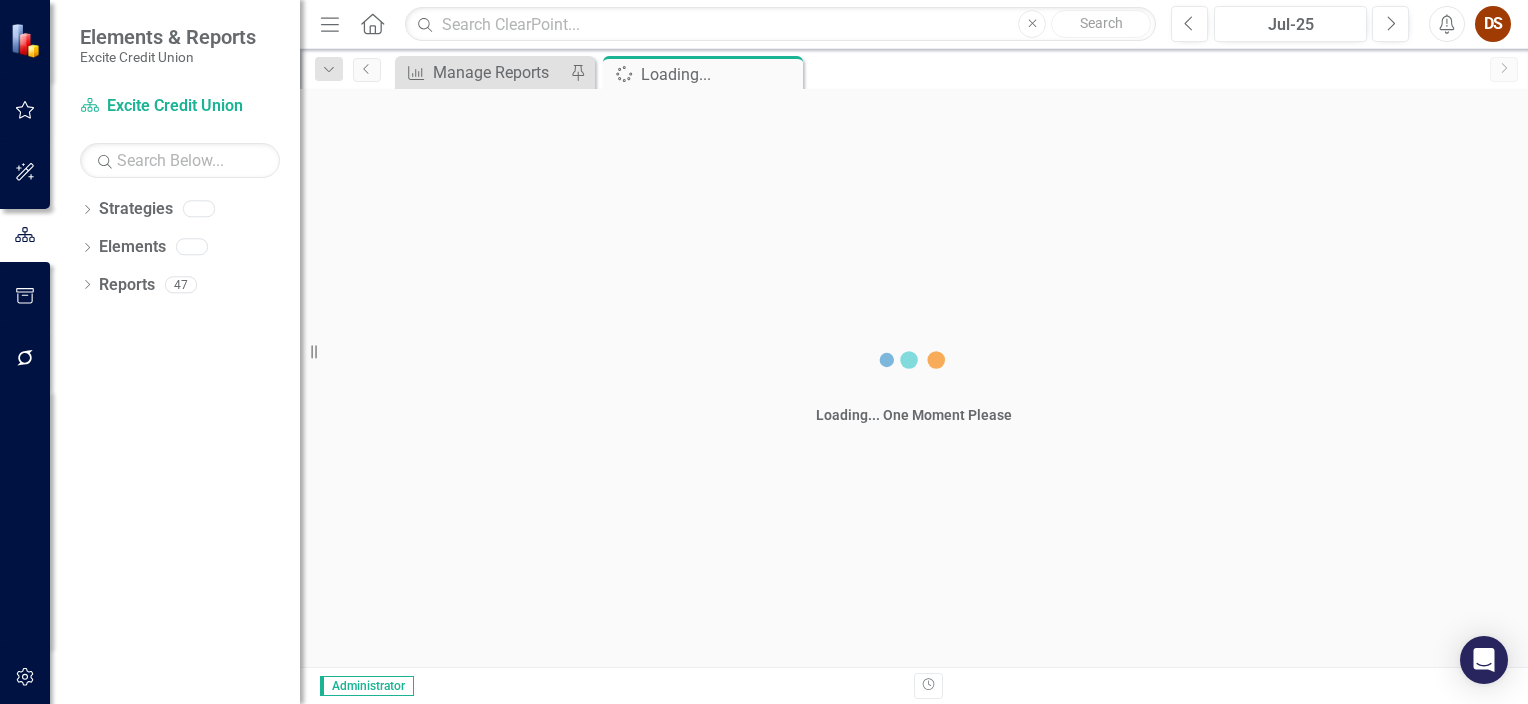 scroll, scrollTop: 0, scrollLeft: 0, axis: both 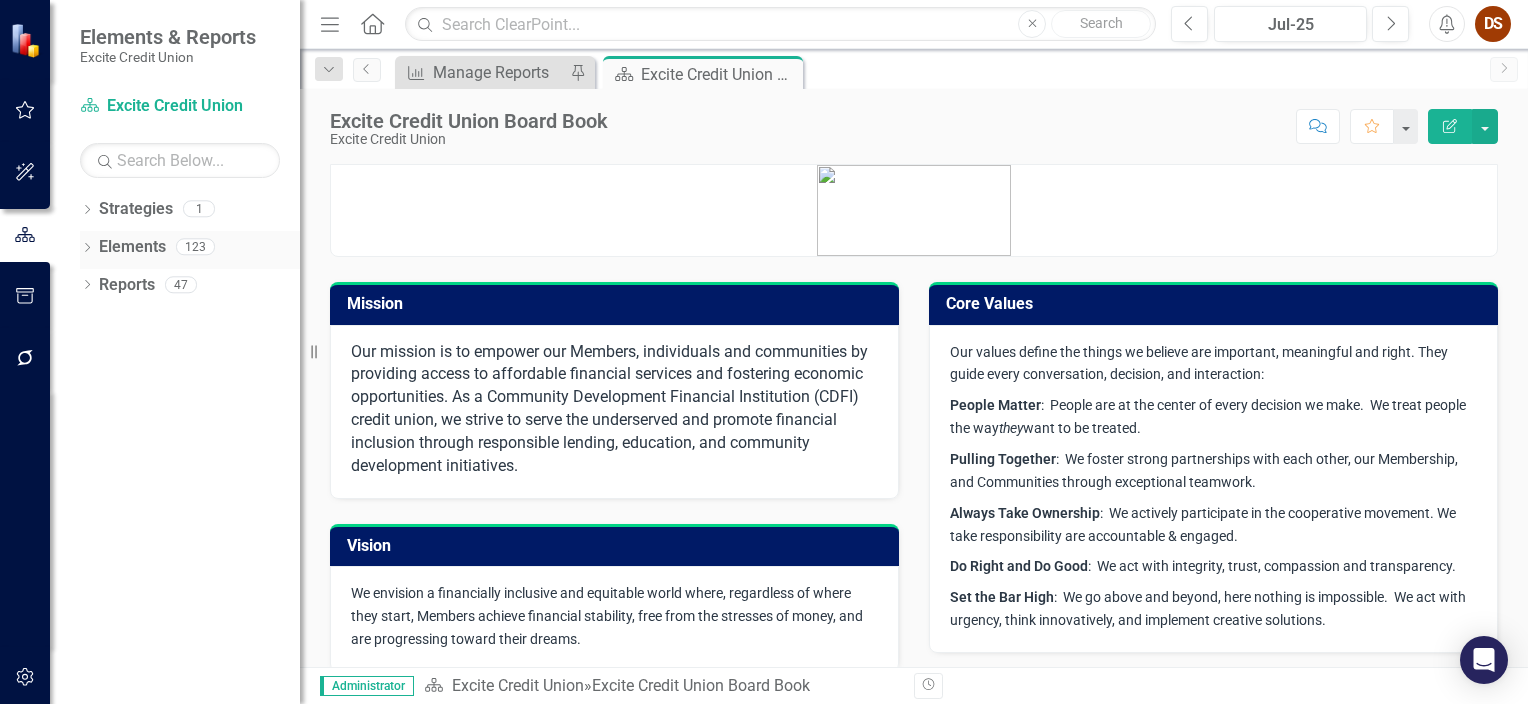 click on "Elements" at bounding box center [132, 247] 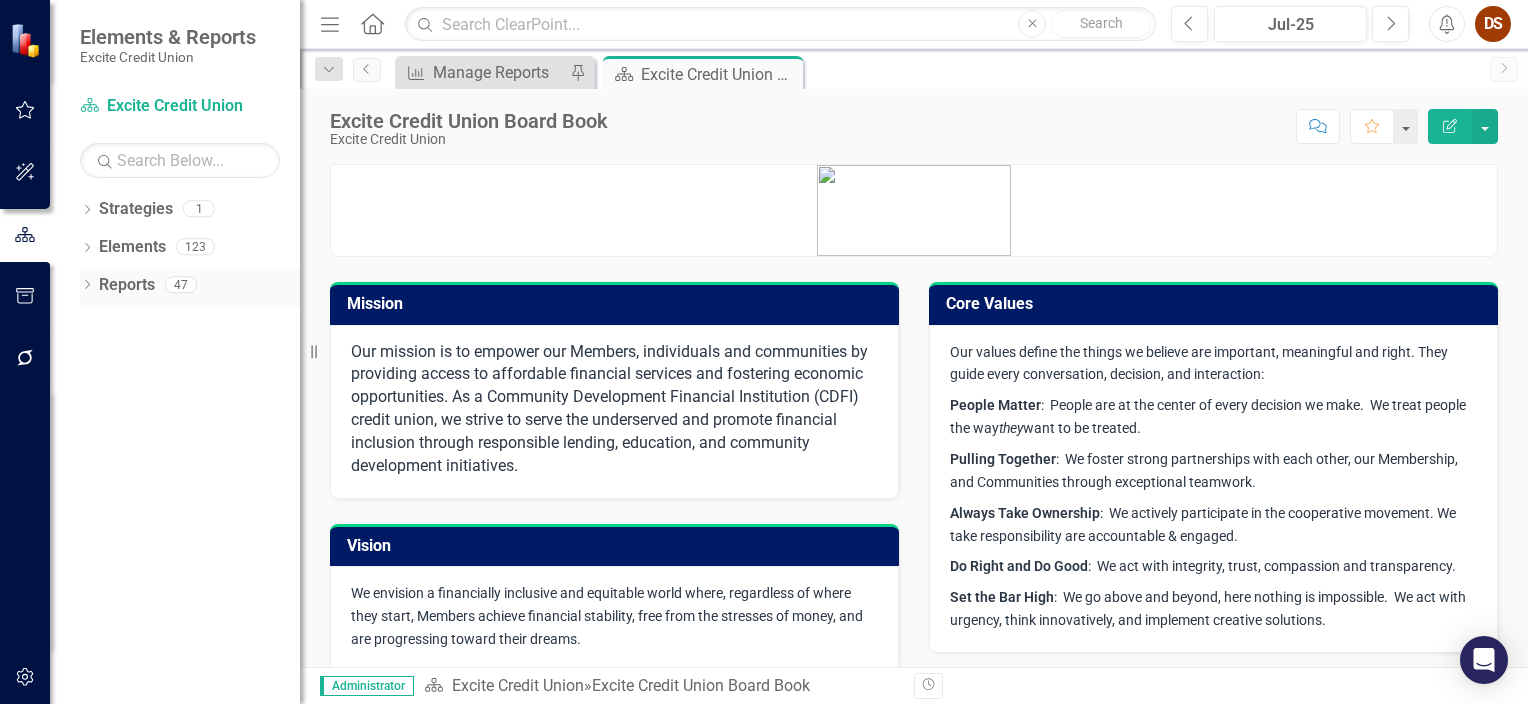 click on "Reports" at bounding box center (127, 285) 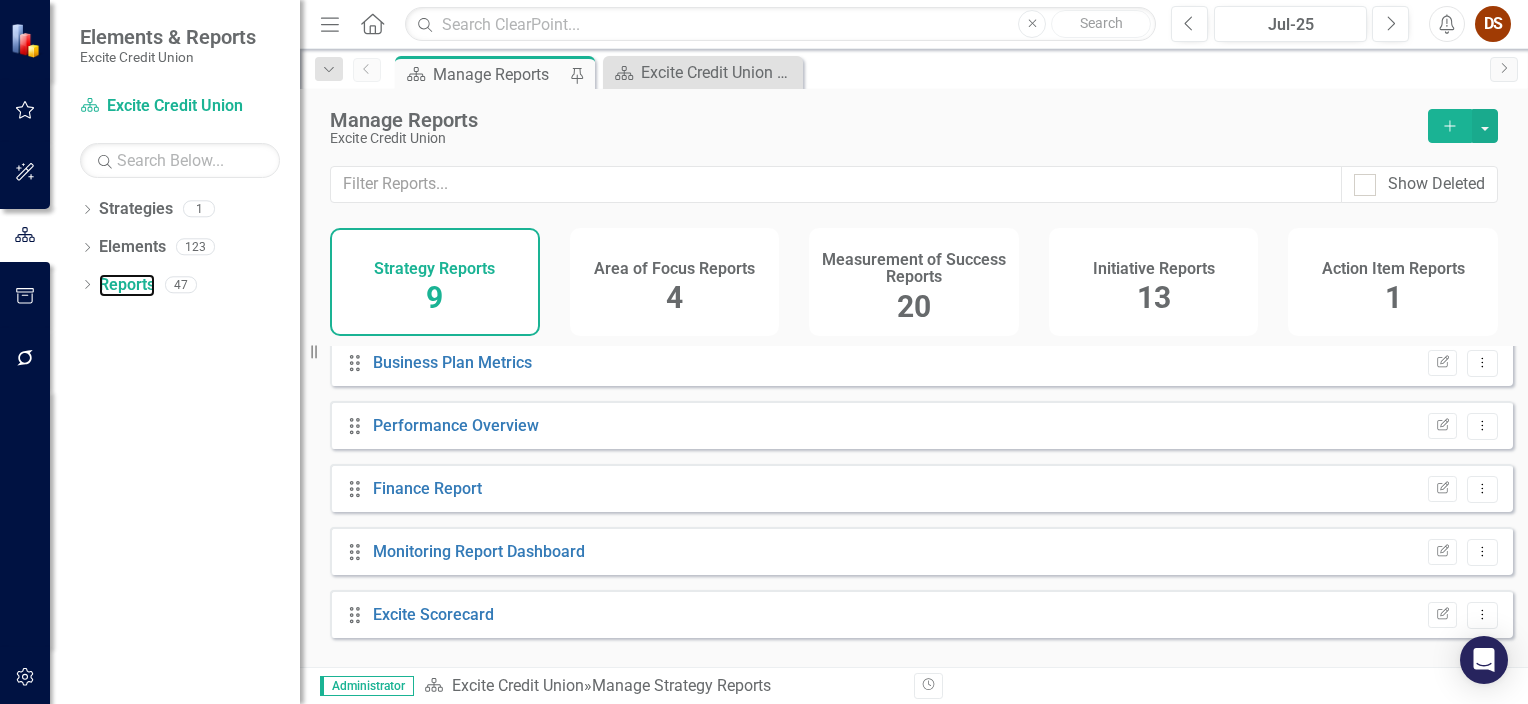 scroll, scrollTop: 260, scrollLeft: 0, axis: vertical 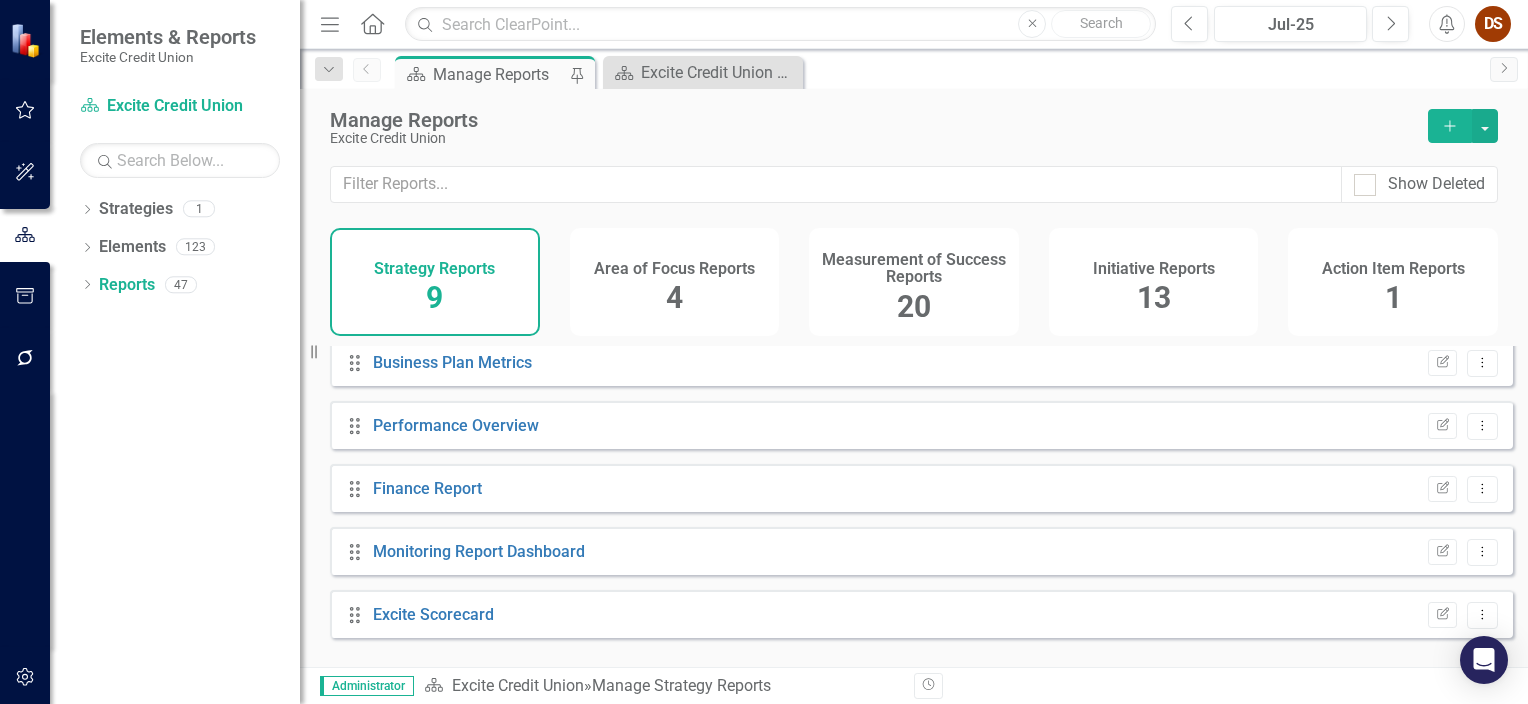 click on "Measurement of Success Reports" at bounding box center (914, 268) 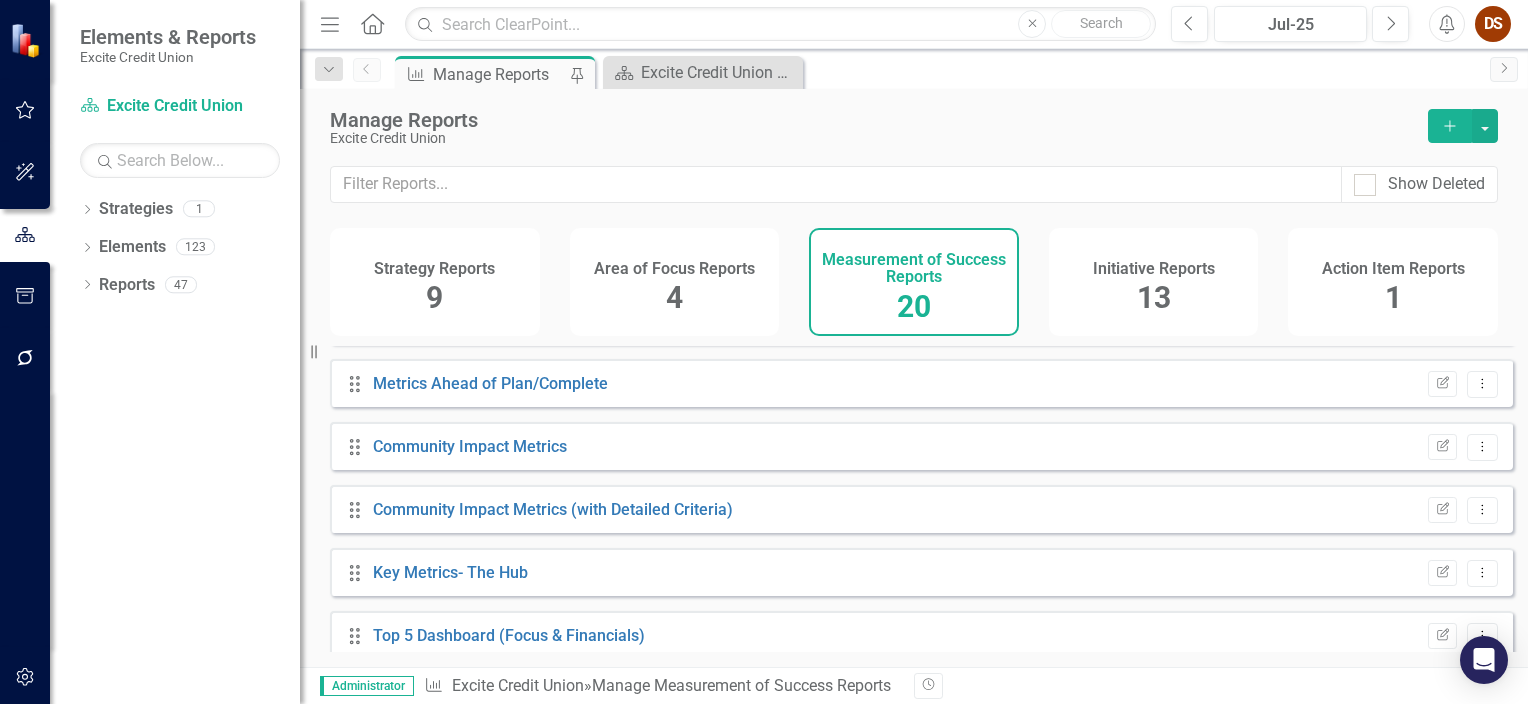 scroll, scrollTop: 947, scrollLeft: 0, axis: vertical 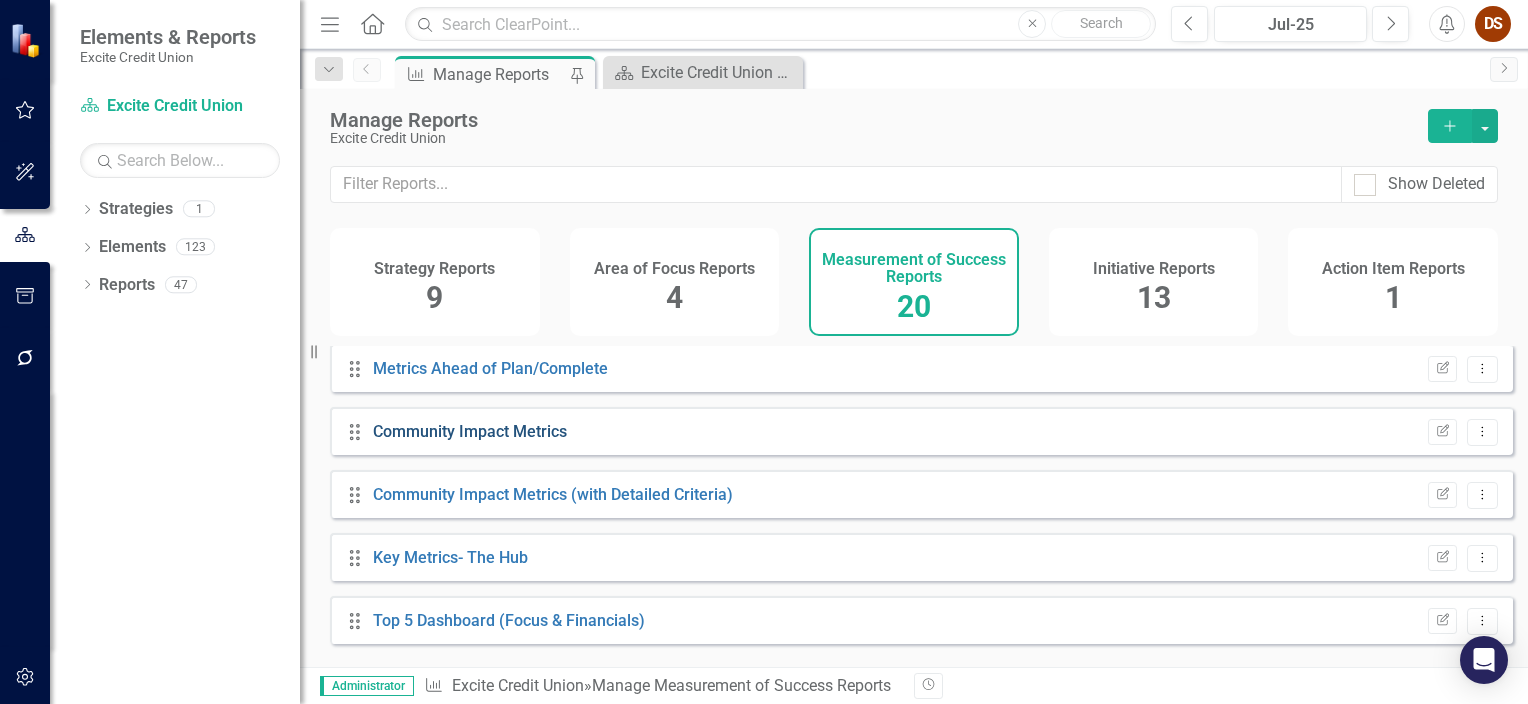 click on "Community Impact Metrics" at bounding box center (470, 431) 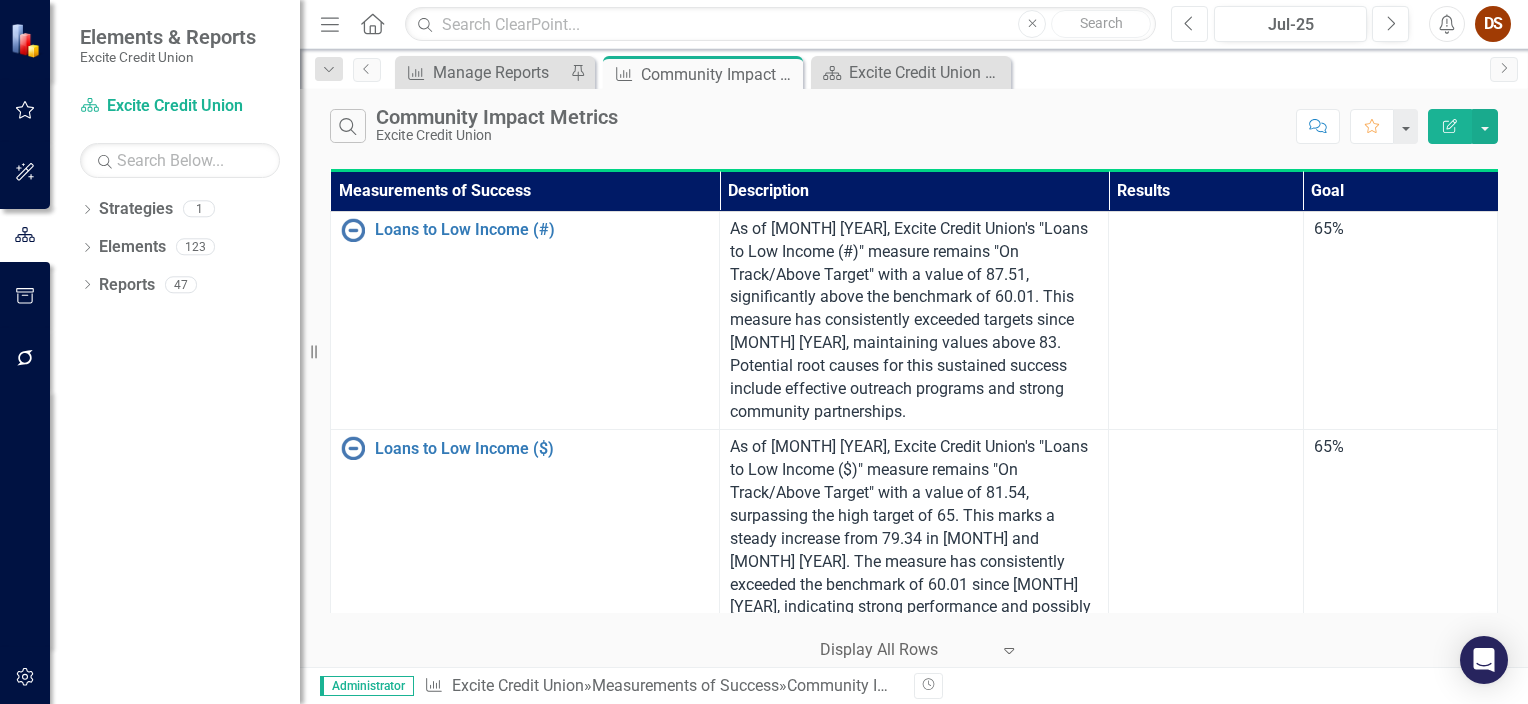click on "Previous" at bounding box center [1189, 24] 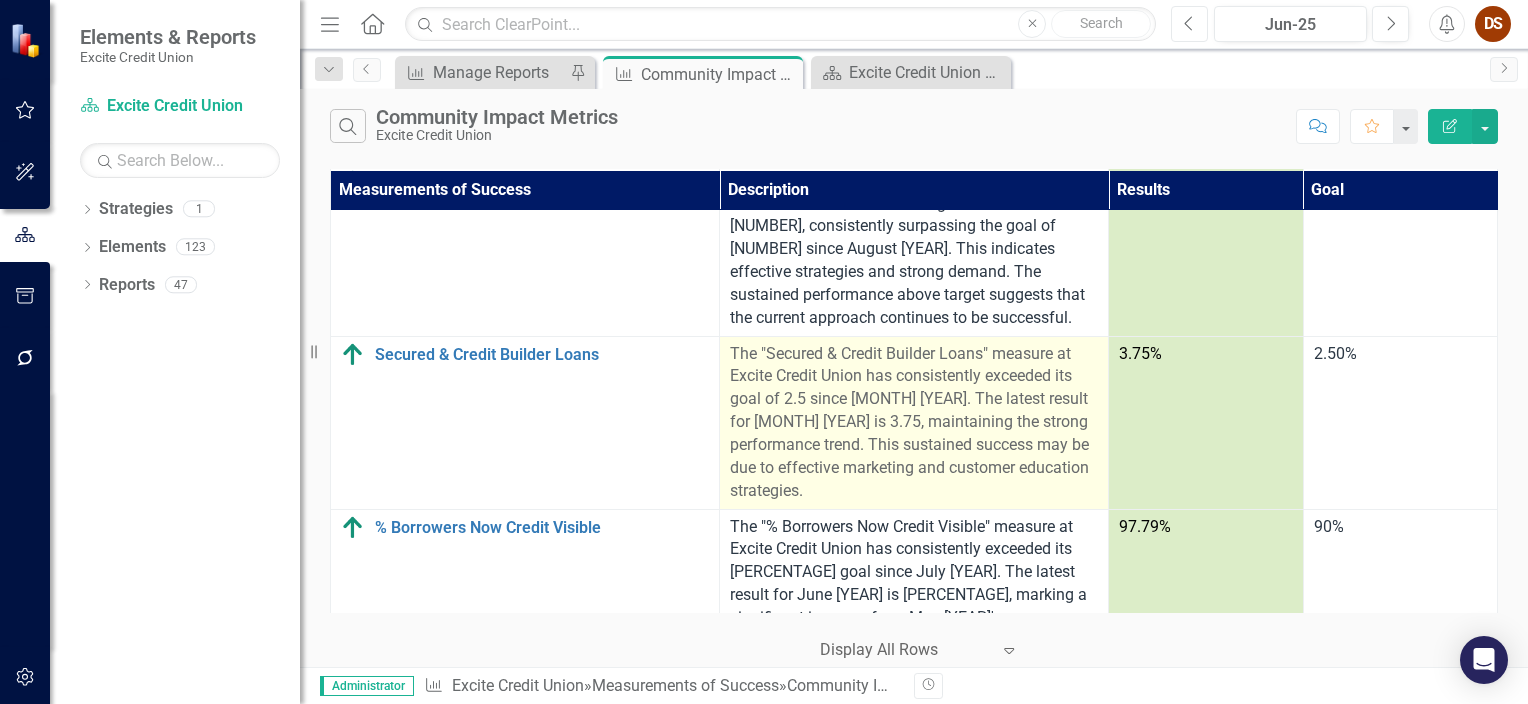 scroll, scrollTop: 854, scrollLeft: 0, axis: vertical 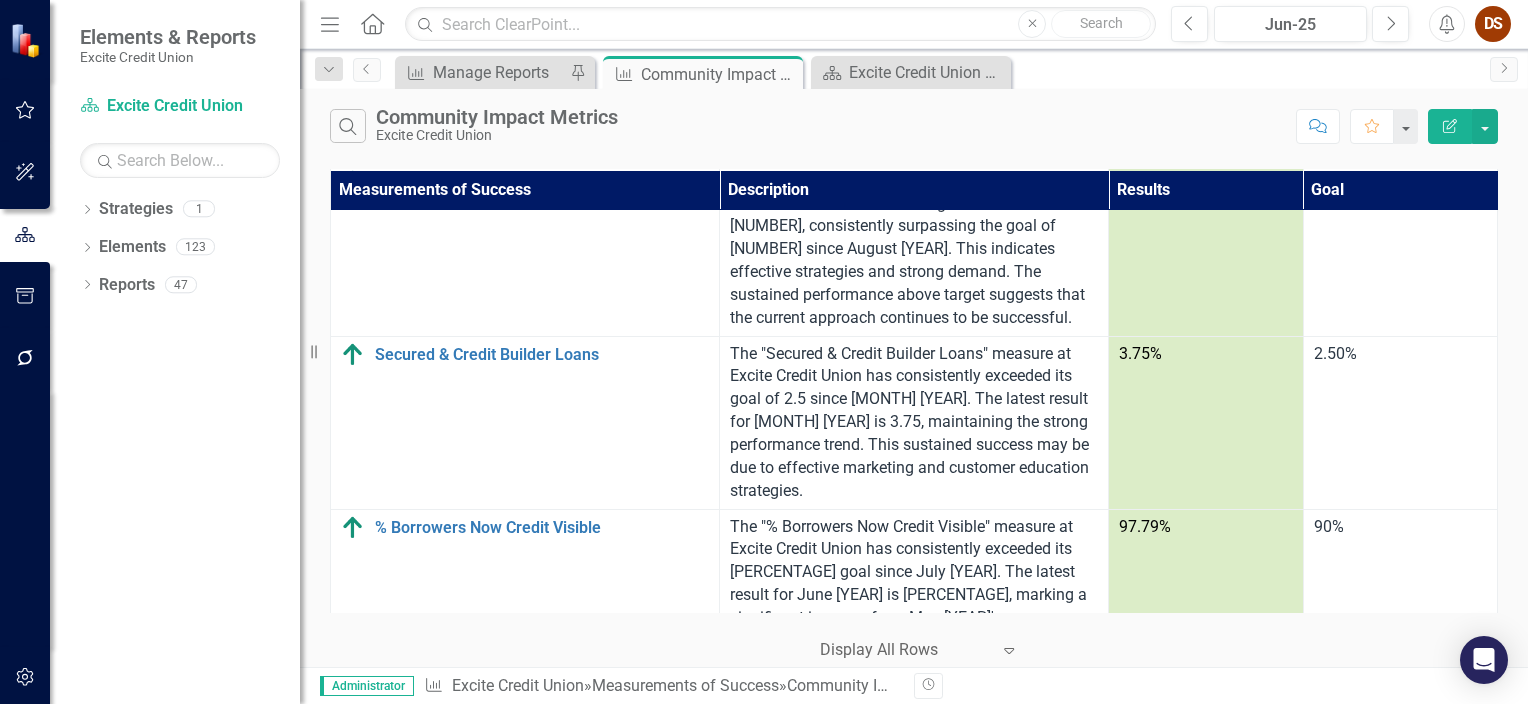 click on "Measurements of Success Description Results Goal Loans to Low Income  (#) Link Map View Link Map Edit Edit Measurement of Success Link Open Element As of [MONTH] [YEAR], Excite Credit Union's "Loans to Low Income (#)" measure remains "On Track/Above Target" with a value of 87.51, significantly above the benchmark of 60.01. This measure has consistently exceeded targets since [MONTH] [YEAR], maintaining values above 83. Potential root causes for this sustained success include effective outreach programs and strong community partnerships. 87.51% 65% Loans to Low Income ($) Link Map View Link Map Edit Edit Measurement of Success Link Open Element 81.54% 65% Financial Literacy Training   Link Map View Link Map Edit Edit Measurement of Success Link Open Element 2,995 4000 ITIN Loans (#) Link Map View Link Map Edit Edit Measurement of Success Link Open Element 7.35% 5.00% ITIN Loans ($) Link Map View Link Map Edit Edit Measurement of Success Link Open Element 7.07% 5.00% Secured  & Credit Builder Loans Link Map View Link Map 1" at bounding box center (914, 415) 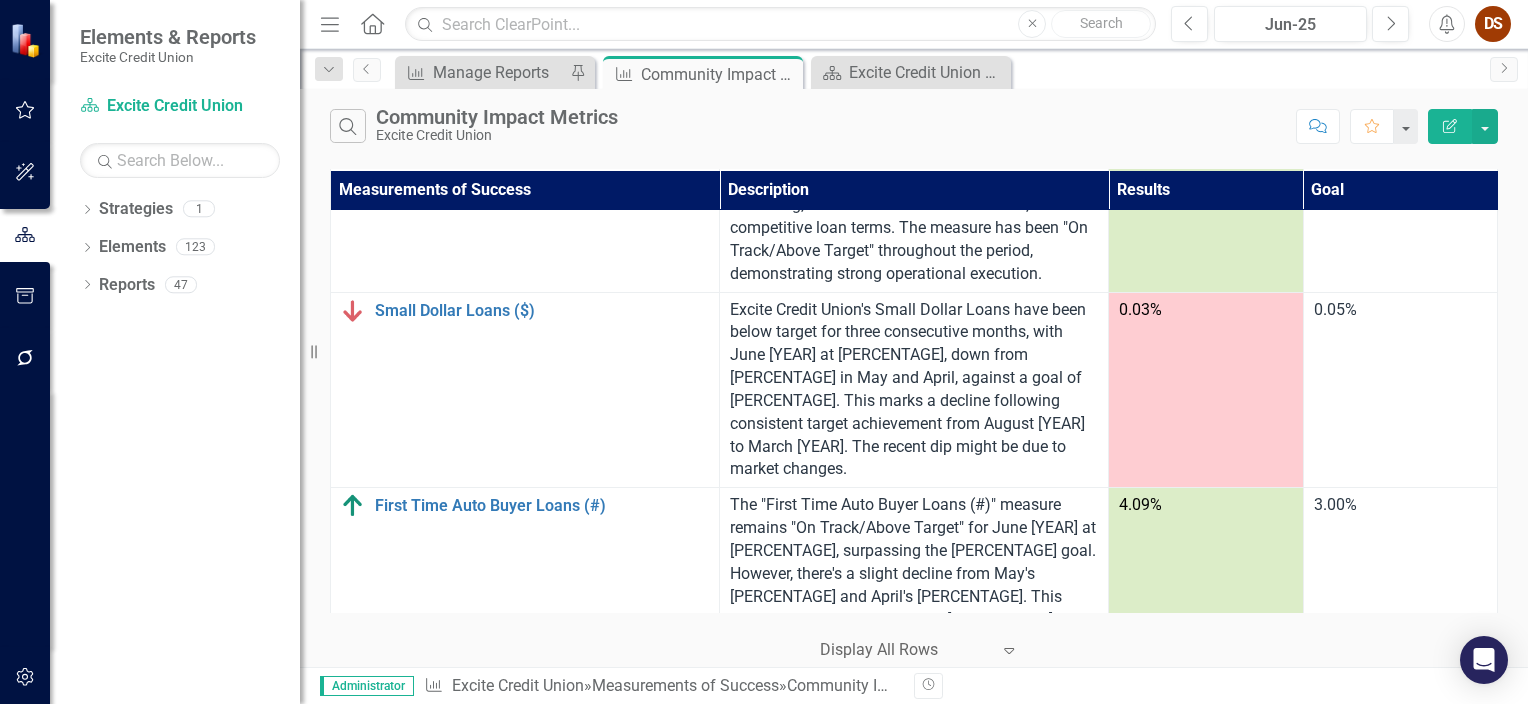 scroll, scrollTop: 1536, scrollLeft: 0, axis: vertical 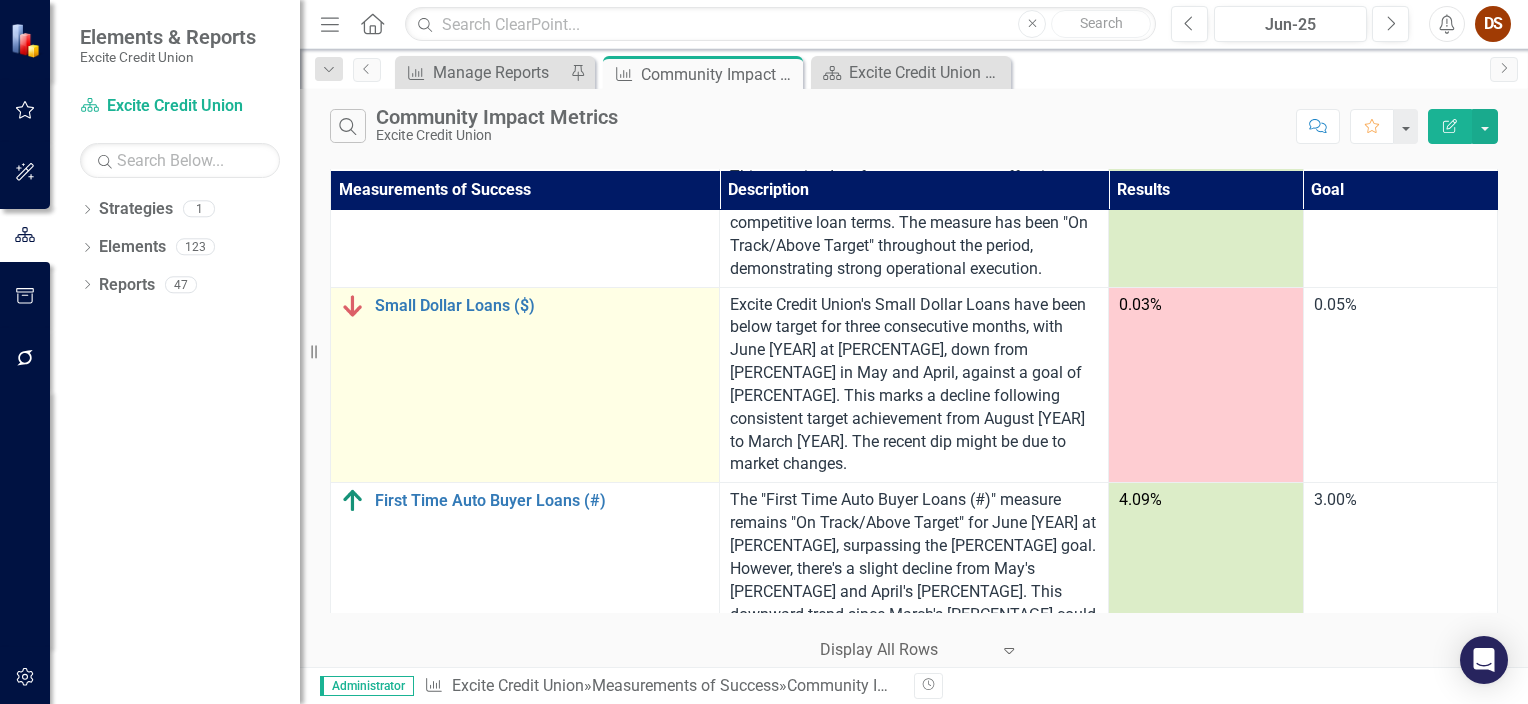 click on "Small Dollar Loans ($) Link Map View Link Map Edit Edit Measurement of Success Link Open Element" at bounding box center [525, 385] 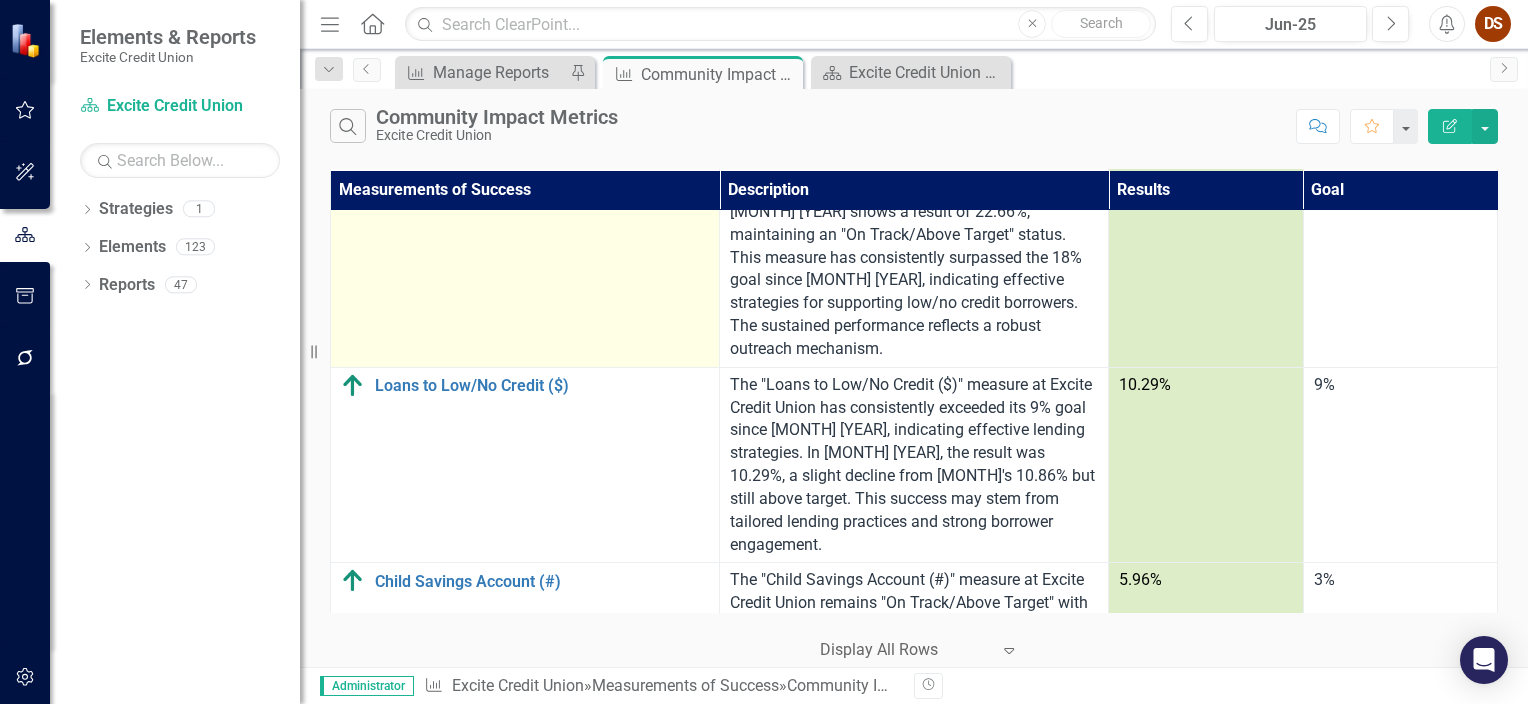scroll, scrollTop: 2404, scrollLeft: 0, axis: vertical 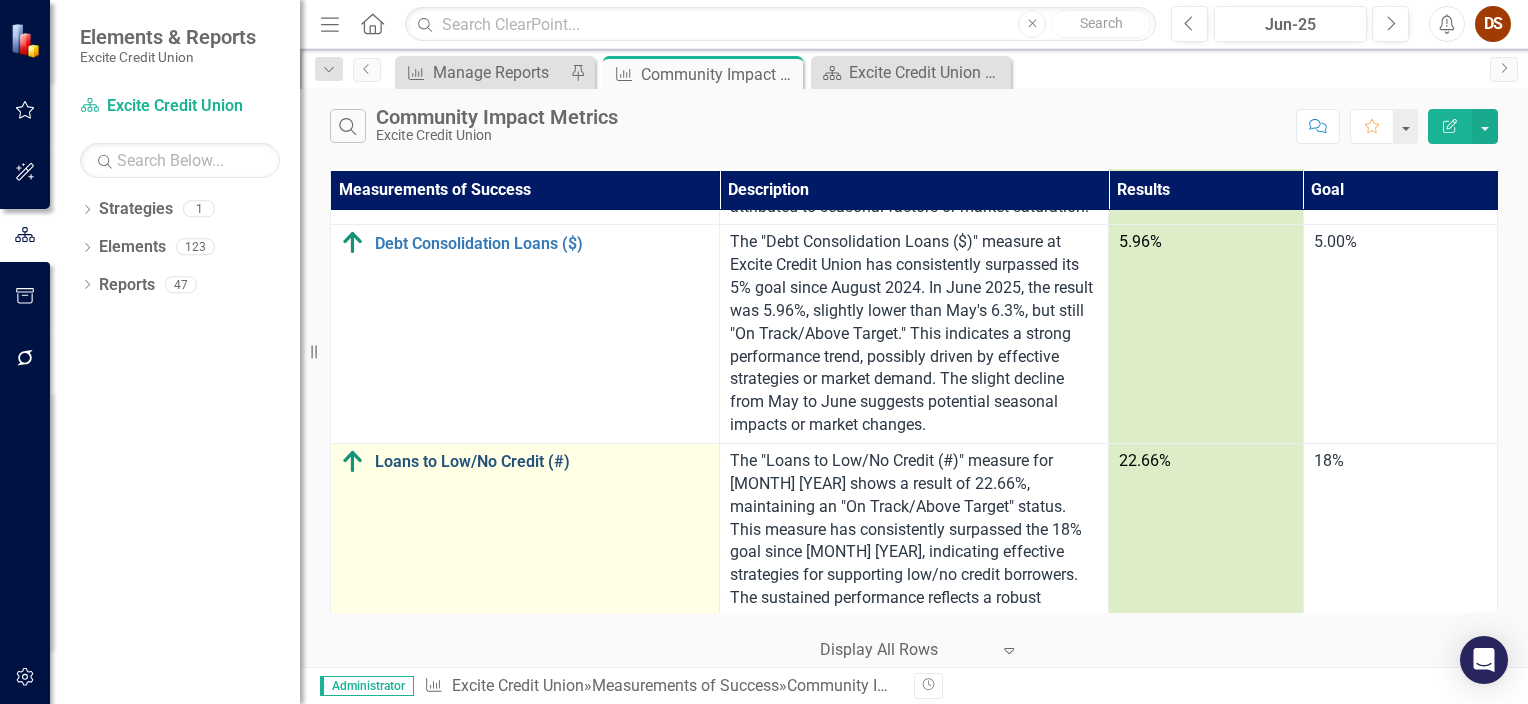 click on "Loans to Low/No Credit (#)" at bounding box center (542, 462) 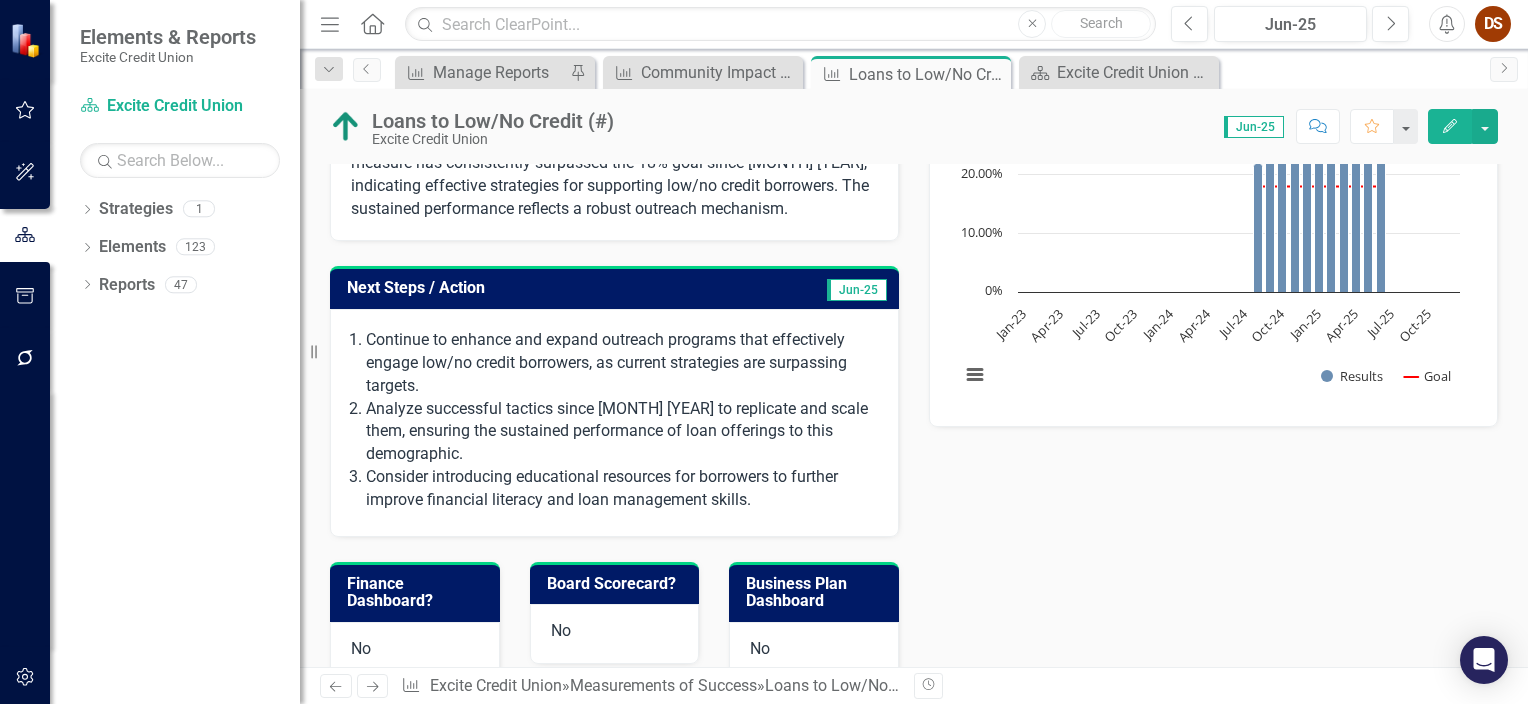 scroll, scrollTop: 405, scrollLeft: 0, axis: vertical 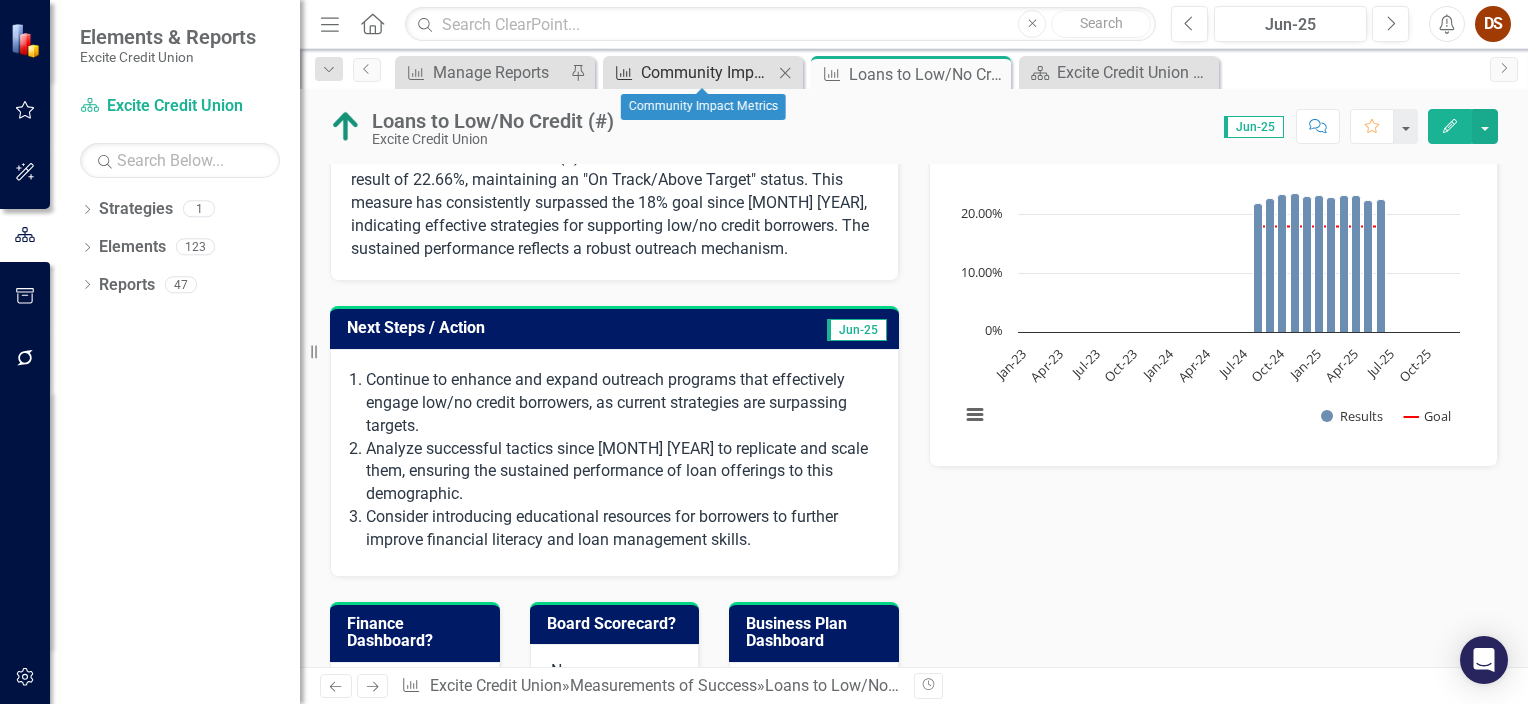 click on "Community Impact Metrics" at bounding box center [707, 72] 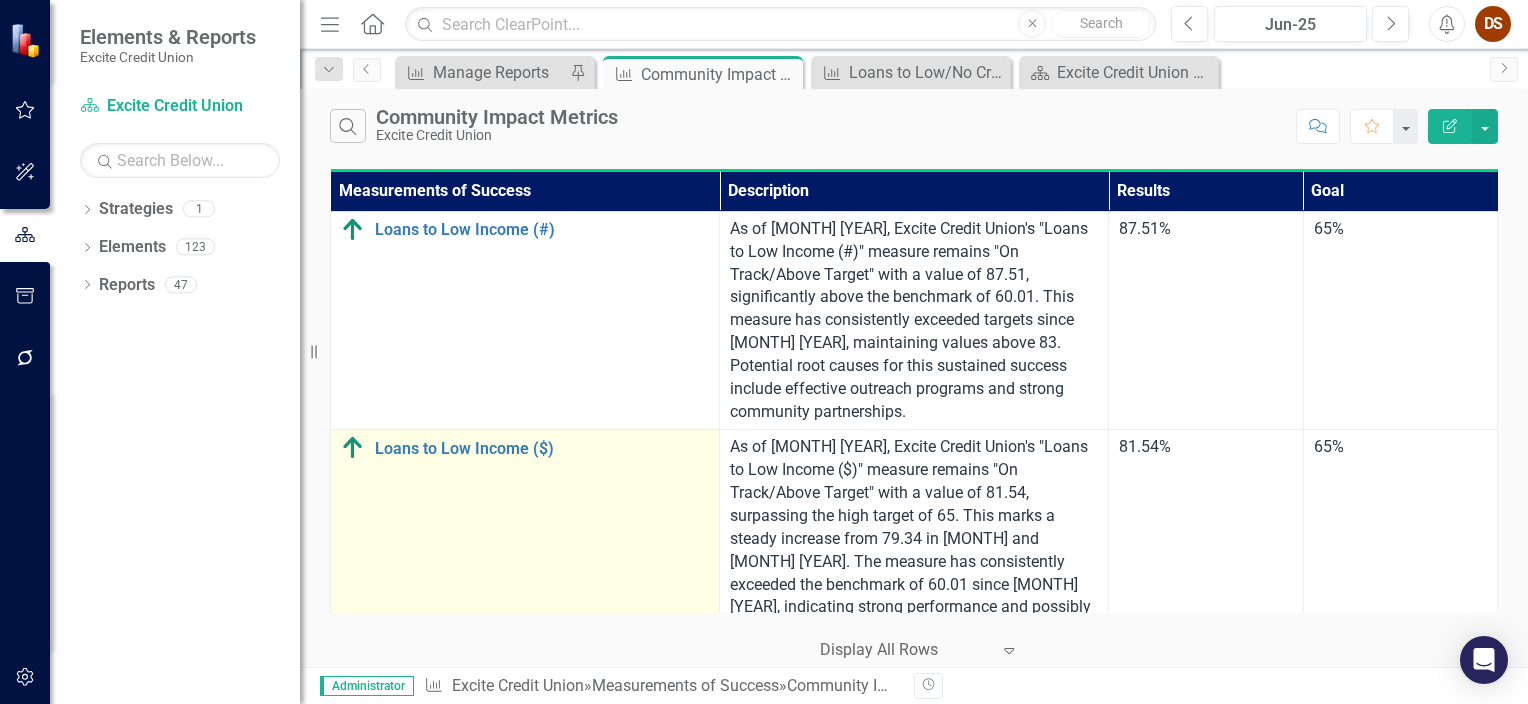 scroll, scrollTop: 0, scrollLeft: 0, axis: both 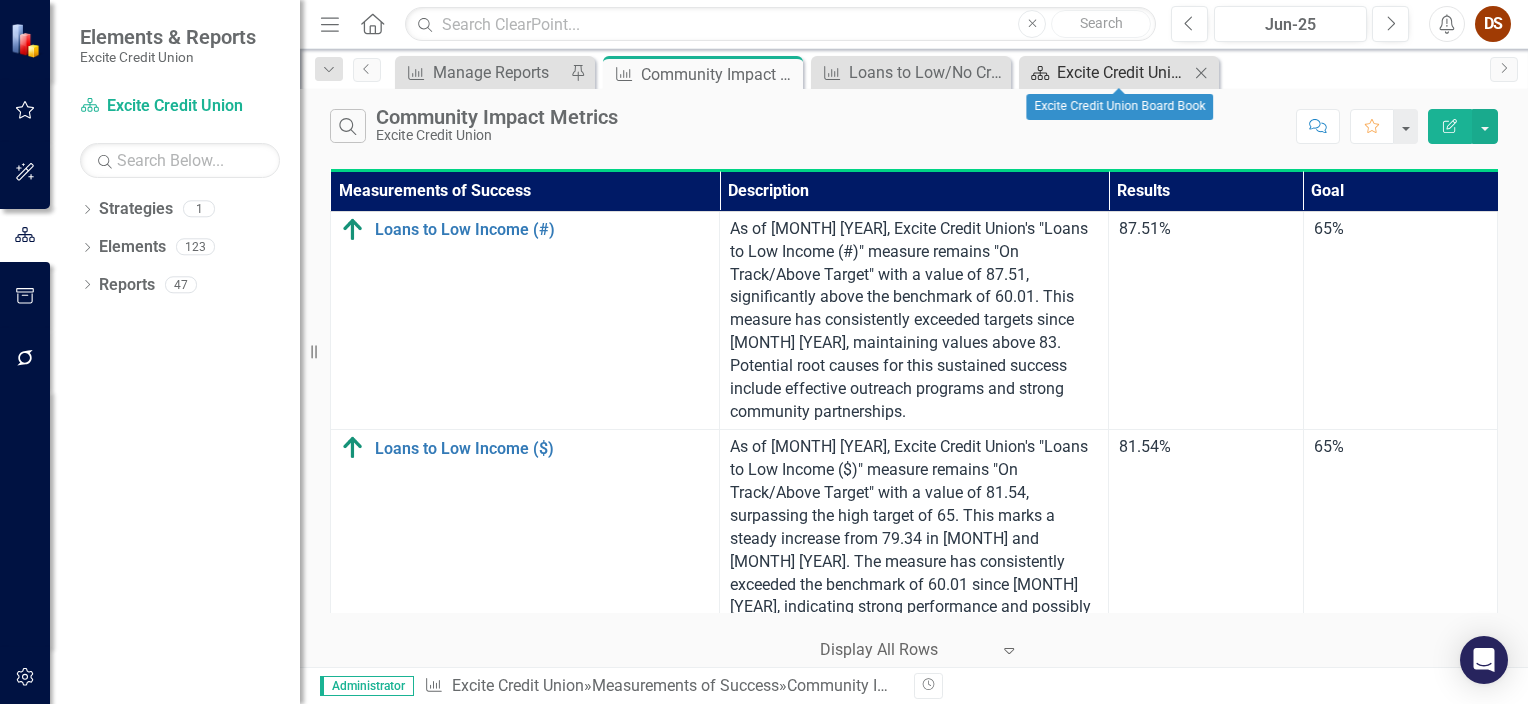 click on "Excite Credit Union Board Book" at bounding box center [1123, 72] 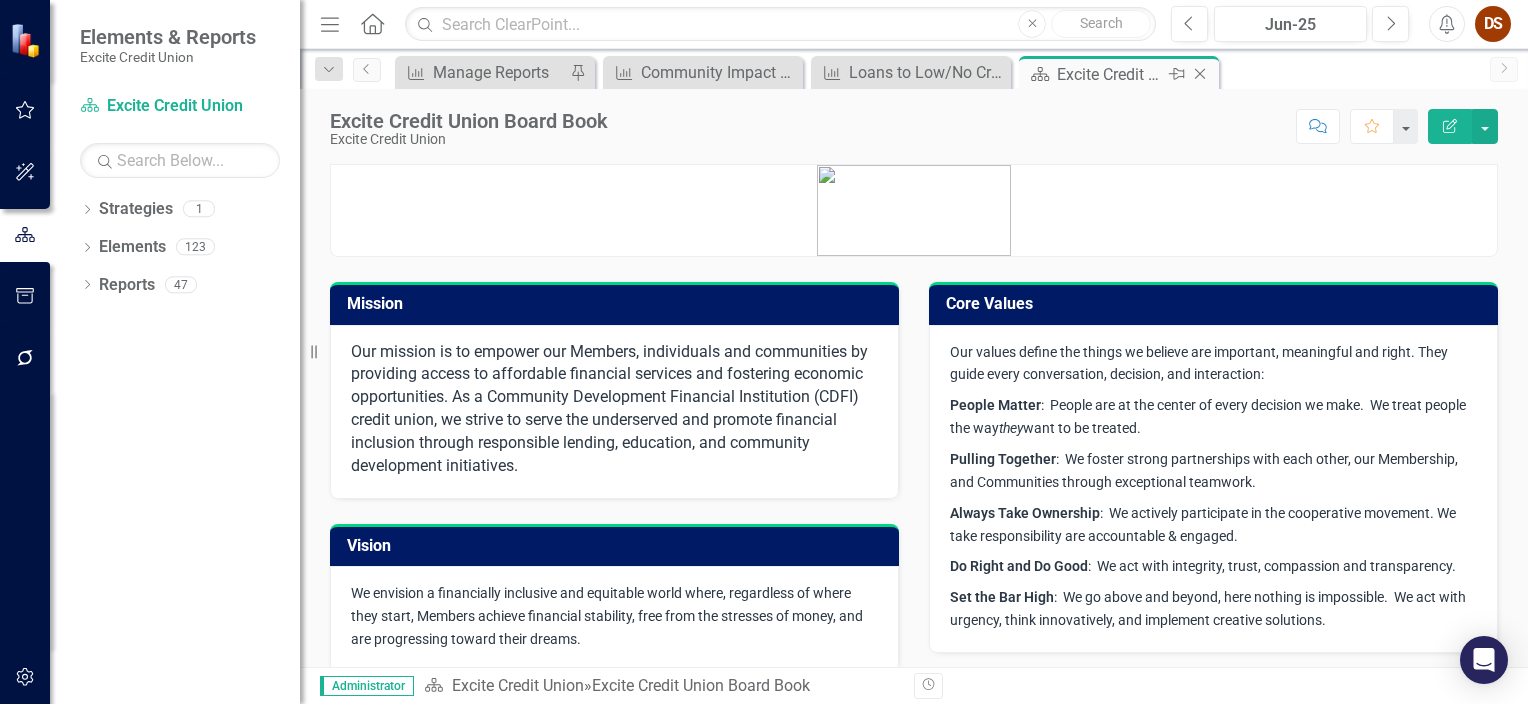 click on "Close" 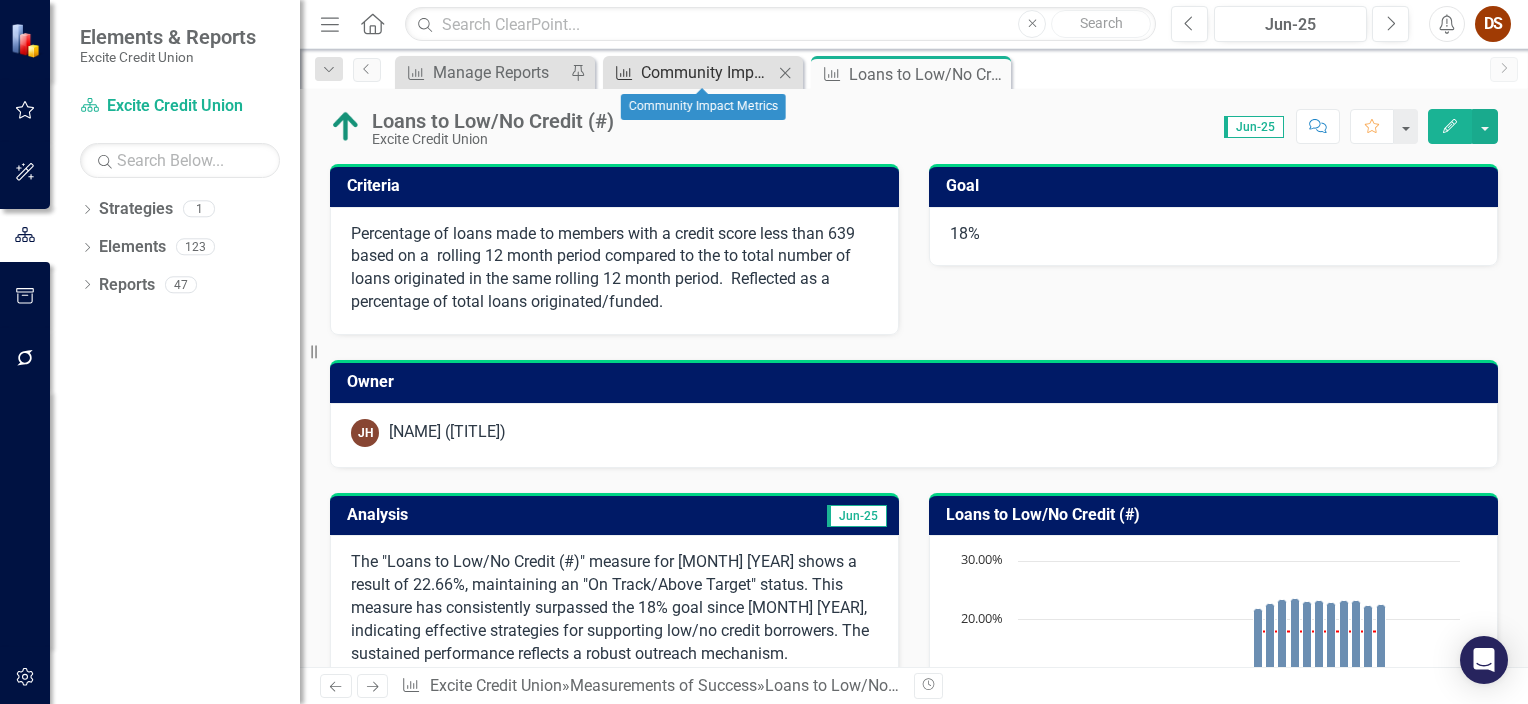 click on "Community Impact Metrics" at bounding box center [707, 72] 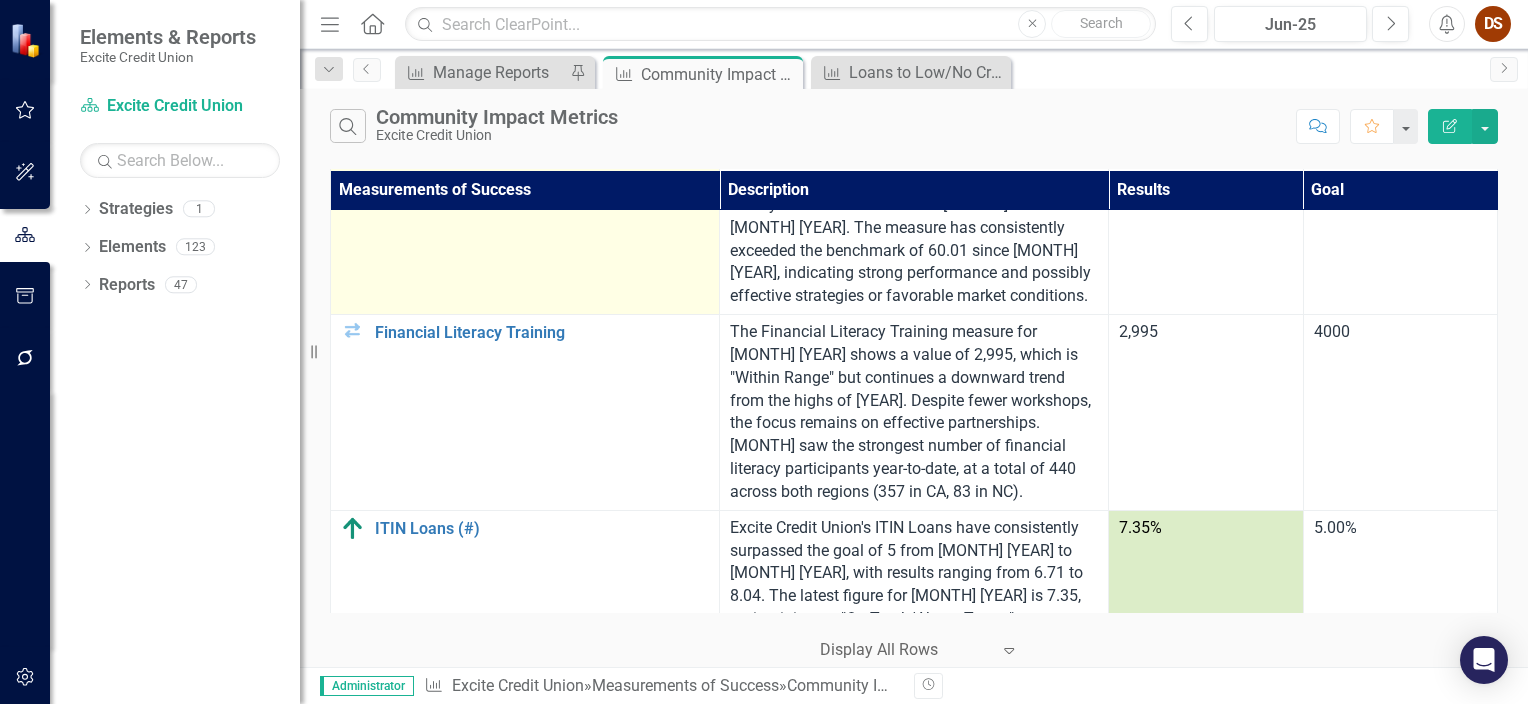 scroll, scrollTop: 340, scrollLeft: 0, axis: vertical 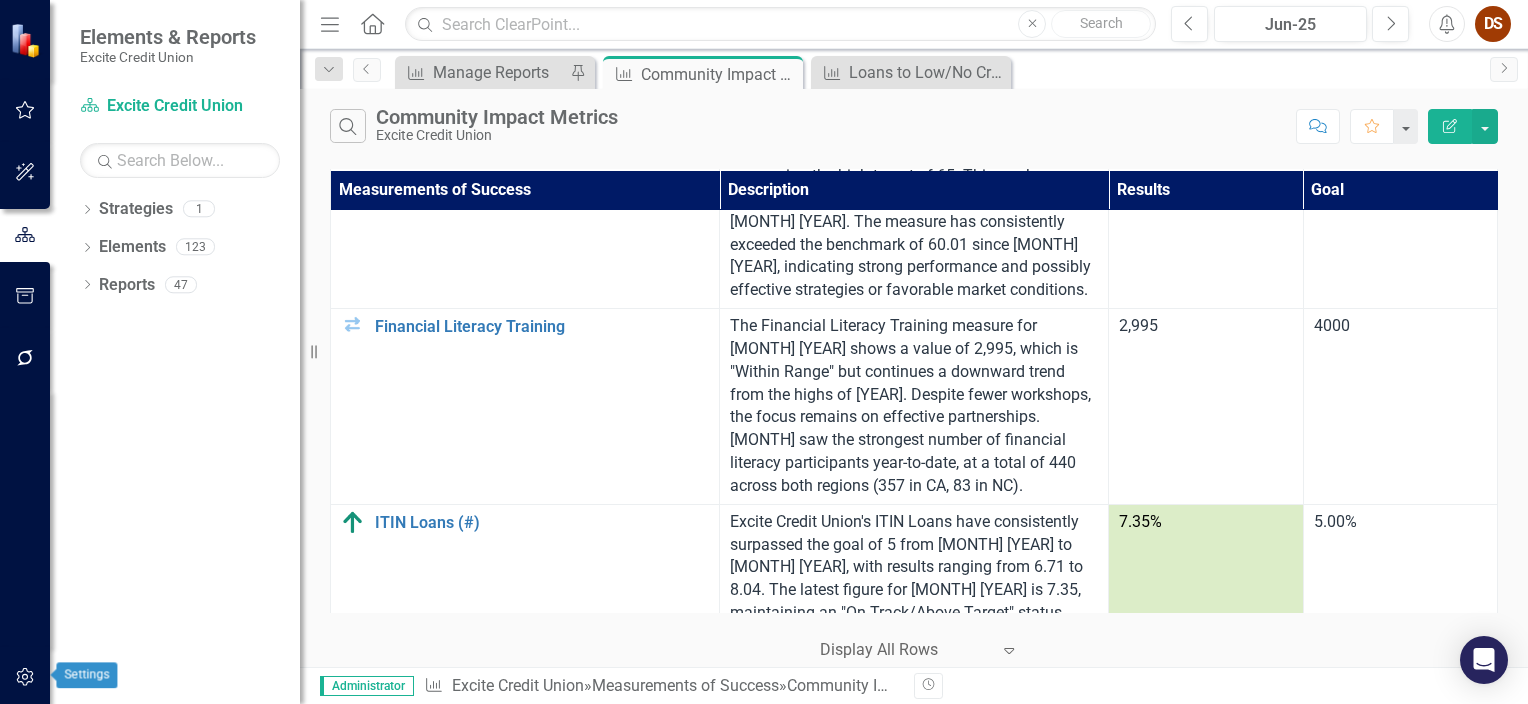 click 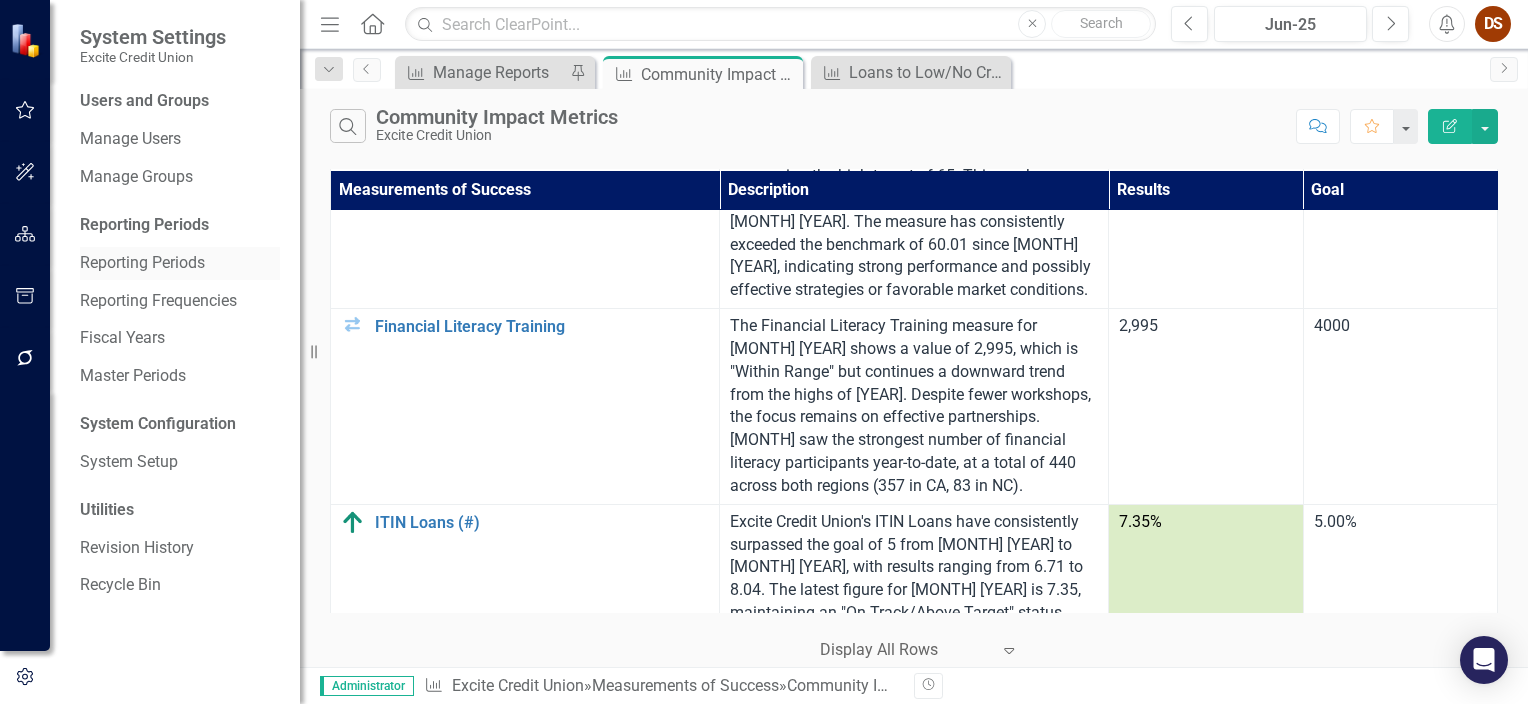 click on "Reporting Periods" at bounding box center [180, 263] 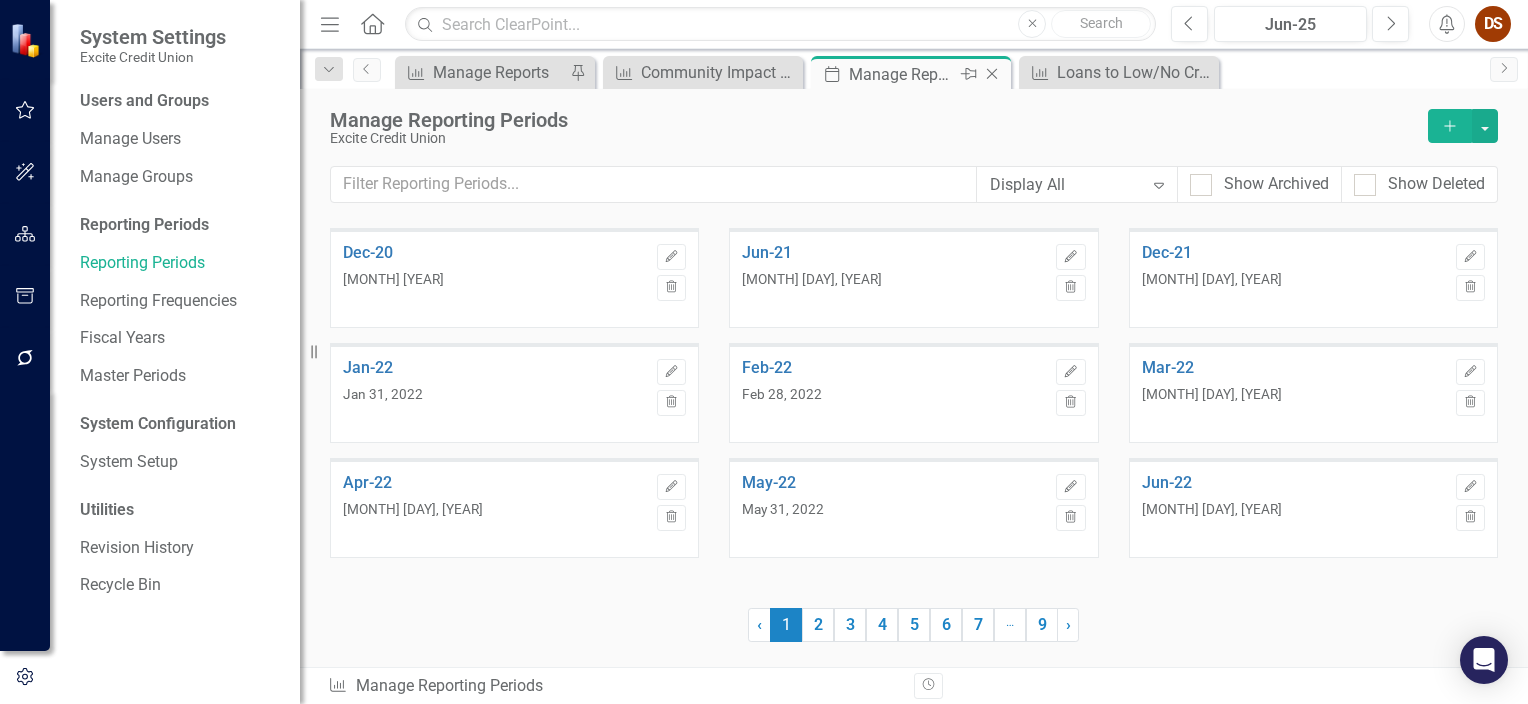 click on "Close" 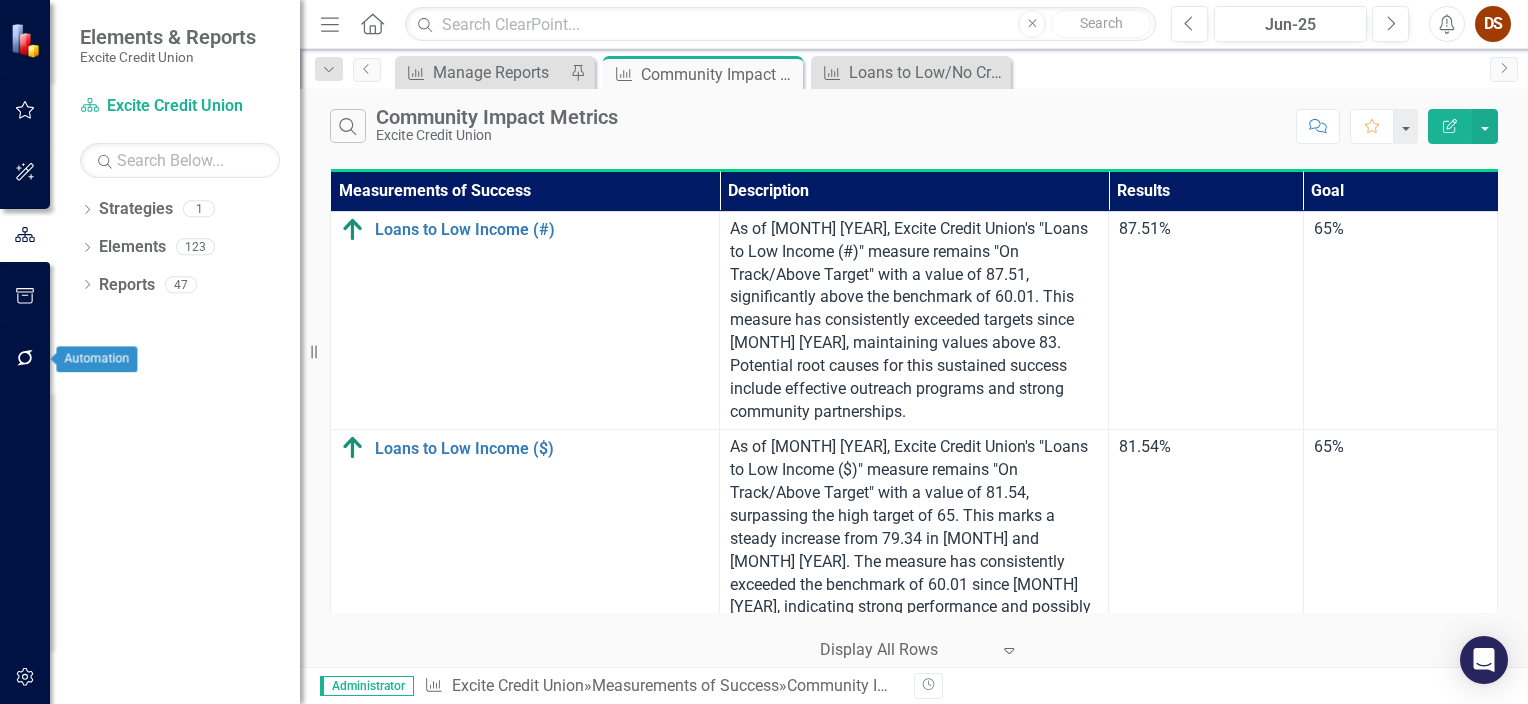 click at bounding box center [25, 359] 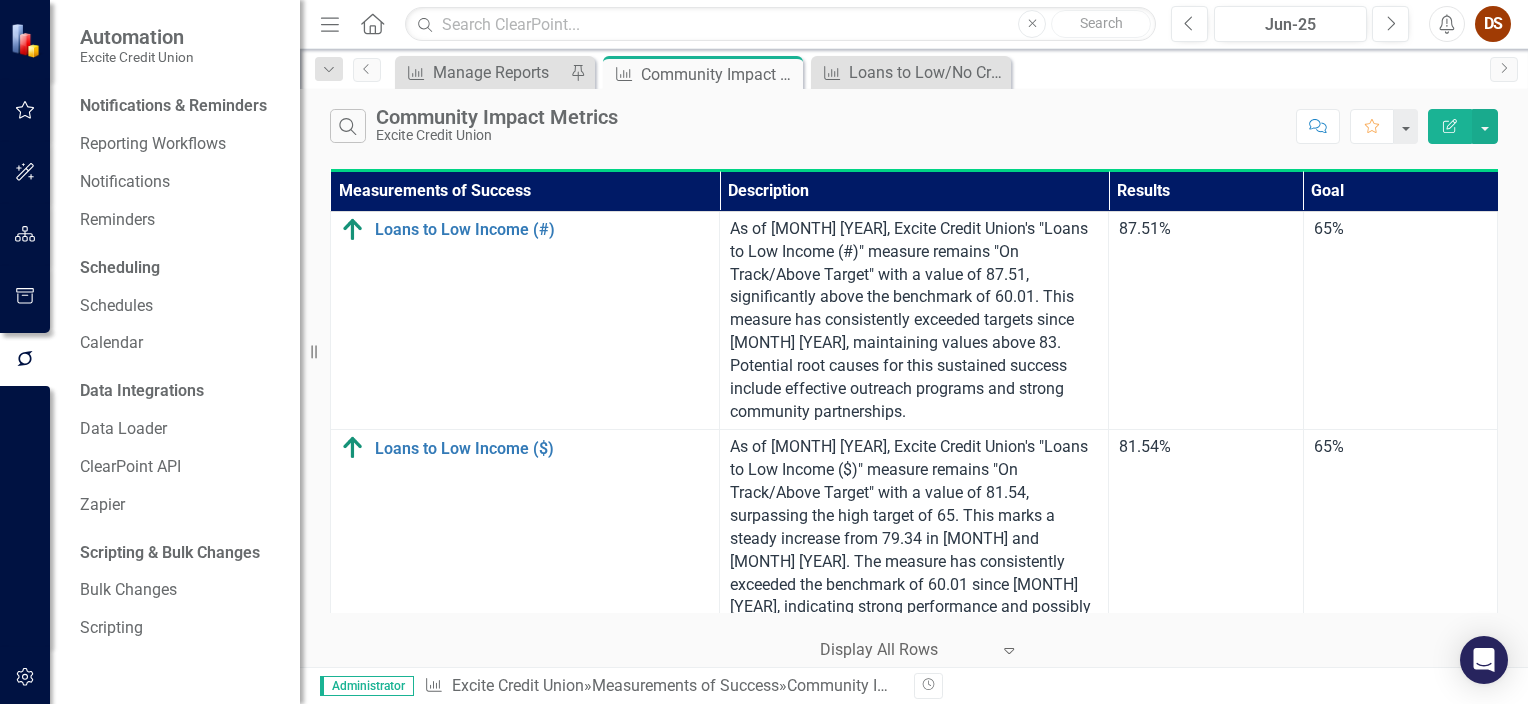 click at bounding box center [25, 518] 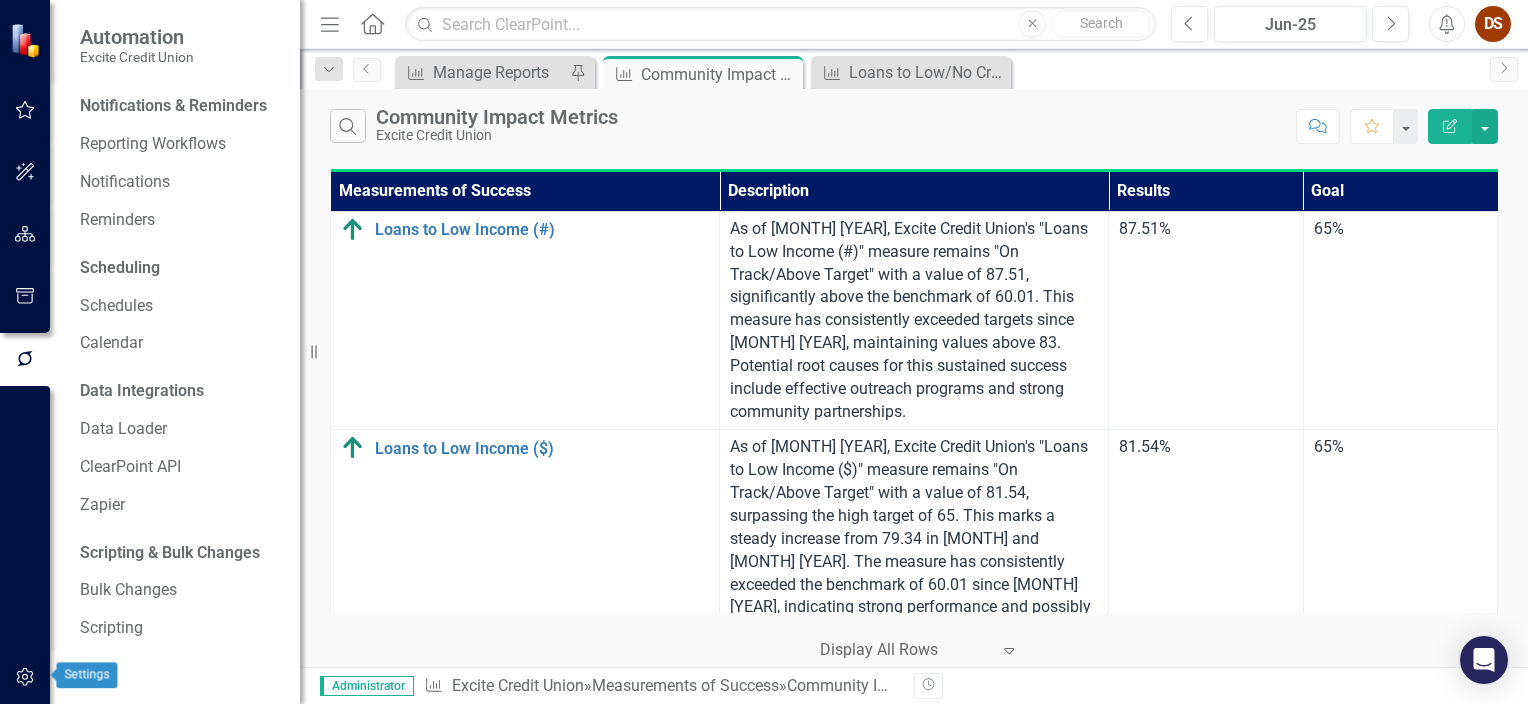 click 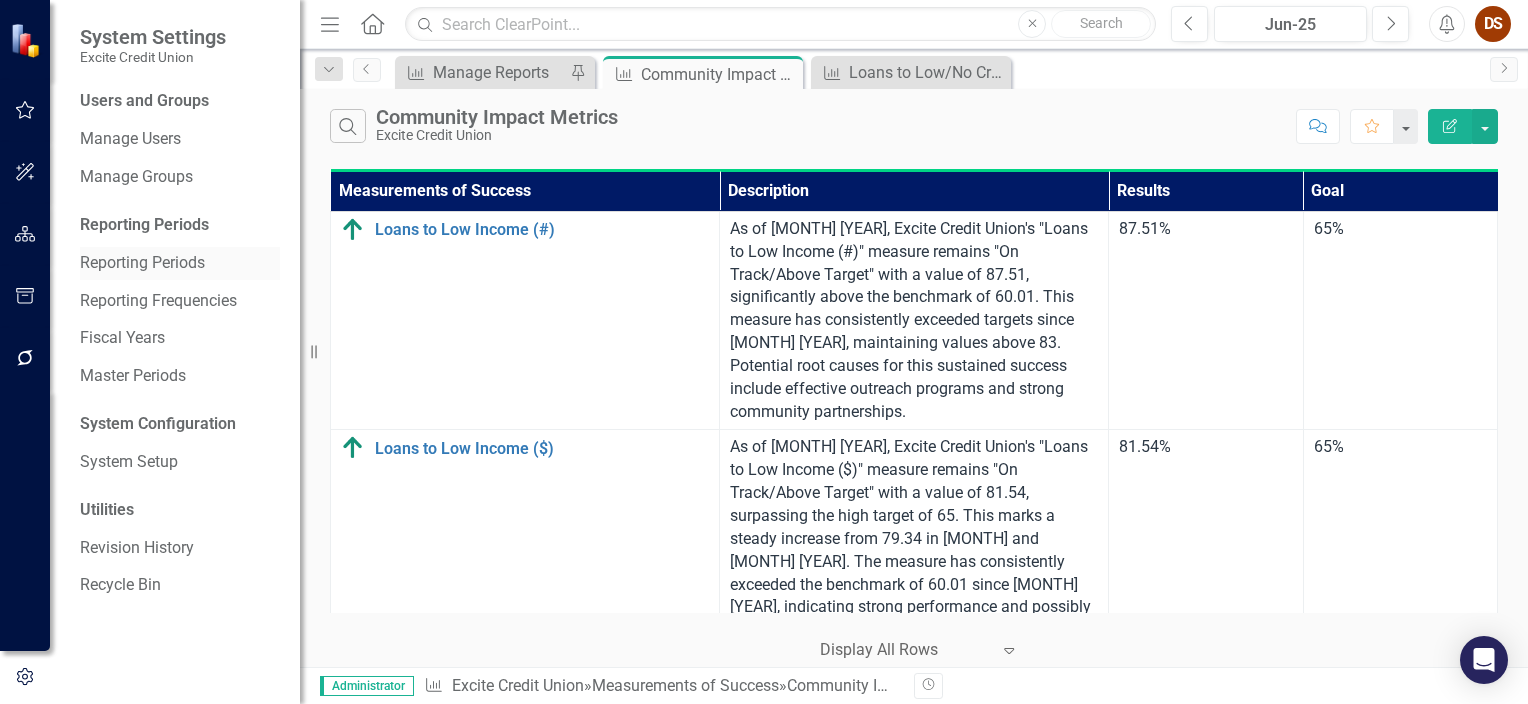 click on "Reporting Periods" at bounding box center [180, 263] 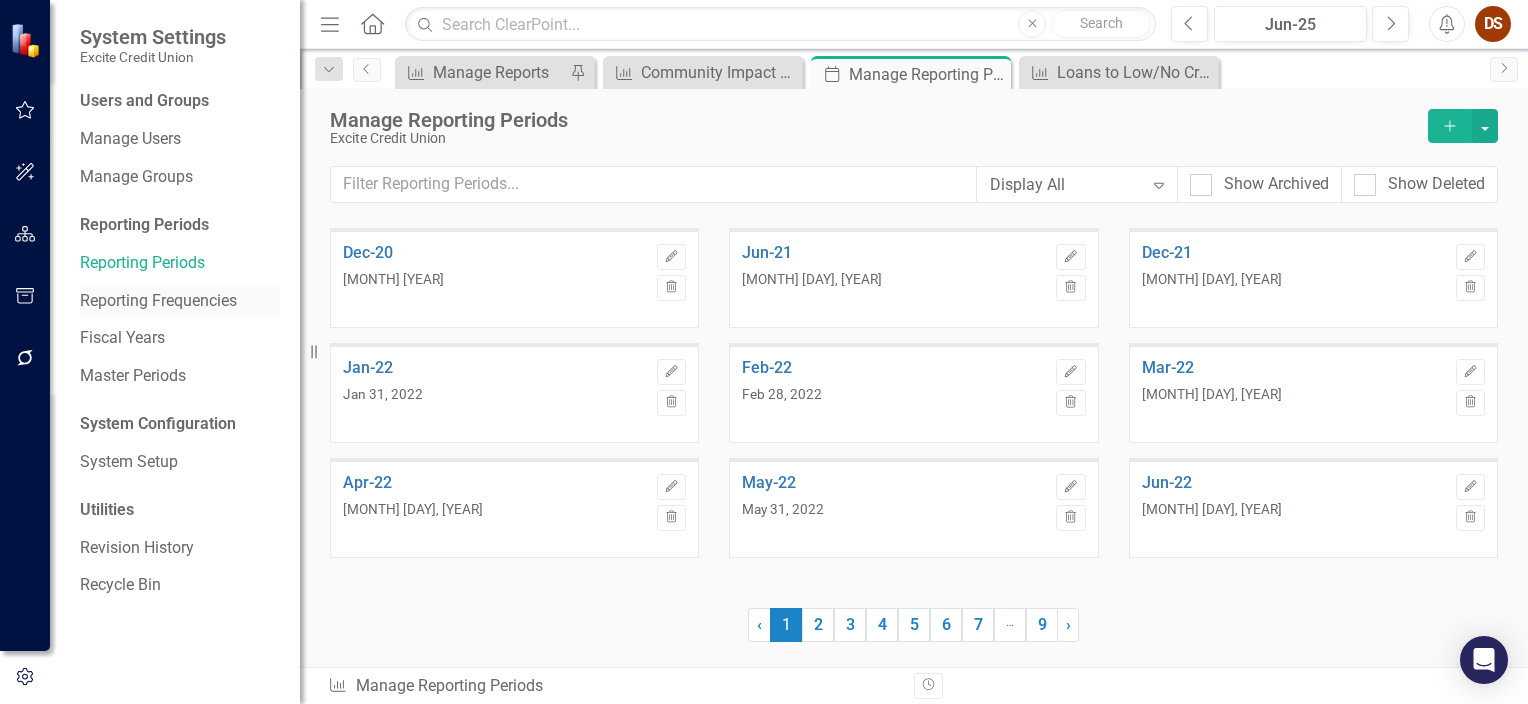 click on "Reporting Frequencies" at bounding box center [180, 301] 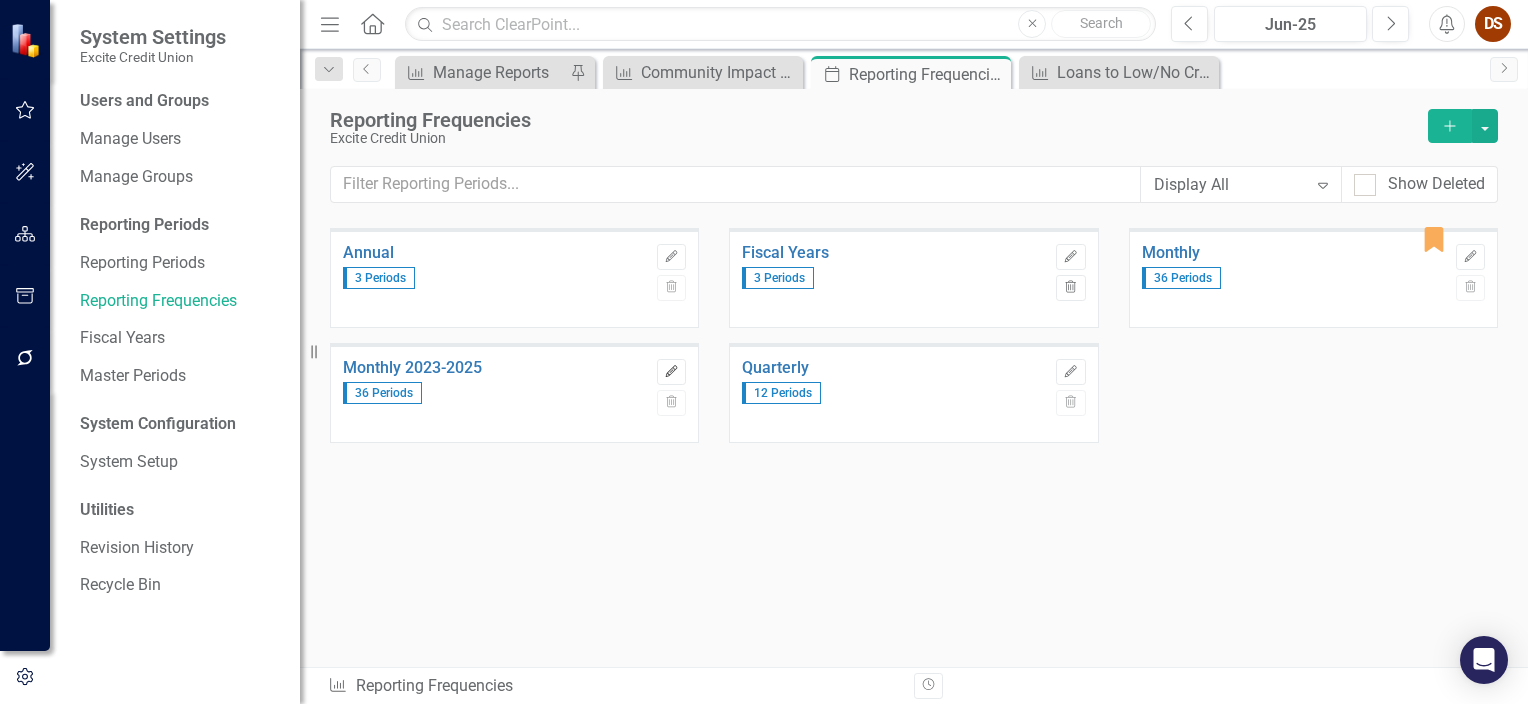click on "Edit" 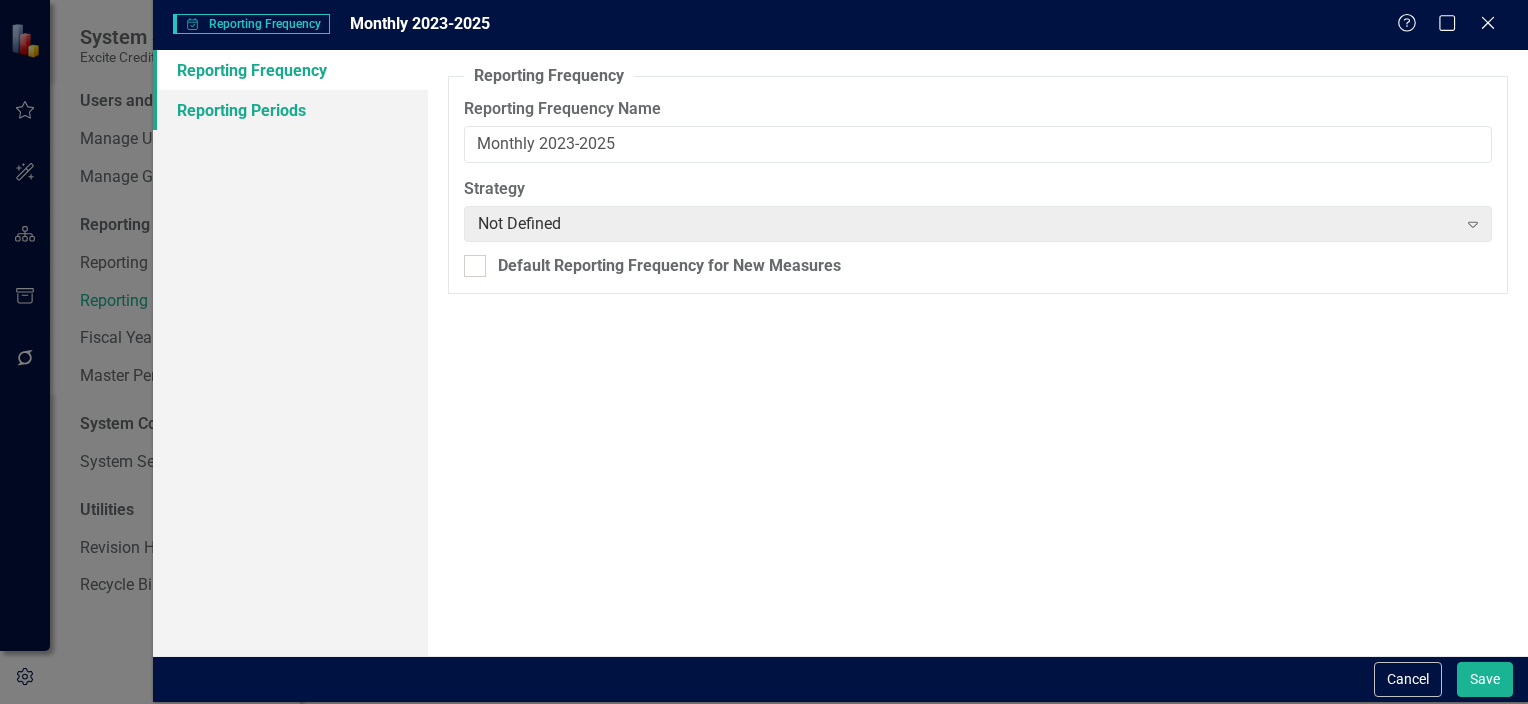 click on "Reporting Periods" at bounding box center (290, 110) 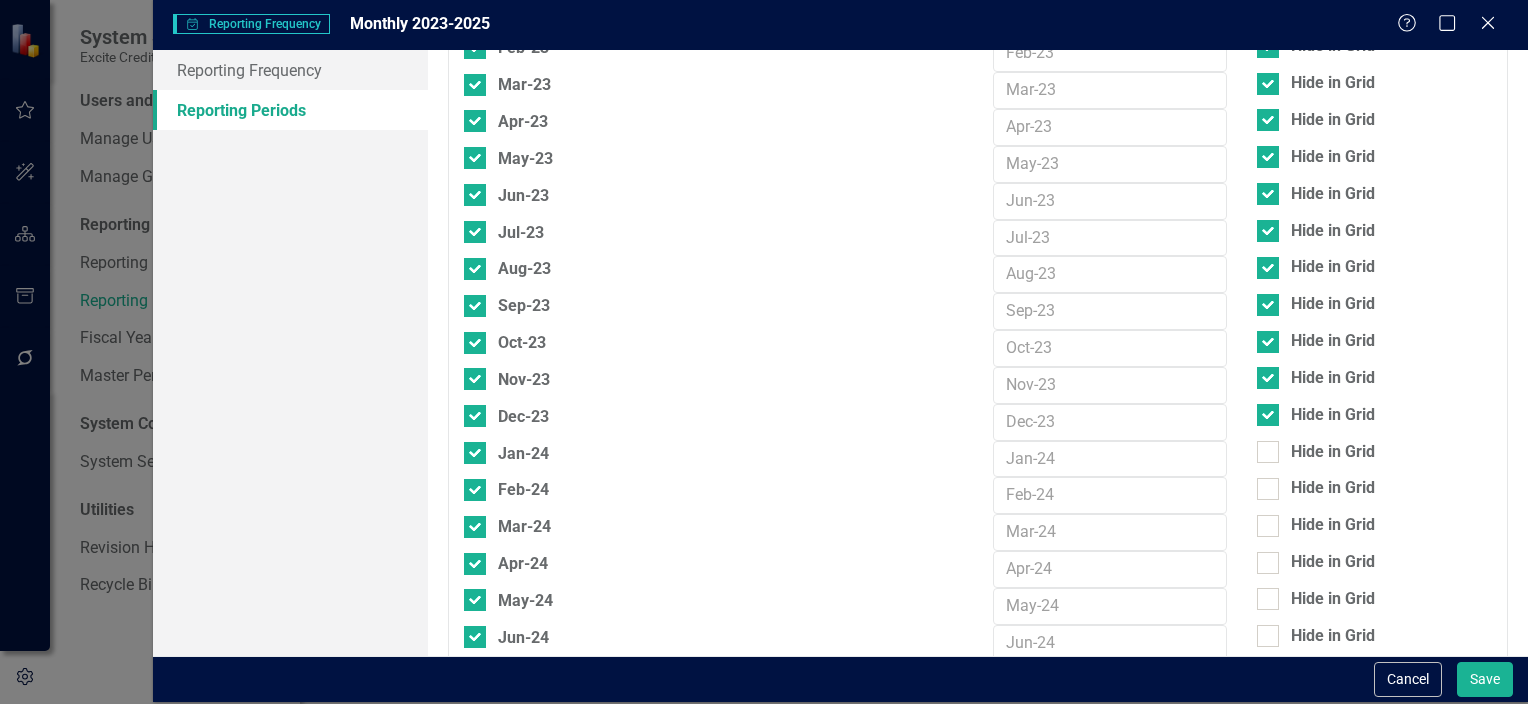 scroll, scrollTop: 703, scrollLeft: 0, axis: vertical 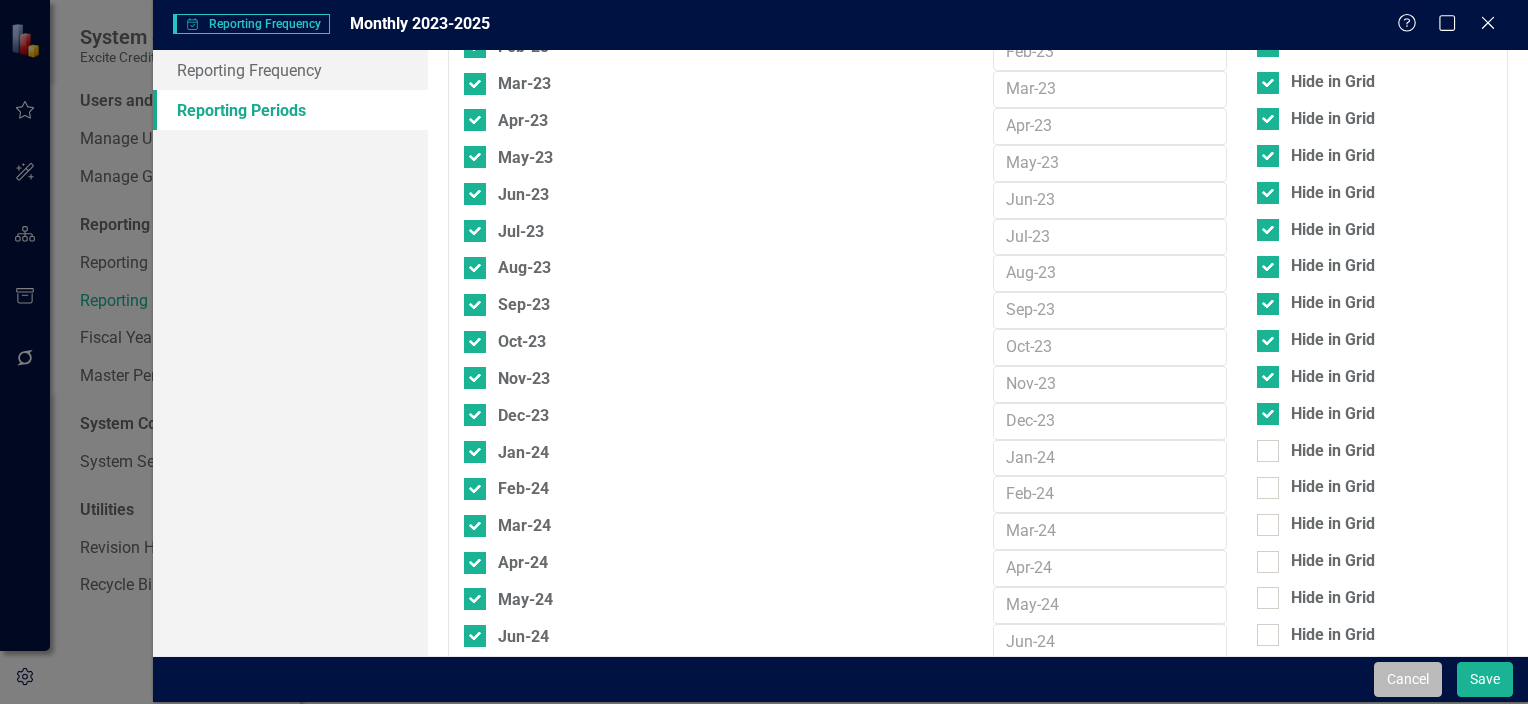 click on "Cancel" at bounding box center (1408, 679) 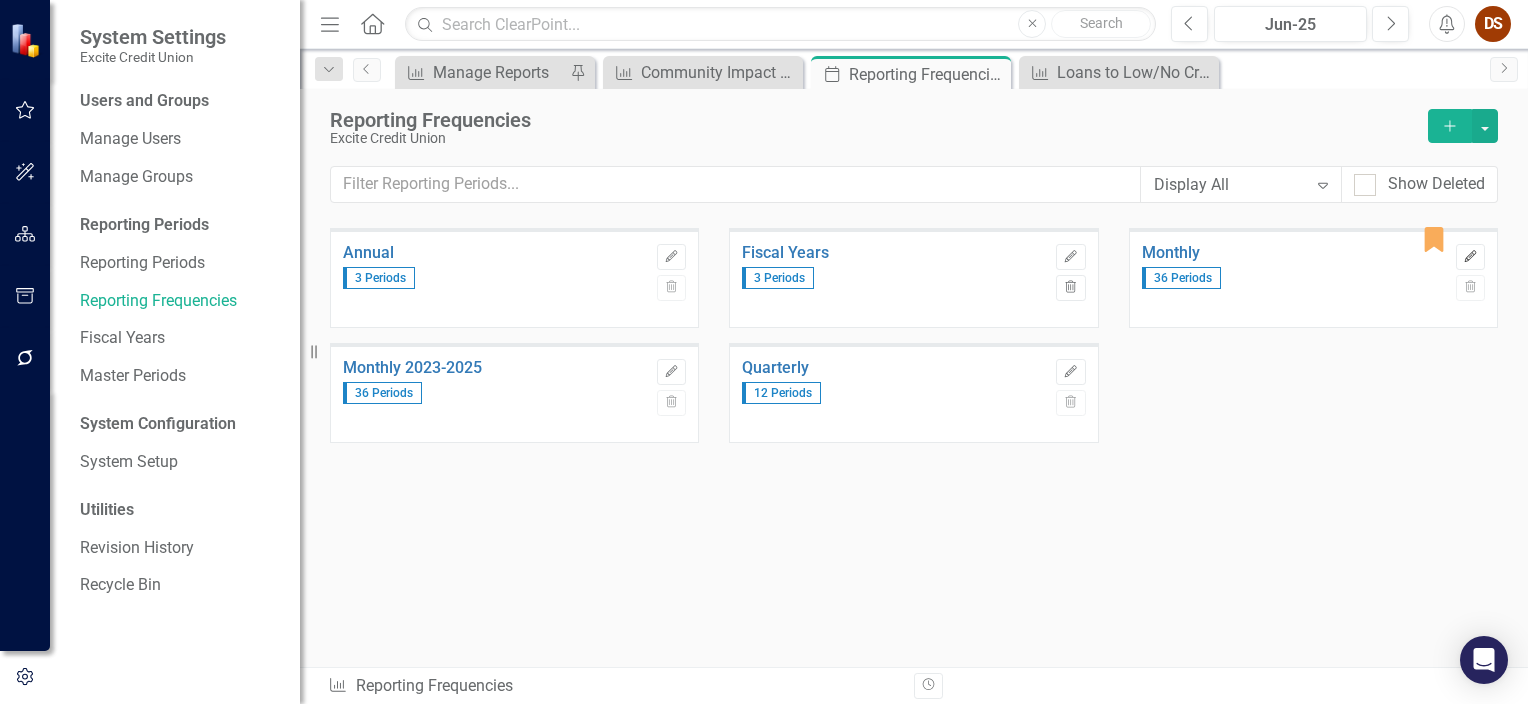 click on "Edit" at bounding box center (1470, 257) 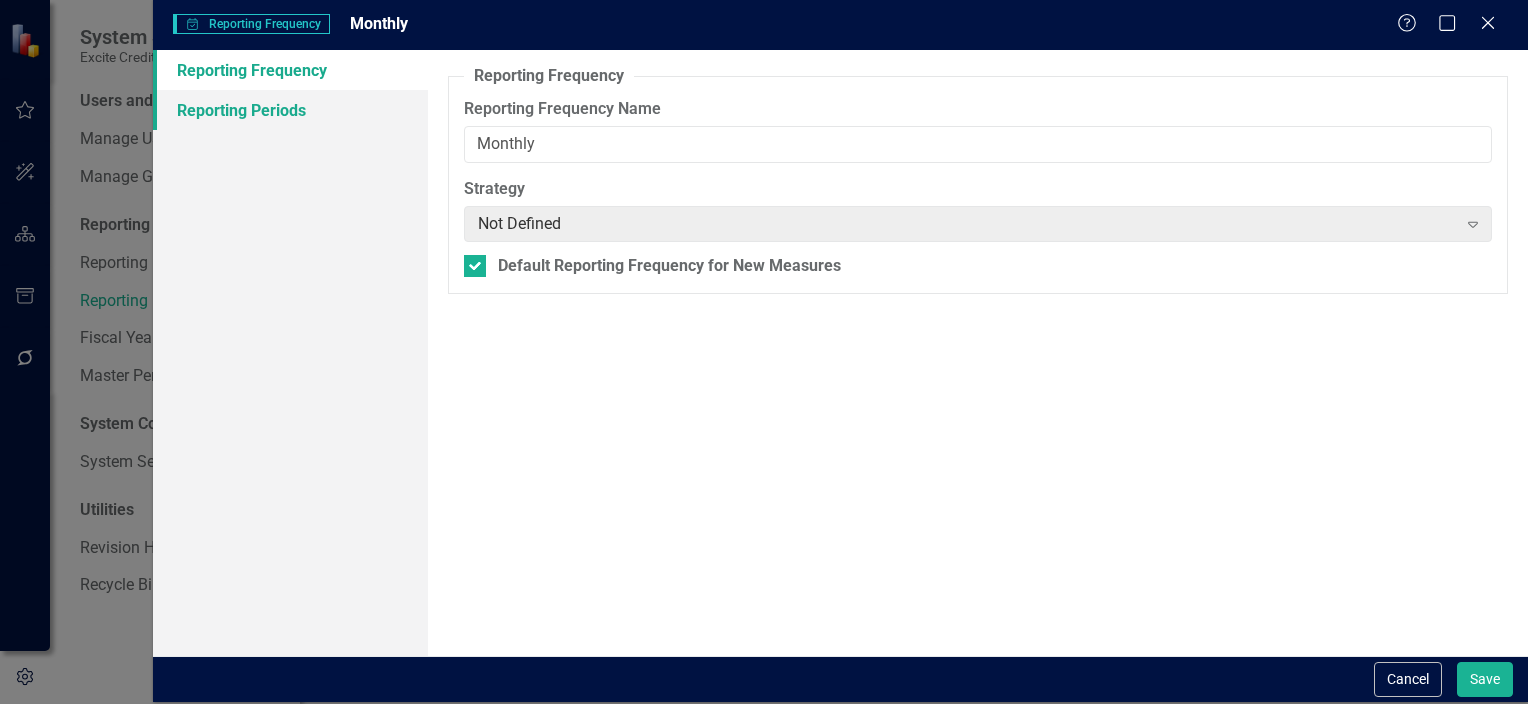 click on "Reporting Periods" at bounding box center (290, 110) 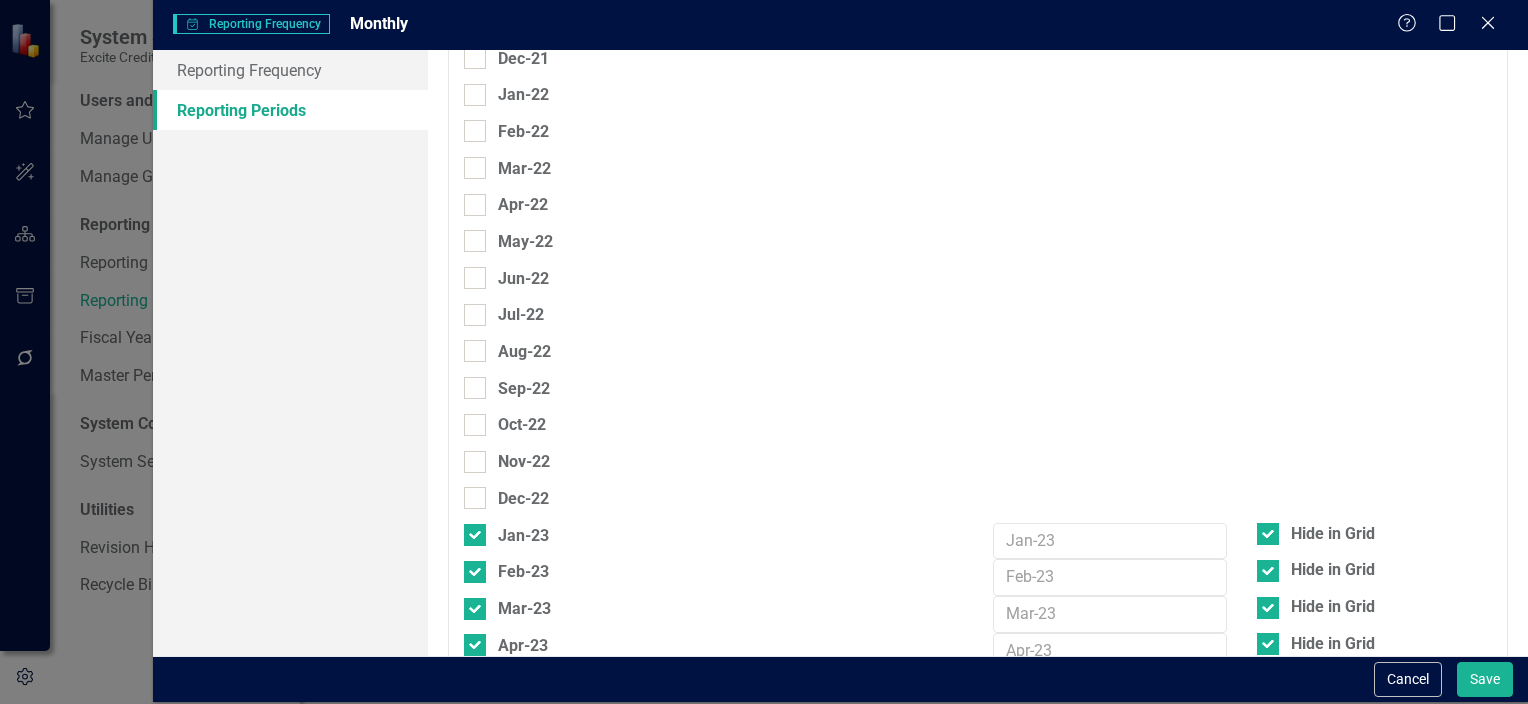 scroll, scrollTop: 174, scrollLeft: 0, axis: vertical 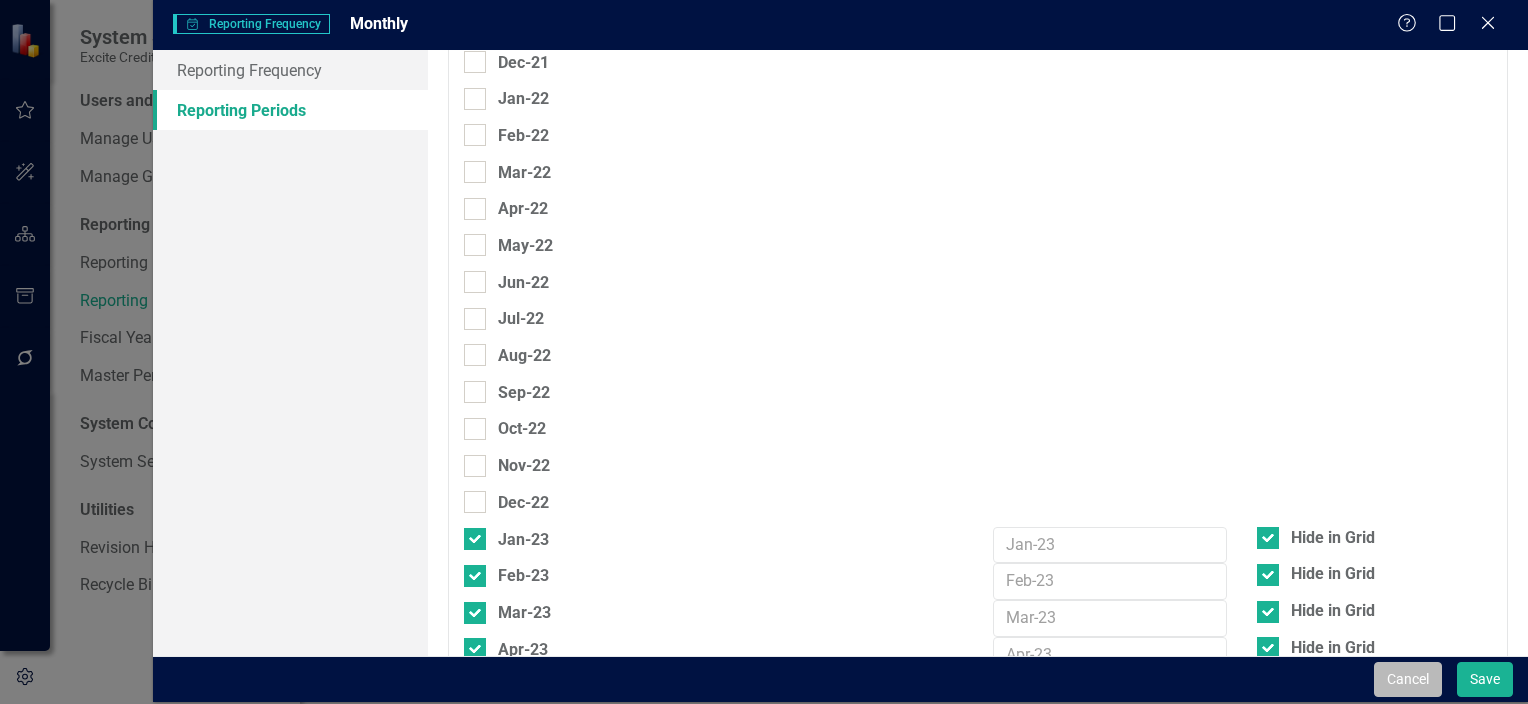 click on "Cancel" at bounding box center [1408, 679] 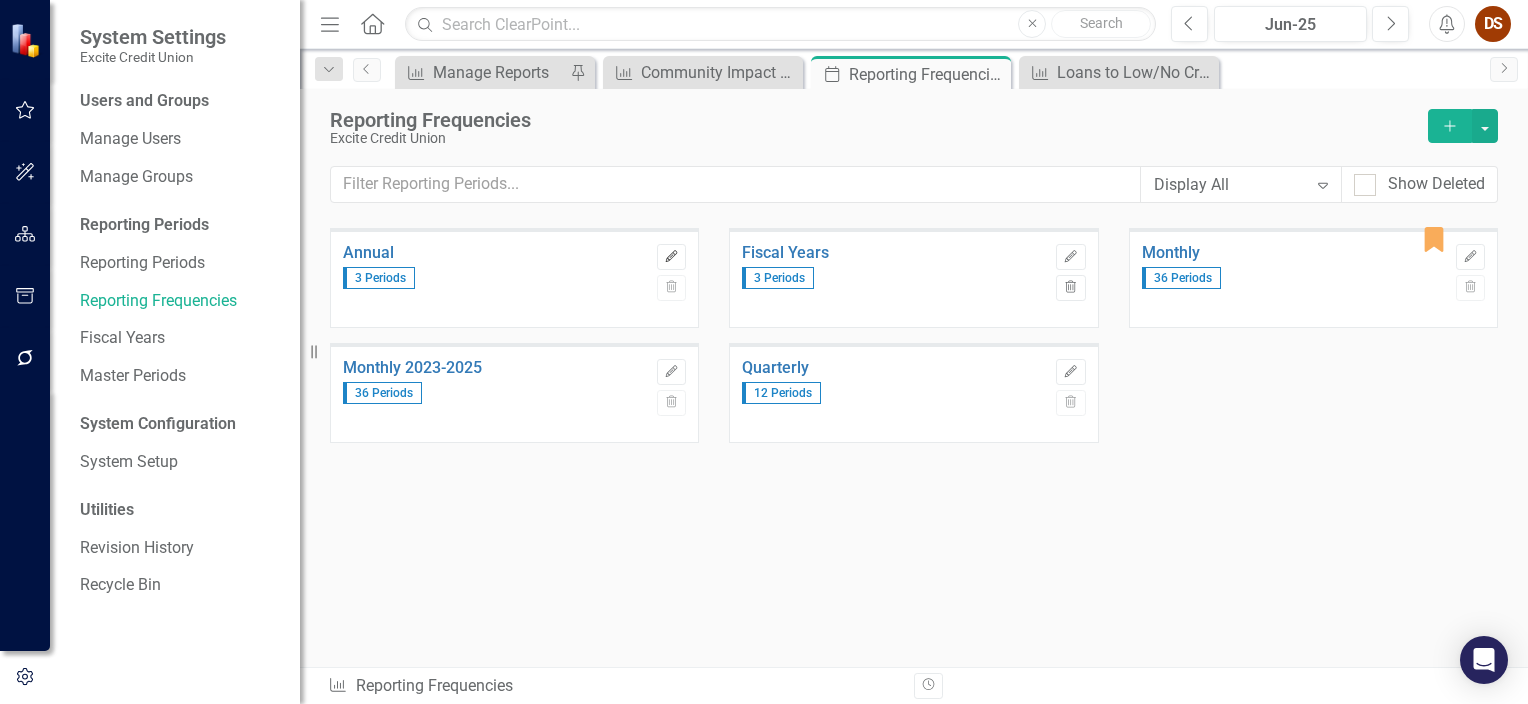 click 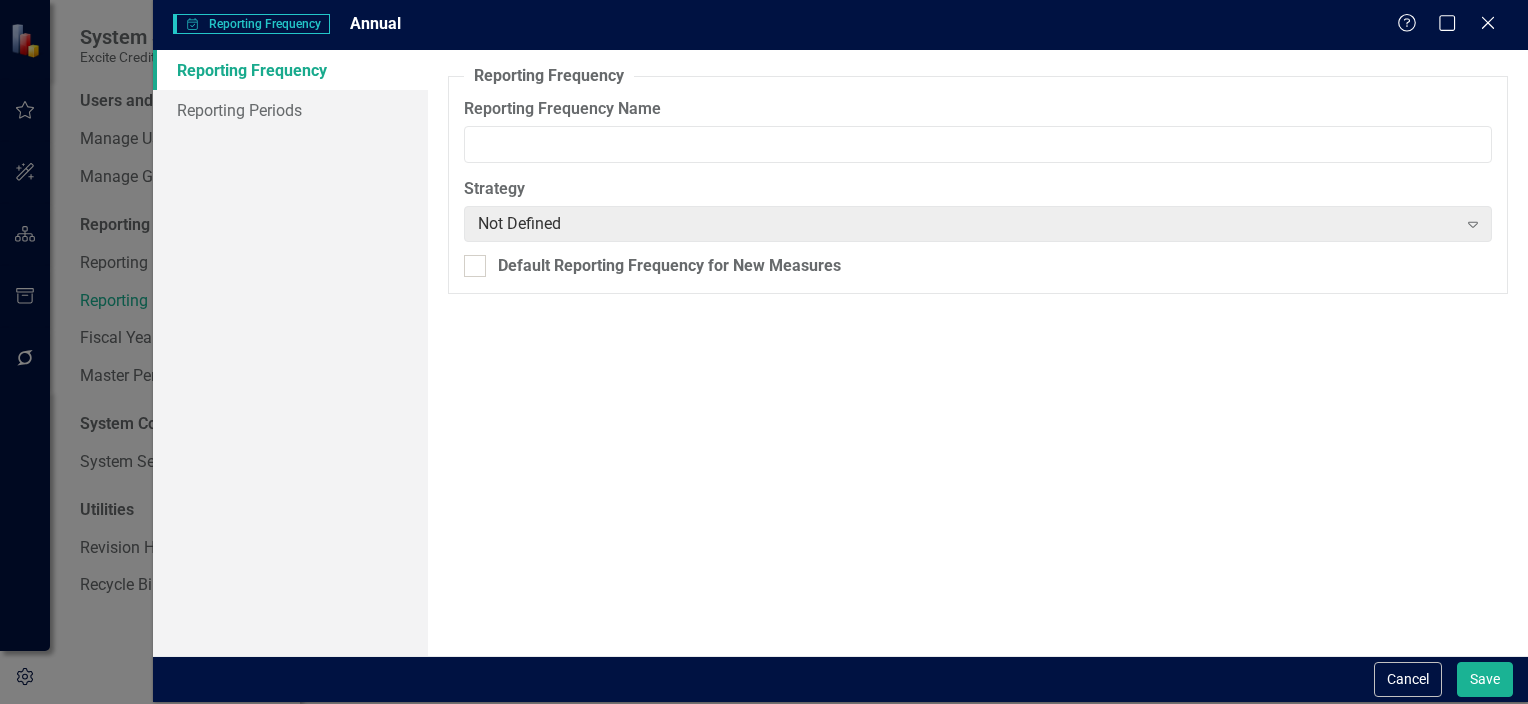 type on "Annual" 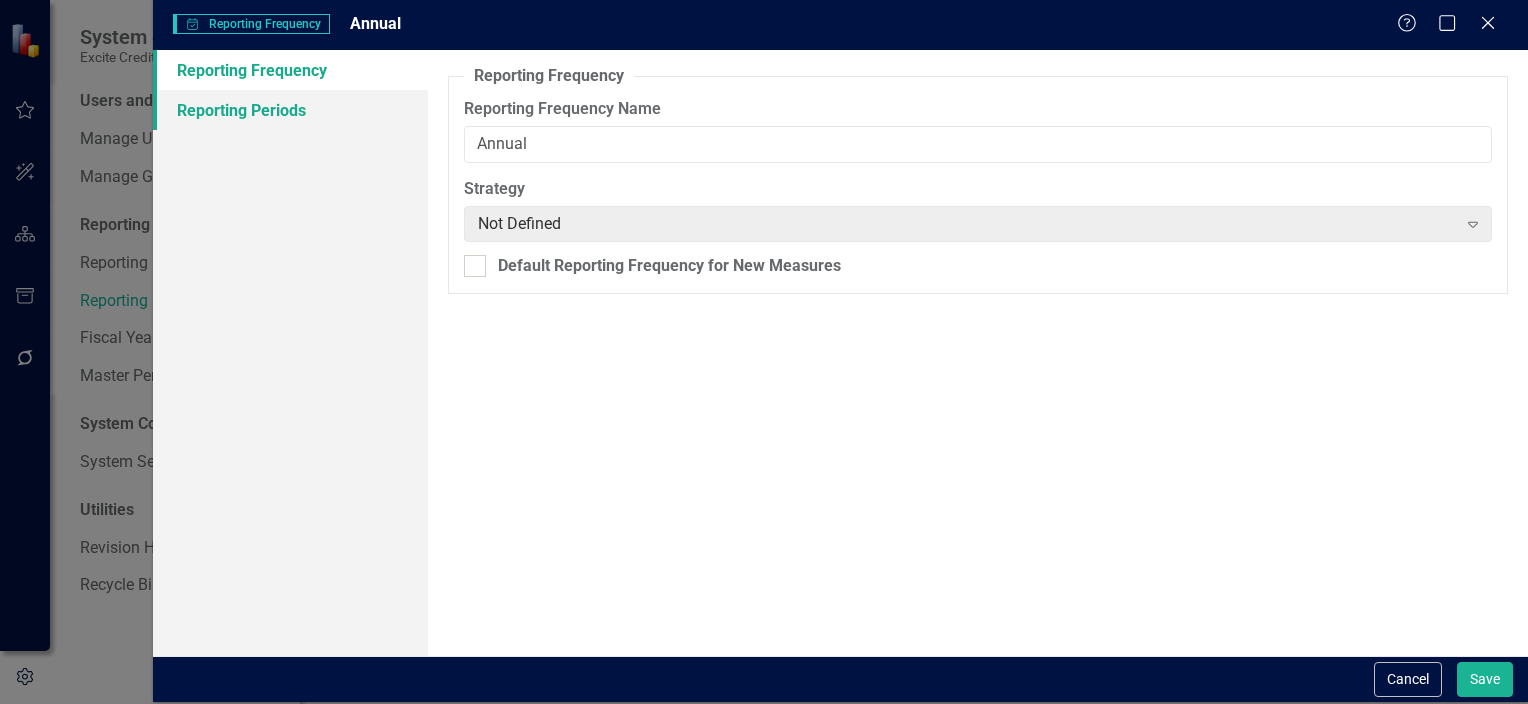 click on "Reporting Periods" at bounding box center (290, 110) 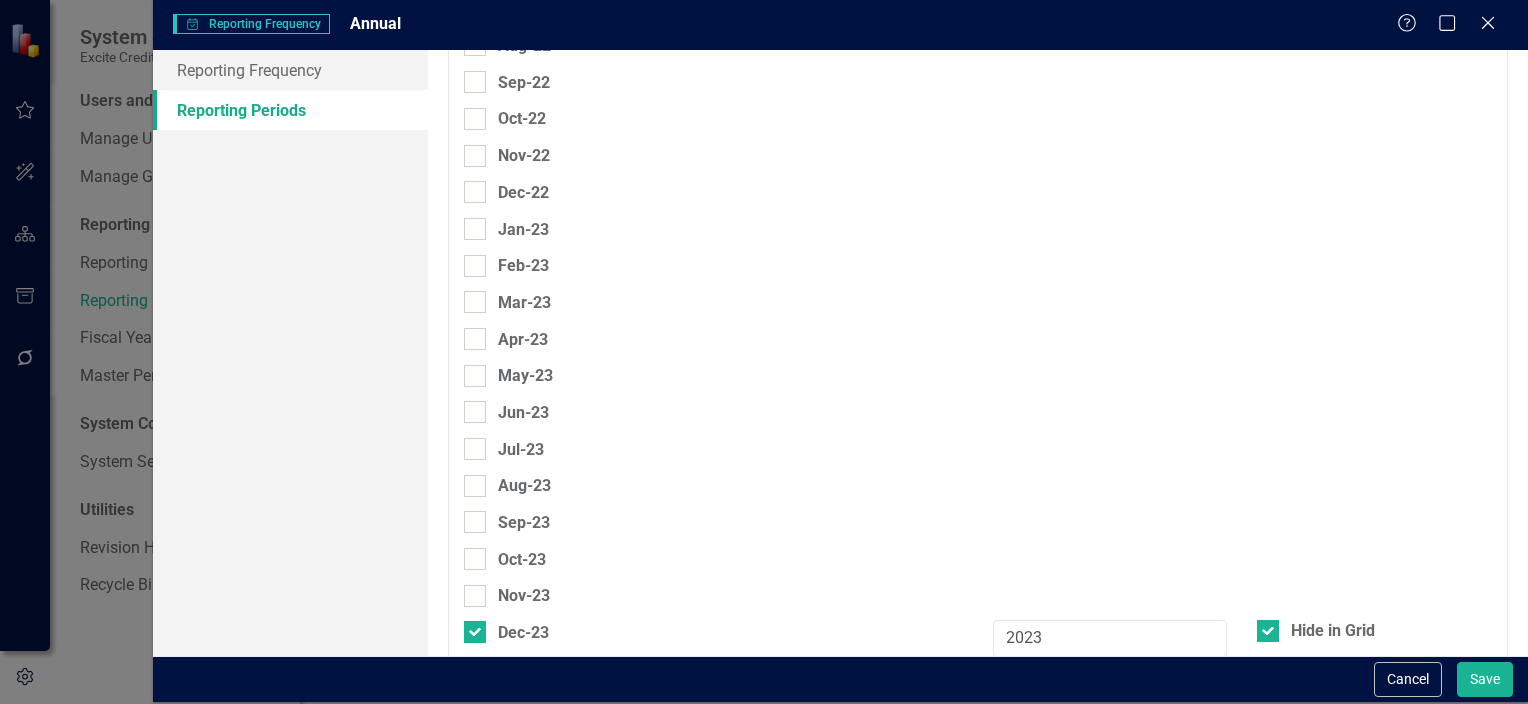 scroll, scrollTop: 484, scrollLeft: 0, axis: vertical 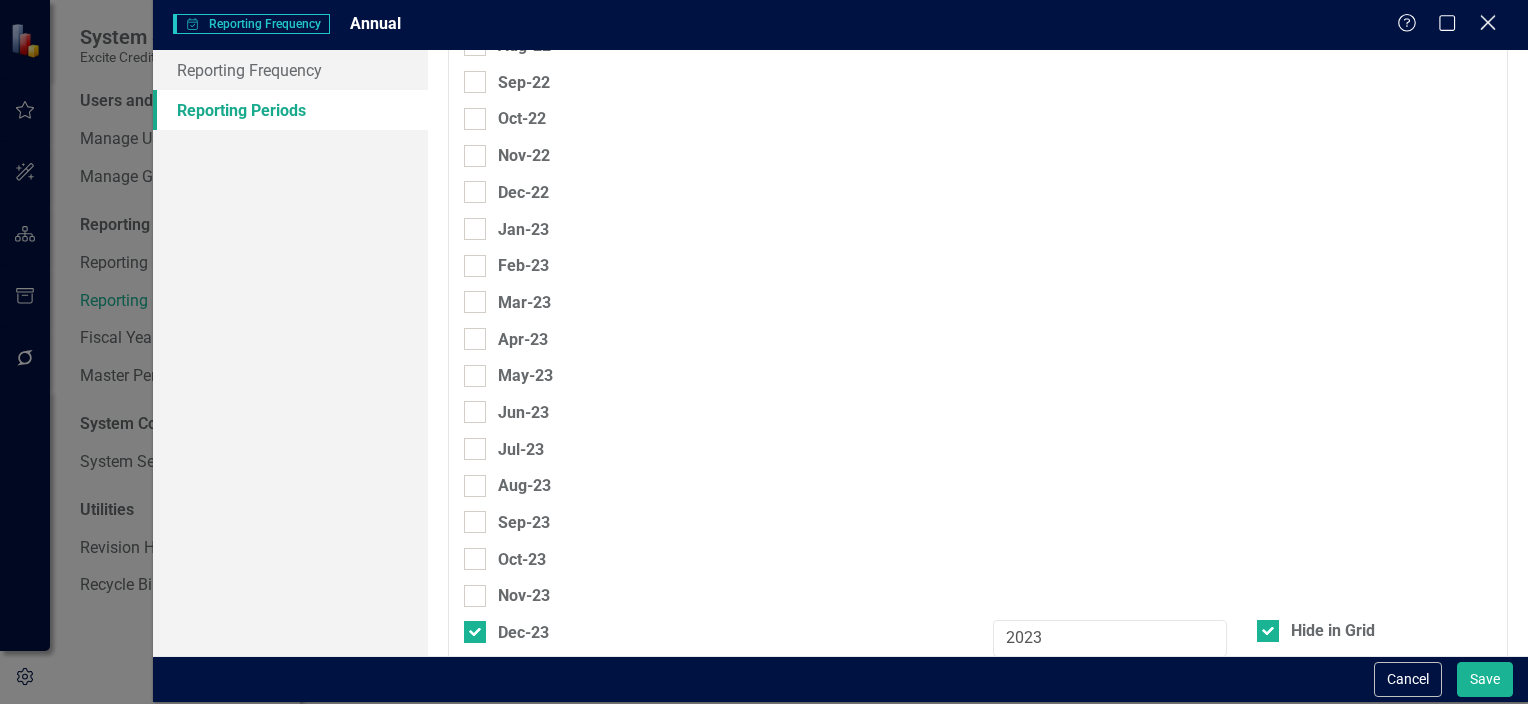 click on "Close" 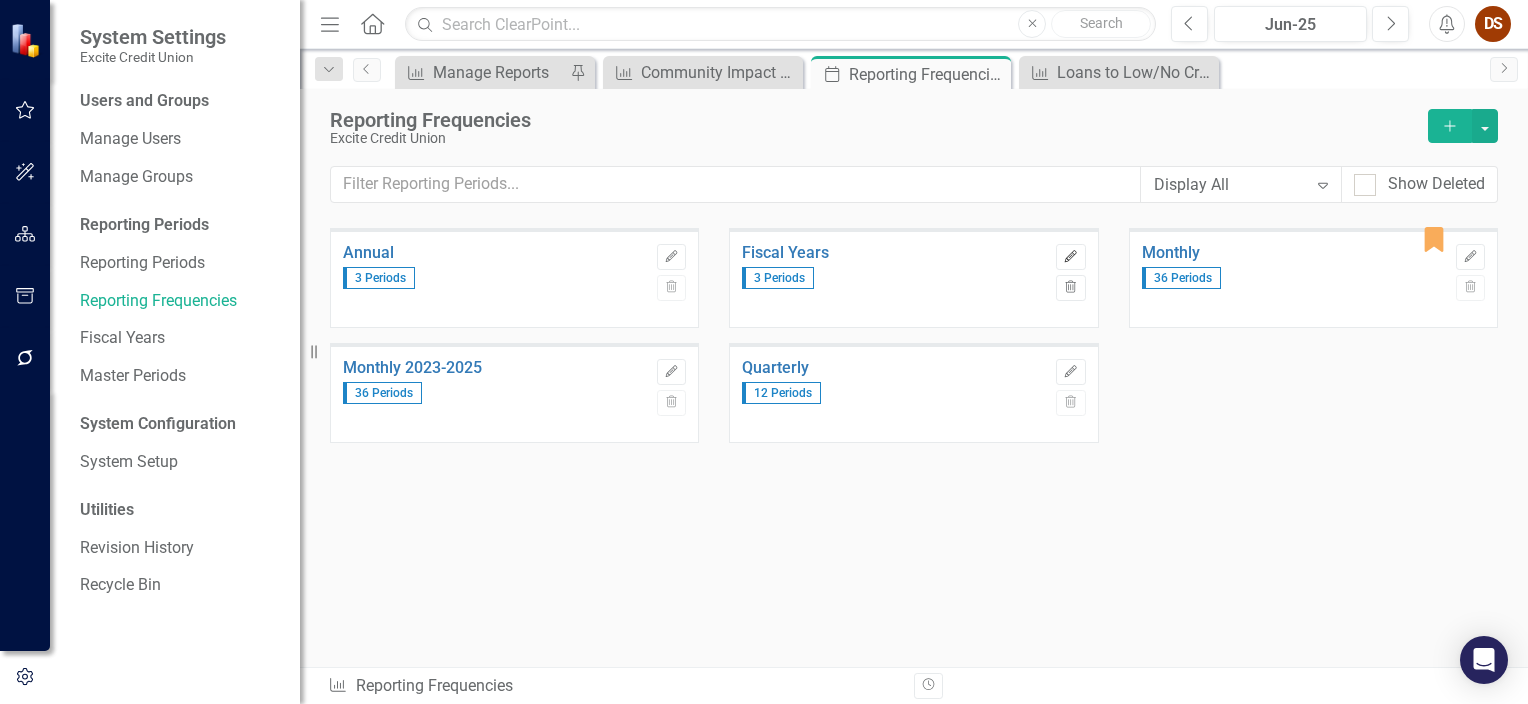 click 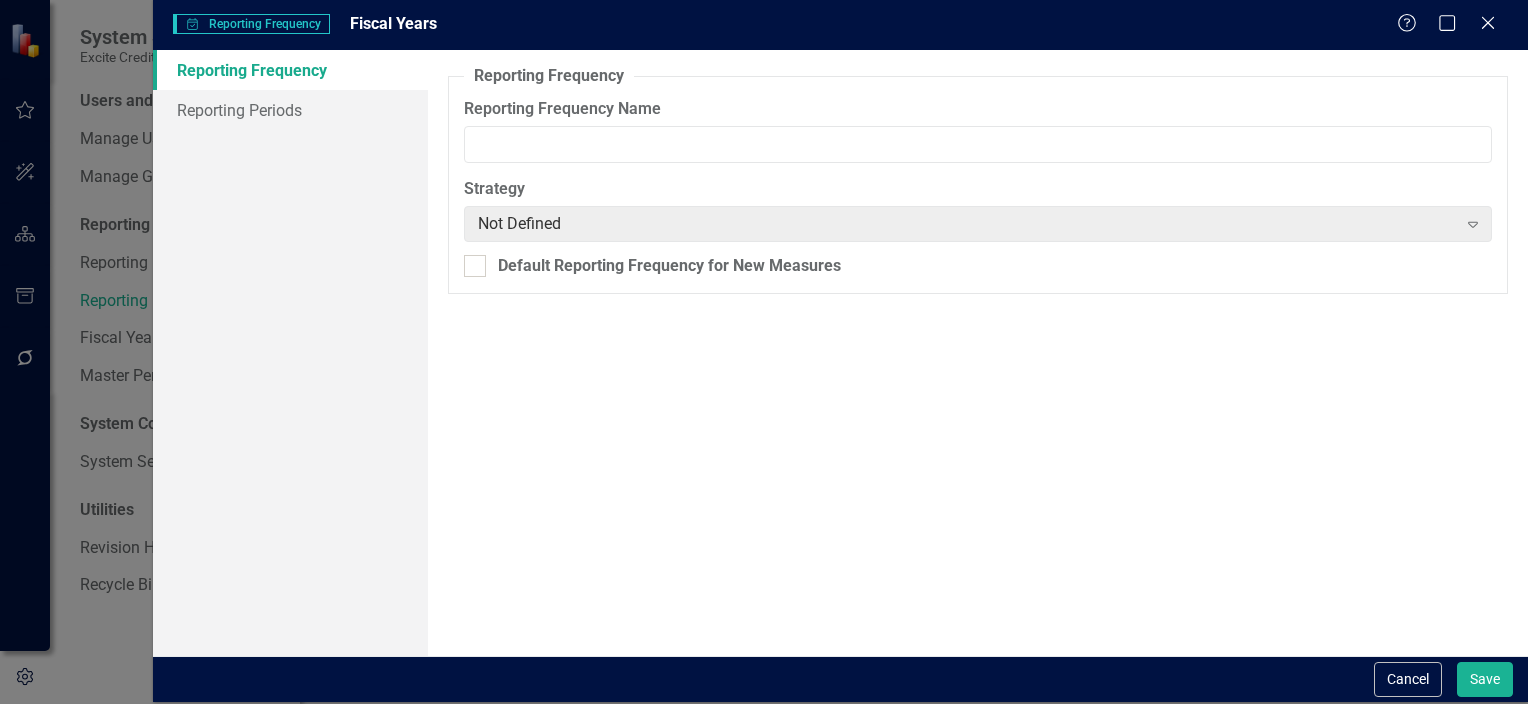 type on "Fiscal Years" 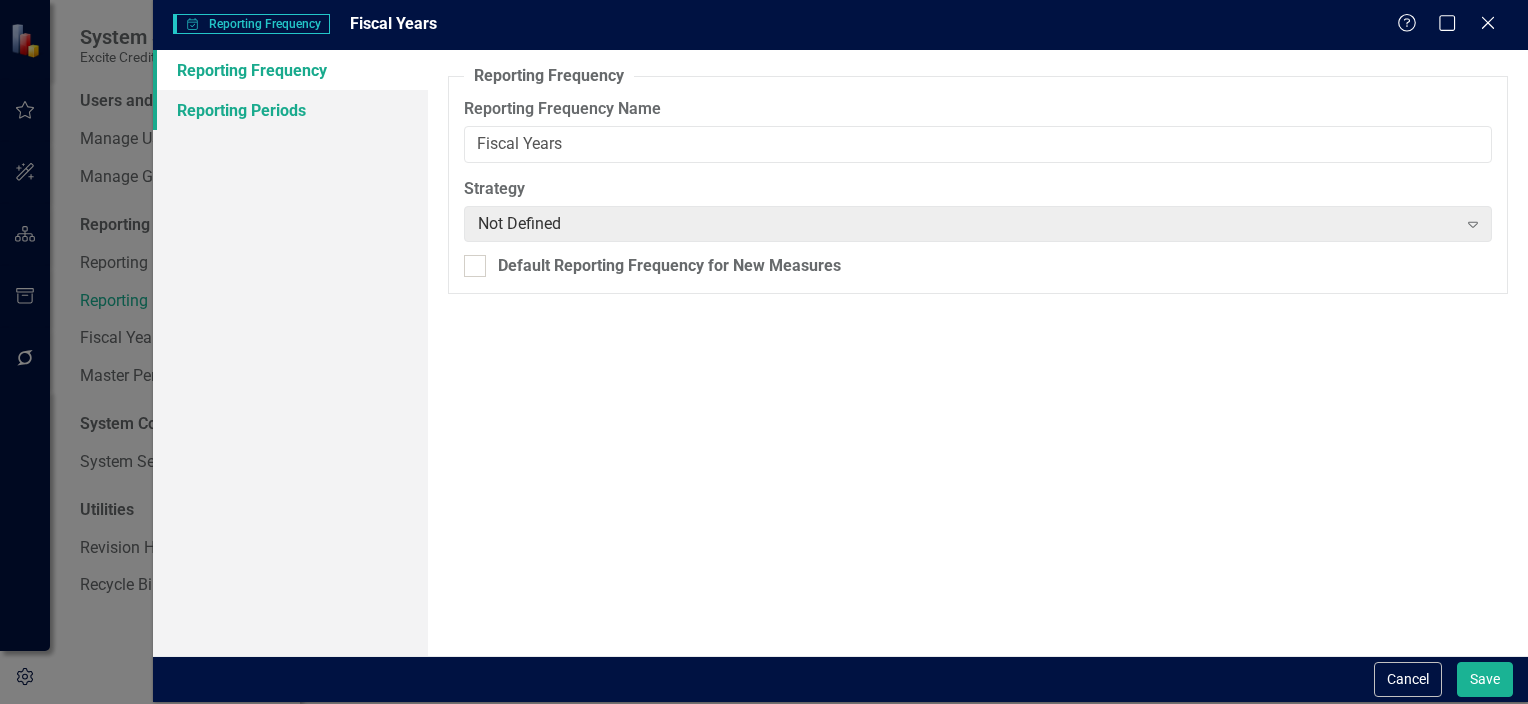 click on "Reporting Periods" at bounding box center [290, 110] 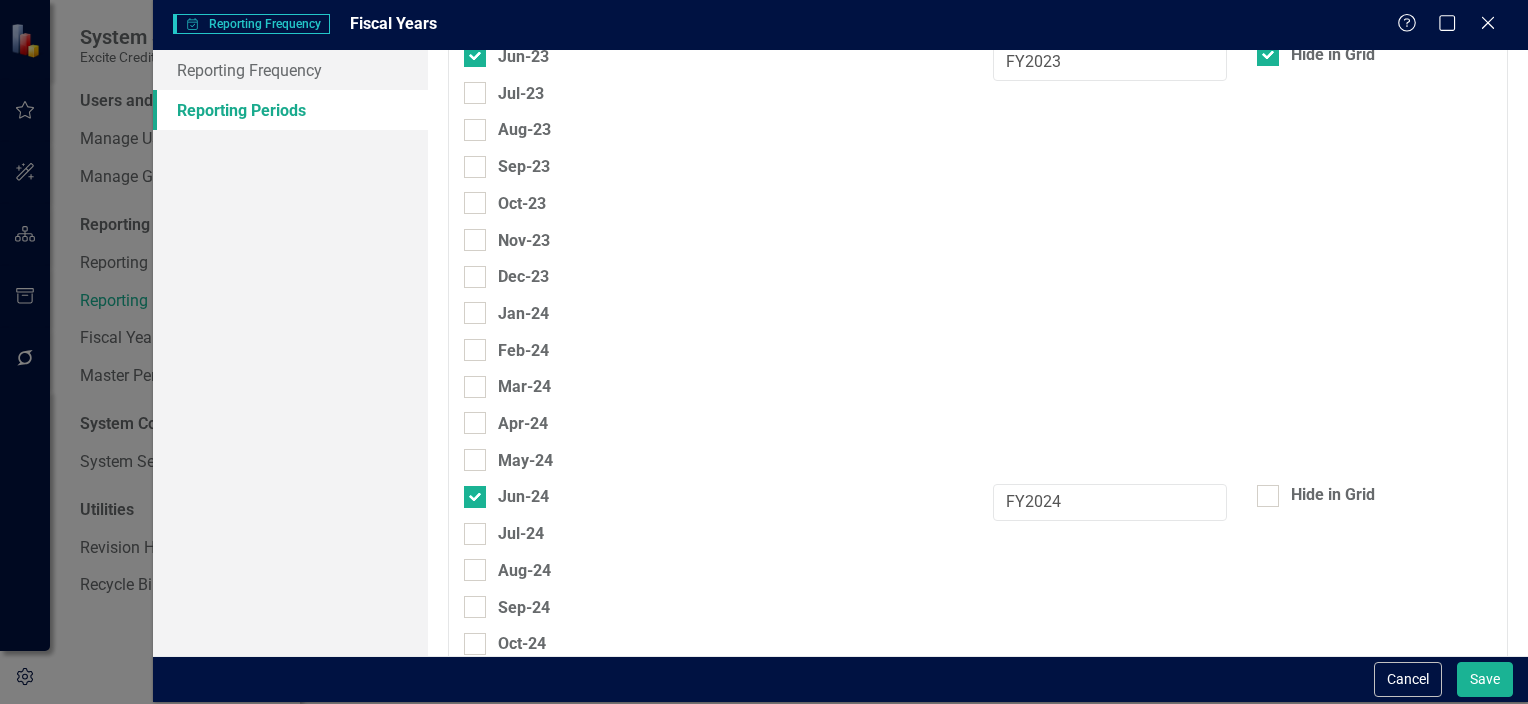 scroll, scrollTop: 916, scrollLeft: 0, axis: vertical 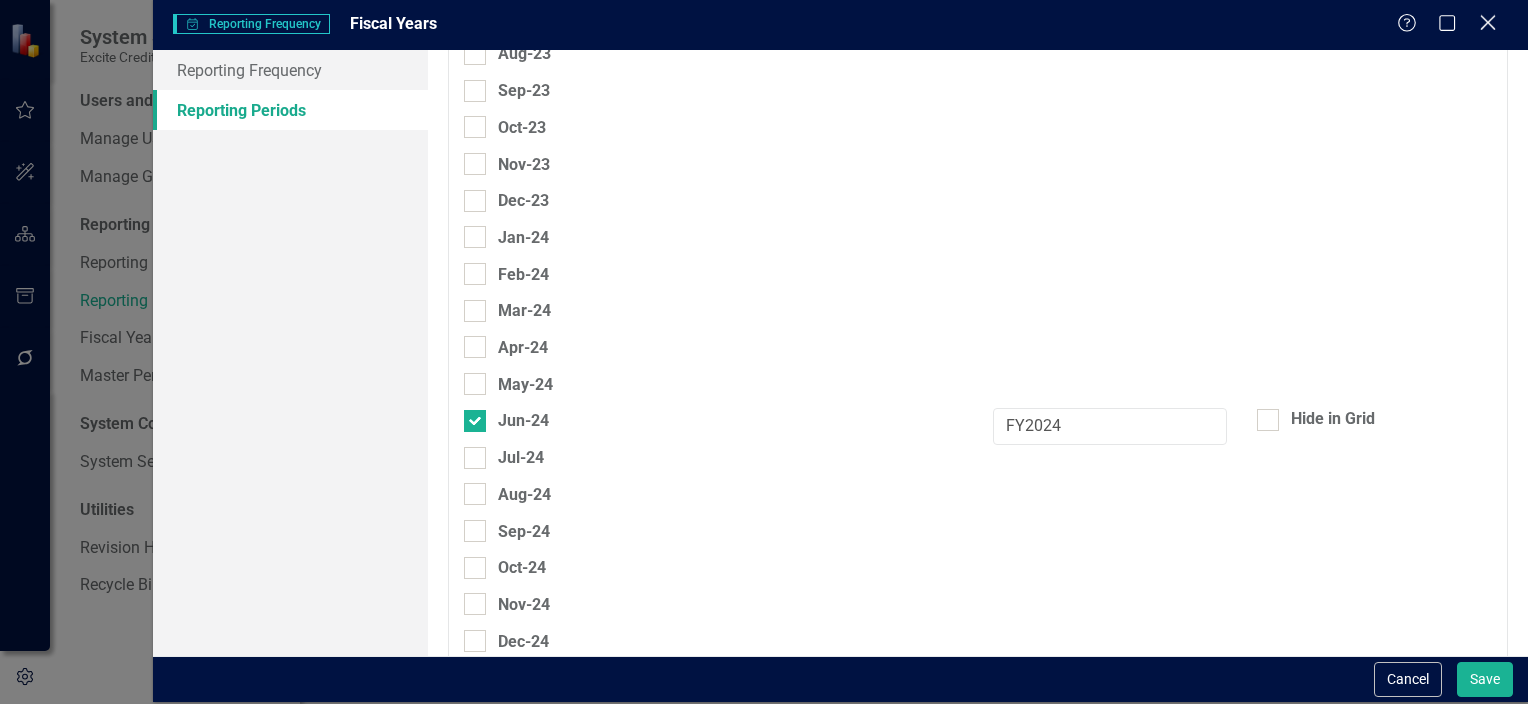 click on "Close" at bounding box center (1487, 23) 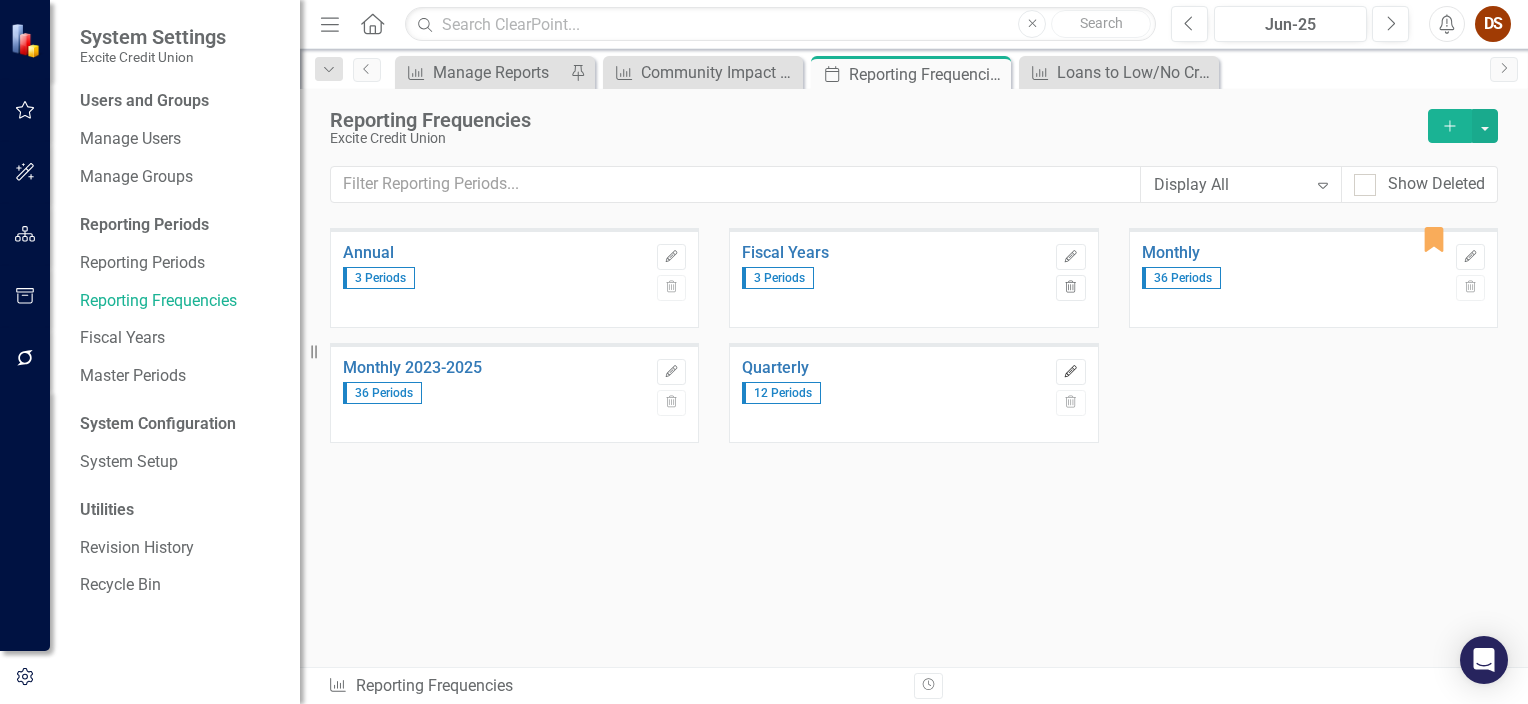 click 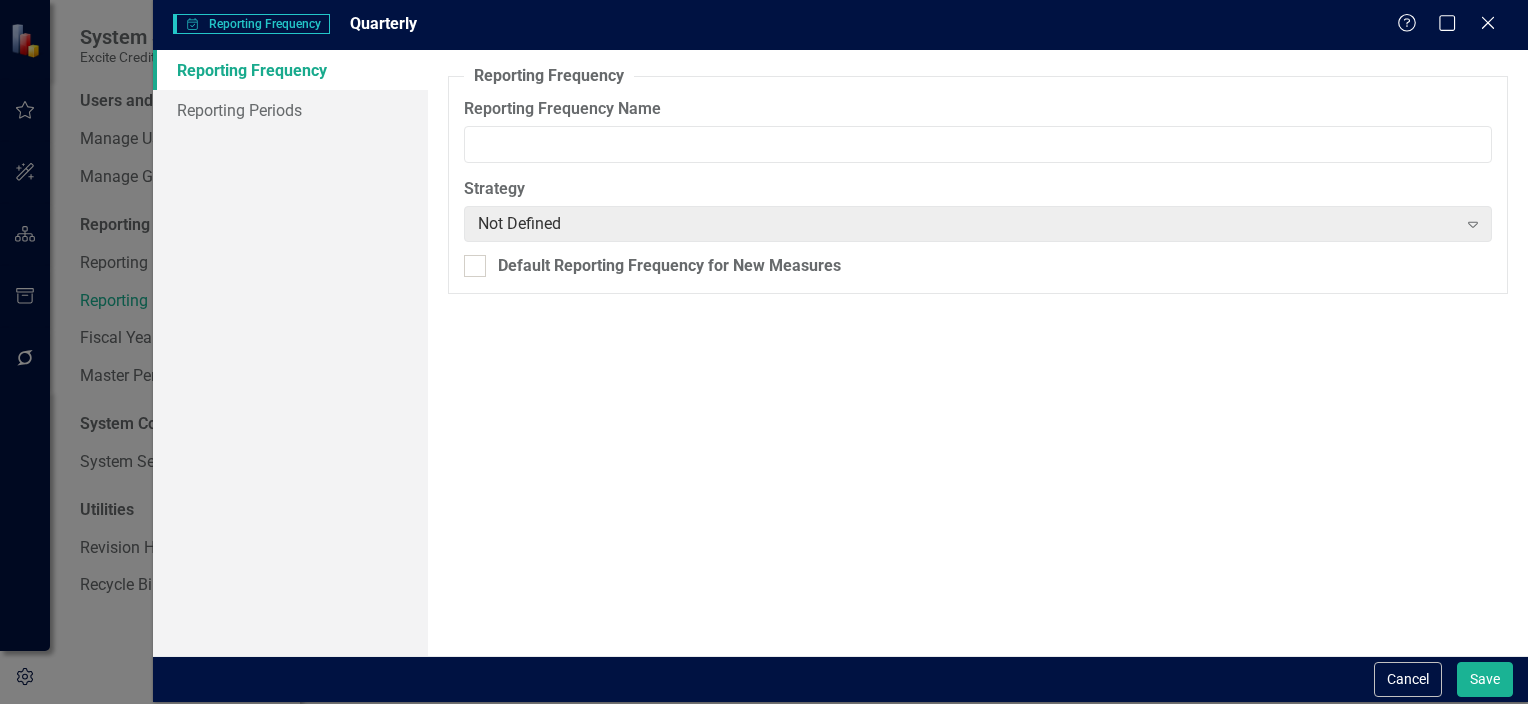 type on "Quarterly" 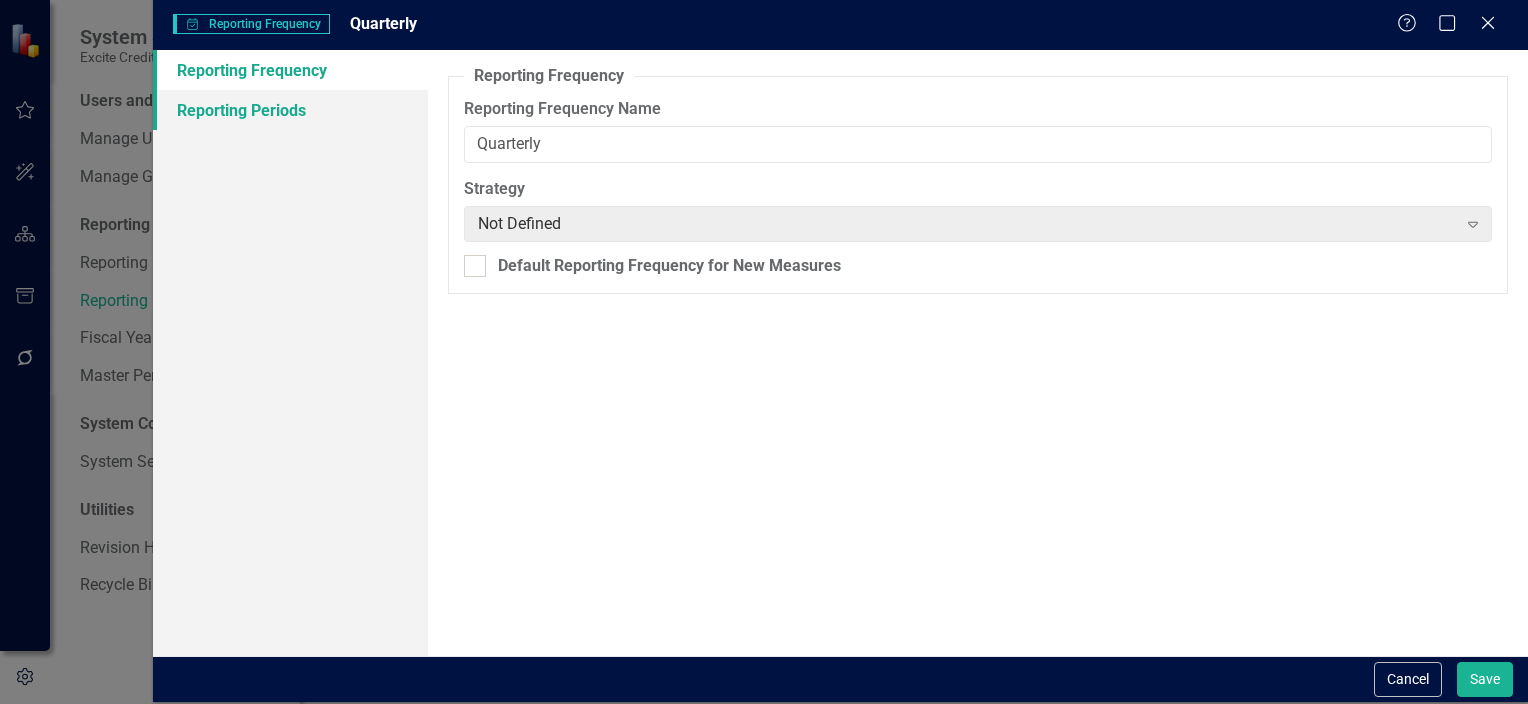 click on "Reporting Periods" at bounding box center (290, 110) 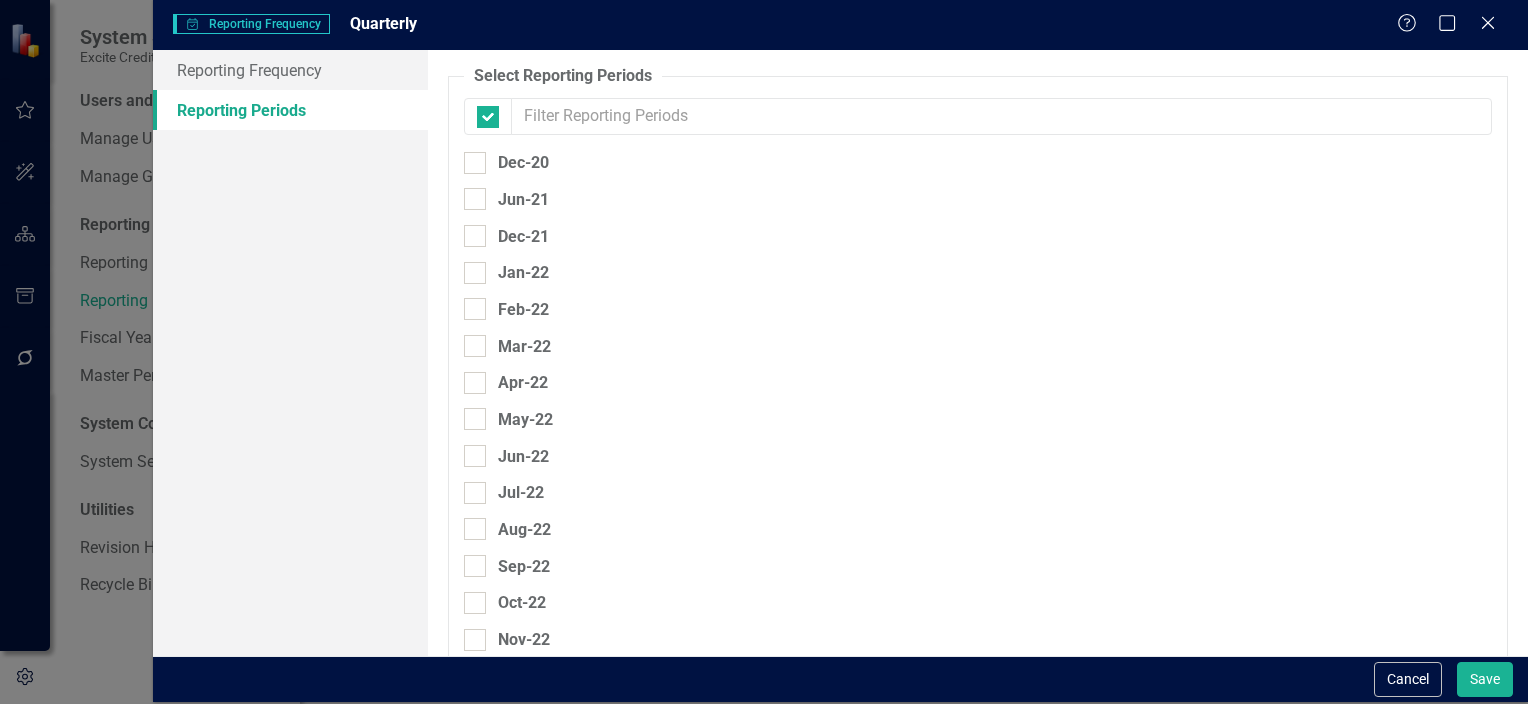 checkbox on "false" 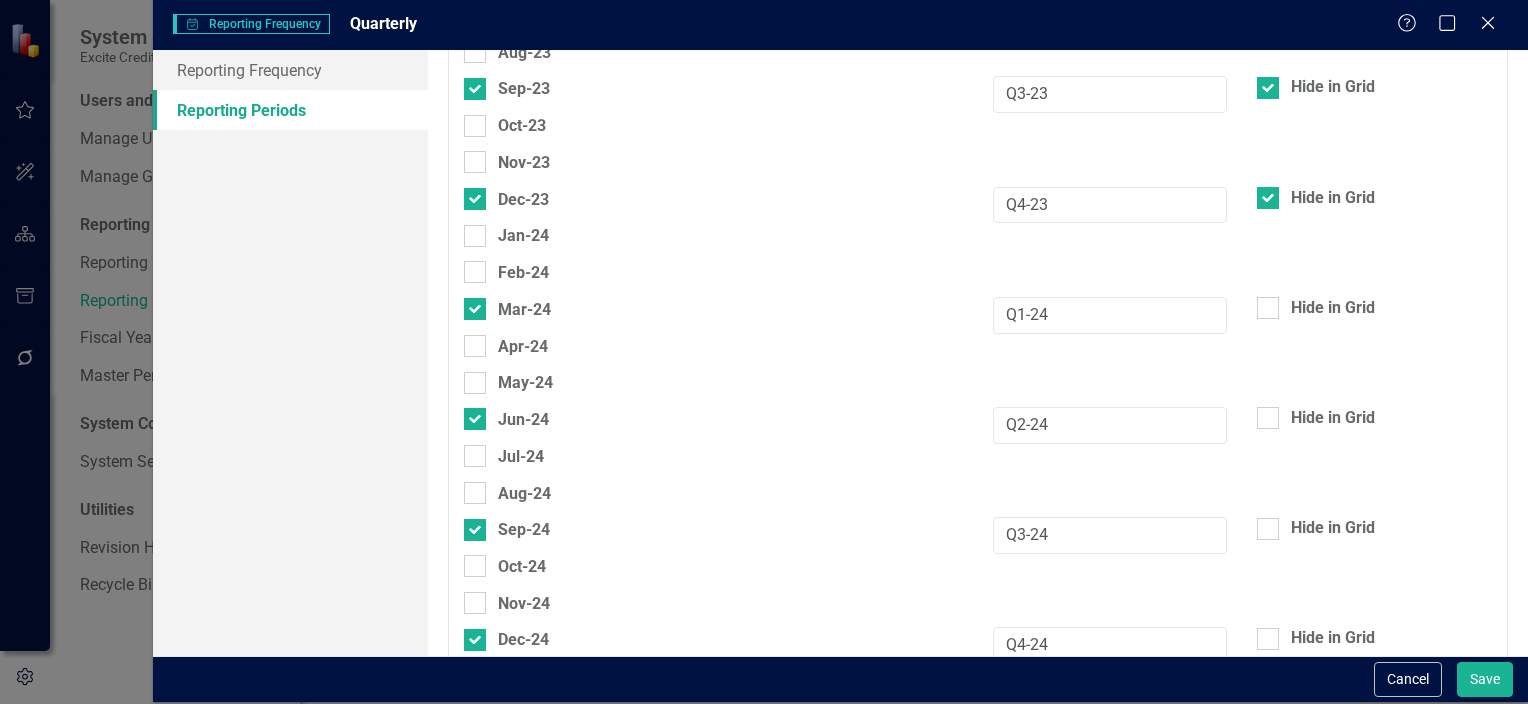 scroll, scrollTop: 918, scrollLeft: 0, axis: vertical 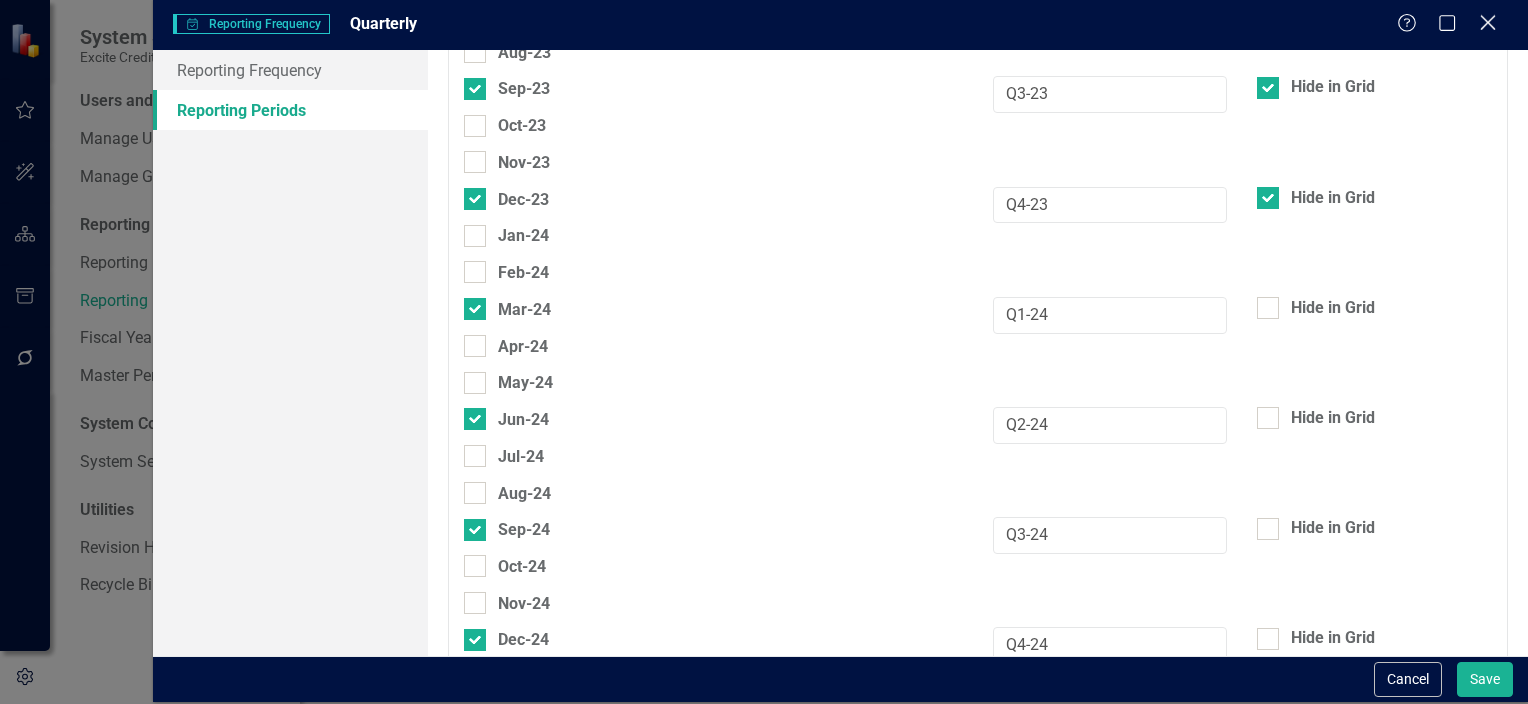 click on "Close" 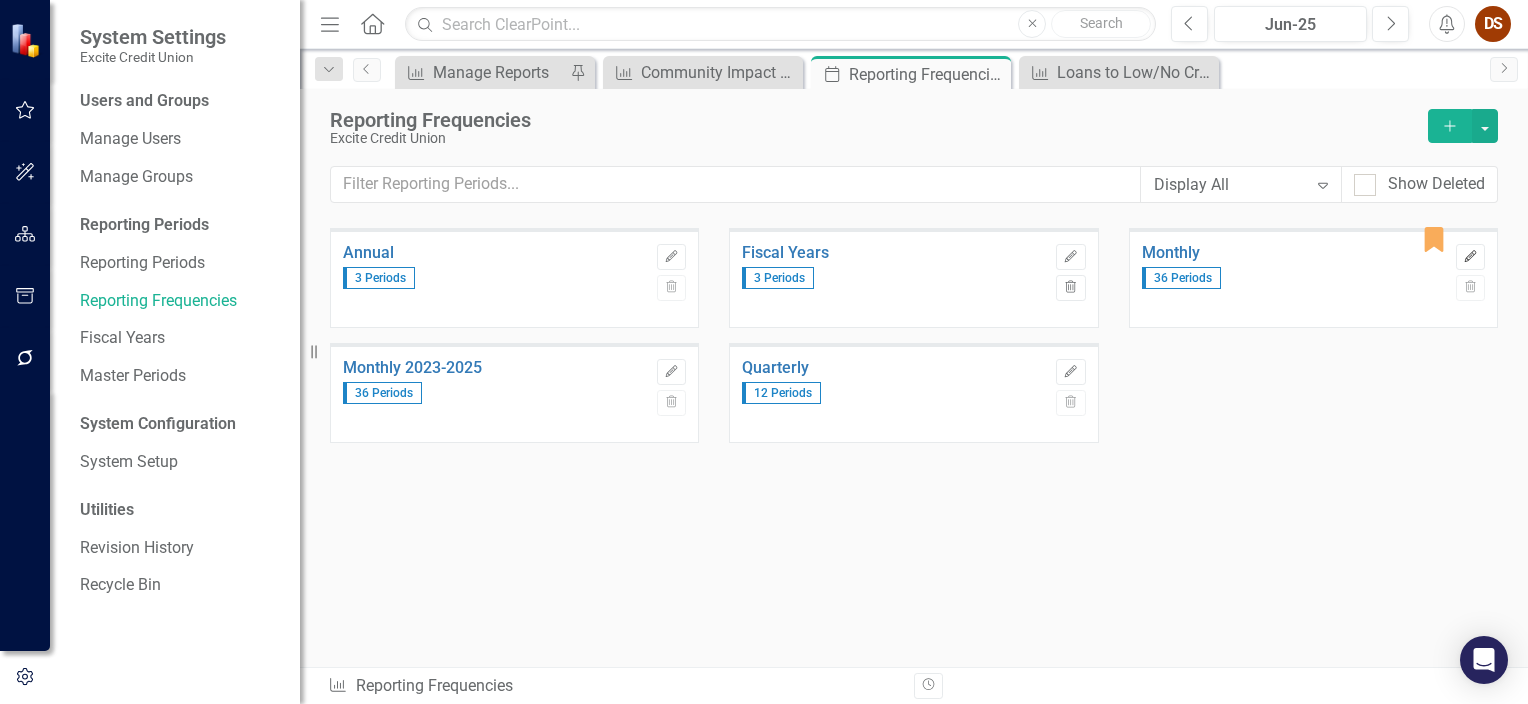 click 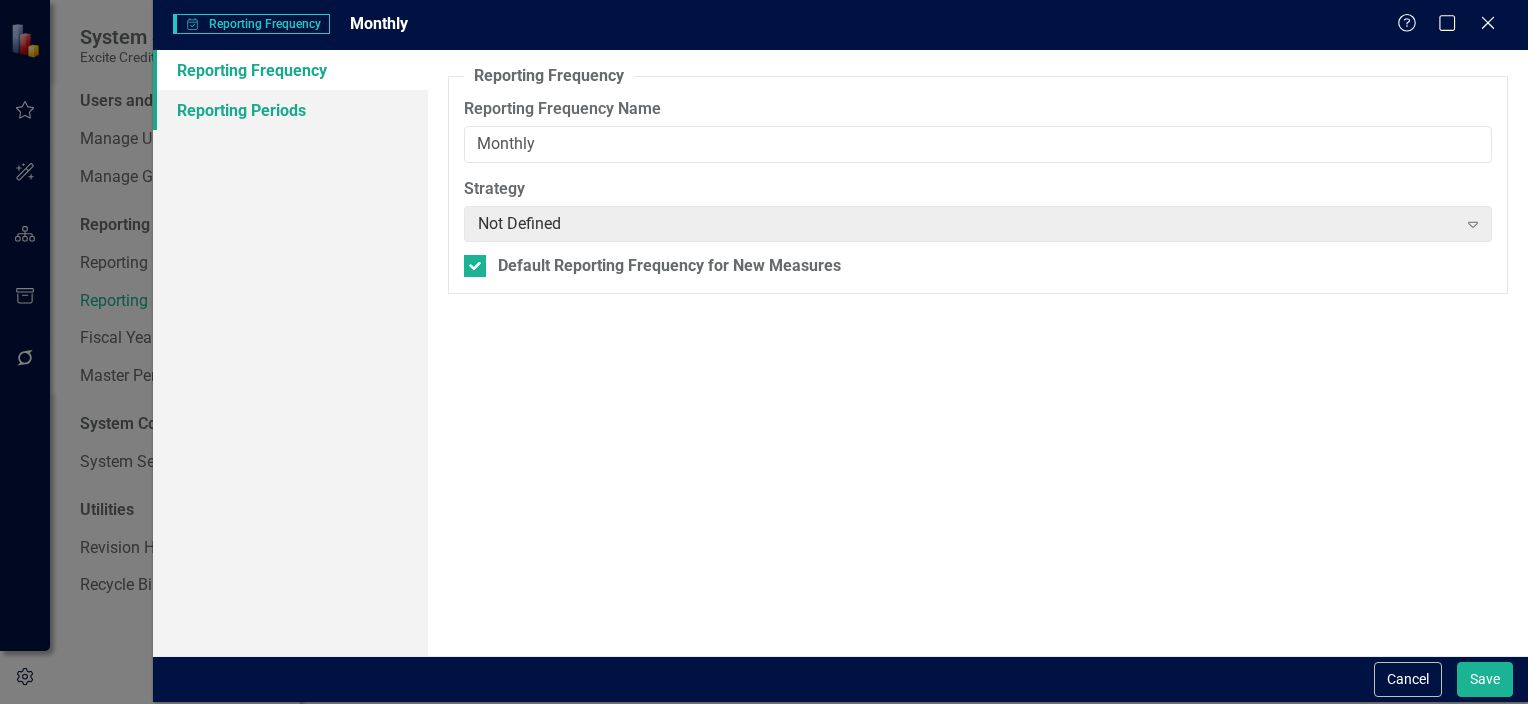 click on "Reporting Periods" at bounding box center (290, 110) 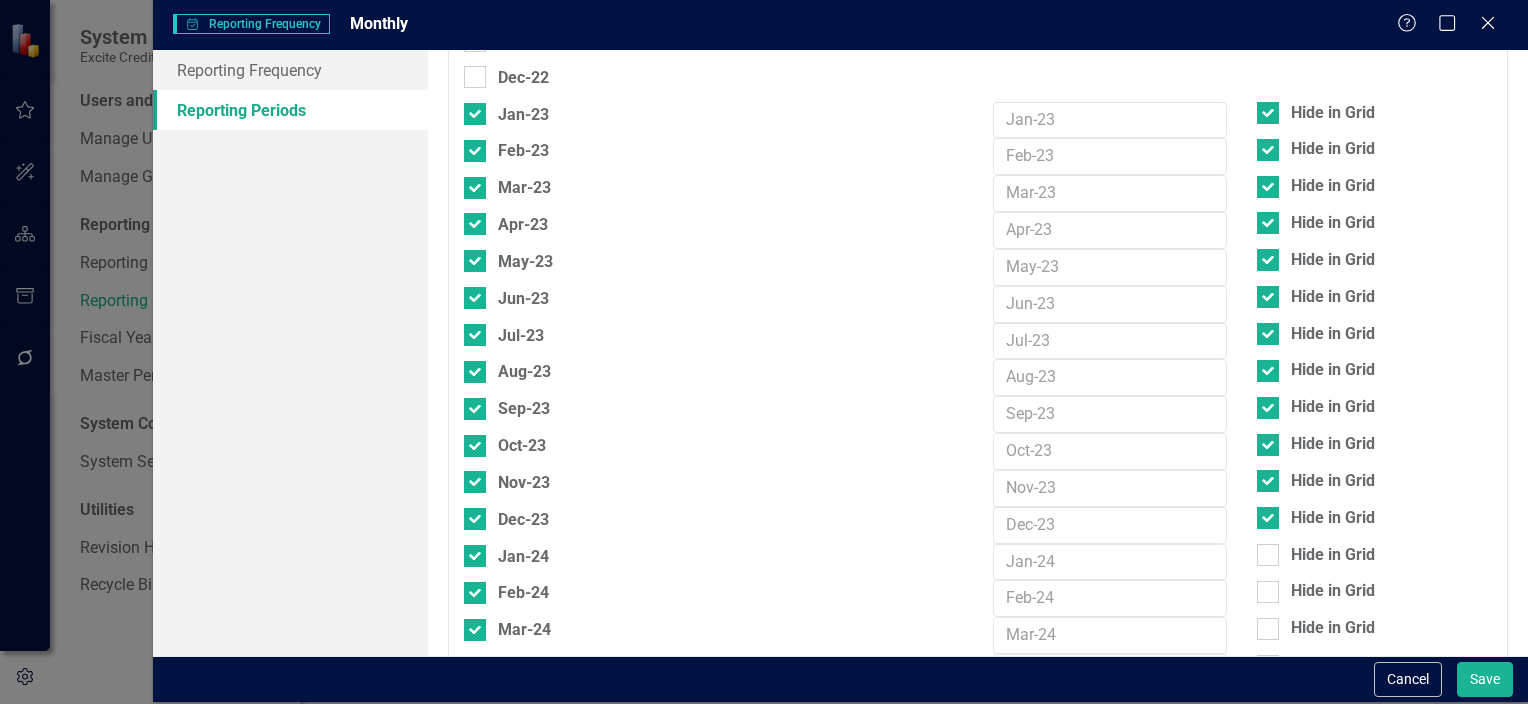 scroll, scrollTop: 598, scrollLeft: 0, axis: vertical 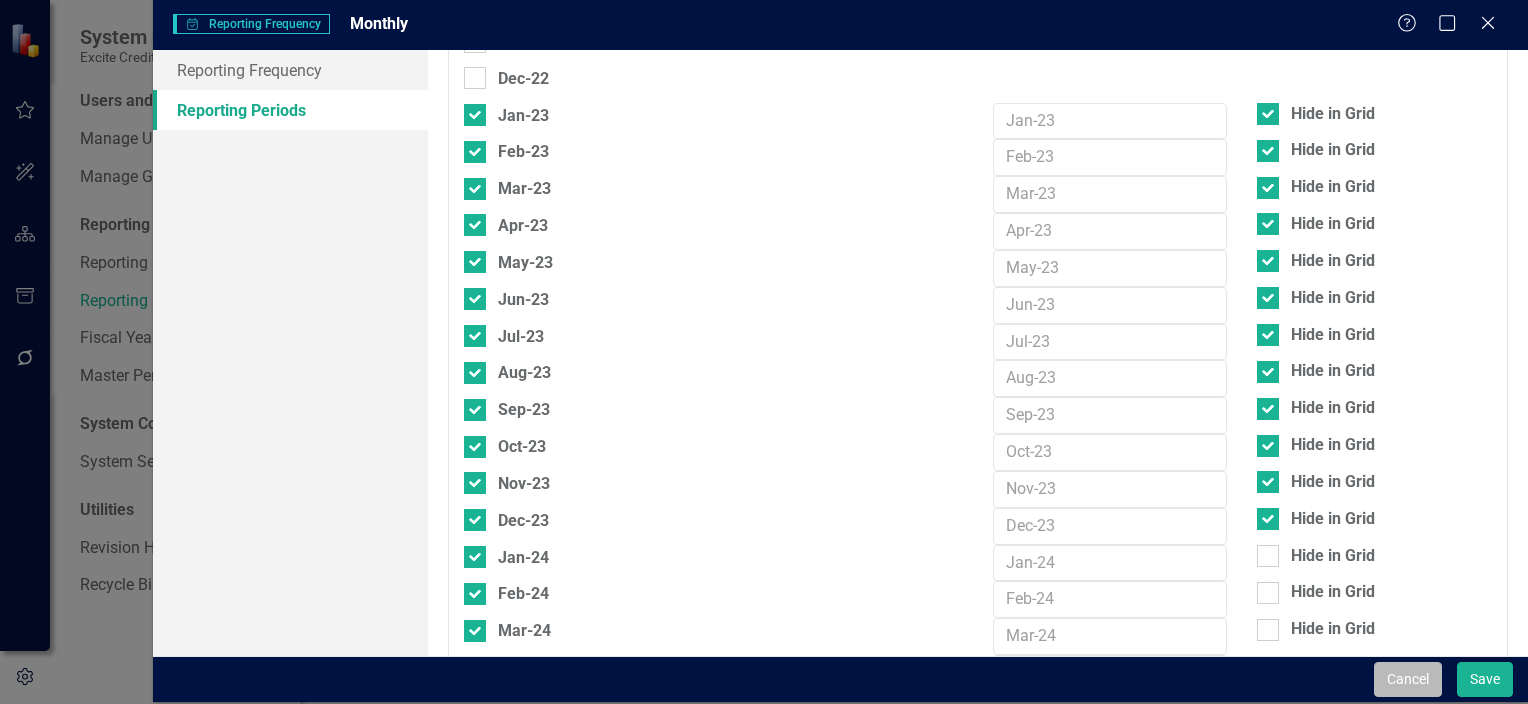 click on "Cancel" at bounding box center (1408, 679) 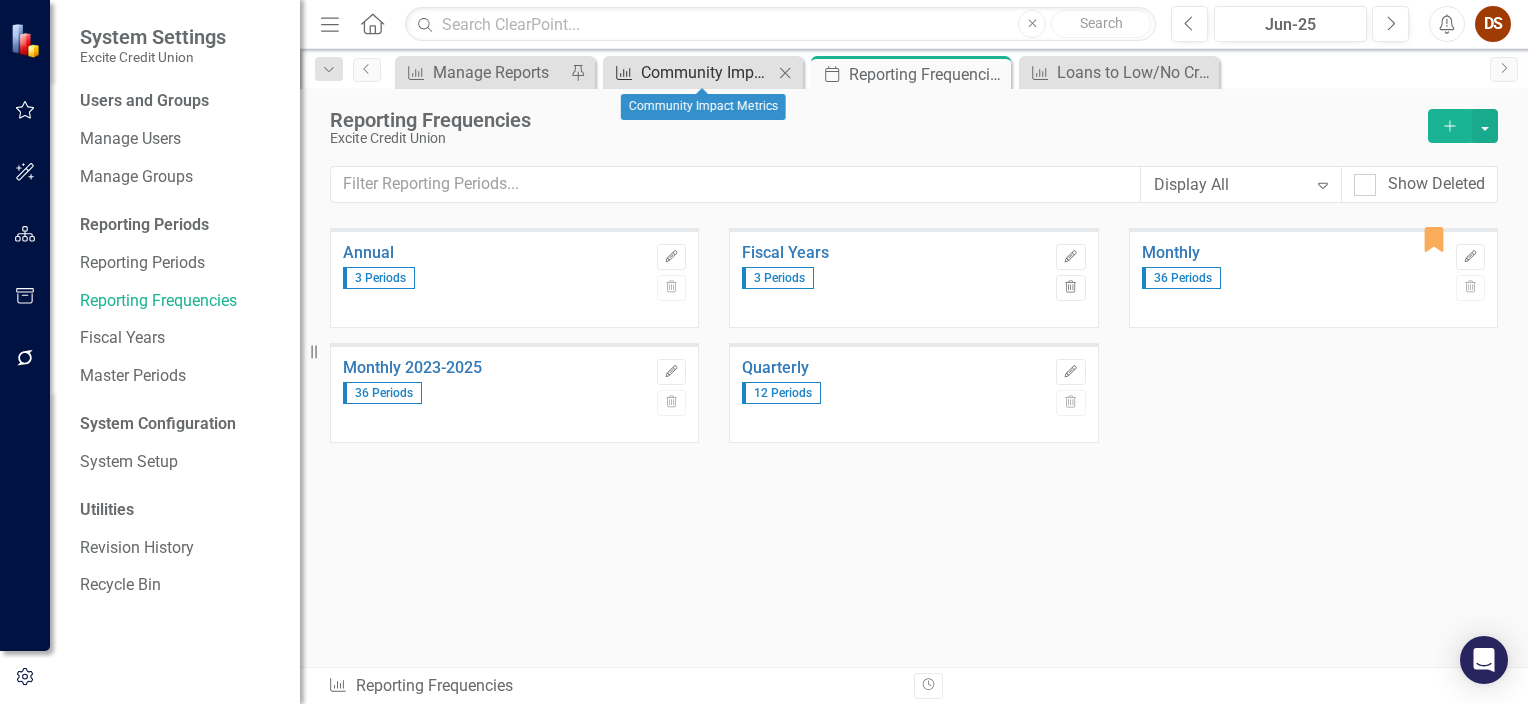 click on "Community Impact Metrics" at bounding box center [707, 72] 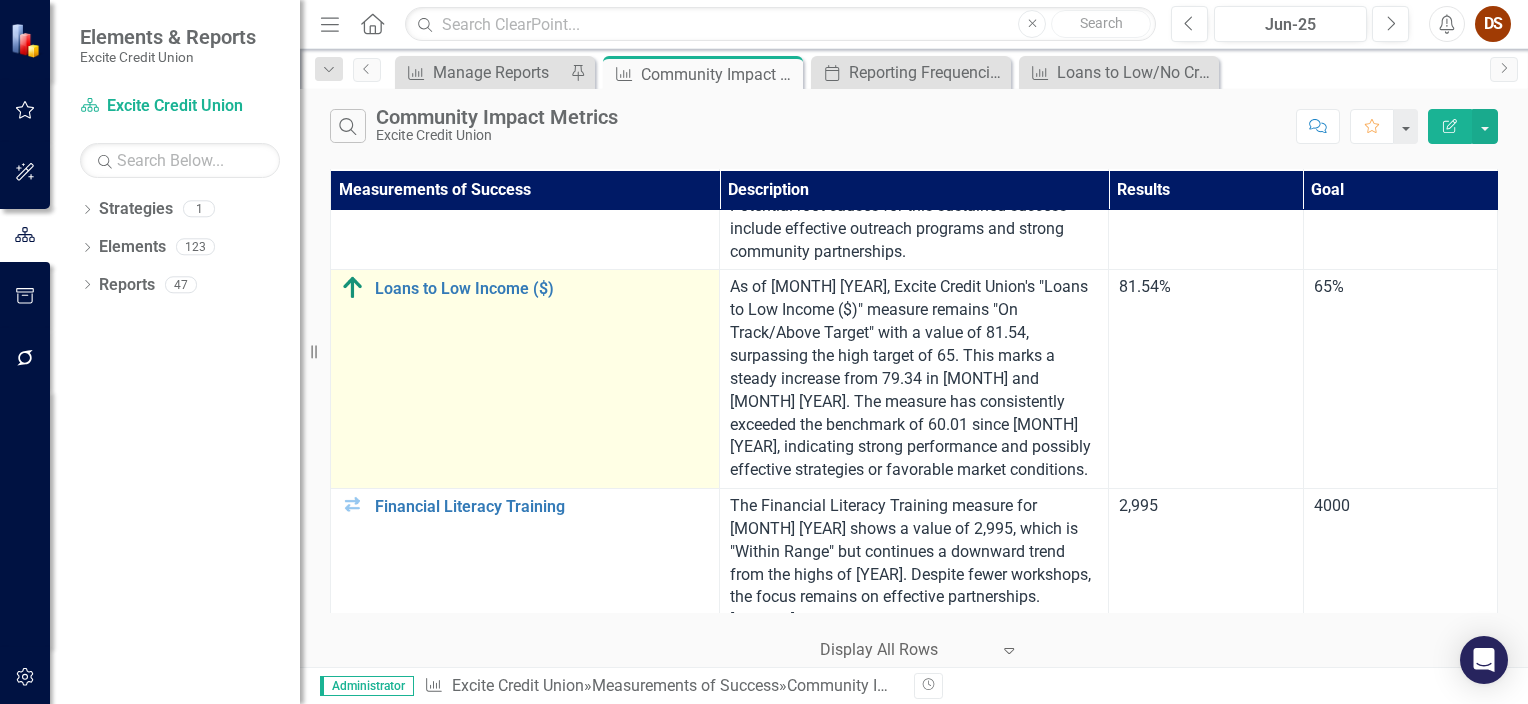 scroll, scrollTop: 0, scrollLeft: 0, axis: both 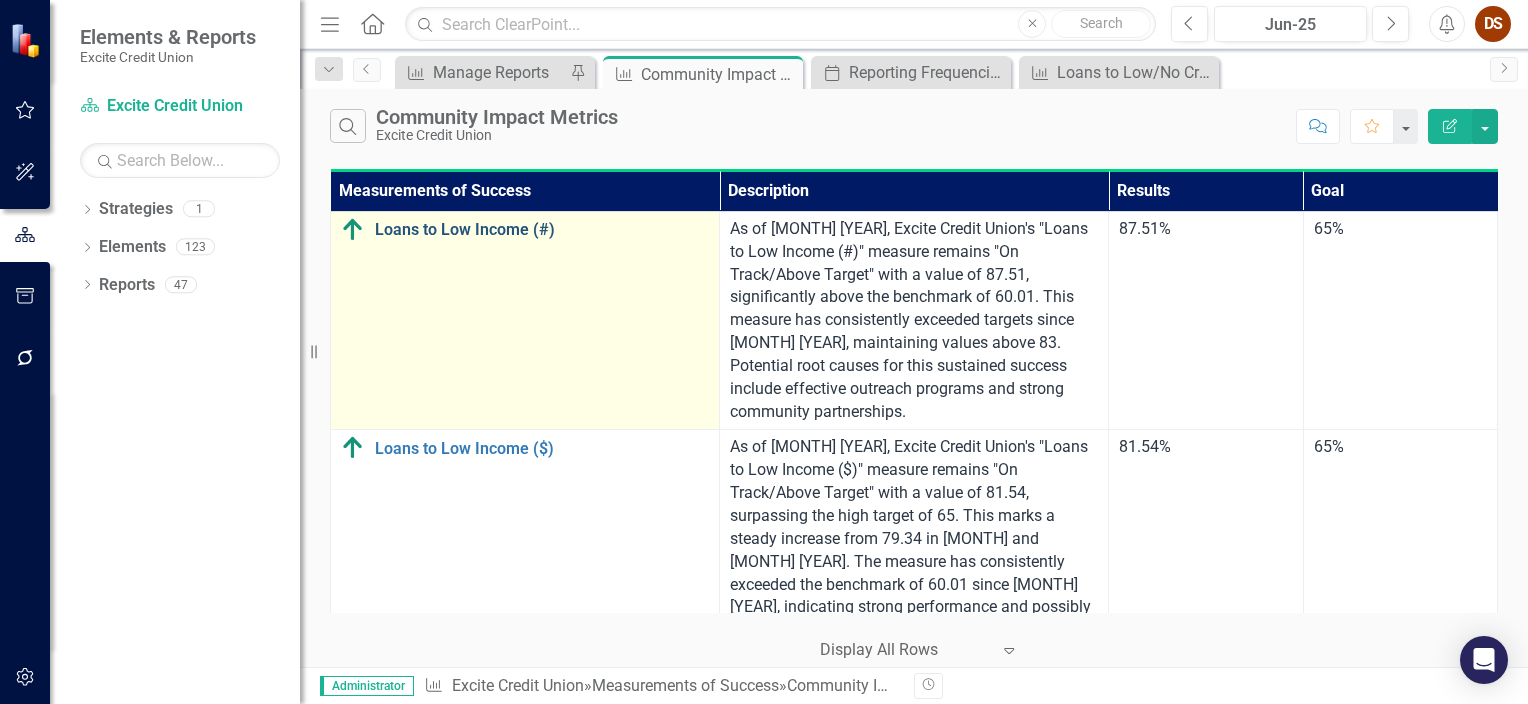 click on "Loans to Low Income  (#)" at bounding box center (542, 230) 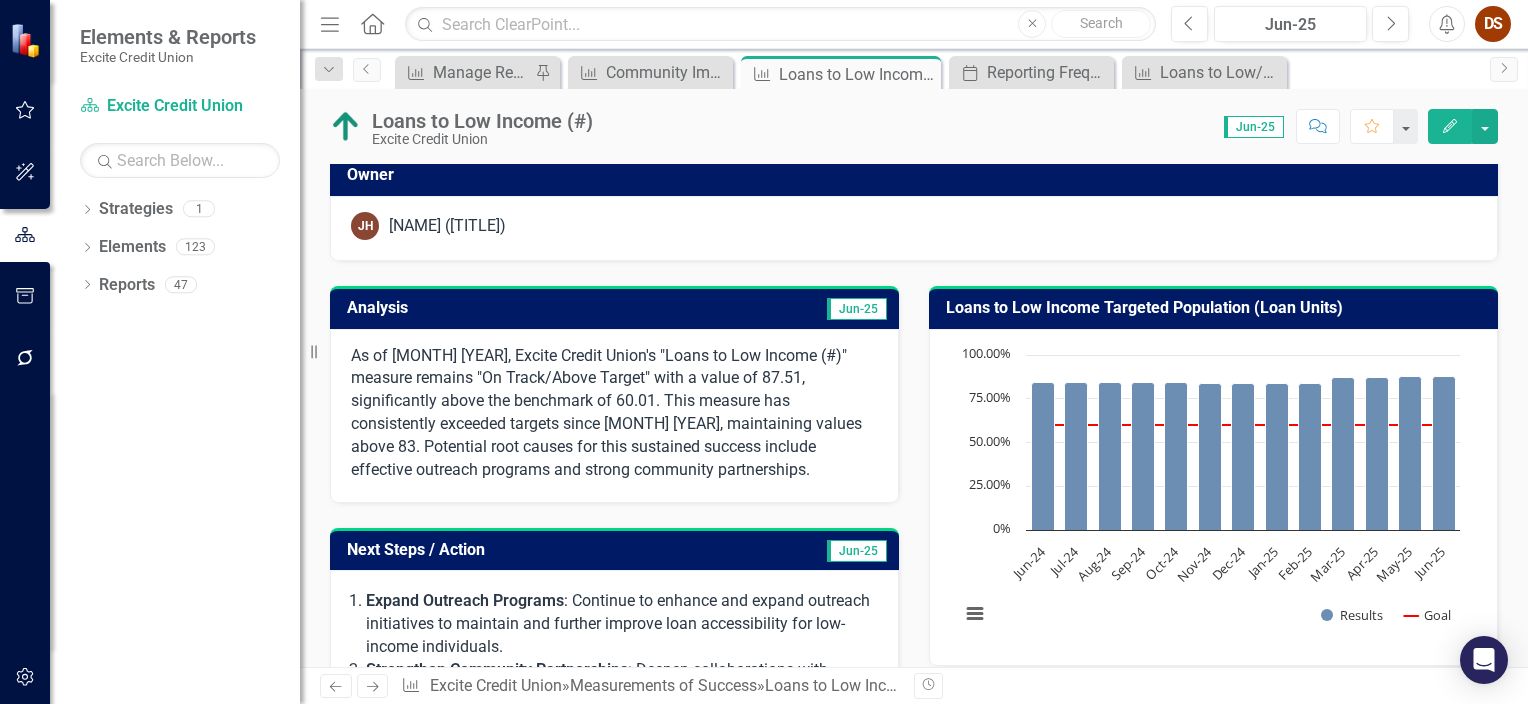 scroll, scrollTop: 128, scrollLeft: 0, axis: vertical 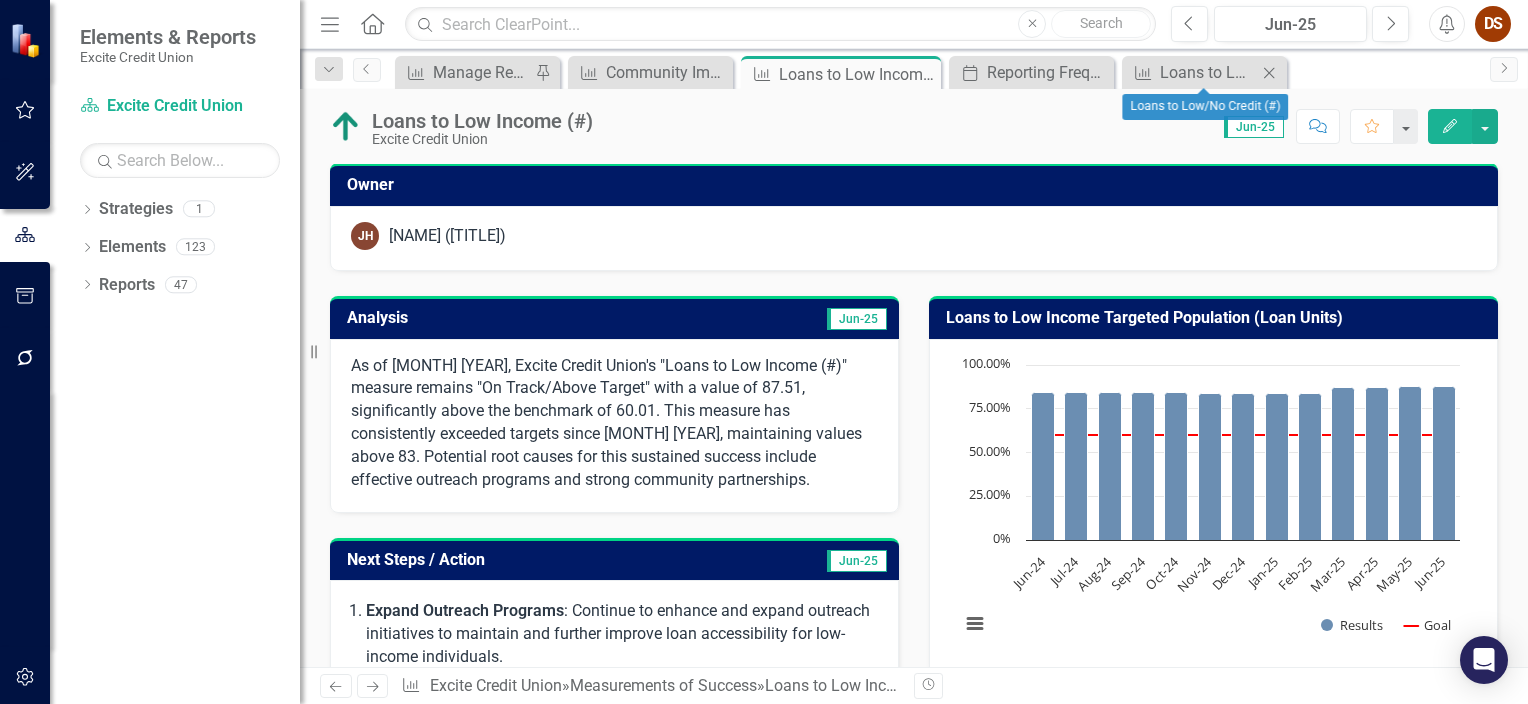 click on "Close" 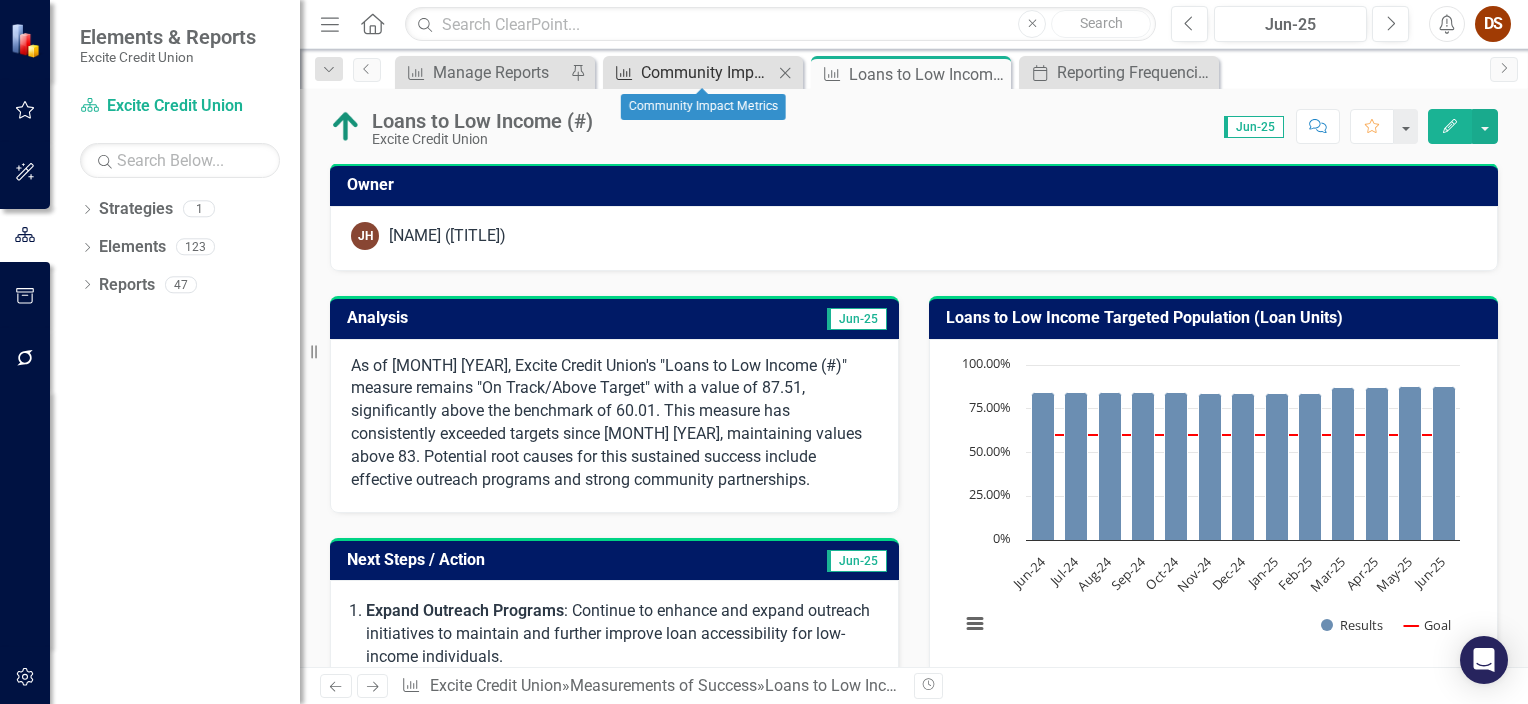 click on "Community Impact Metrics" at bounding box center (707, 72) 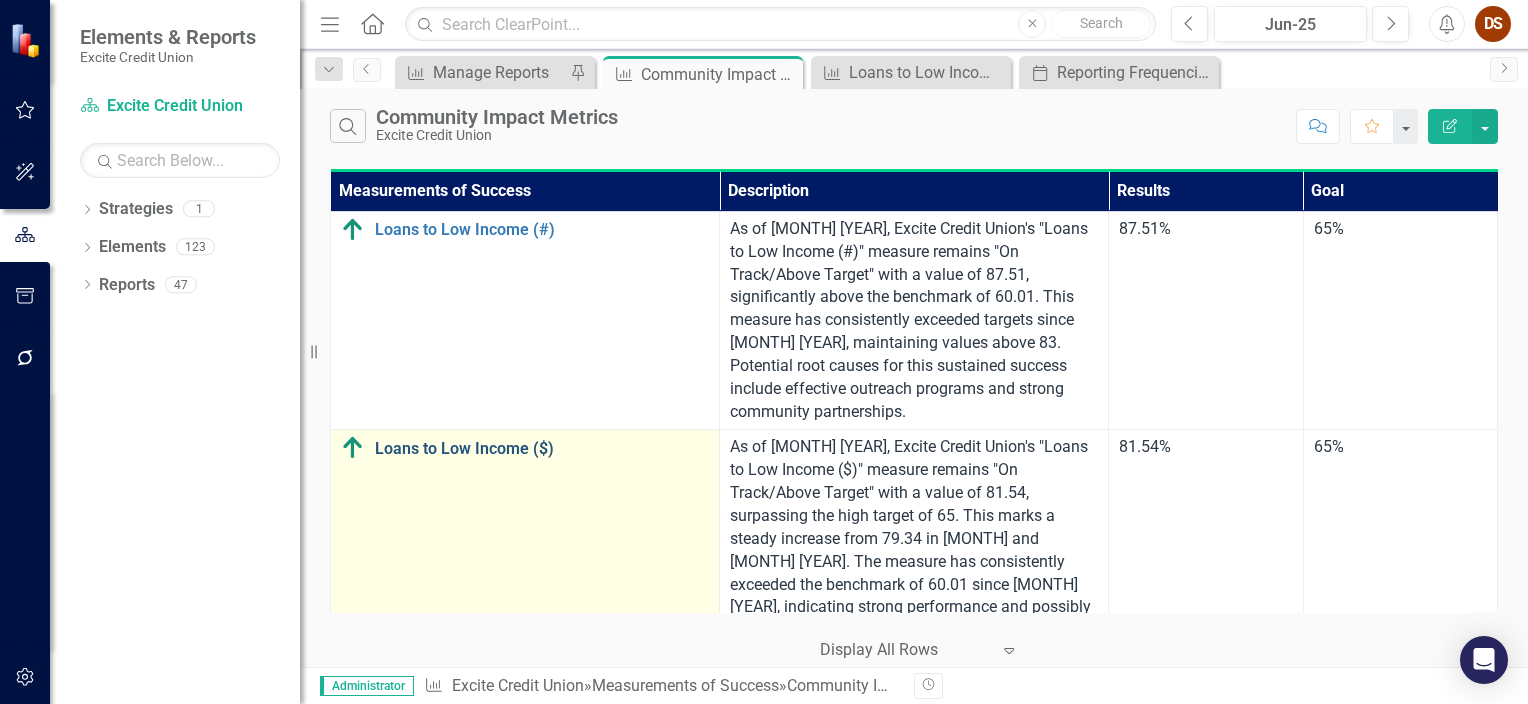 click on "Loans to Low Income ($)" at bounding box center [542, 449] 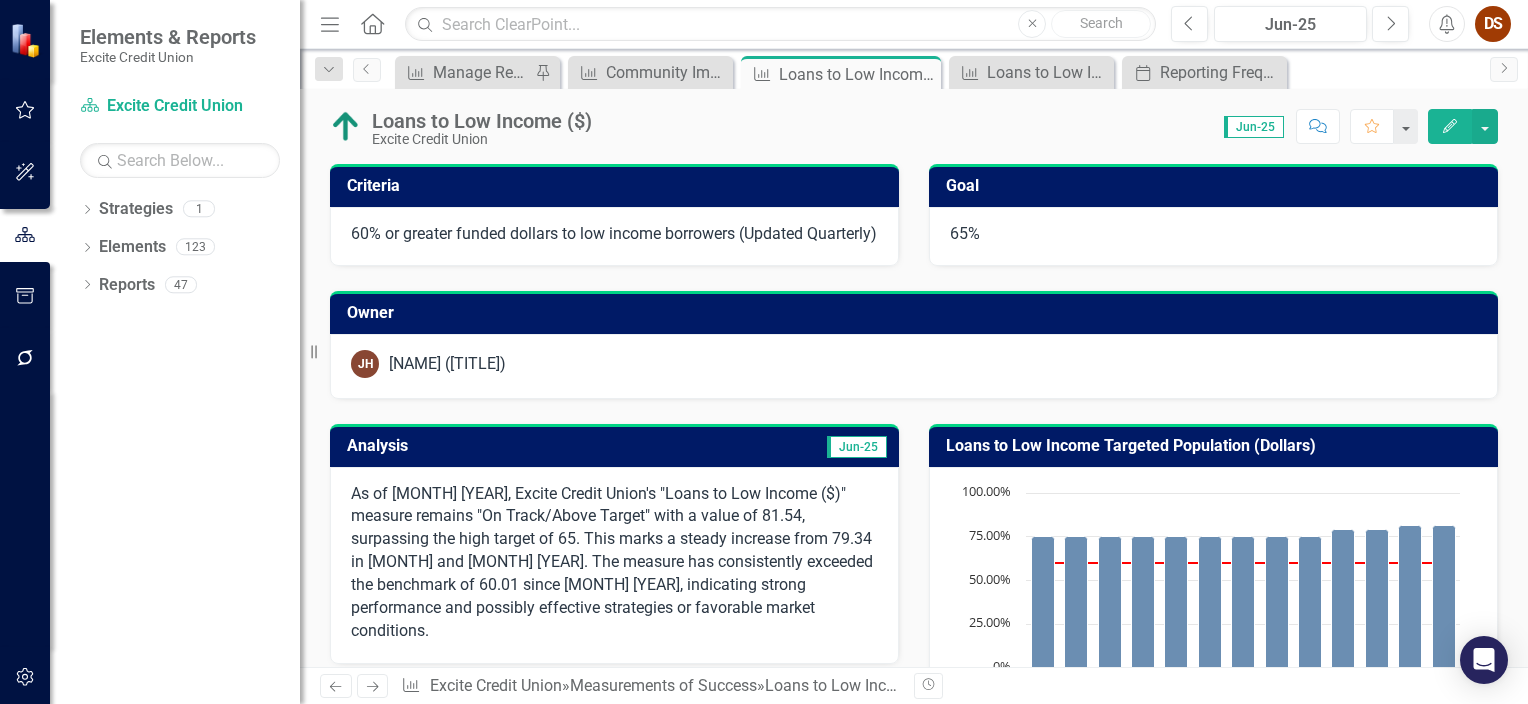 scroll, scrollTop: 391, scrollLeft: 0, axis: vertical 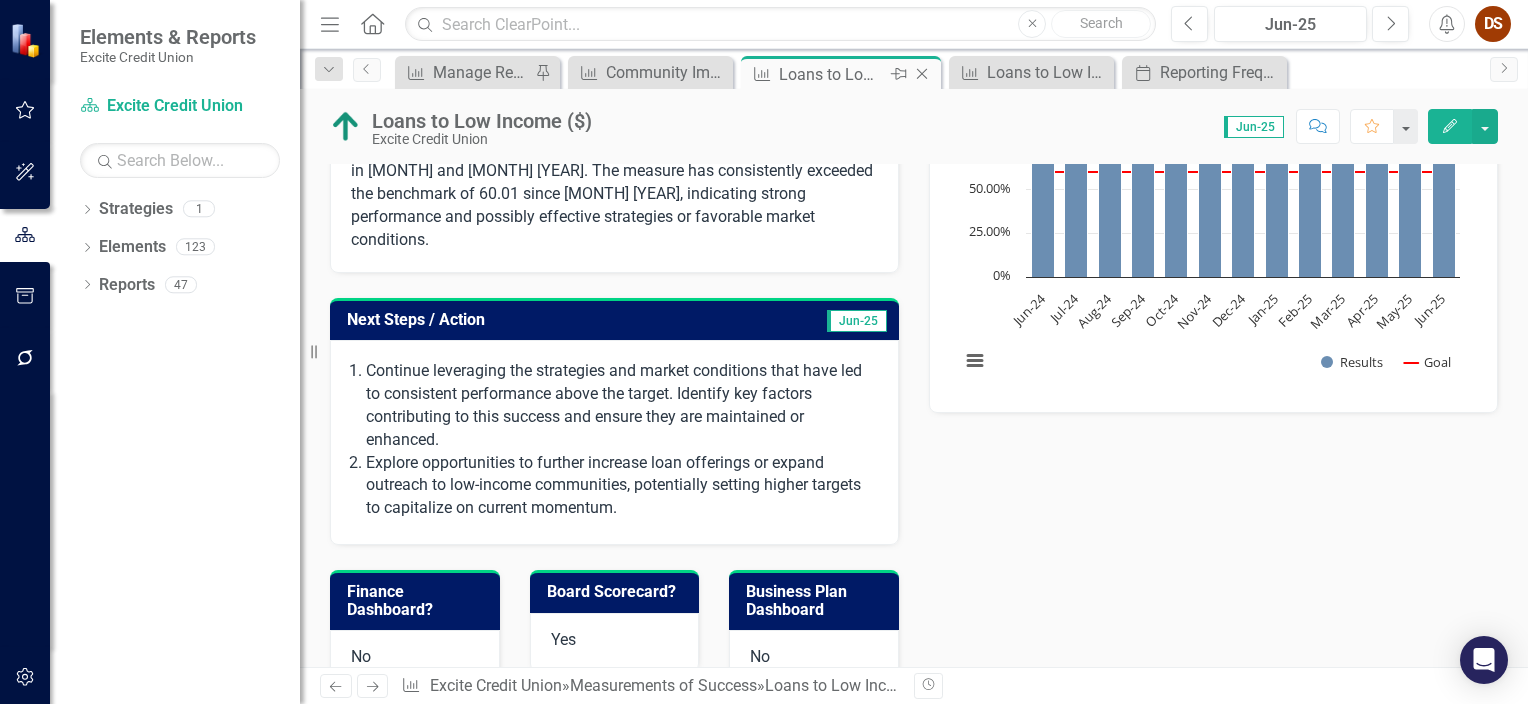 click on "Close" 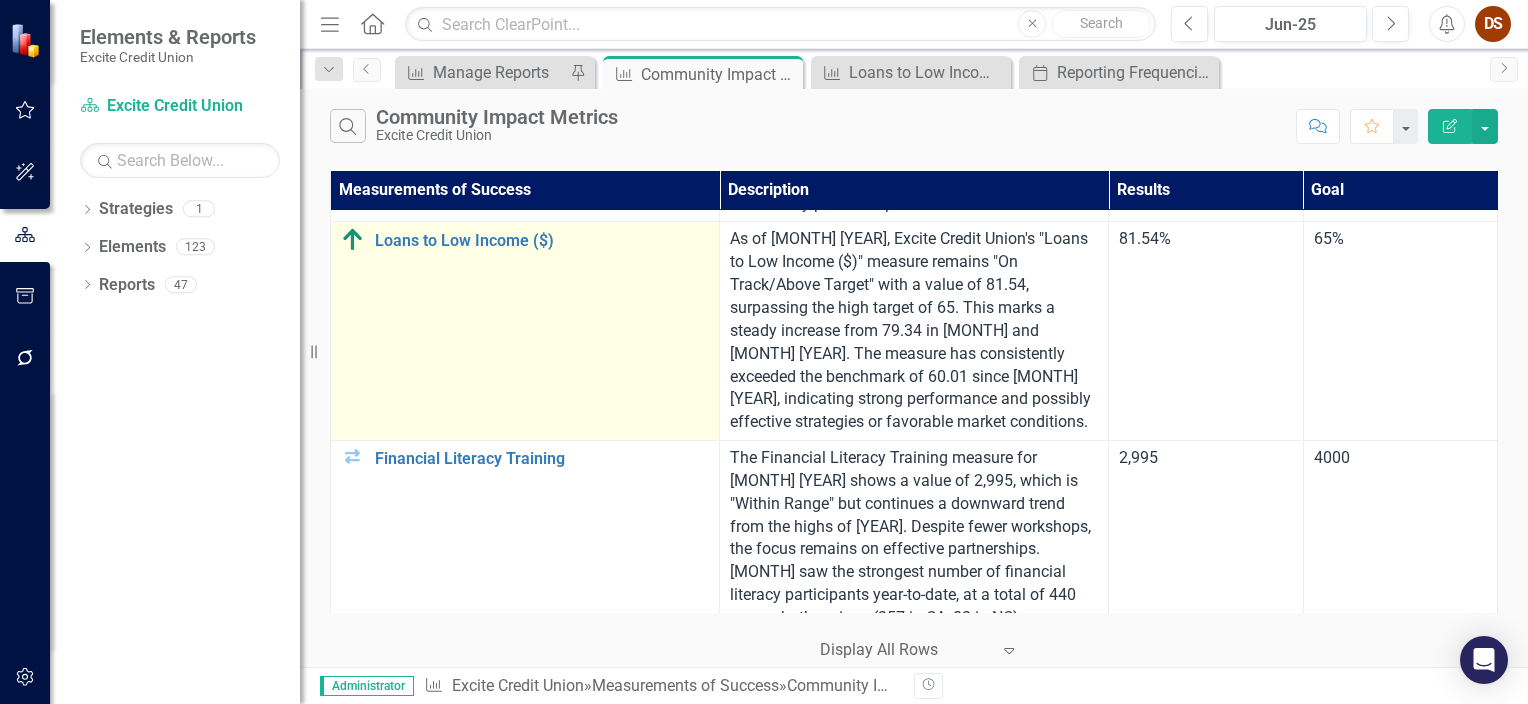 scroll, scrollTop: 208, scrollLeft: 0, axis: vertical 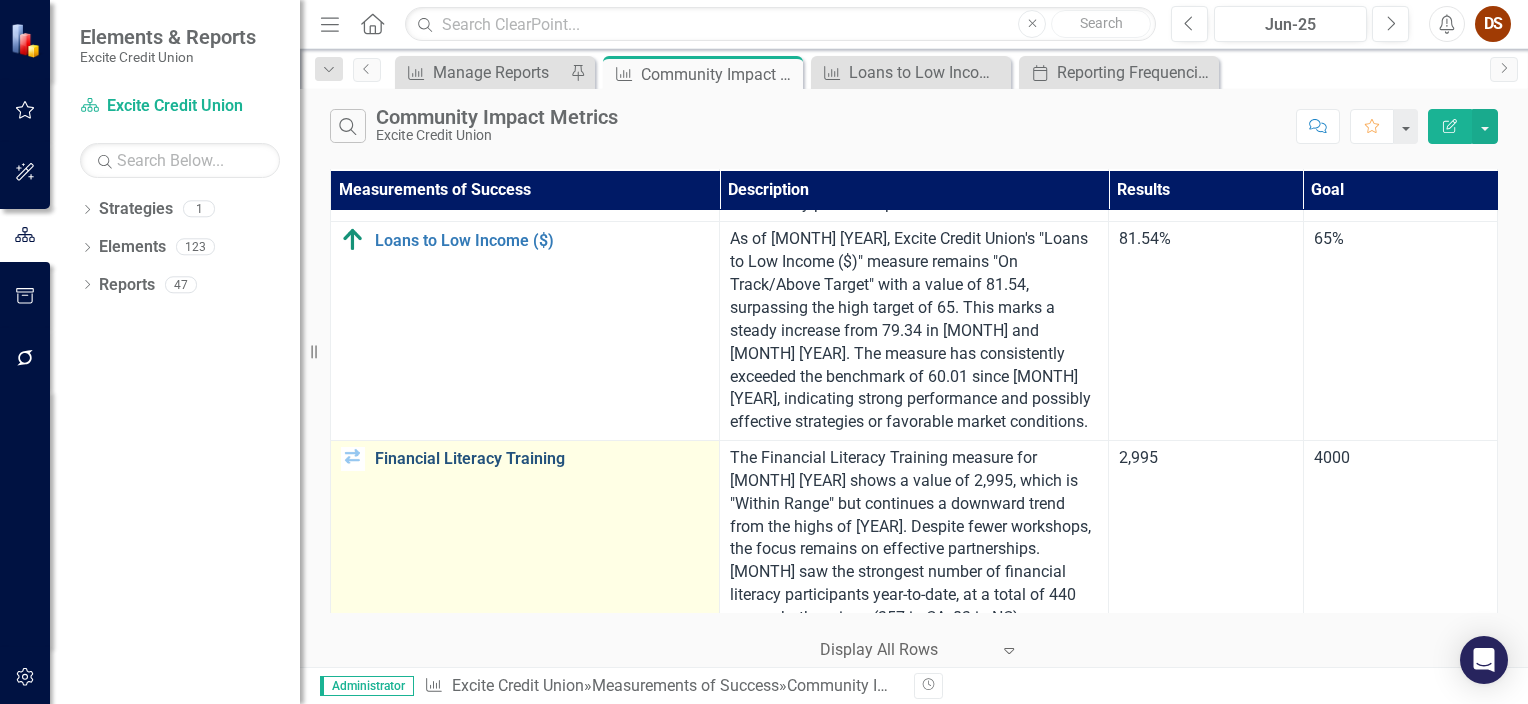 click on "Financial Literacy Training" at bounding box center (542, 459) 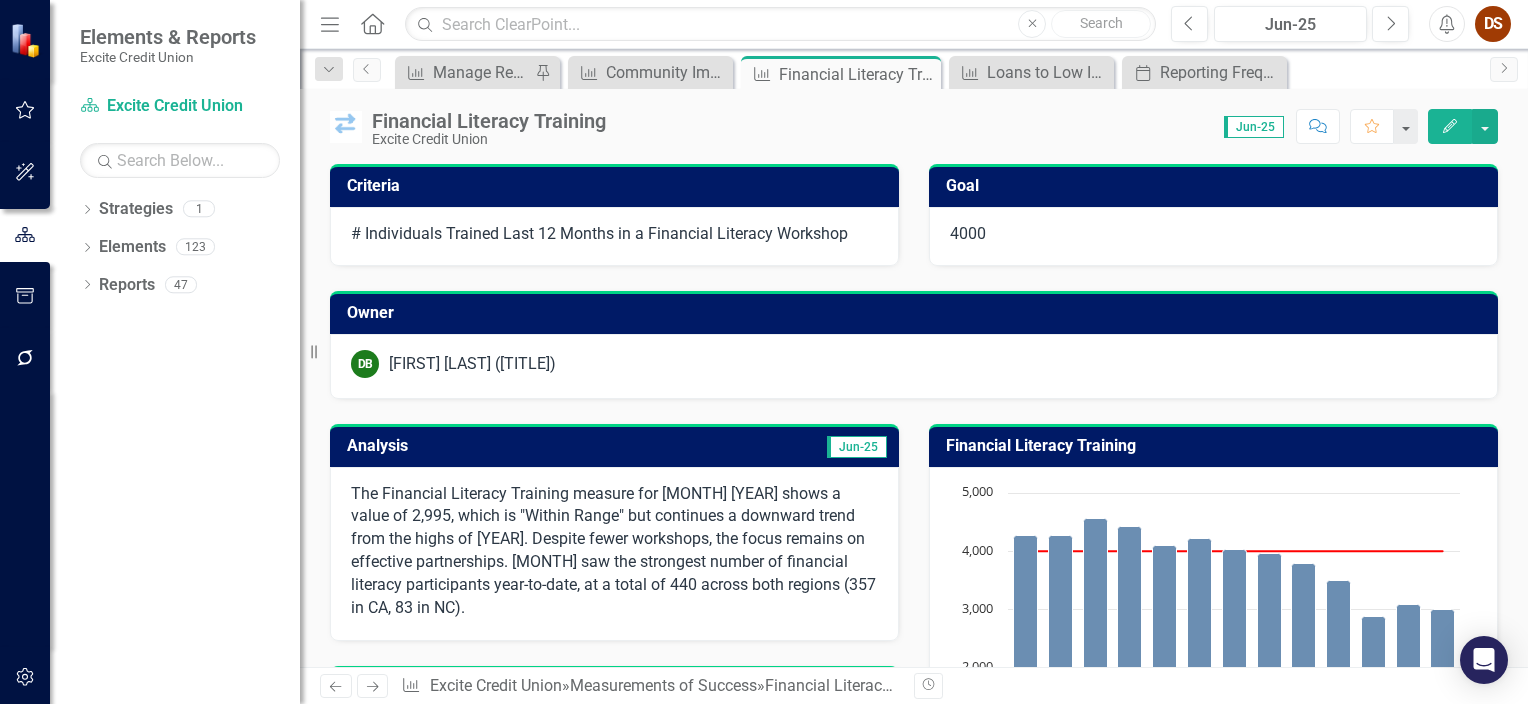 scroll, scrollTop: 182, scrollLeft: 0, axis: vertical 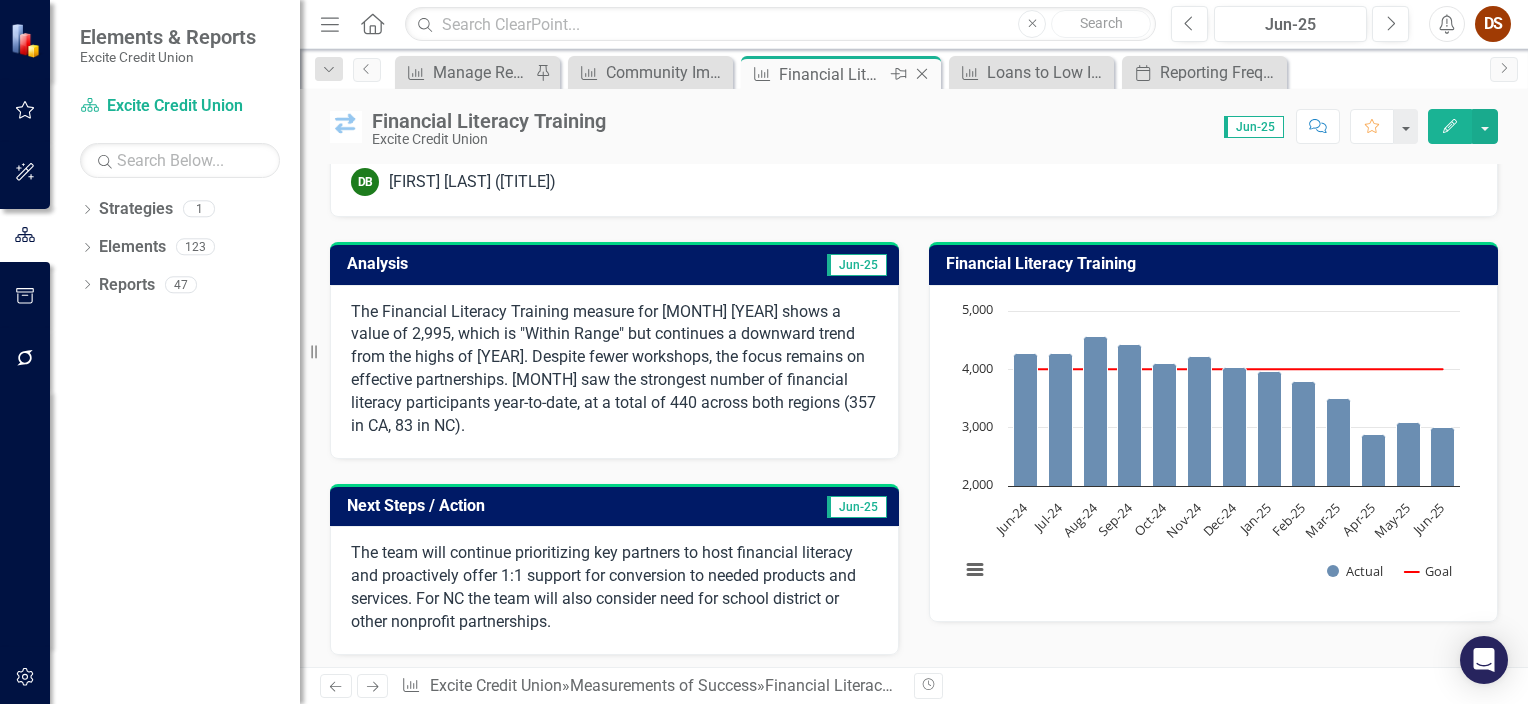 click on "Close" 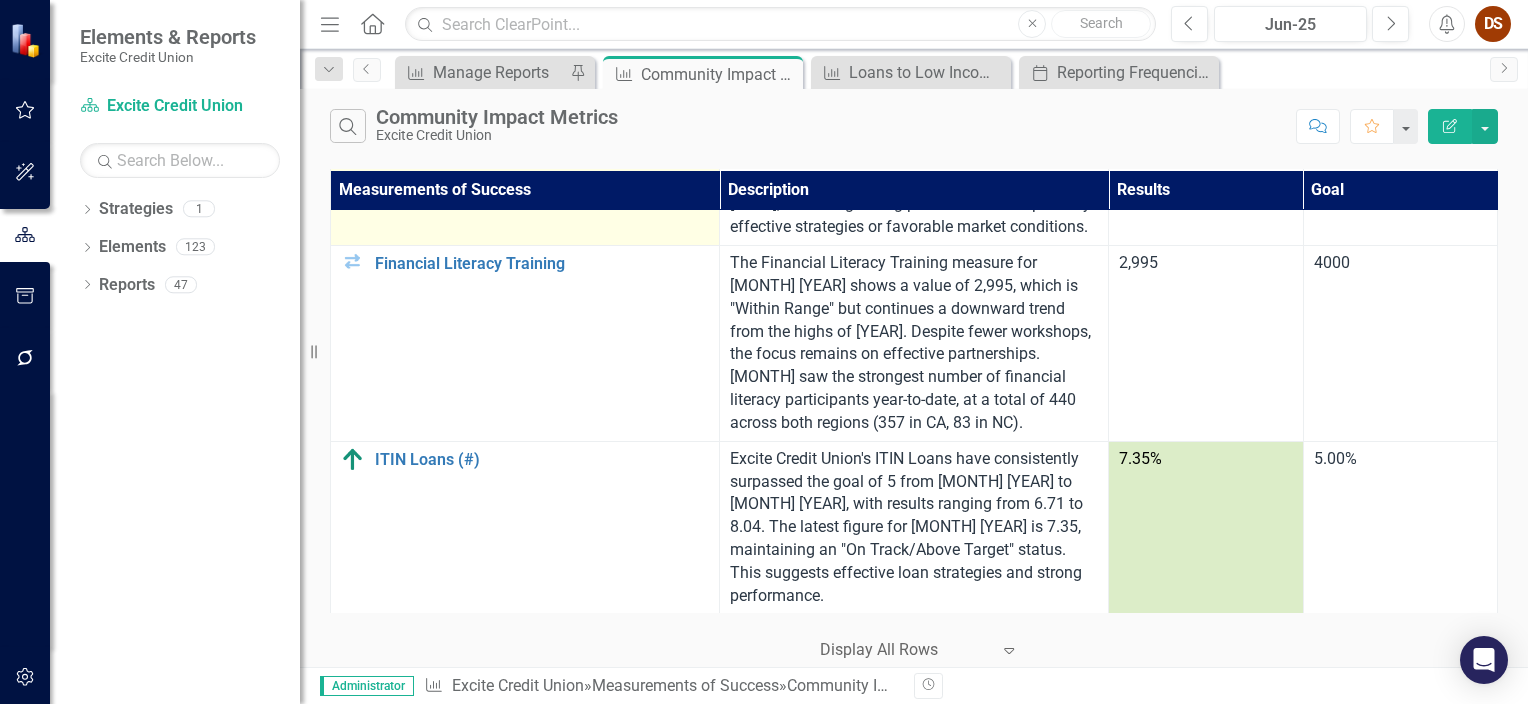 scroll, scrollTop: 459, scrollLeft: 0, axis: vertical 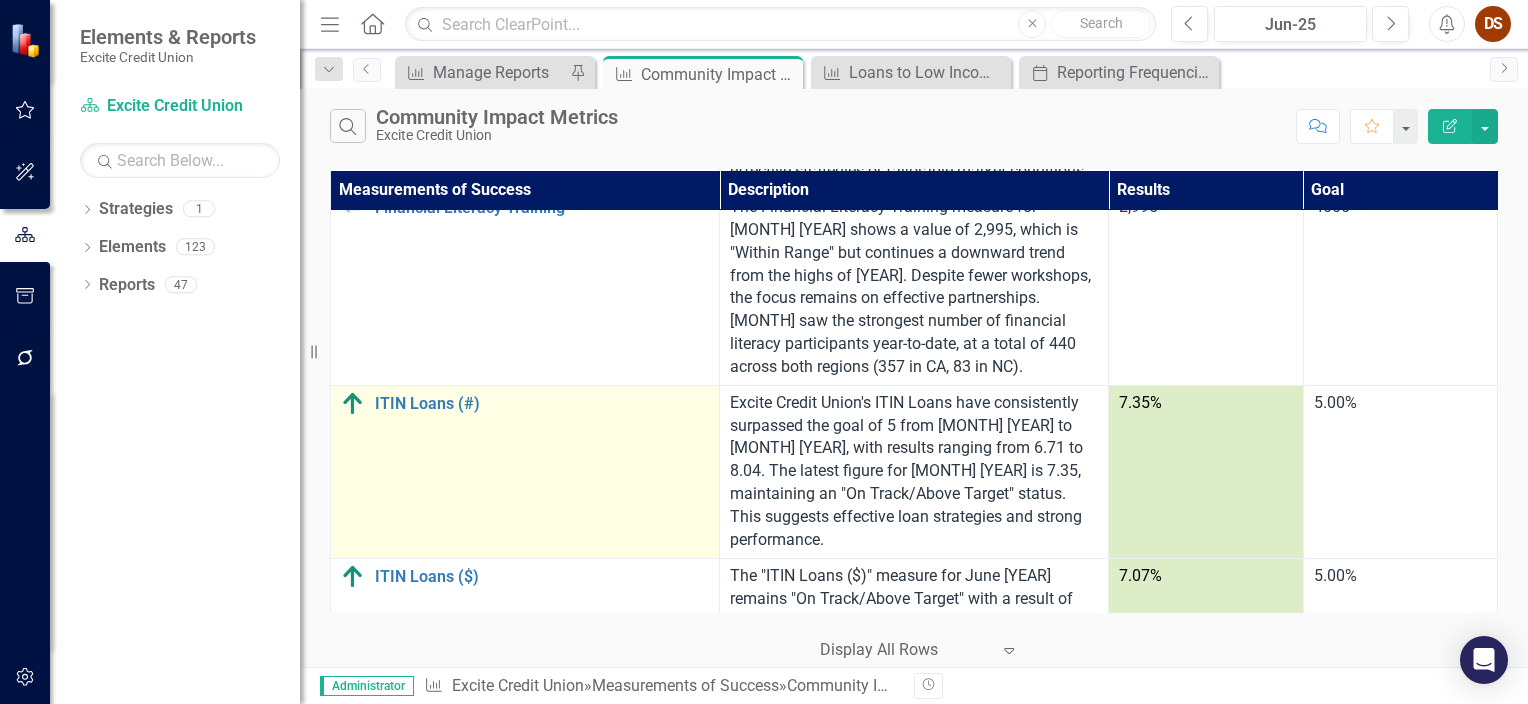 click on "ITIN Loans (#) Link Map View Link Map Edit Edit Measurement of Success Link Open Element" at bounding box center (525, 471) 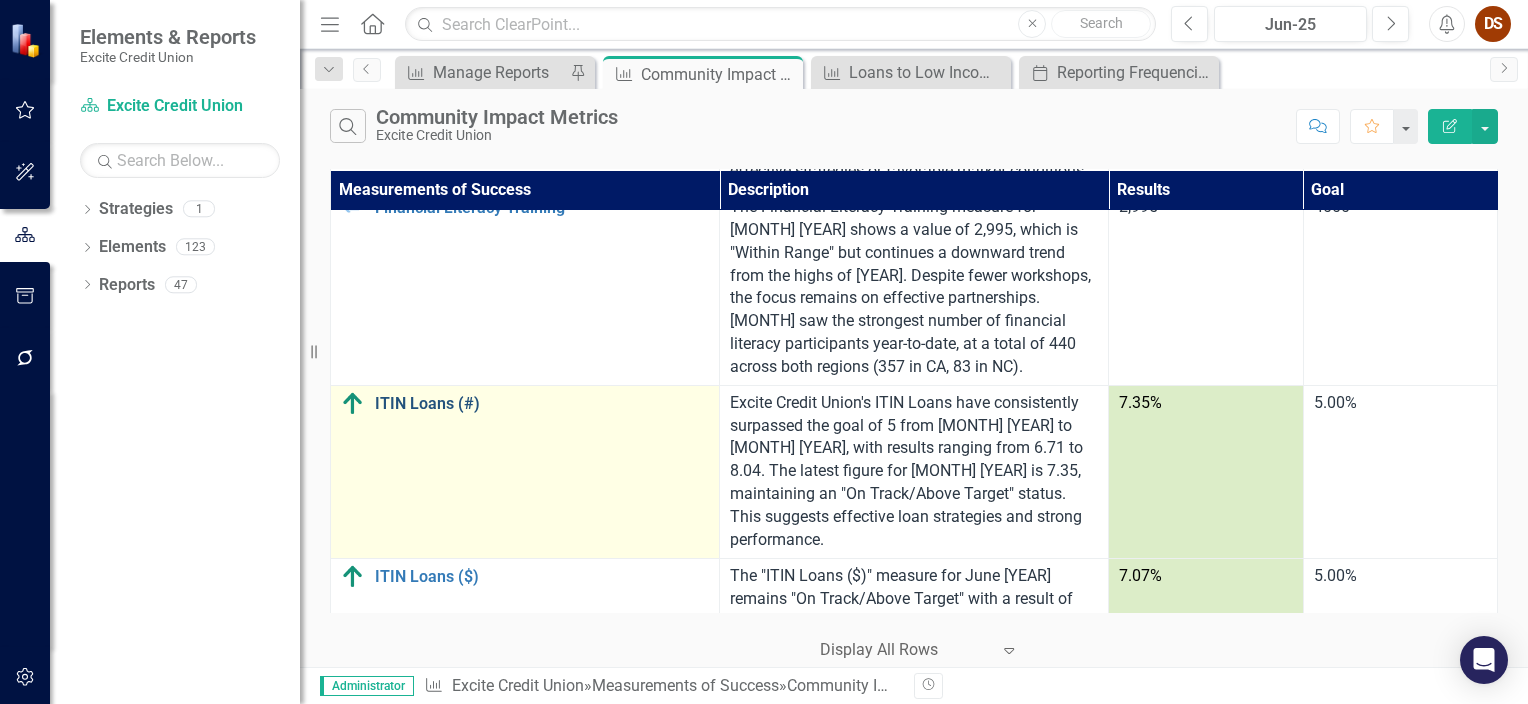 click on "ITIN Loans (#)" at bounding box center [542, 404] 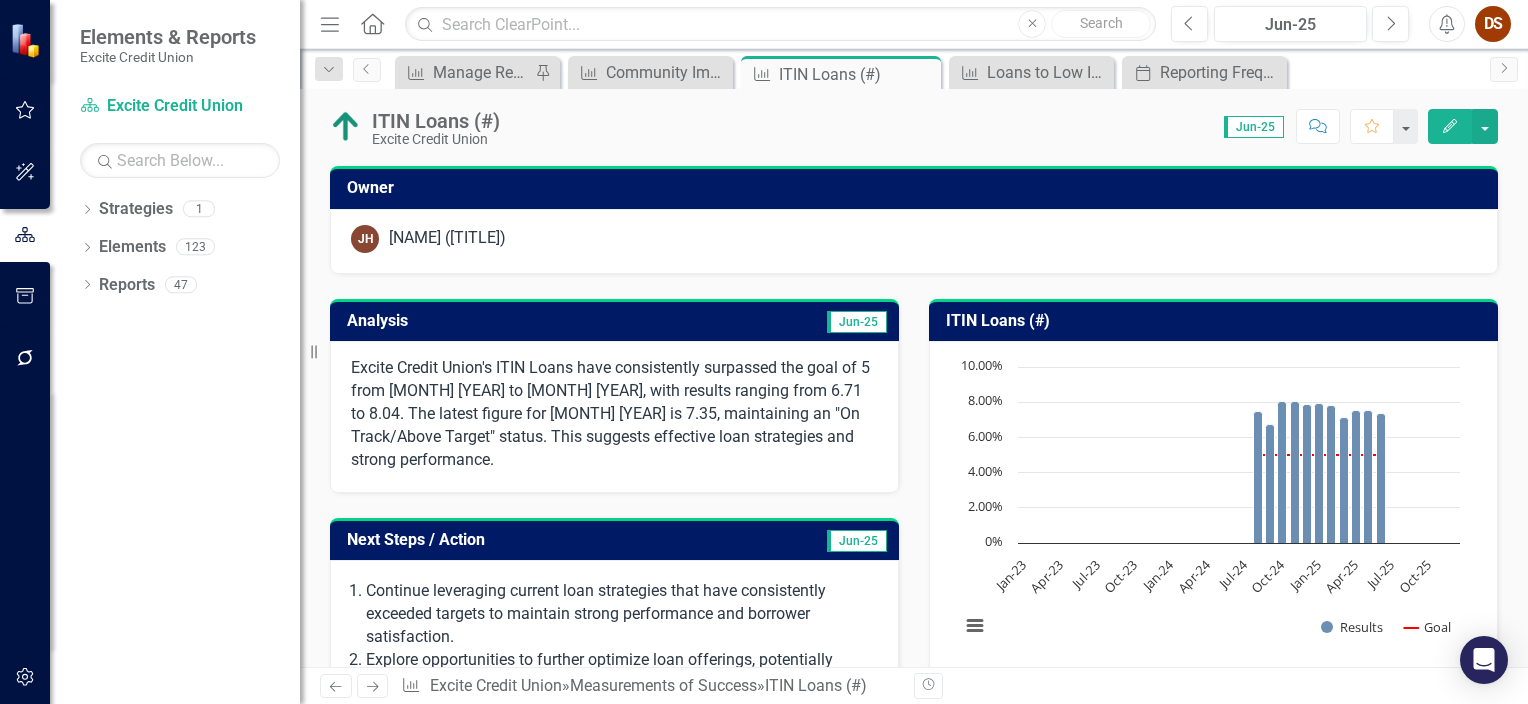 scroll, scrollTop: 147, scrollLeft: 0, axis: vertical 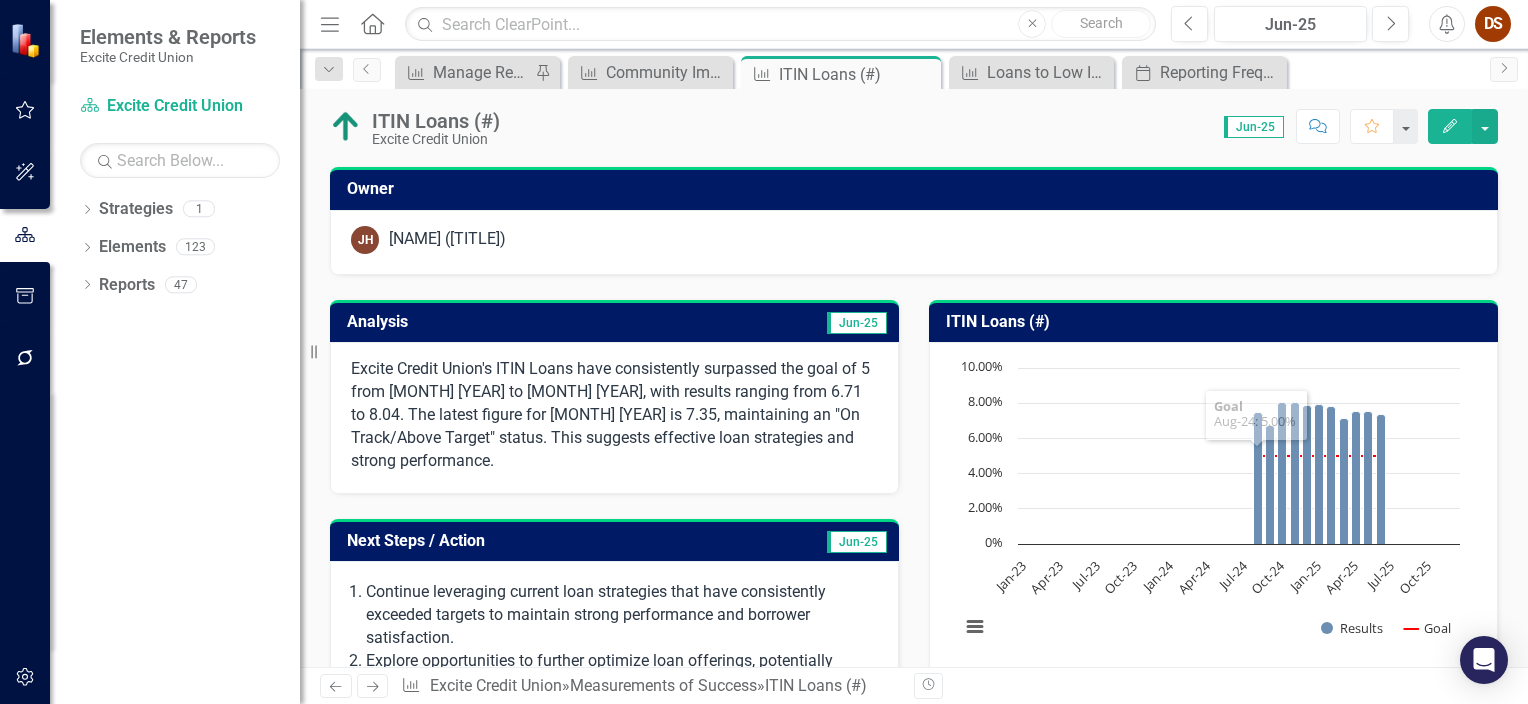 click on "ITIN Loans (#)" at bounding box center [1217, 322] 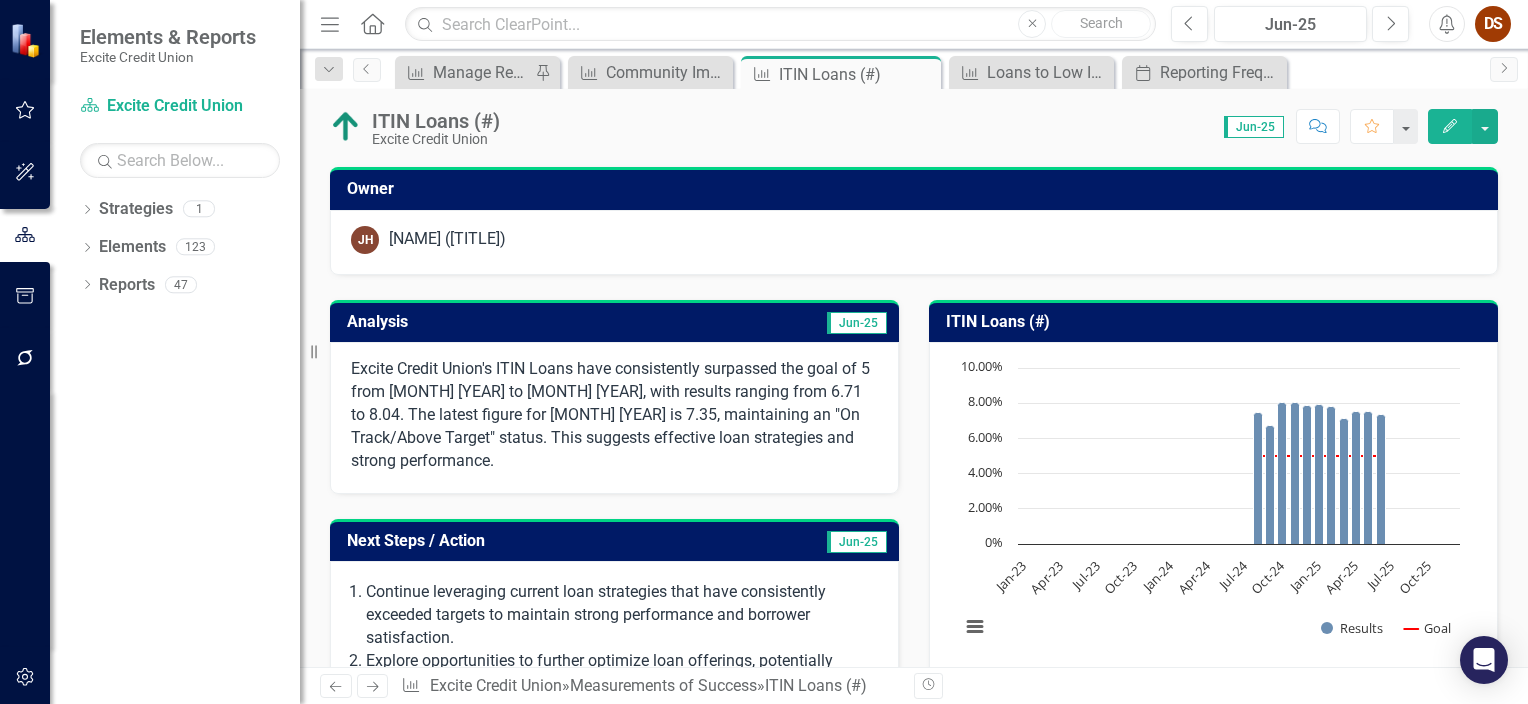 click on "ITIN Loans (#)" at bounding box center [1217, 322] 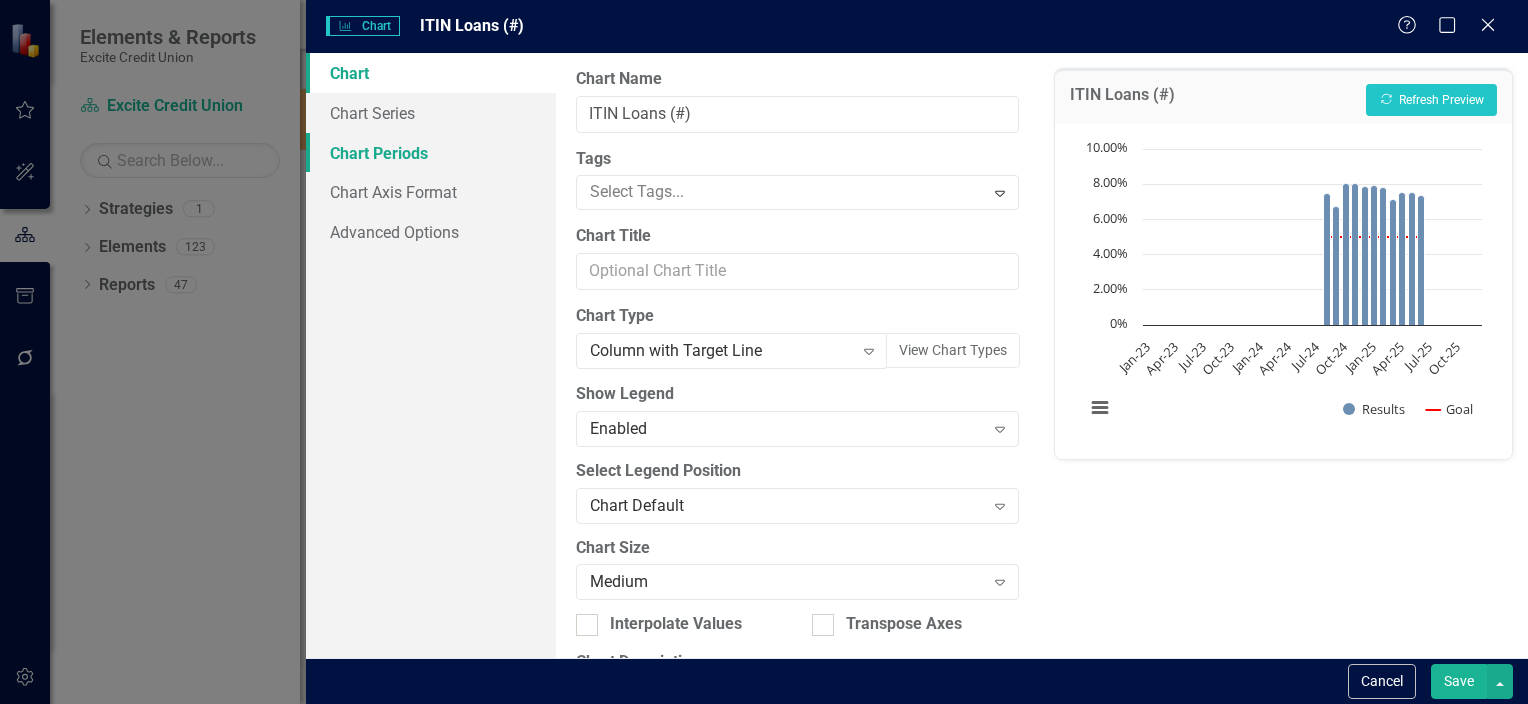 click on "Chart Periods" at bounding box center [431, 153] 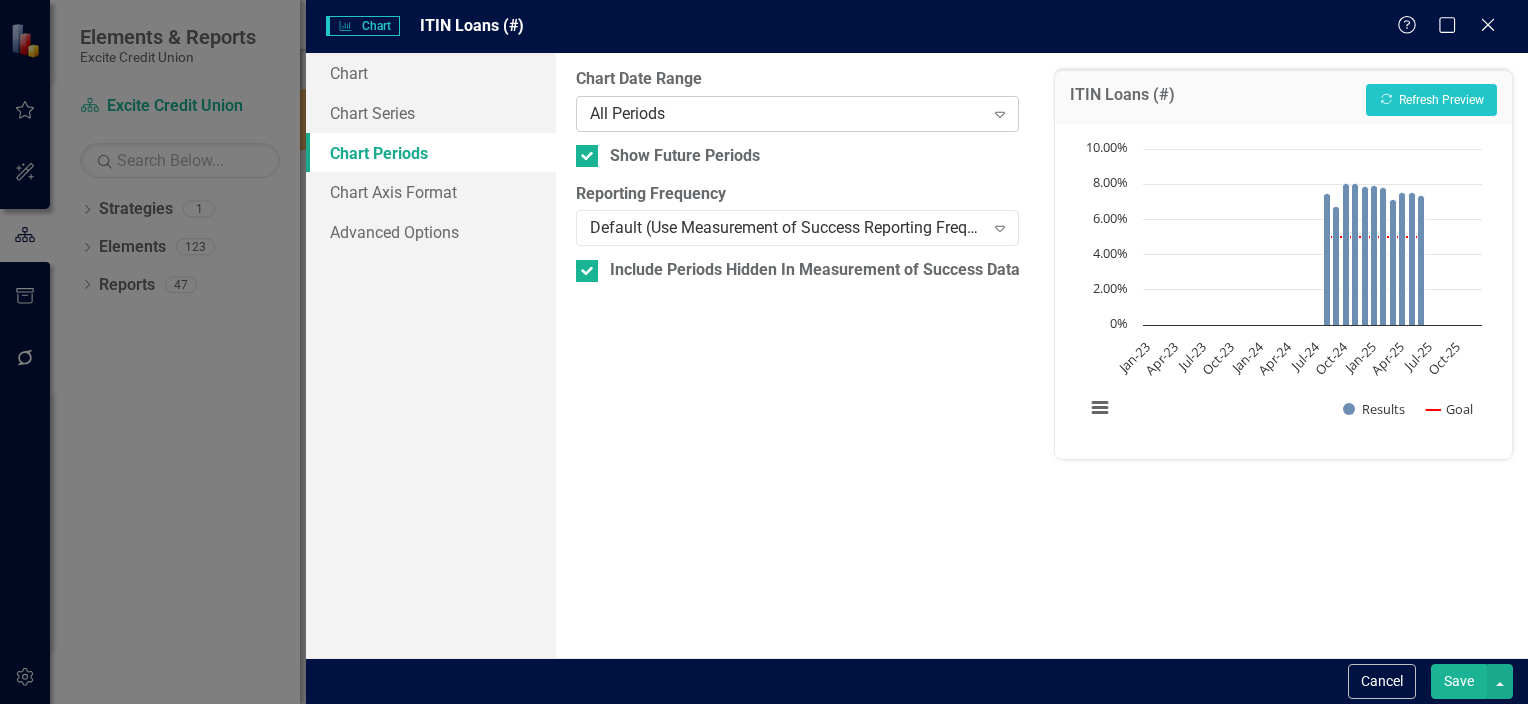 click on "All Periods" at bounding box center [787, 113] 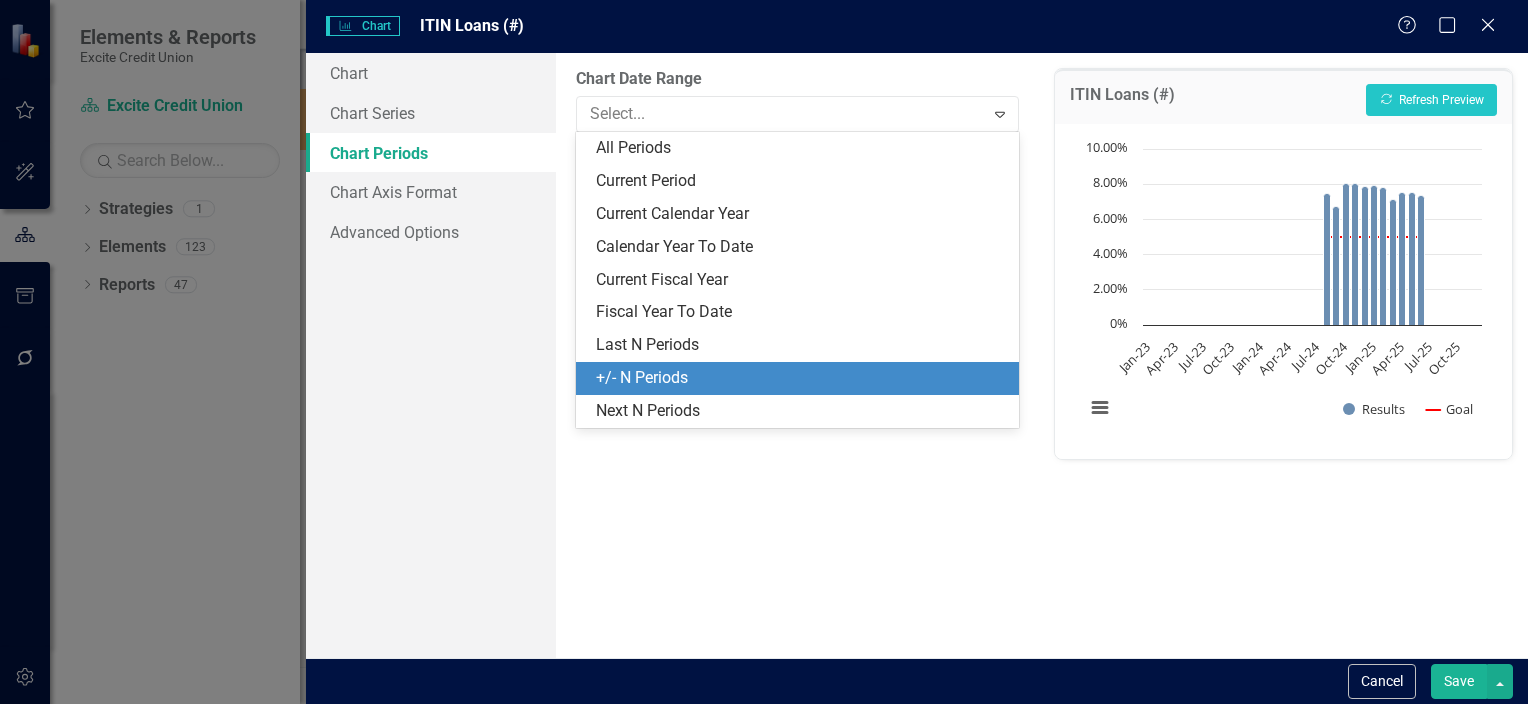 click on "+/- N Periods" at bounding box center [801, 378] 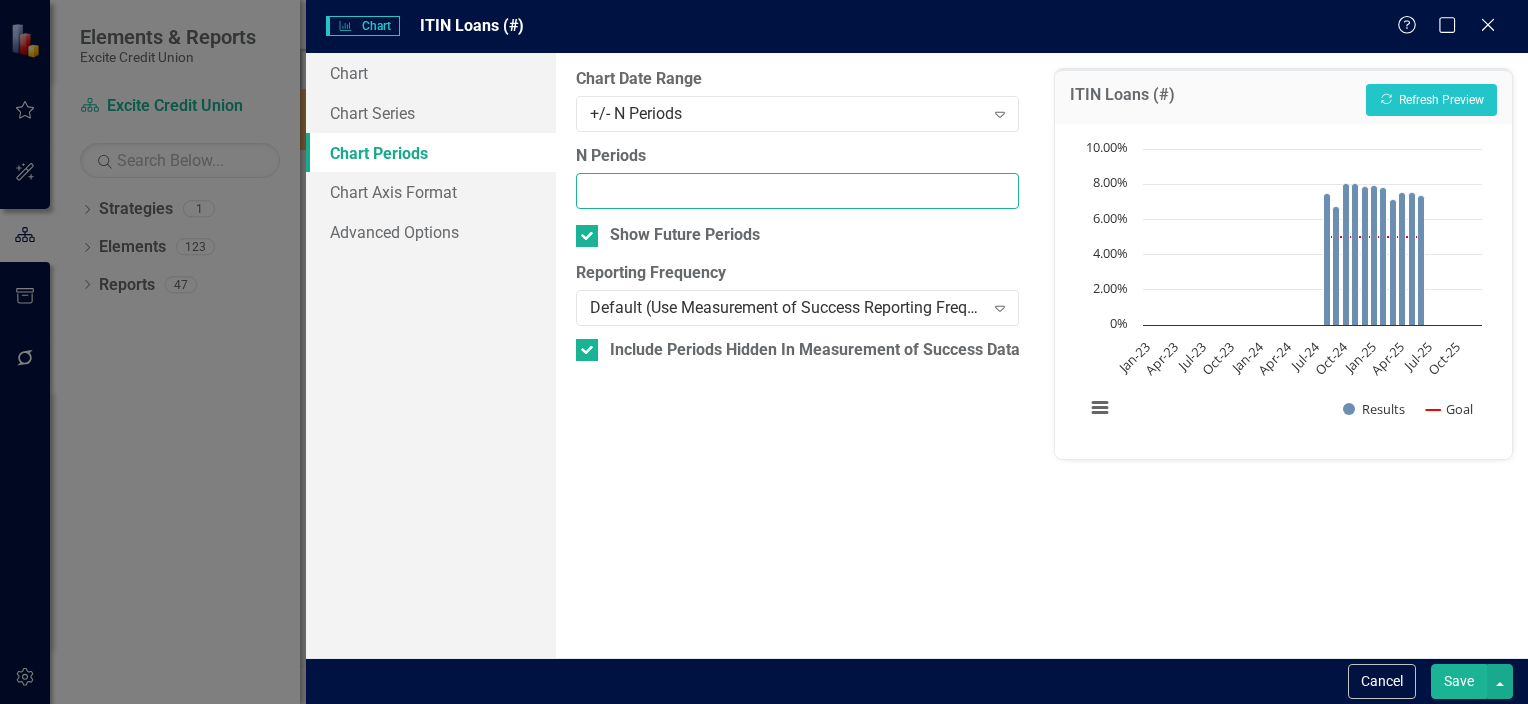 click on "N Periods" at bounding box center [797, 191] 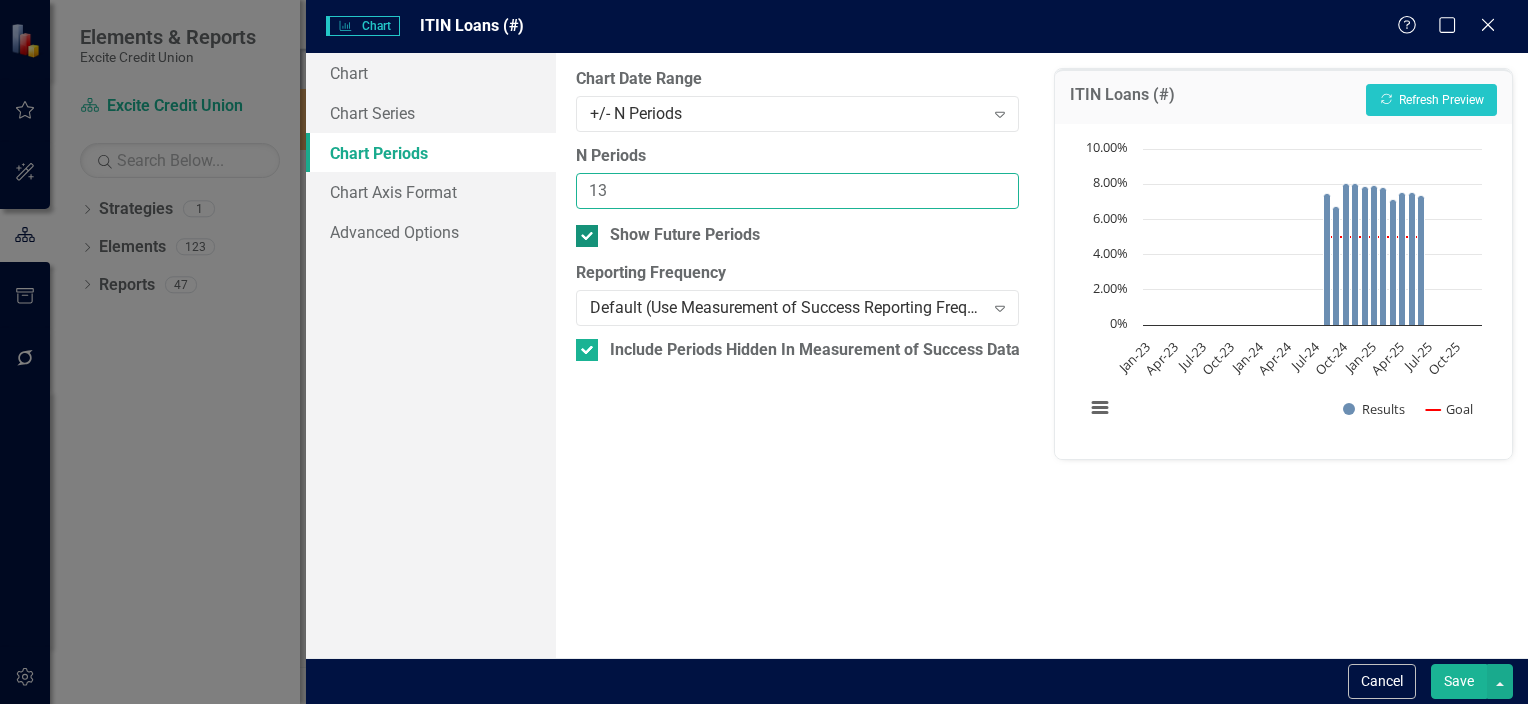 type on "13" 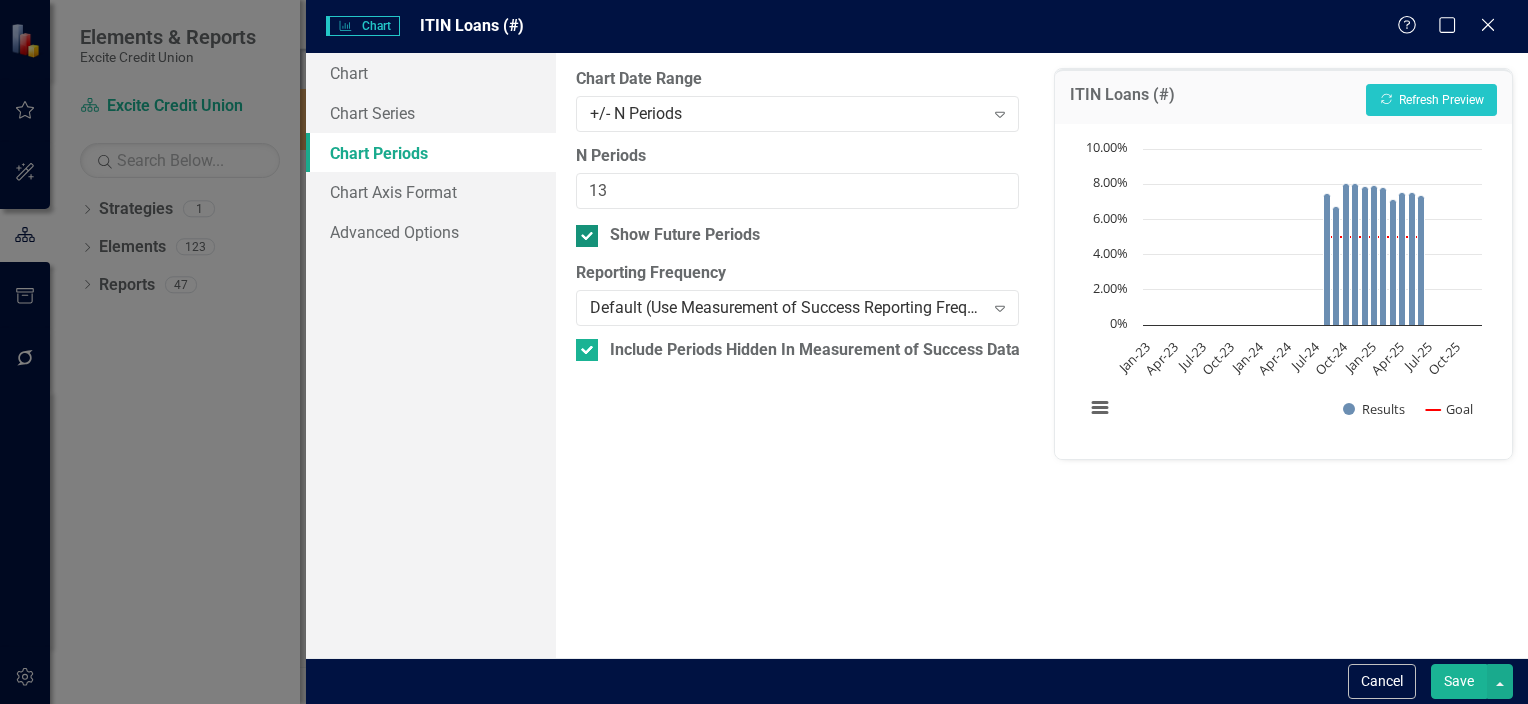 click on "Show Future Periods" at bounding box center [582, 231] 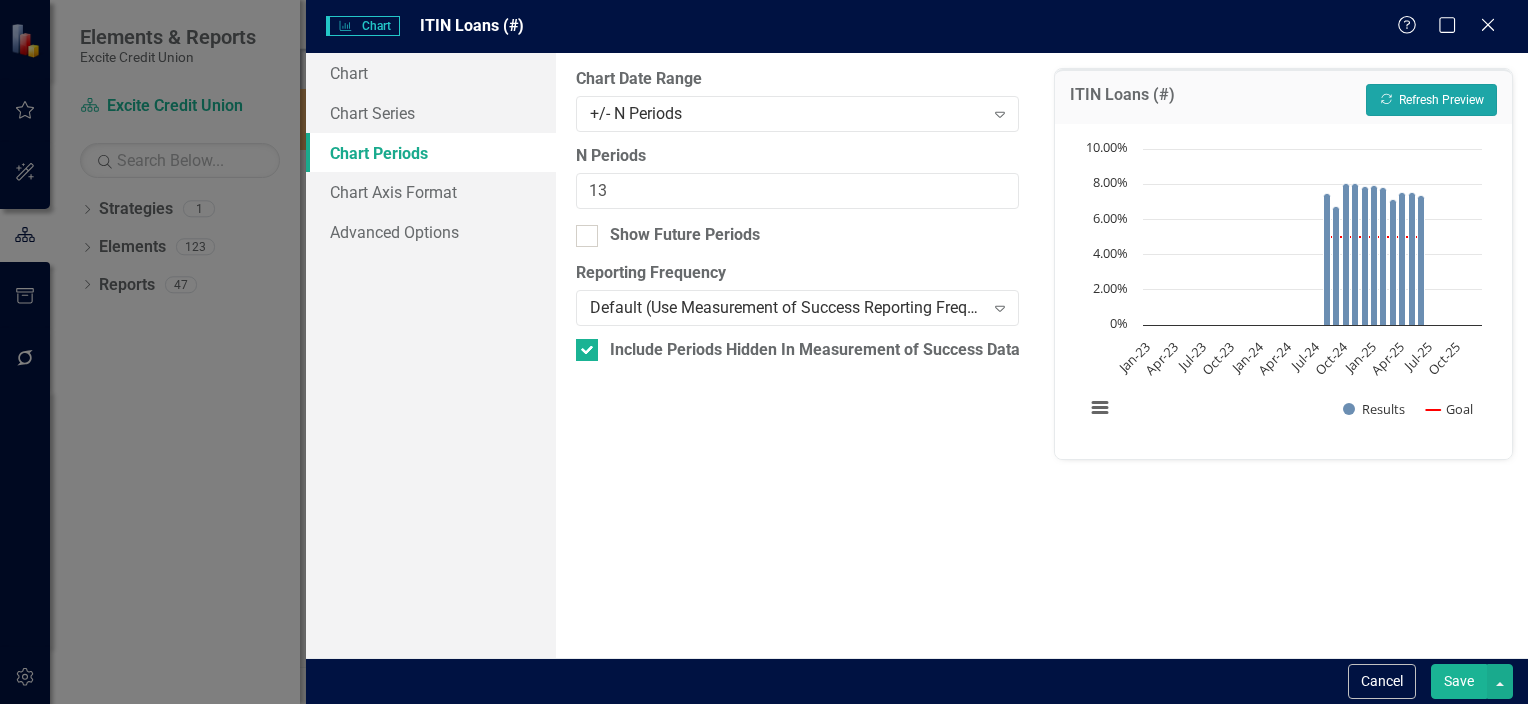 click on "Recalculate Refresh Preview" at bounding box center [1431, 100] 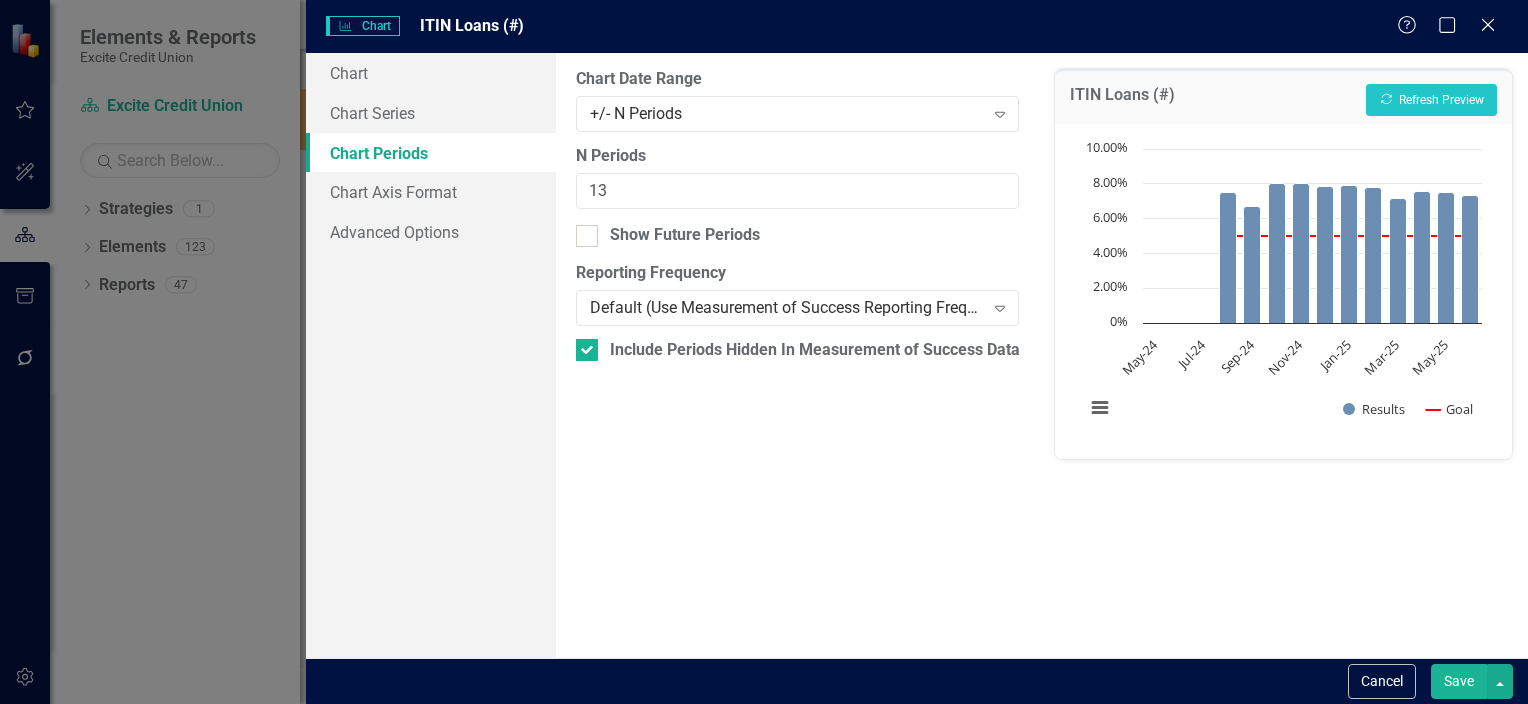 click on "Save" at bounding box center (1459, 681) 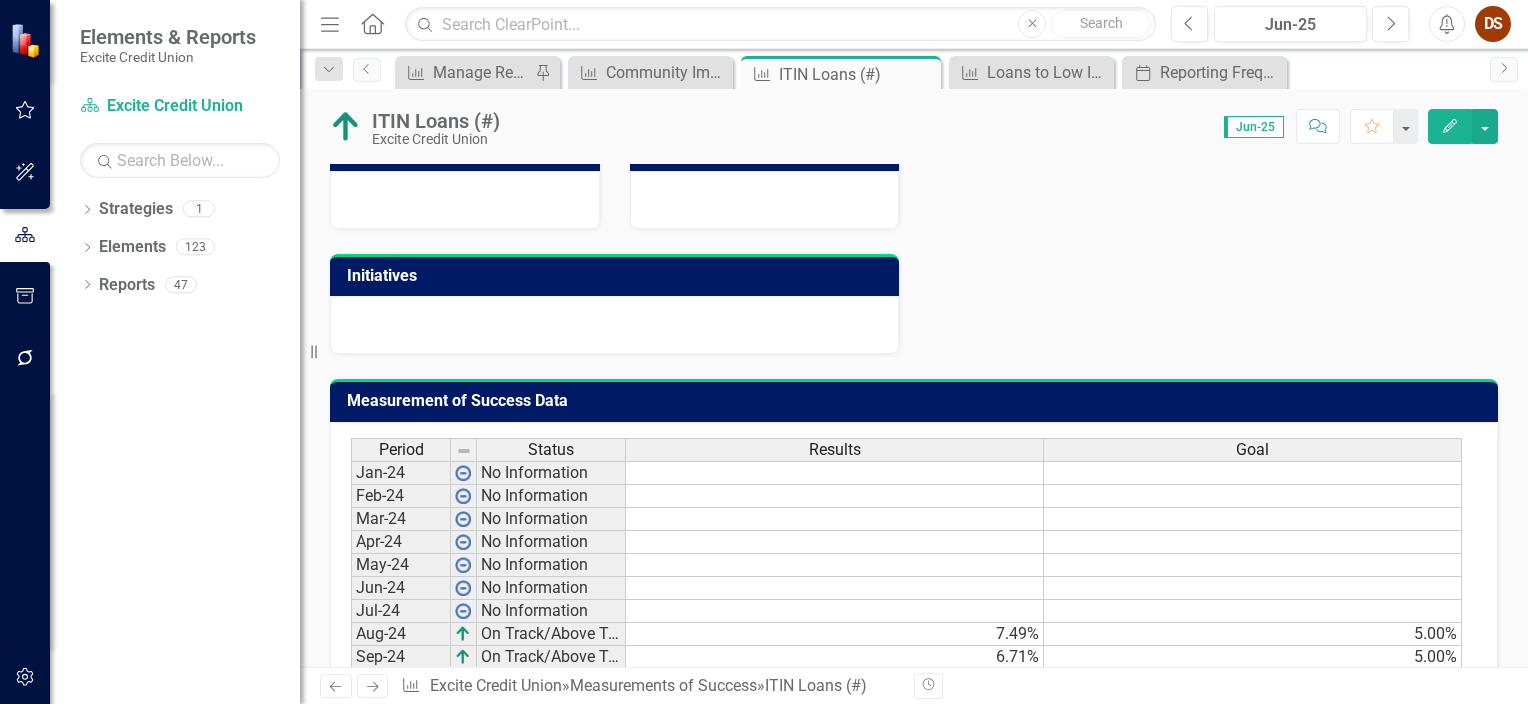 scroll, scrollTop: 954, scrollLeft: 0, axis: vertical 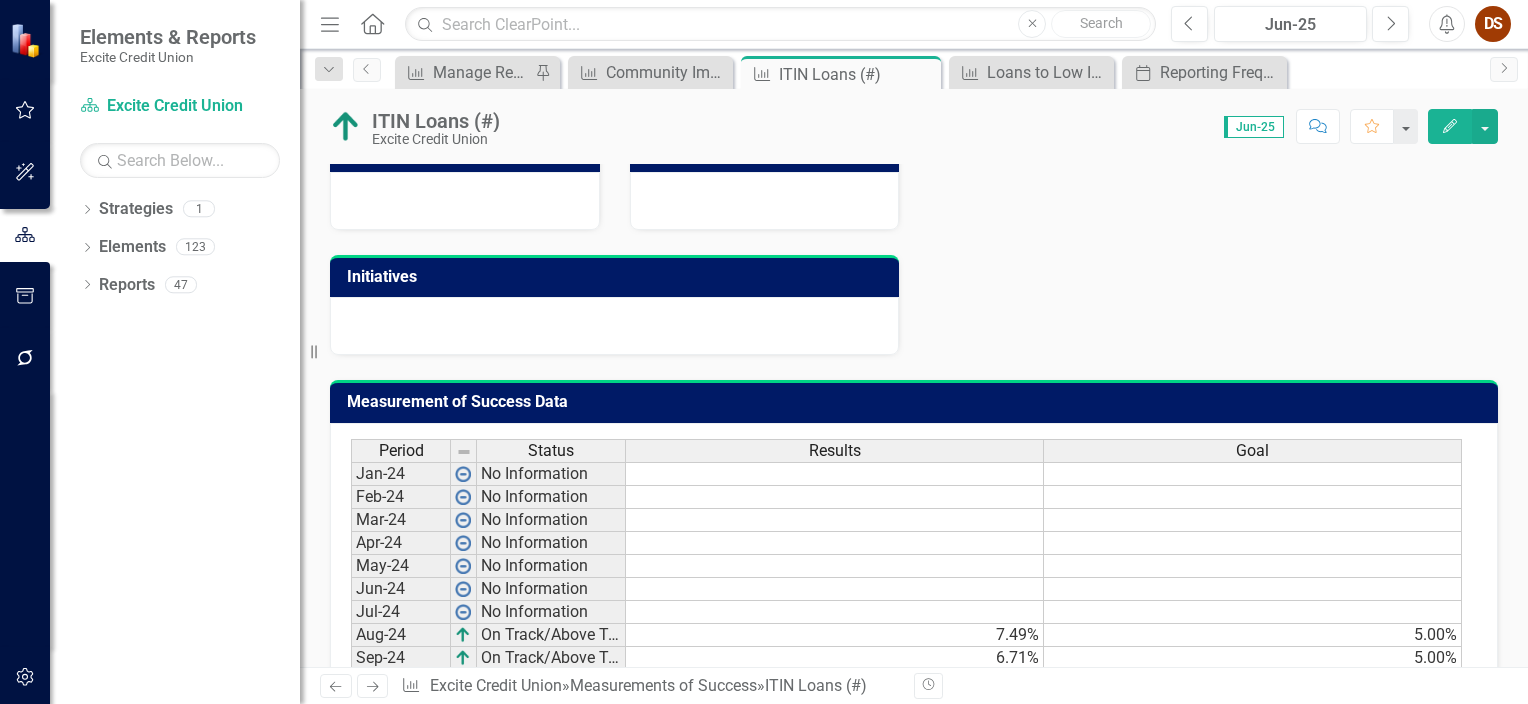 click on "Edit" at bounding box center (1450, 126) 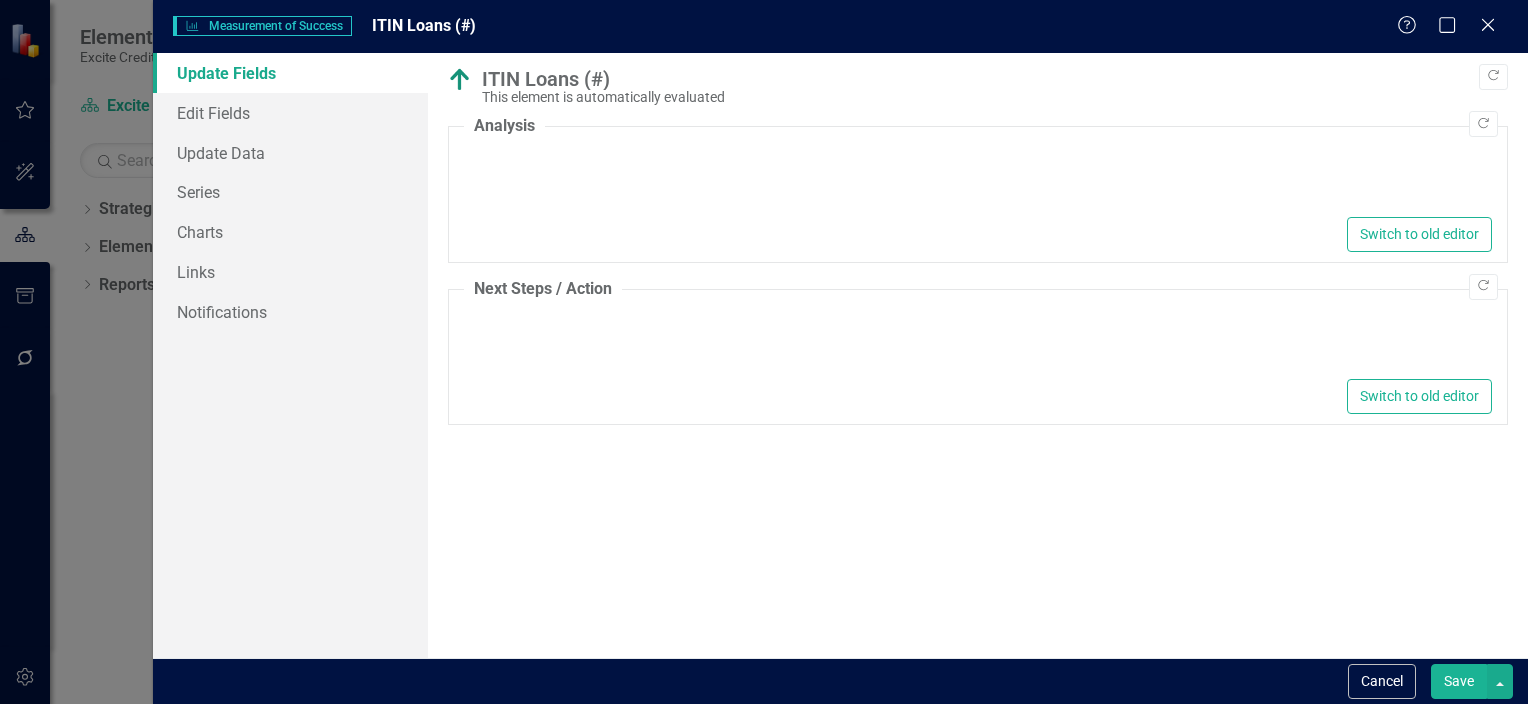 type on "Excite Credit Union's ITIN Loans have consistently surpassed the goal of [NUMBER] from August [YEAR] to June [YEAR], with results ranging from [NUMBER] to [NUMBER]. The latest figure for June [YEAR] is [NUMBER], maintaining an "On Track/Above Target" status. This suggests effective loan strategies and strong performance." 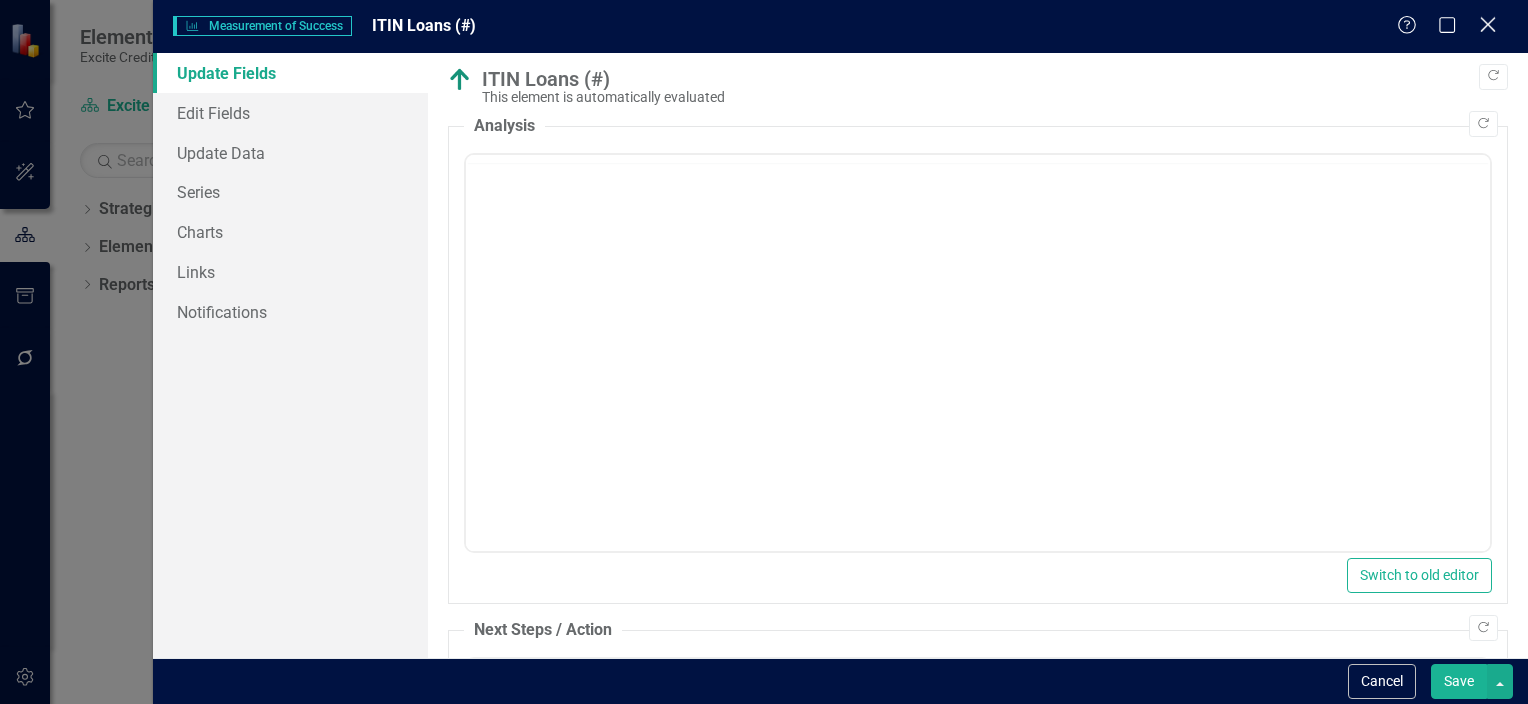 scroll, scrollTop: 0, scrollLeft: 0, axis: both 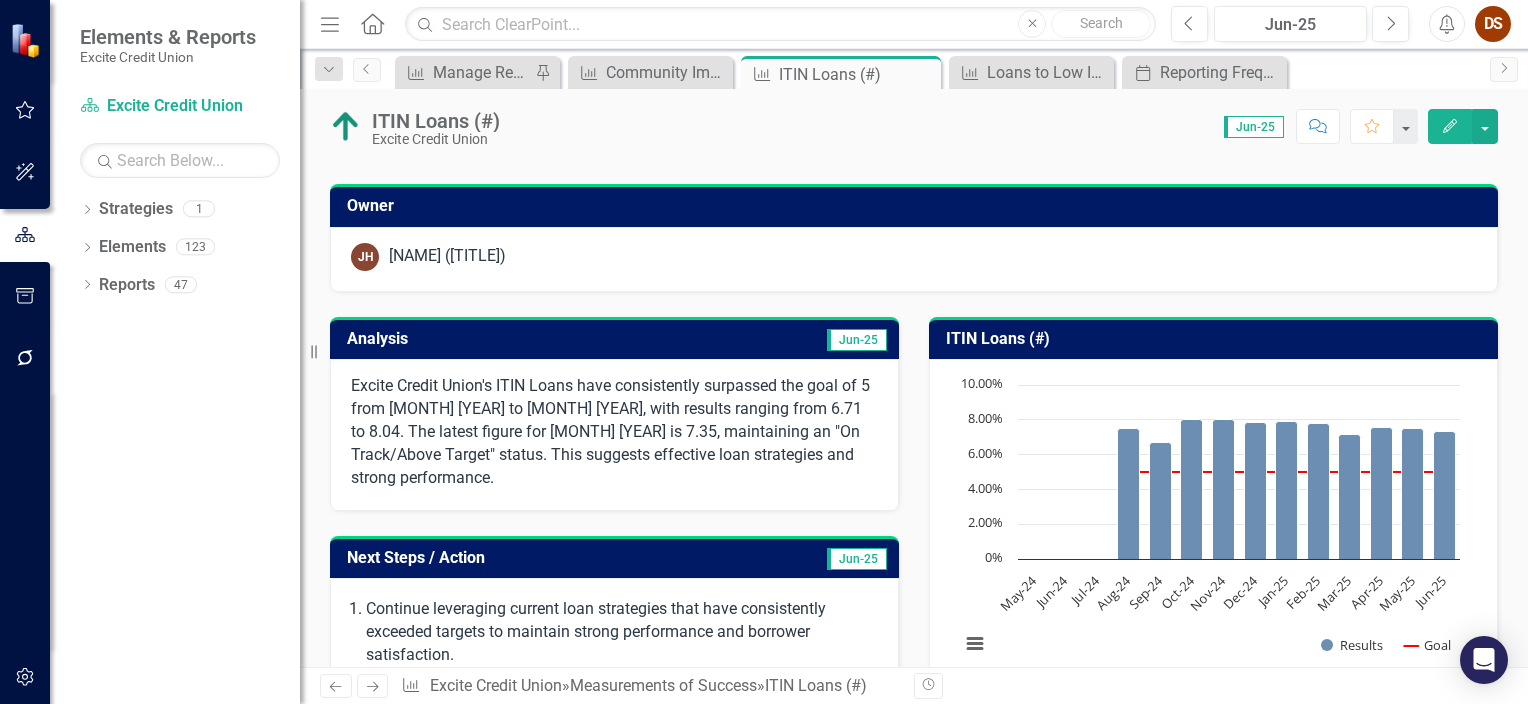click on "ITIN Loans (#)" at bounding box center (1217, 339) 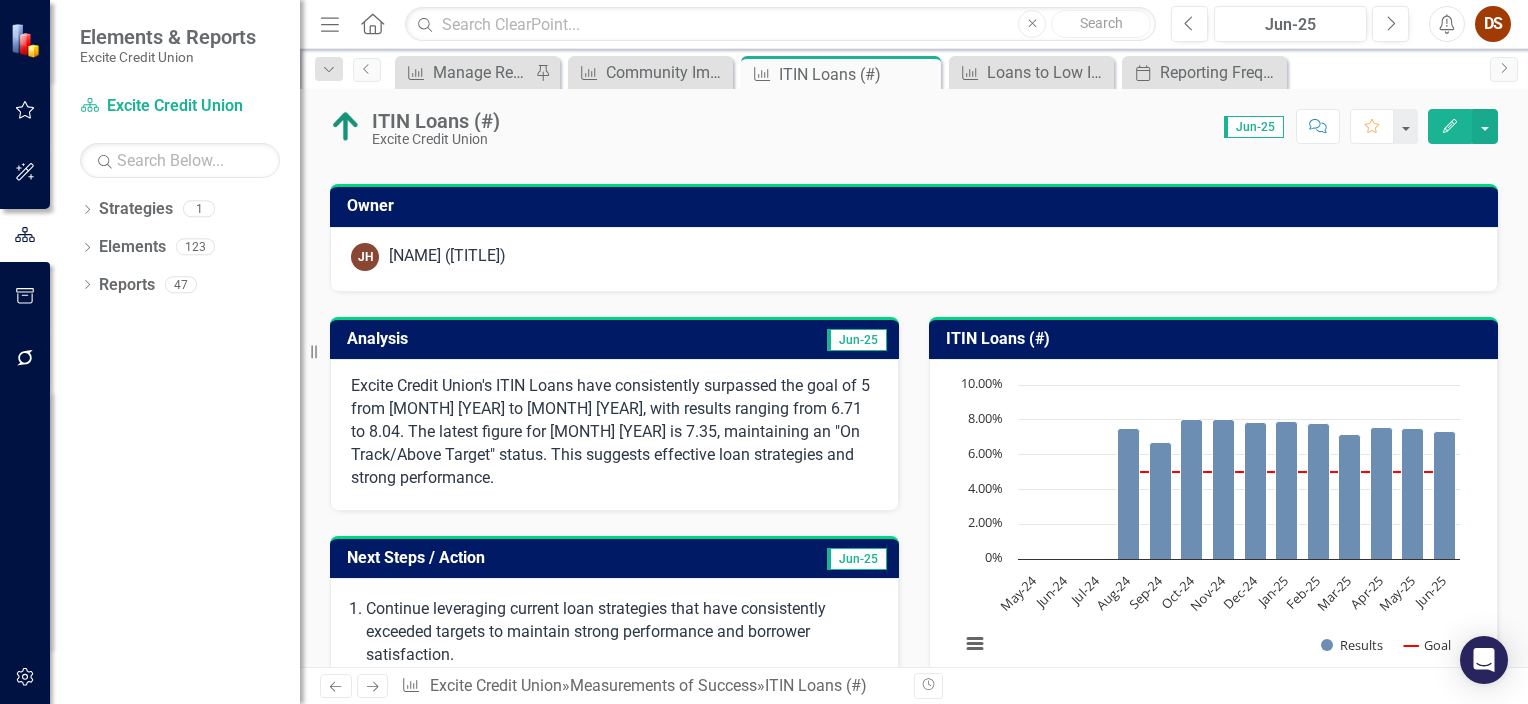 click on "ITIN Loans (#)" at bounding box center (1217, 339) 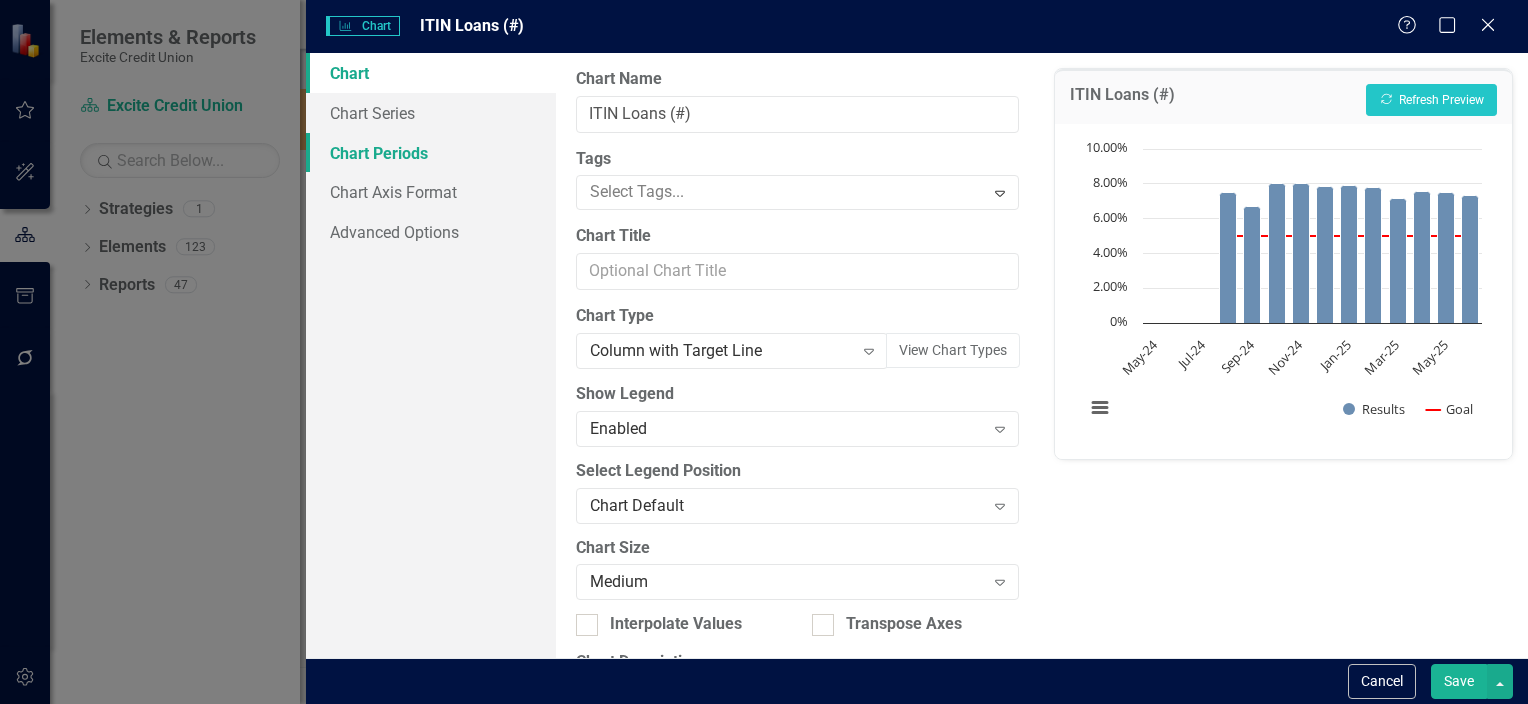 click on "Chart Periods" at bounding box center (431, 153) 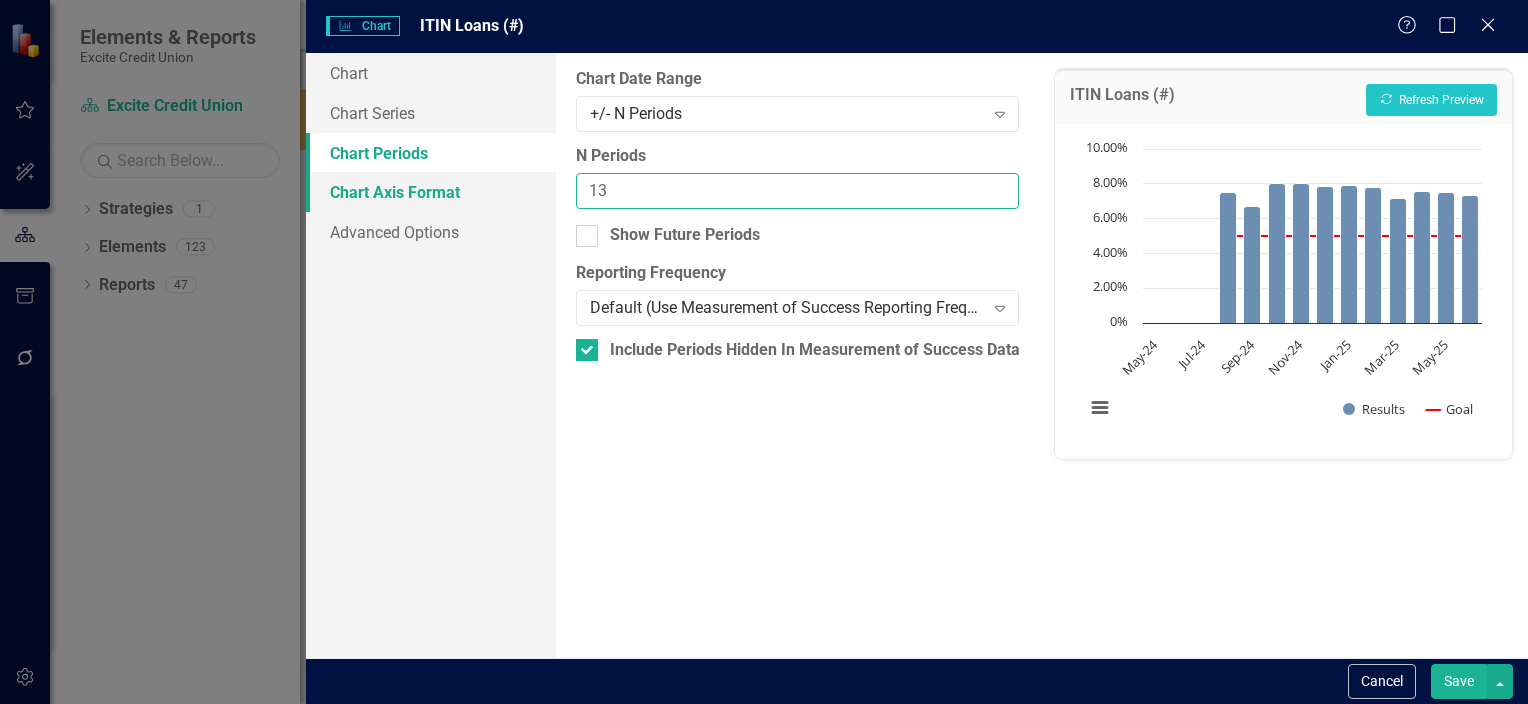 drag, startPoint x: 632, startPoint y: 192, endPoint x: 542, endPoint y: 183, distance: 90.44888 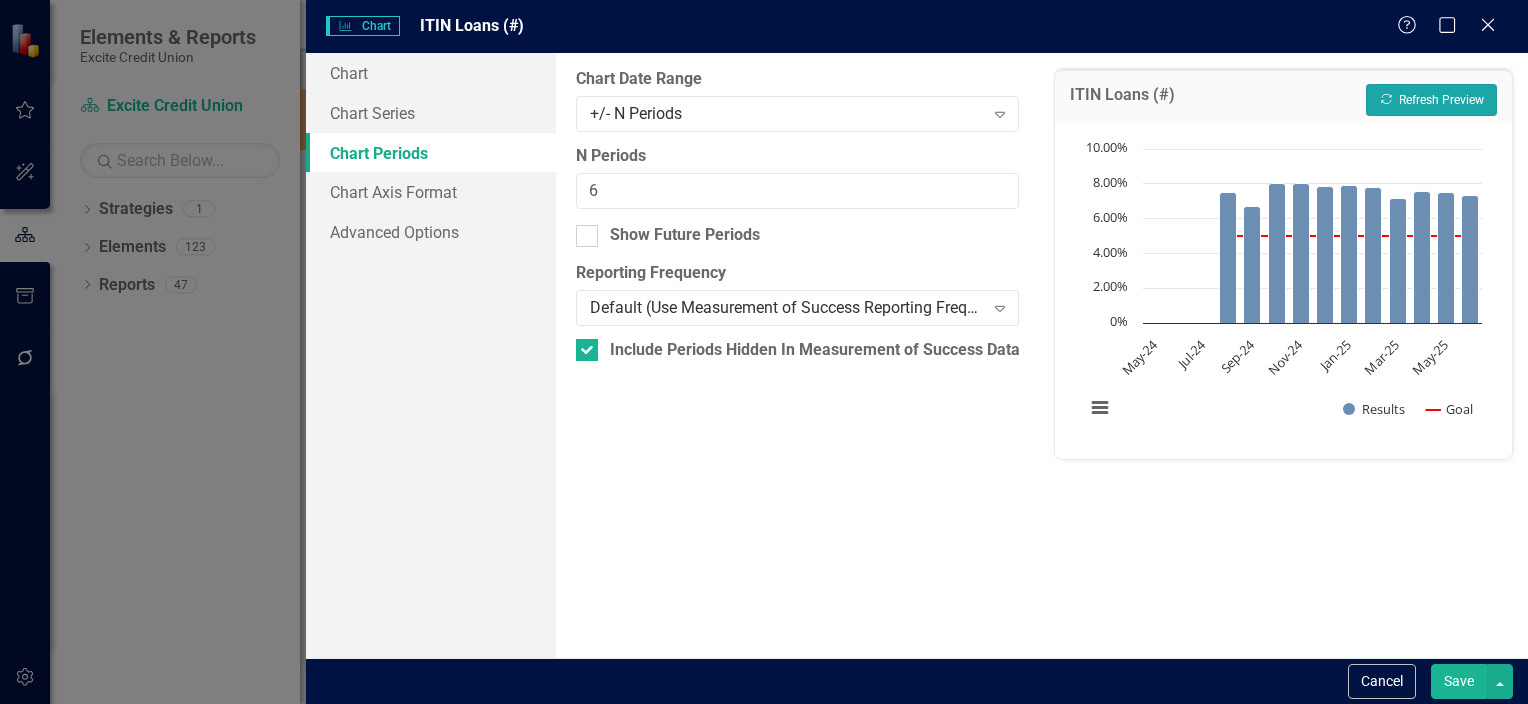 click on "Recalculate Refresh Preview" at bounding box center (1431, 100) 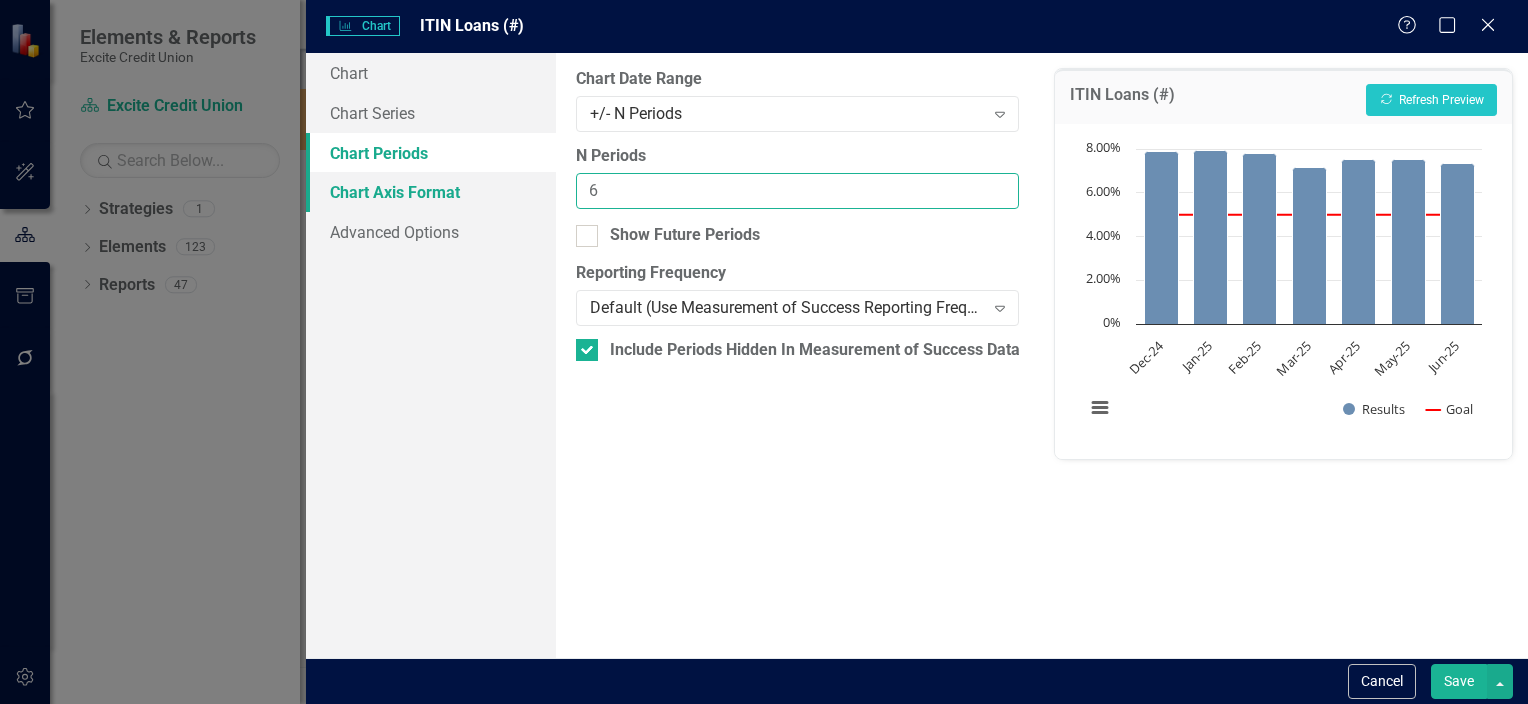 drag, startPoint x: 634, startPoint y: 186, endPoint x: 545, endPoint y: 195, distance: 89.453896 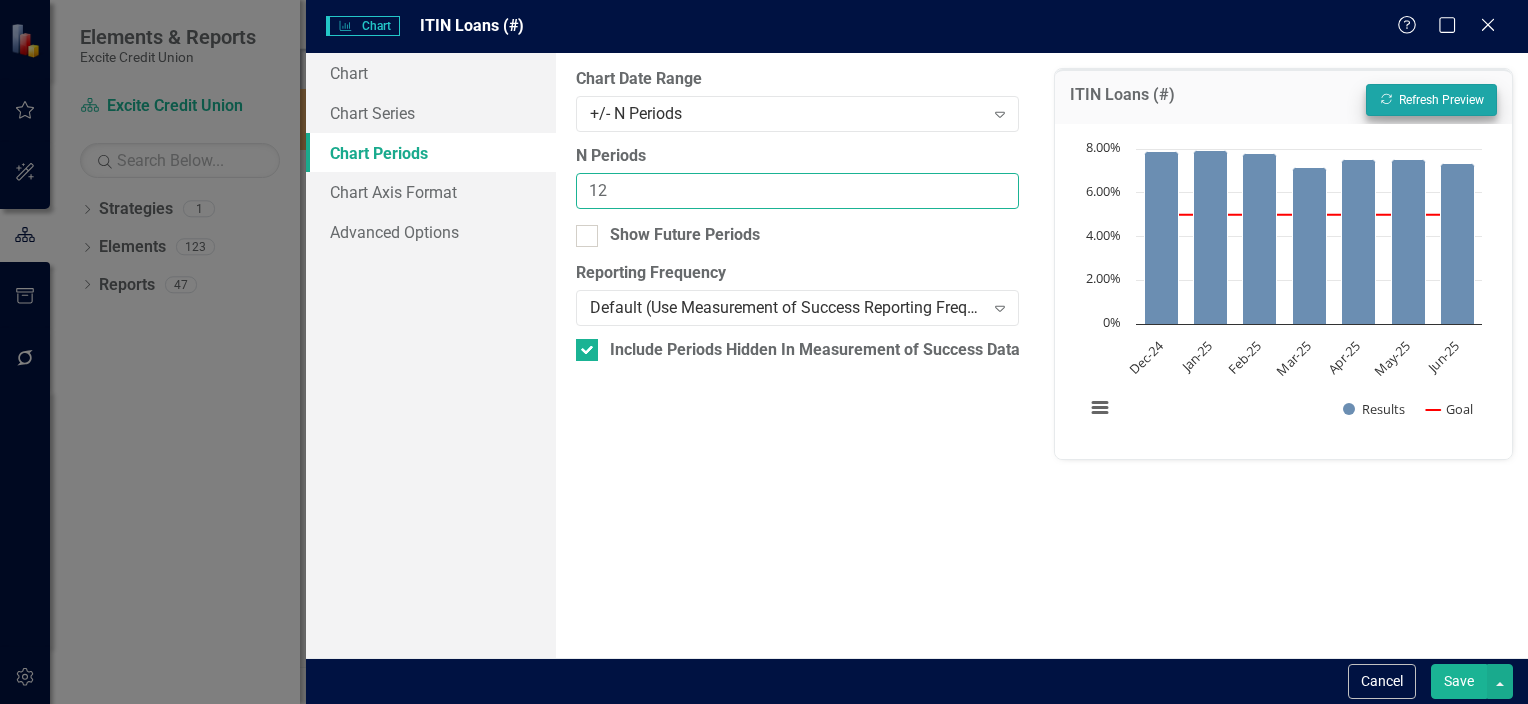 type on "12" 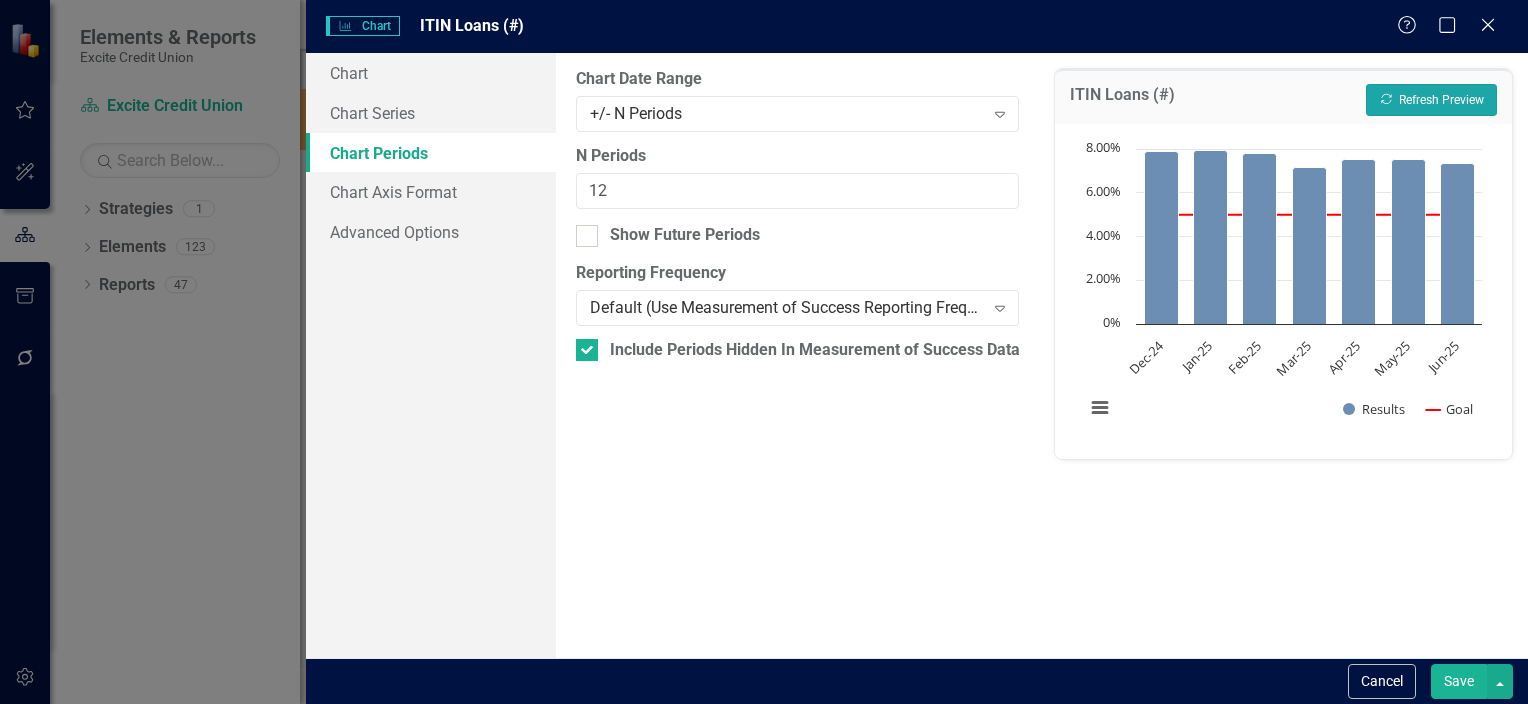 click on "Recalculate Refresh Preview" at bounding box center [1431, 100] 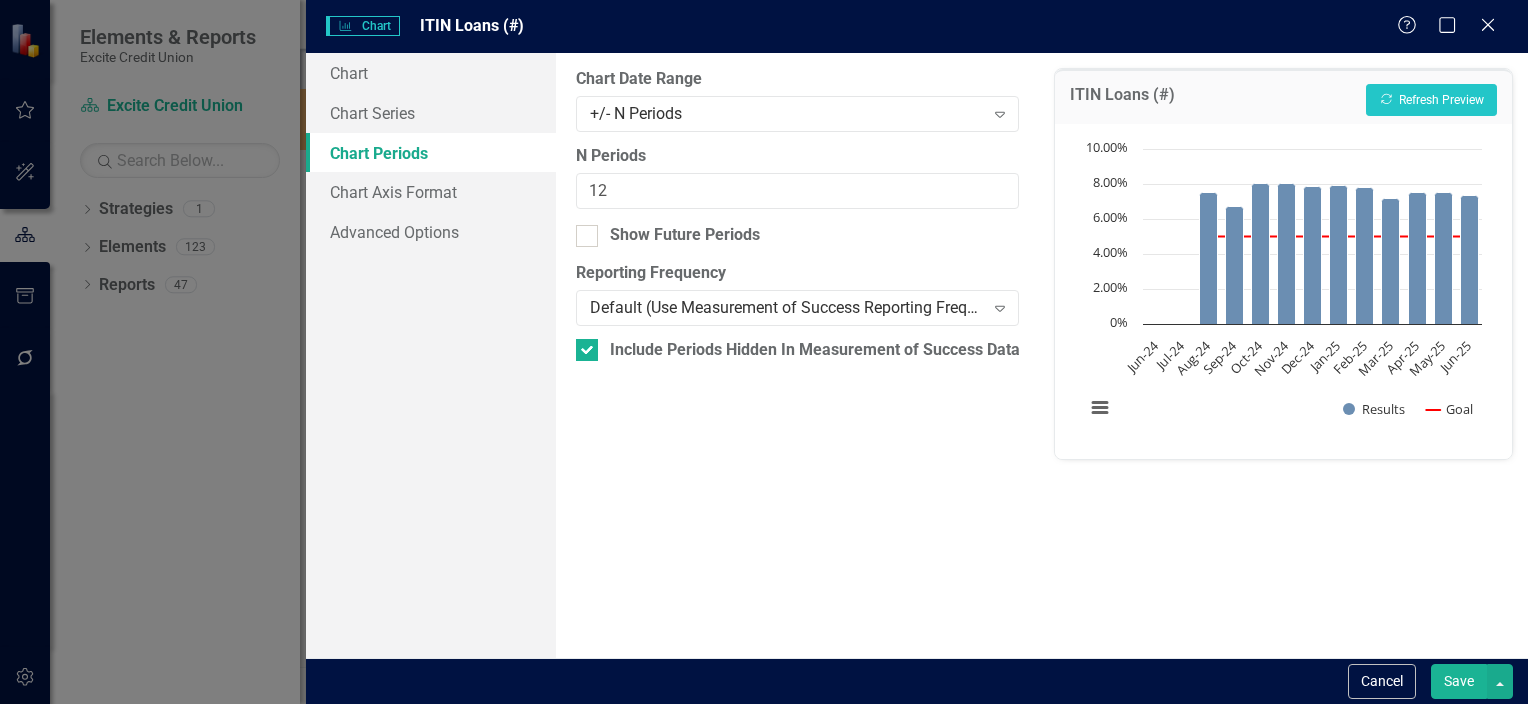 click on "Save" at bounding box center (1459, 681) 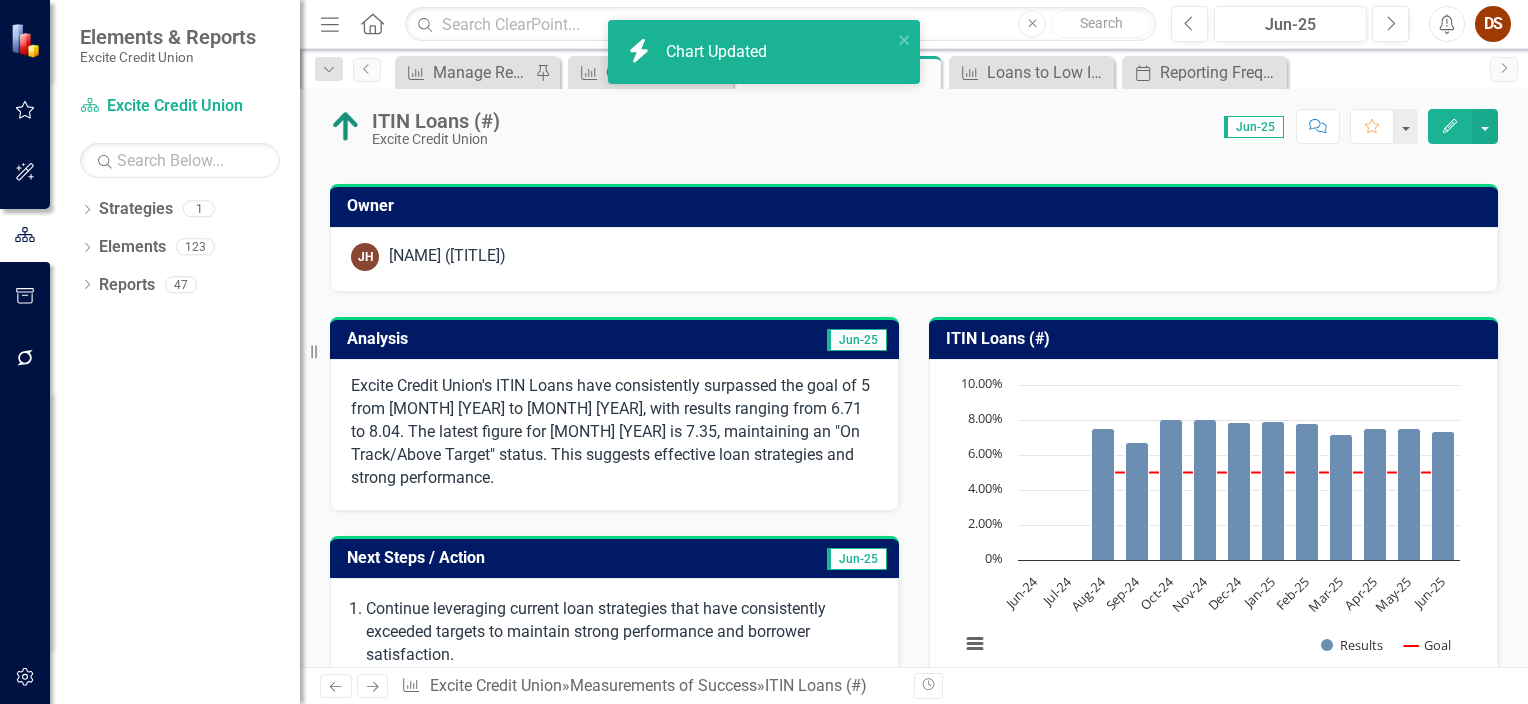 click on "ITIN Loans (#)" at bounding box center [1217, 339] 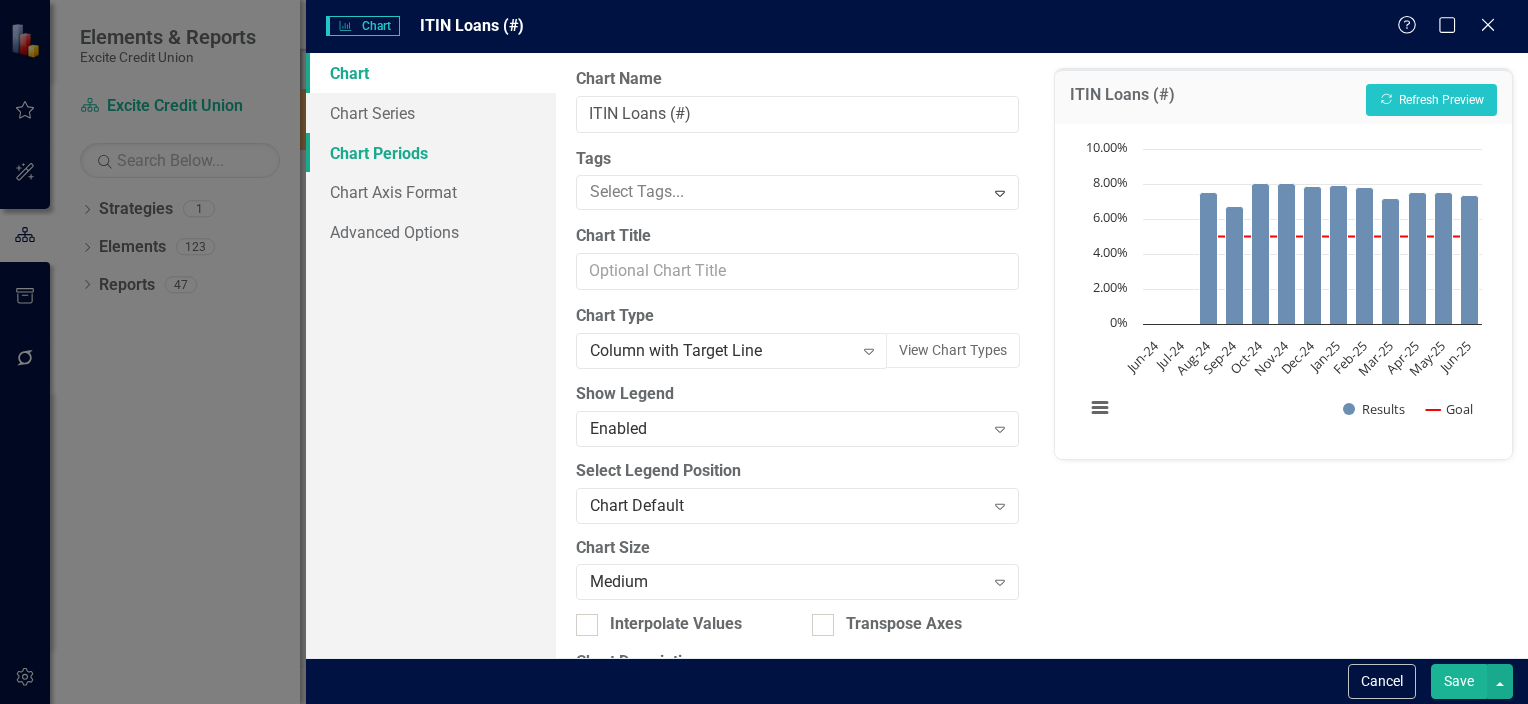 click on "Chart Periods" at bounding box center [431, 153] 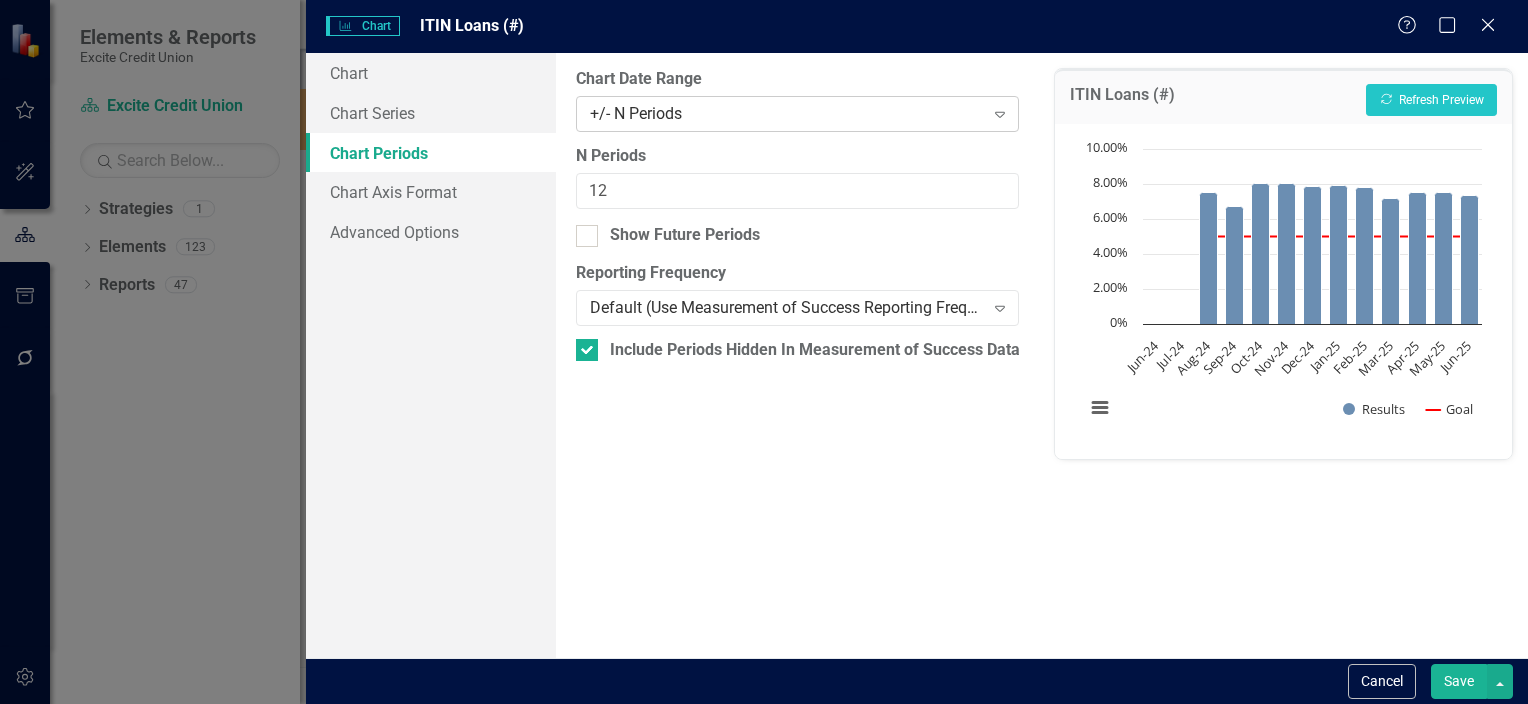 click on "+/- N Periods" at bounding box center (787, 113) 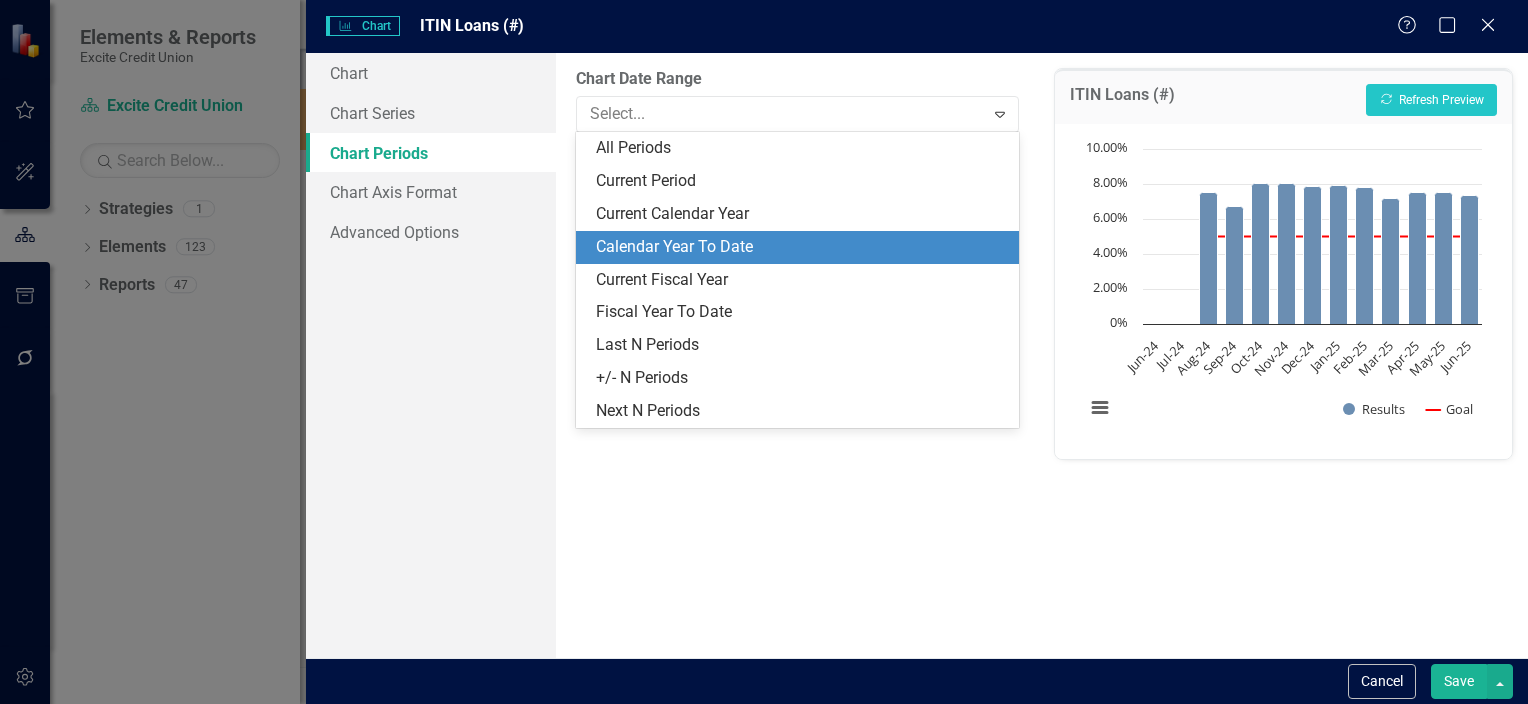 click on "Calendar Year To Date" at bounding box center (801, 247) 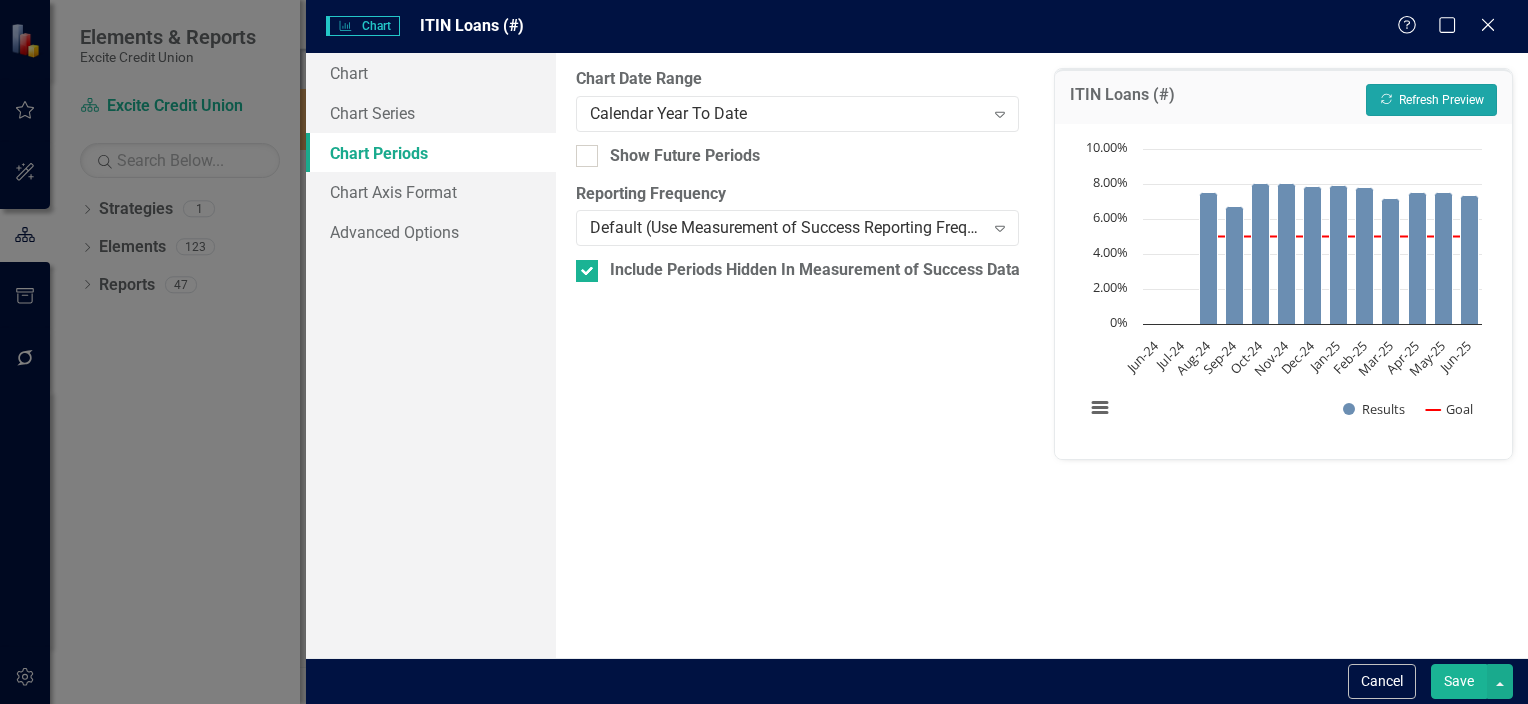 click on "Recalculate Refresh Preview" at bounding box center [1431, 100] 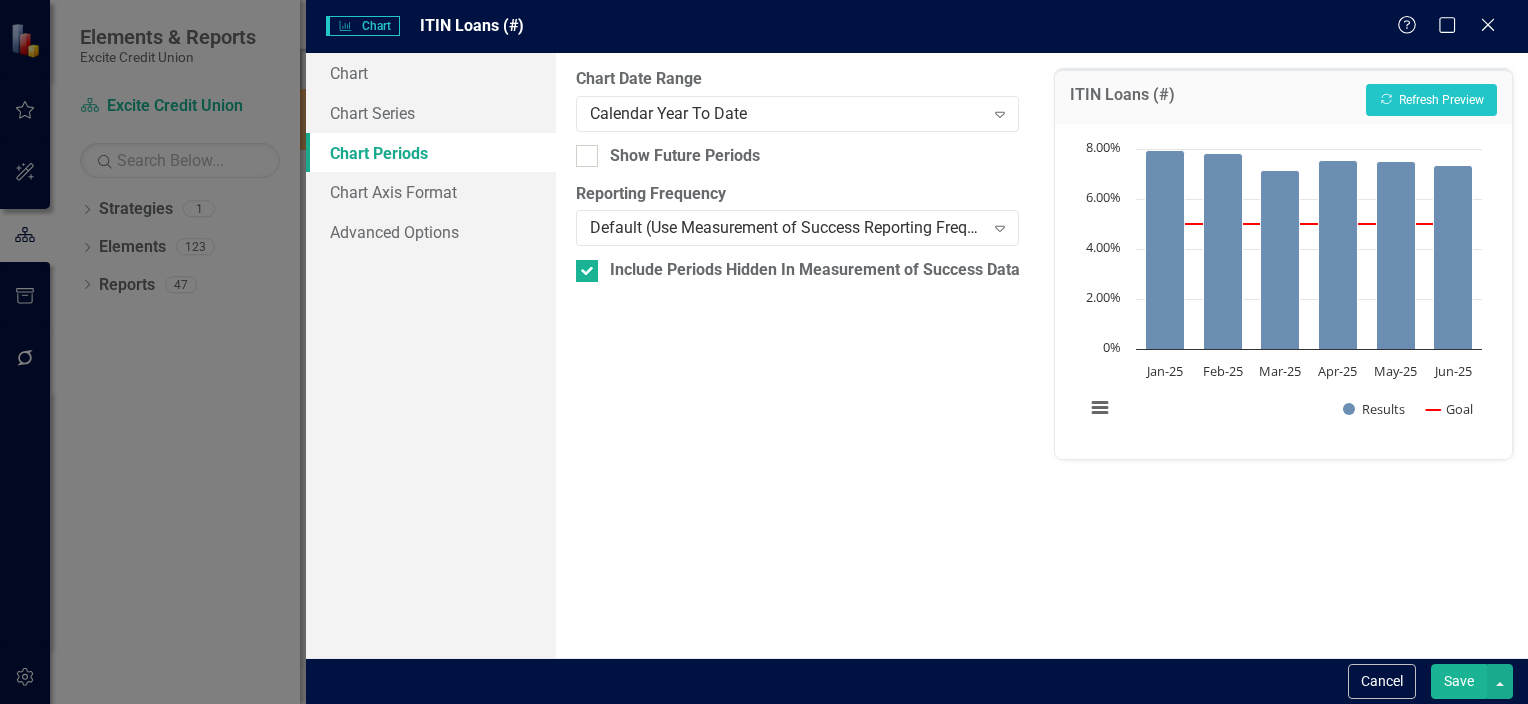 click on "Save" at bounding box center (1459, 681) 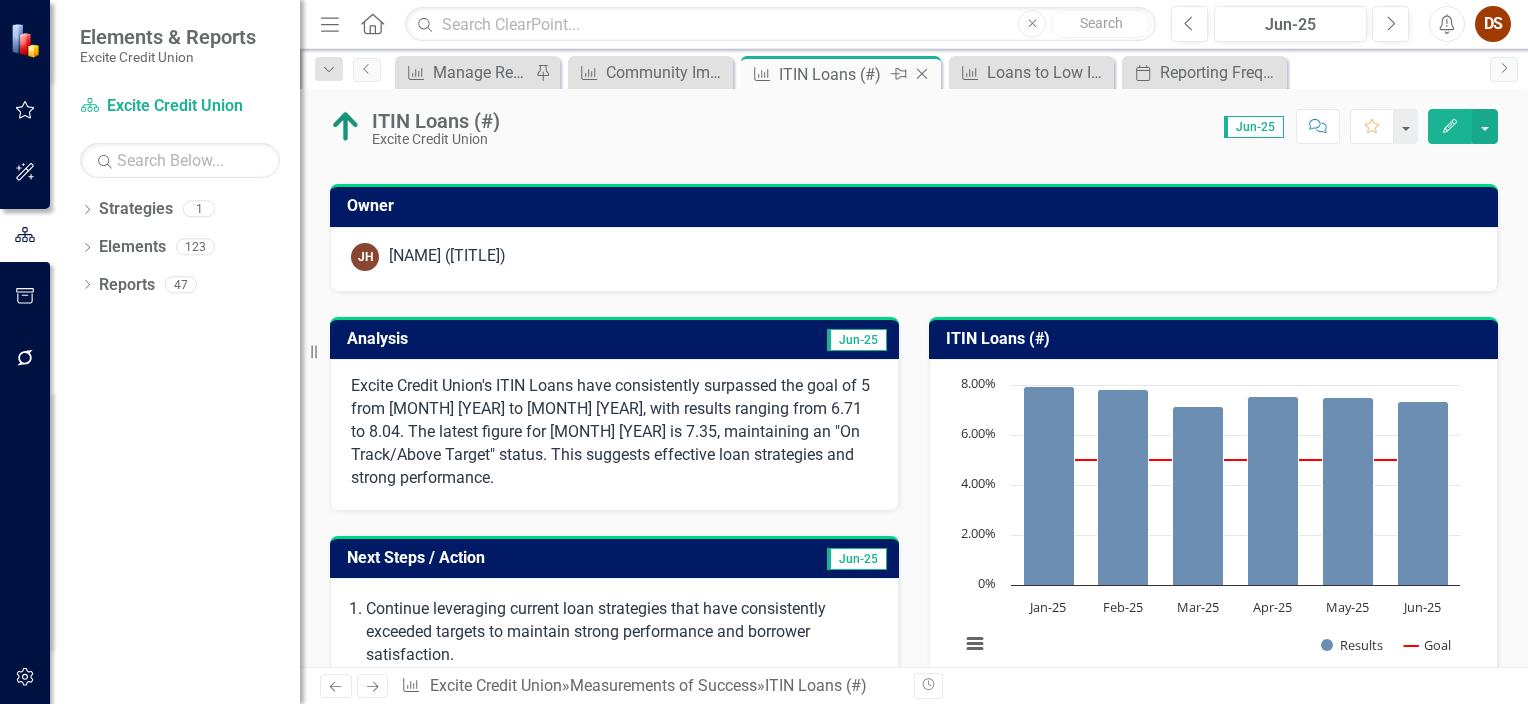 click on "Close" 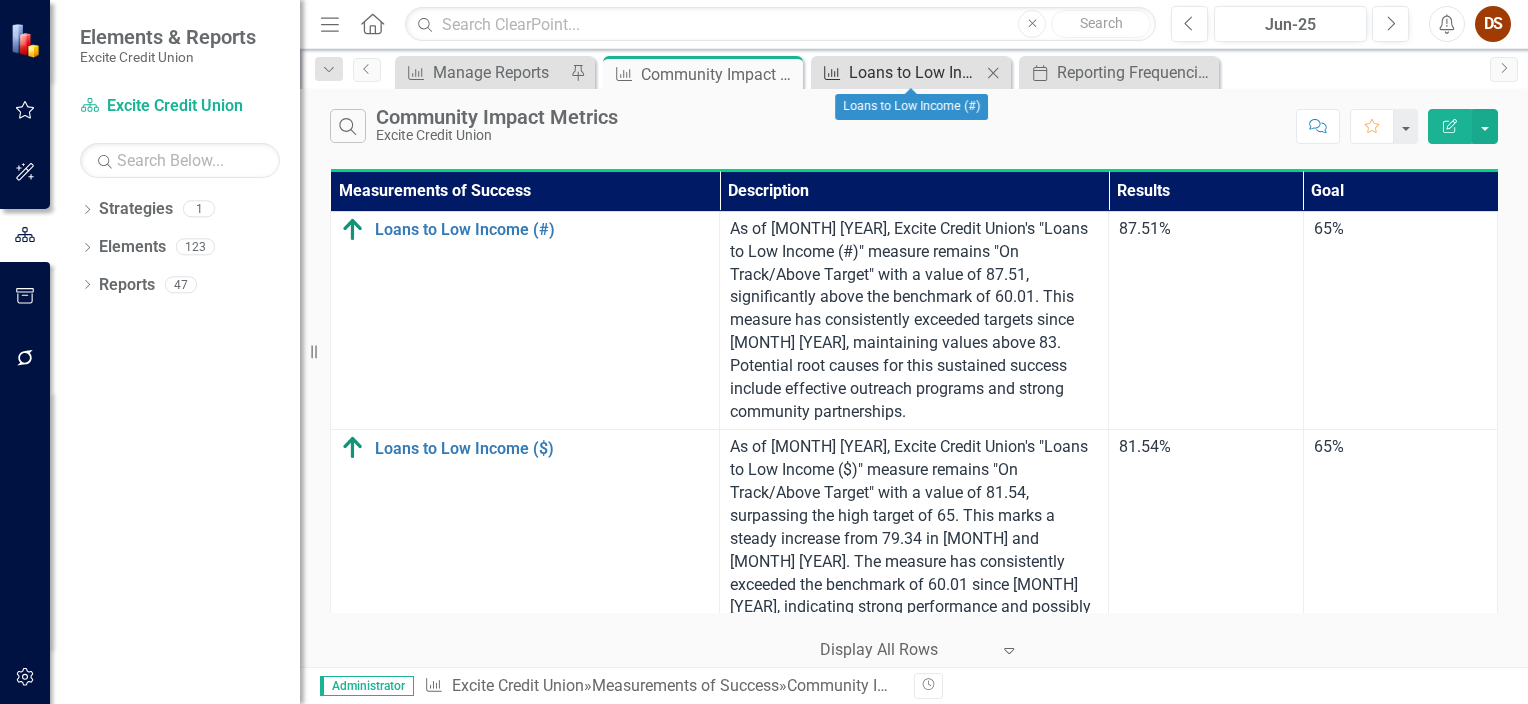 click on "Loans to Low Income  (#)" at bounding box center (915, 72) 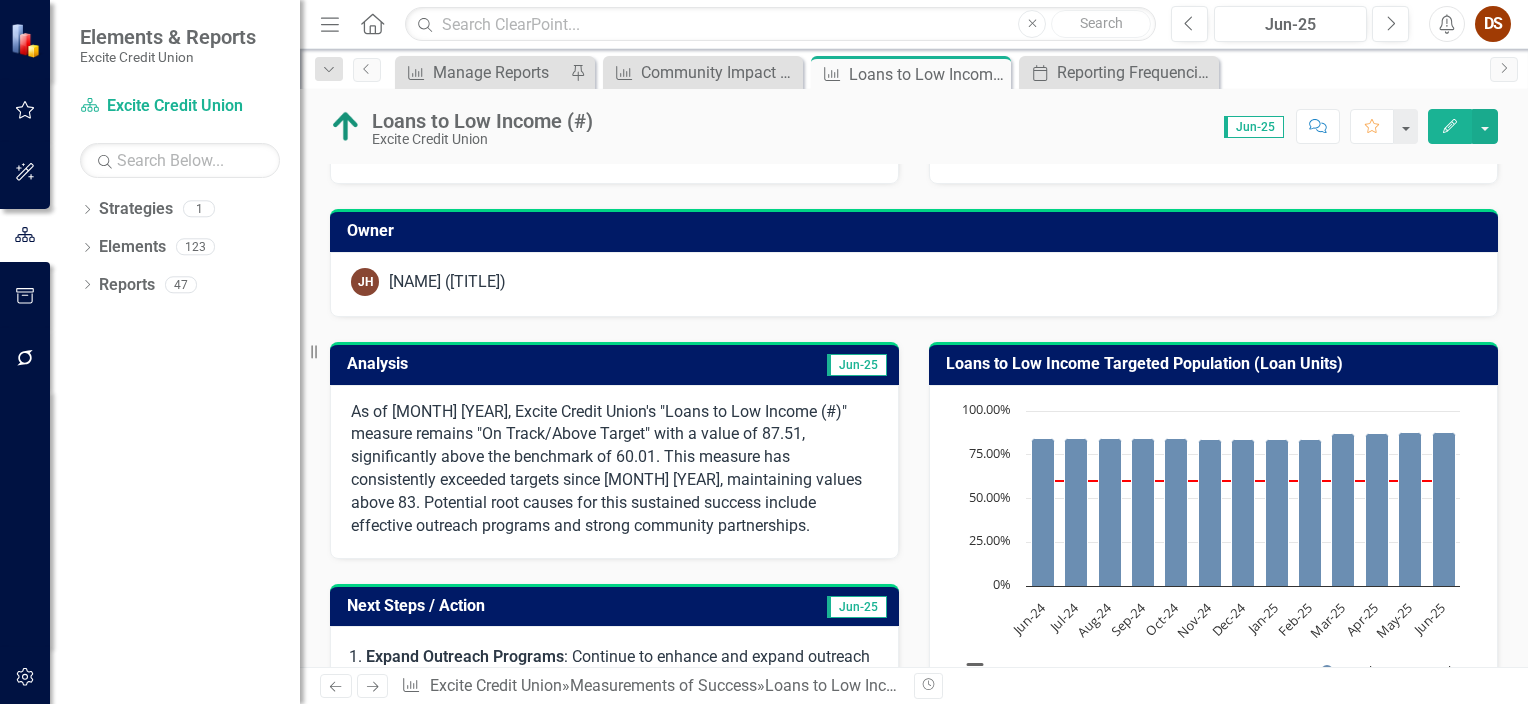 scroll, scrollTop: 80, scrollLeft: 0, axis: vertical 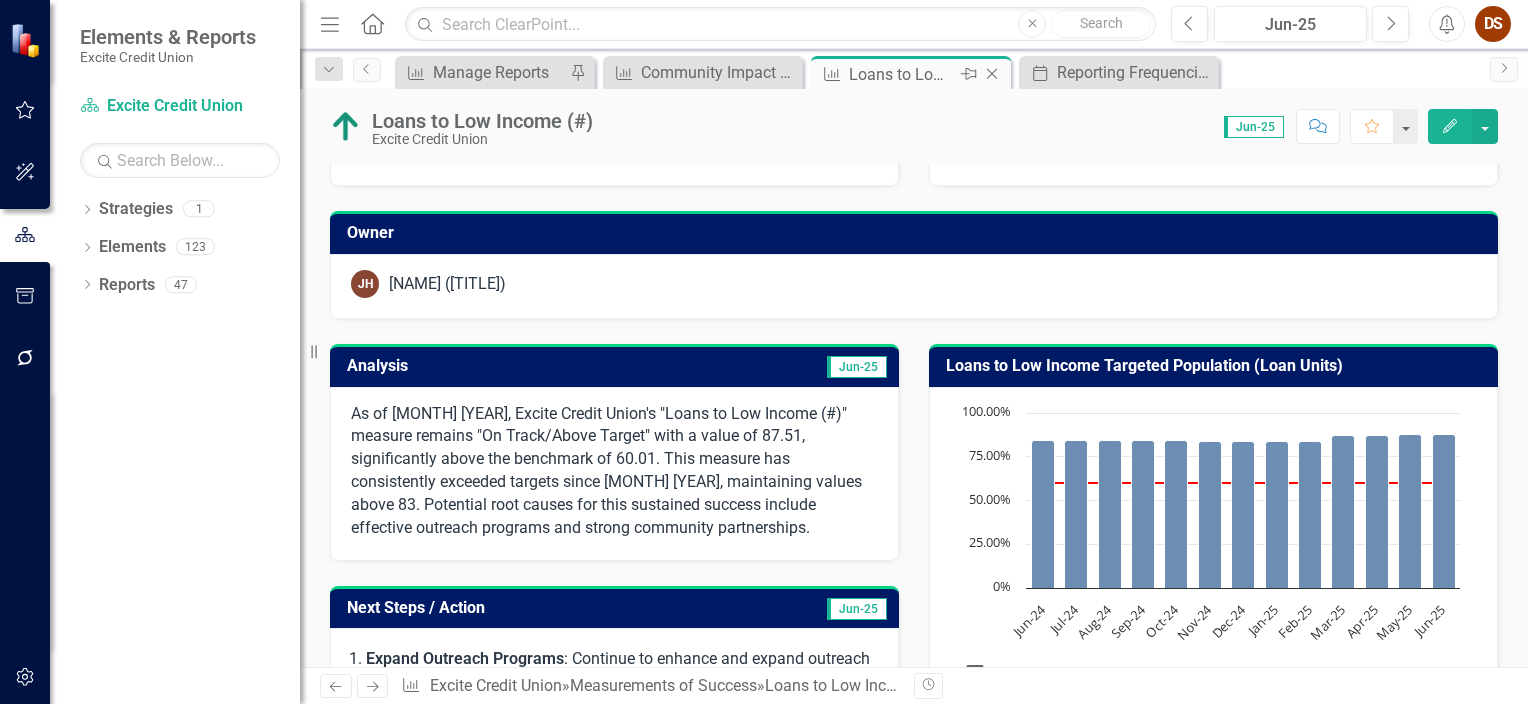 click 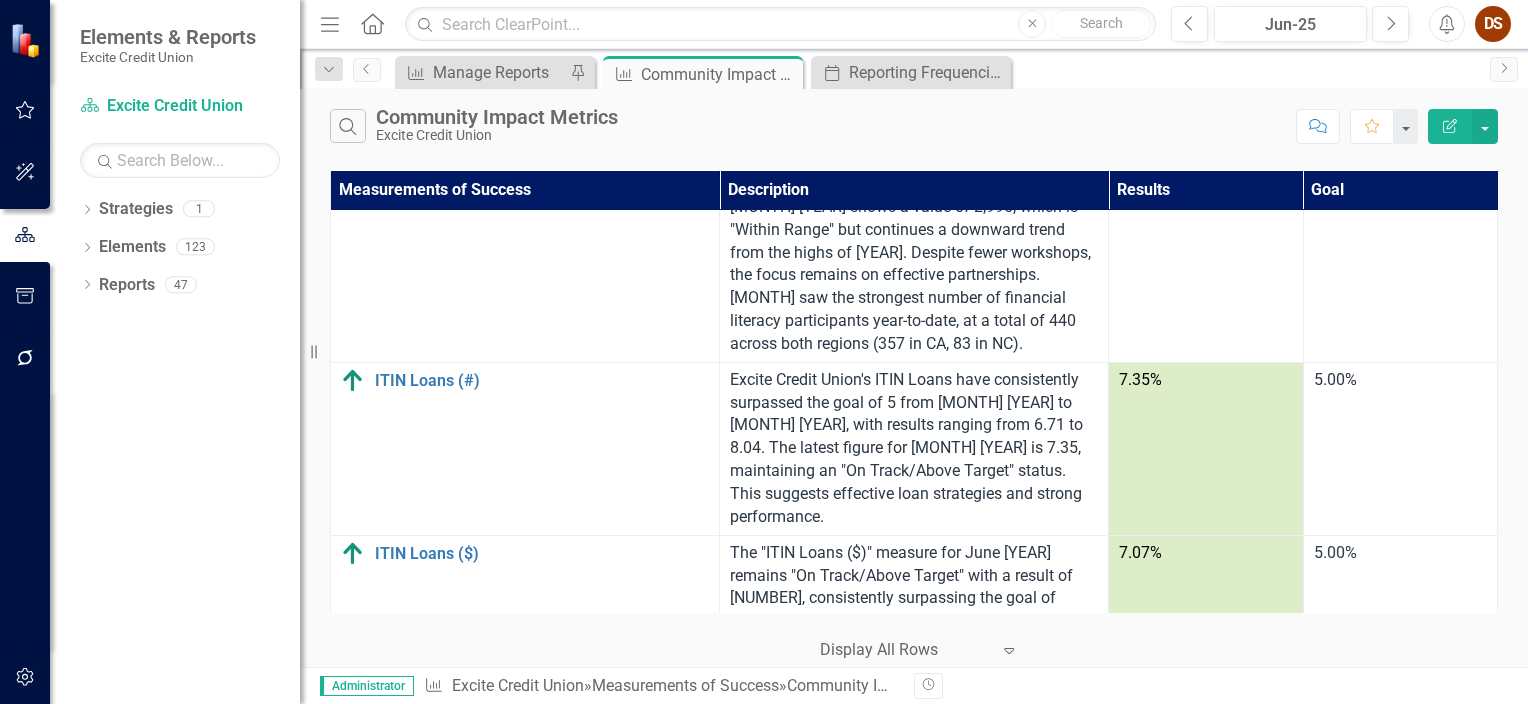 scroll, scrollTop: 474, scrollLeft: 0, axis: vertical 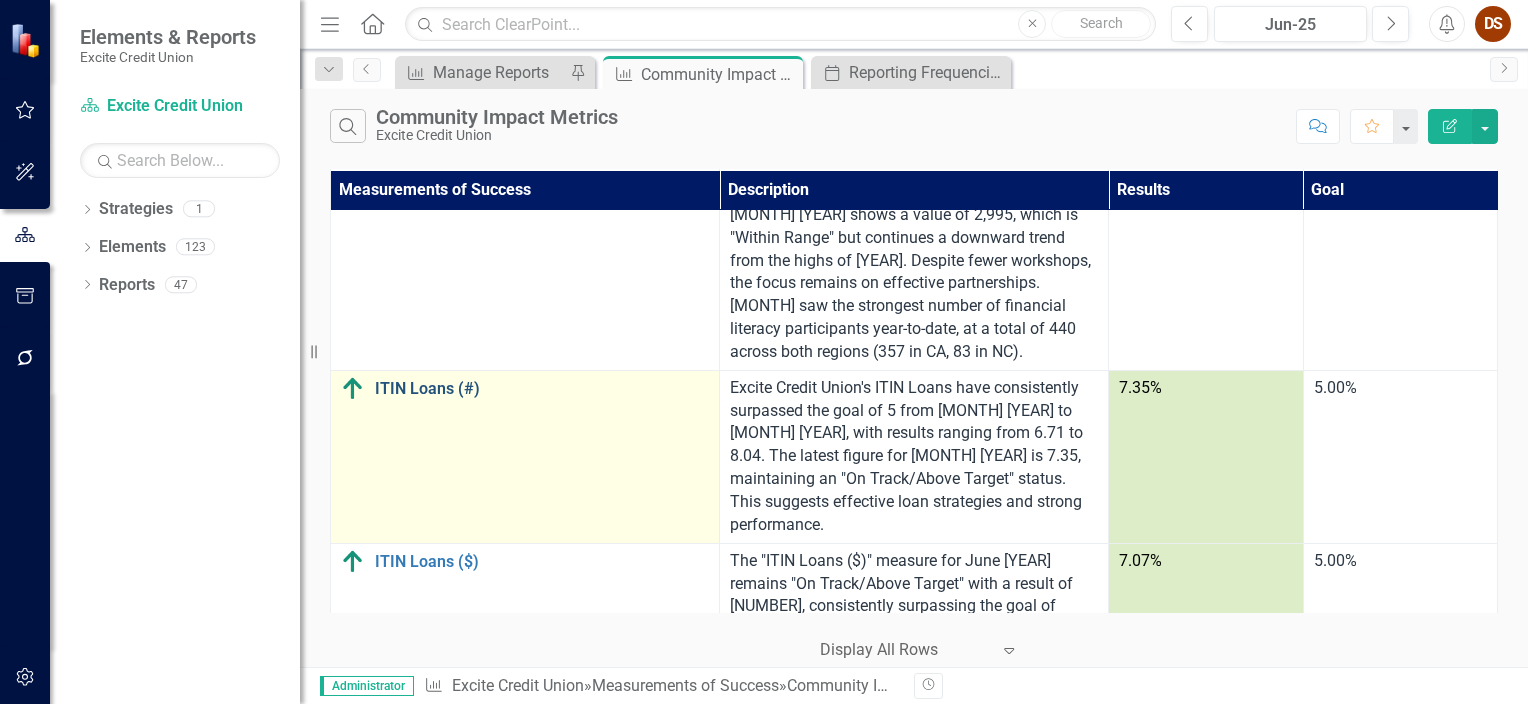 click on "ITIN Loans (#)" at bounding box center (542, 389) 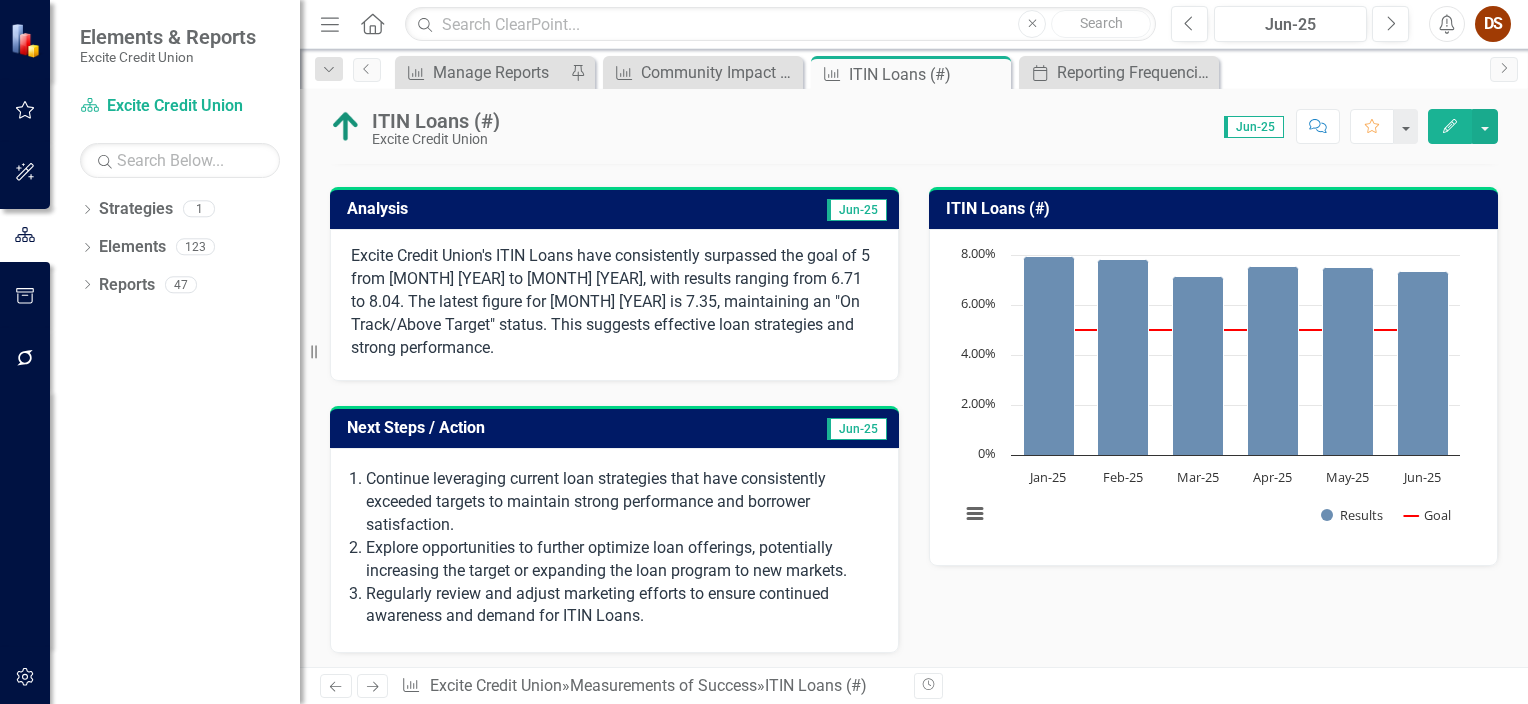 scroll, scrollTop: 259, scrollLeft: 0, axis: vertical 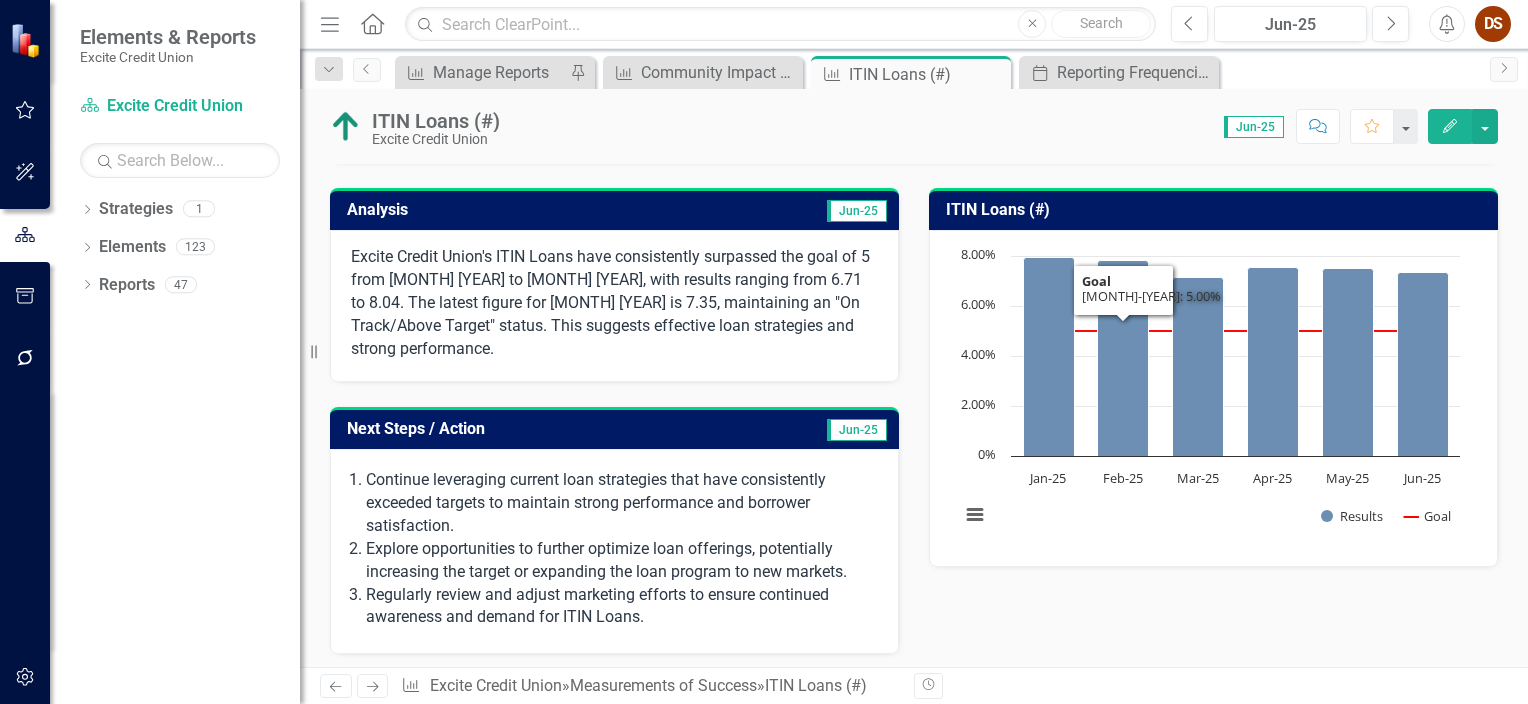 click on "ITIN Loans (#)" at bounding box center [1217, 210] 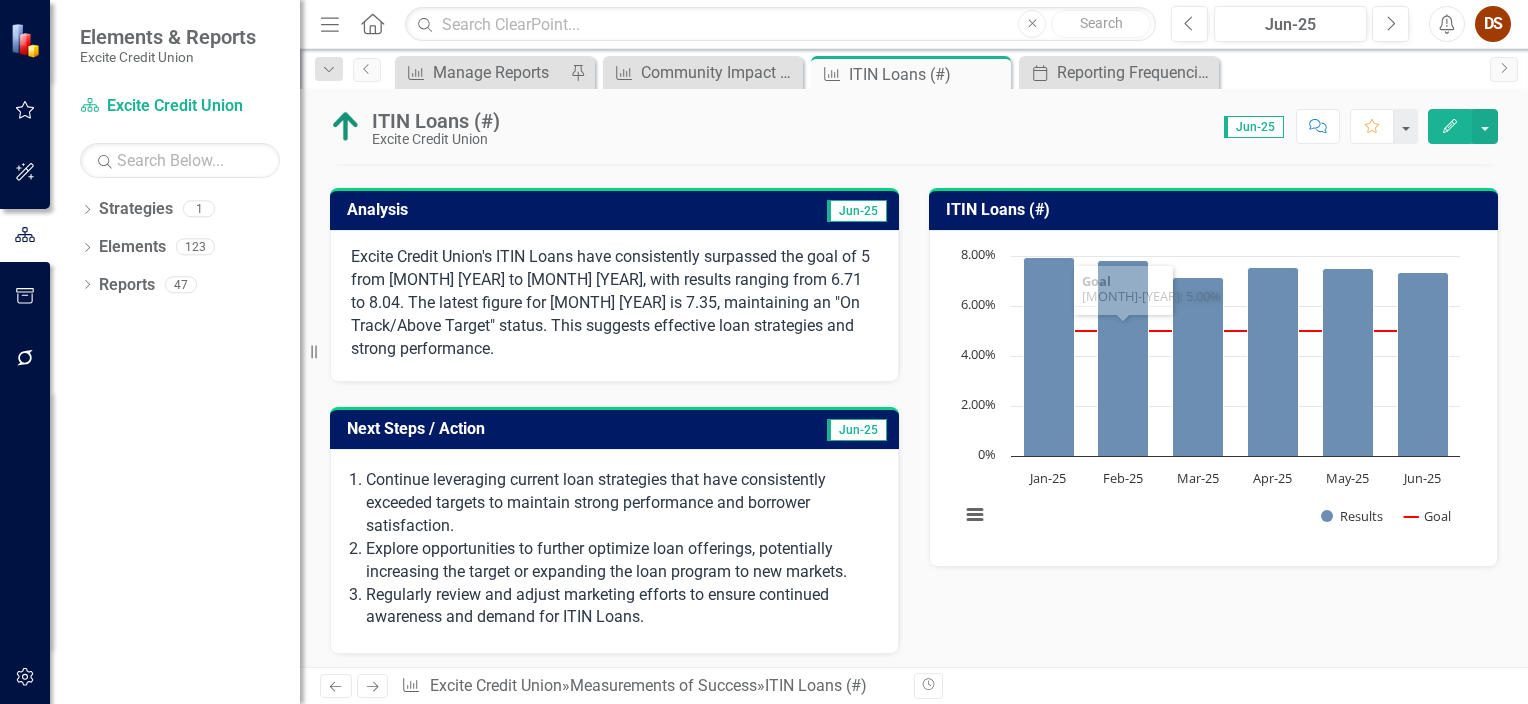 click on "ITIN Loans (#)" at bounding box center [1217, 210] 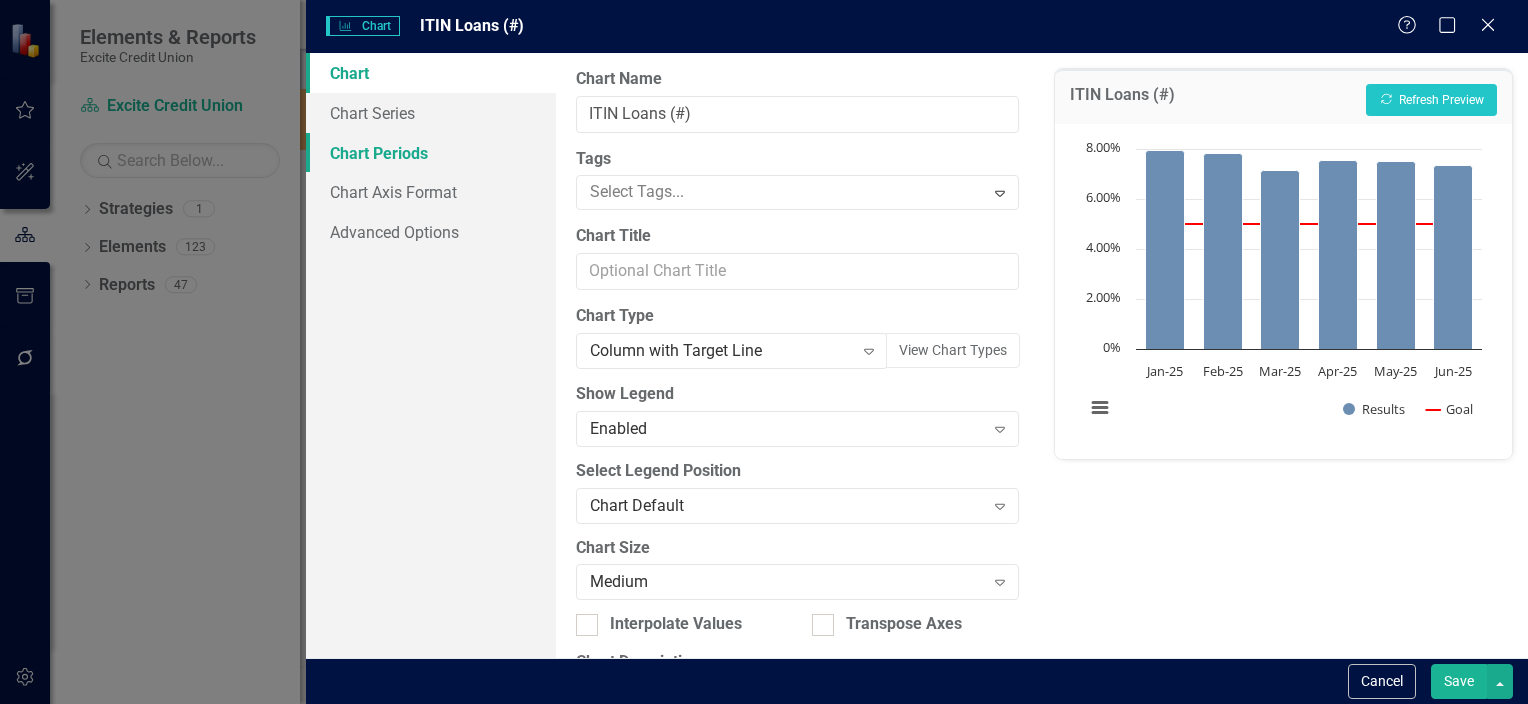 click on "Chart Periods" at bounding box center [431, 153] 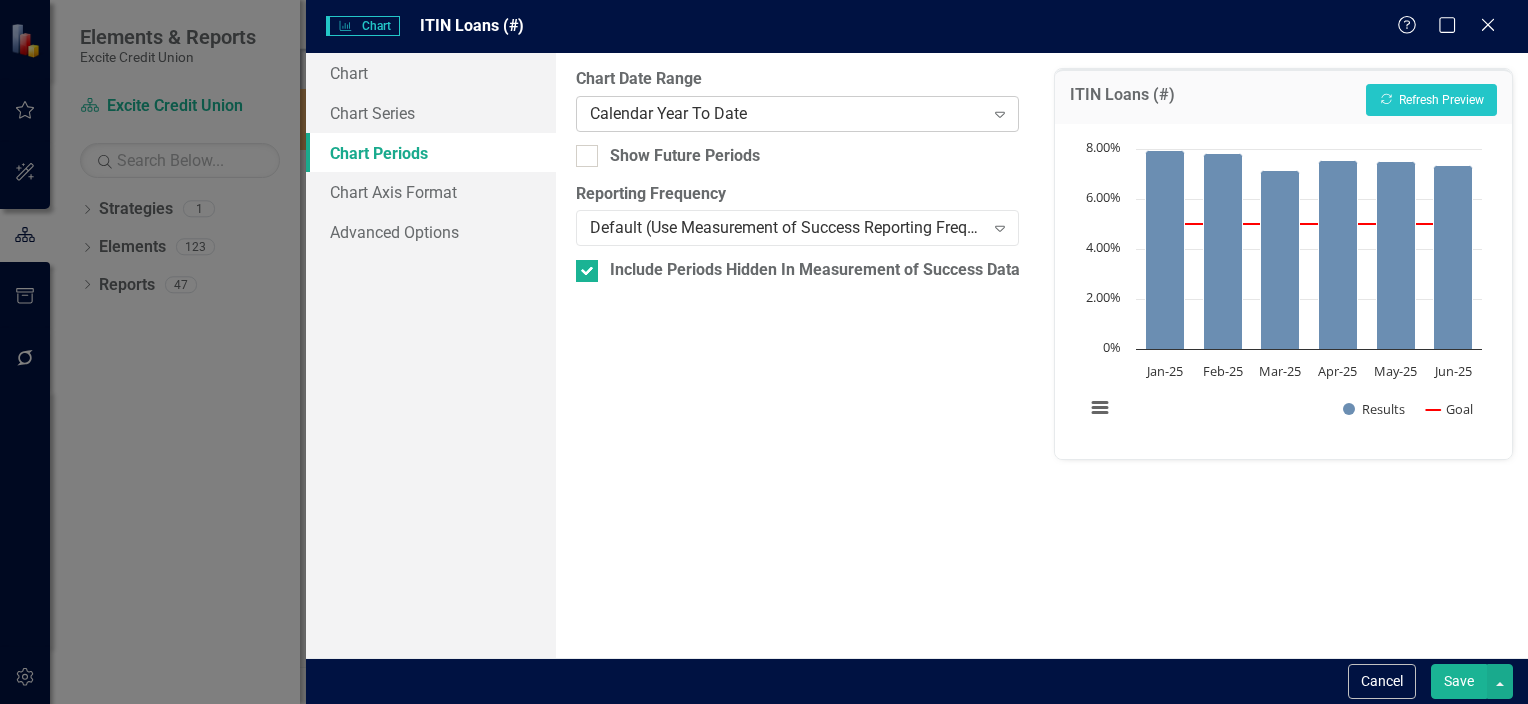 click on "Calendar Year To Date" at bounding box center (787, 113) 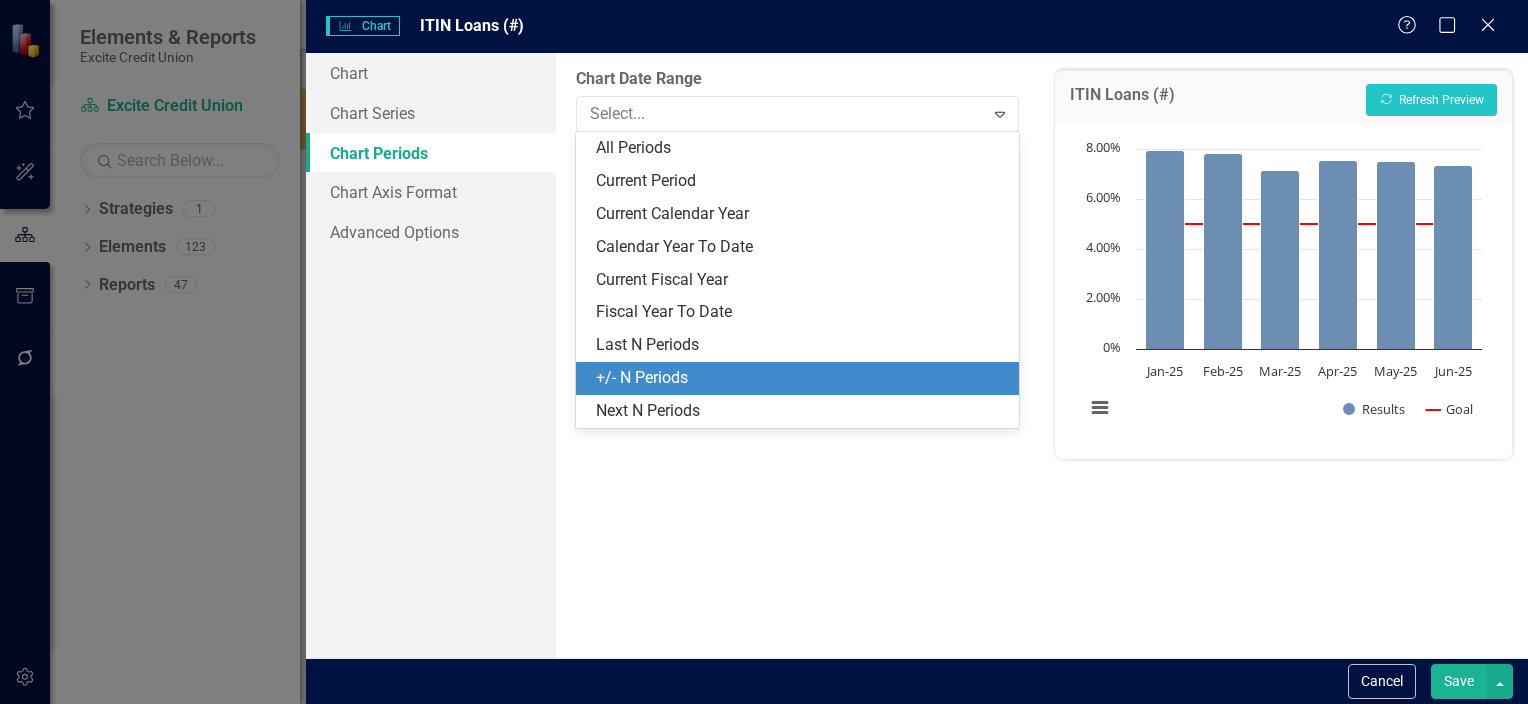 click on "+/- N Periods" at bounding box center [801, 378] 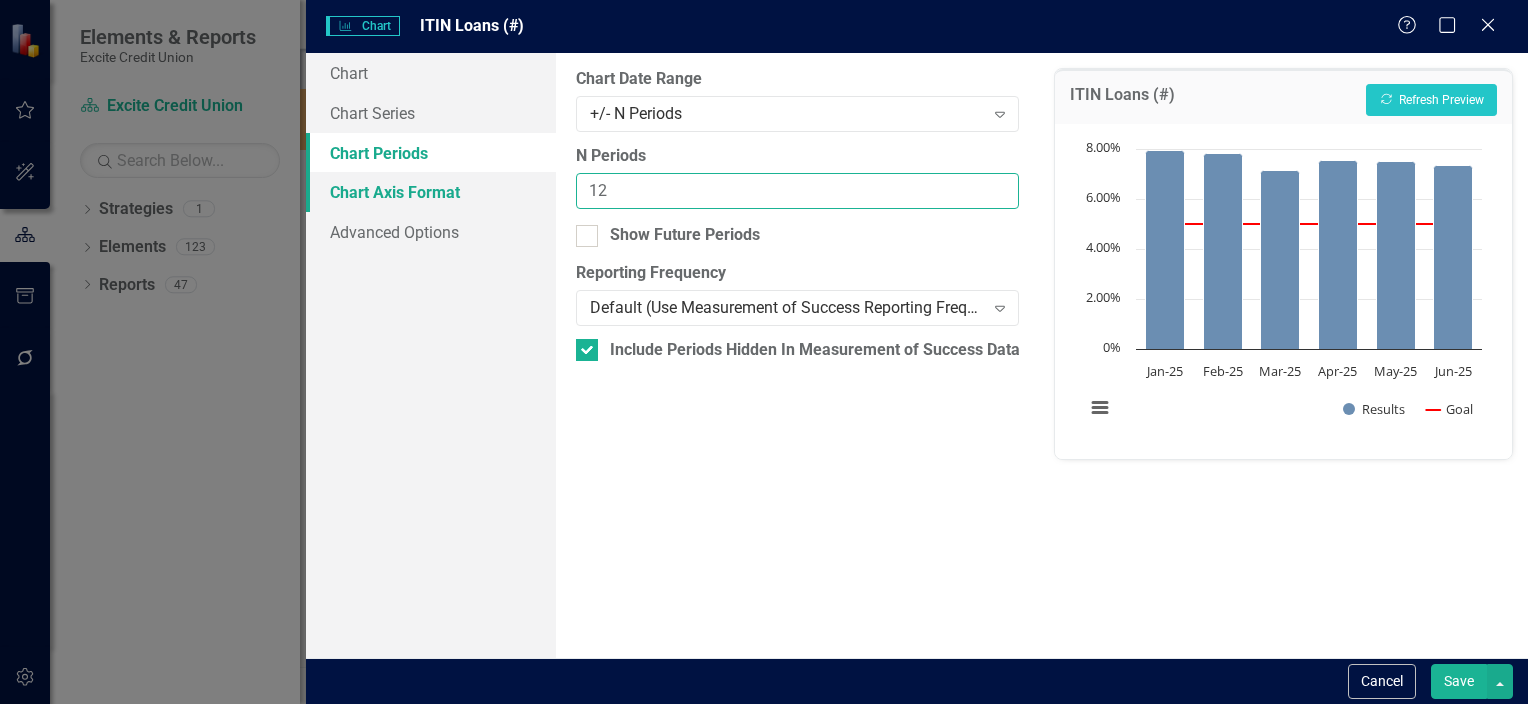 drag, startPoint x: 616, startPoint y: 181, endPoint x: 486, endPoint y: 182, distance: 130.00385 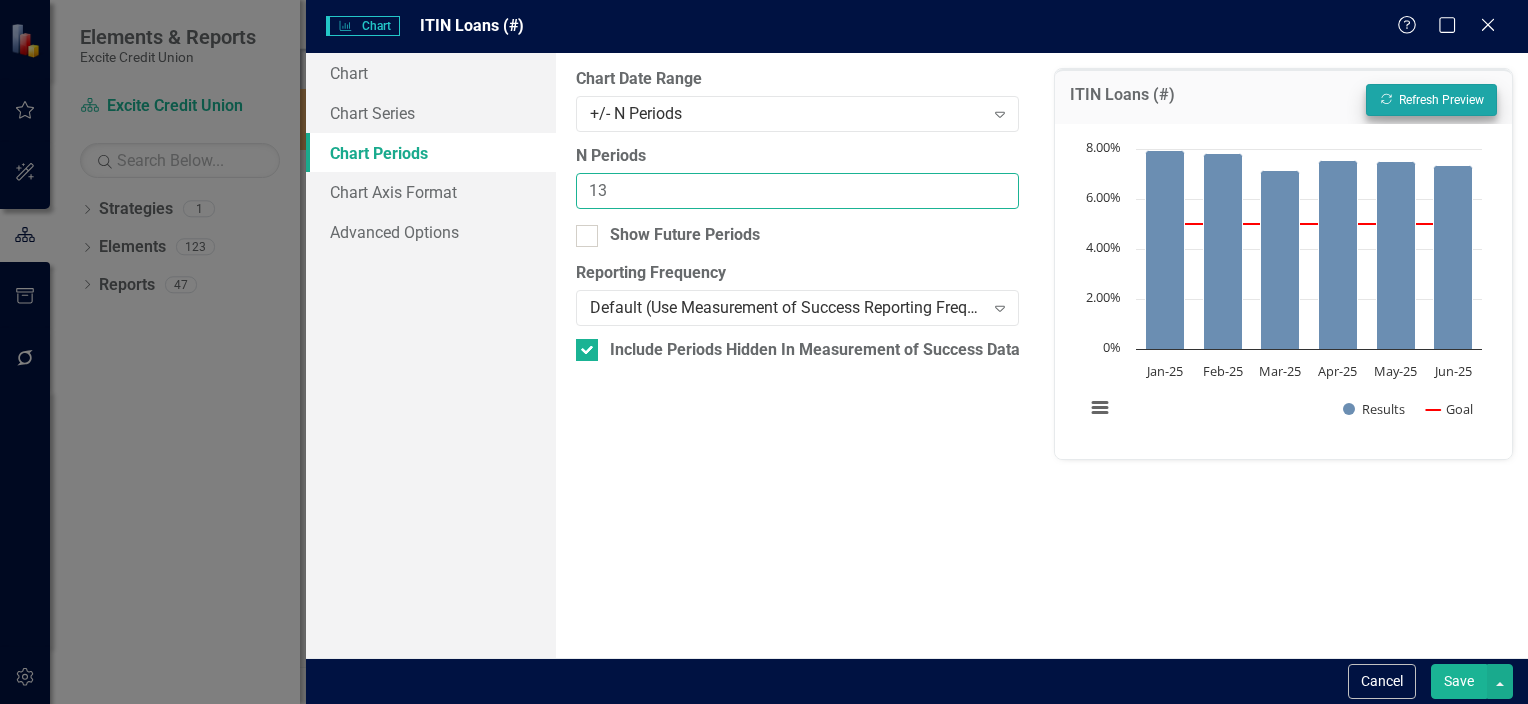 type on "13" 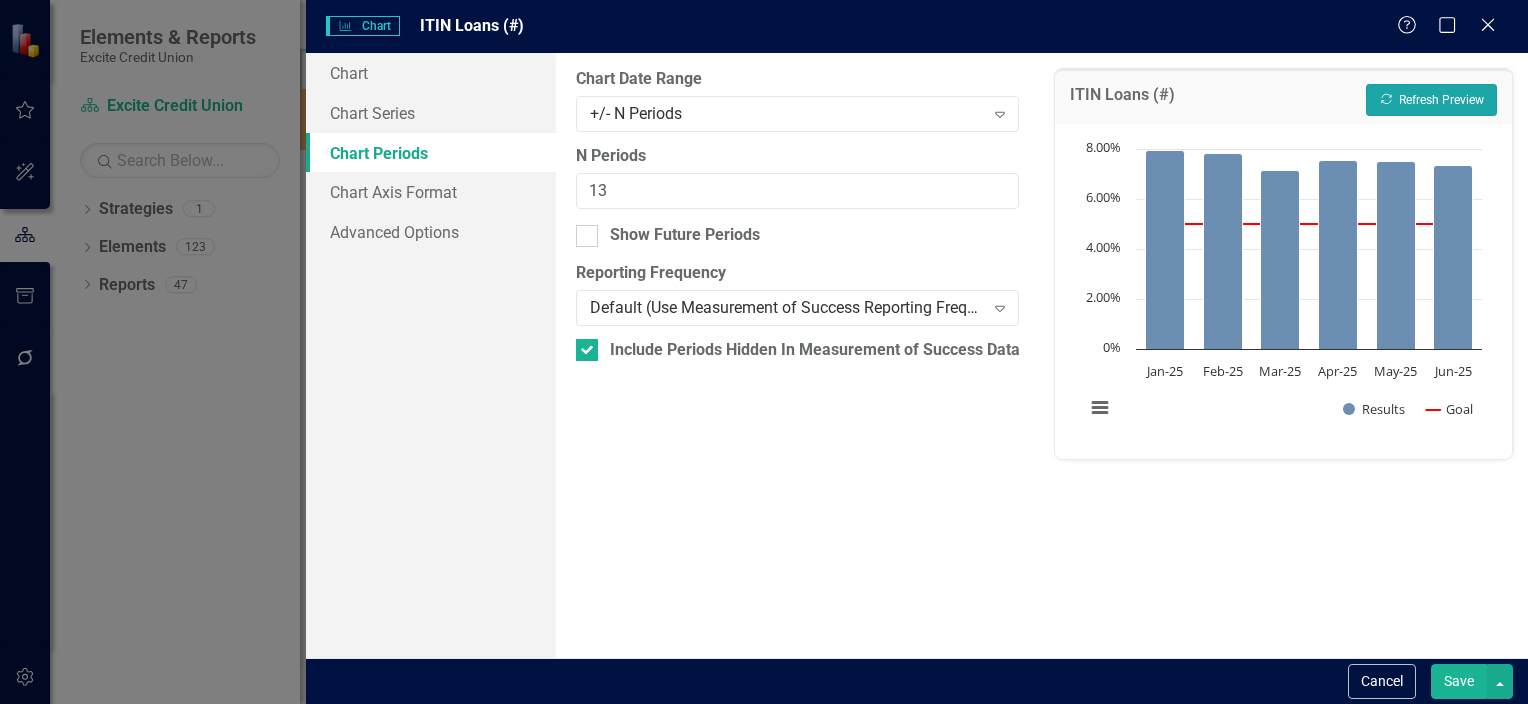 click on "Recalculate Refresh Preview" at bounding box center [1431, 100] 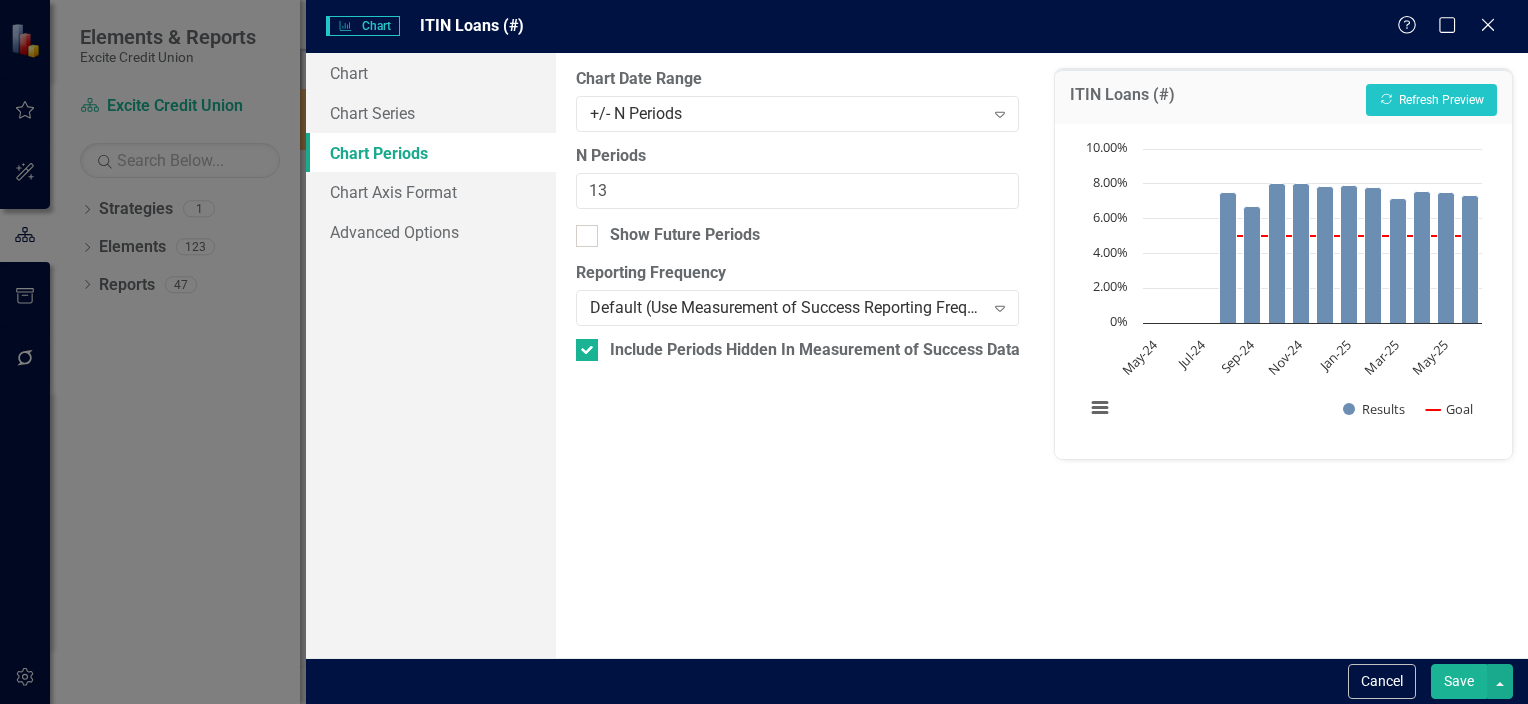 click on "Save" at bounding box center [1459, 681] 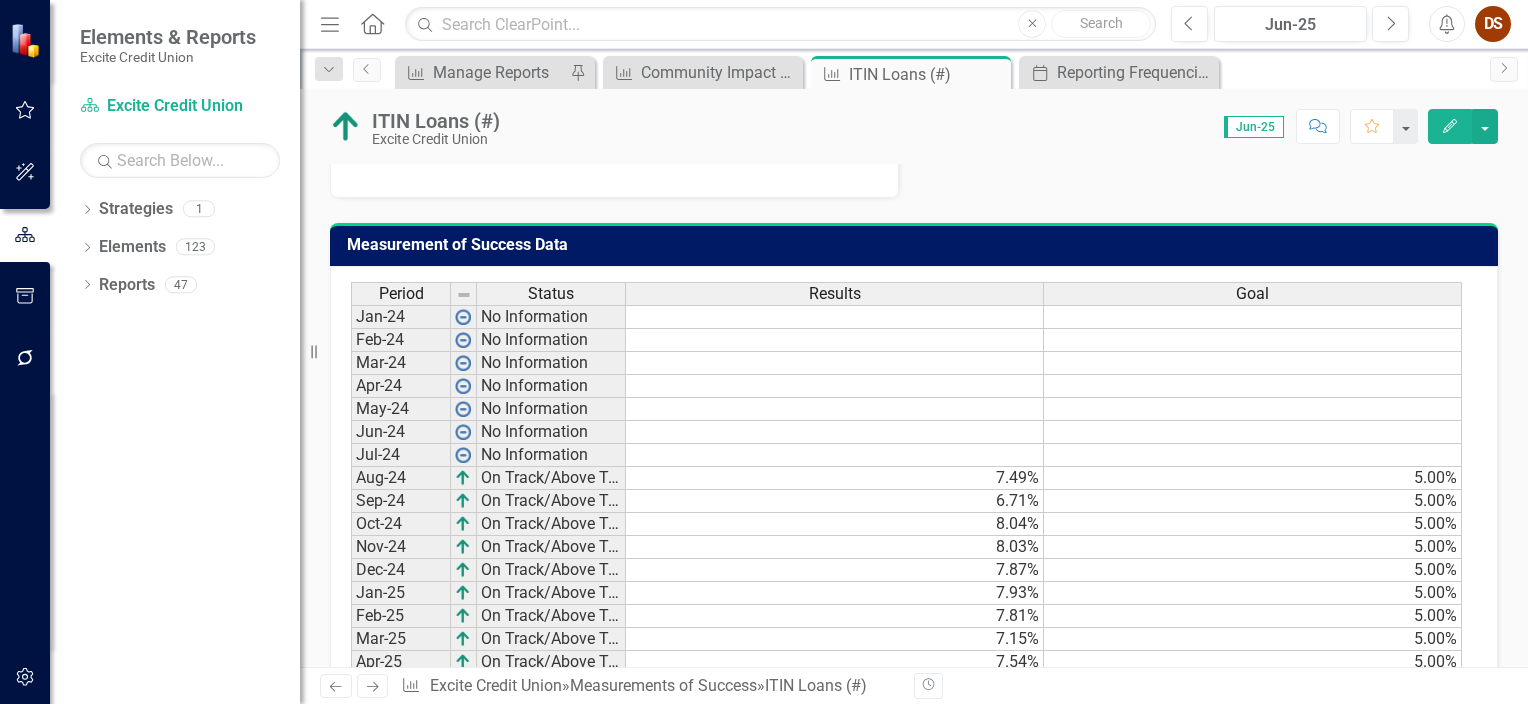 scroll, scrollTop: 1110, scrollLeft: 0, axis: vertical 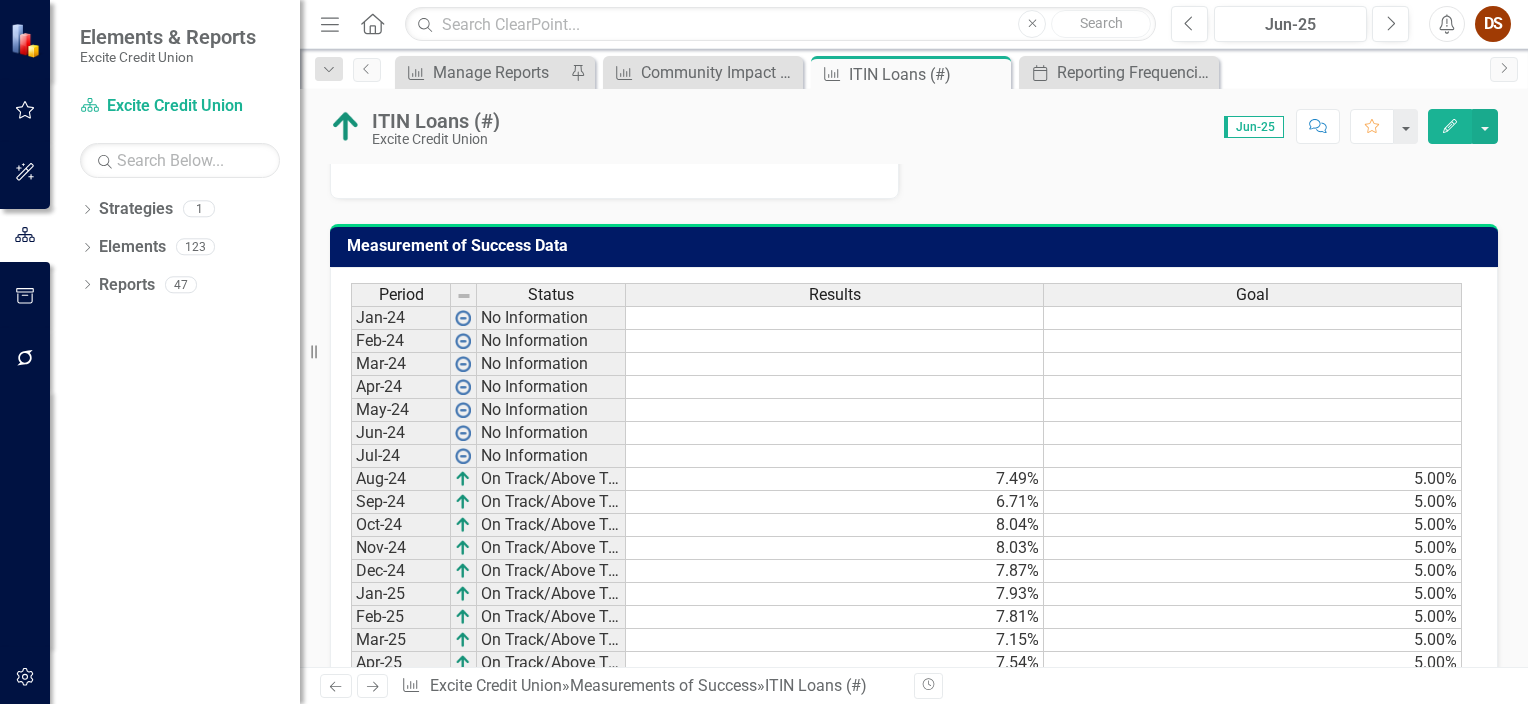 click on "7.49%" at bounding box center (835, 479) 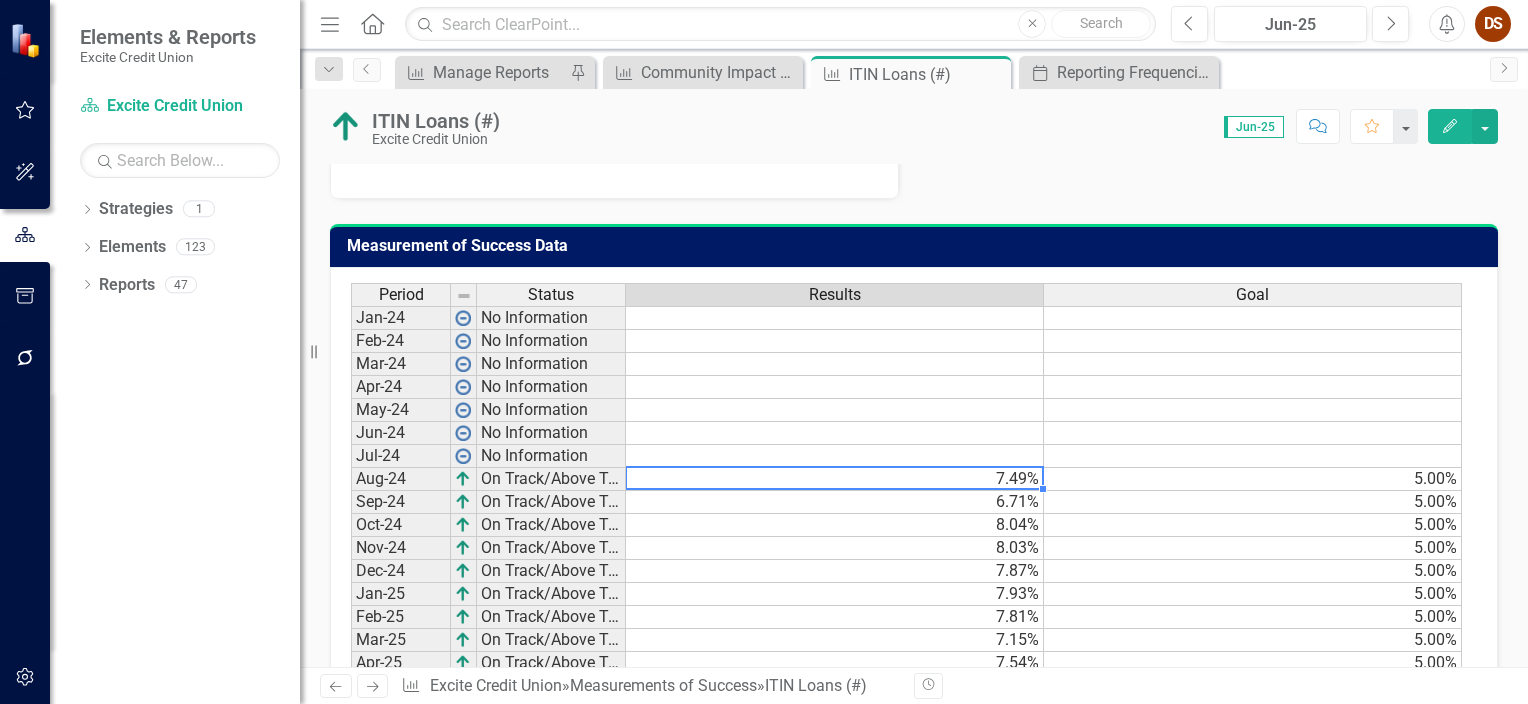 click at bounding box center (1253, 456) 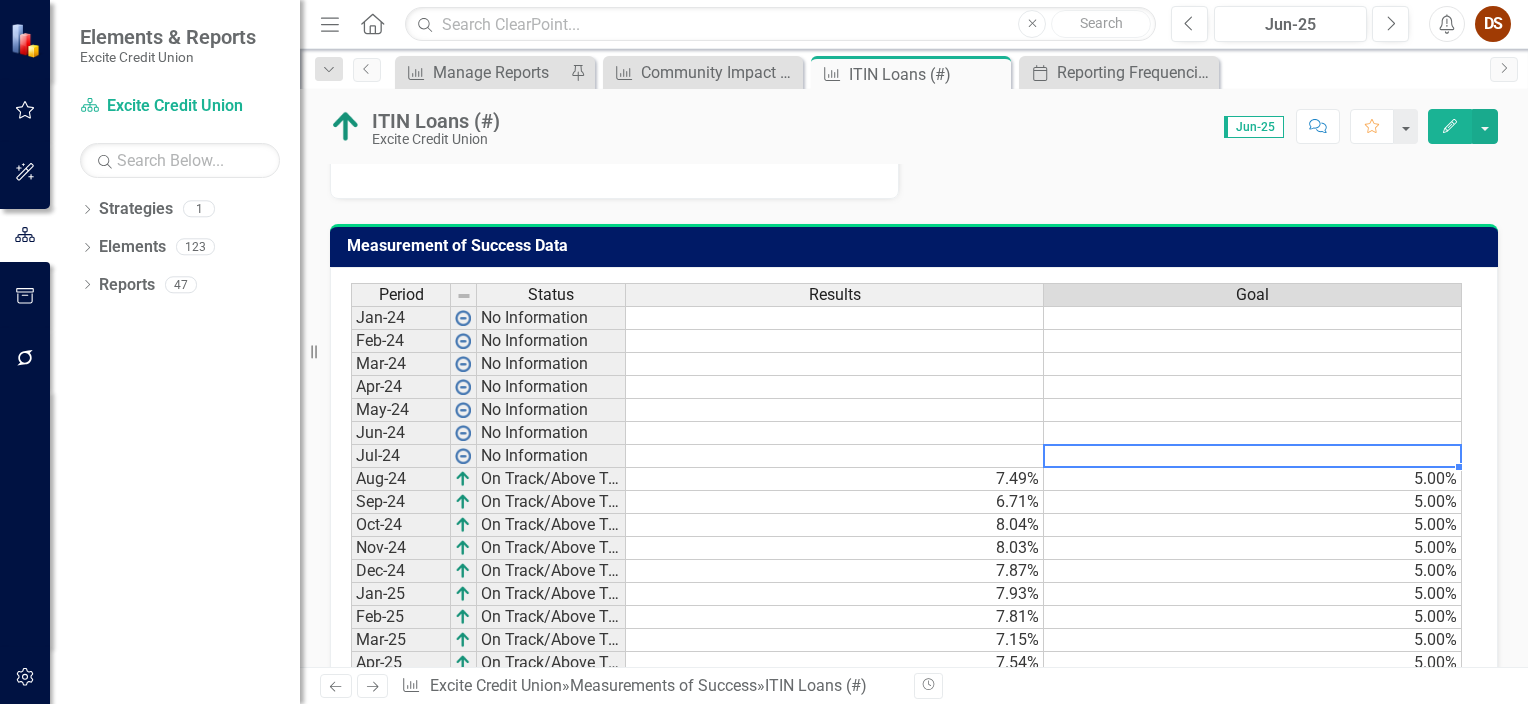 click on "5.00%" at bounding box center (1253, 479) 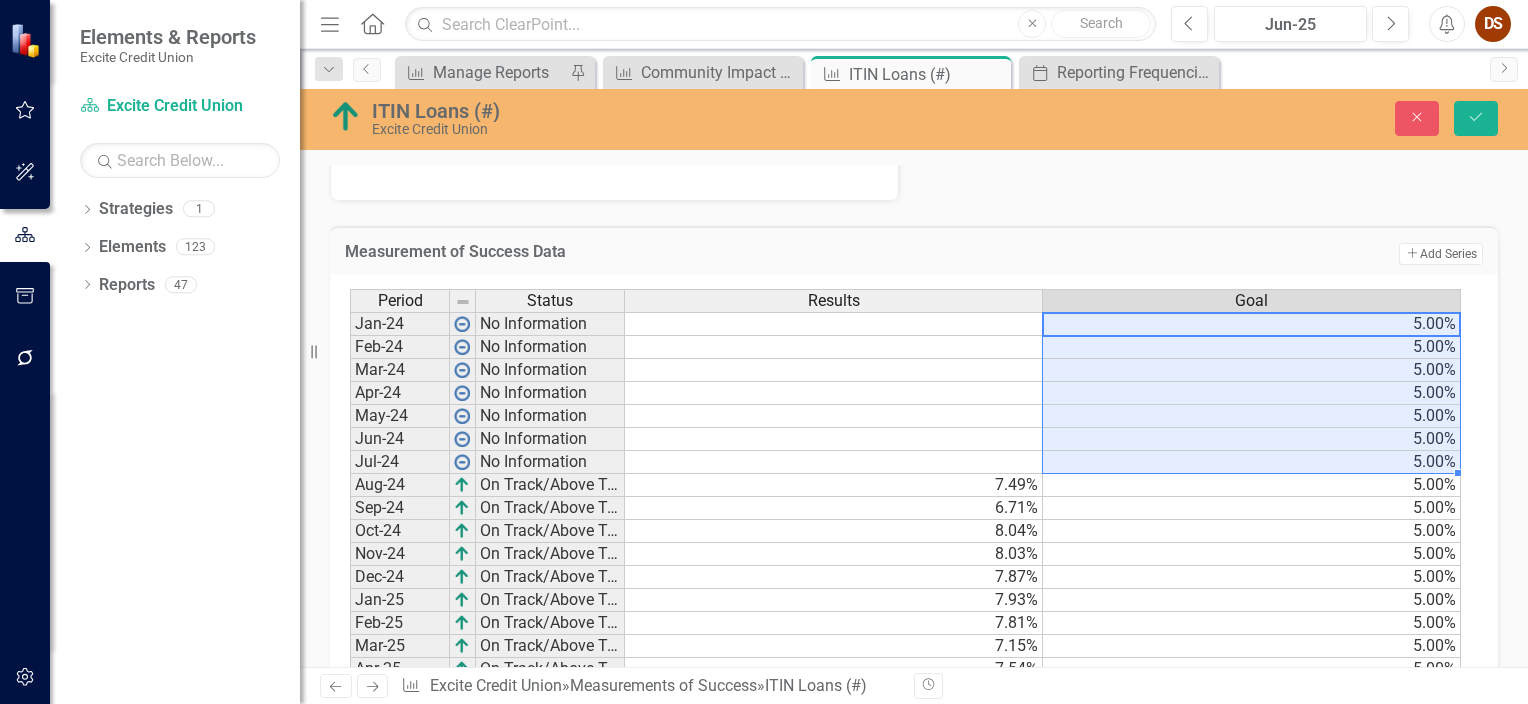 type on "5" 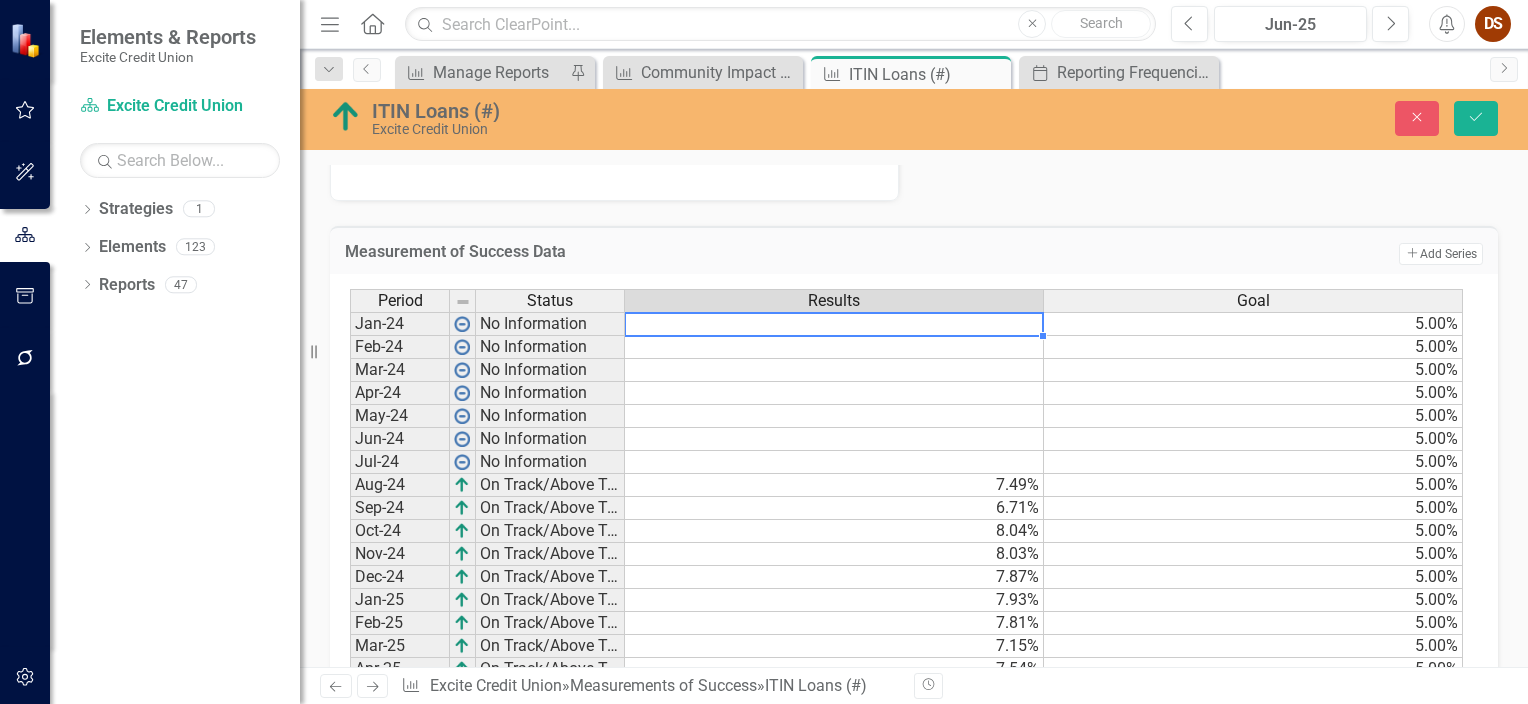 click on "6.71%" at bounding box center [834, 508] 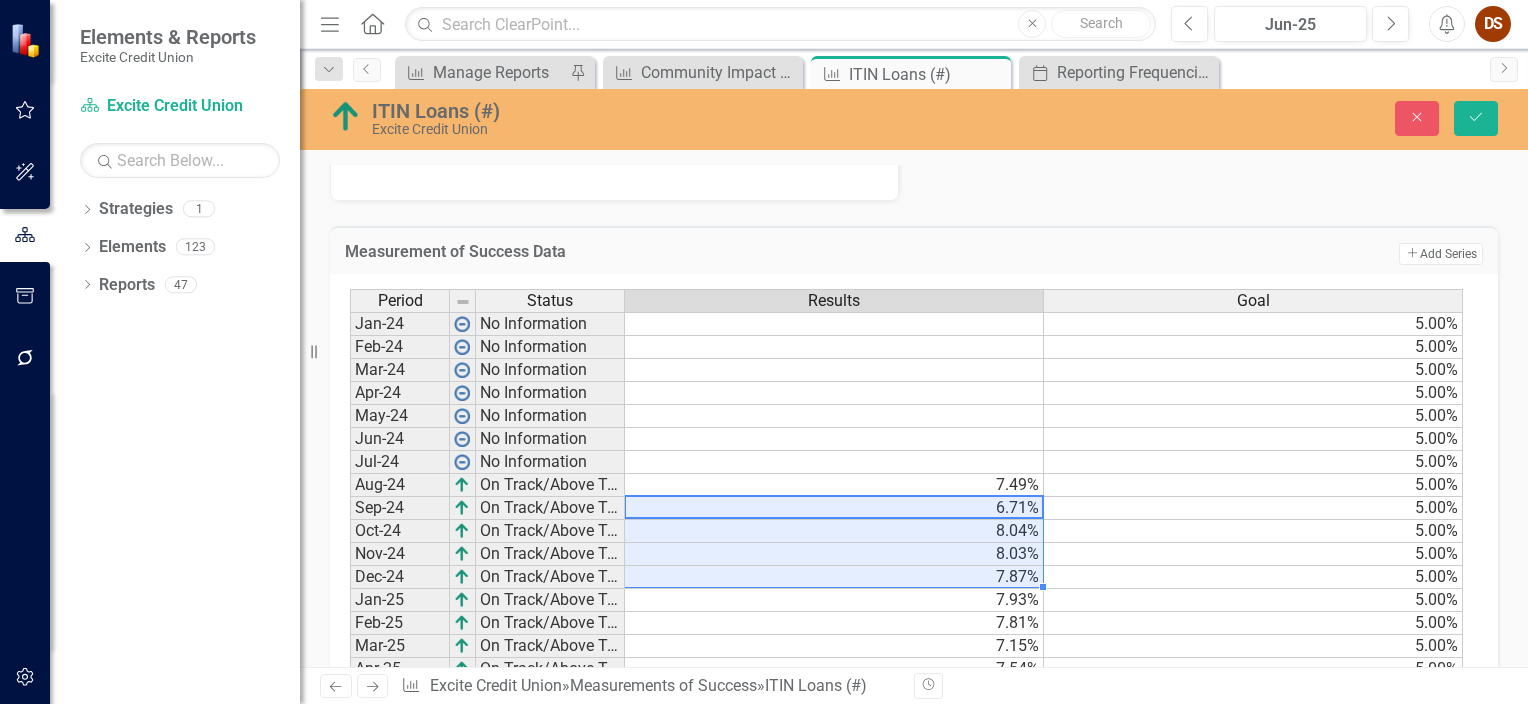 click at bounding box center [834, 324] 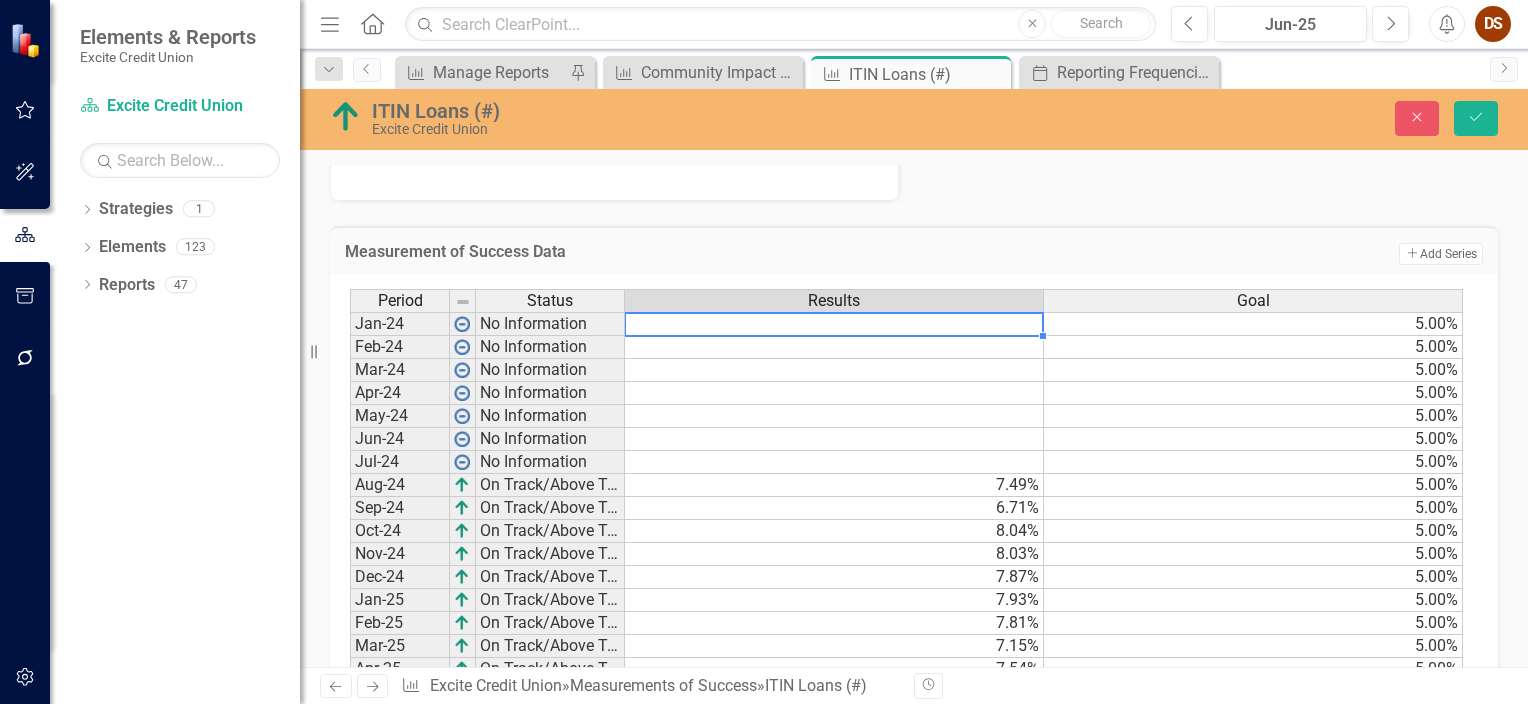click on "6.71%" at bounding box center (834, 508) 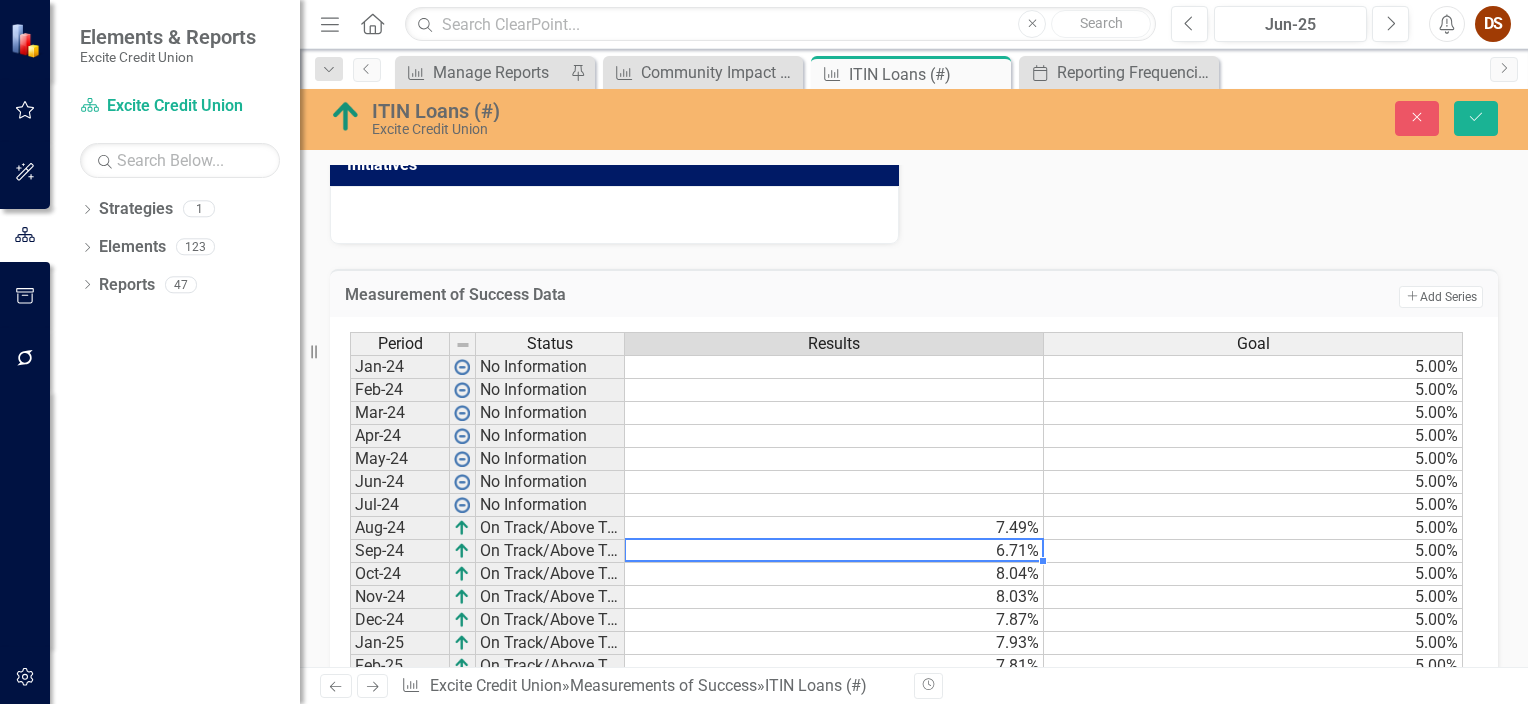 scroll, scrollTop: 1066, scrollLeft: 0, axis: vertical 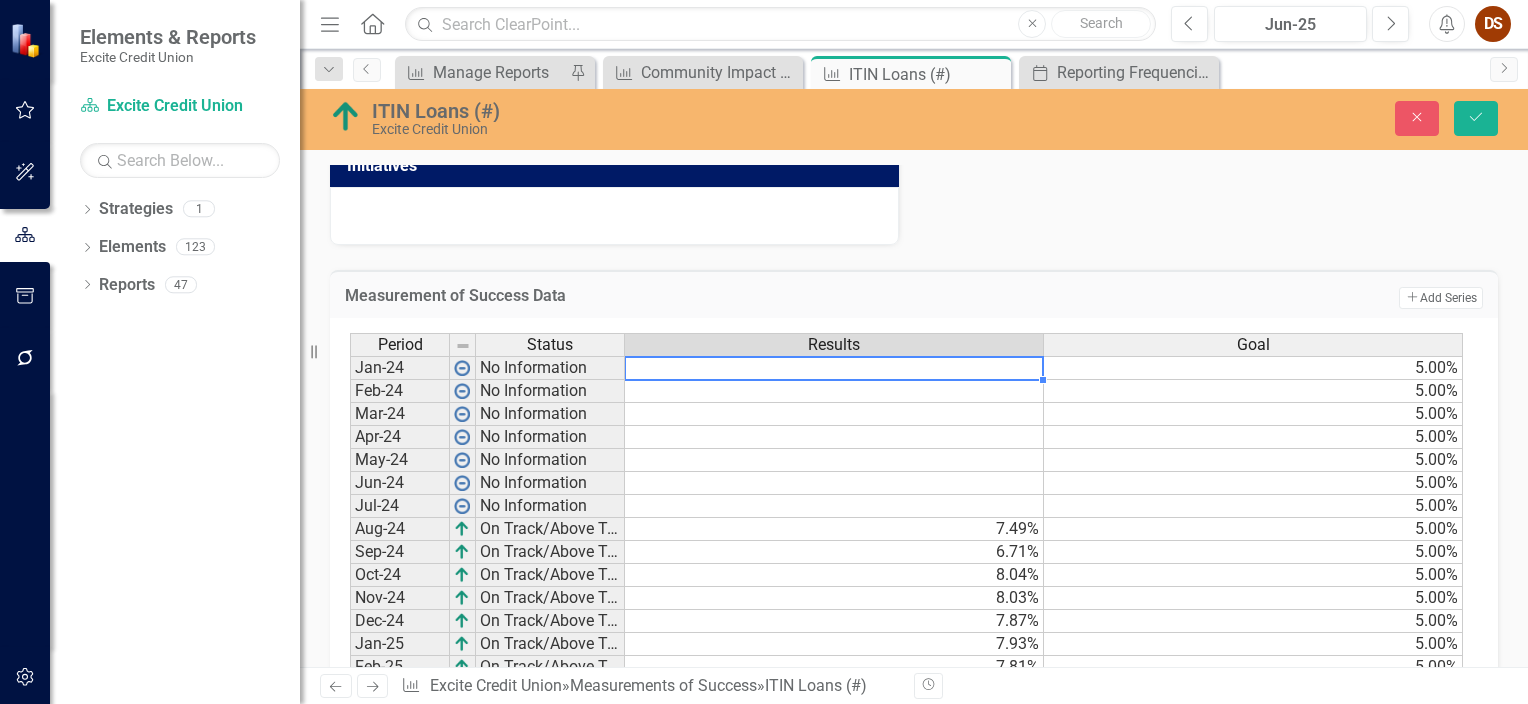 click at bounding box center [834, 368] 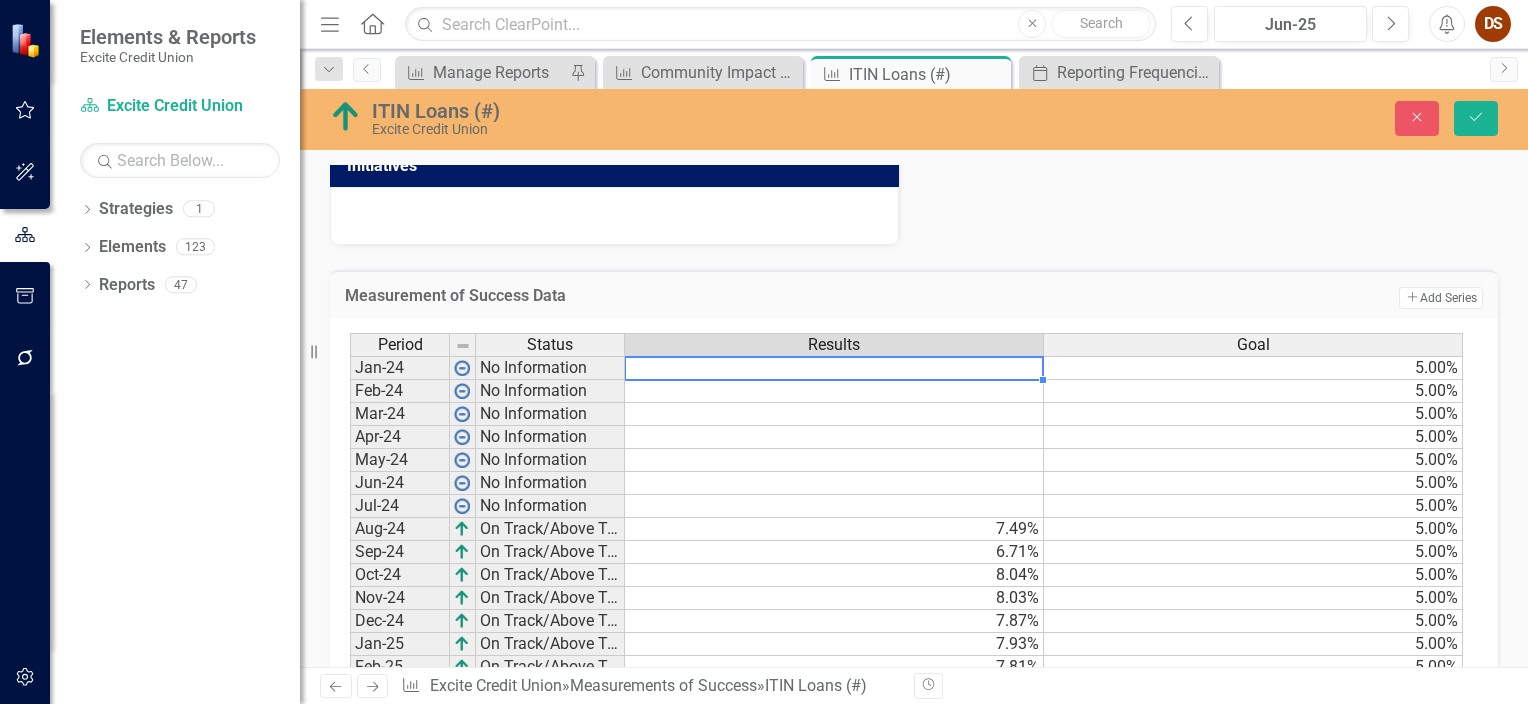 click at bounding box center [834, 368] 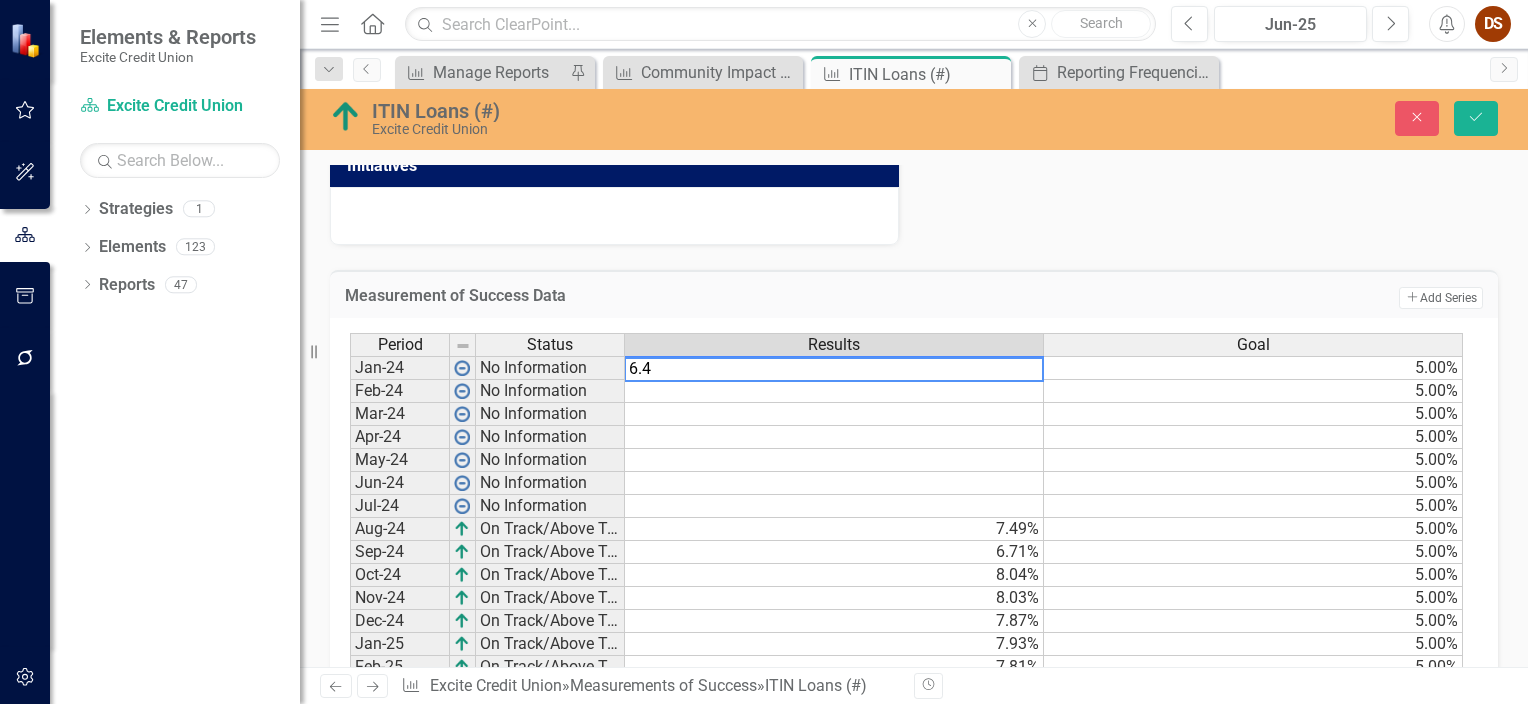 type on "6.43" 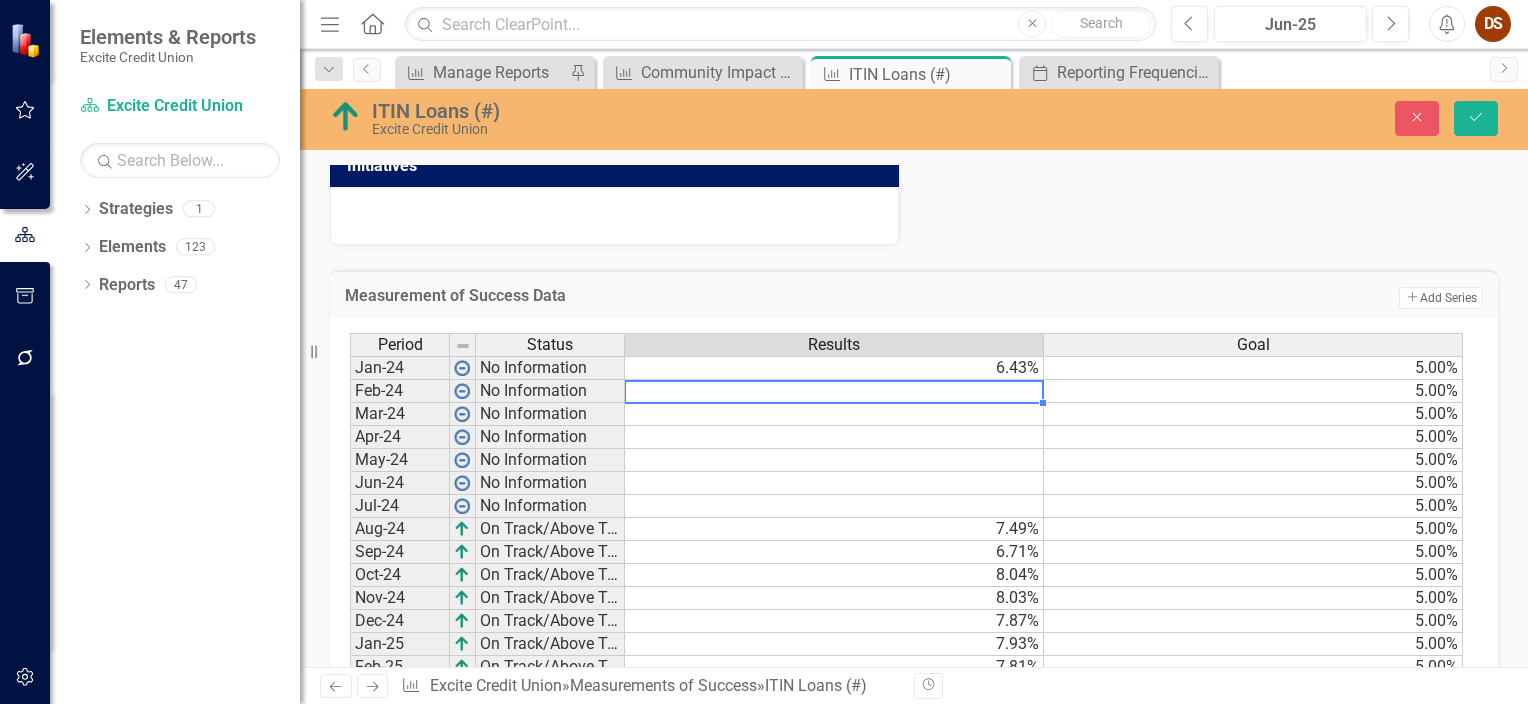 type on "5" 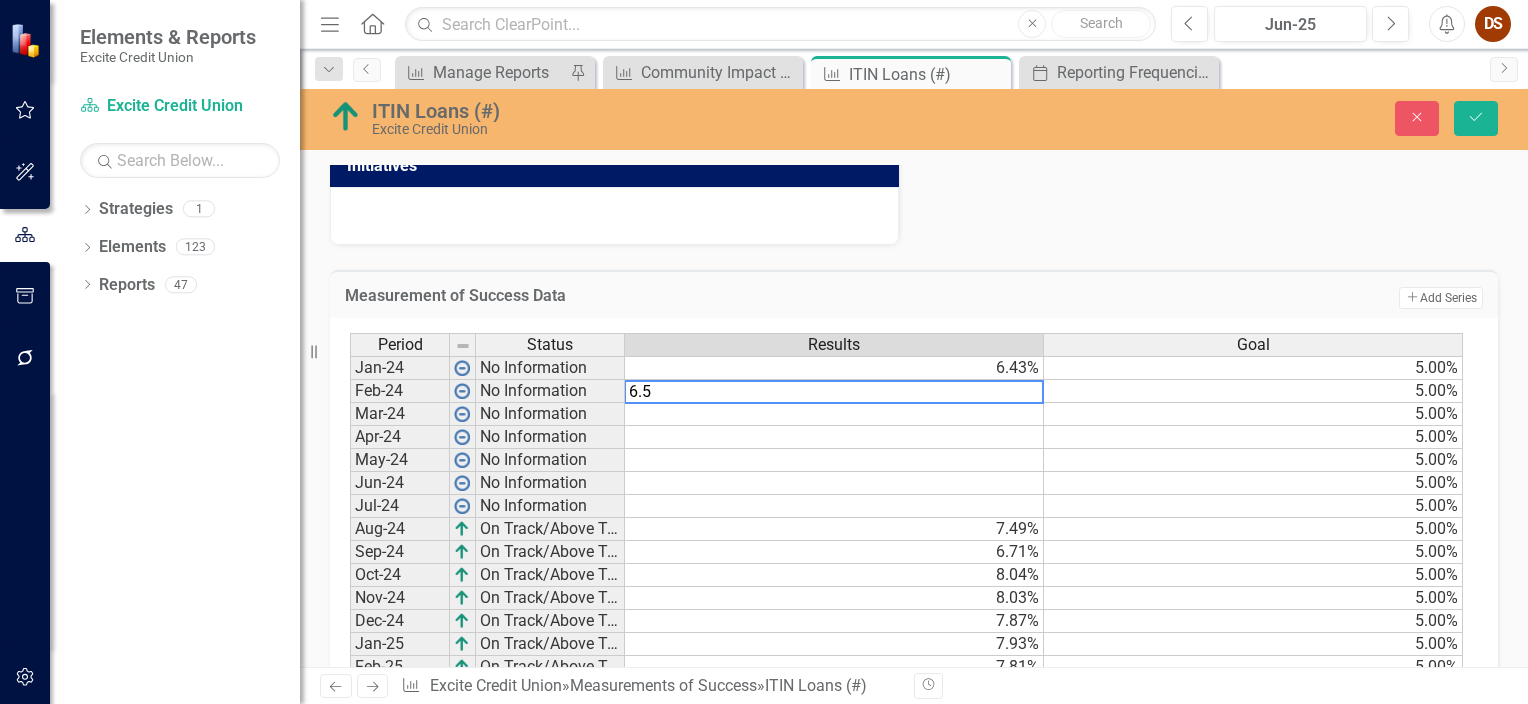 type on "6.55" 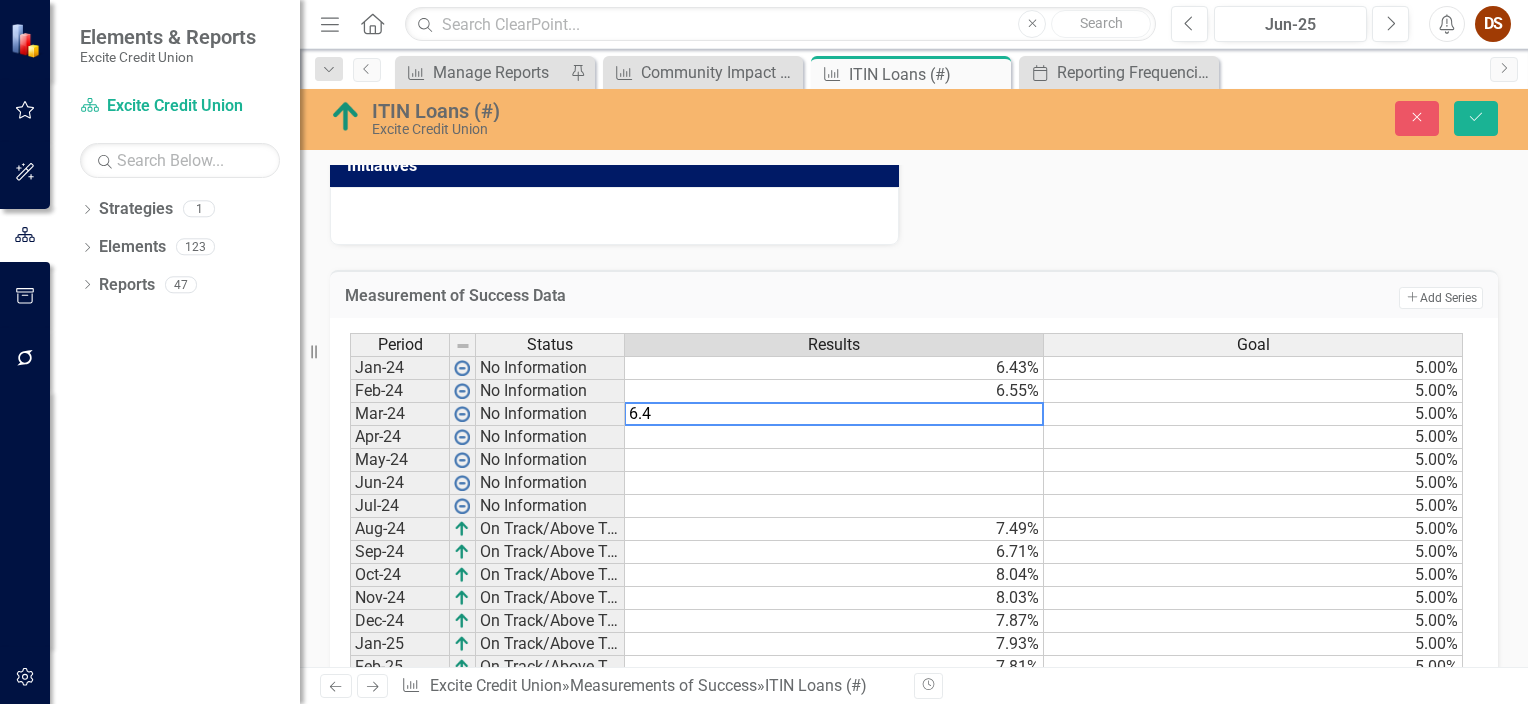 type on "6.40" 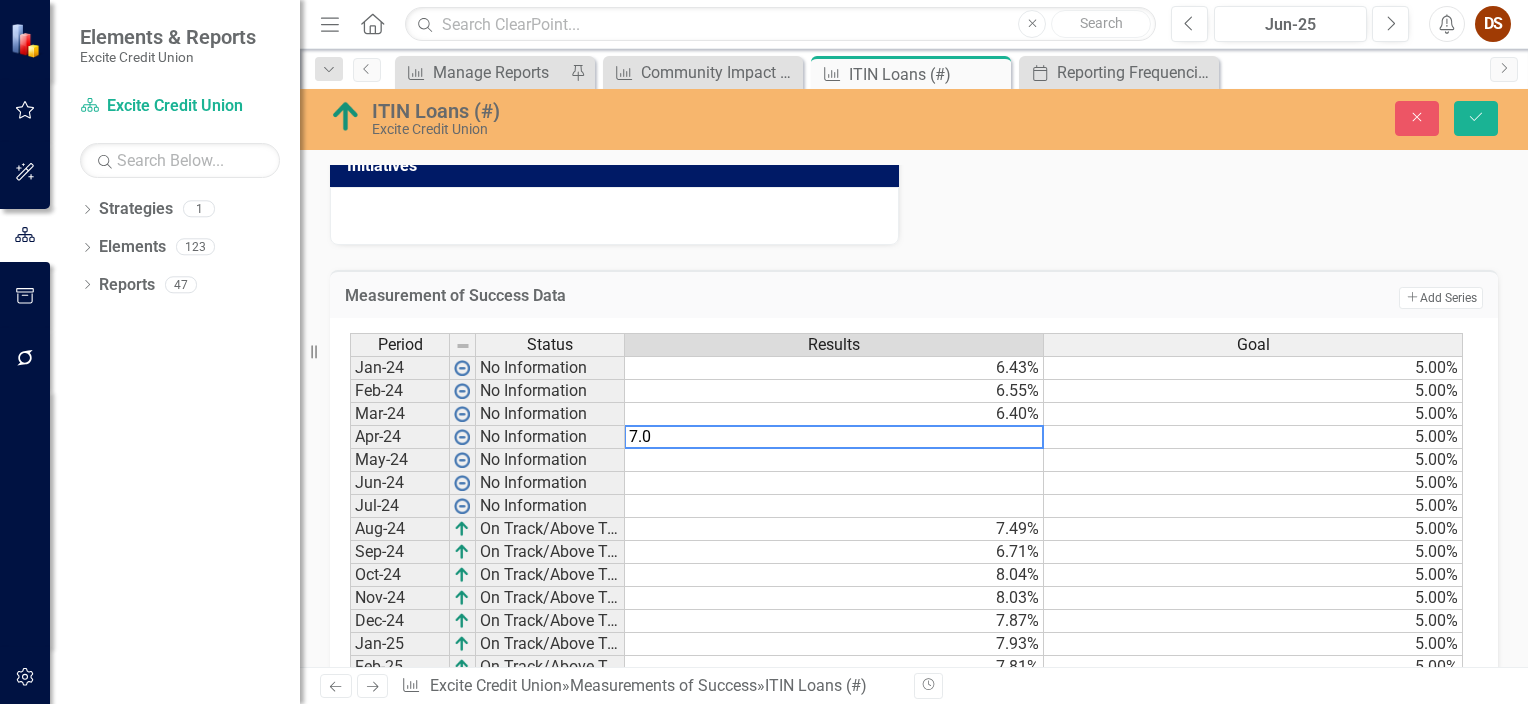 type on "7.00" 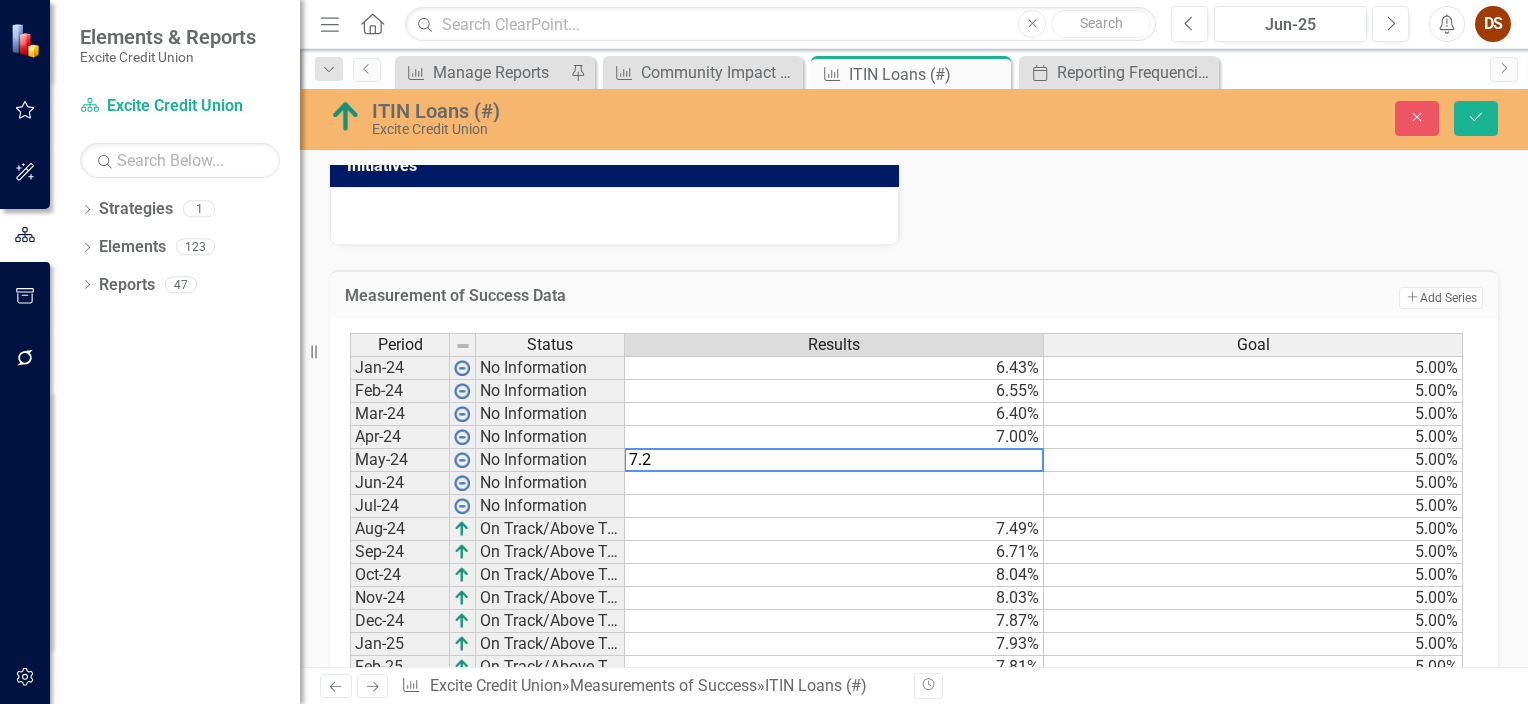 type on "7.24" 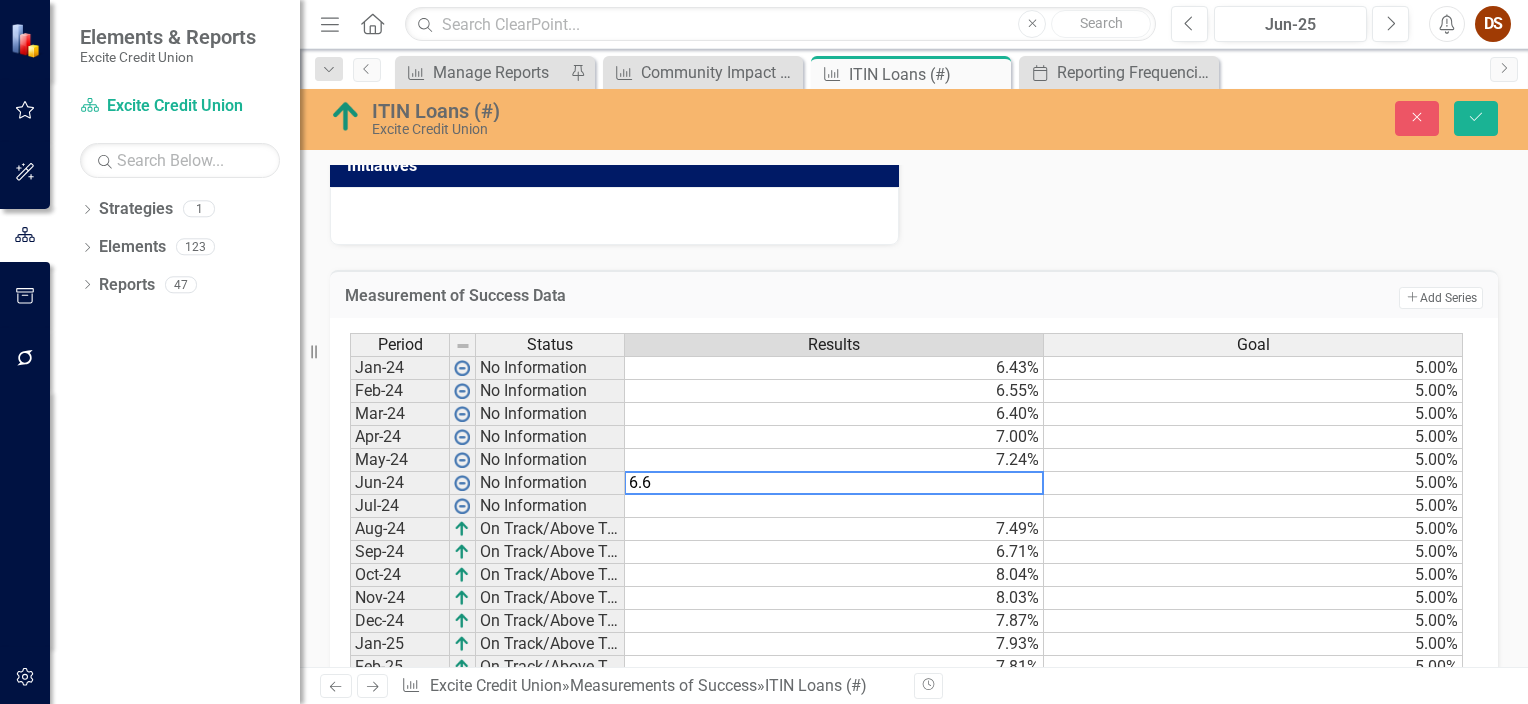 type on "6.62" 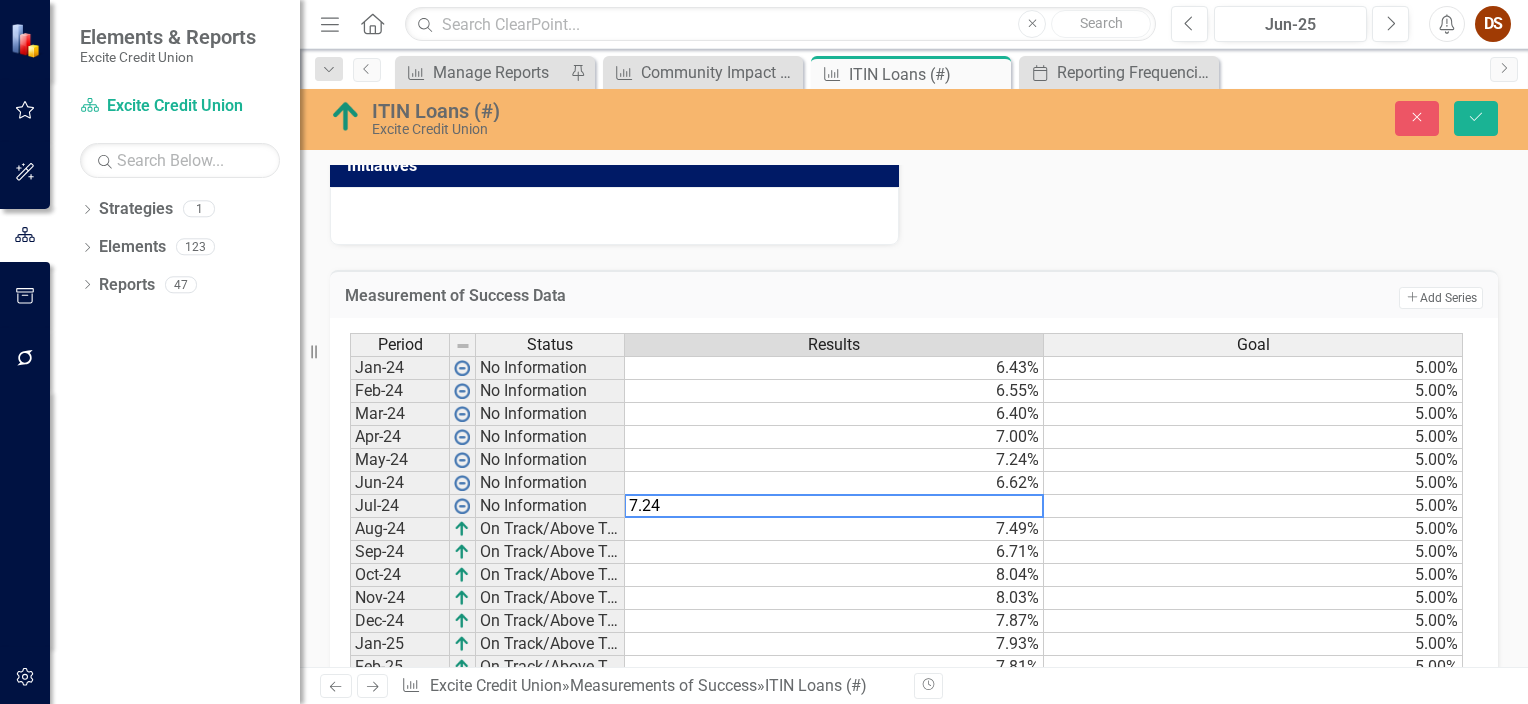 type on "5" 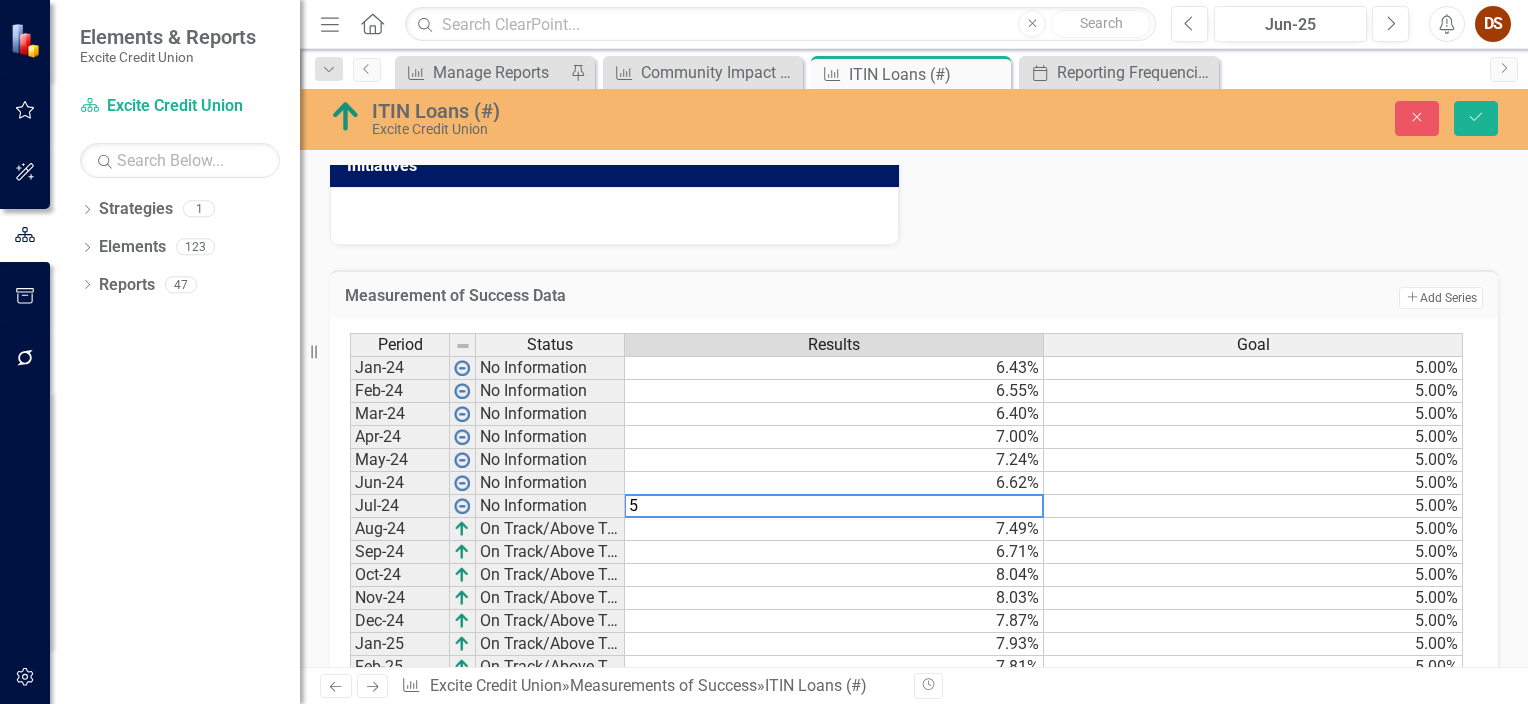 click on "5.00%" at bounding box center [1253, 414] 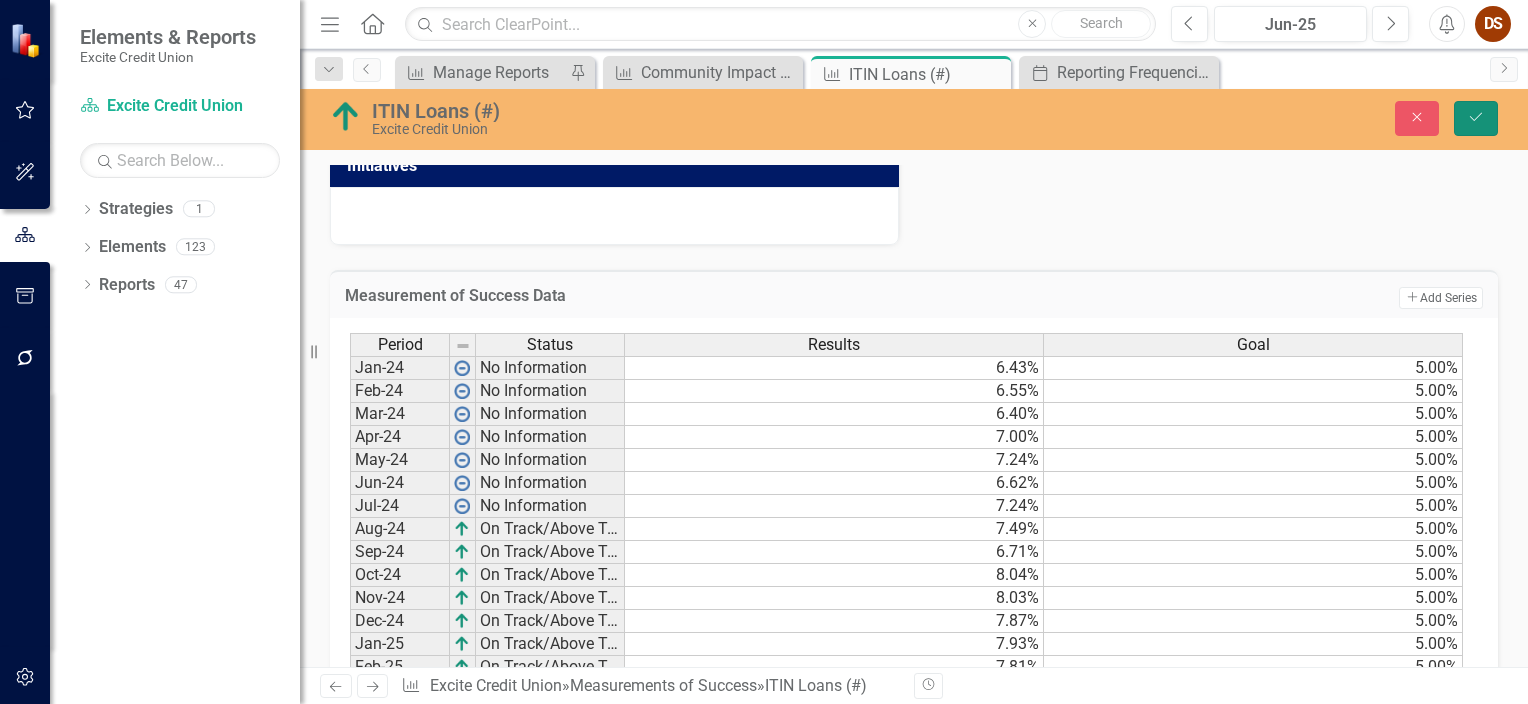 click on "Save" 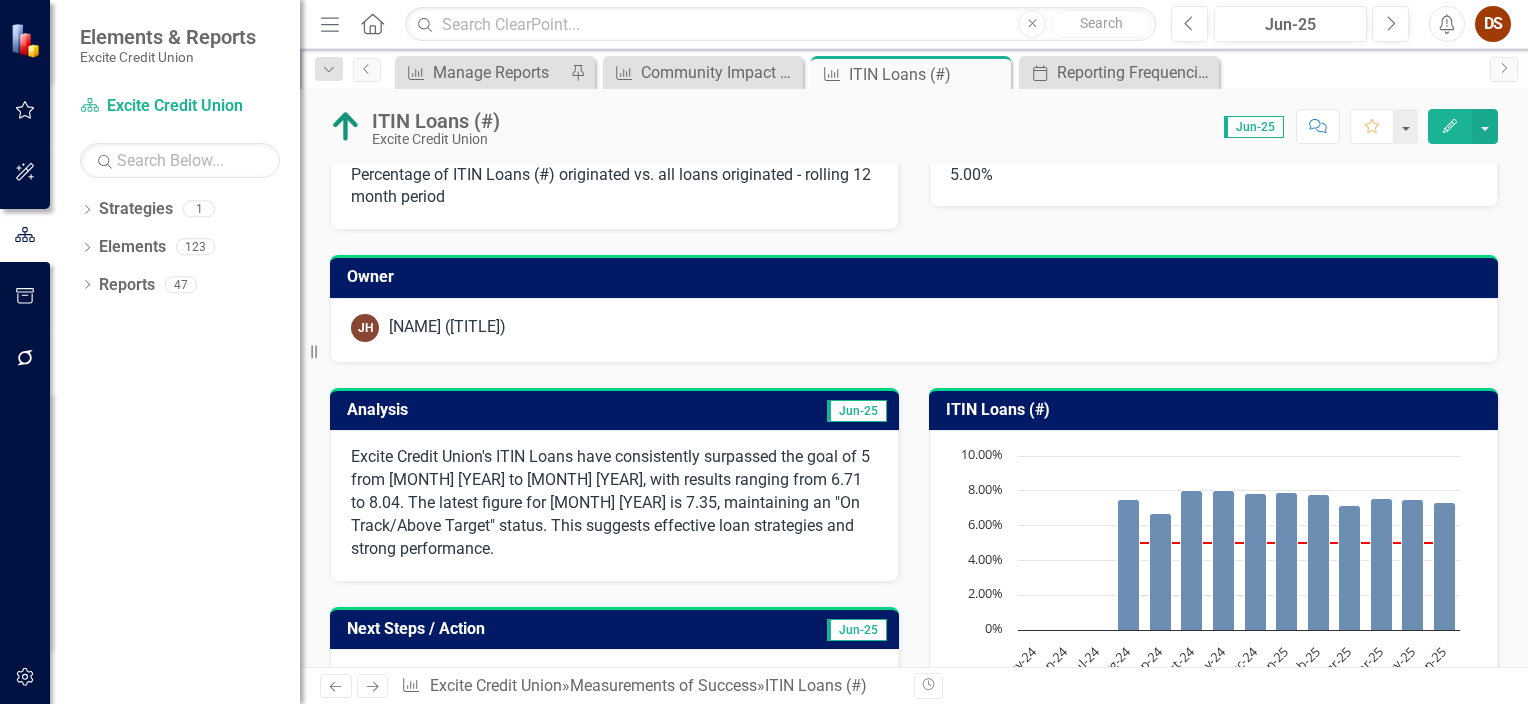 scroll, scrollTop: 0, scrollLeft: 0, axis: both 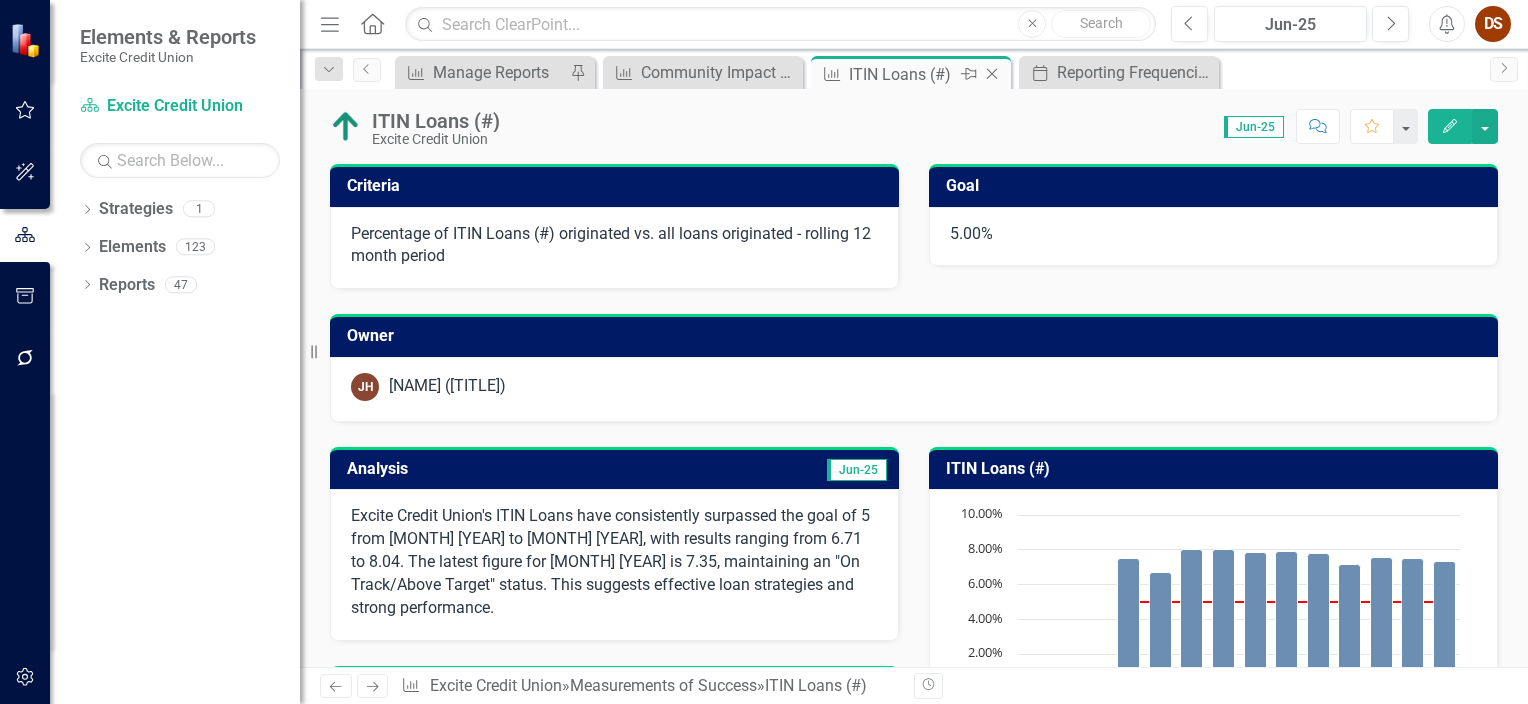 click on "Close" 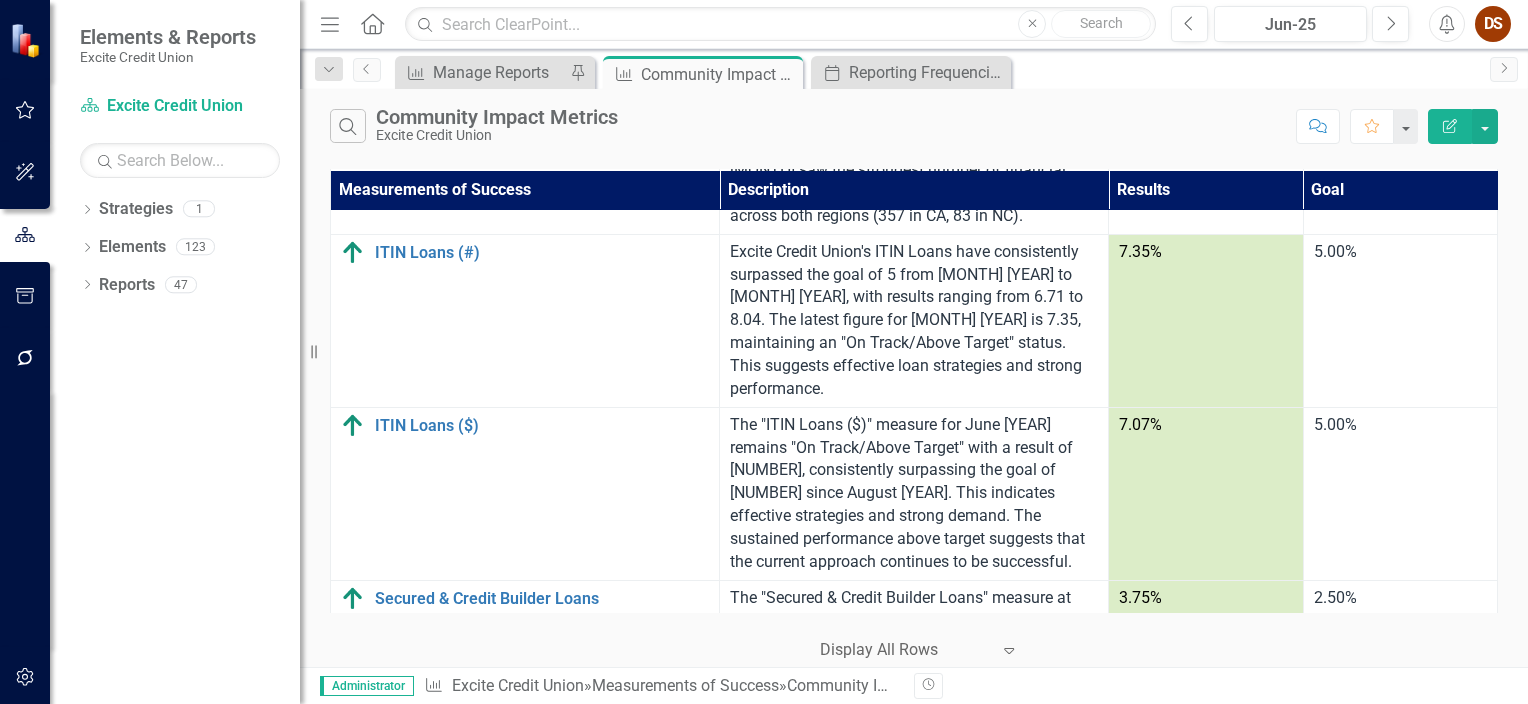 scroll, scrollTop: 608, scrollLeft: 0, axis: vertical 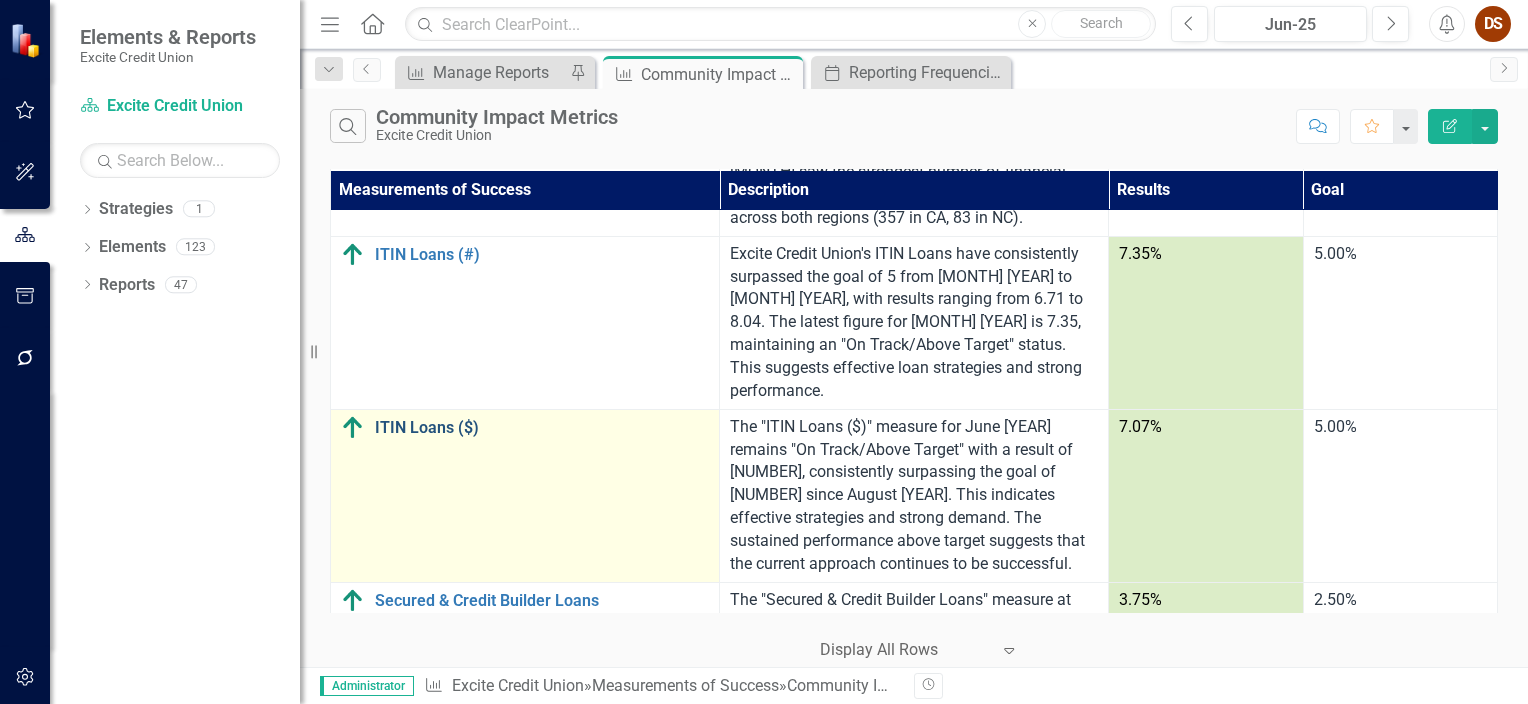 click on "ITIN Loans ($)" at bounding box center (542, 428) 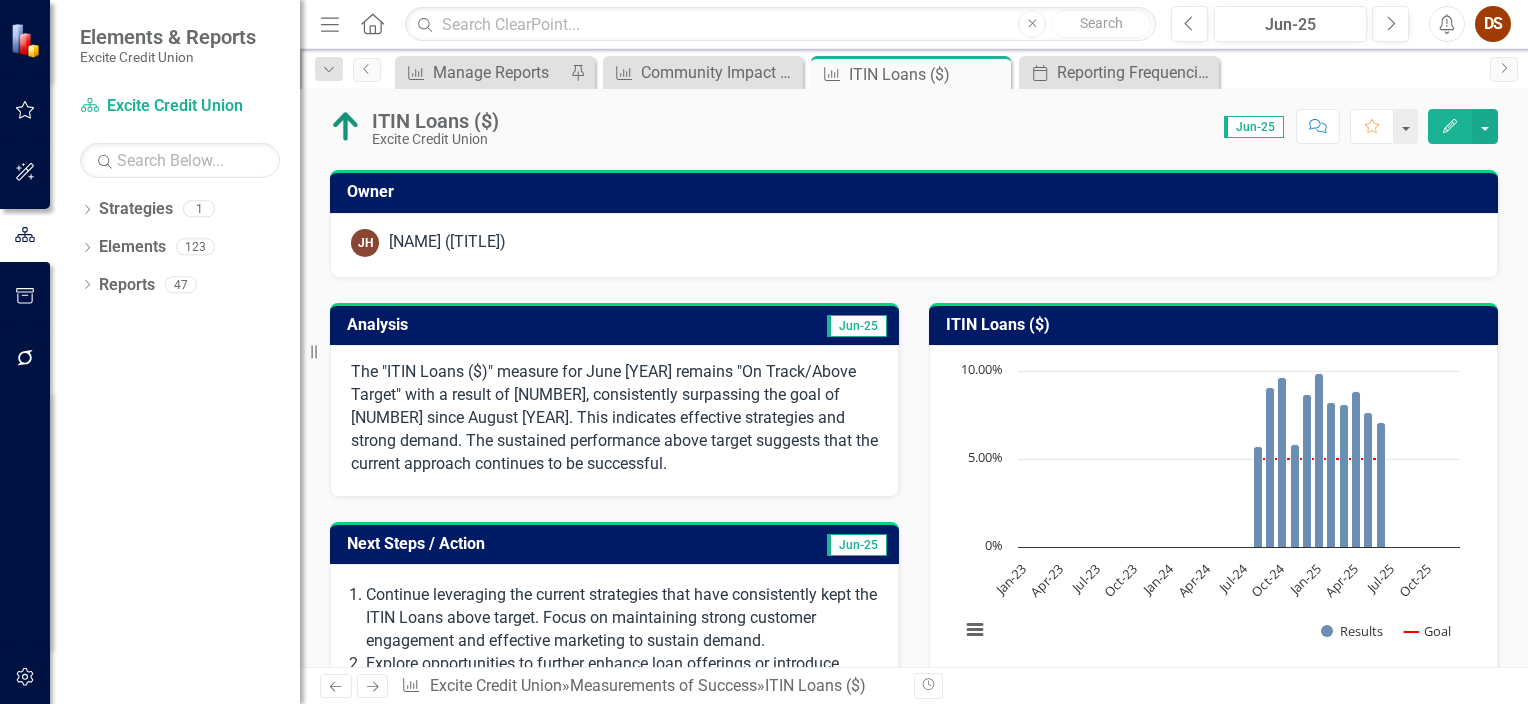 scroll, scrollTop: 126, scrollLeft: 0, axis: vertical 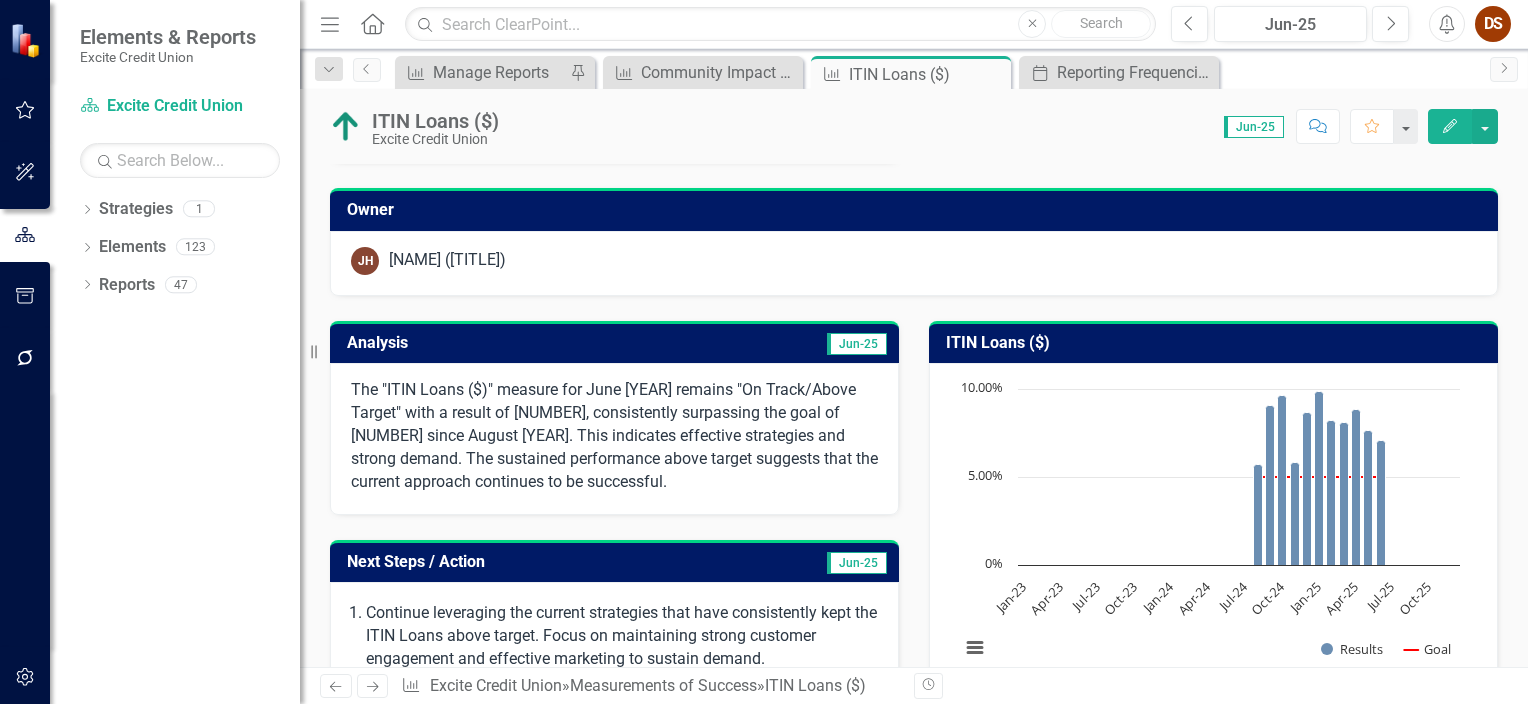 click on "ITIN Loans ($)" at bounding box center [1217, 343] 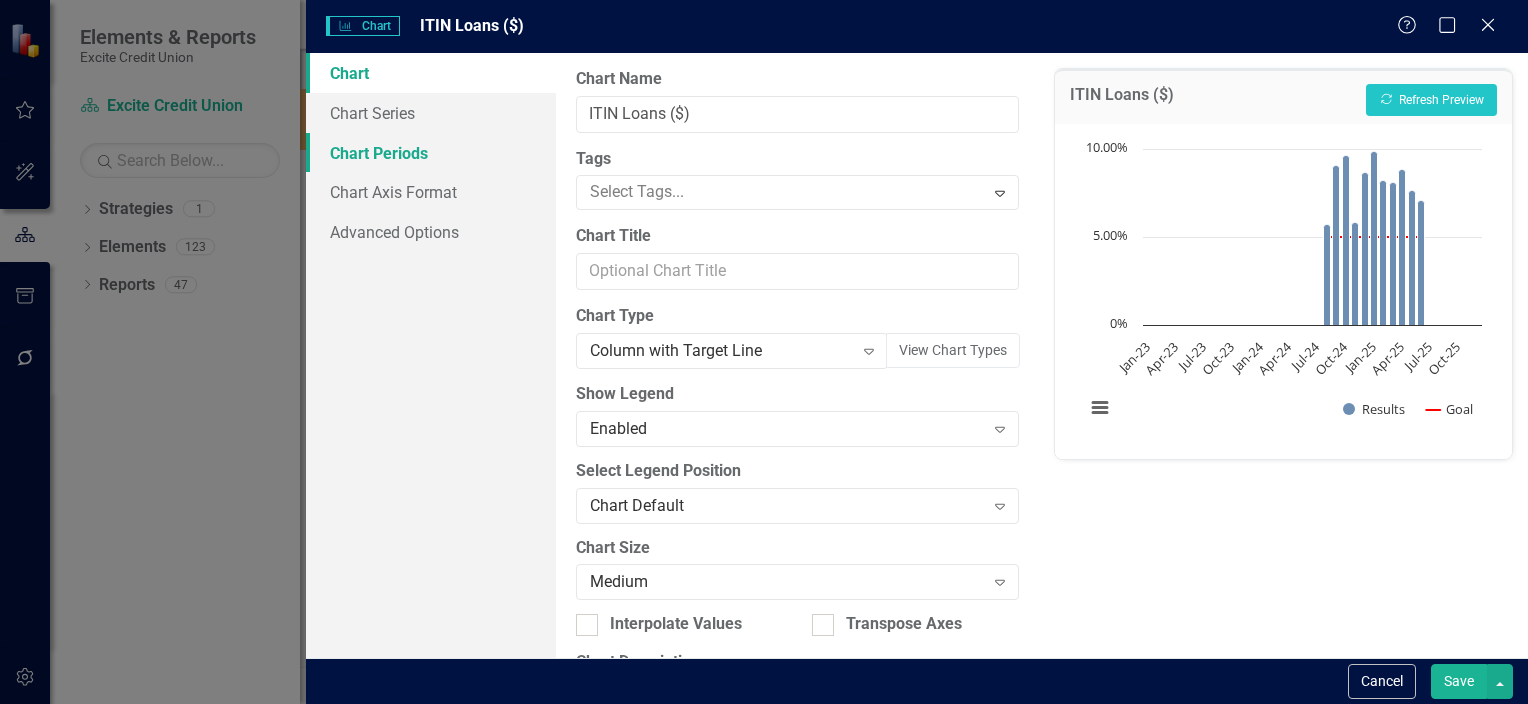 click on "Chart Periods" at bounding box center [431, 153] 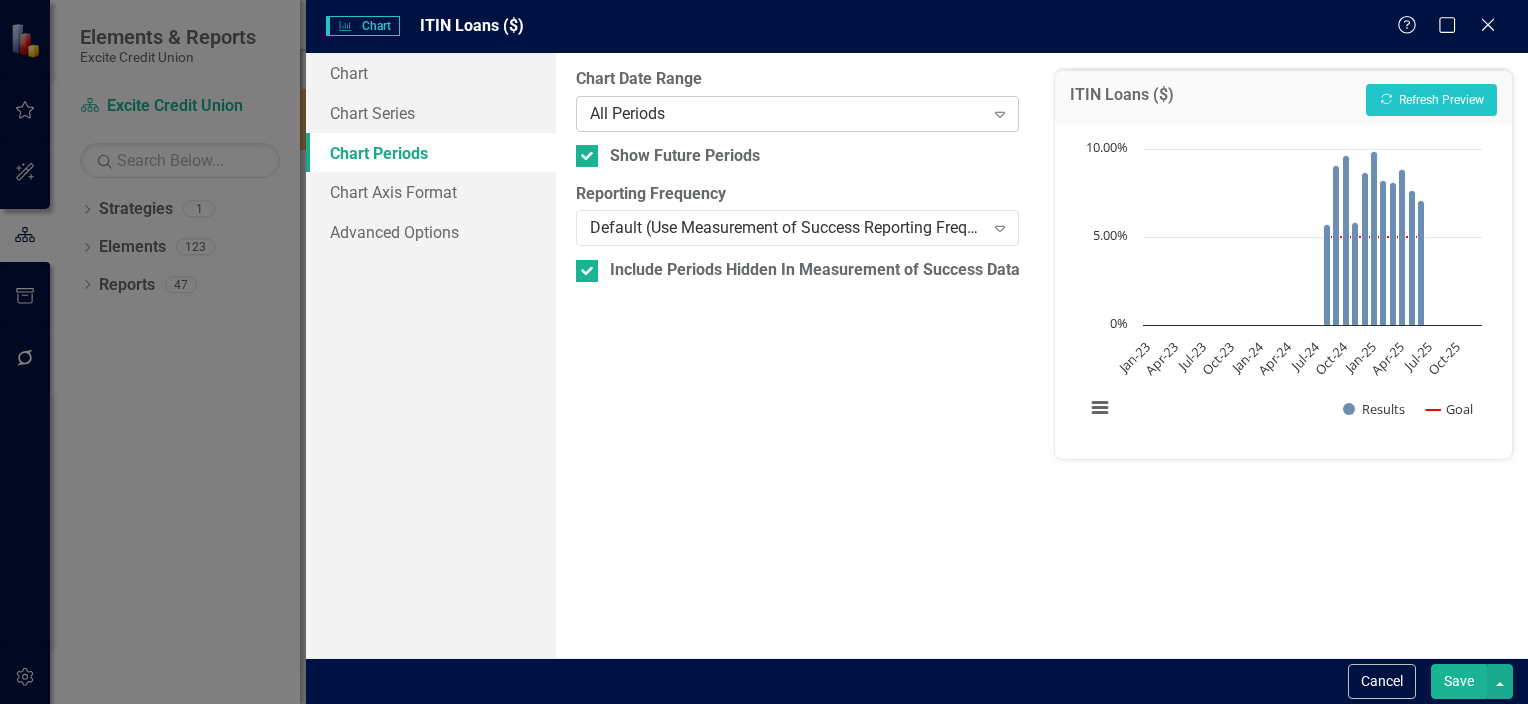 click on "All Periods" at bounding box center [787, 113] 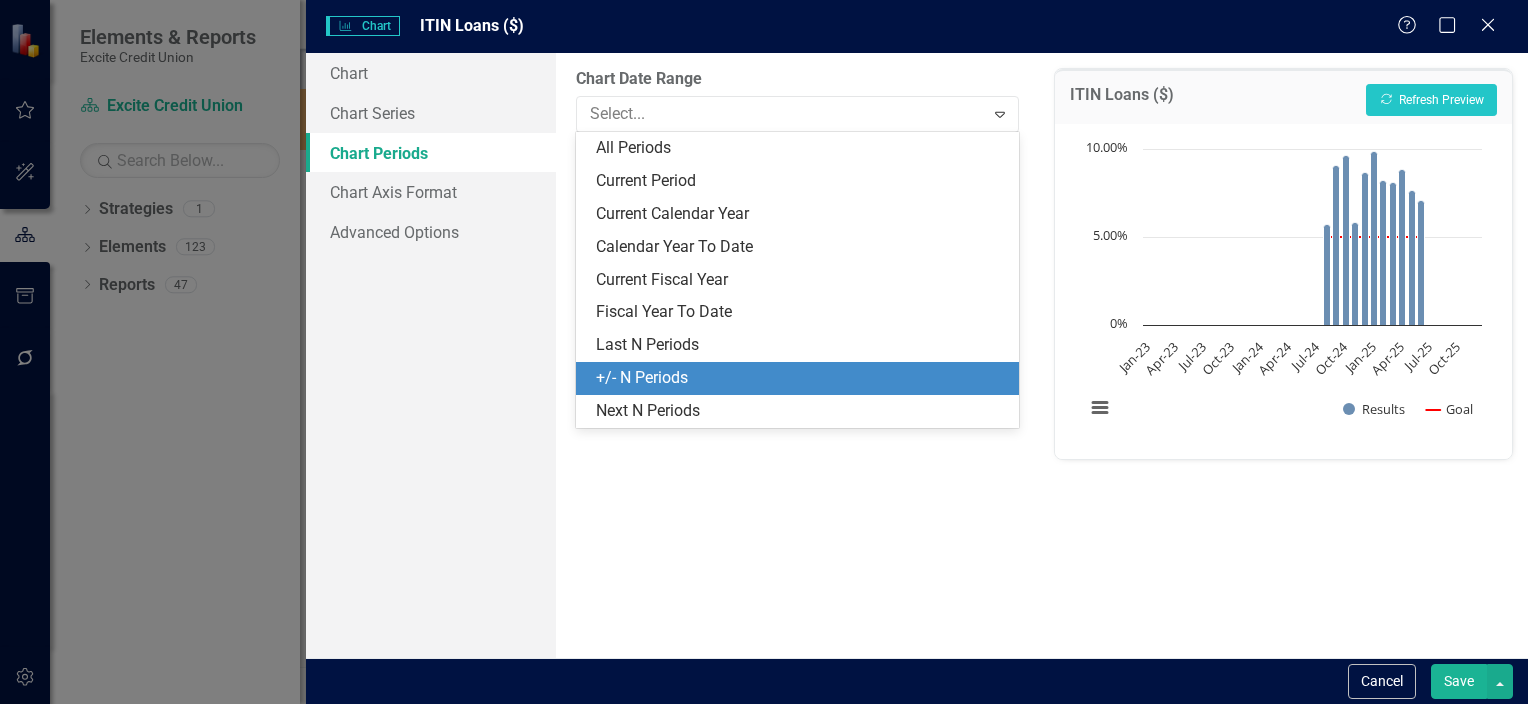 click on "+/- N Periods" at bounding box center [801, 378] 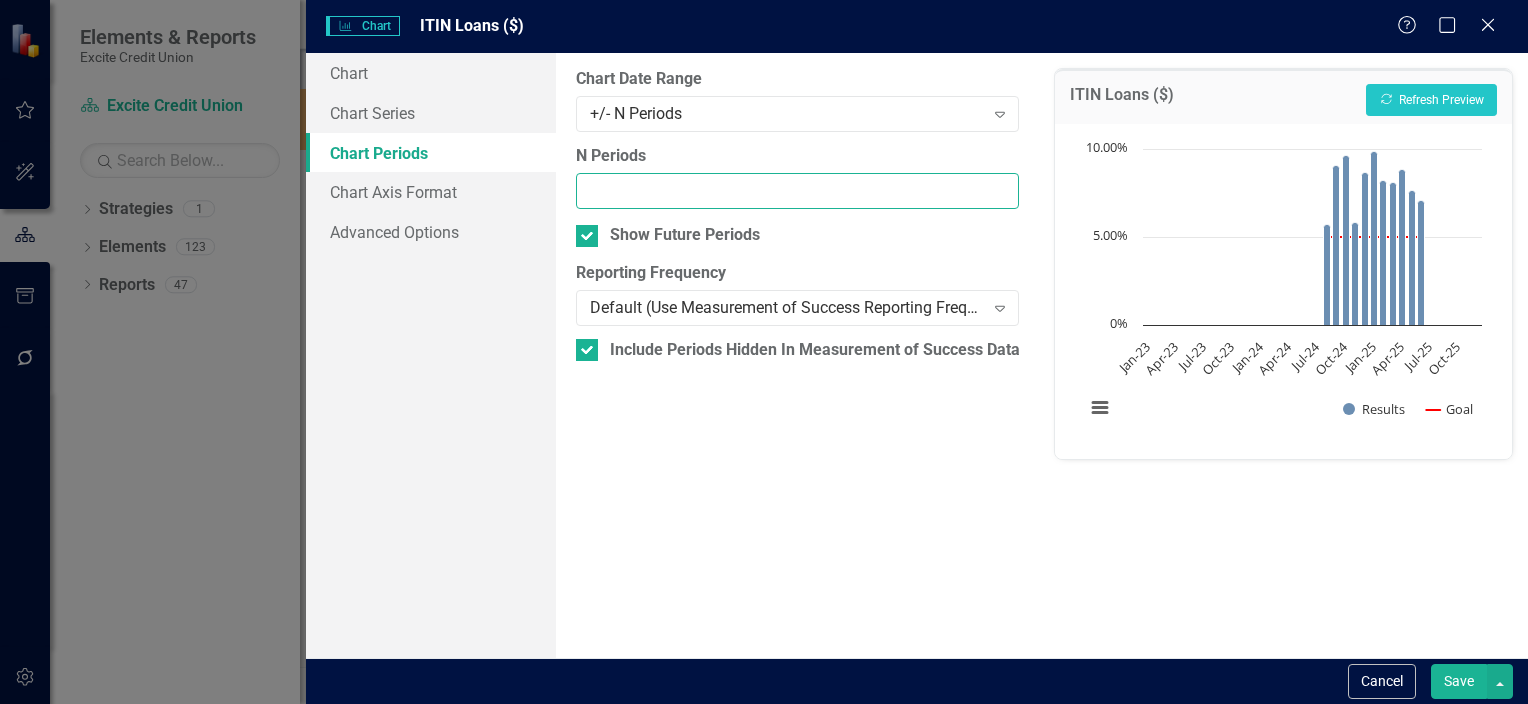 click on "N Periods" at bounding box center [797, 191] 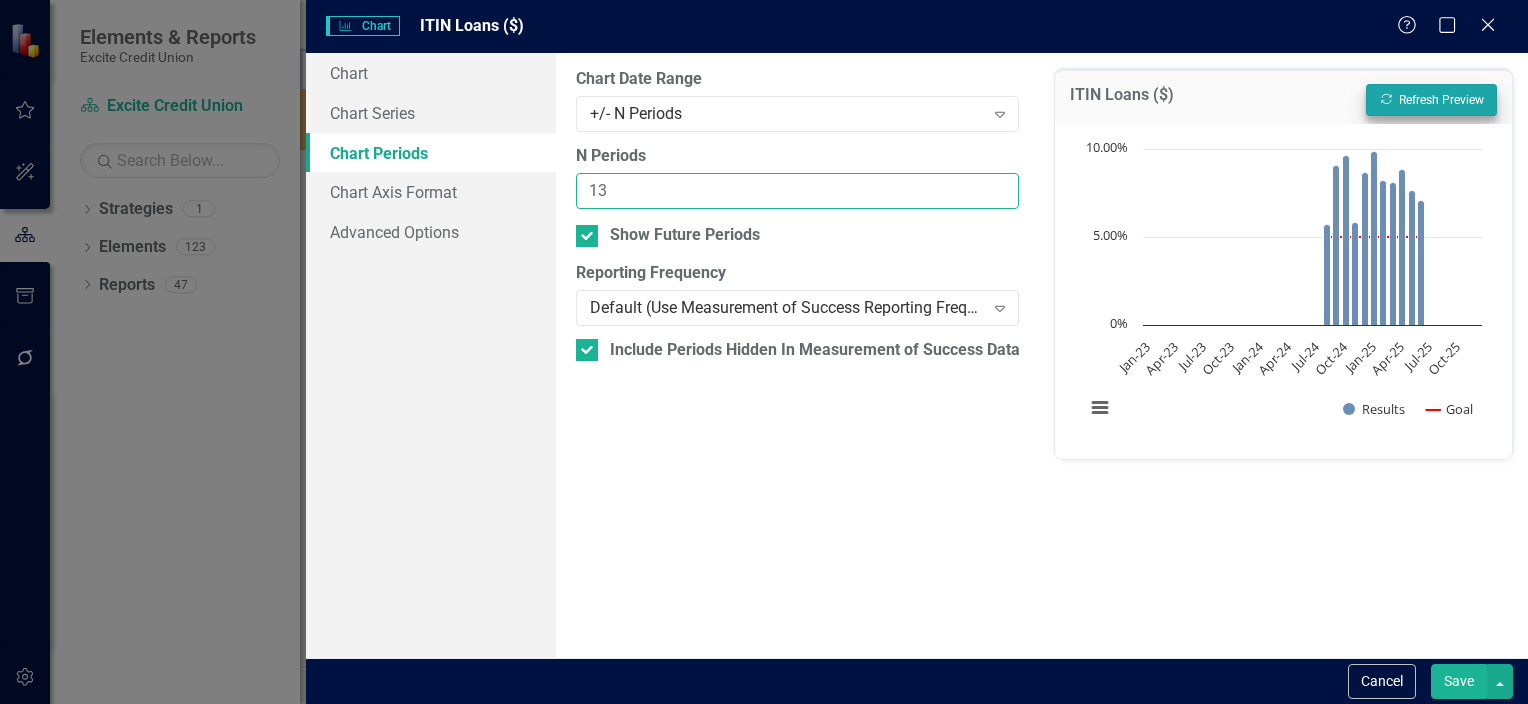 type on "13" 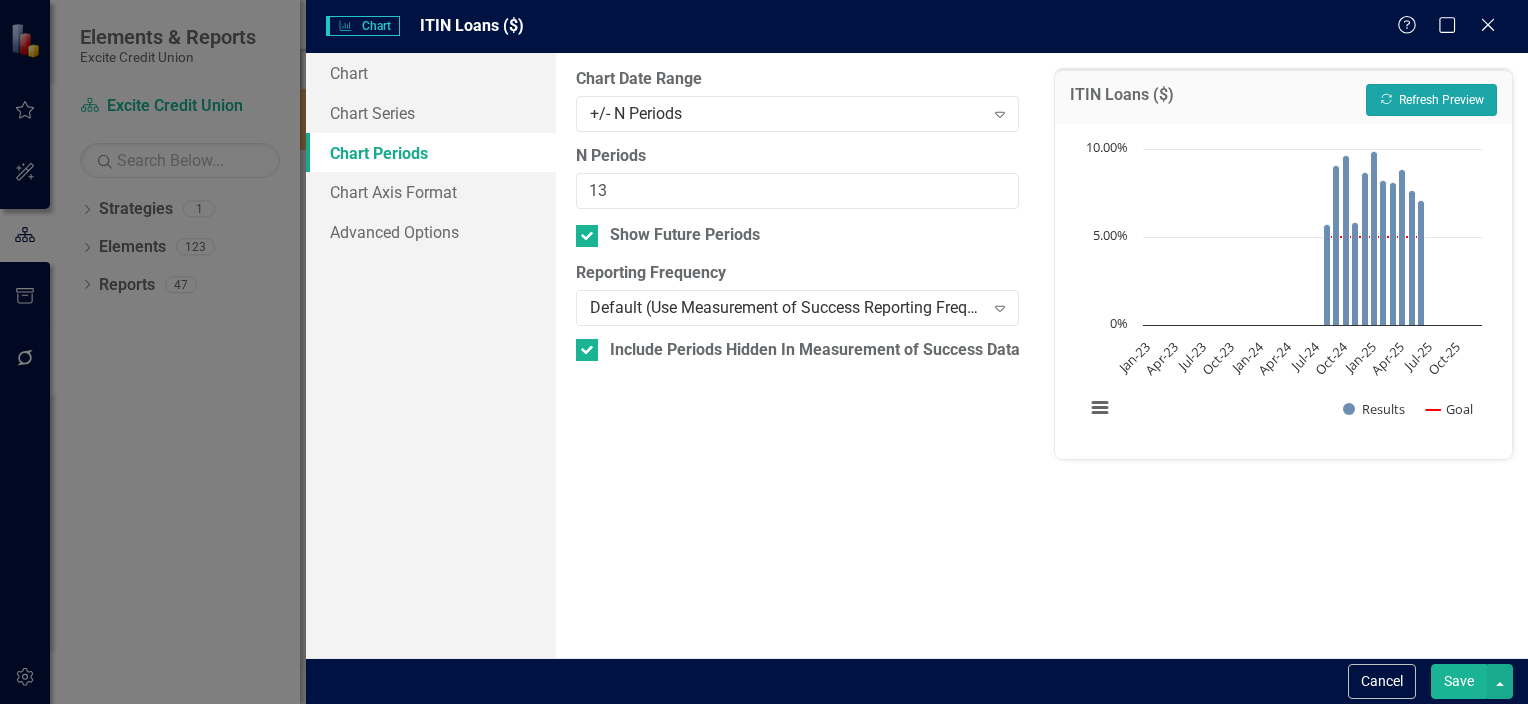 click on "Recalculate Refresh Preview" at bounding box center [1431, 100] 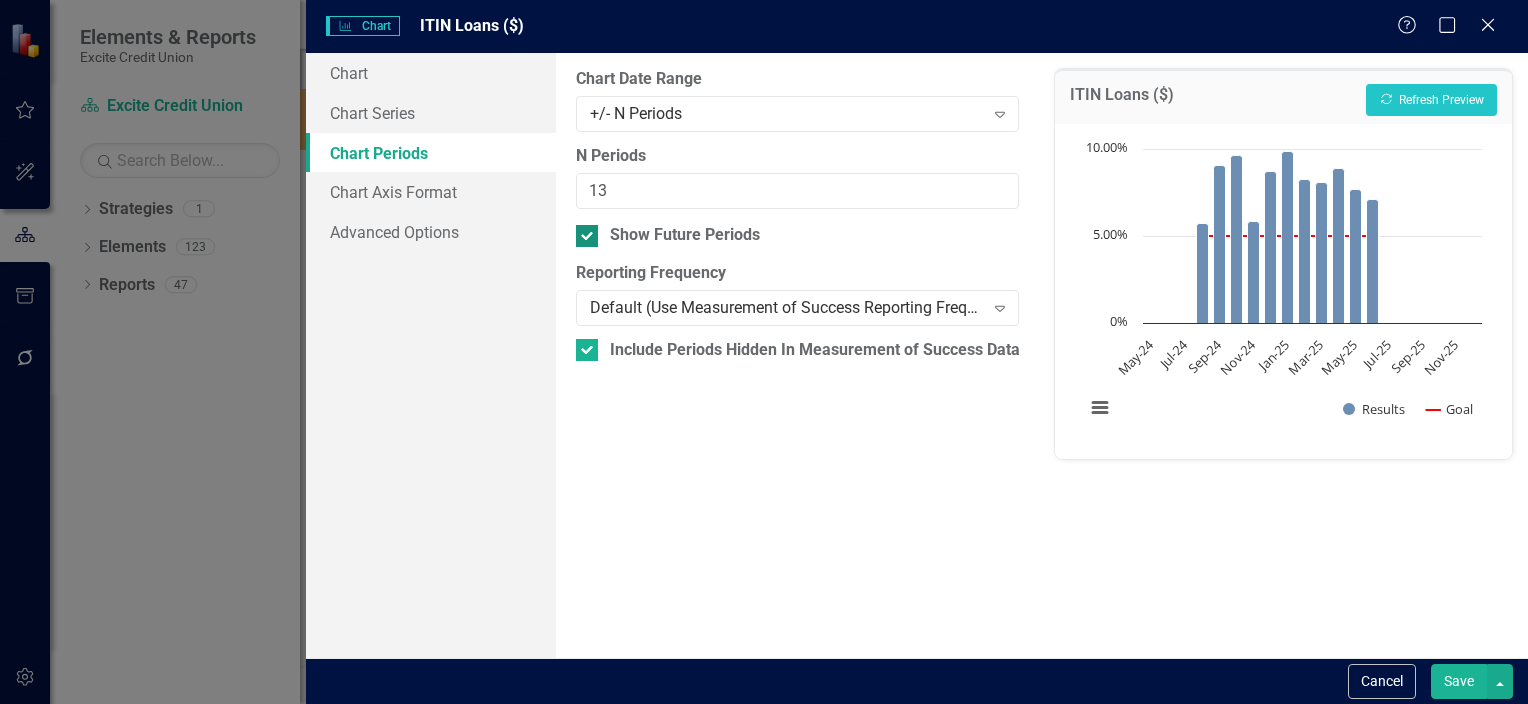click on "Show Future Periods" at bounding box center (582, 231) 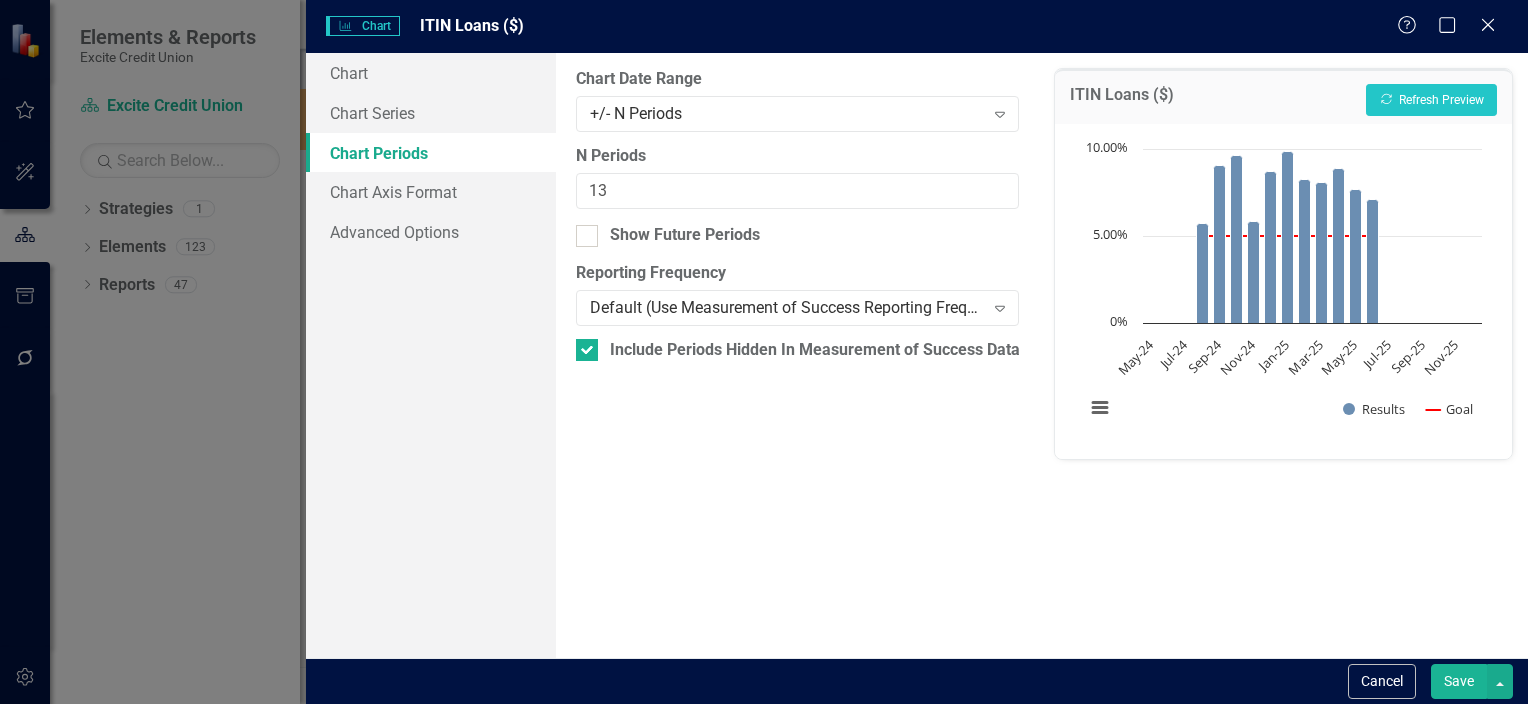 click on "Save" at bounding box center [1459, 681] 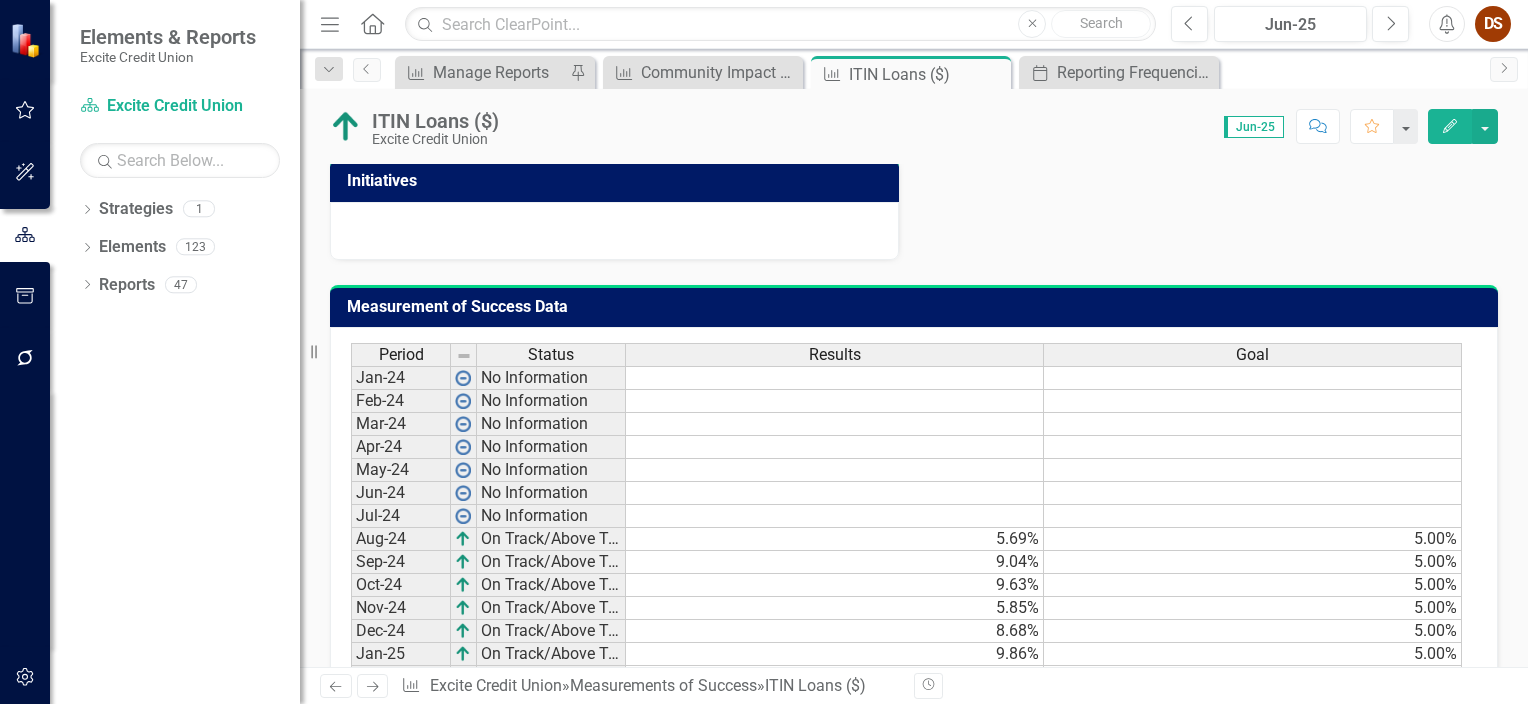 scroll, scrollTop: 1024, scrollLeft: 0, axis: vertical 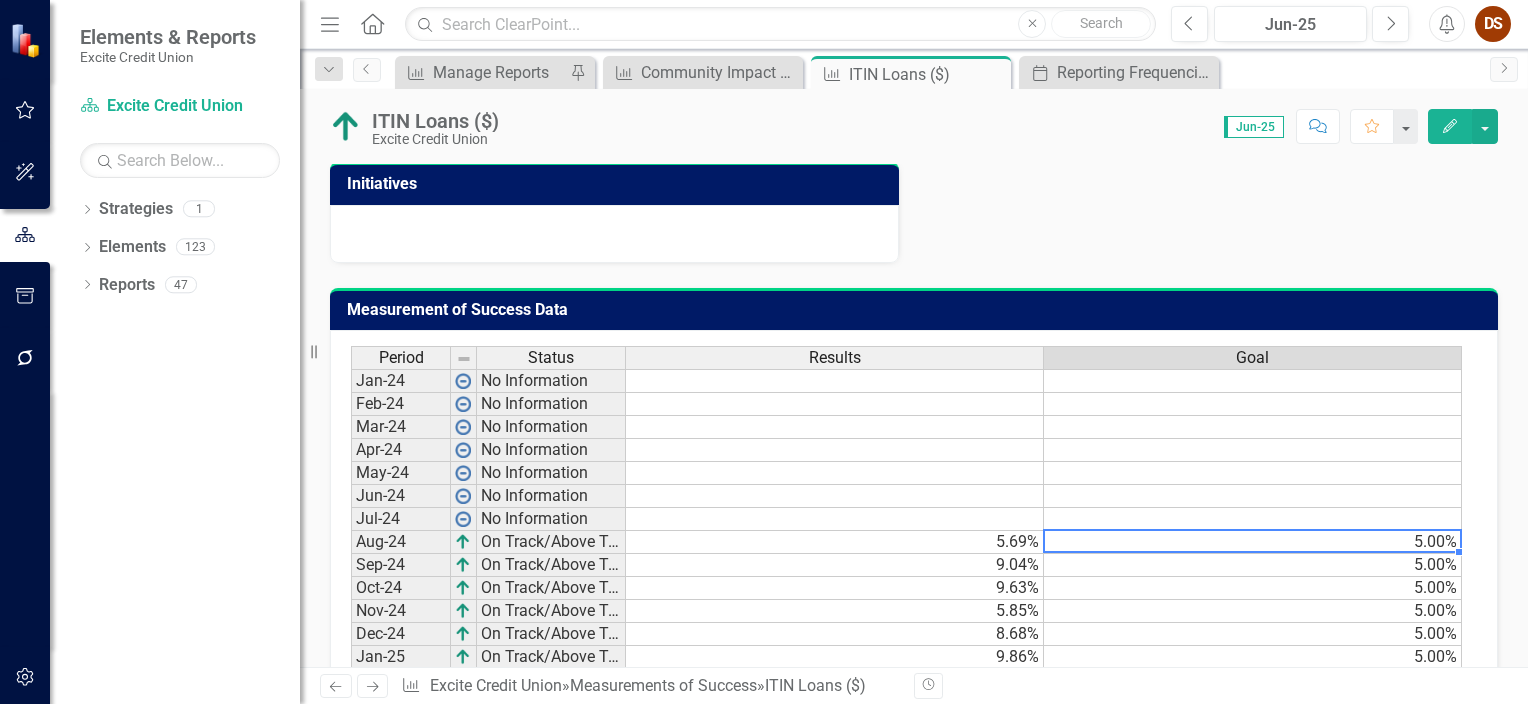 click on "5.00%" at bounding box center (1253, 542) 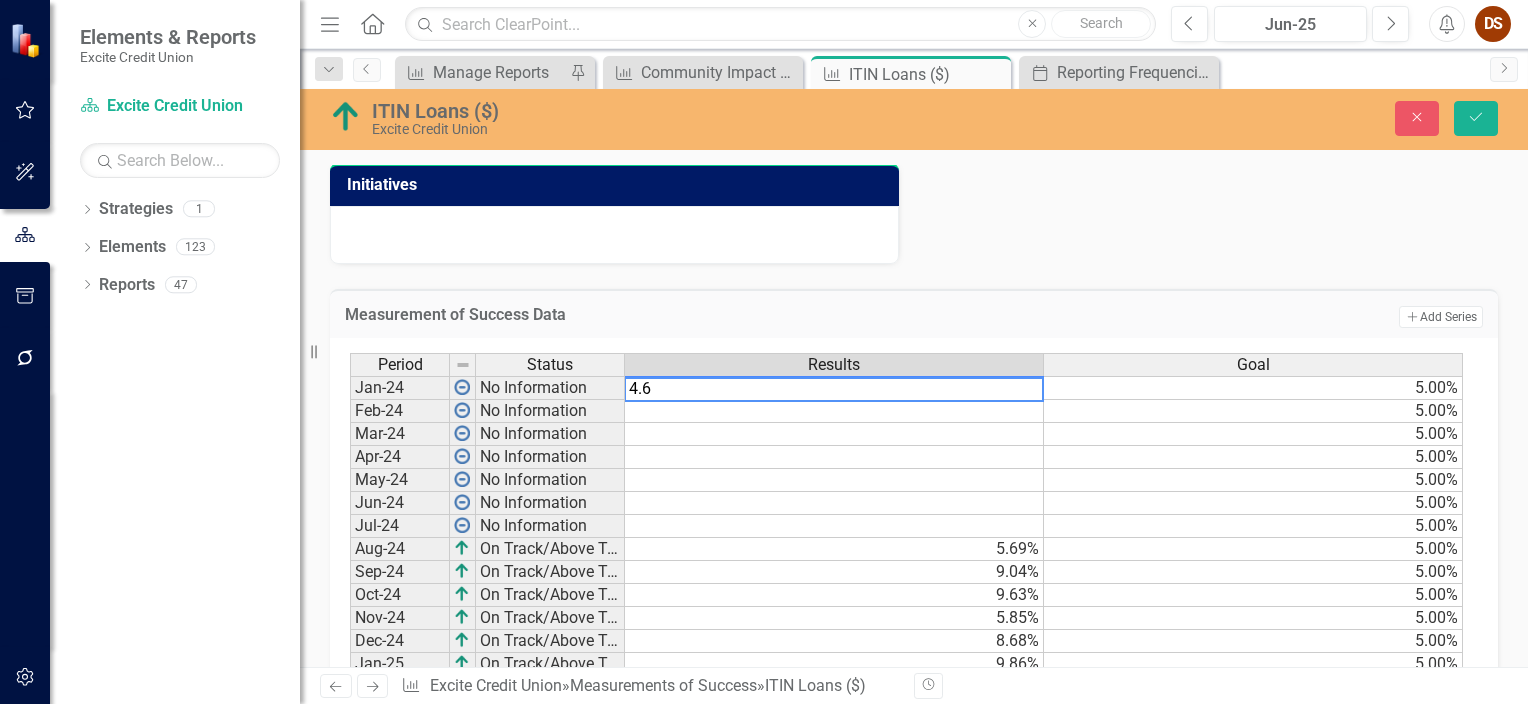 type on "4.62" 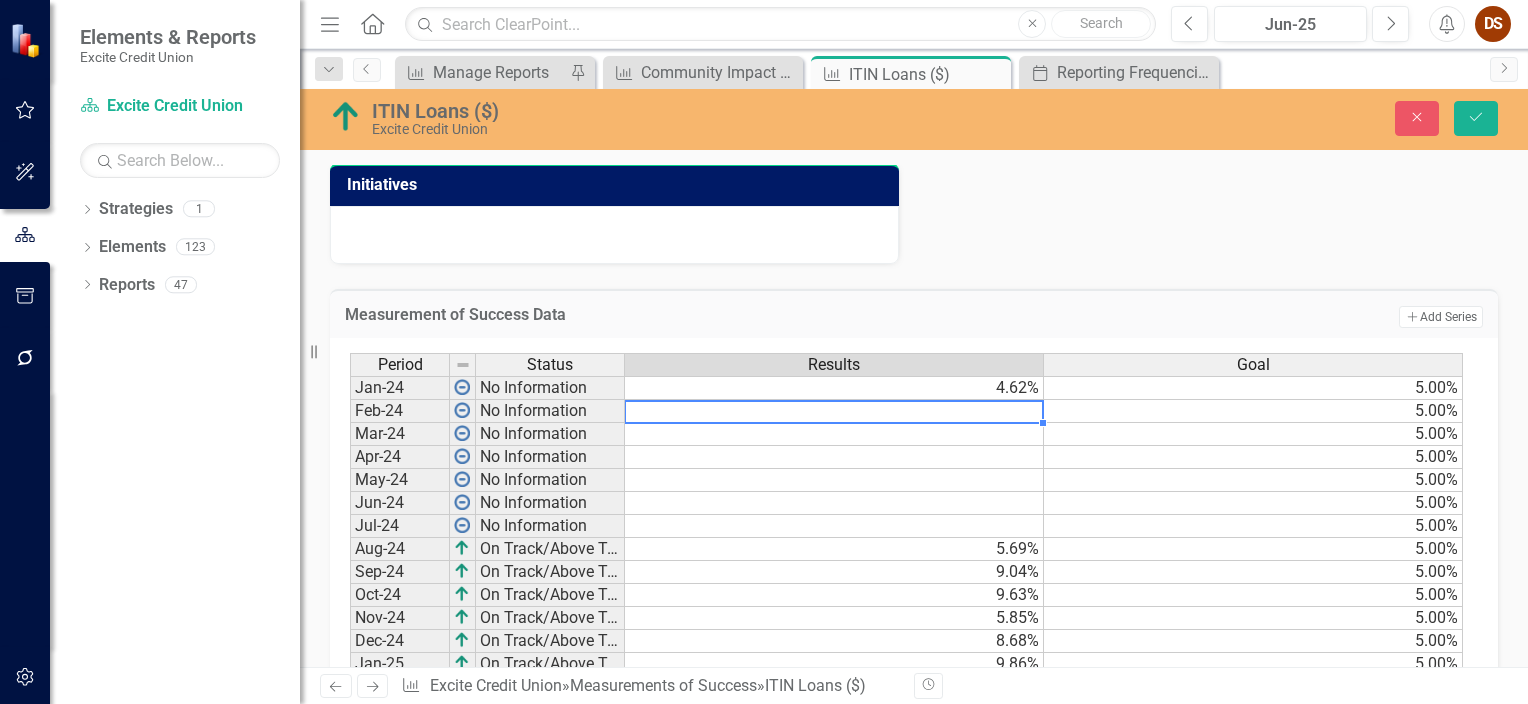 type on "5" 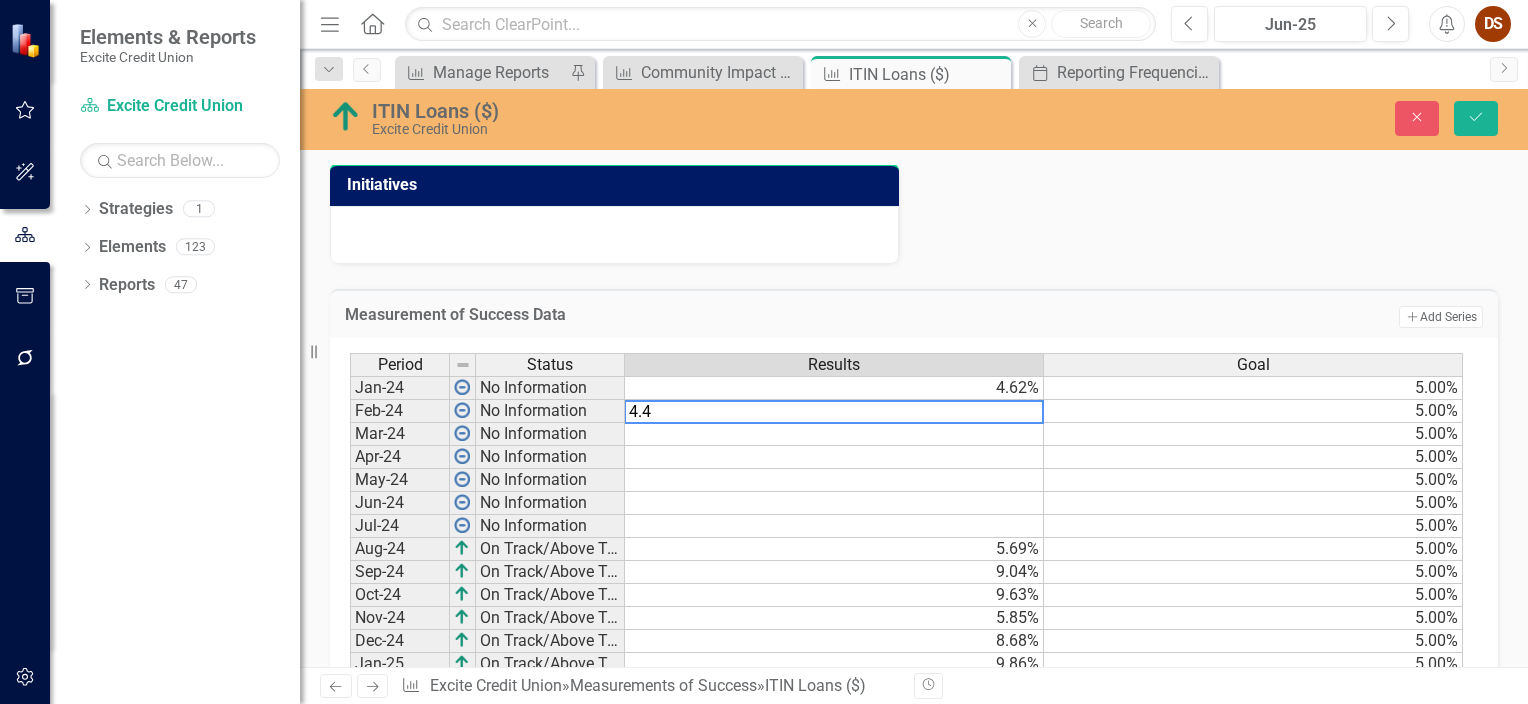 type on "4.47" 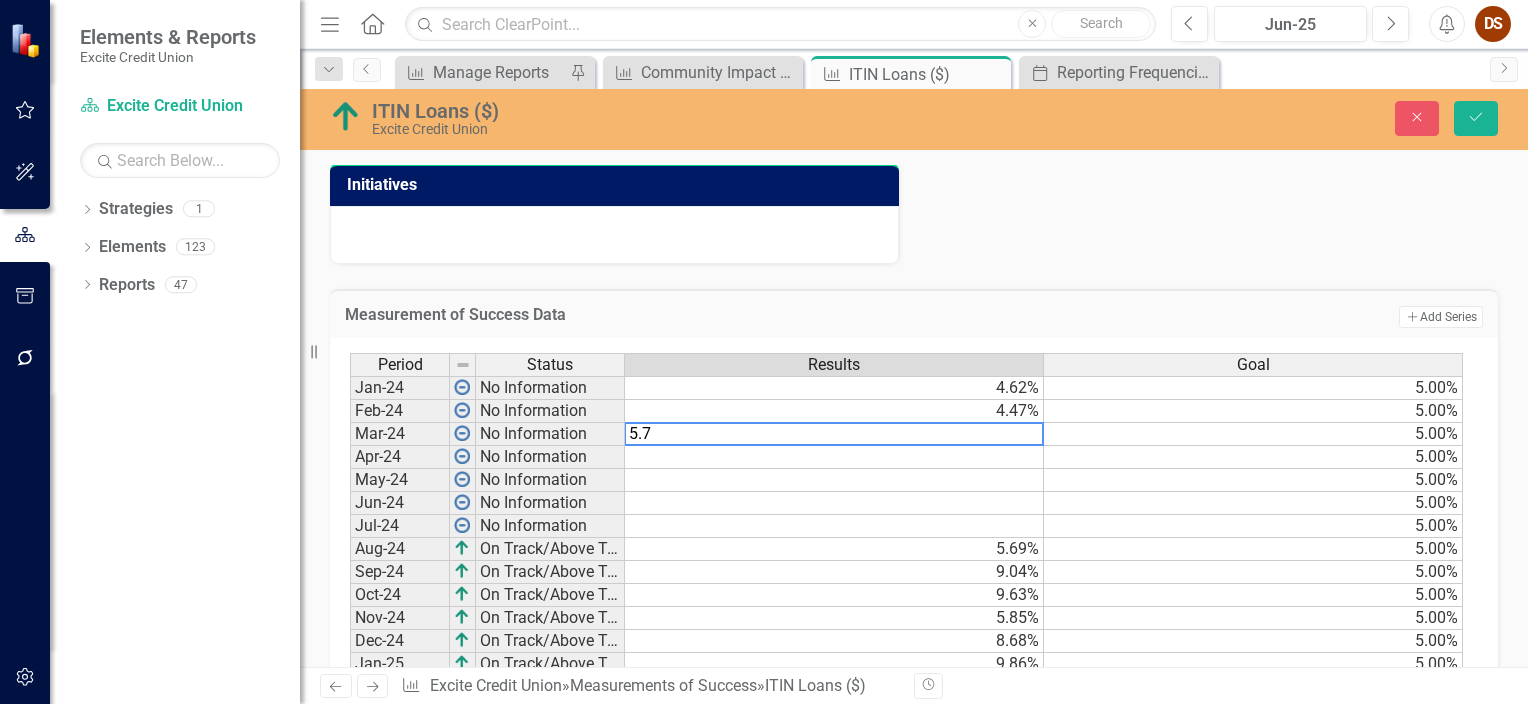 type on "5.74" 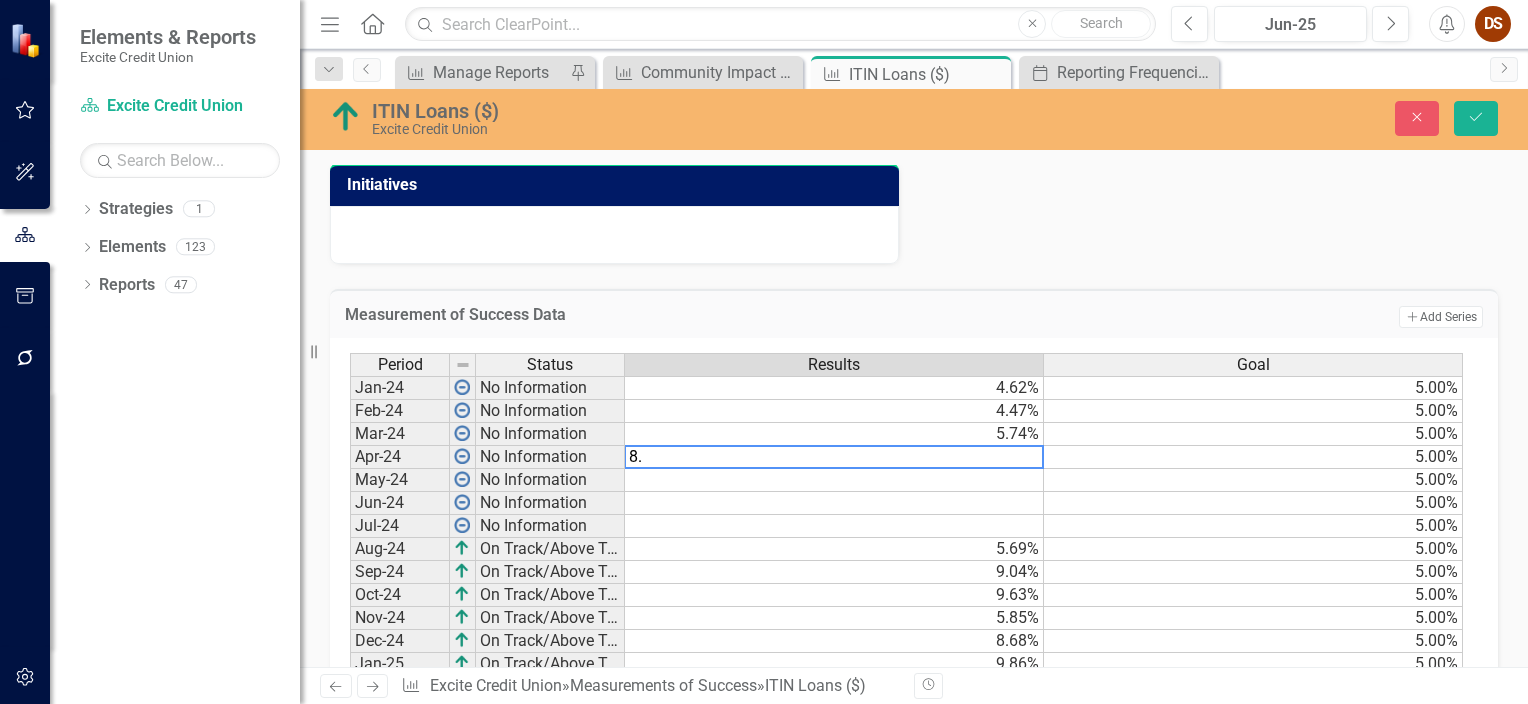type on "8" 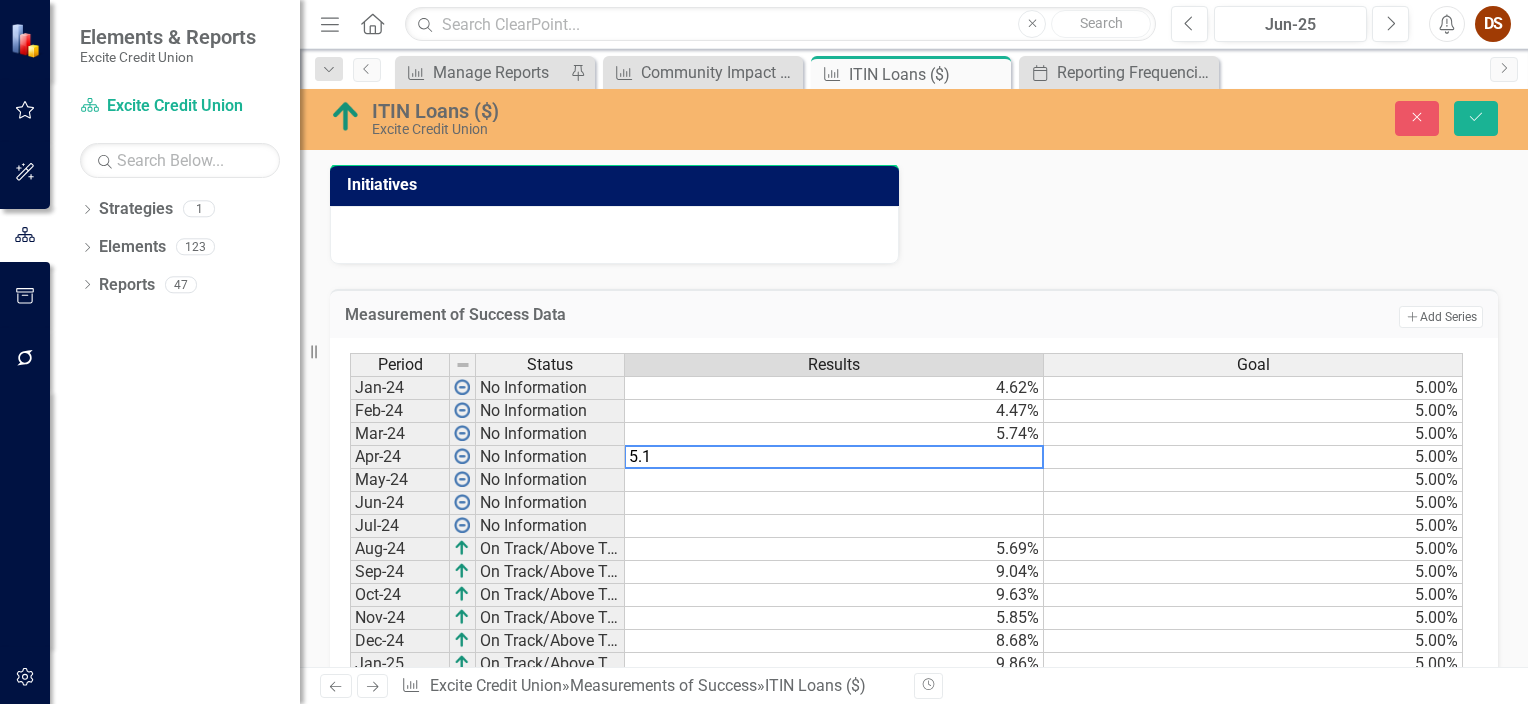 type on "5.12" 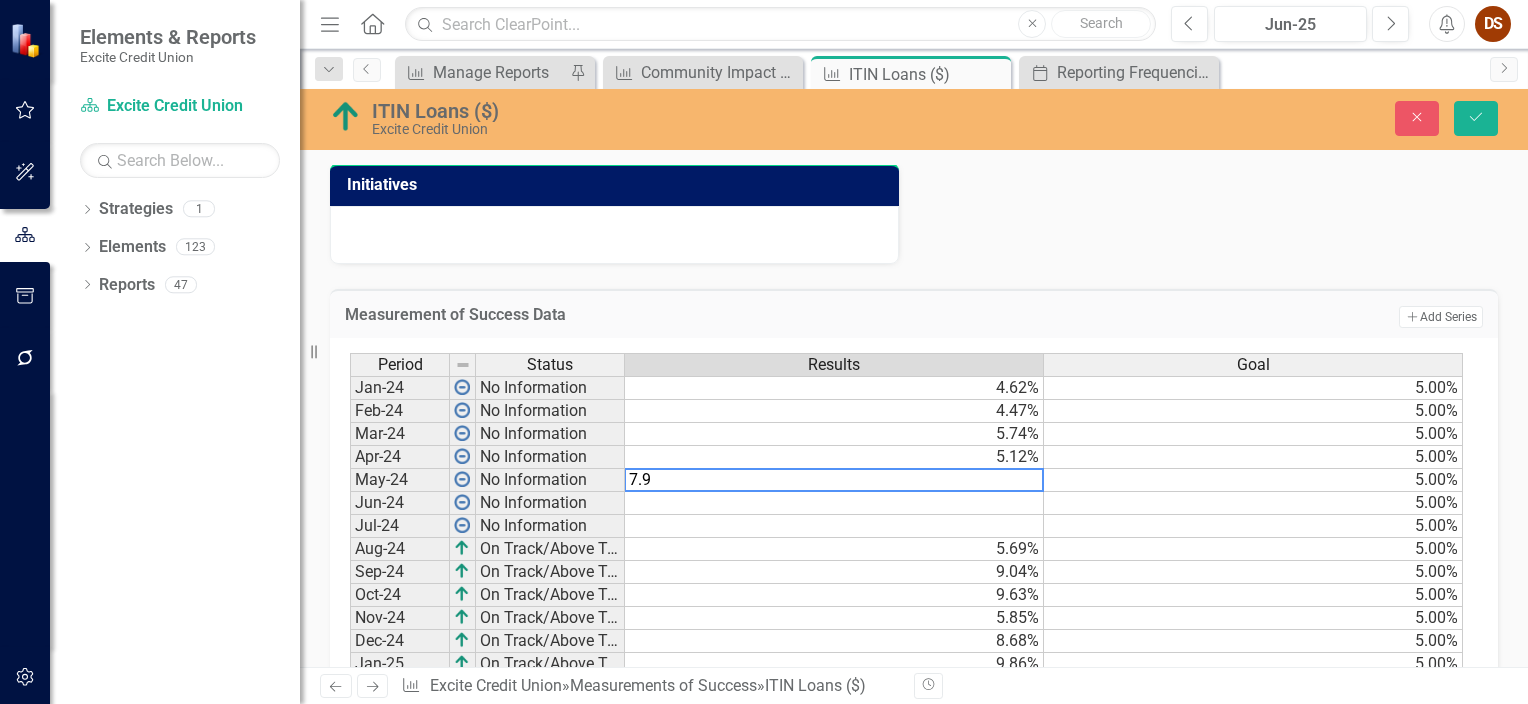 type on "7.94" 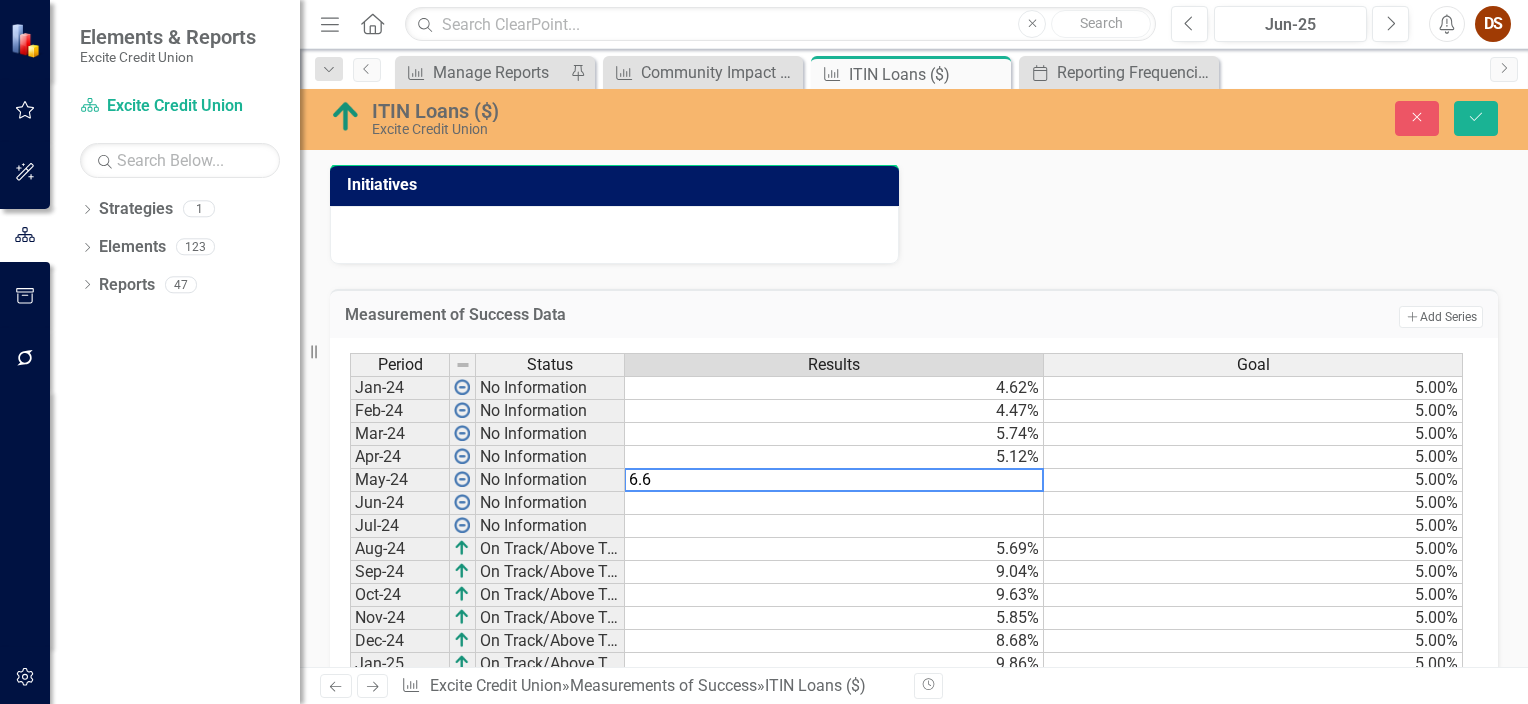 type on "6.62" 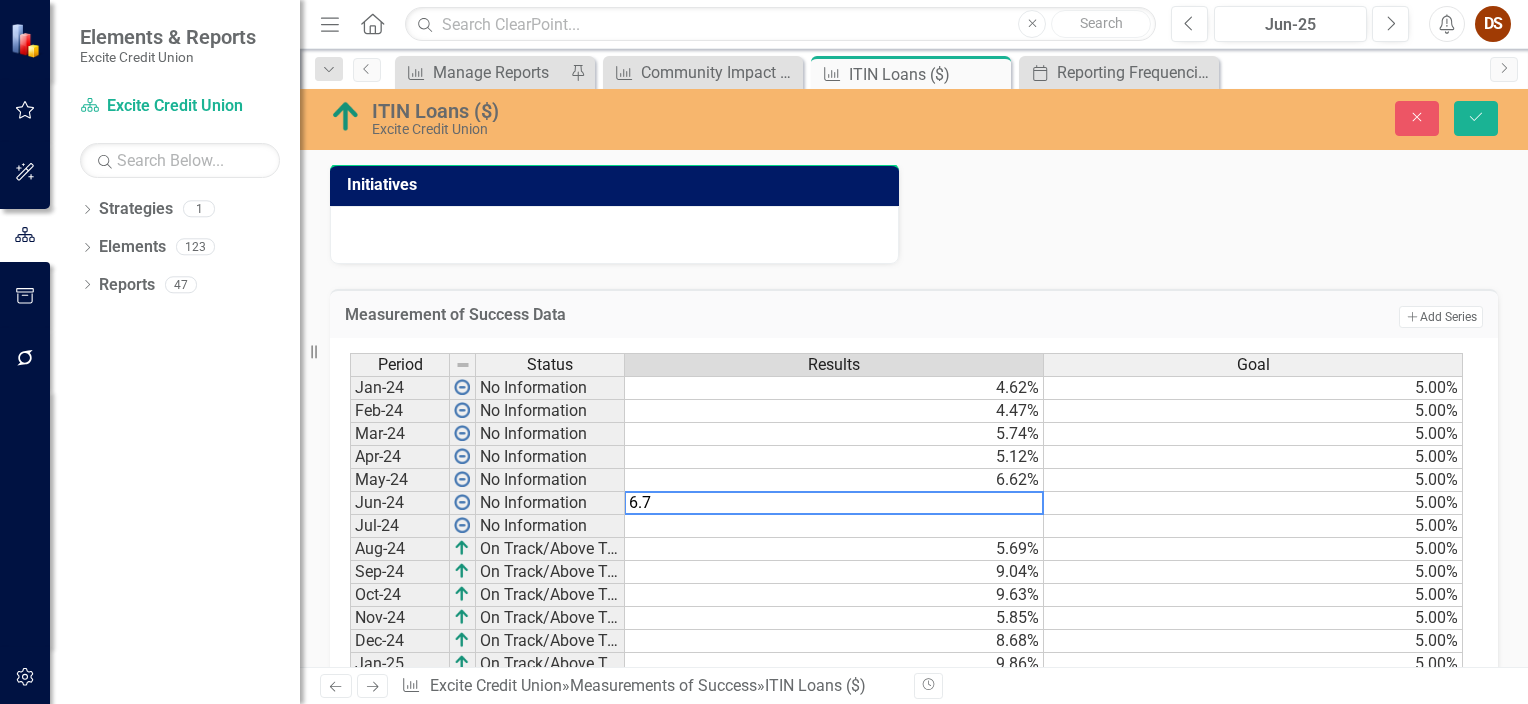 type on "6.74" 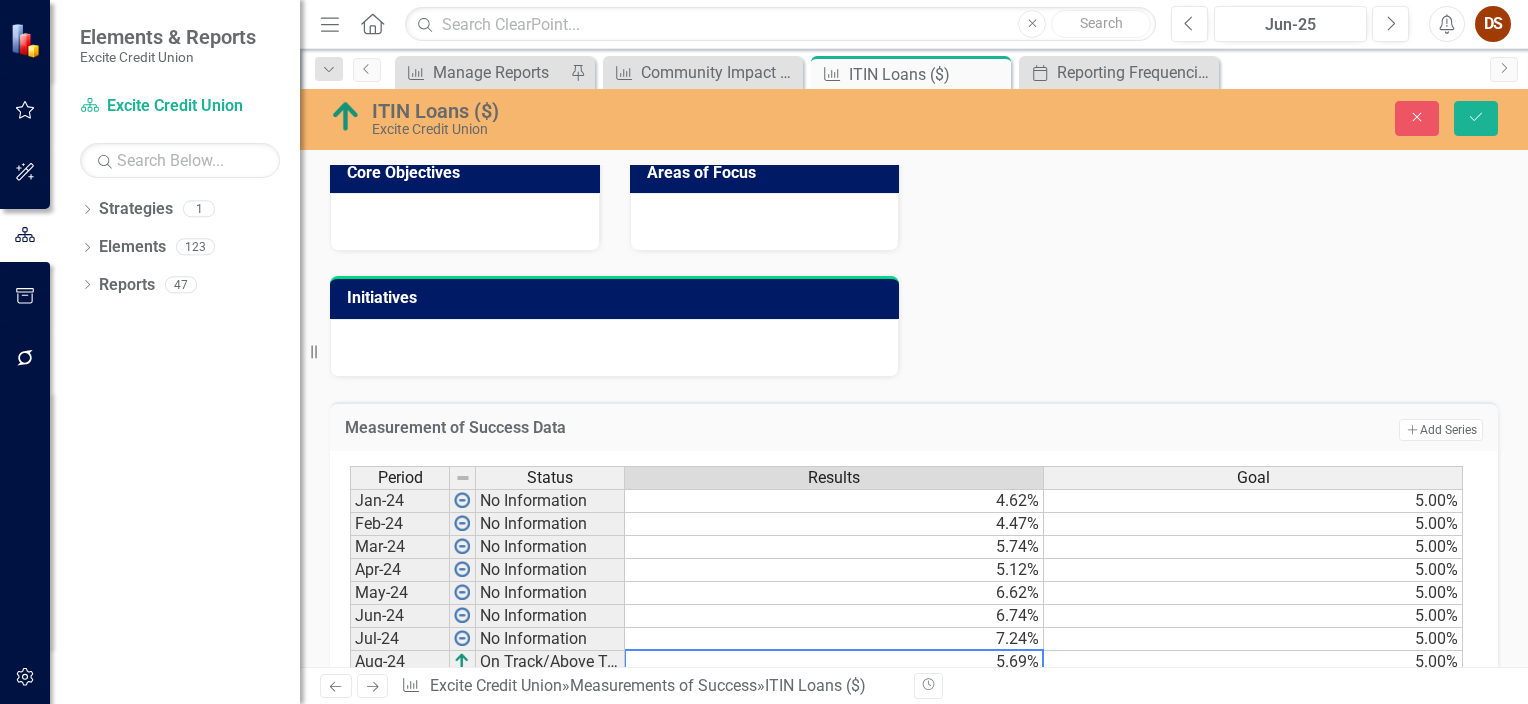 scroll, scrollTop: 858, scrollLeft: 0, axis: vertical 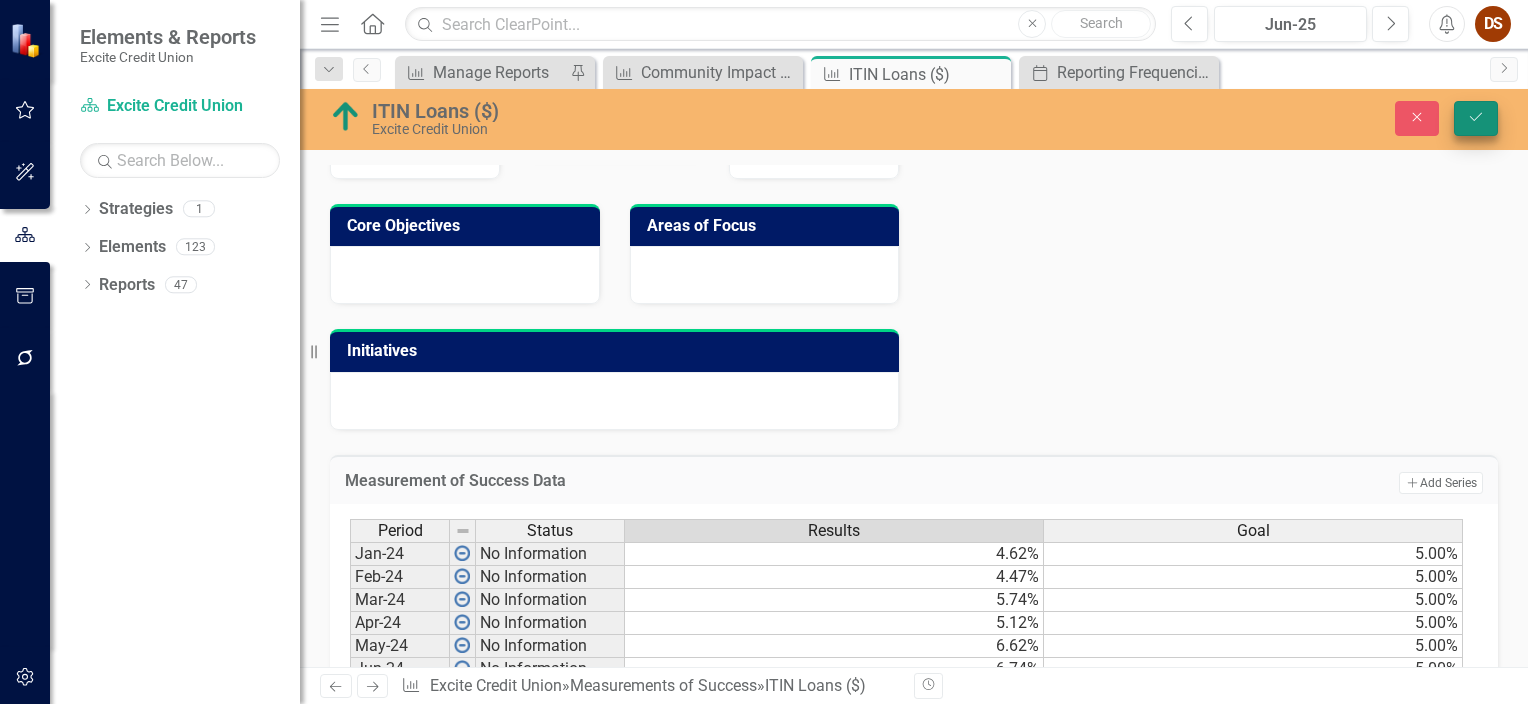 type on "5.69" 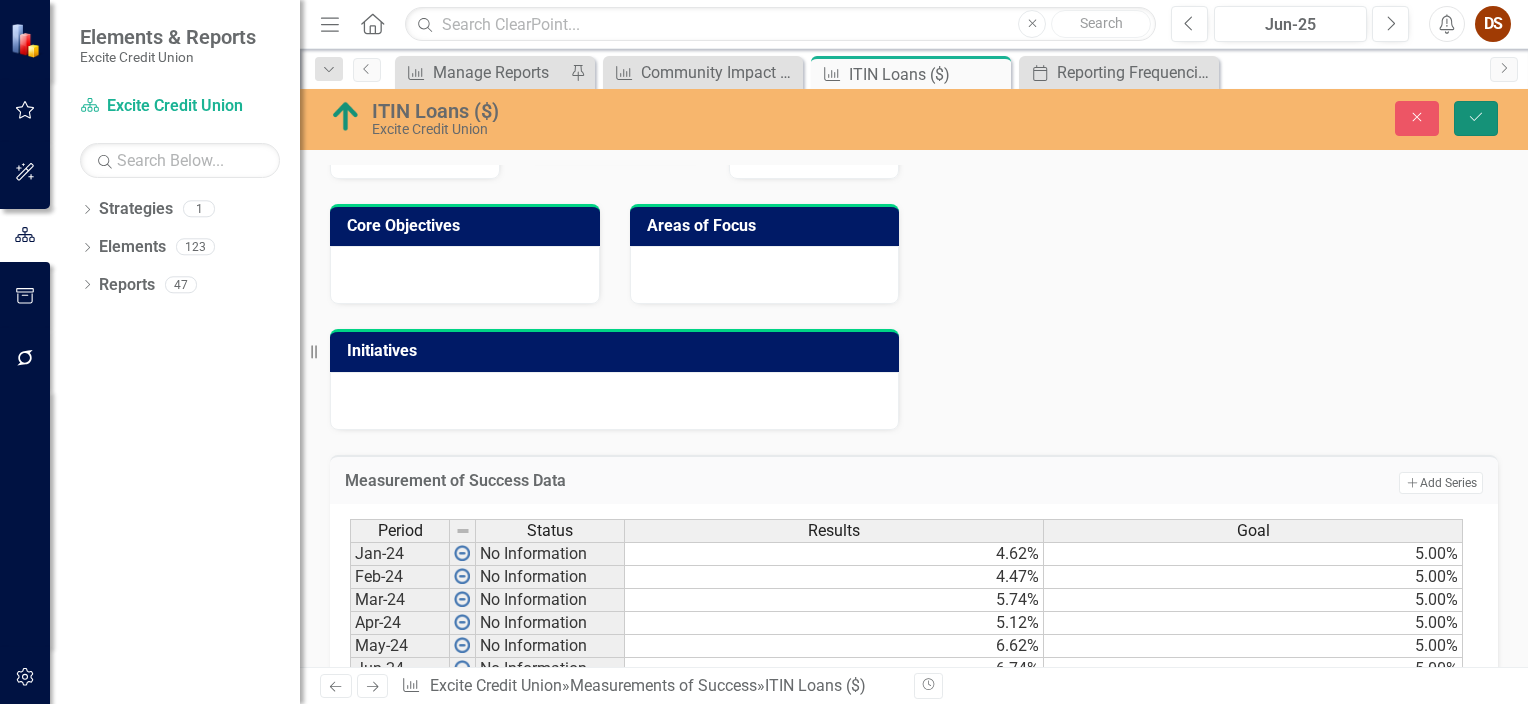 click on "Save" at bounding box center (1476, 118) 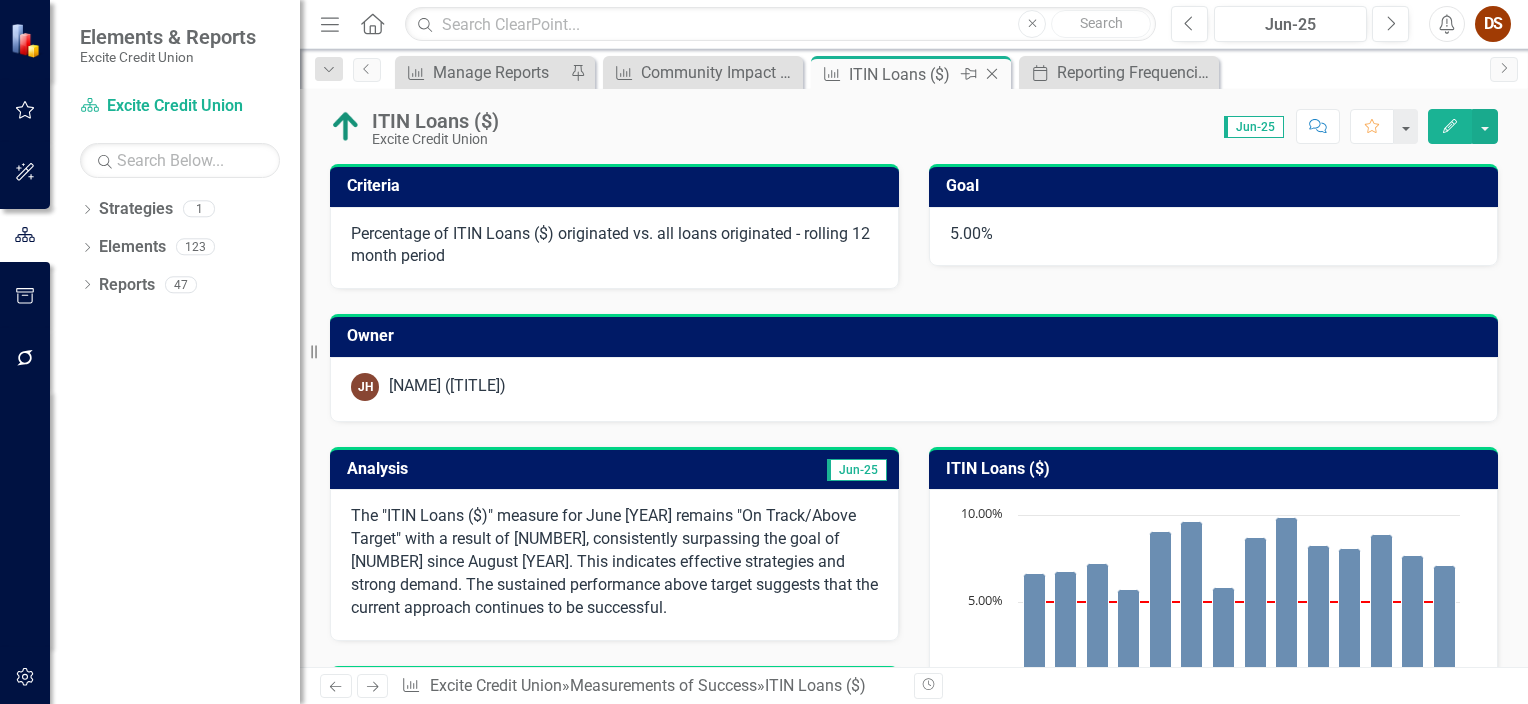 click 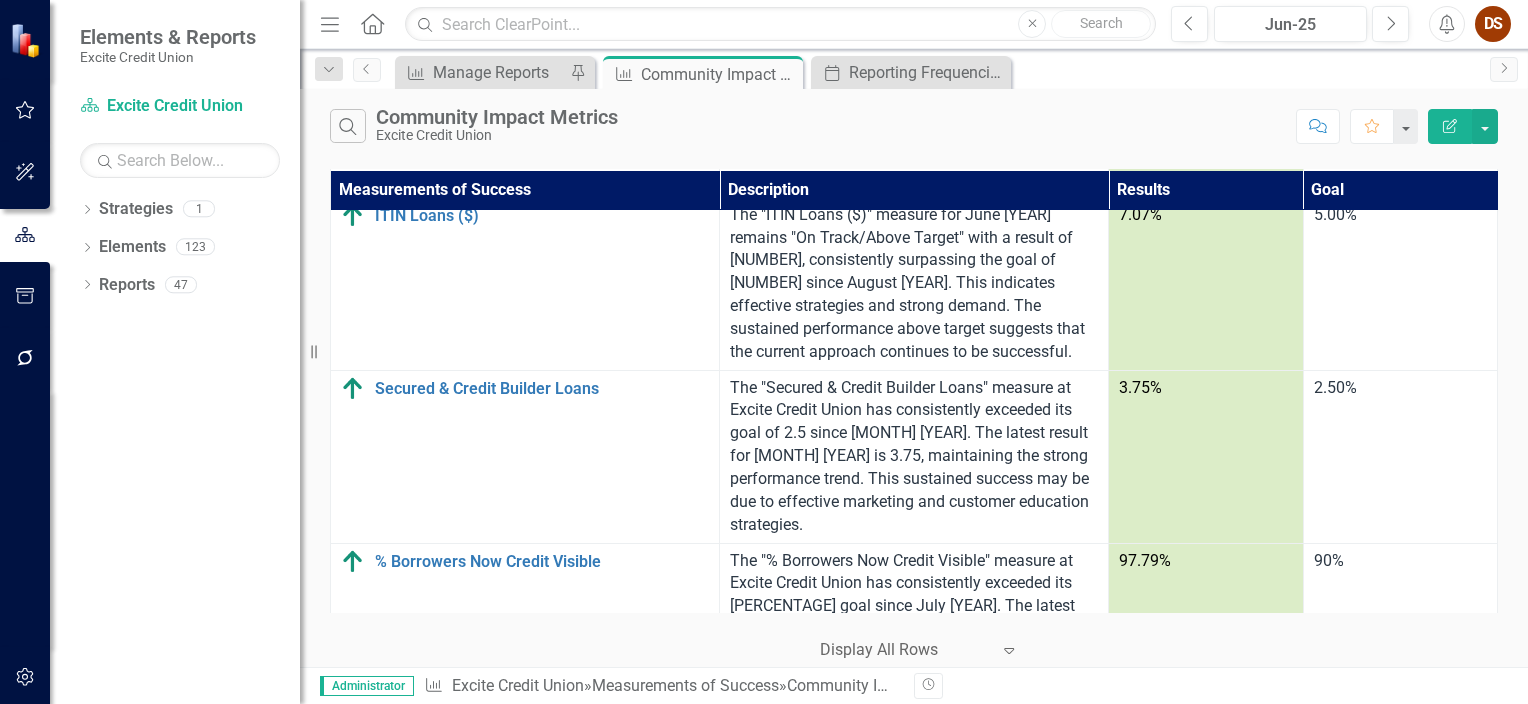 scroll, scrollTop: 820, scrollLeft: 0, axis: vertical 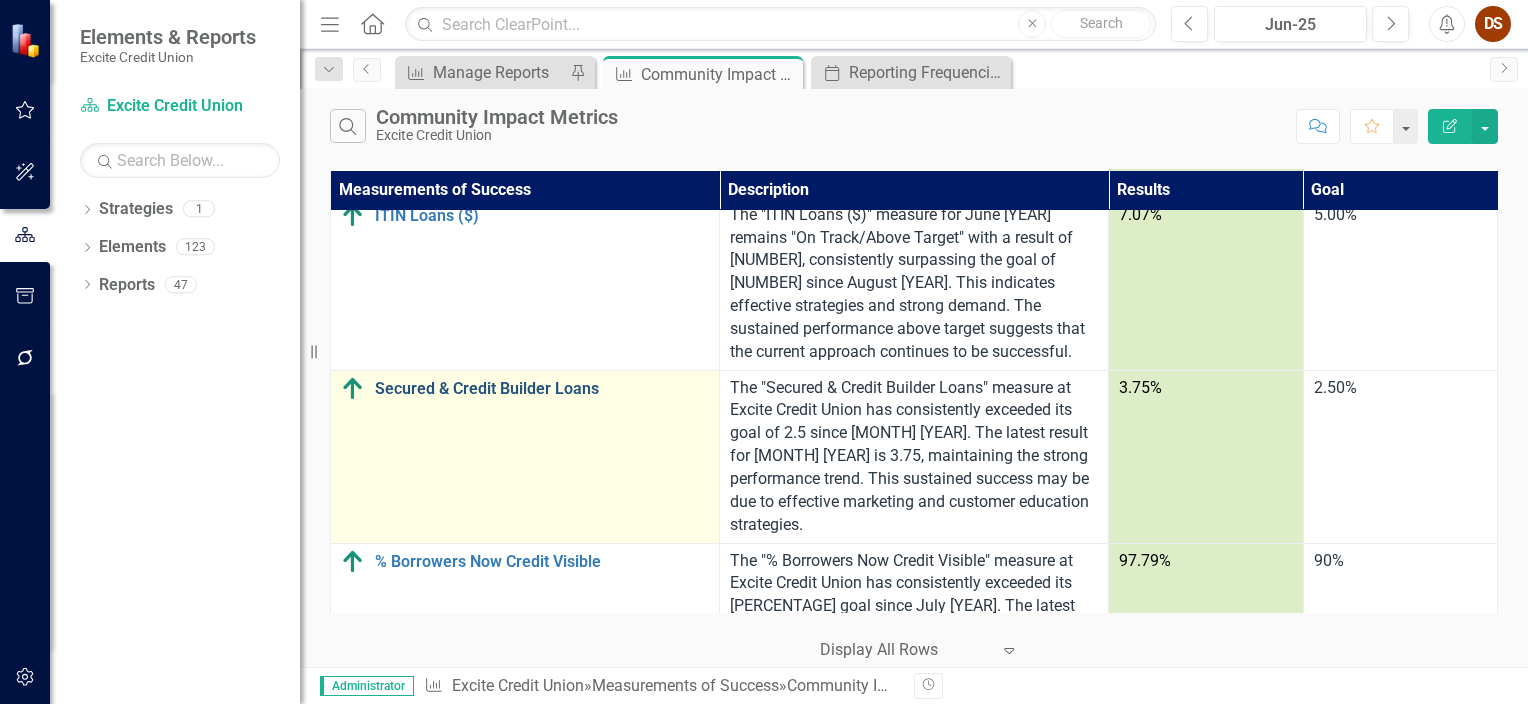 click on "Secured & Credit Builder Loans" at bounding box center (542, 389) 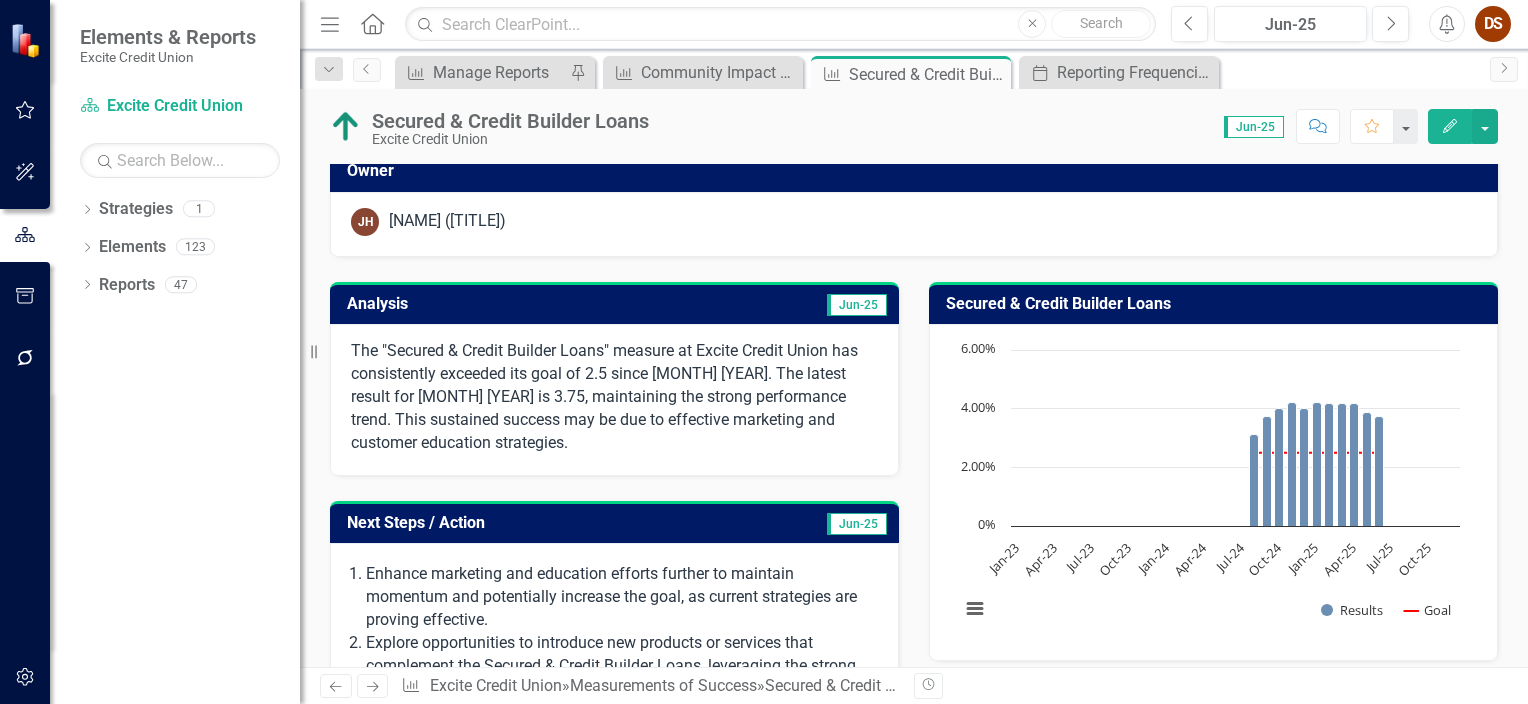 scroll, scrollTop: 190, scrollLeft: 0, axis: vertical 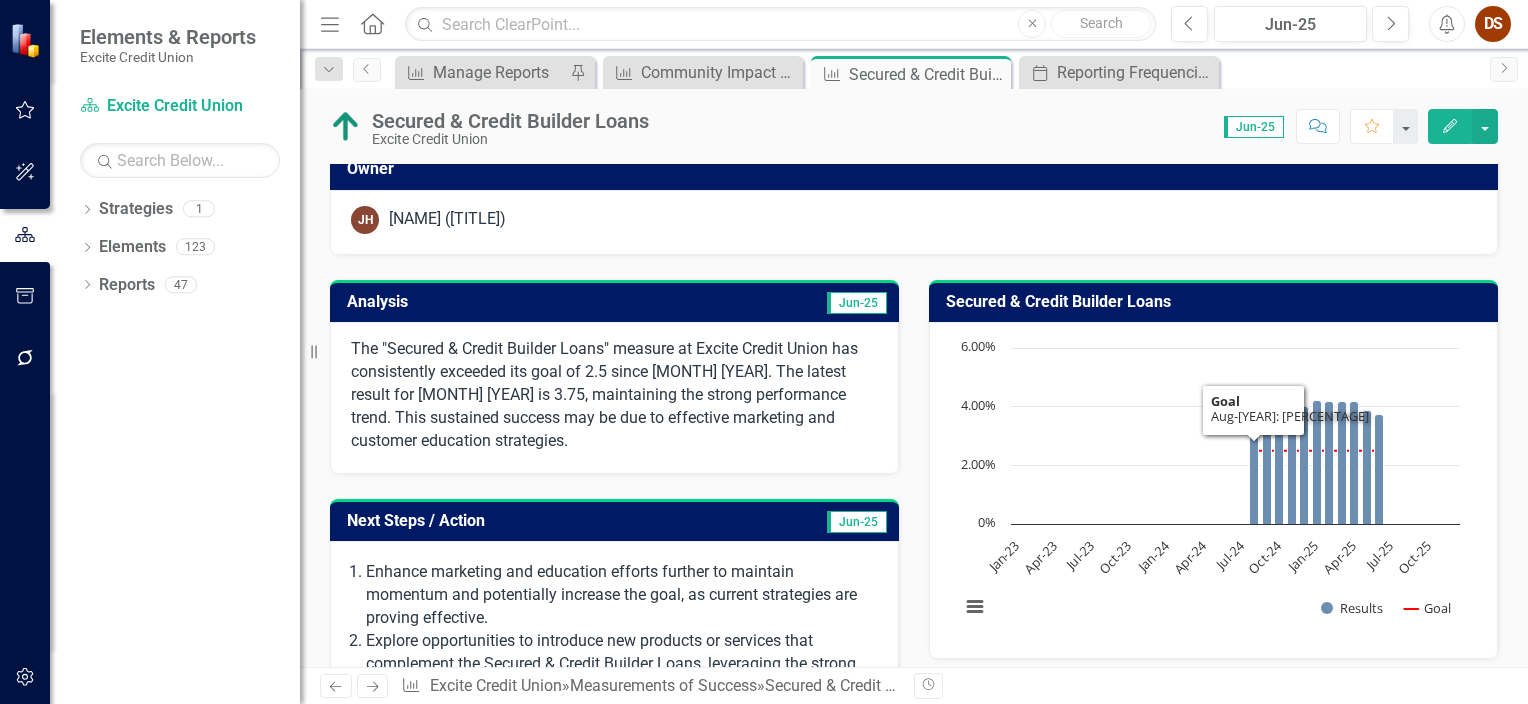 click on "Secured & Credit Builder Loans" at bounding box center (1217, 302) 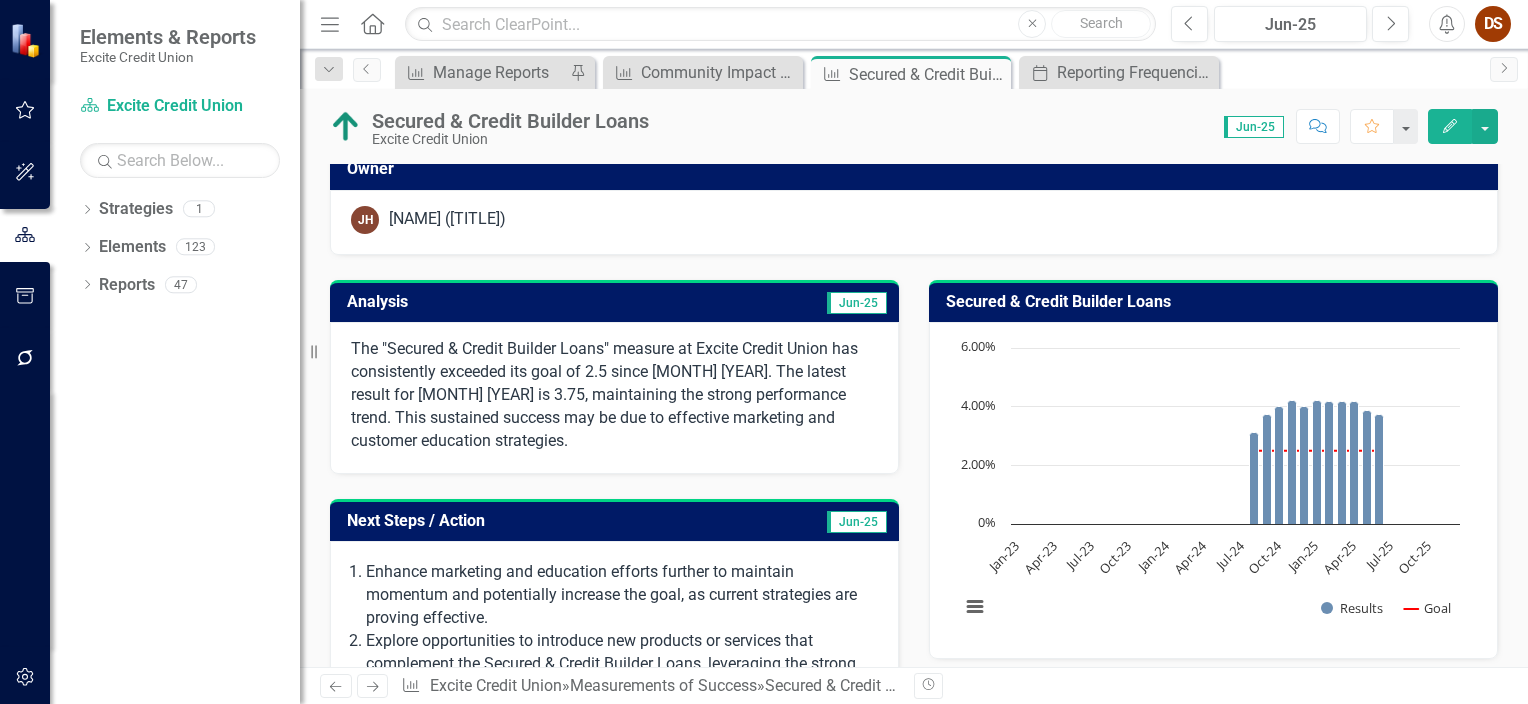 click on "Secured & Credit Builder Loans" at bounding box center [1217, 302] 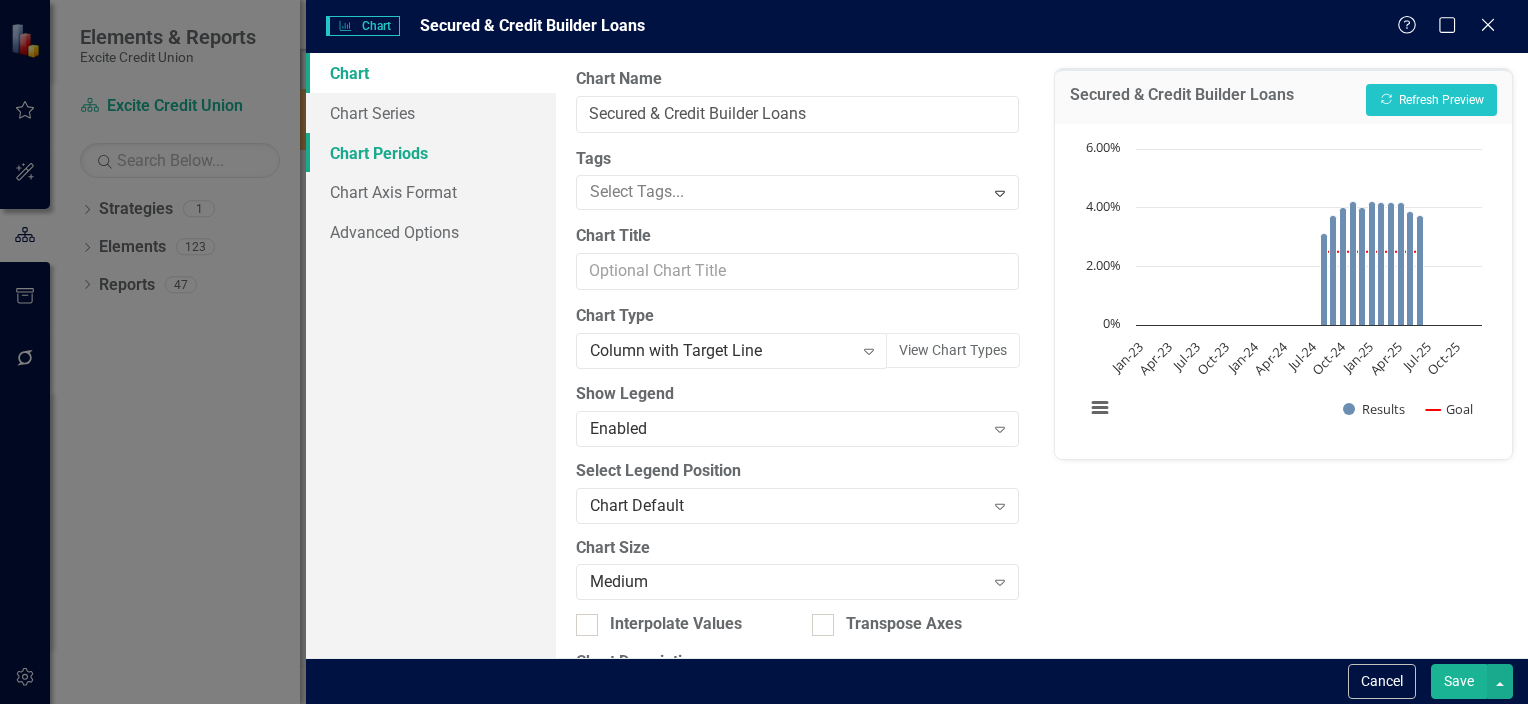 click on "Chart Periods" at bounding box center (431, 153) 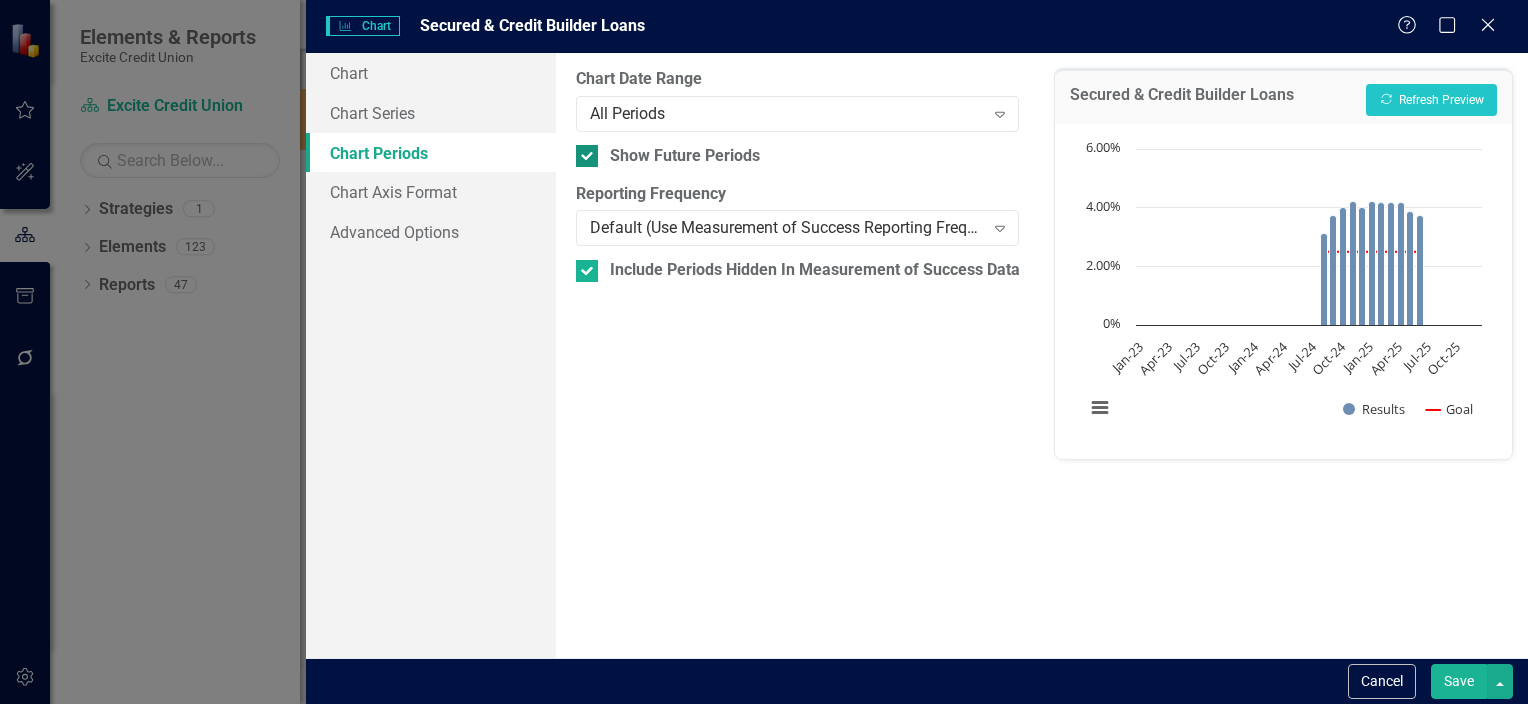 click on "Show Future Periods" at bounding box center [685, 156] 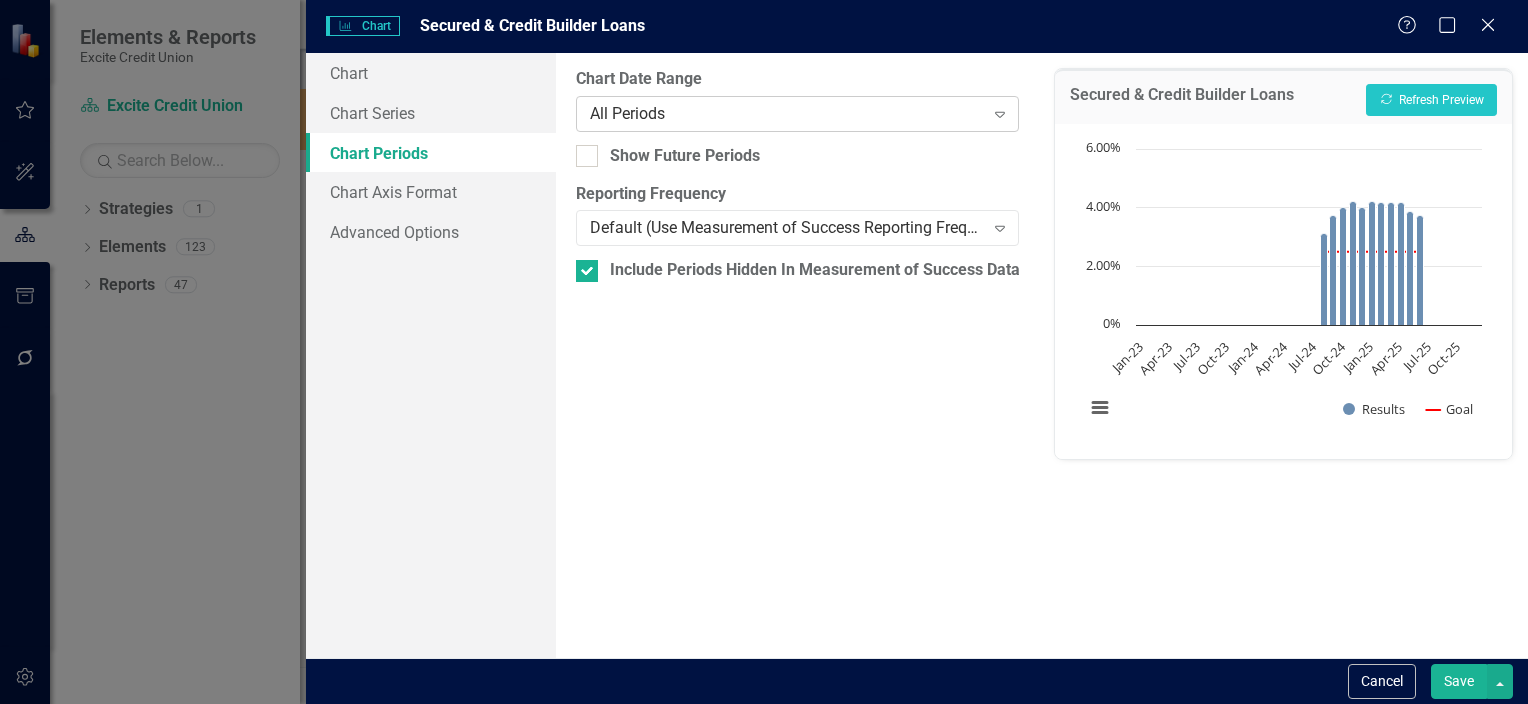 click on "All Periods" at bounding box center (787, 113) 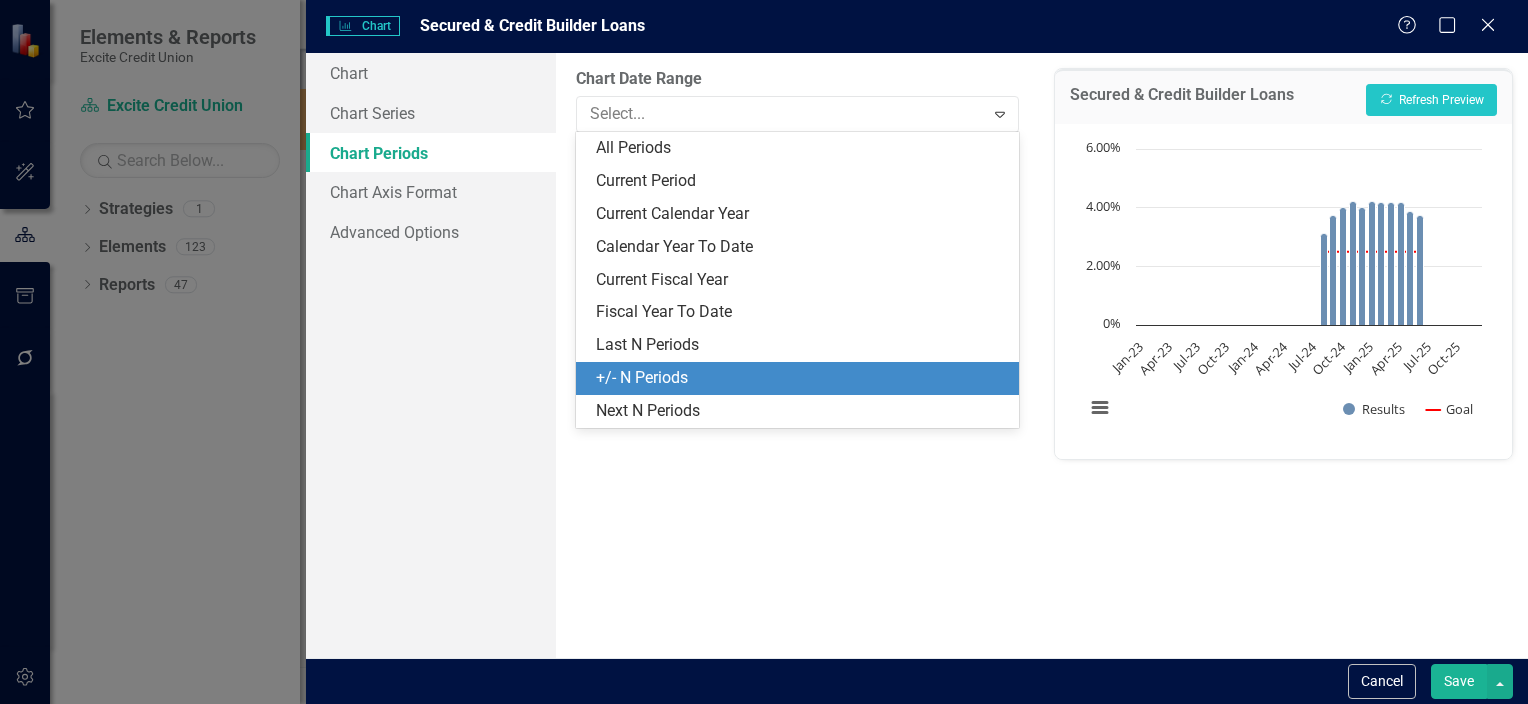 click on "+/- N Periods" at bounding box center (801, 378) 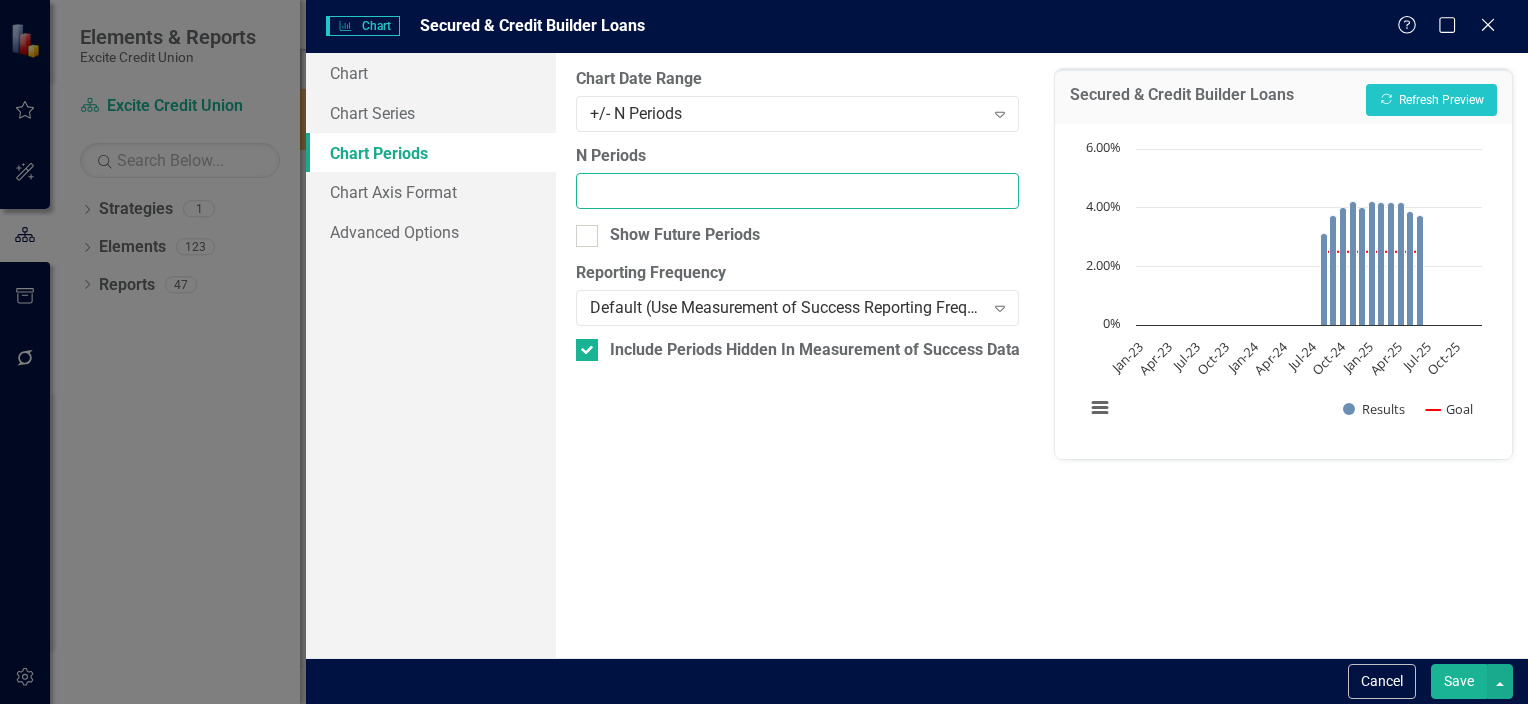 click on "N Periods" at bounding box center (797, 191) 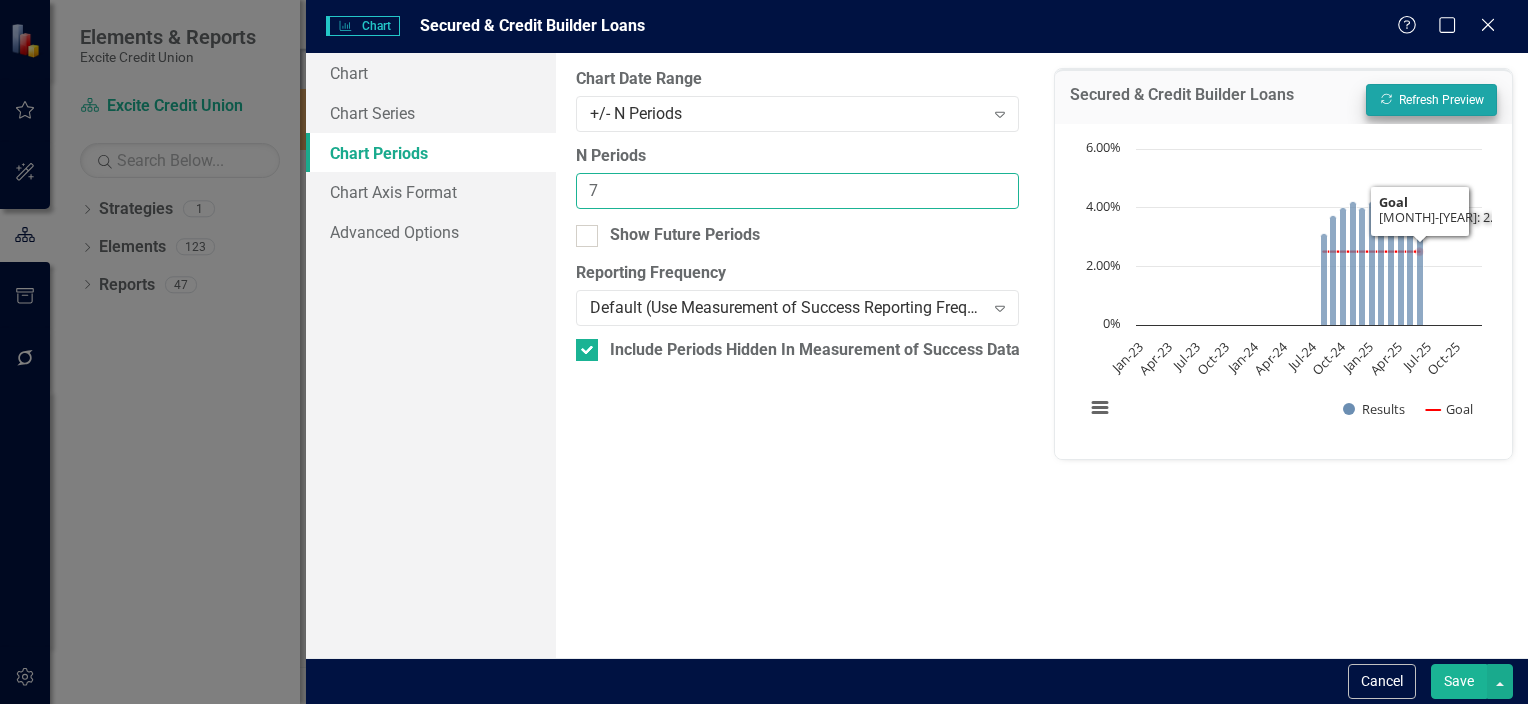 type on "7" 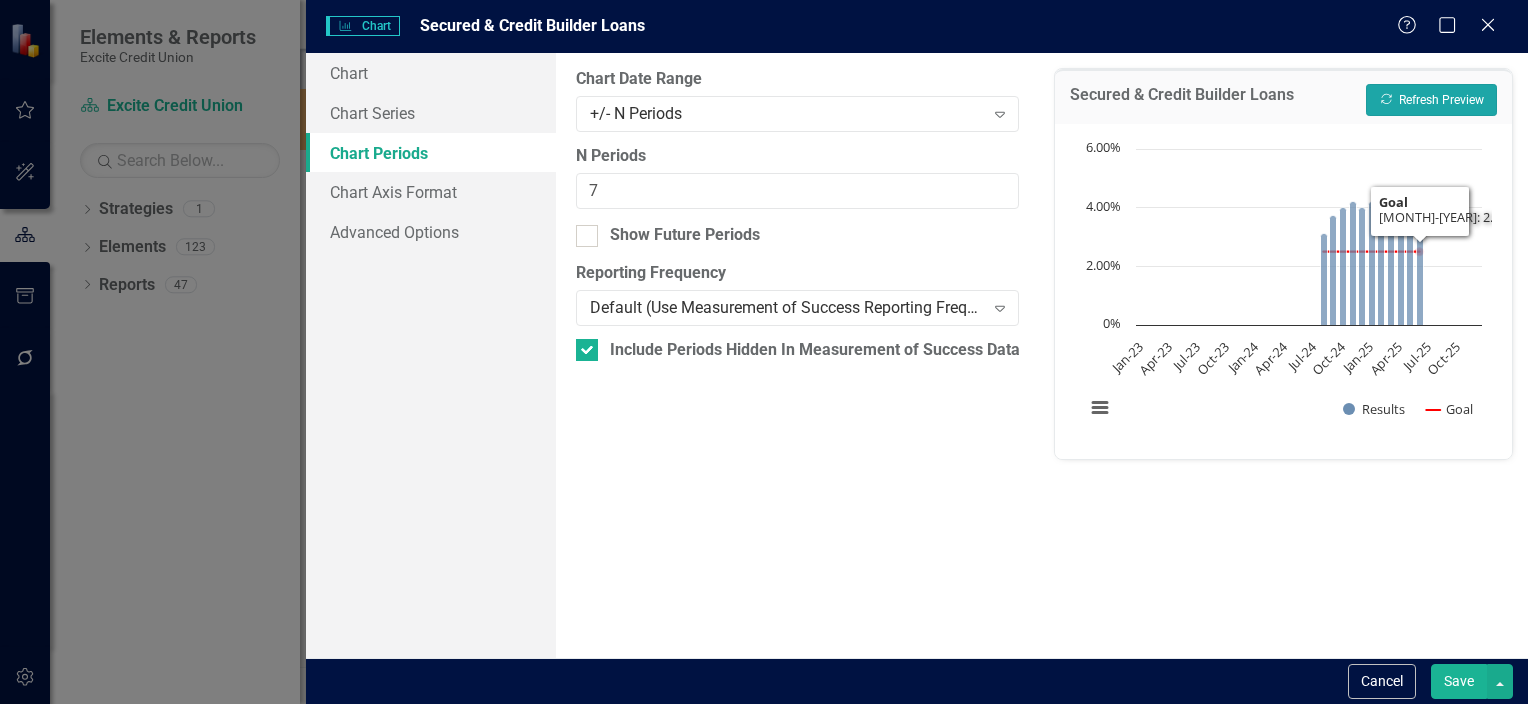 click on "Recalculate Refresh Preview" at bounding box center (1431, 100) 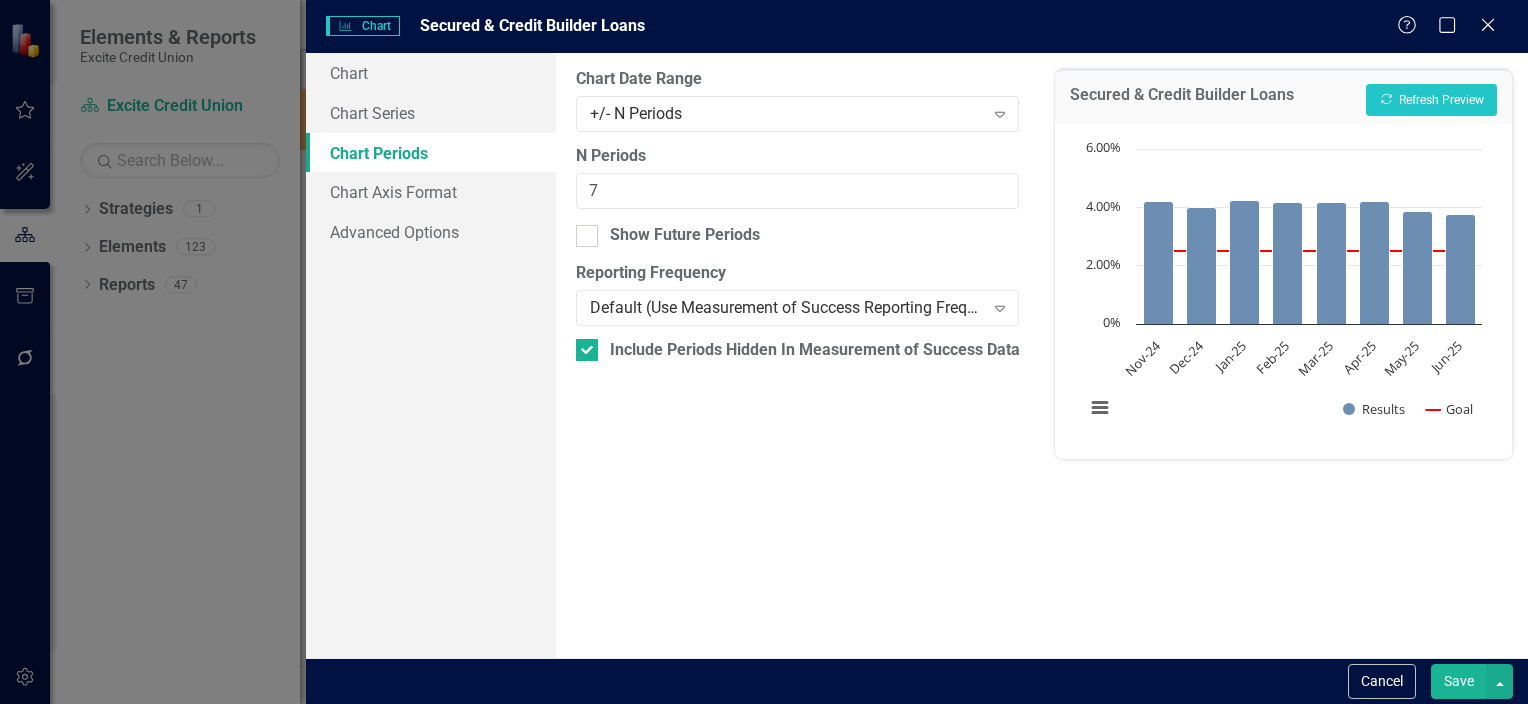 click on "Save" at bounding box center [1459, 681] 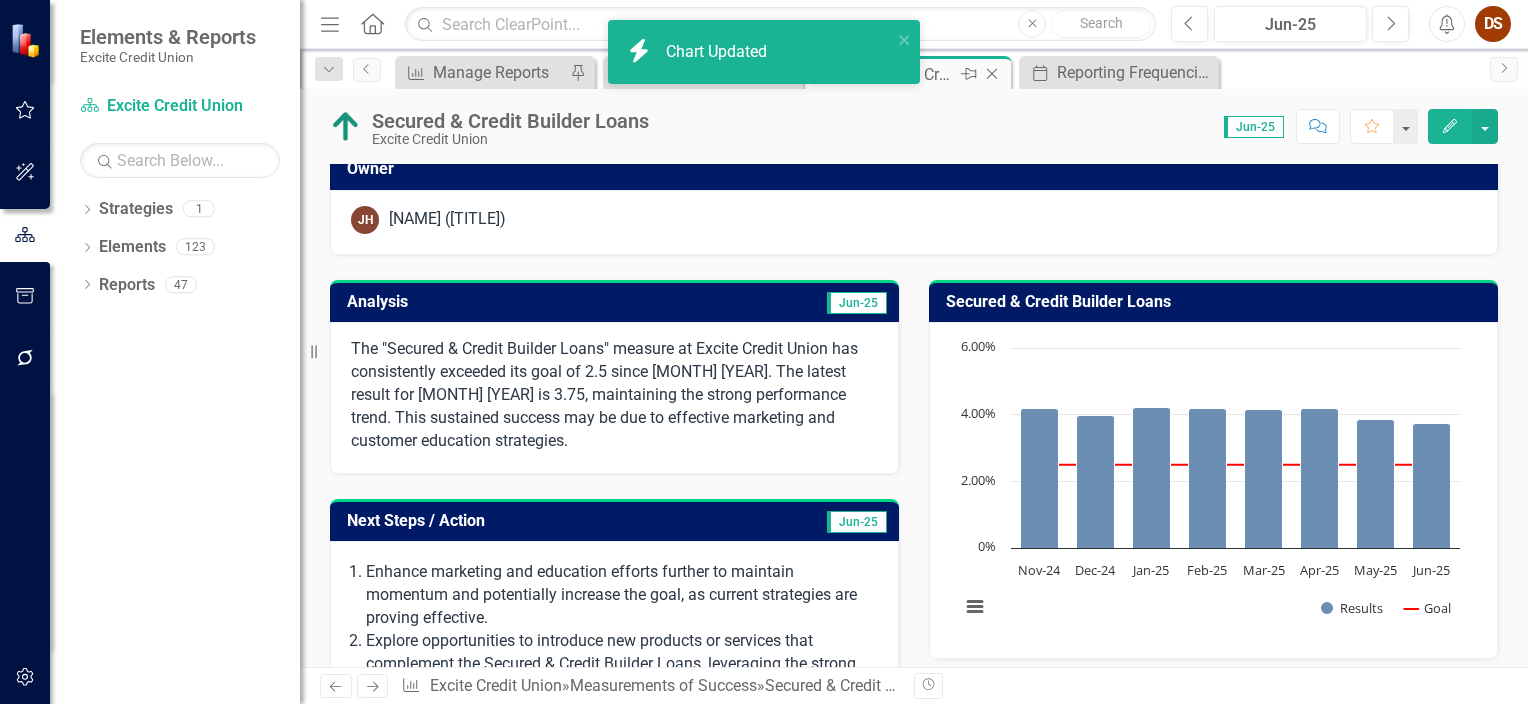 click on "Close" 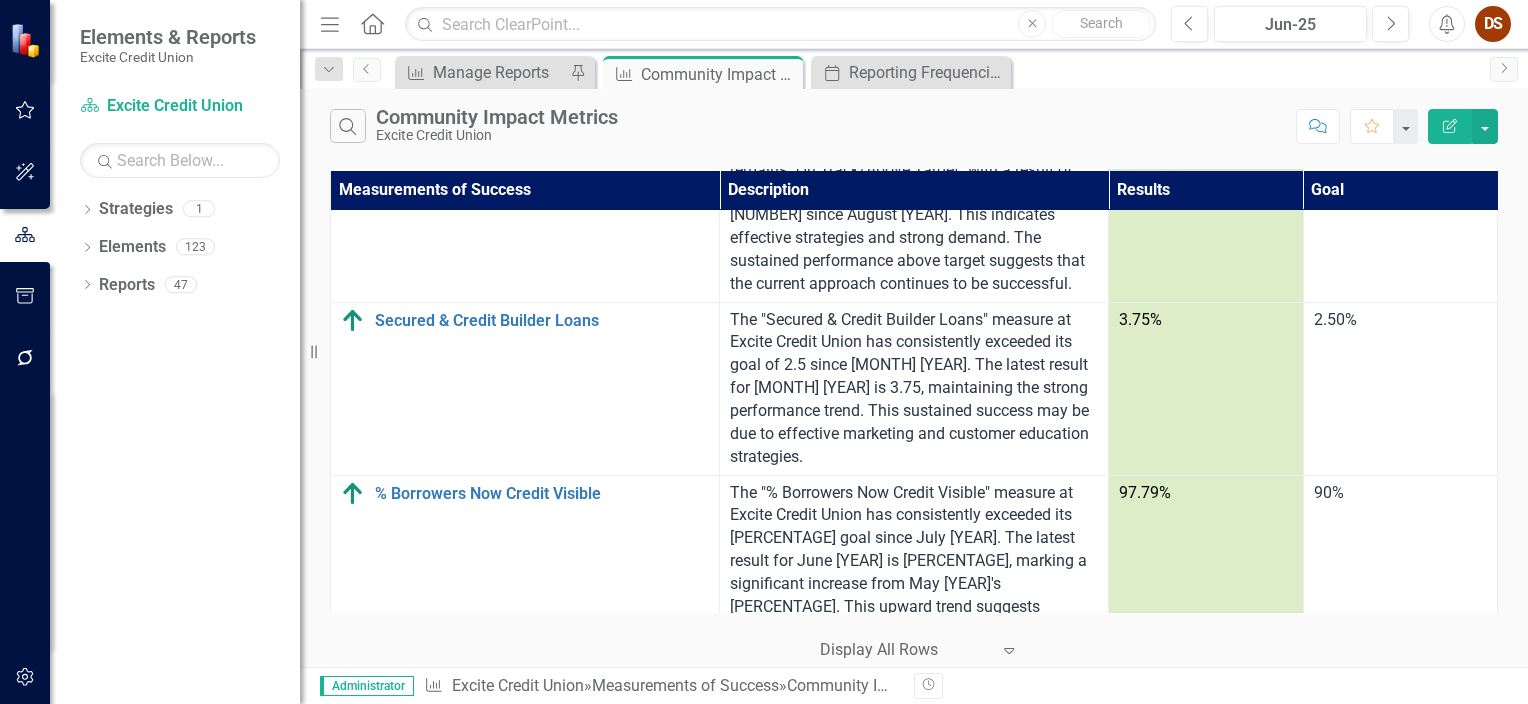 scroll, scrollTop: 888, scrollLeft: 0, axis: vertical 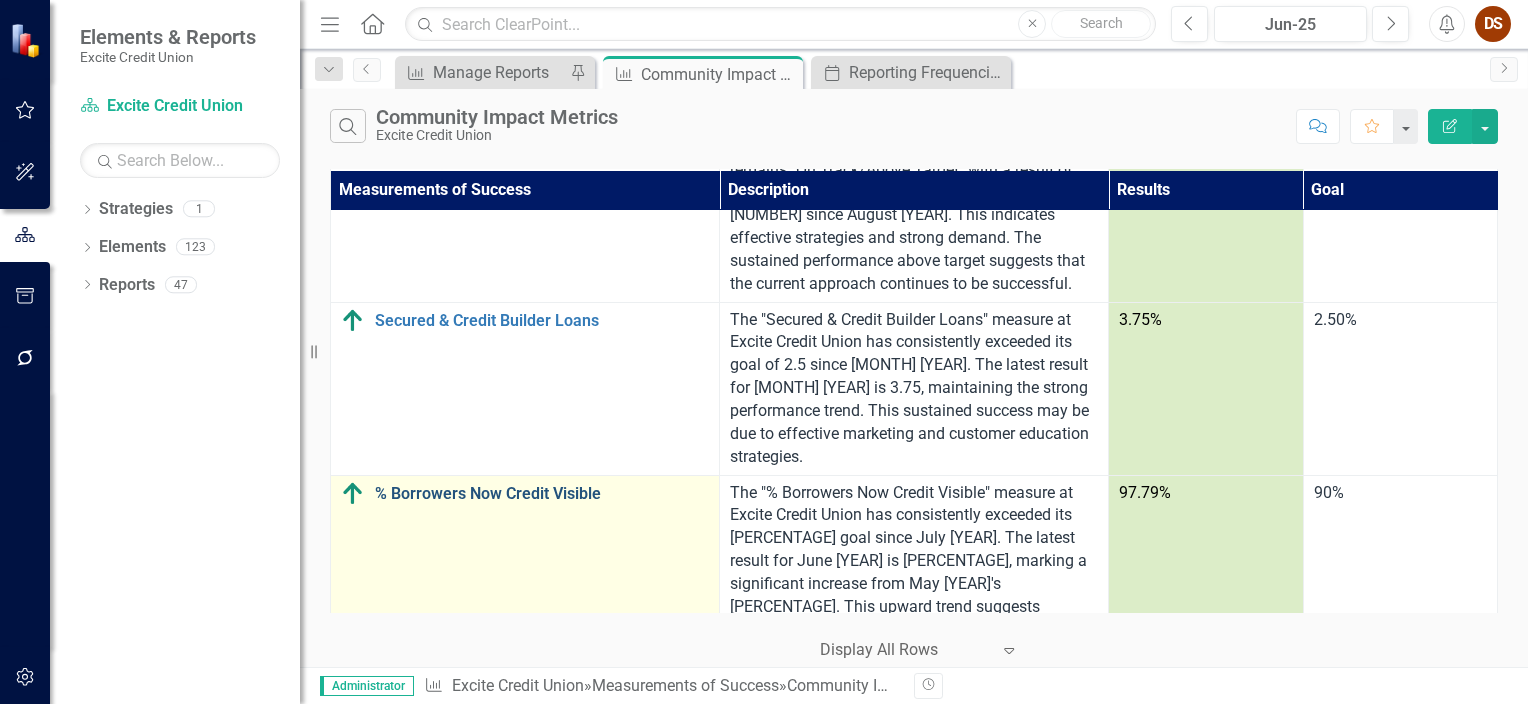 click on "% Borrowers Now Credit Visible" at bounding box center (542, 494) 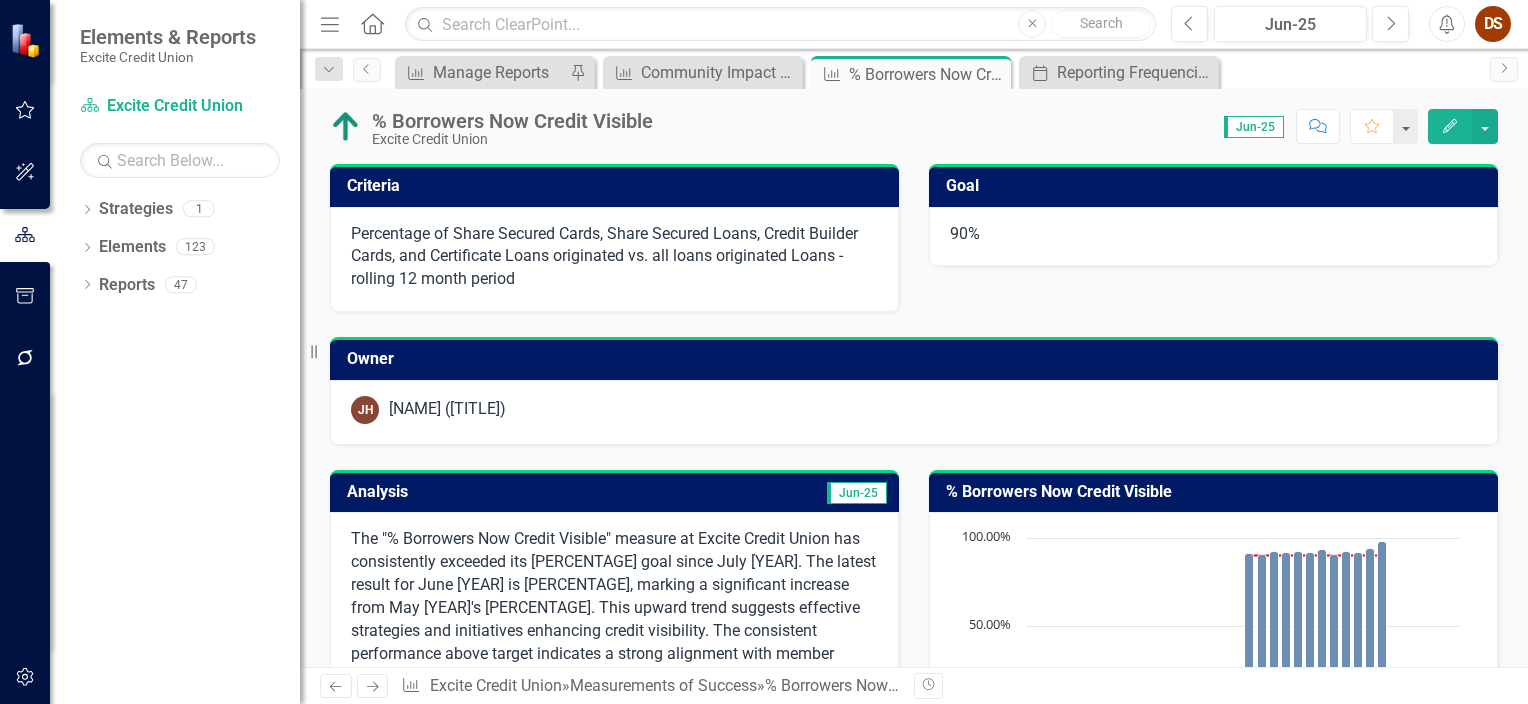 click on "% Borrowers Now Credit Visible" at bounding box center (1217, 492) 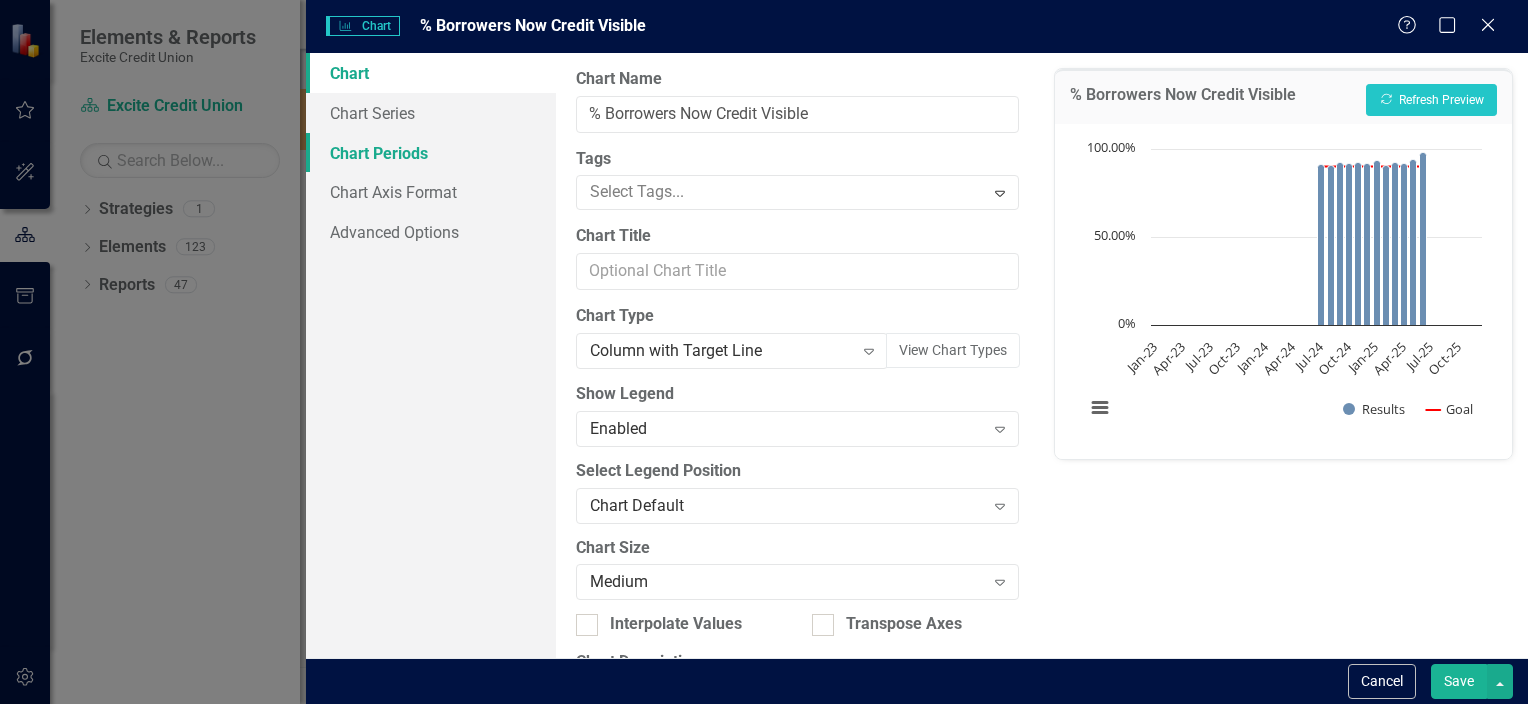 click on "Chart Periods" at bounding box center [431, 153] 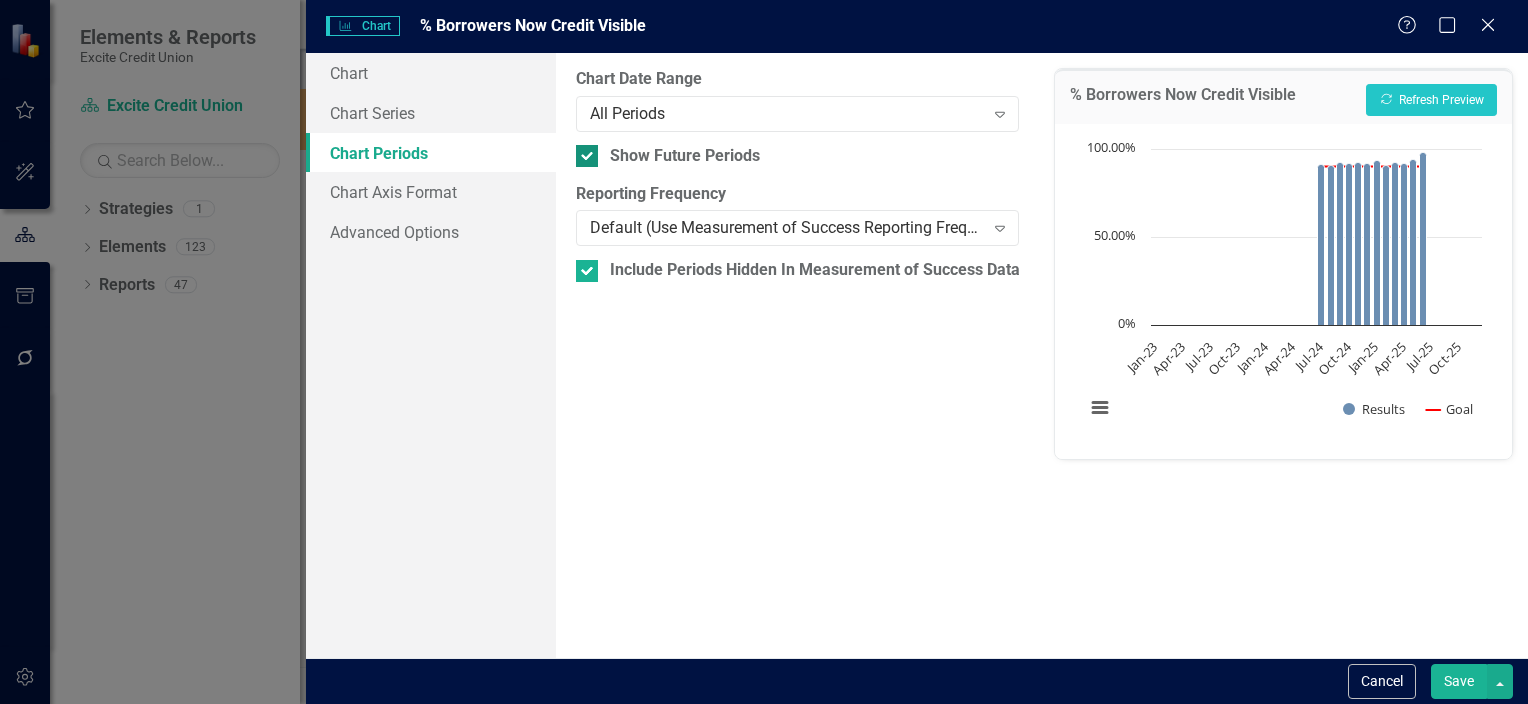 click on "Show Future Periods" at bounding box center (685, 156) 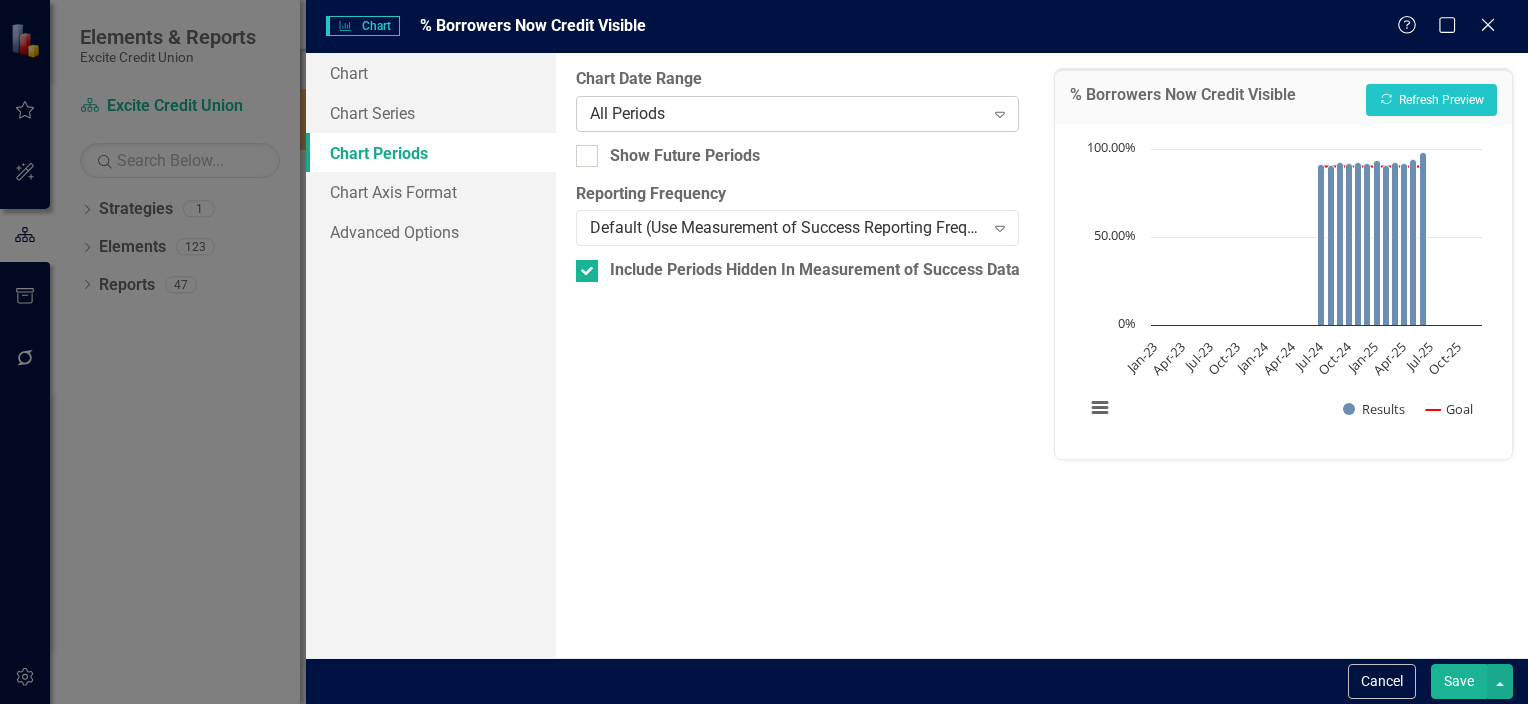 click on "All Periods" at bounding box center [787, 113] 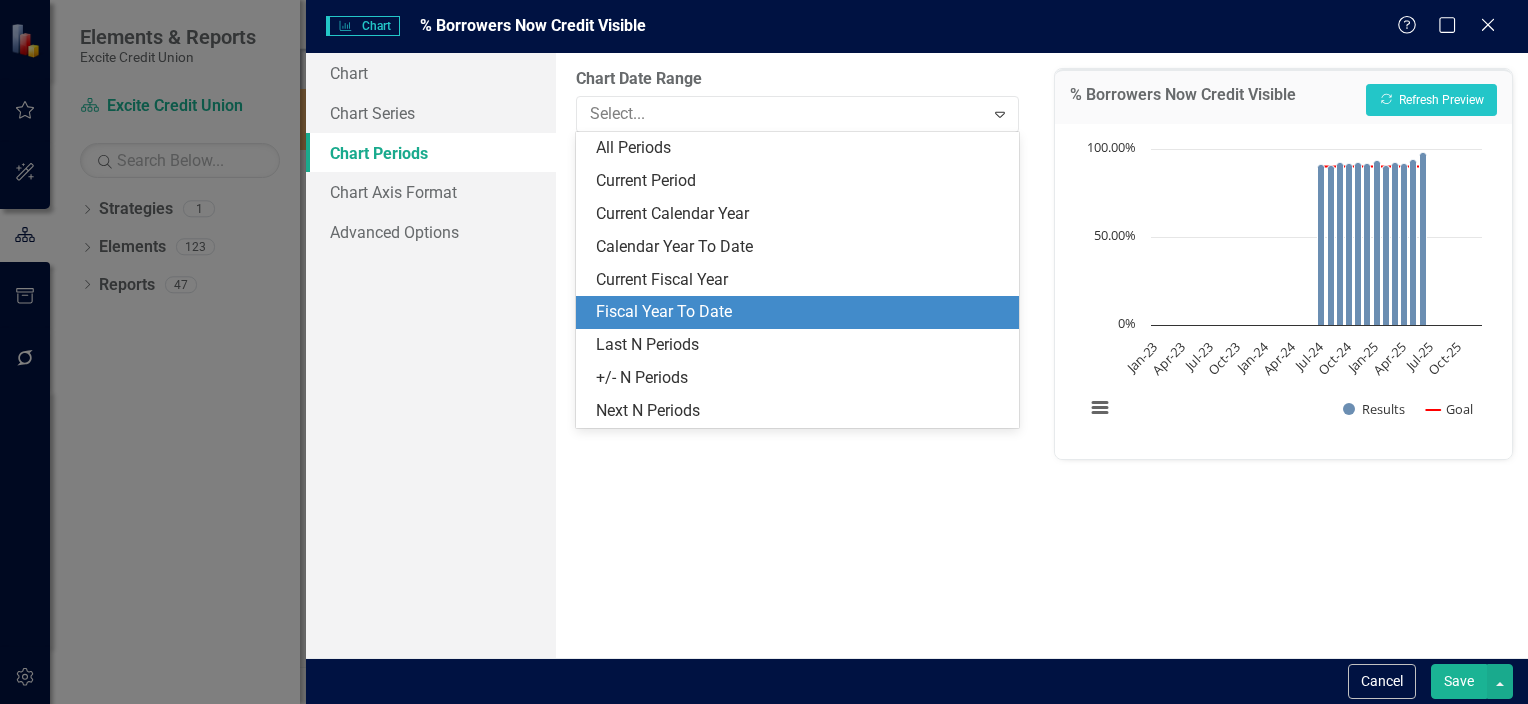 click on "Fiscal Year To Date" at bounding box center [801, 312] 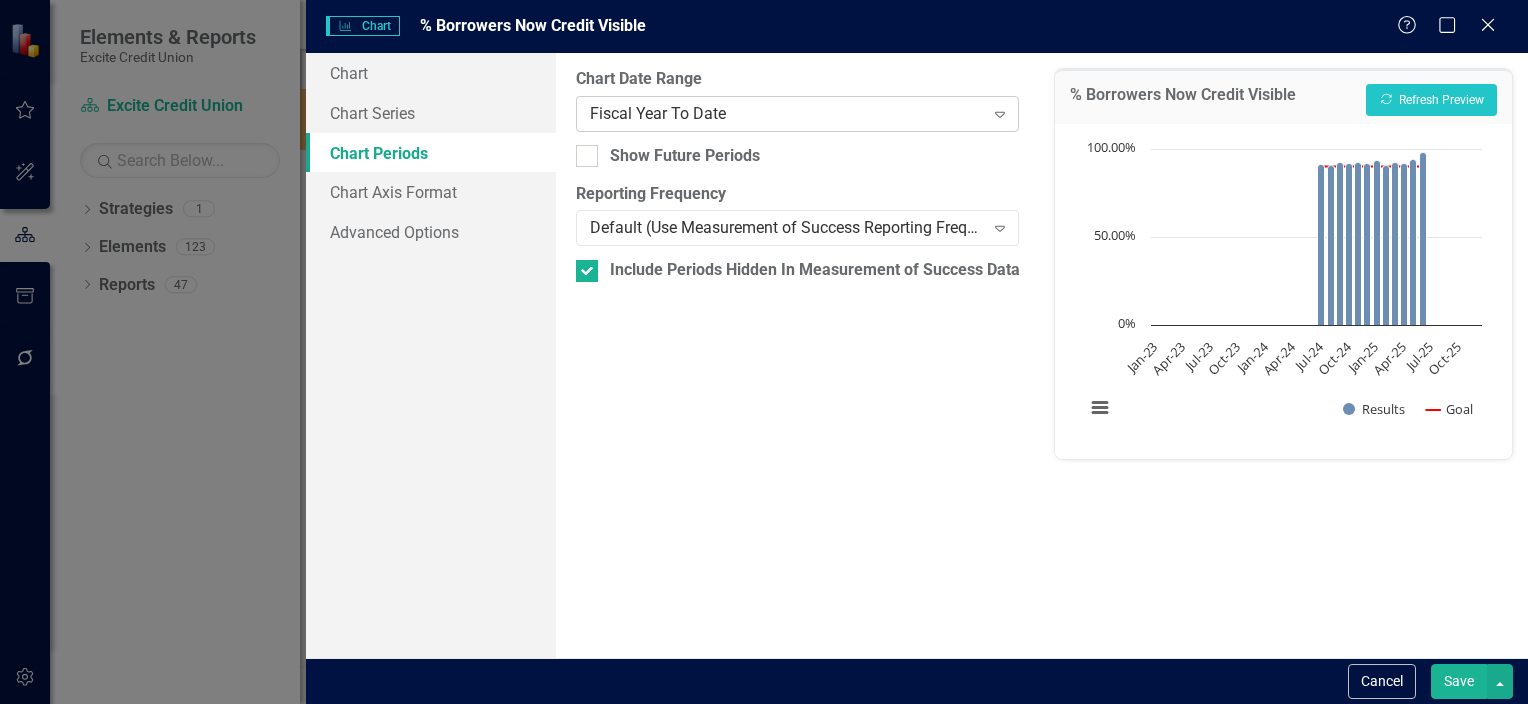 click on "Fiscal Year To Date" at bounding box center [787, 113] 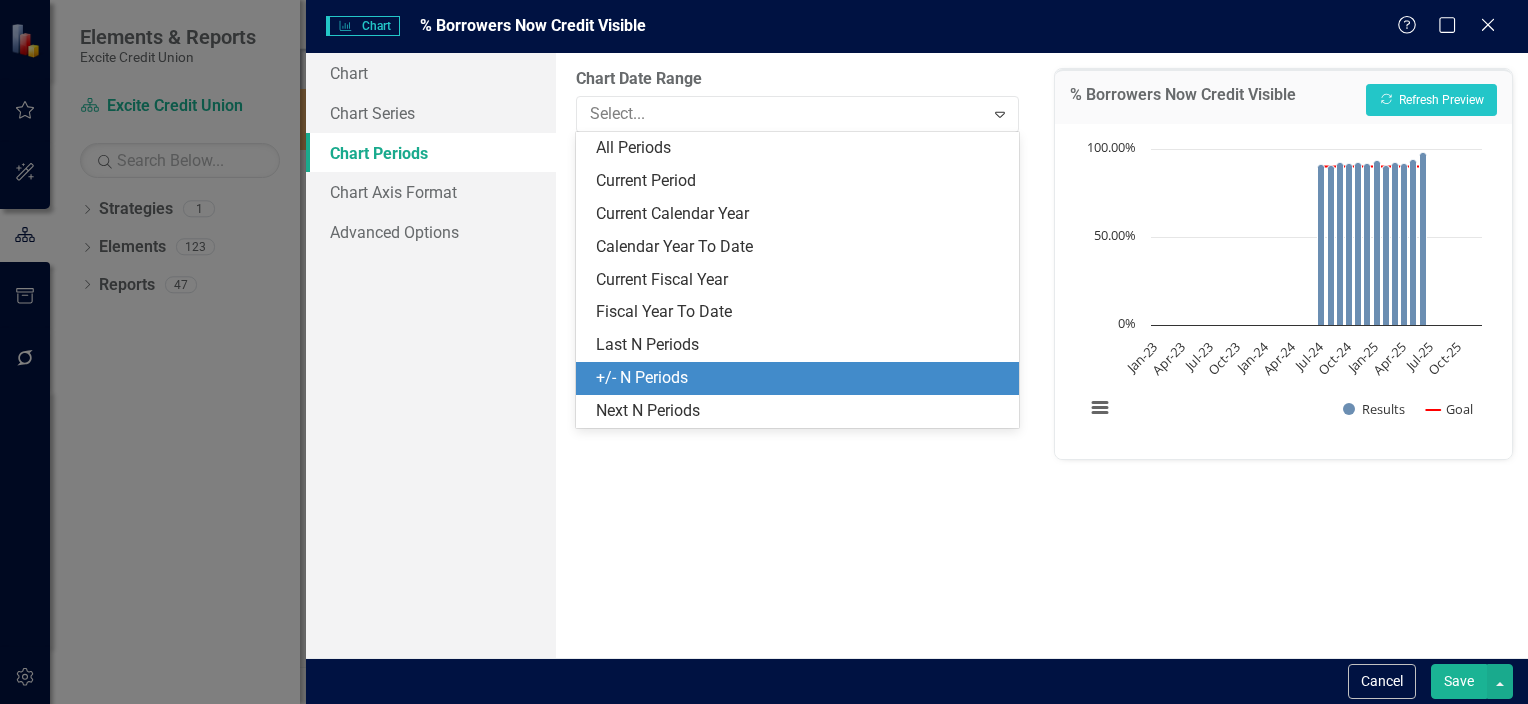 click on "+/- N Periods" at bounding box center (801, 378) 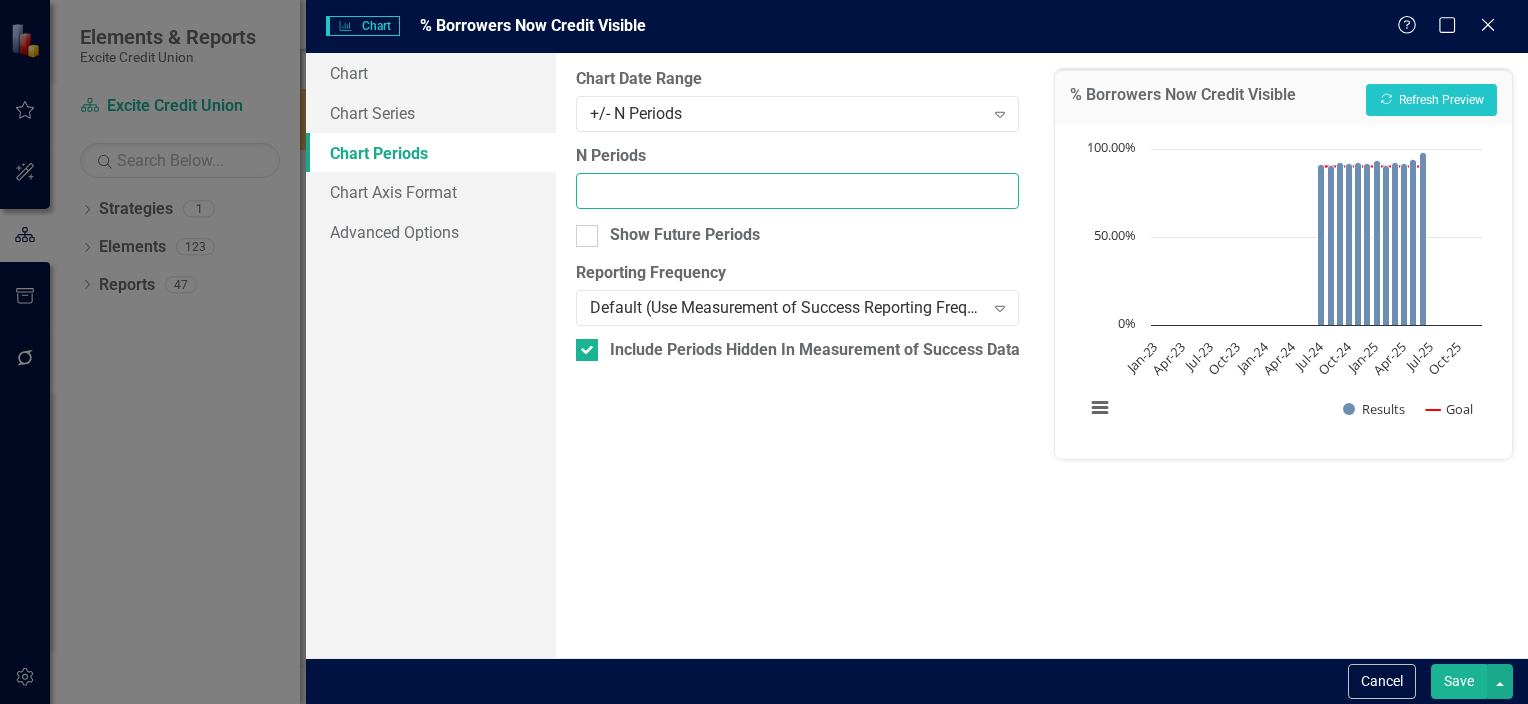 click on "N Periods" at bounding box center (797, 191) 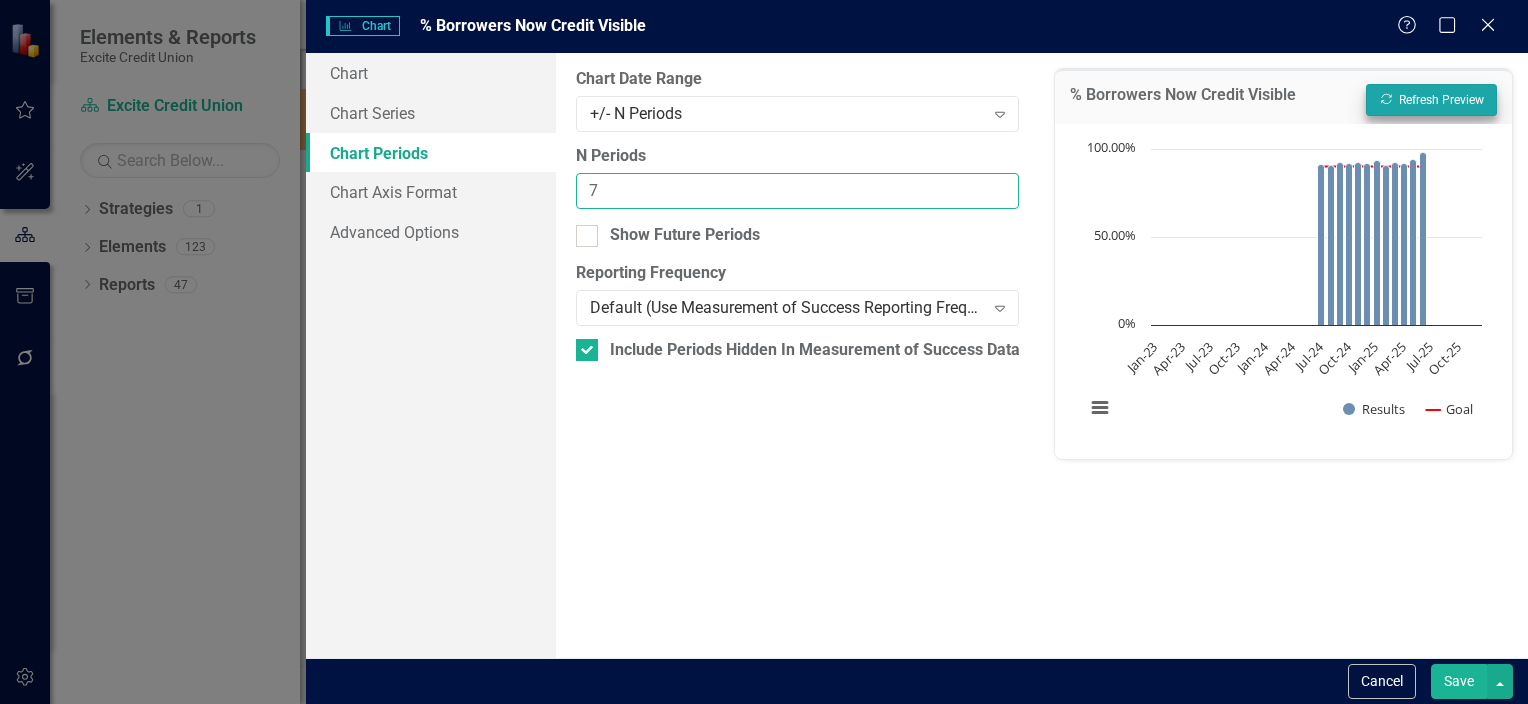 type on "7" 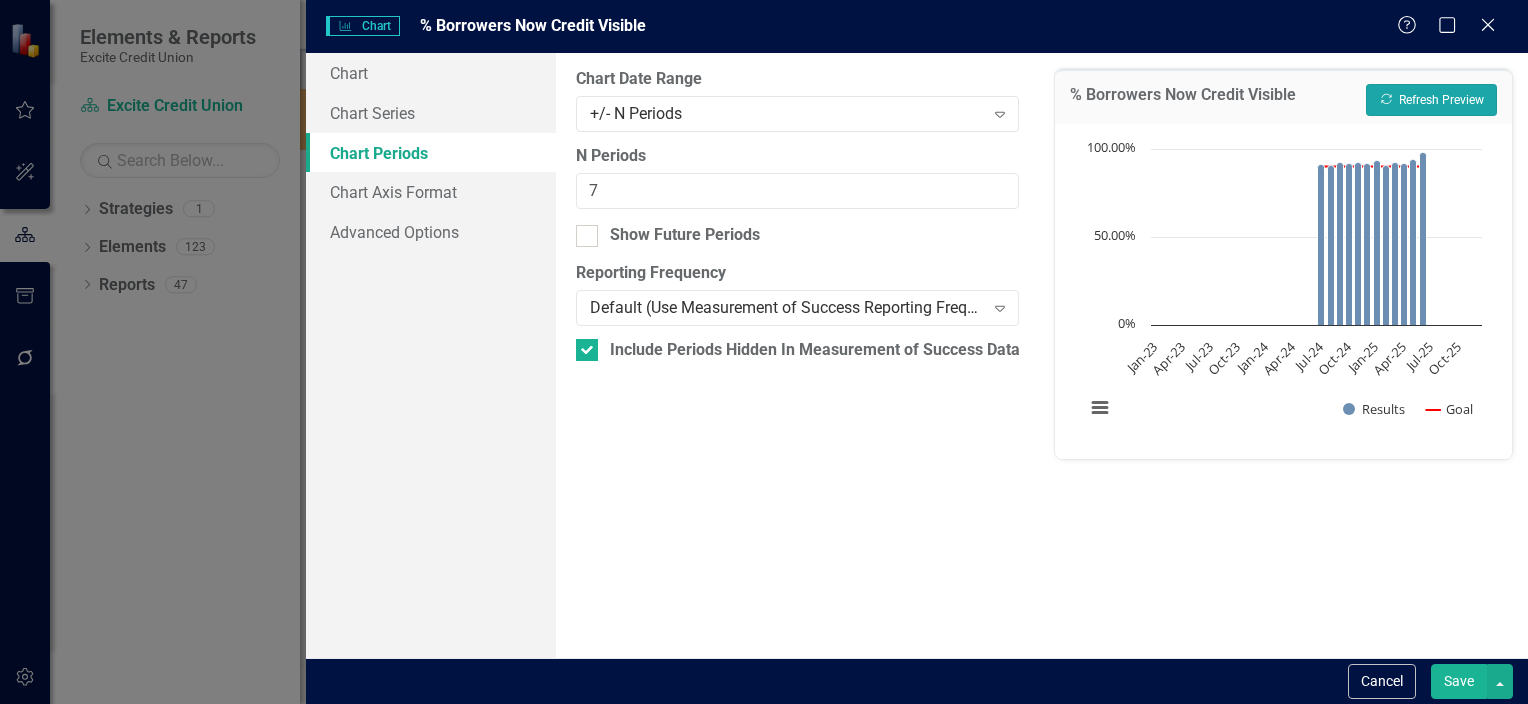 click on "Recalculate Refresh Preview" at bounding box center [1431, 100] 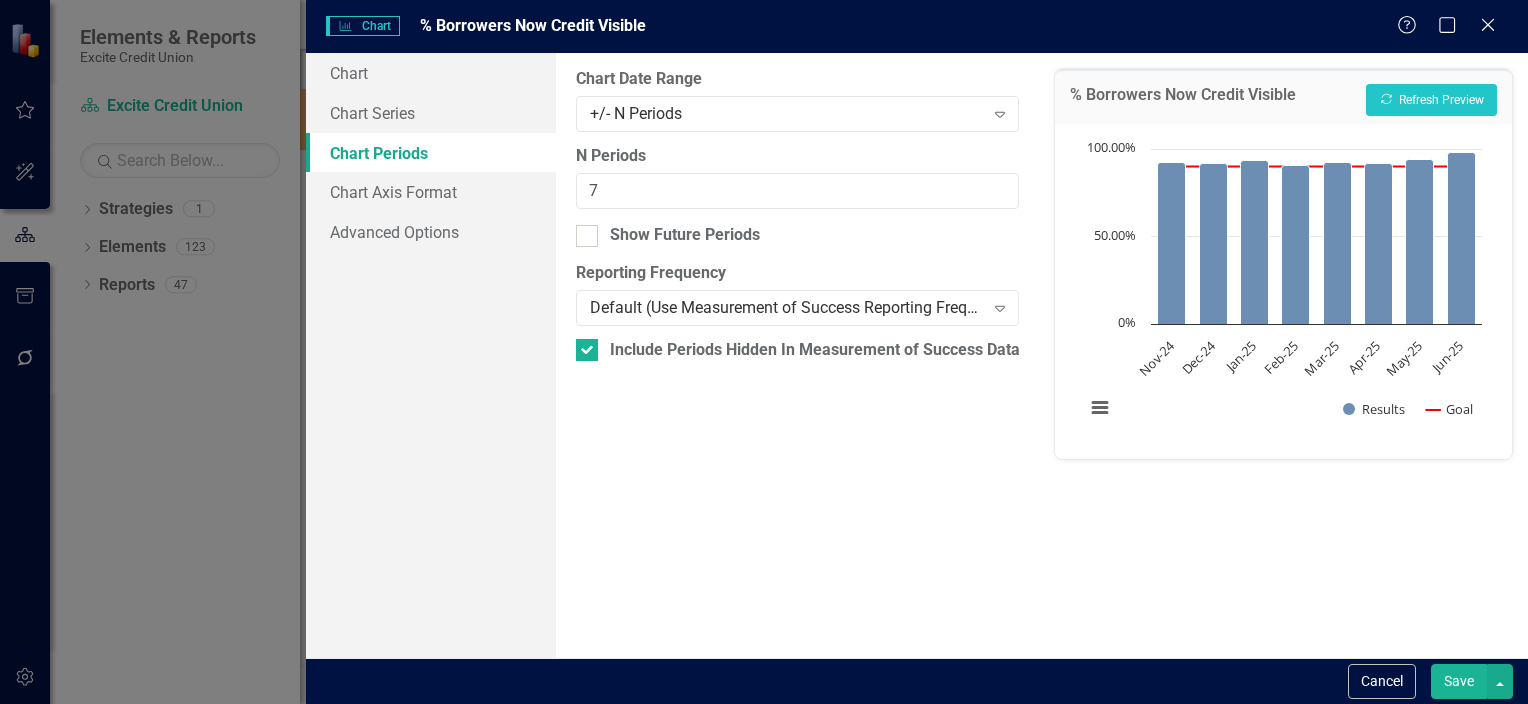 click on "Save" at bounding box center [1459, 681] 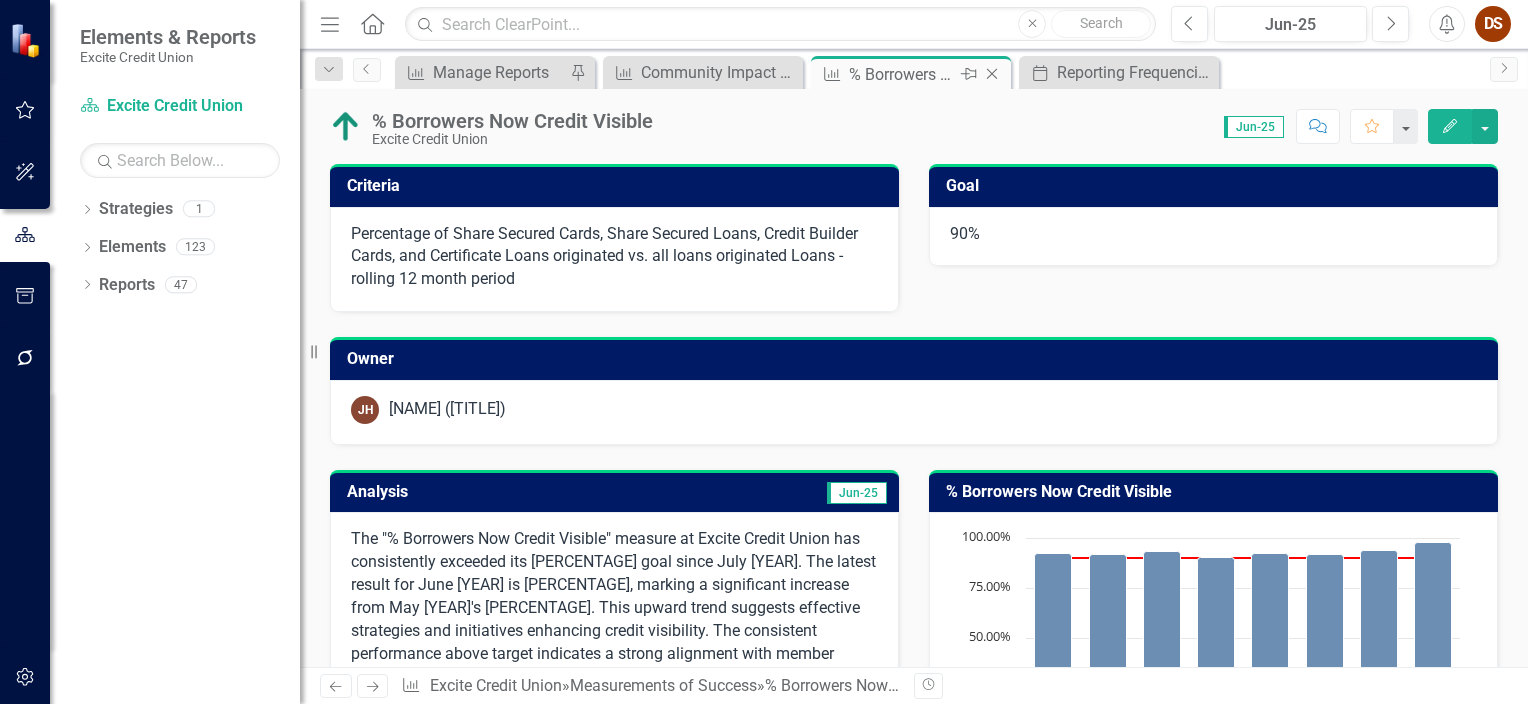 click 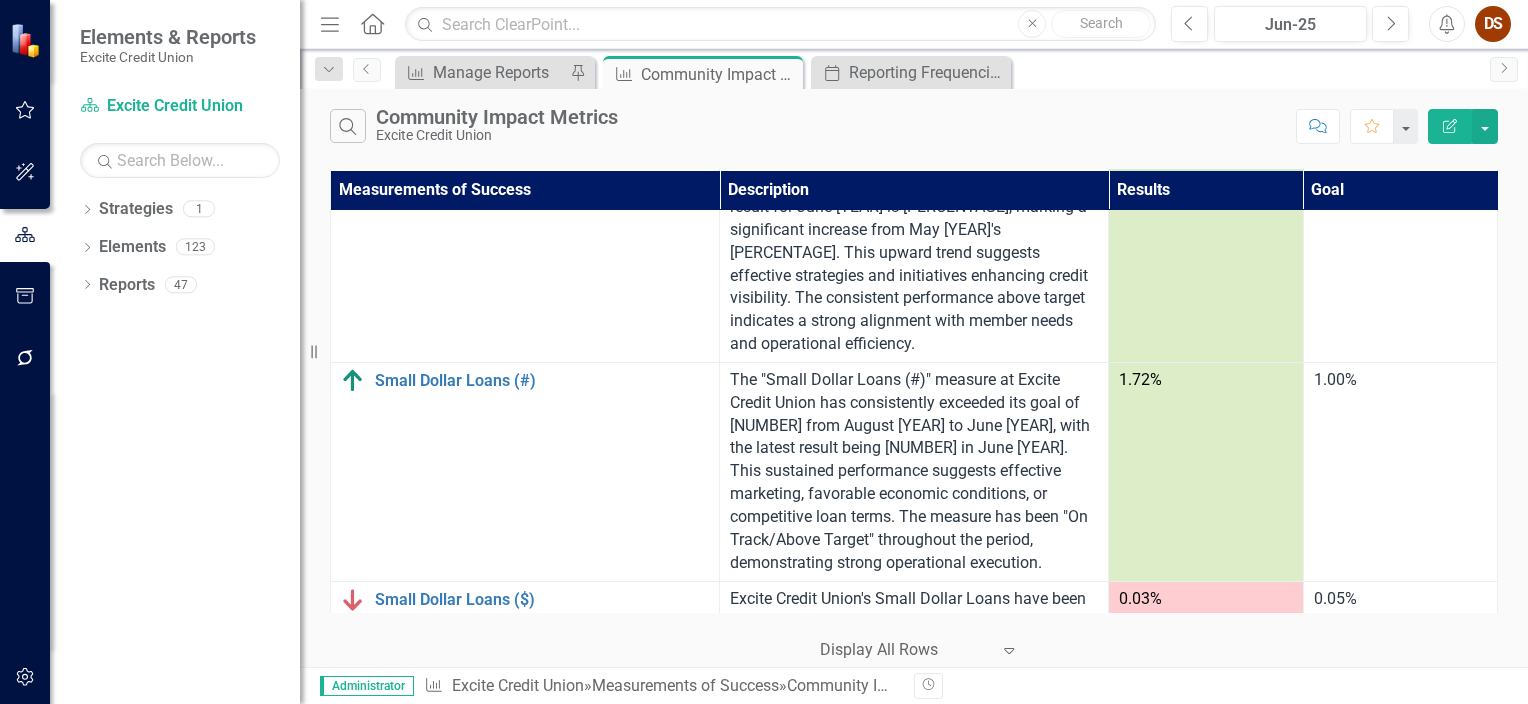 scroll, scrollTop: 1242, scrollLeft: 0, axis: vertical 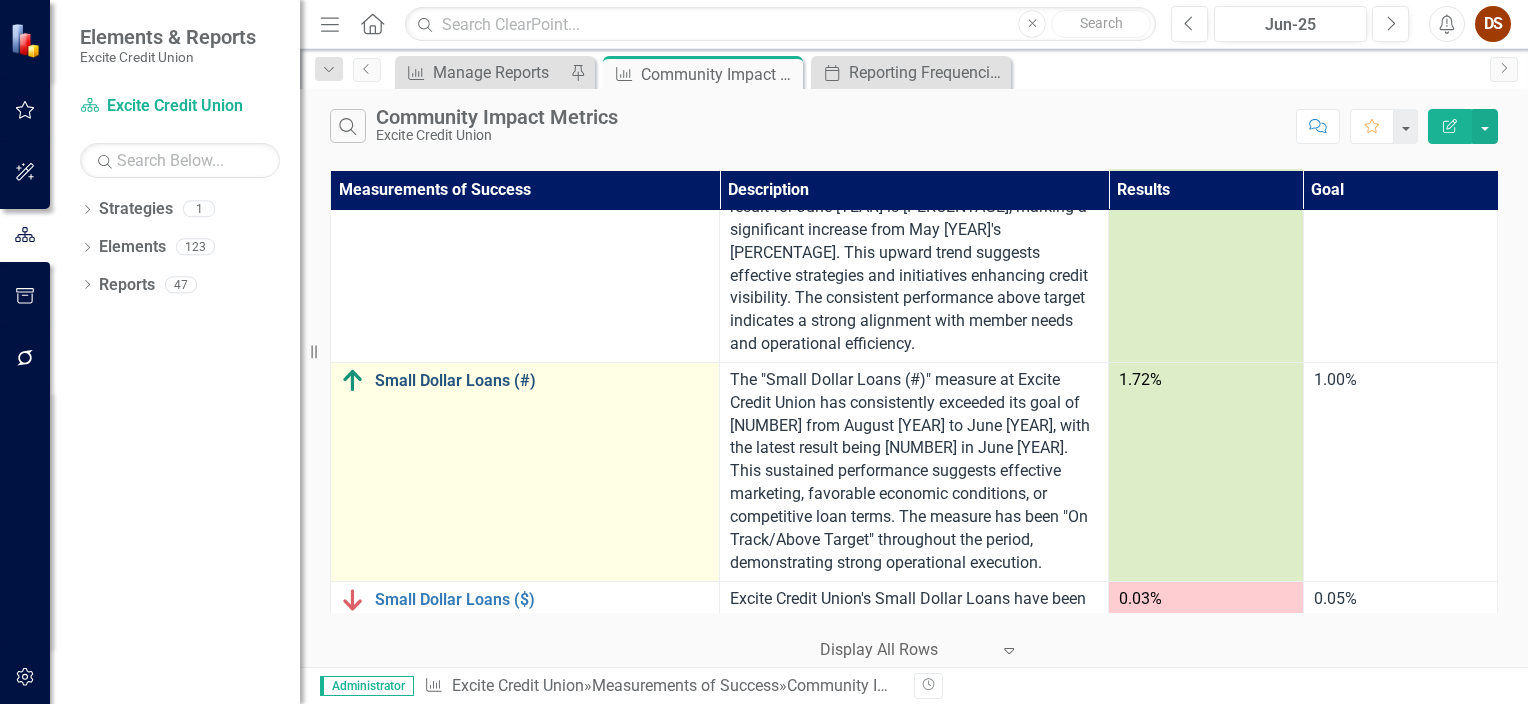 click on "Small Dollar Loans (#)" at bounding box center [542, 381] 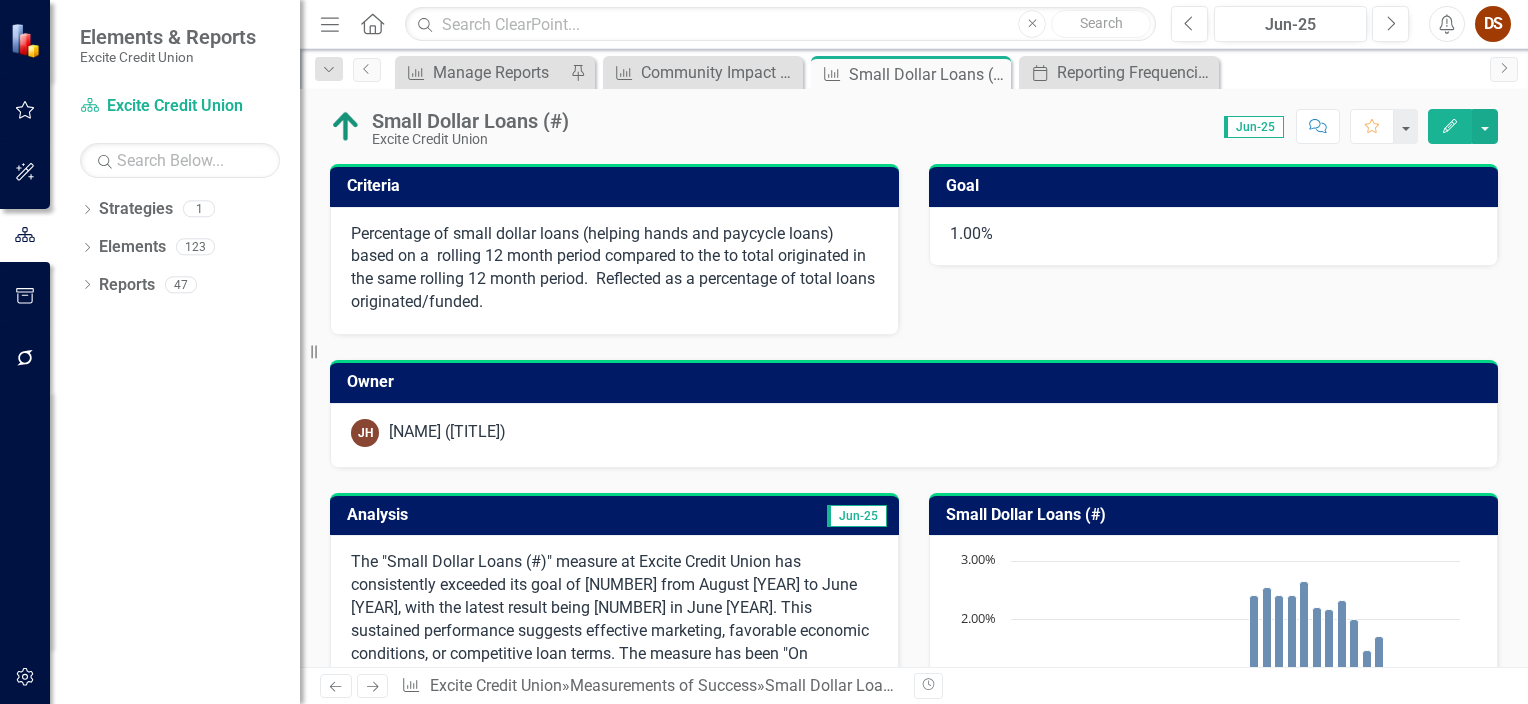click on "Chart Combination chart with 2 data series. The chart has 1 X axis displaying categories.  The chart has 1 Y axis displaying values. Data ranges from 1 to 2.65. Created with Highcharts 11.4.8 Chart context menu Results Goal Jan-23 Apr-23 Jul-23 Oct-23 Jan-24 Apr-24 Jul-24 Oct-24 Jan-25 Apr-25 Jul-25 Oct-25 0% 1.00% 2.00% 3.00% End of interactive chart." at bounding box center [1213, 703] 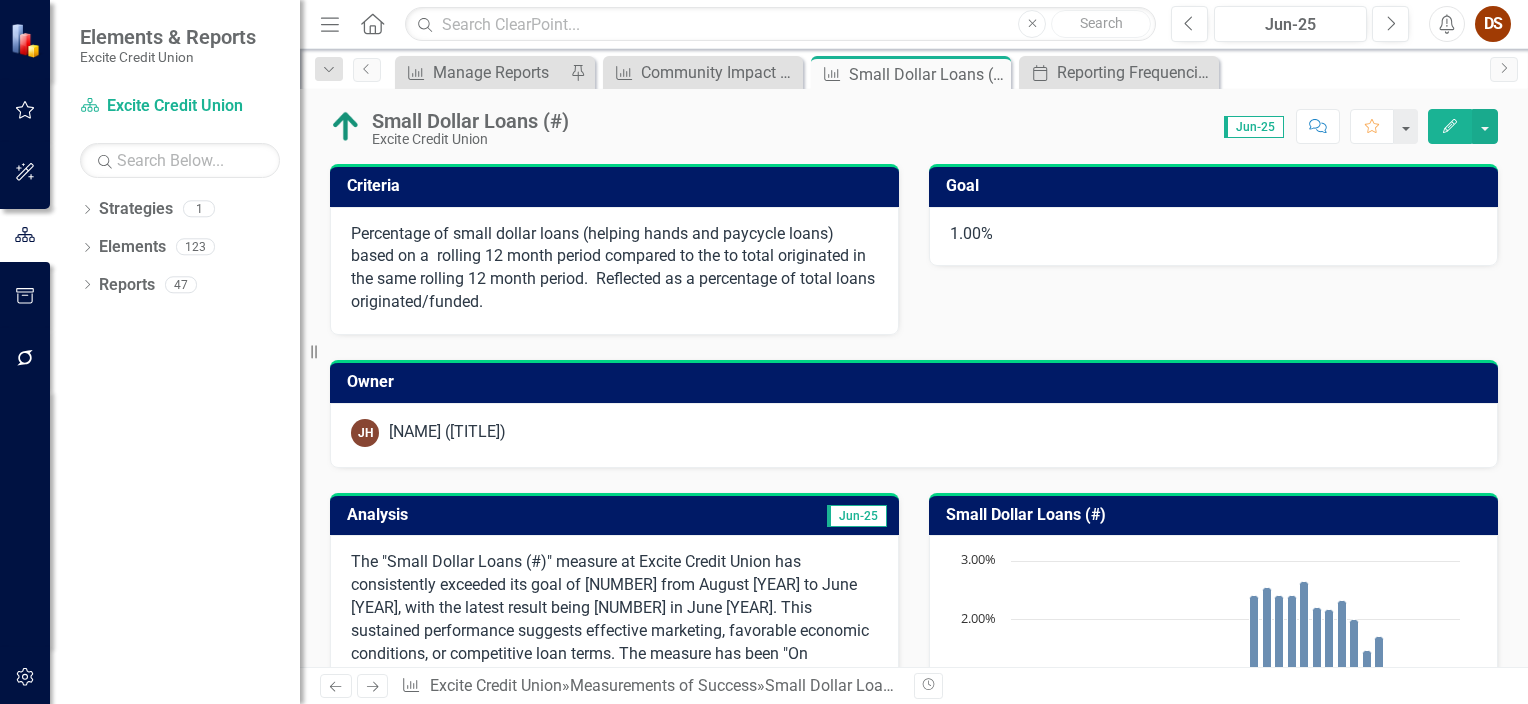 click on "Chart Combination chart with 2 data series. The chart has 1 X axis displaying categories.  The chart has 1 Y axis displaying values. Data ranges from 1 to 2.65. Created with Highcharts 11.4.8 Chart context menu Results Goal Jan-23 Apr-23 Jul-23 Oct-23 Jan-24 Apr-24 Jul-24 Oct-24 Jan-25 Apr-25 Jul-25 Oct-25 0% 1.00% 2.00% 3.00% End of interactive chart." at bounding box center [1213, 703] 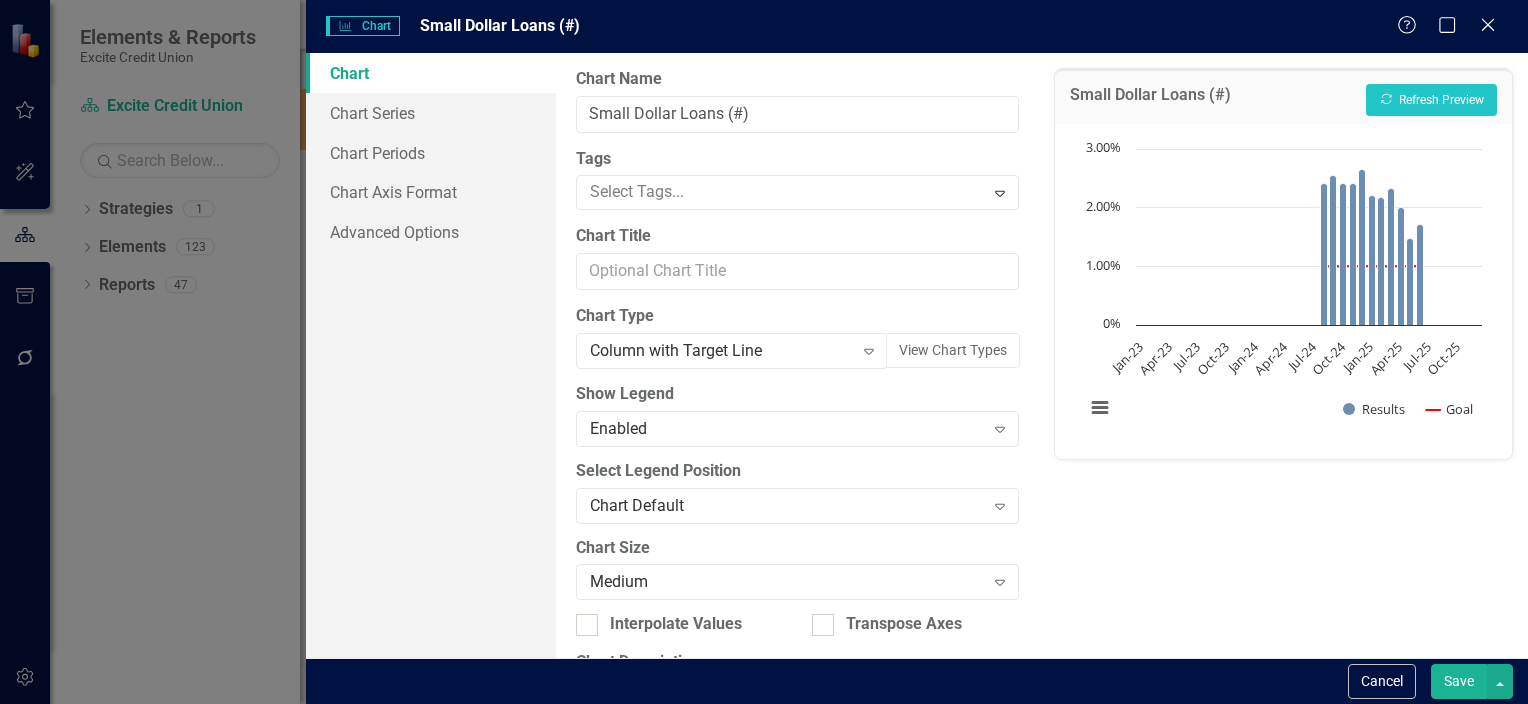 scroll, scrollTop: 0, scrollLeft: 0, axis: both 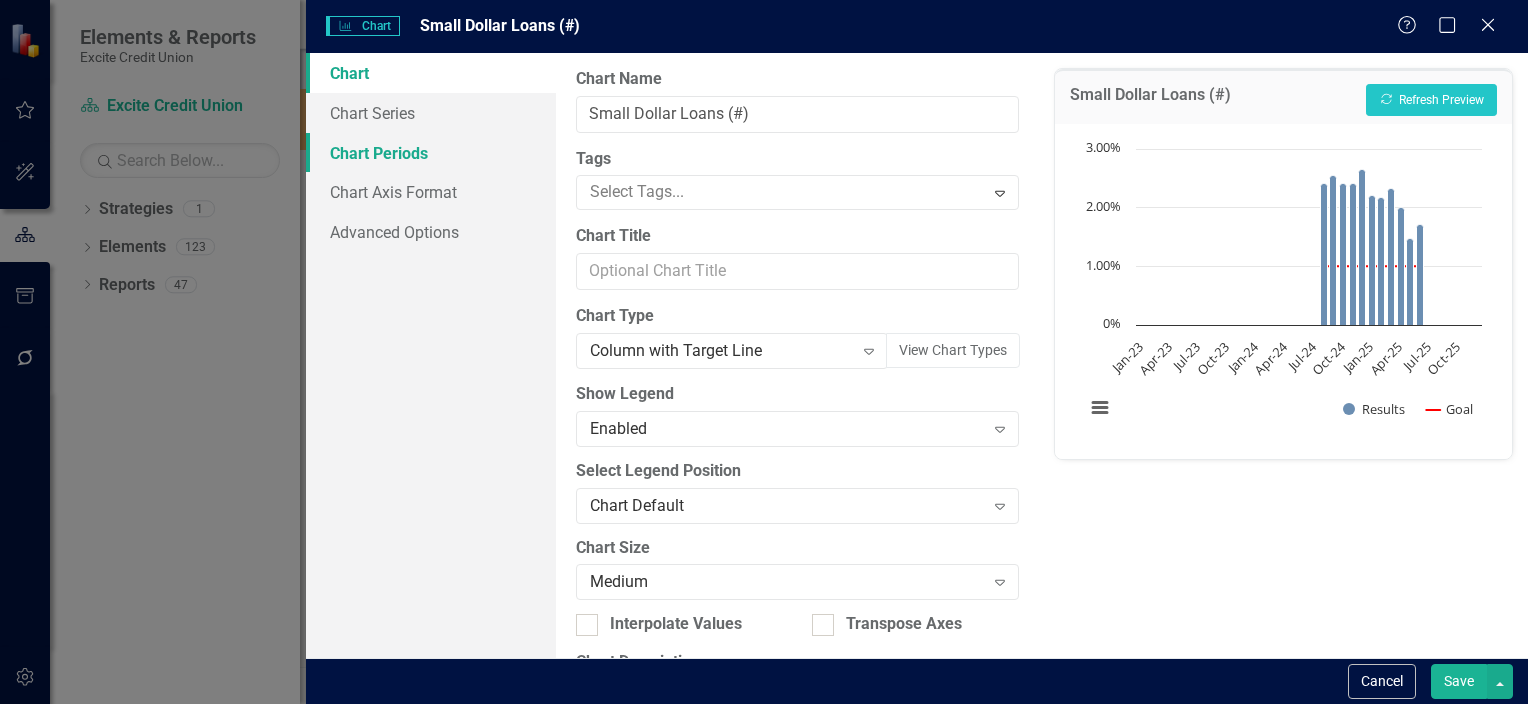 click on "Chart Periods" at bounding box center [431, 153] 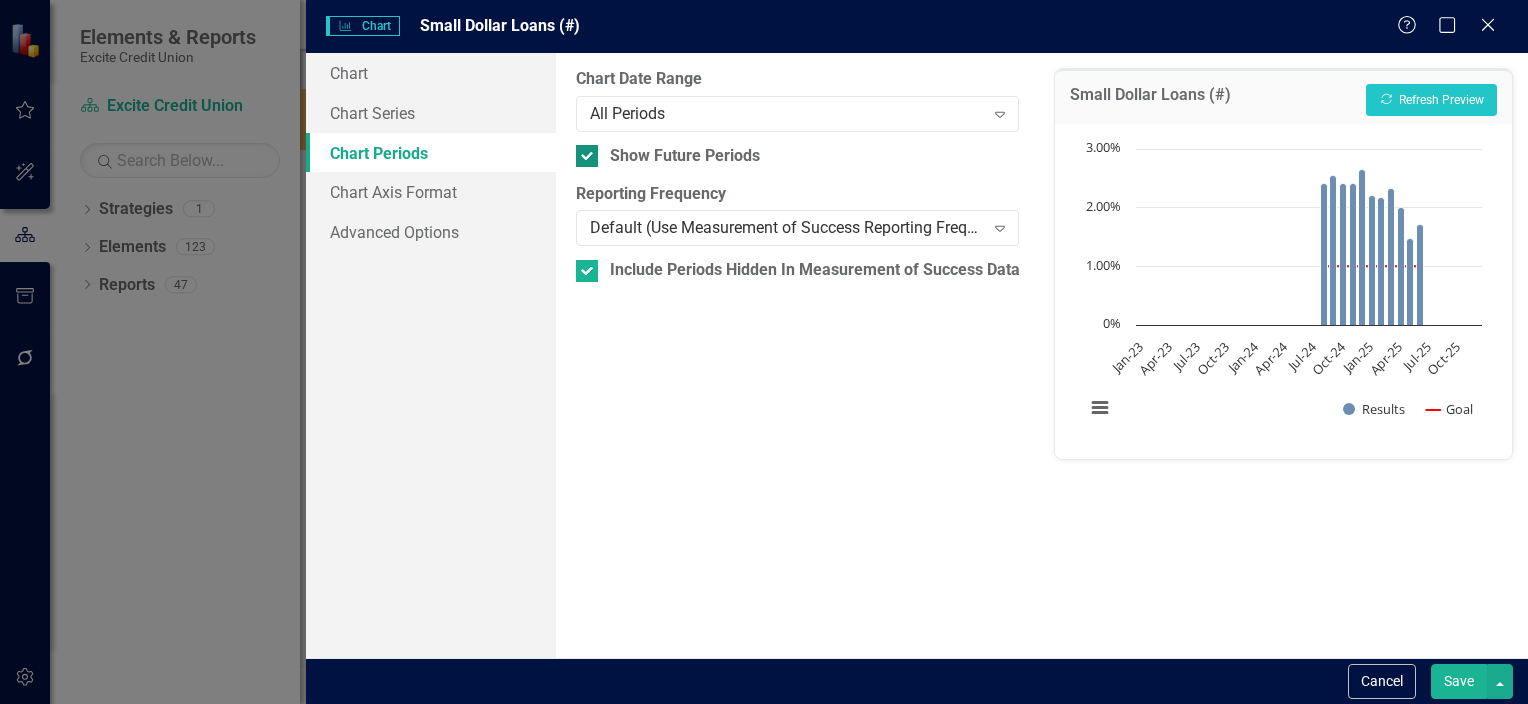 click on "Show Future Periods" at bounding box center (685, 156) 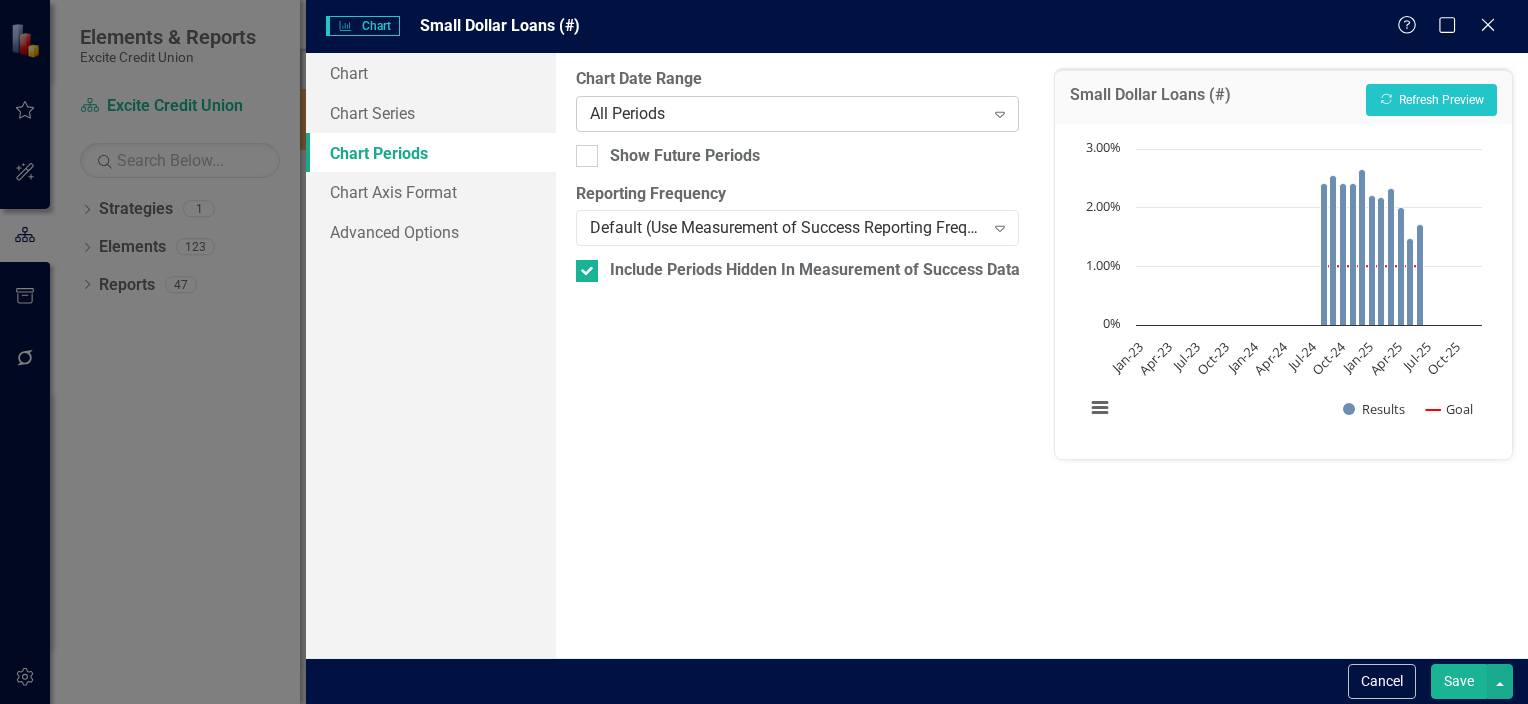 click on "All Periods" at bounding box center [787, 113] 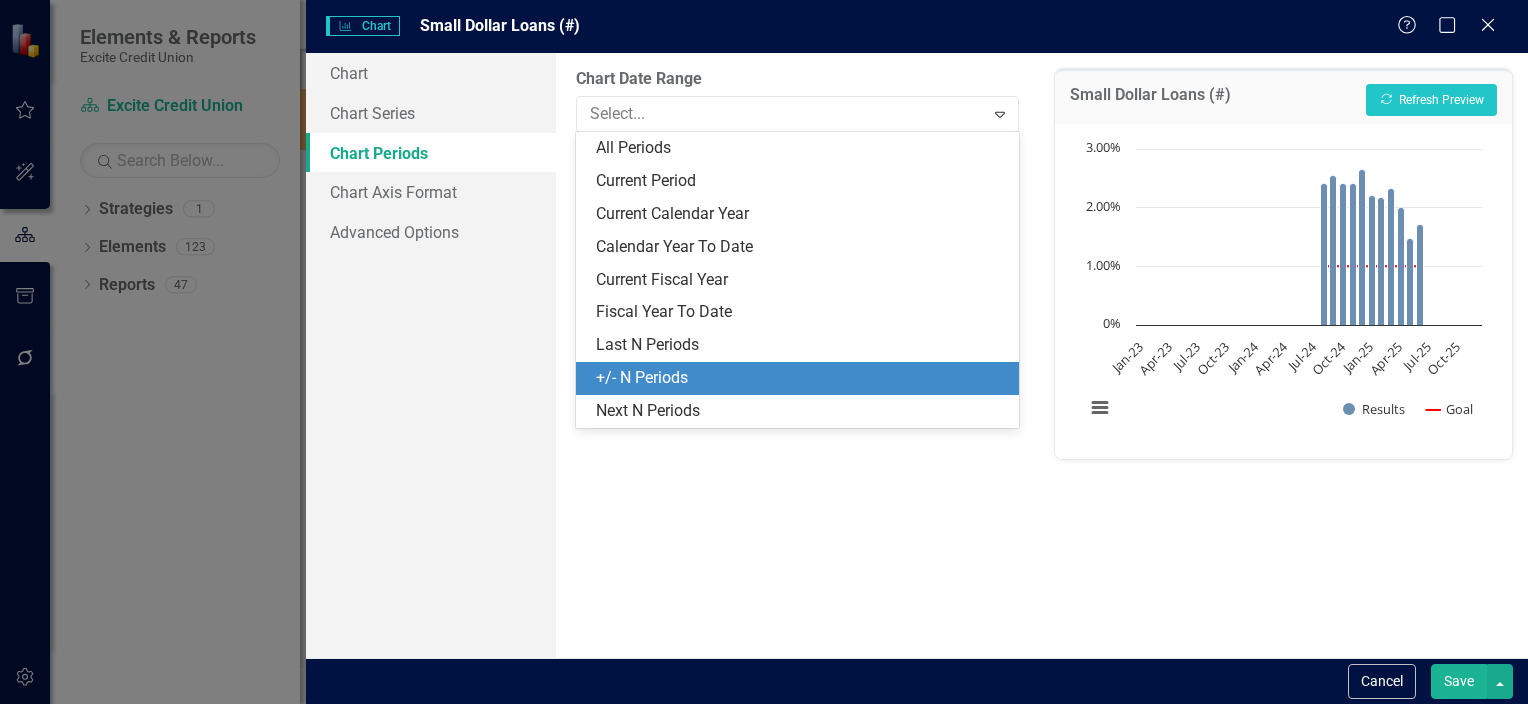 click on "+/- N Periods" at bounding box center [801, 378] 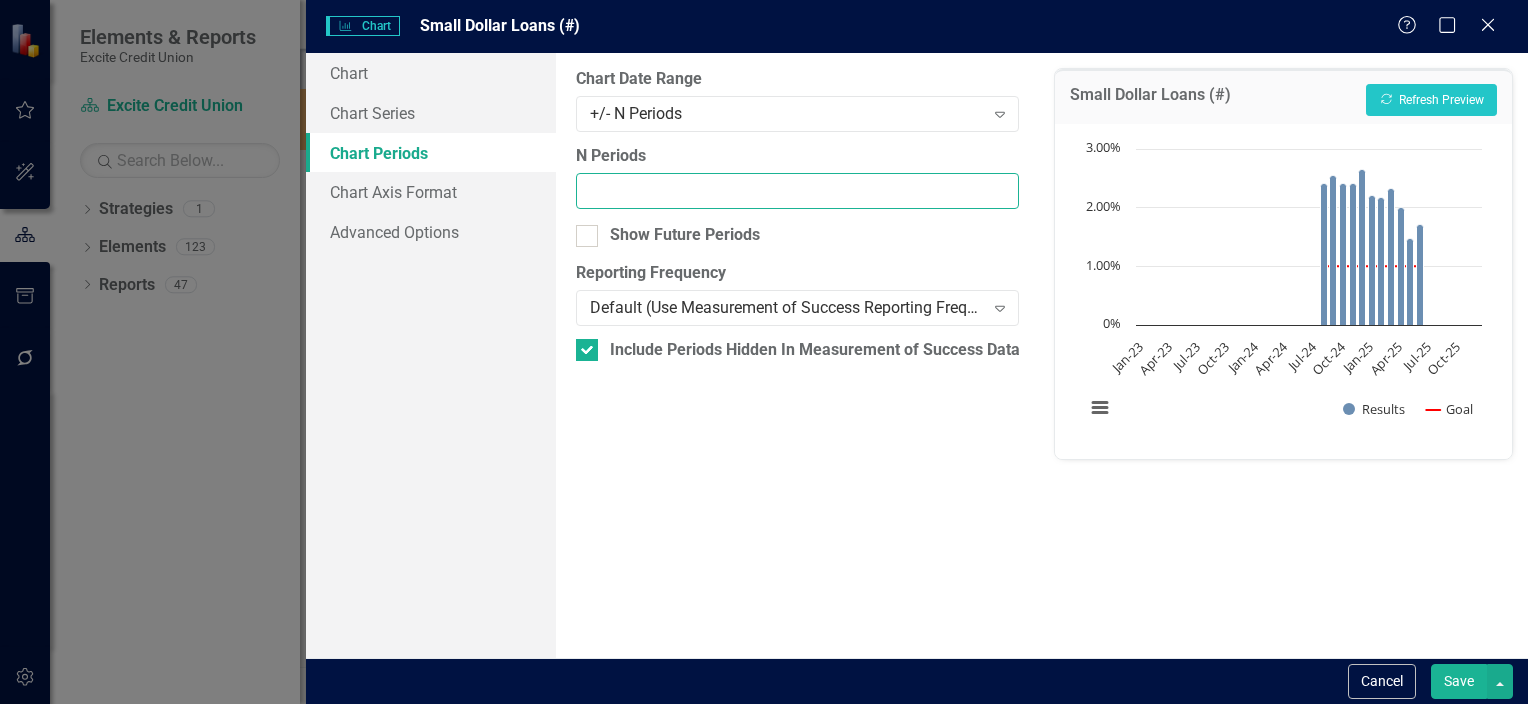 click on "N Periods" at bounding box center [797, 191] 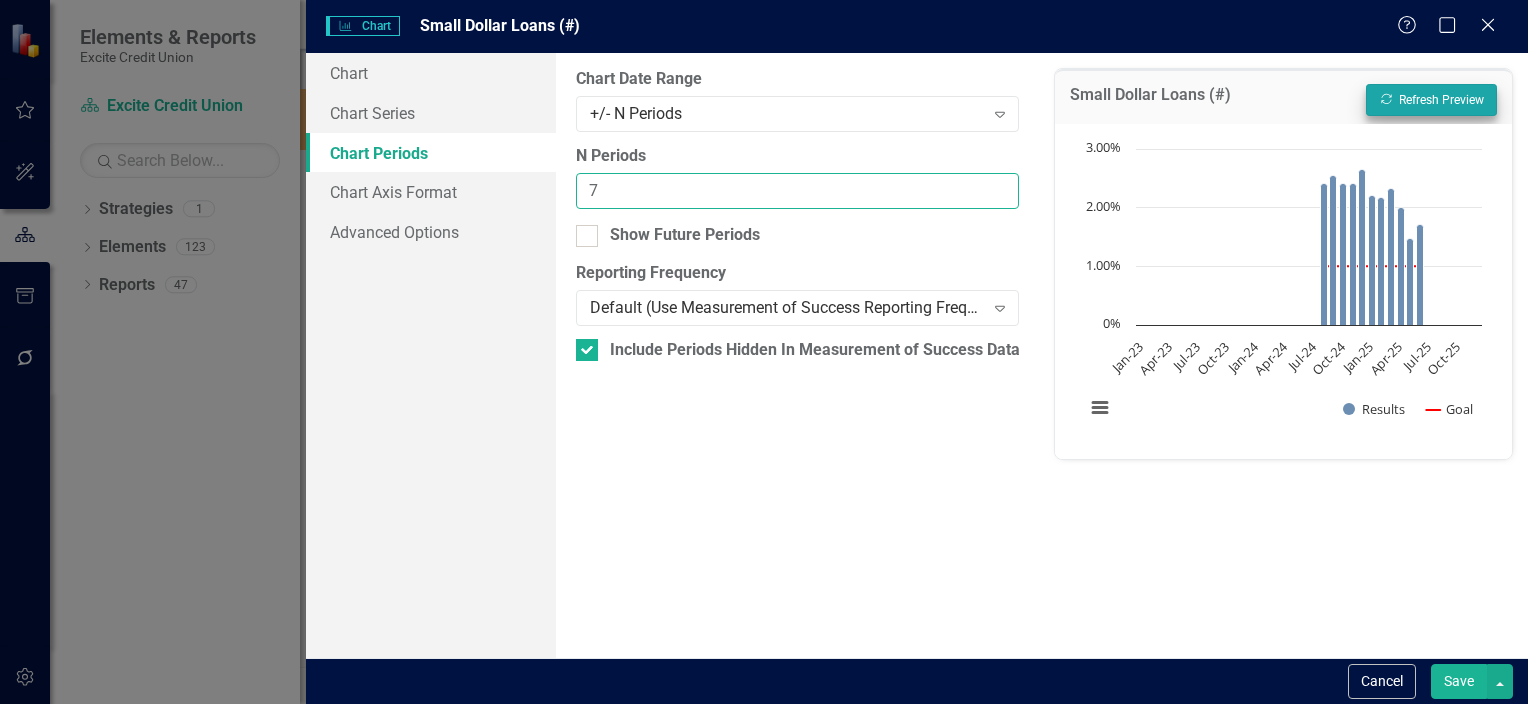 type on "7" 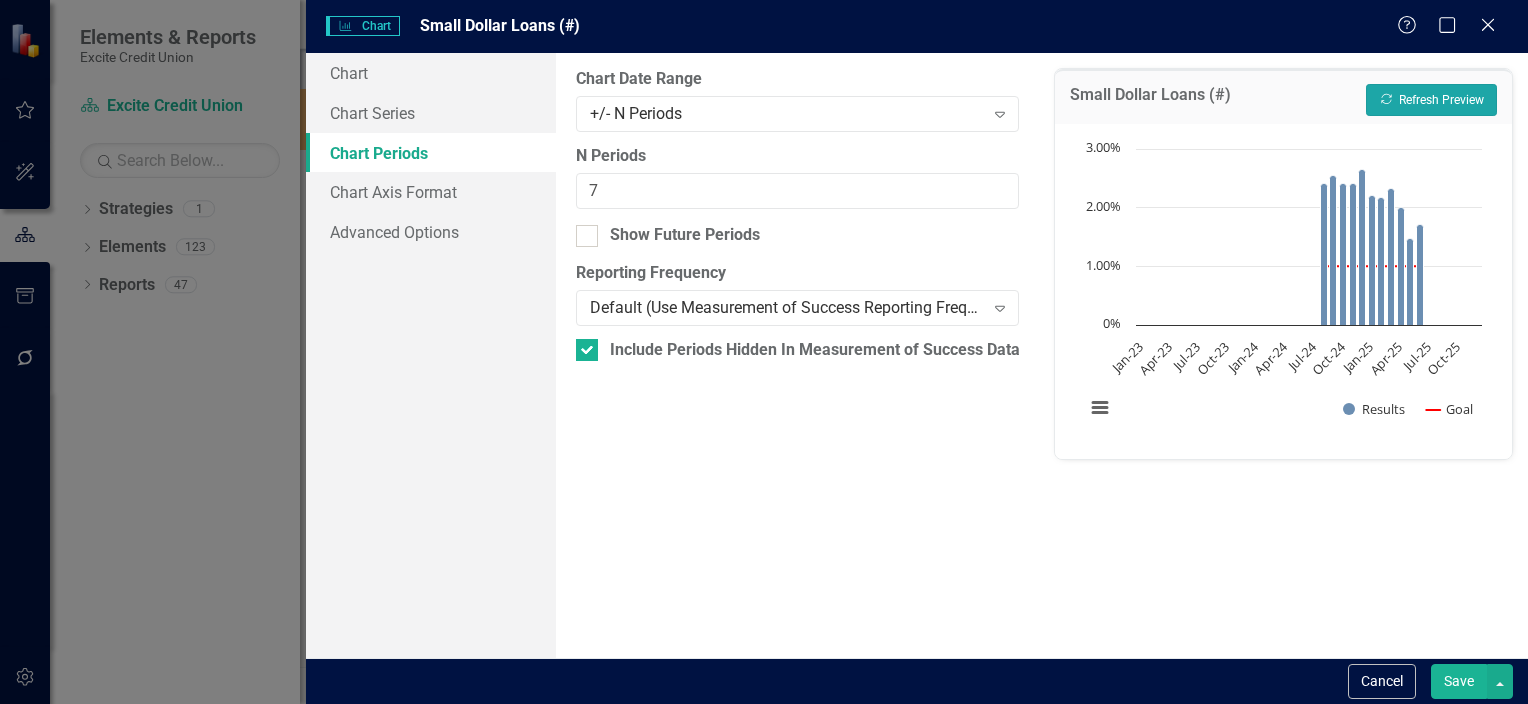 click on "Recalculate Refresh Preview" at bounding box center (1431, 100) 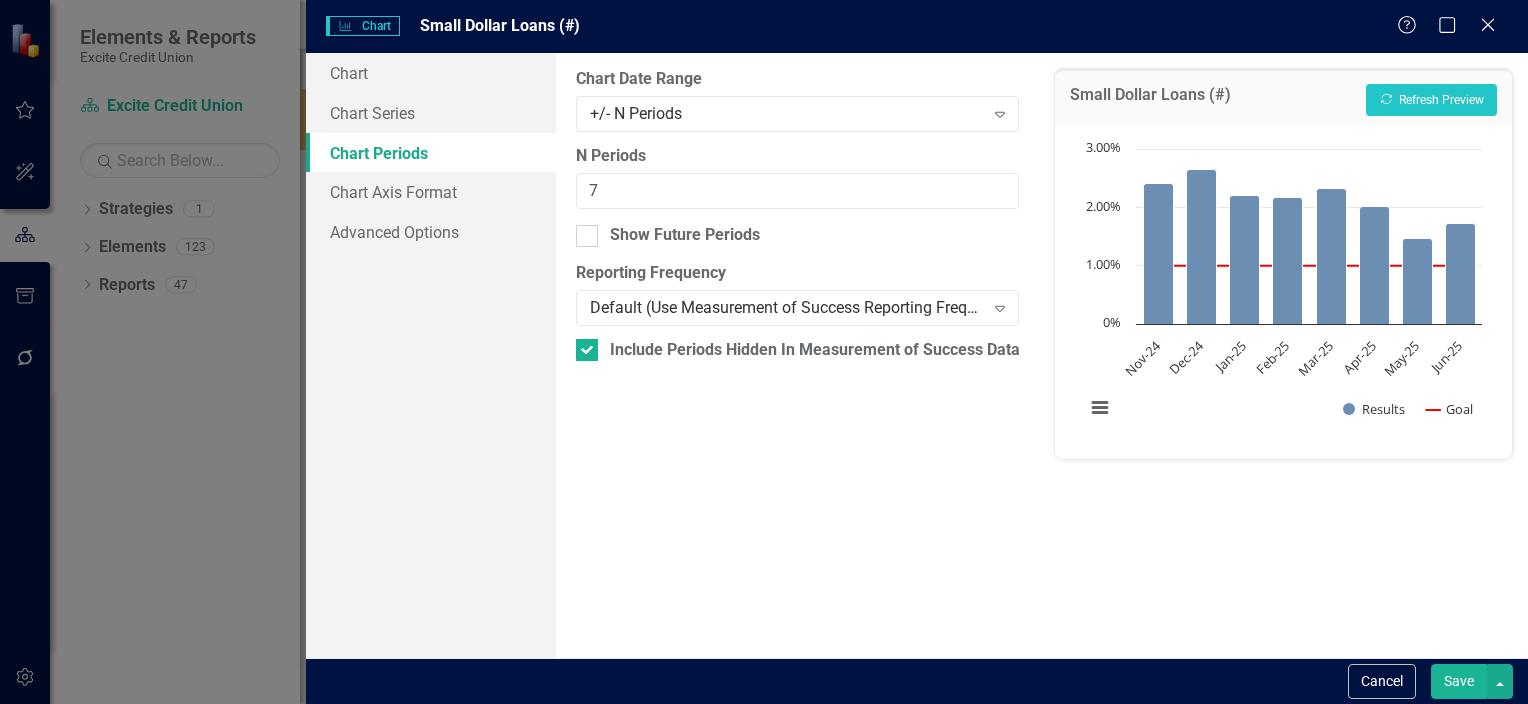 click on "Save" at bounding box center (1459, 681) 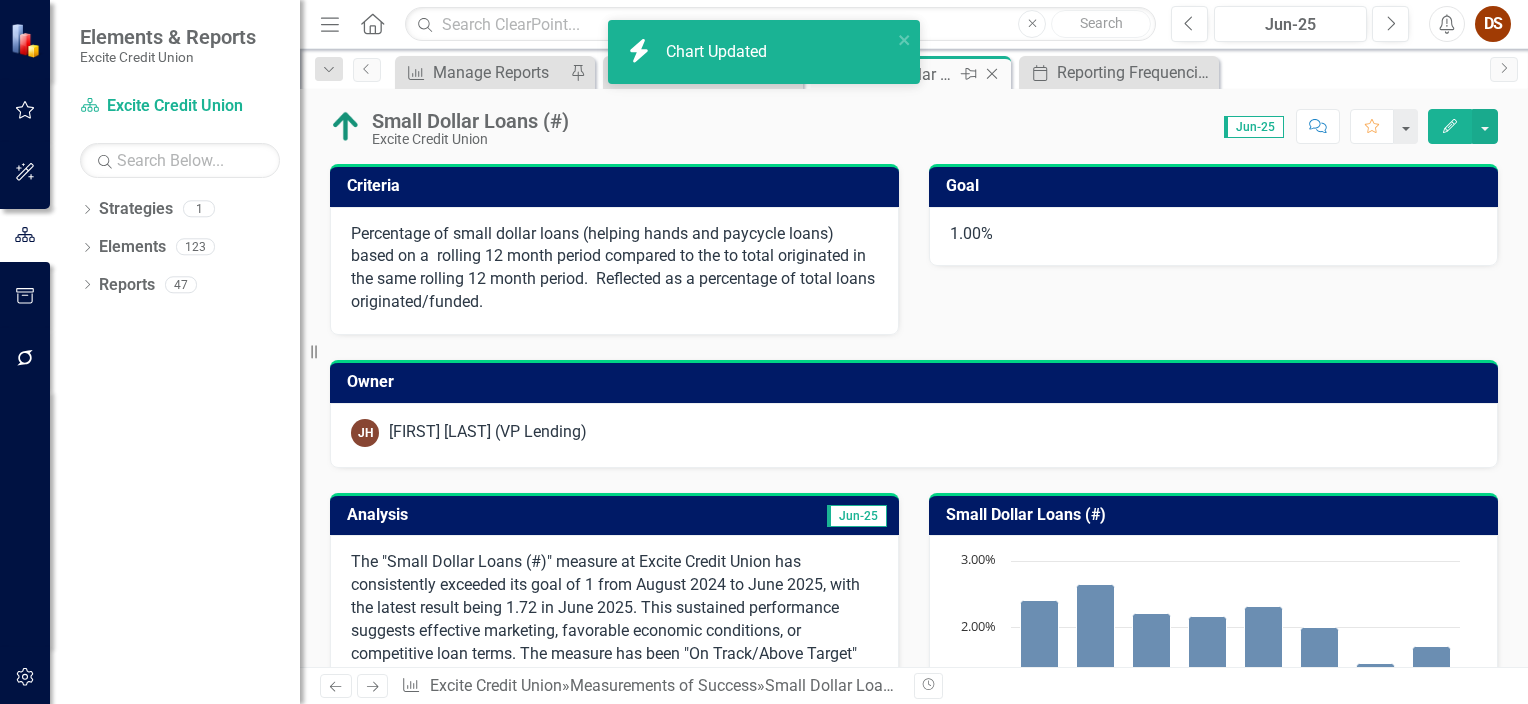 click on "Close" 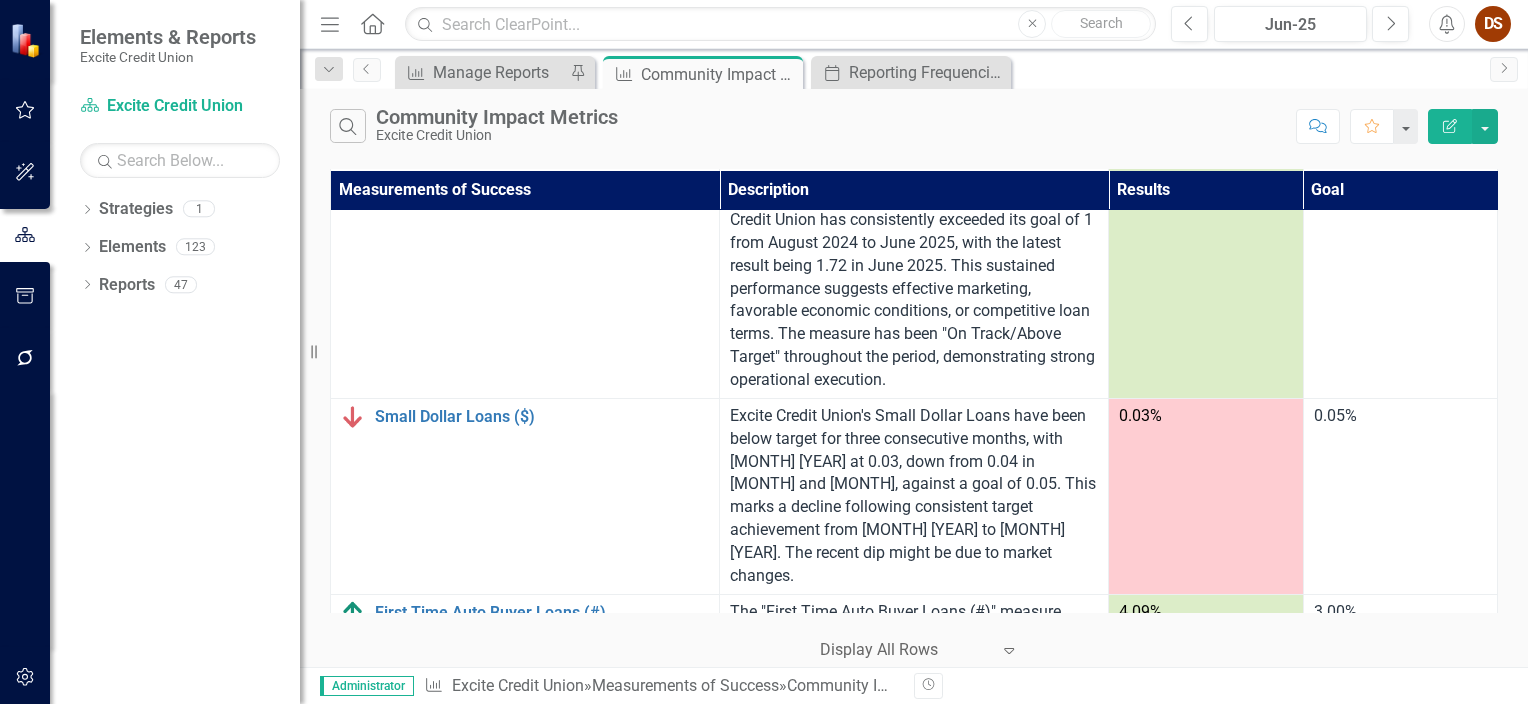 scroll, scrollTop: 1383, scrollLeft: 0, axis: vertical 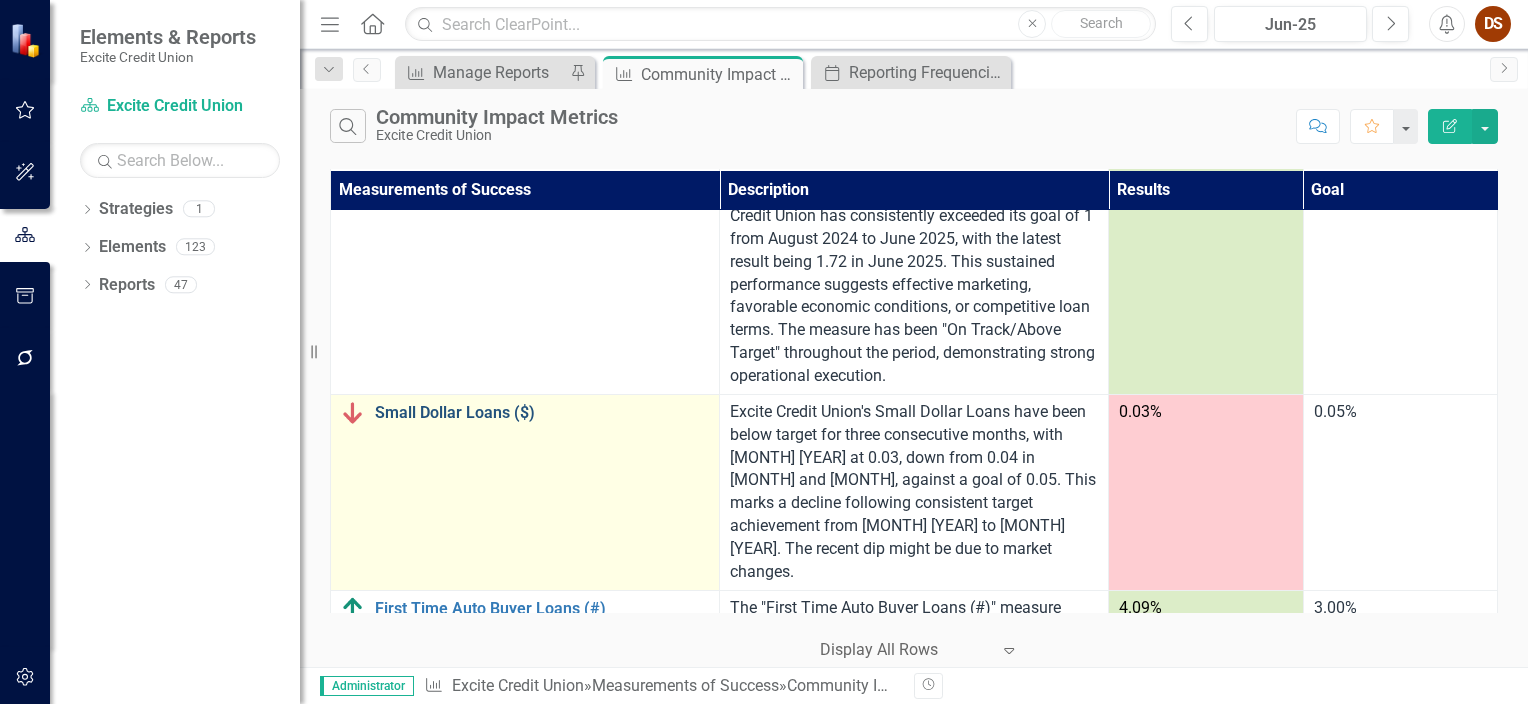 click on "Small Dollar Loans ($)" at bounding box center [542, 413] 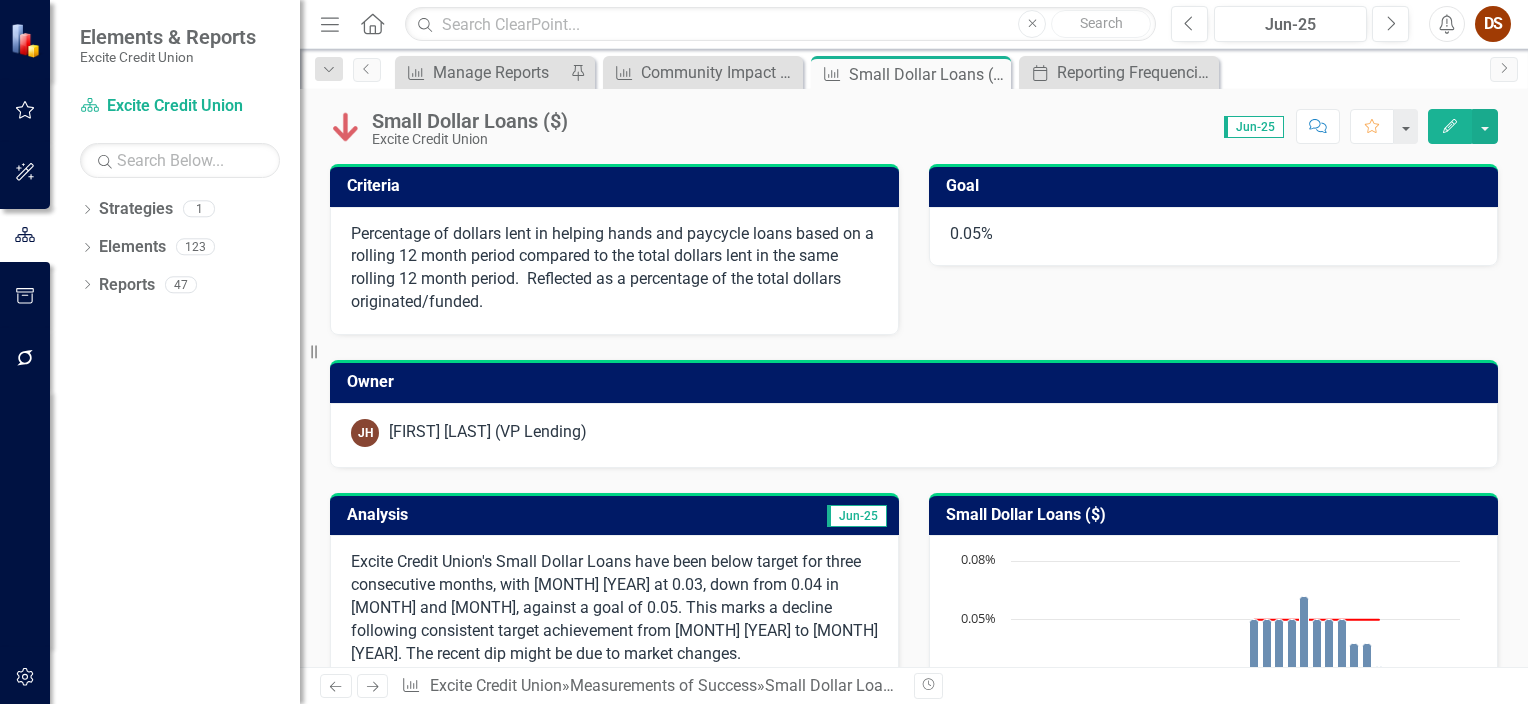 click on "Small Dollar Loans ($)" at bounding box center (1217, 517) 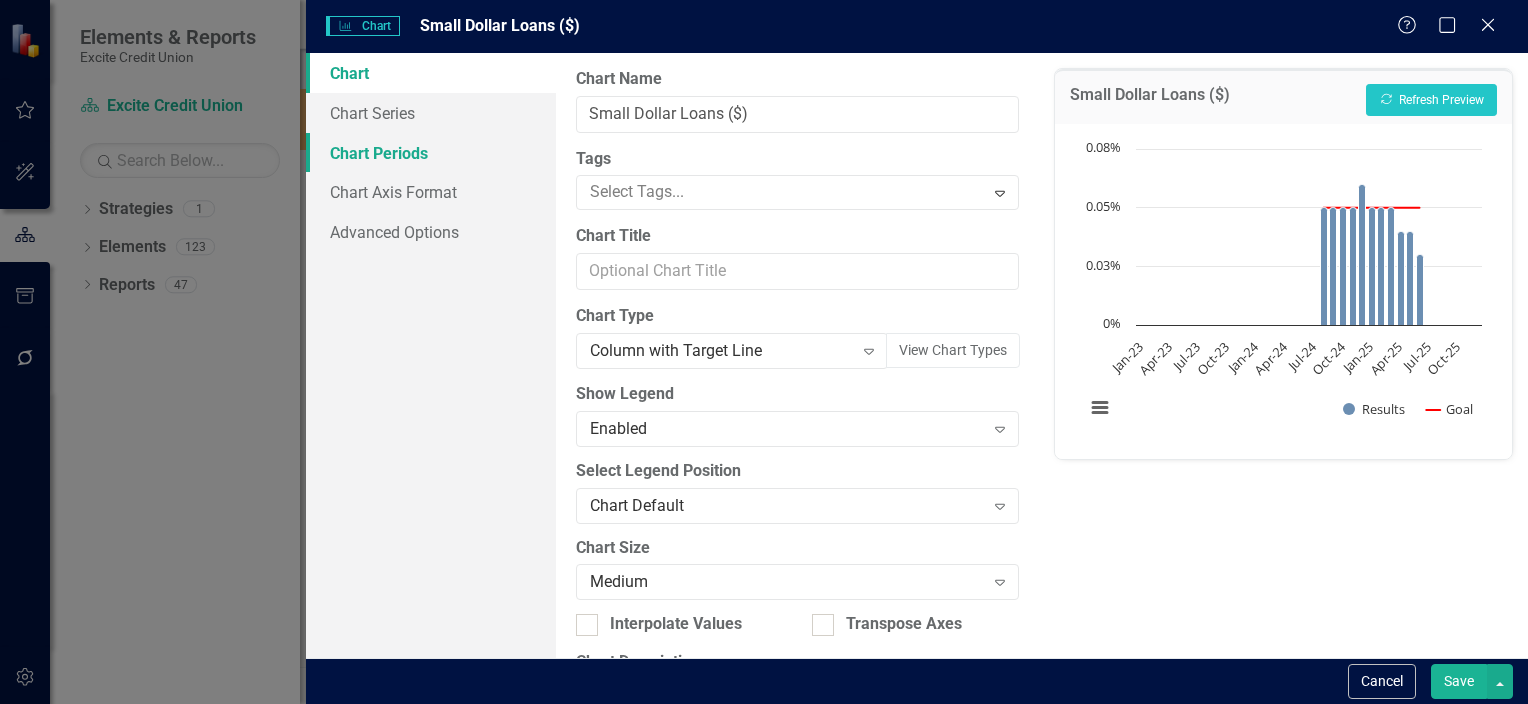 click on "Chart Periods" at bounding box center [431, 153] 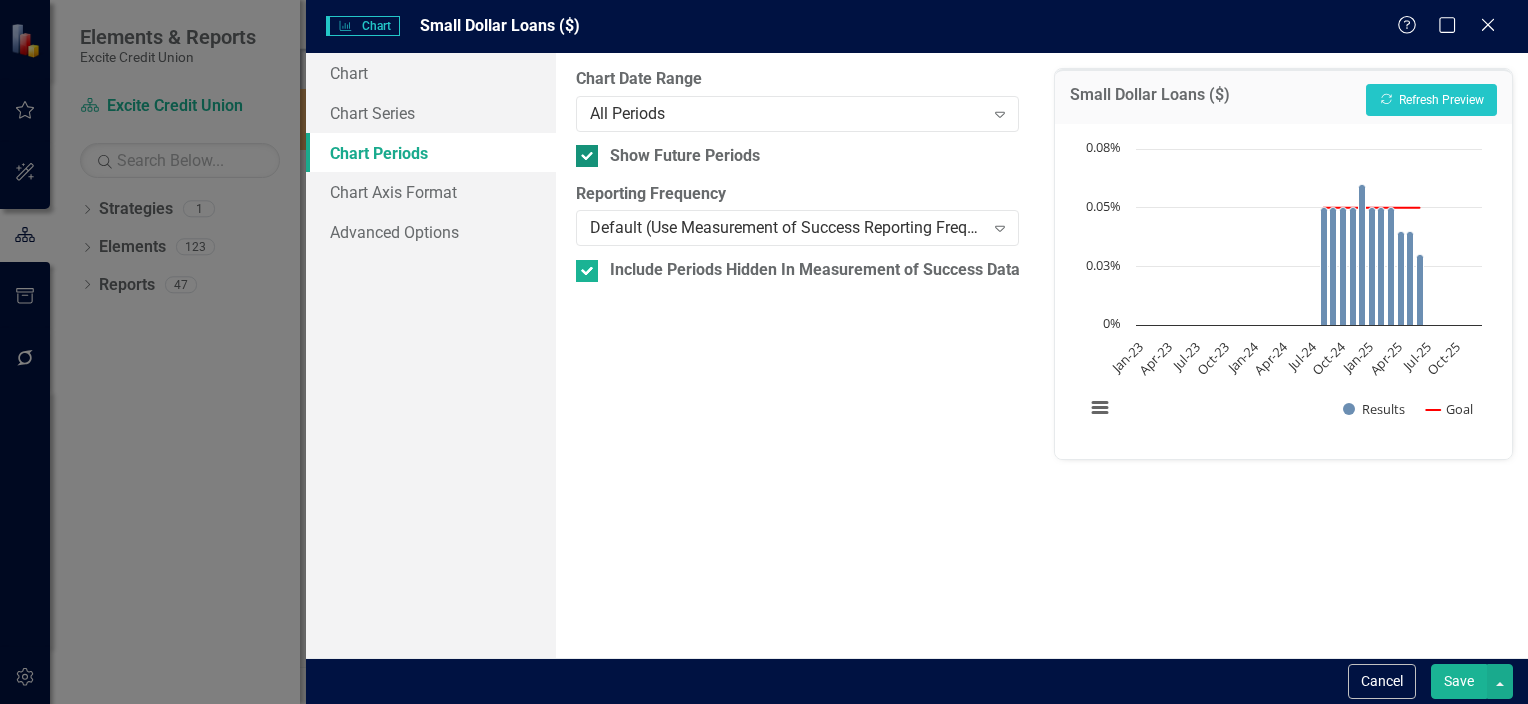 click on "Show Future Periods" at bounding box center [685, 156] 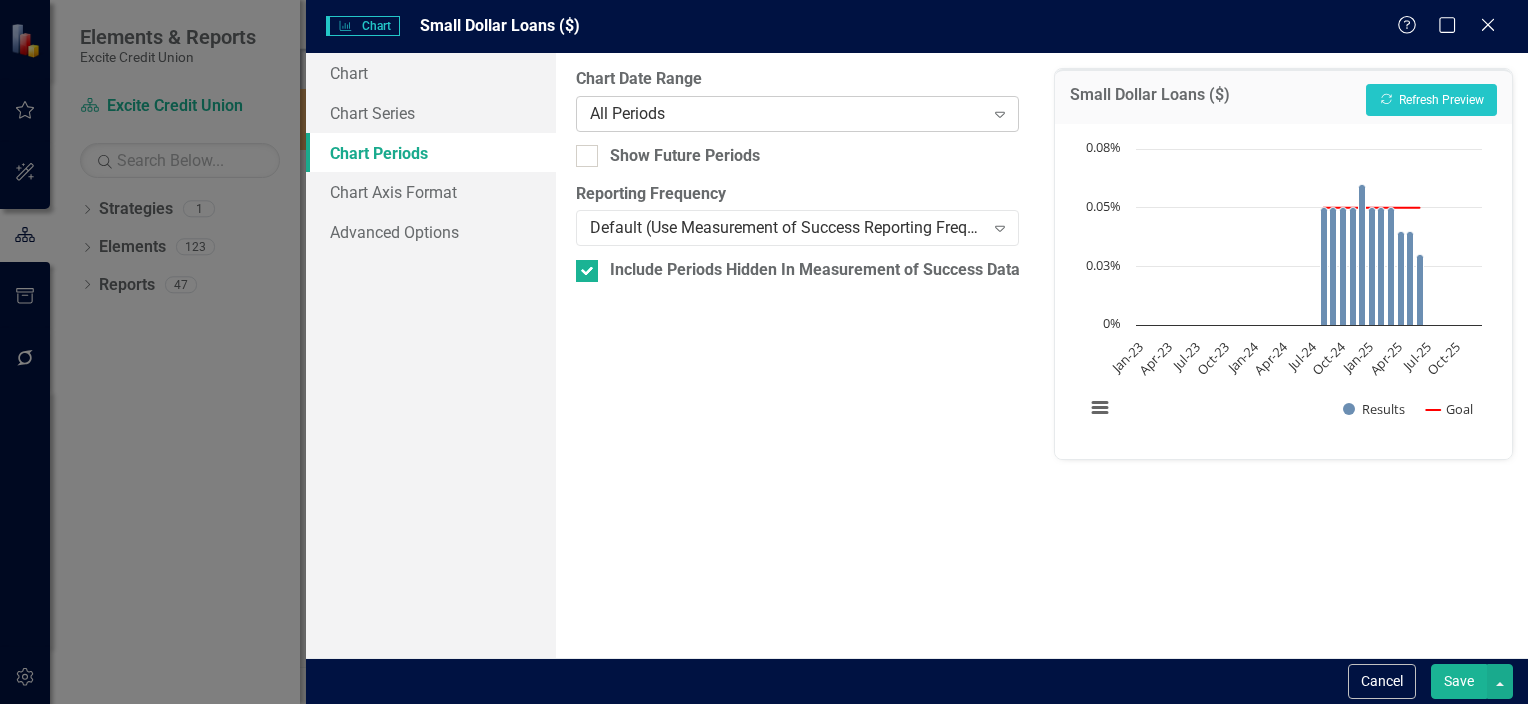 click on "All Periods Expand" at bounding box center (797, 114) 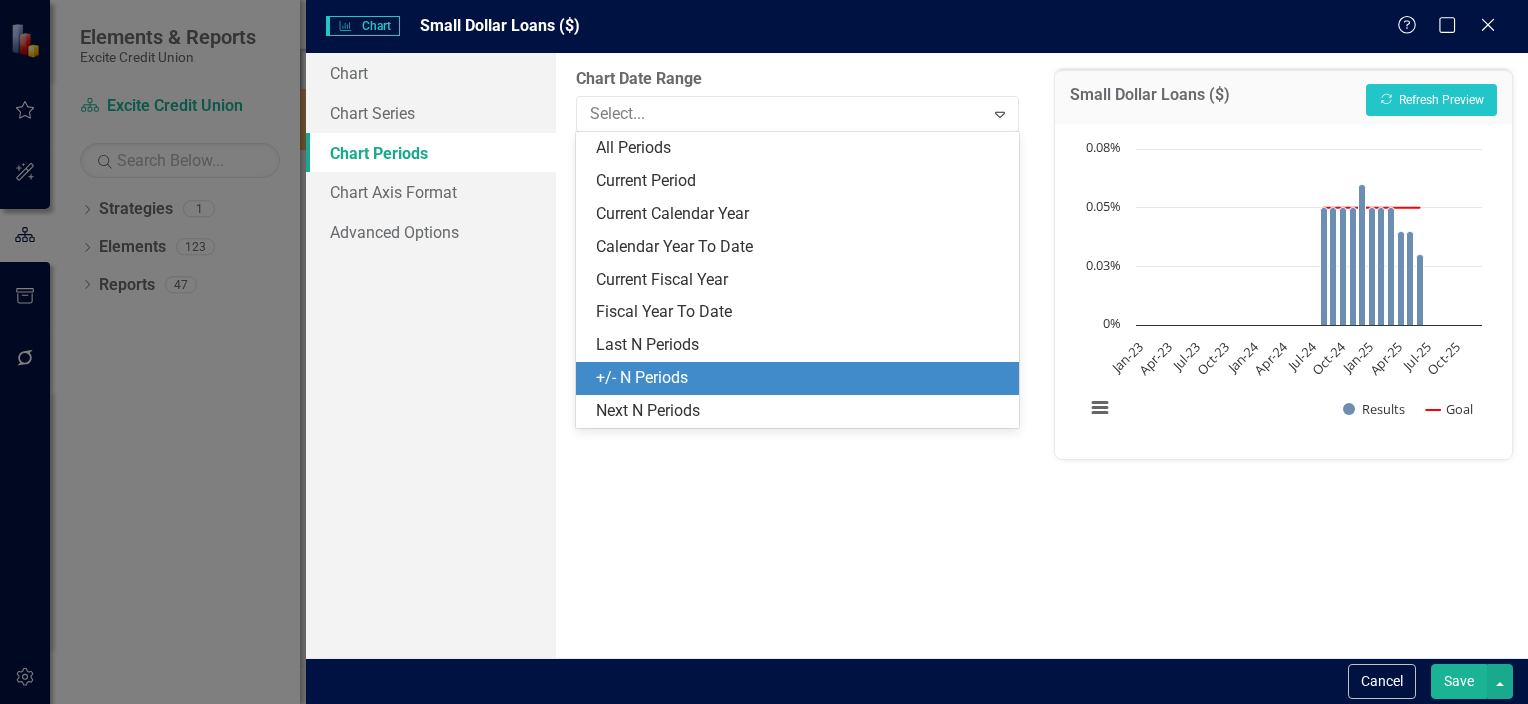 click on "+/- N Periods" at bounding box center (801, 378) 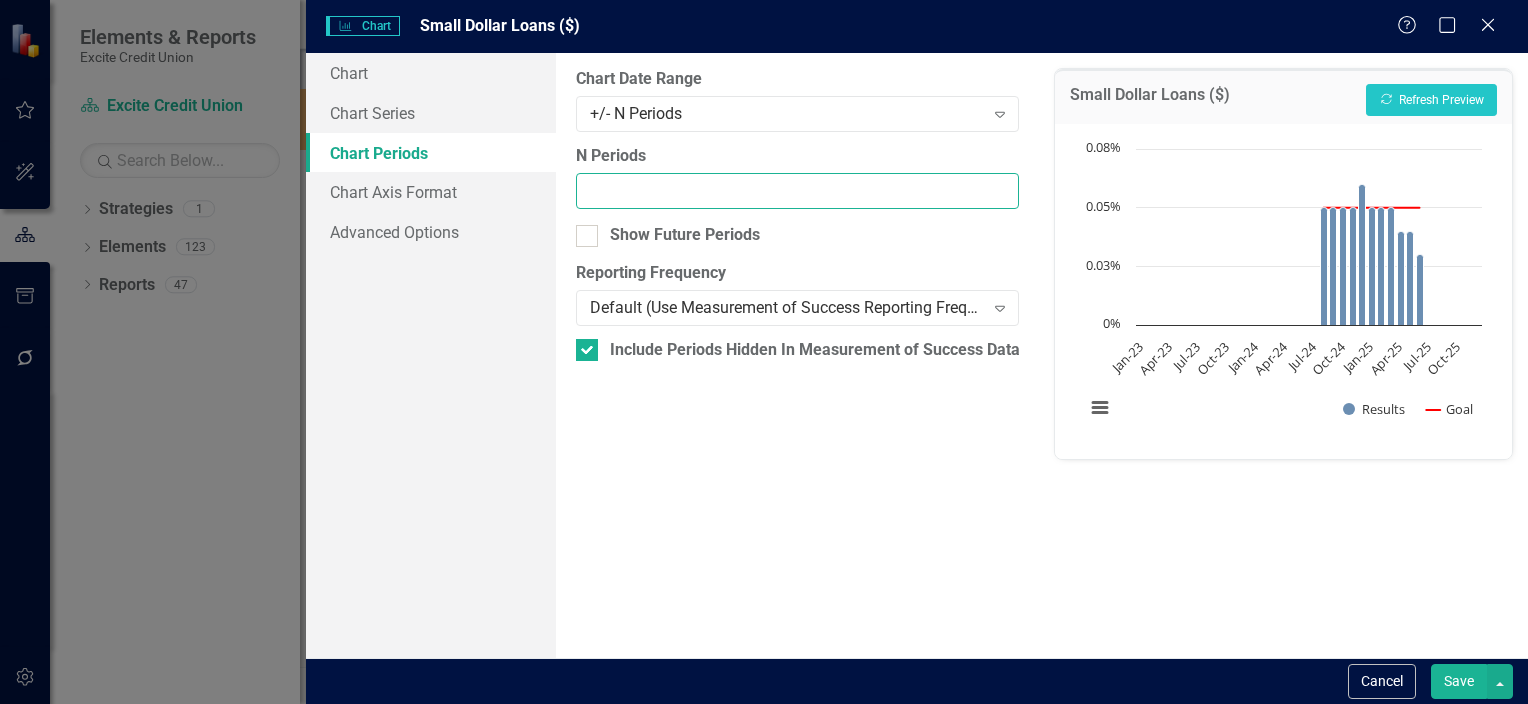 click on "N Periods" at bounding box center (797, 191) 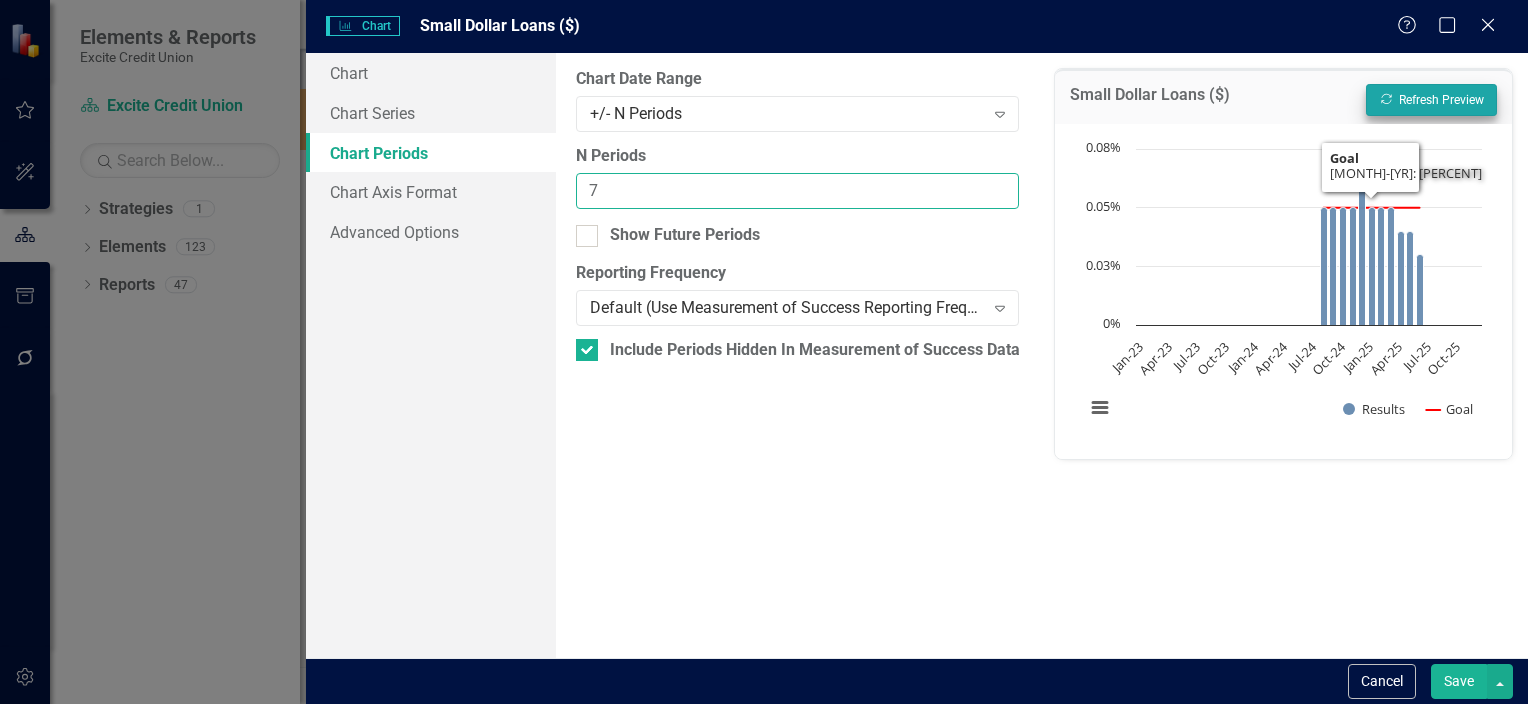 type on "7" 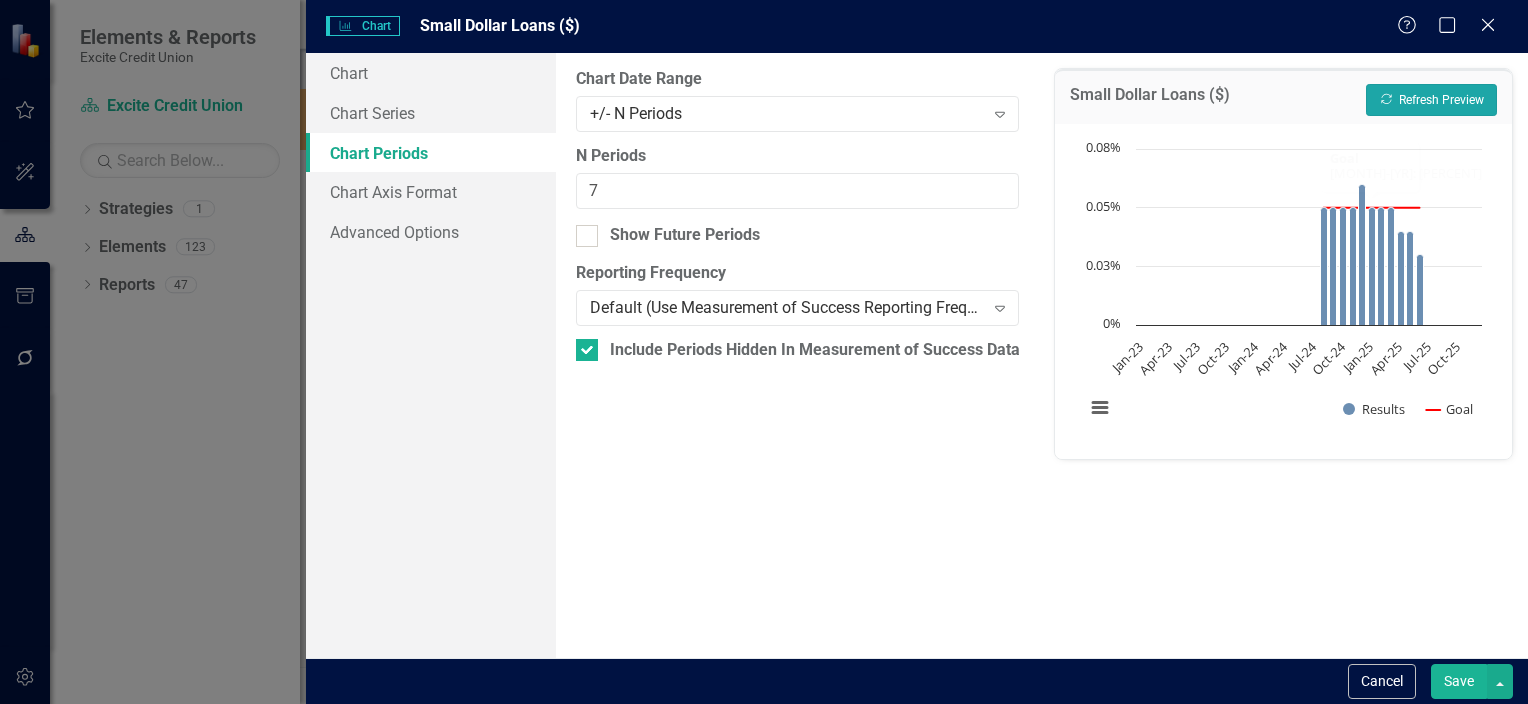 click on "Recalculate Refresh Preview" at bounding box center [1431, 100] 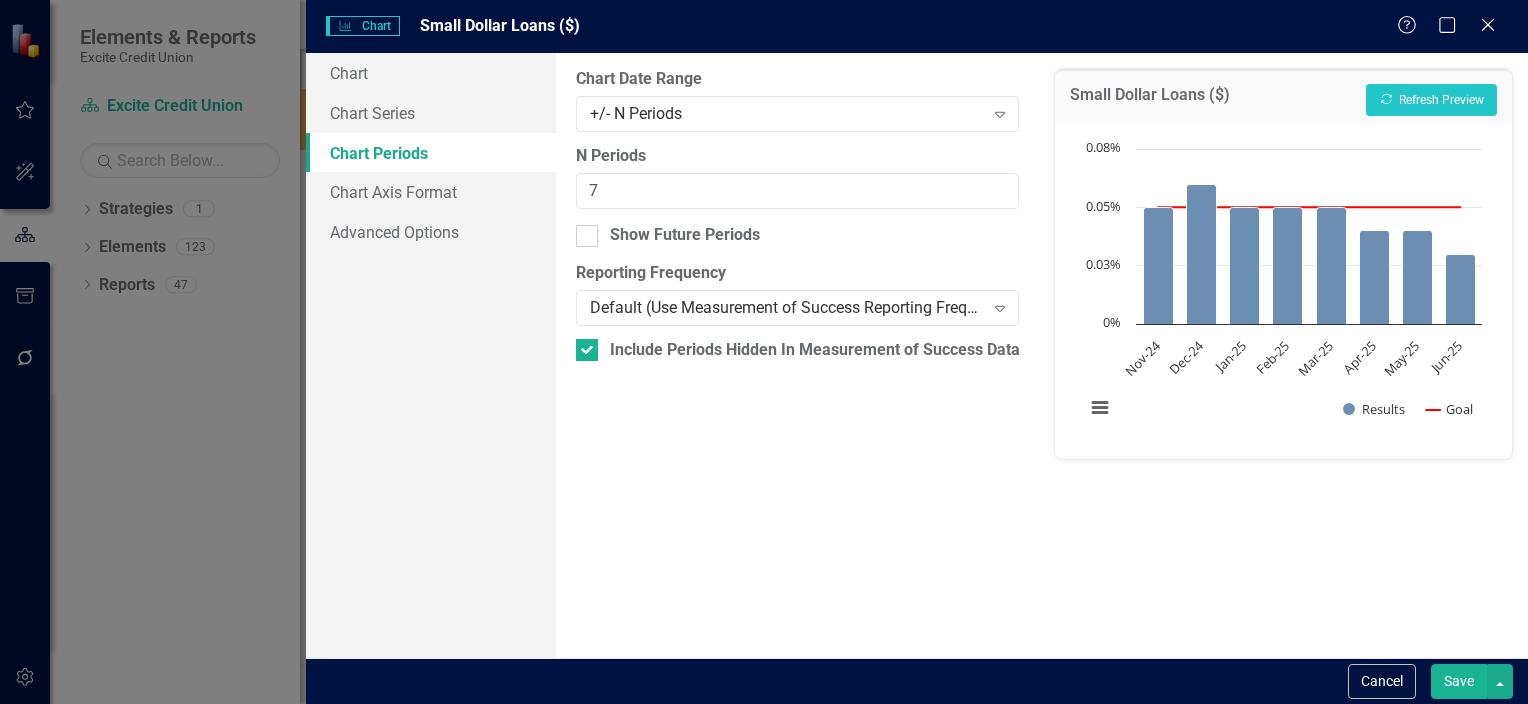 click on "Save" at bounding box center (1459, 681) 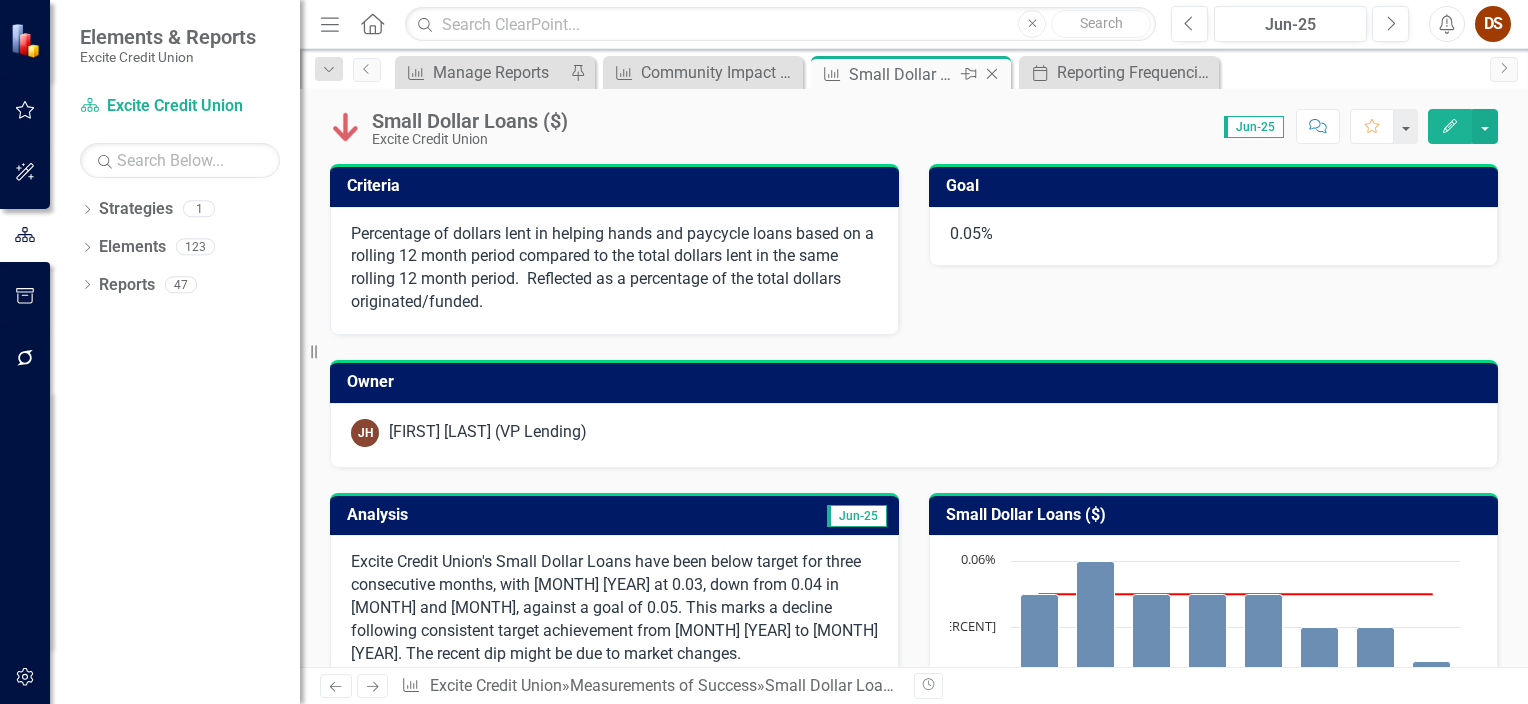 click on "Close" 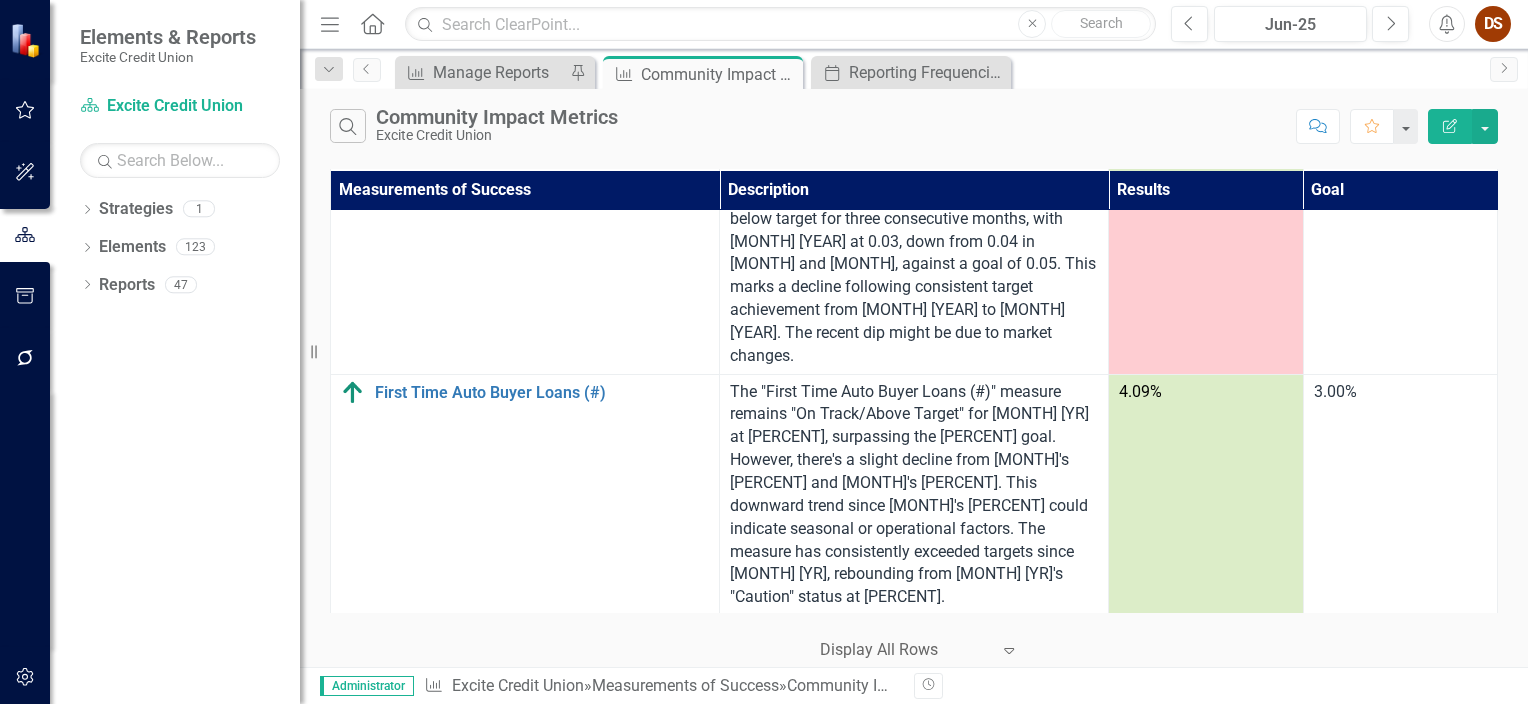 scroll, scrollTop: 1596, scrollLeft: 0, axis: vertical 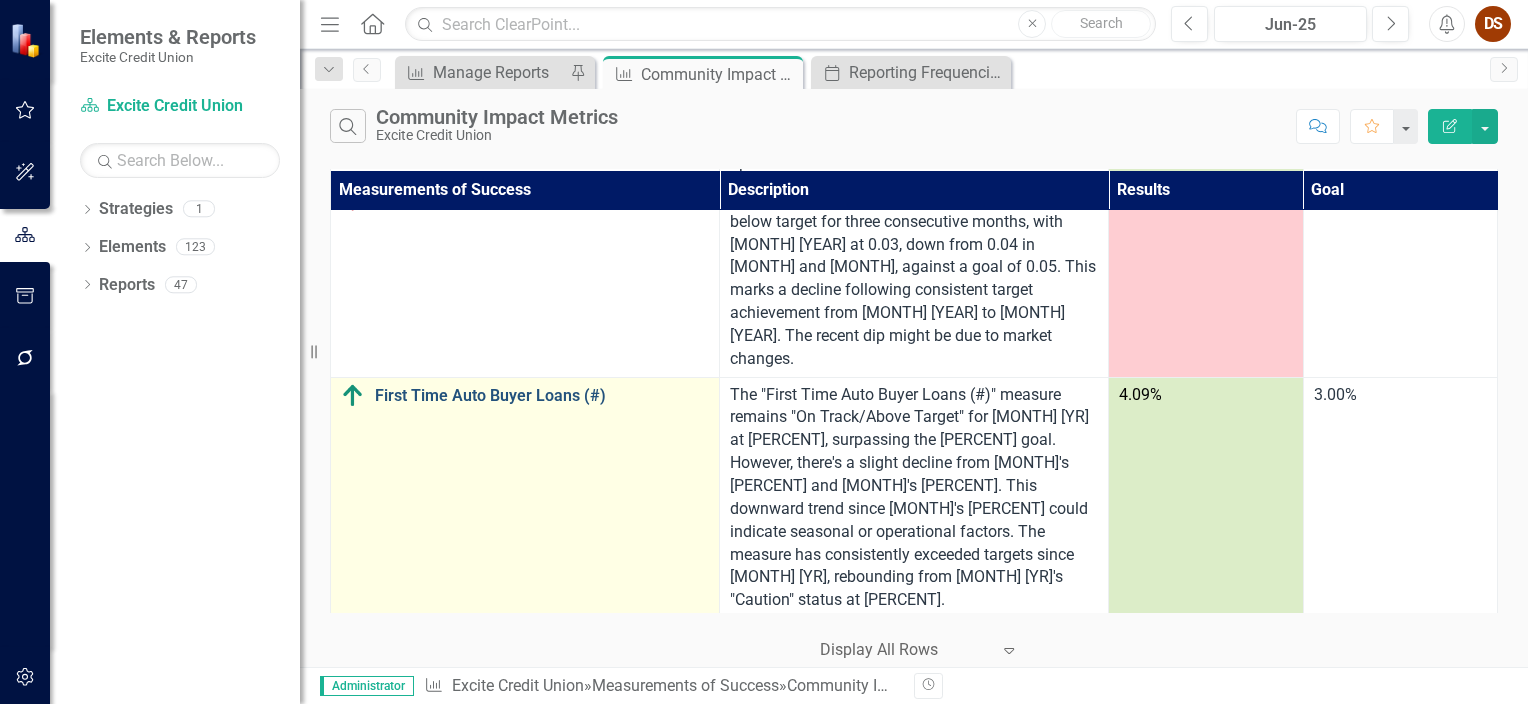 click on "First Time Auto Buyer Loans (#)" at bounding box center [542, 396] 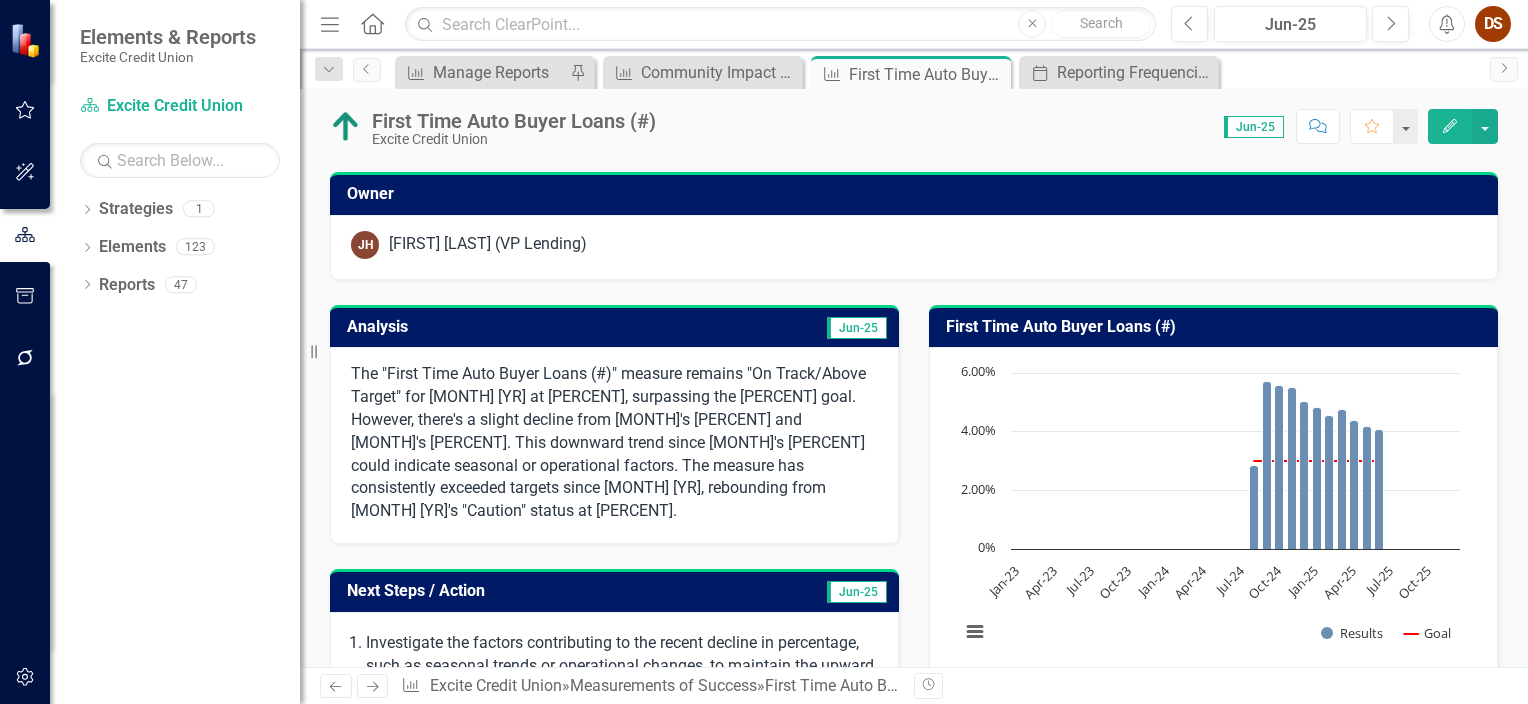 scroll, scrollTop: 188, scrollLeft: 0, axis: vertical 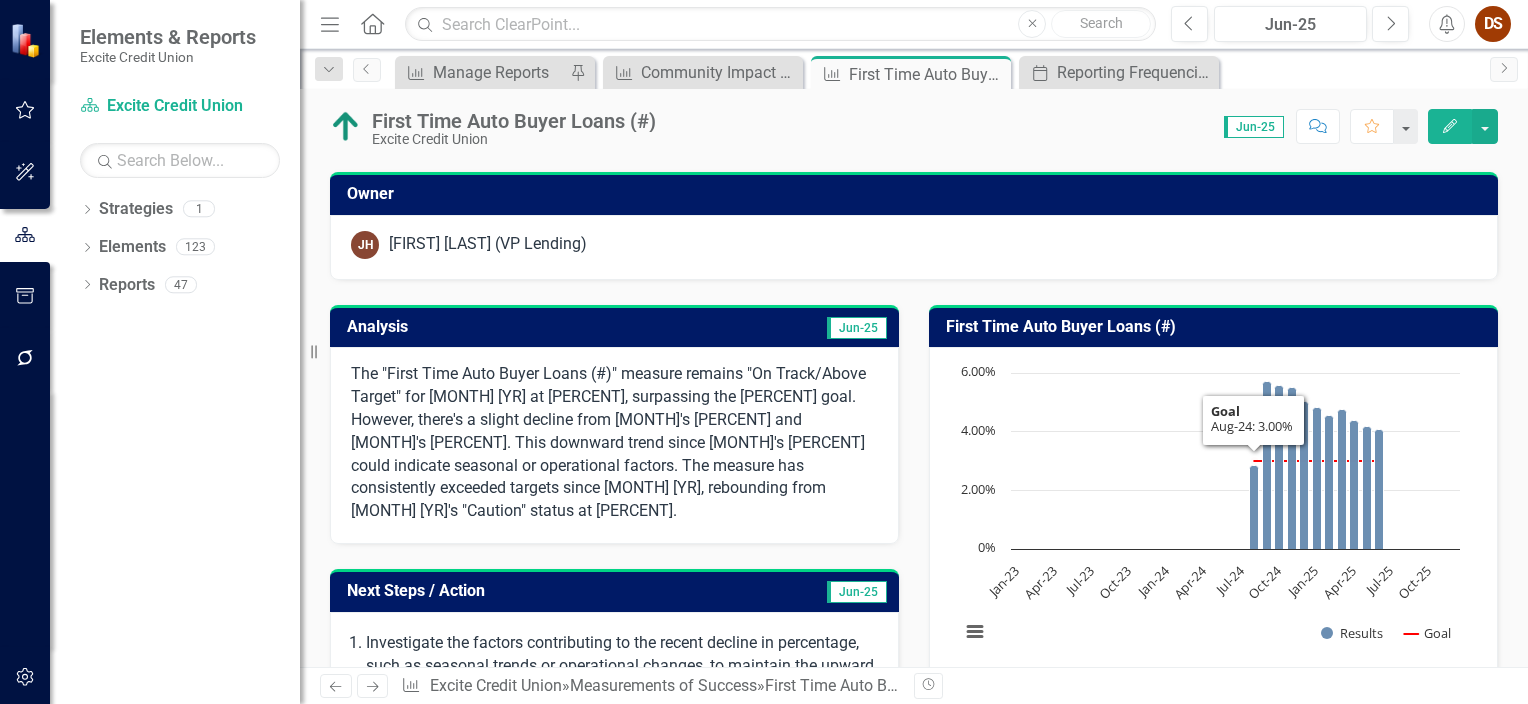 click on "First Time Auto Buyer Loans (#)" at bounding box center (1217, 327) 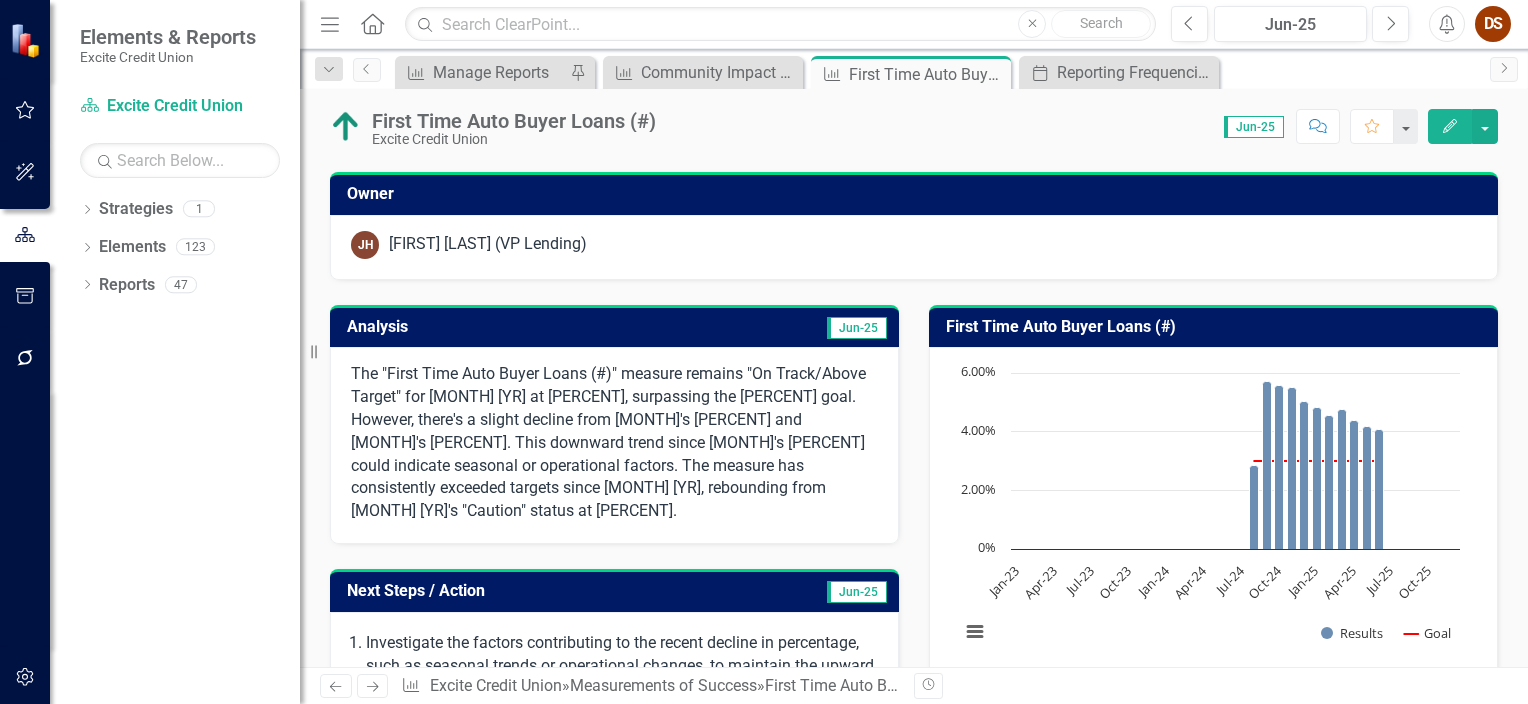 click on "First Time Auto Buyer Loans (#)" at bounding box center (1217, 327) 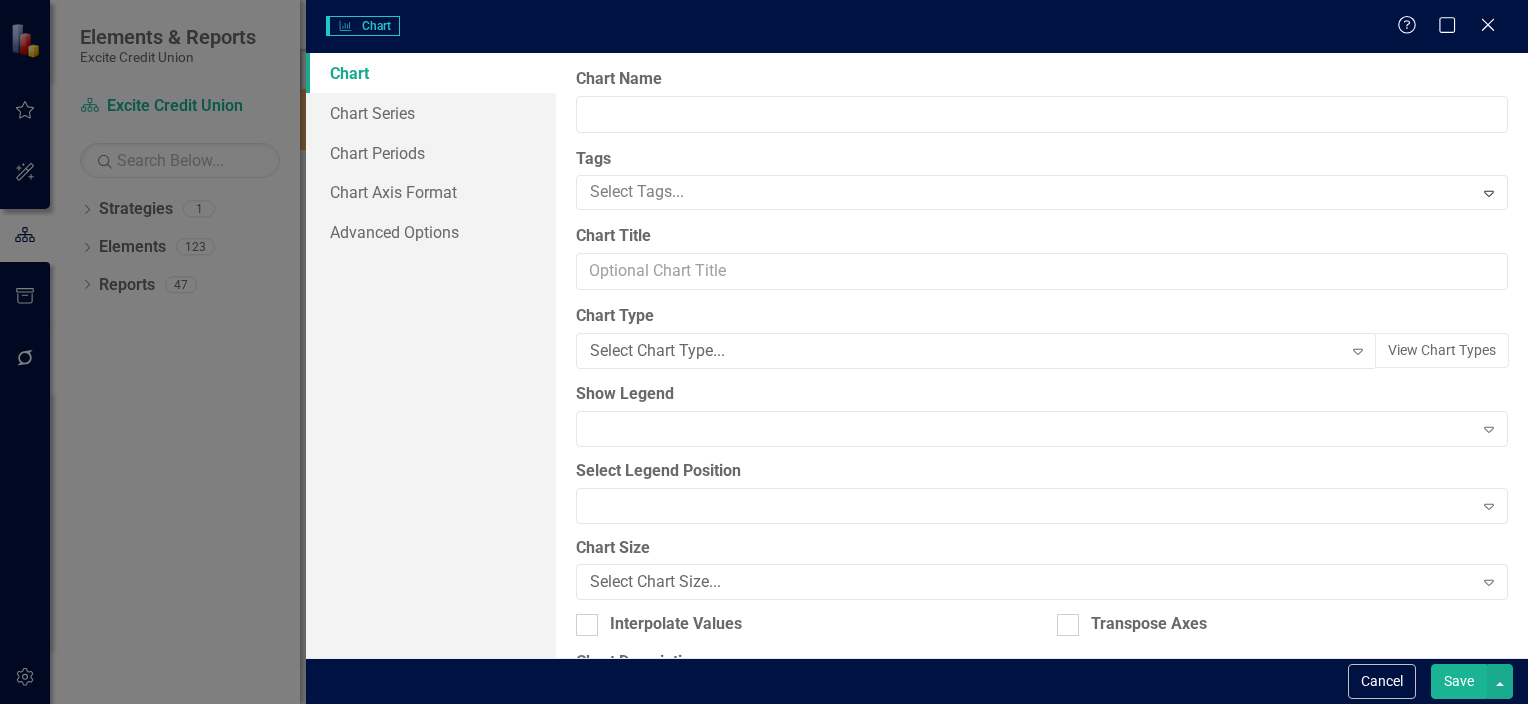type on "First Time Auto Buyer Loans (#)" 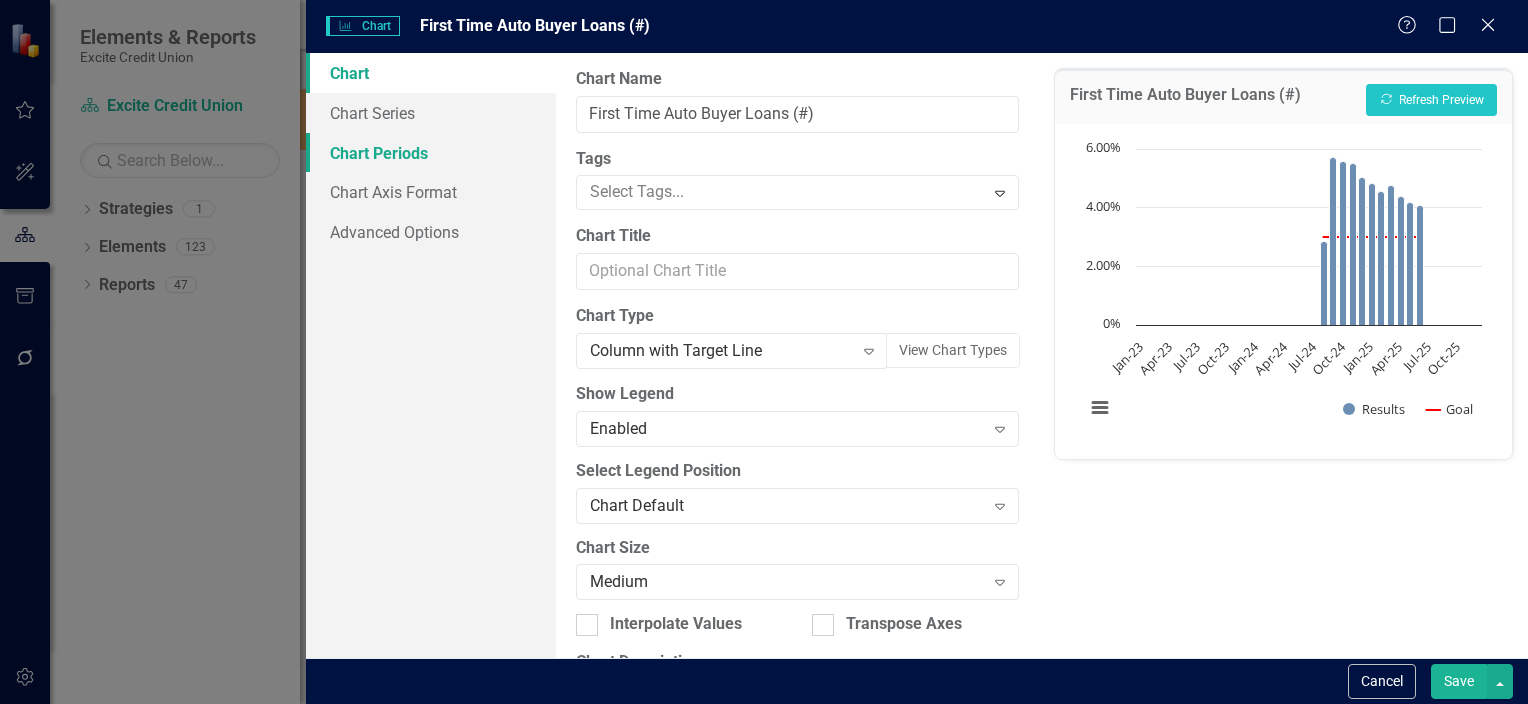 click on "Chart Periods" at bounding box center (431, 153) 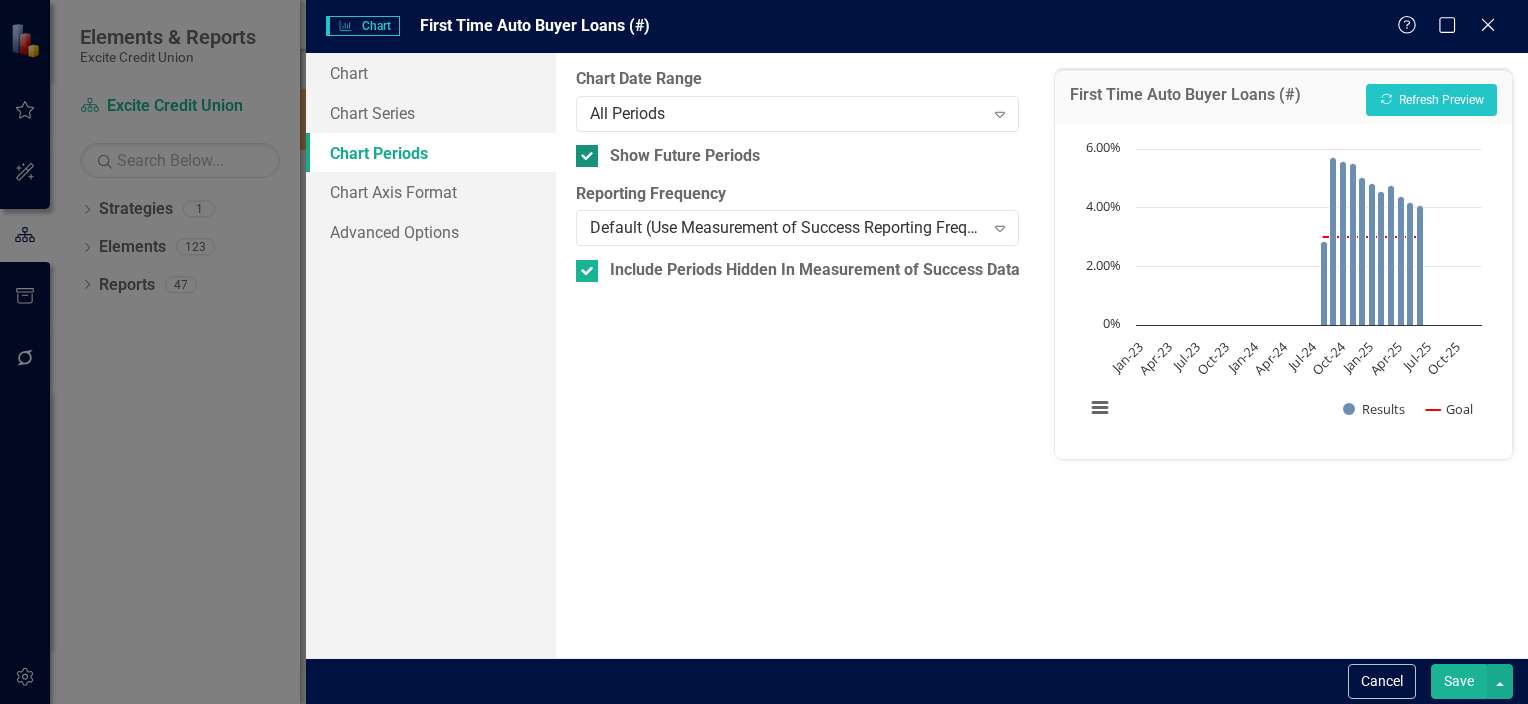click on "Show Future Periods" at bounding box center (685, 156) 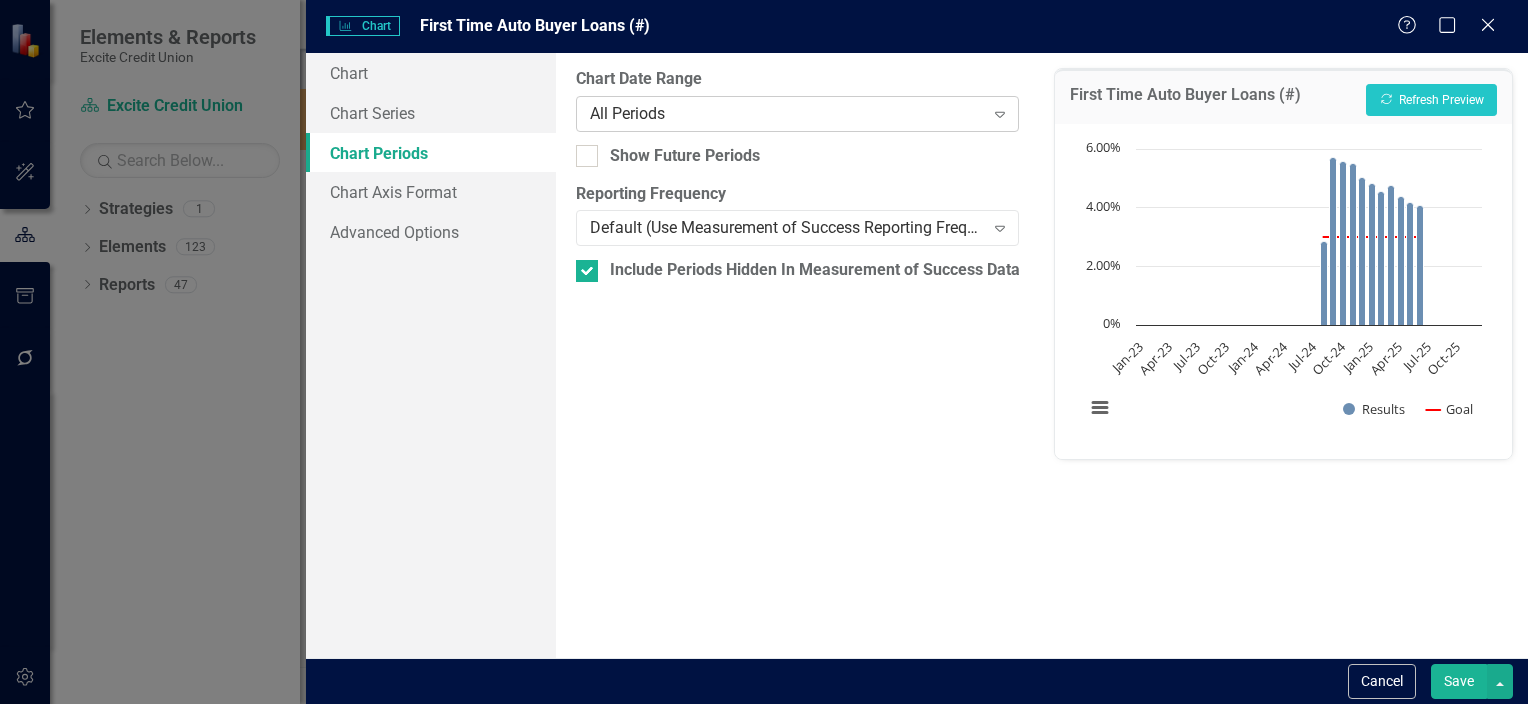 click on "All Periods Expand" at bounding box center [797, 114] 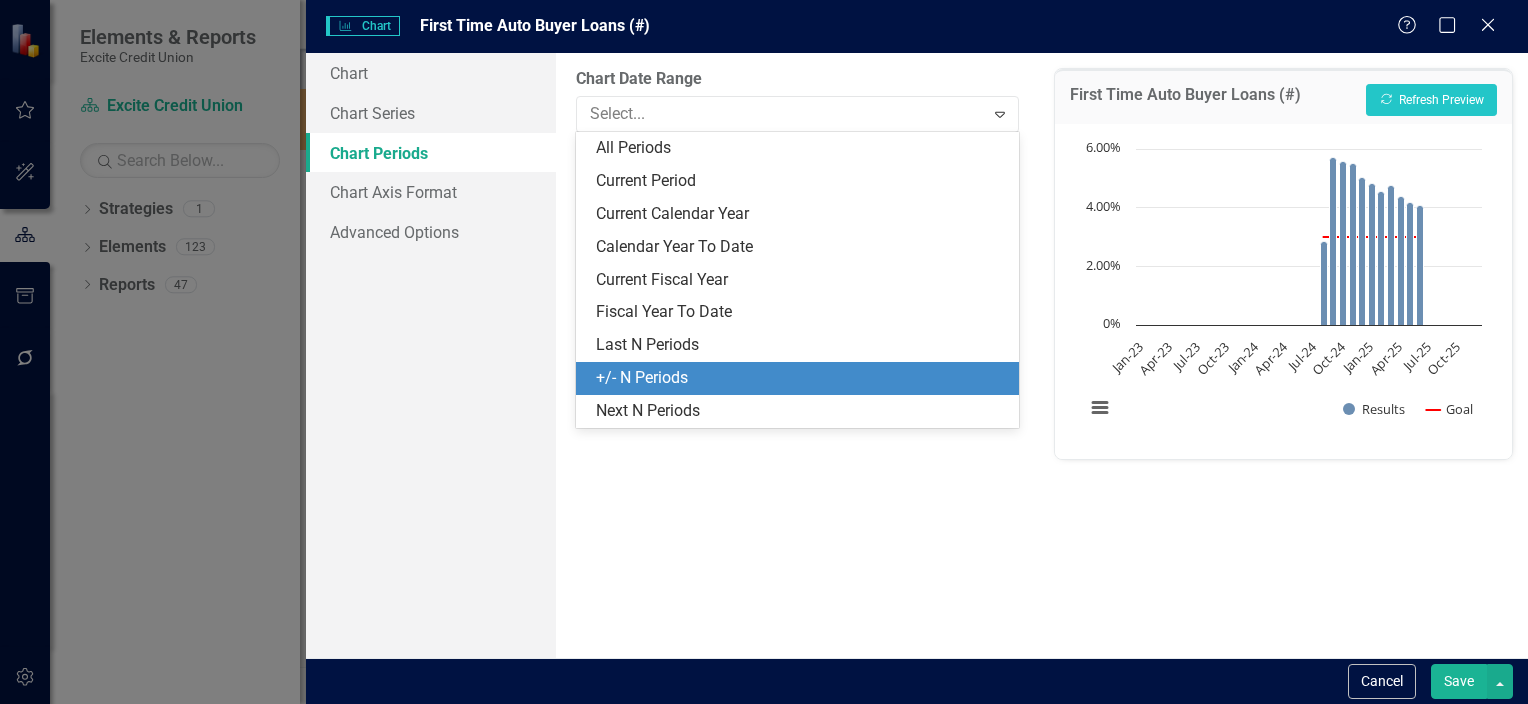 click on "+/- N Periods" at bounding box center [801, 378] 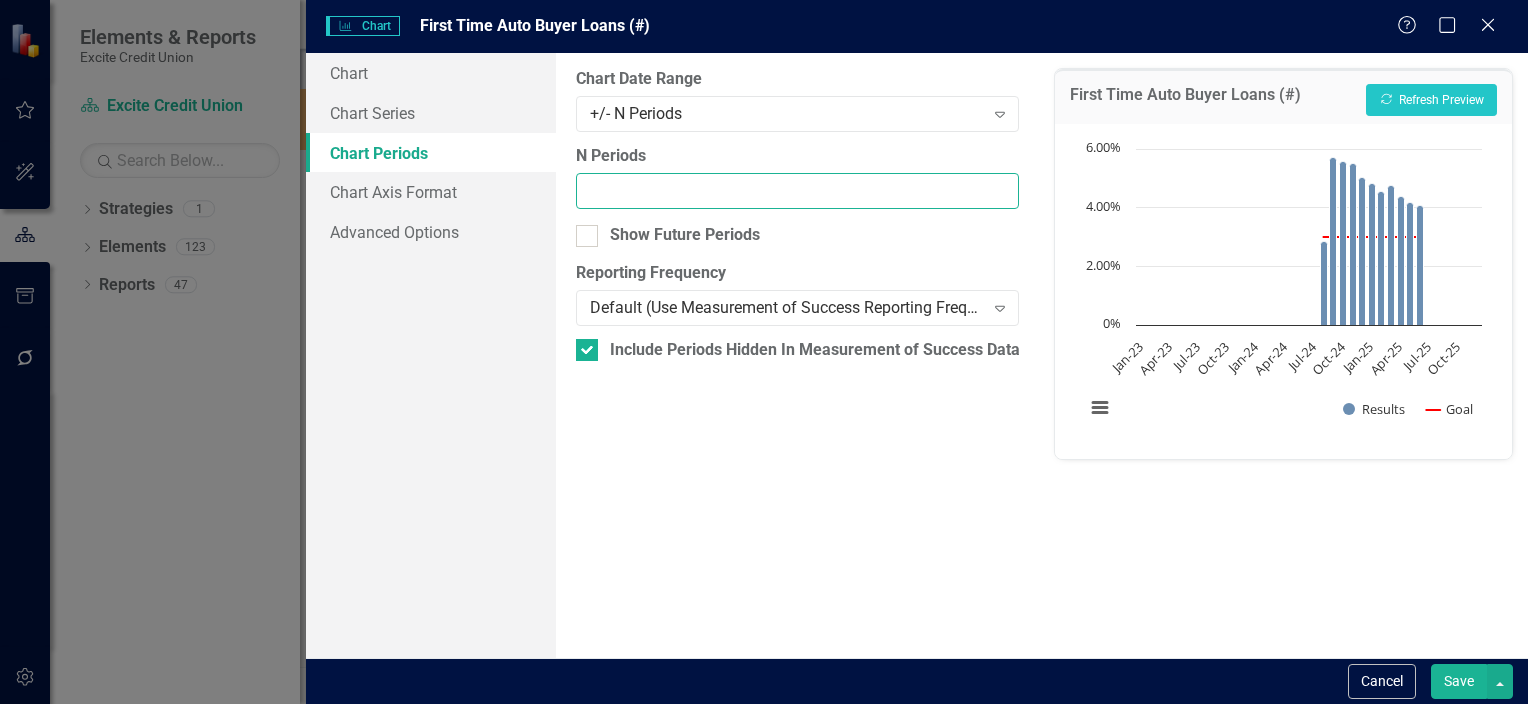 click on "N Periods" at bounding box center (797, 191) 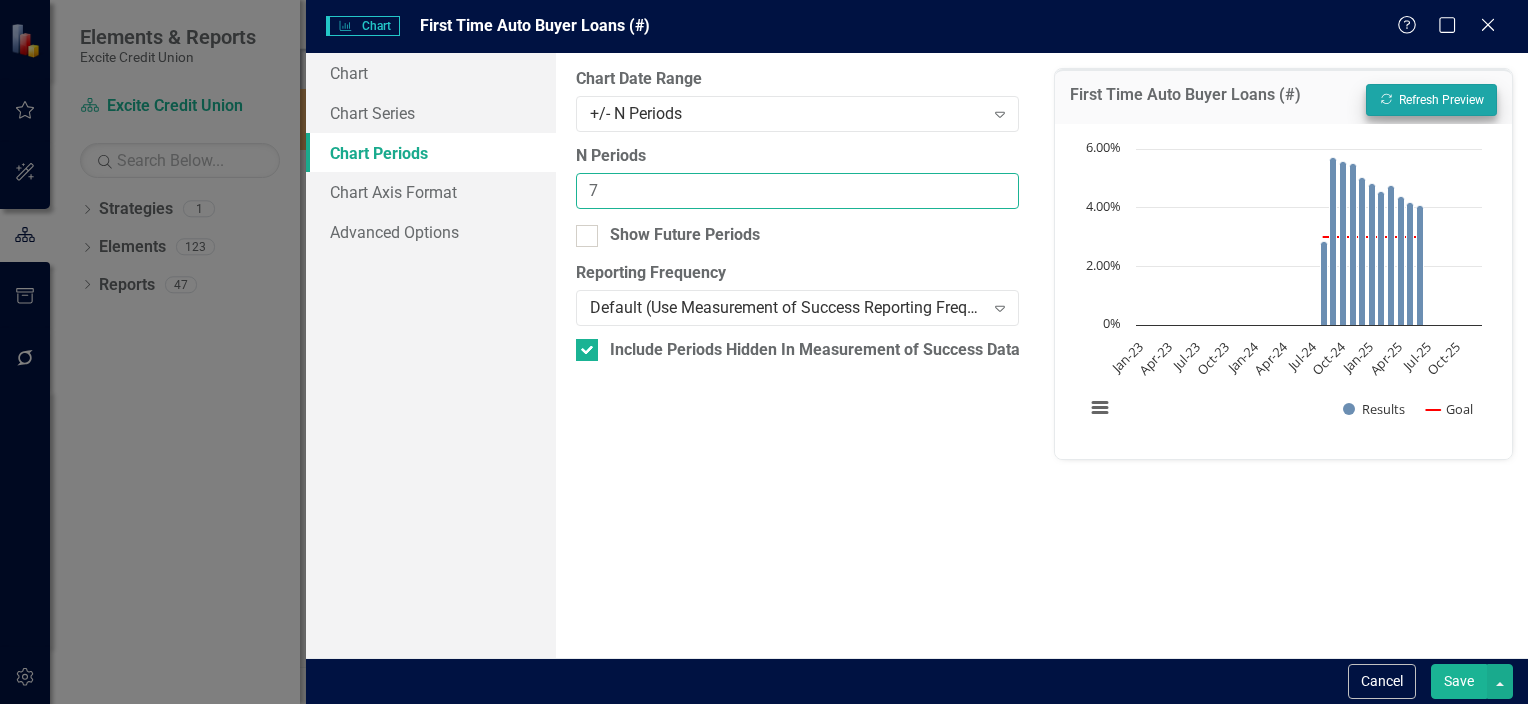 type on "7" 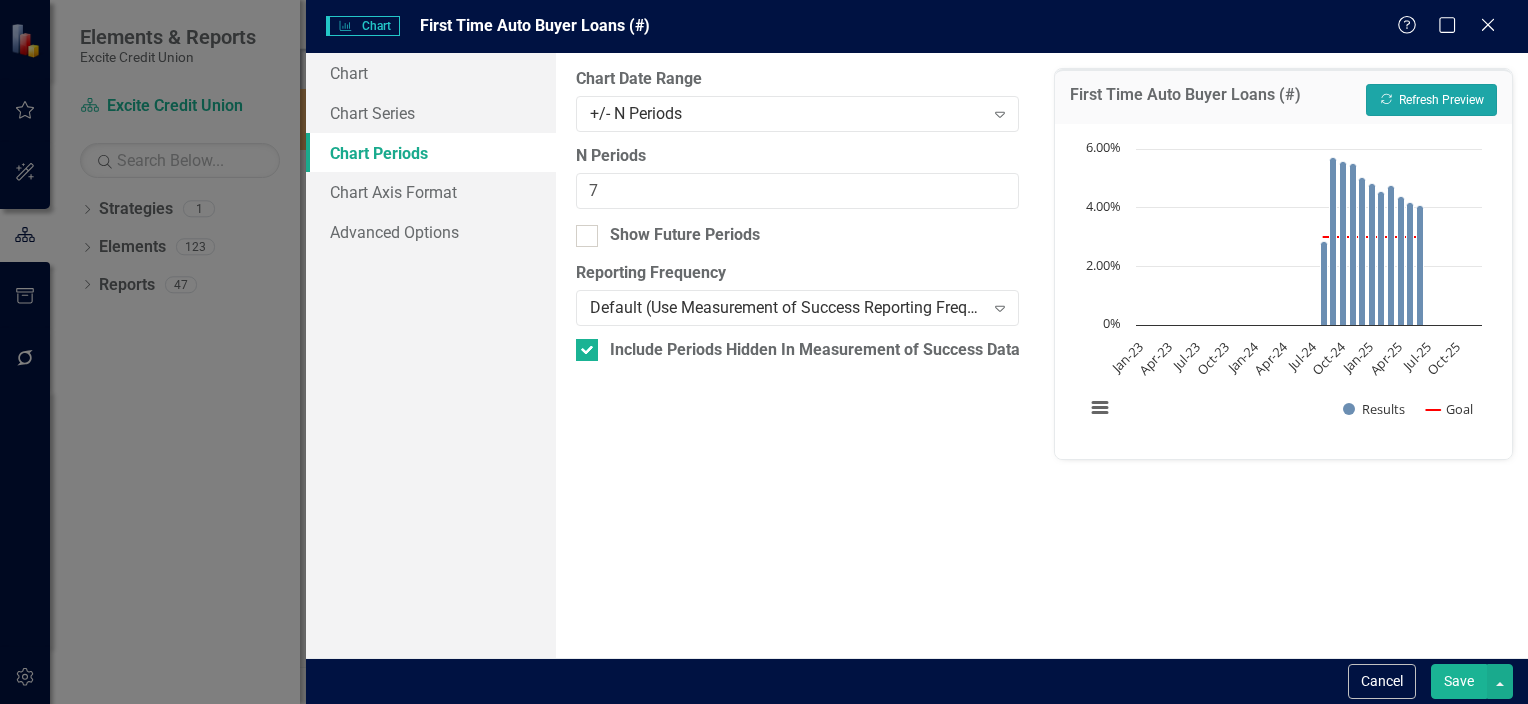 click on "Recalculate Refresh Preview" at bounding box center (1431, 100) 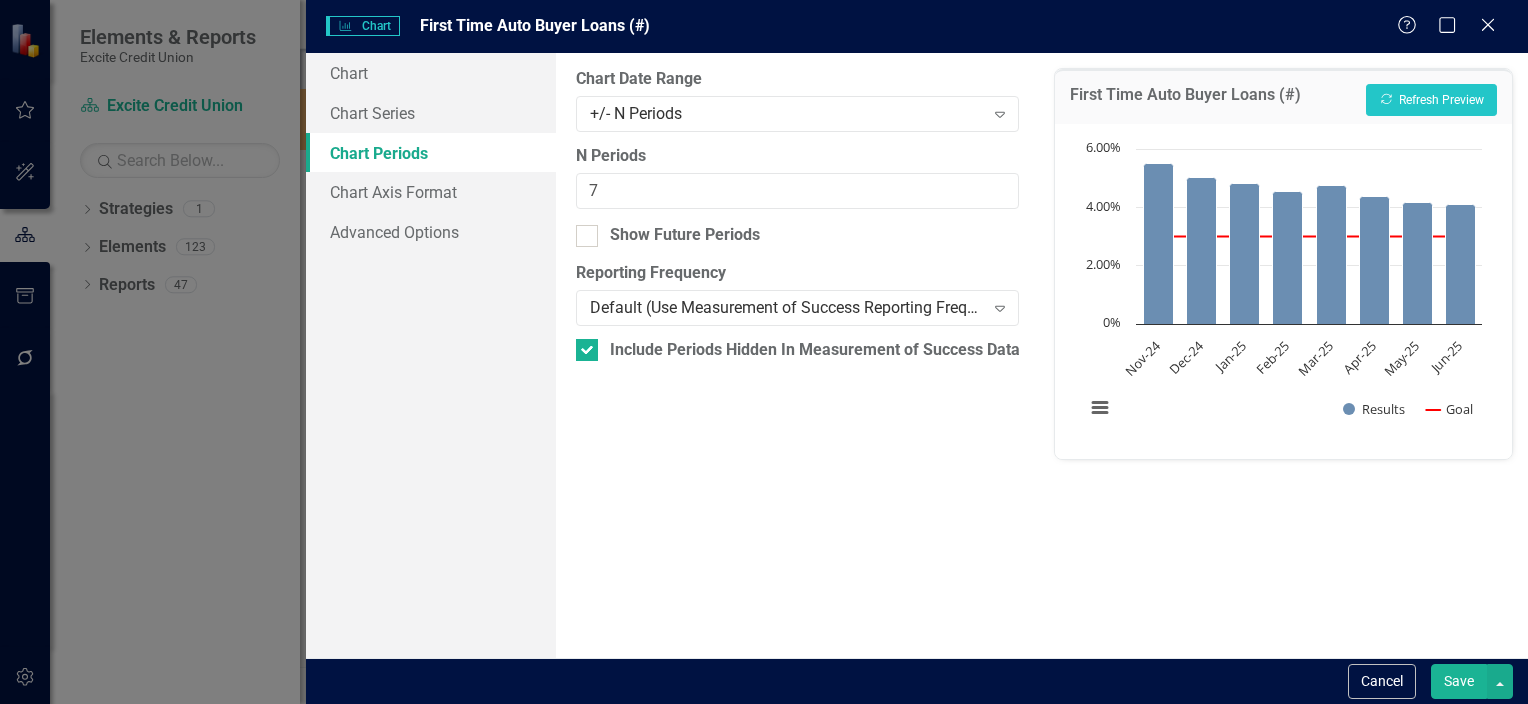 click on "Save" at bounding box center [1459, 681] 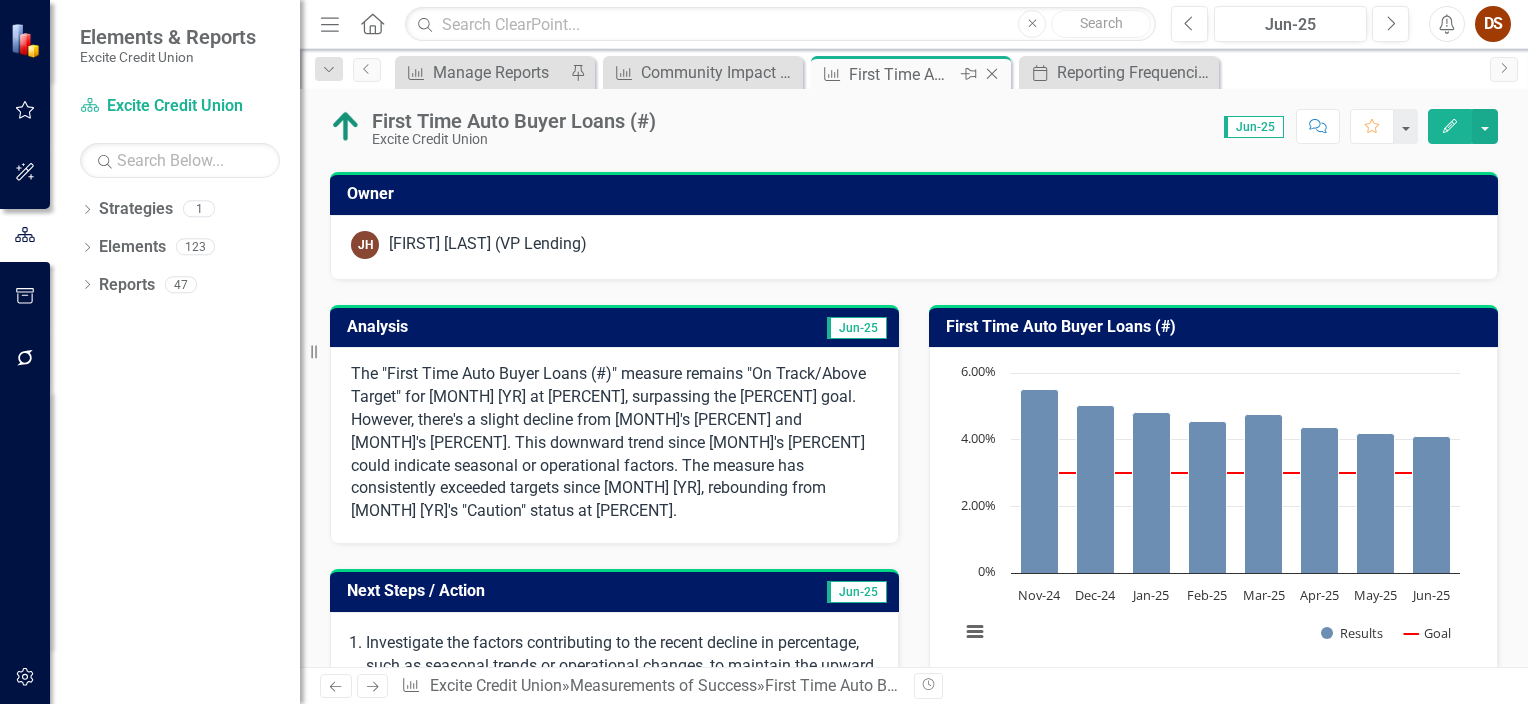 click 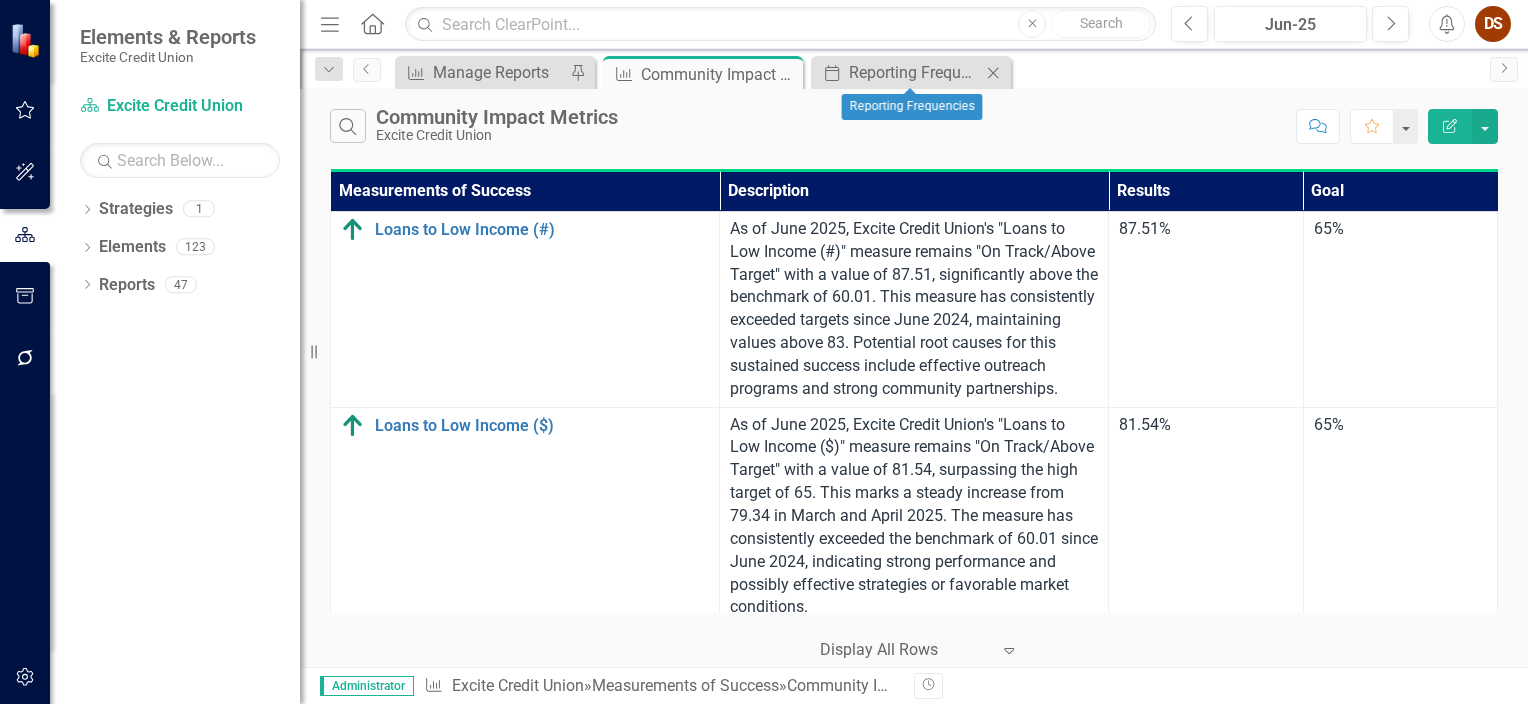 click on "Close" 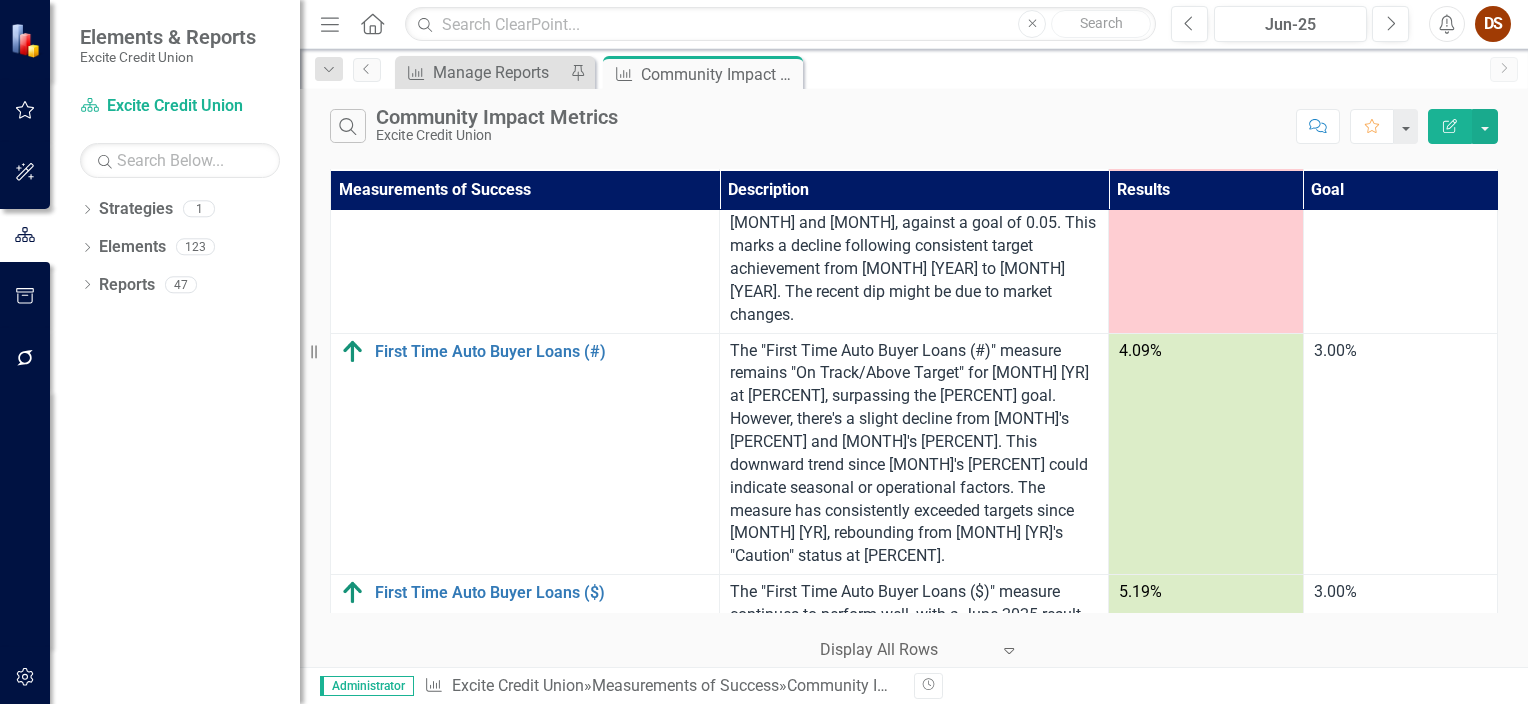 scroll, scrollTop: 1640, scrollLeft: 0, axis: vertical 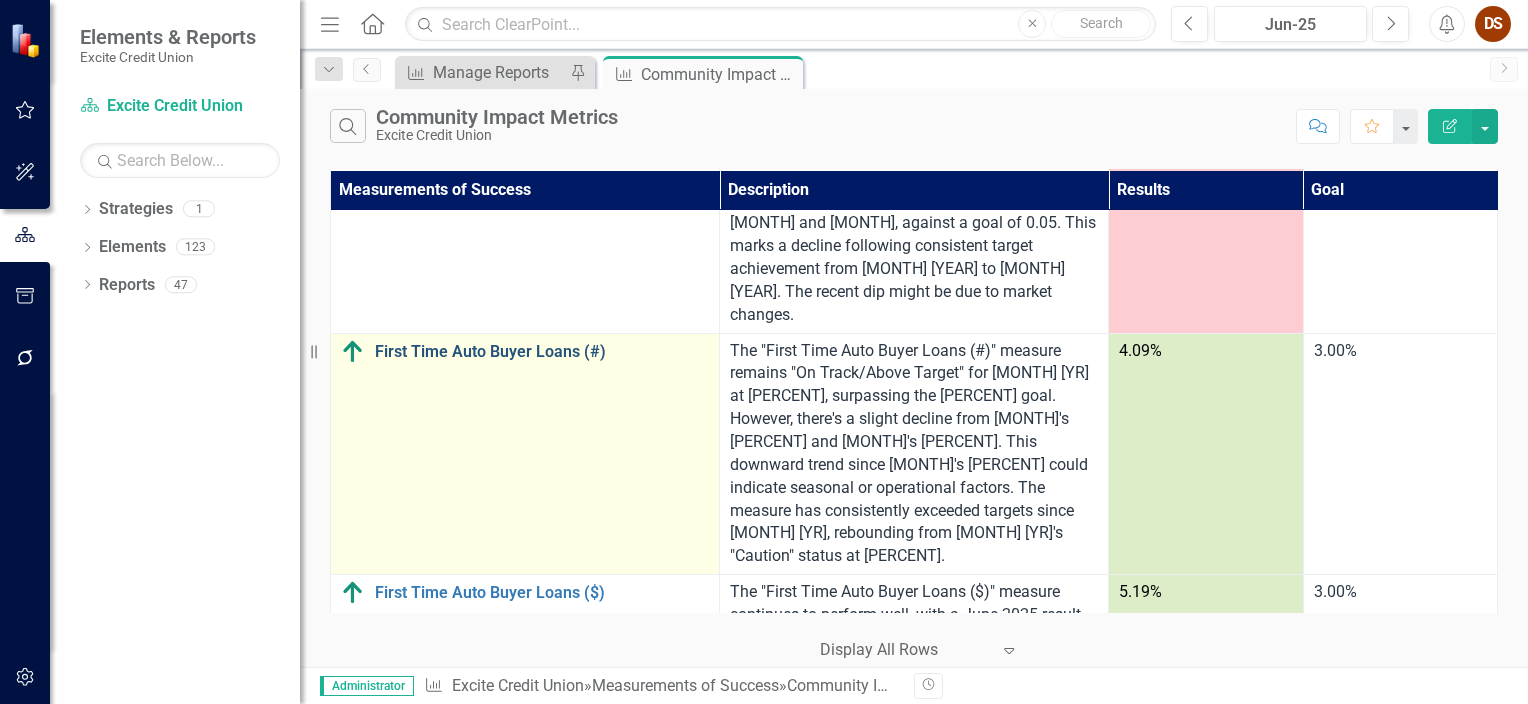 click on "First Time Auto Buyer Loans (#)" at bounding box center [542, 352] 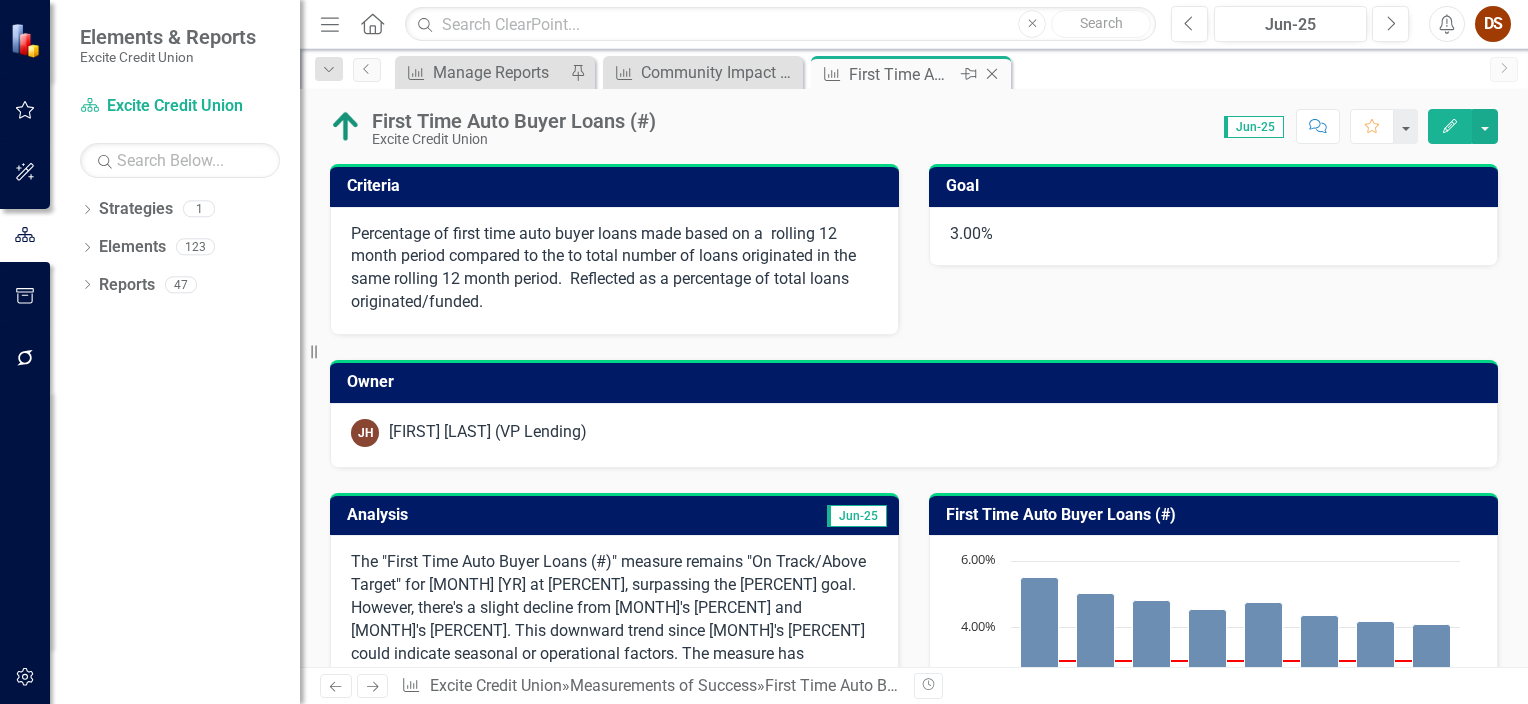 click on "Close" 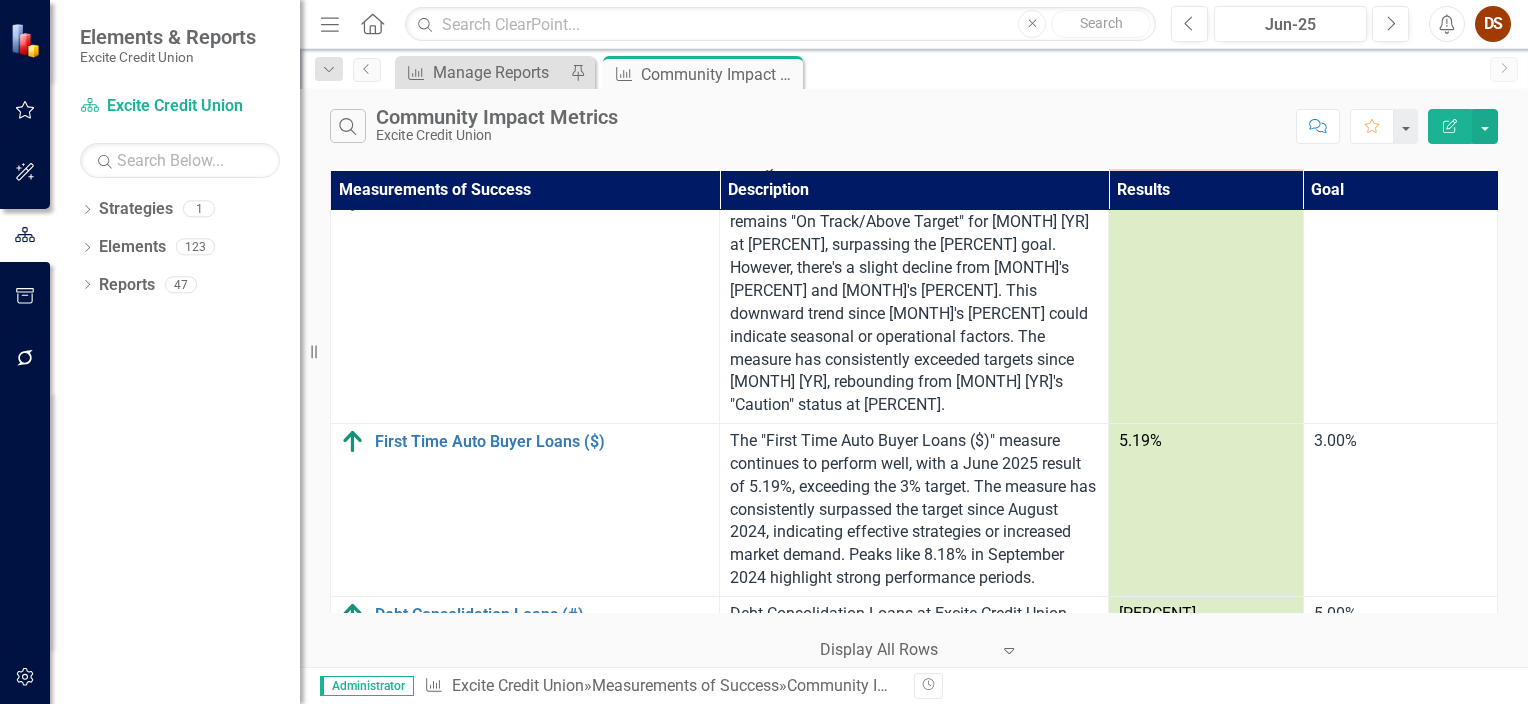 scroll, scrollTop: 1803, scrollLeft: 0, axis: vertical 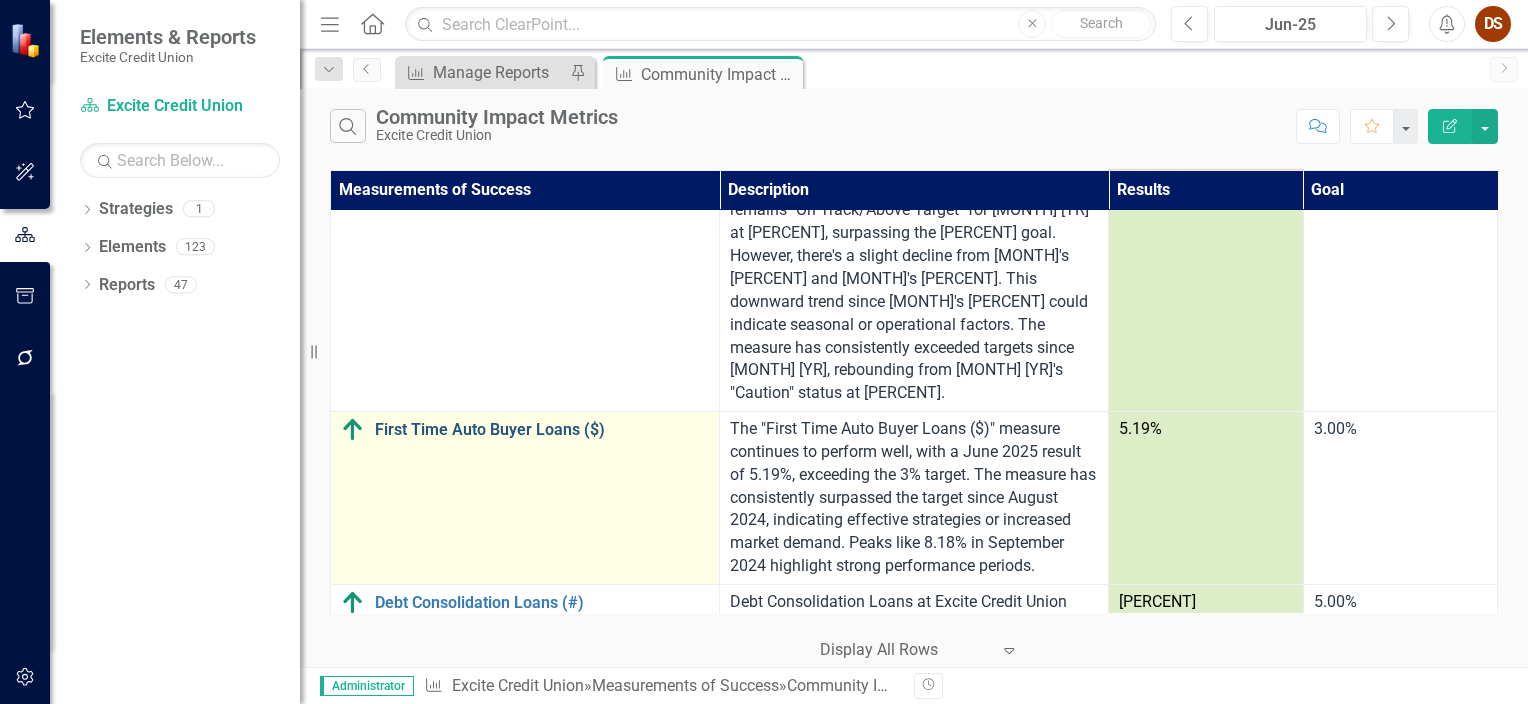 click on "First Time Auto Buyer Loans ($)" at bounding box center [542, 430] 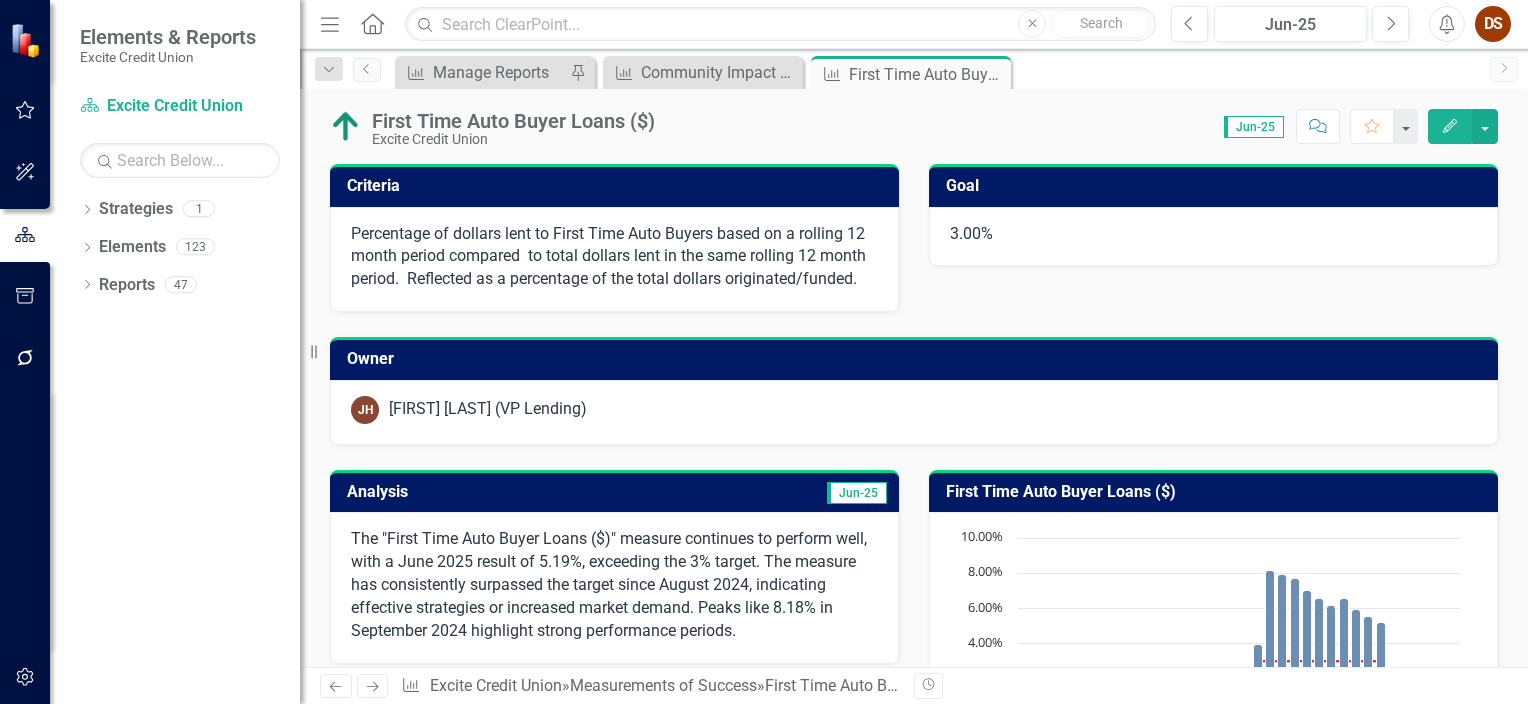 click on "First Time Auto Buyer Loans ($)" at bounding box center (1217, 492) 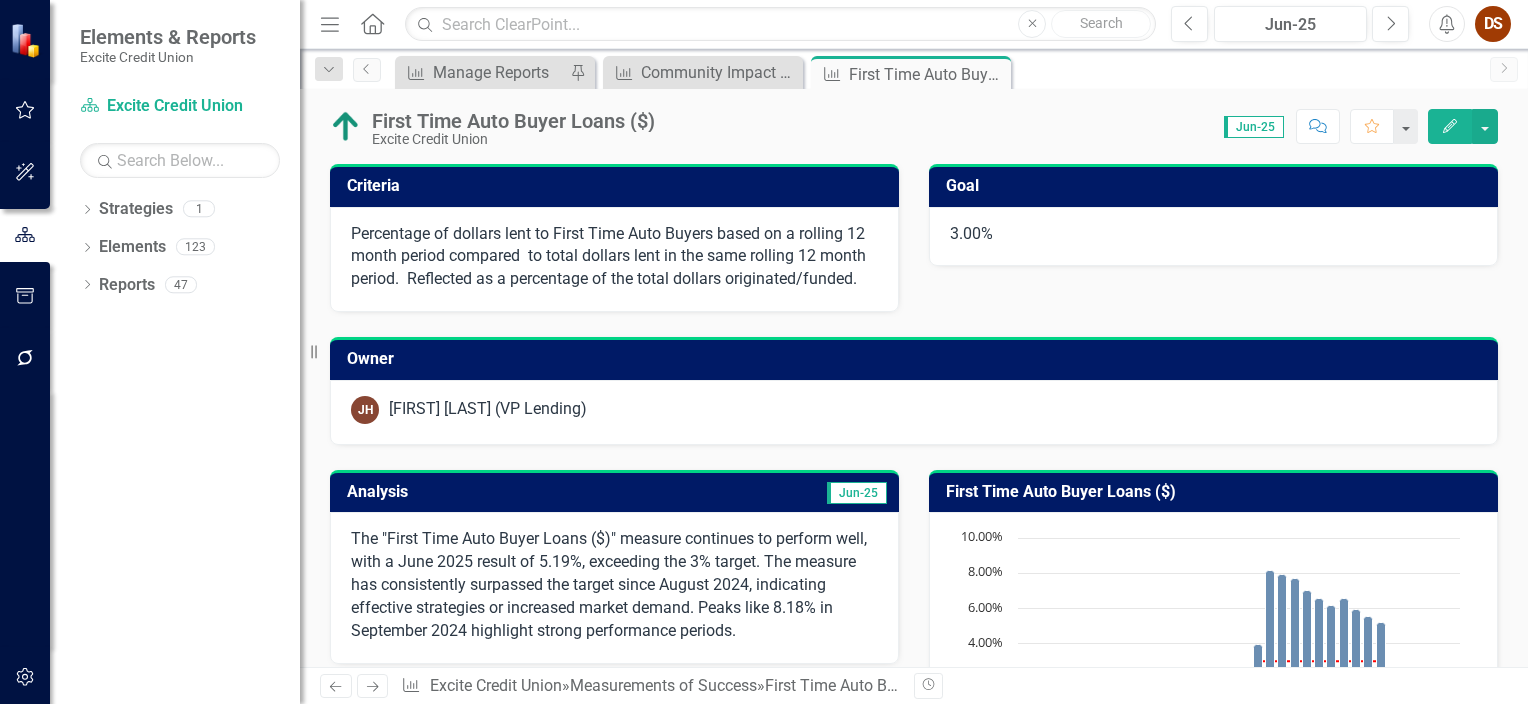 click on "First Time Auto Buyer Loans ($)" at bounding box center (1217, 492) 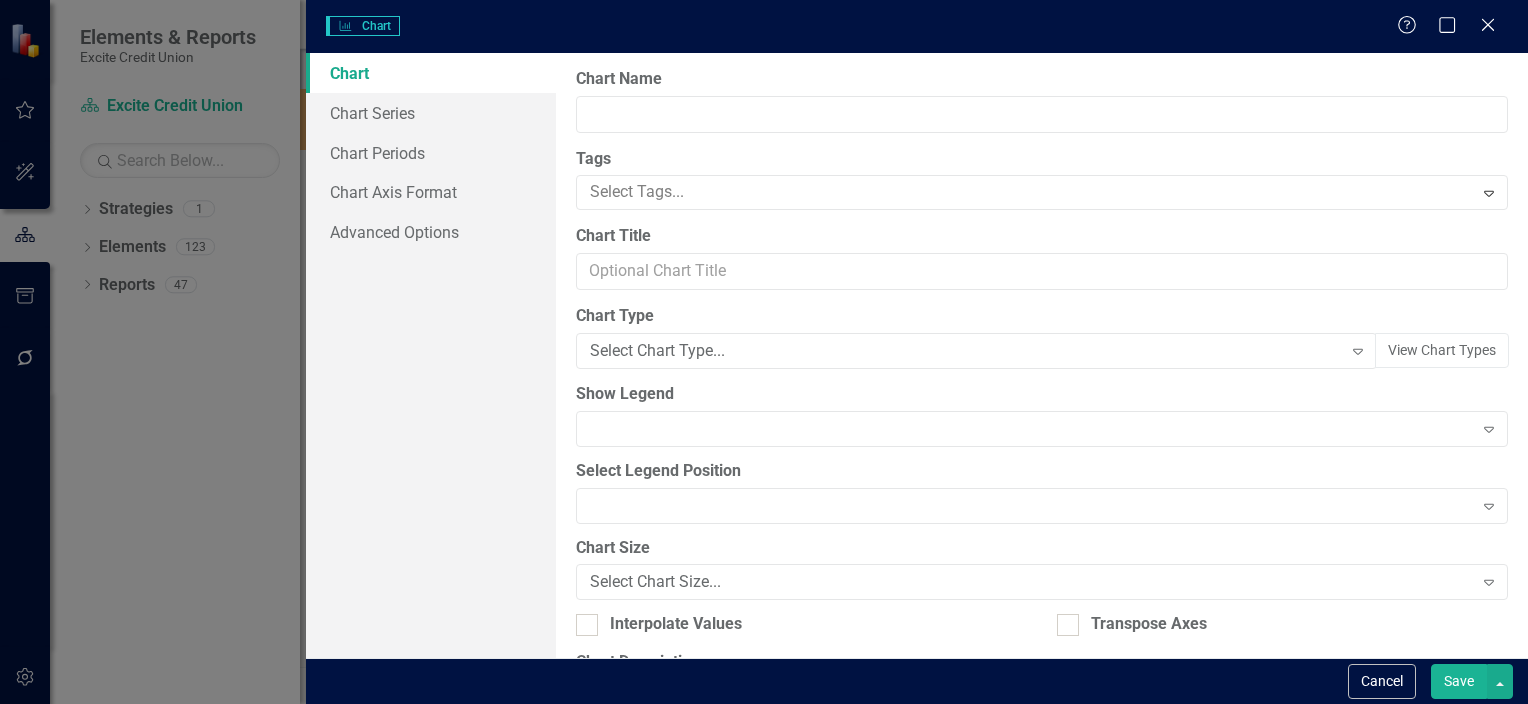 type on "First Time Auto Buyer Loans ($)" 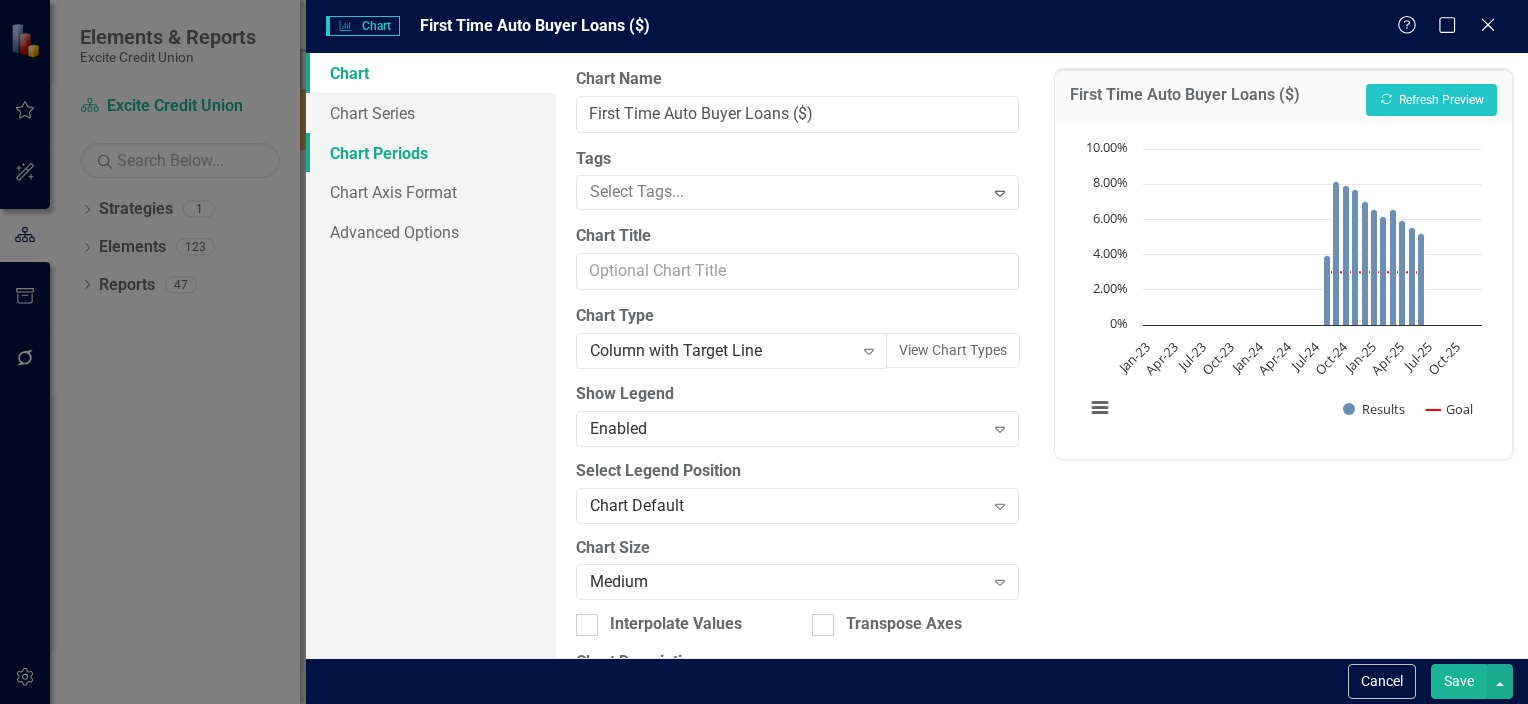 click on "Chart Periods" at bounding box center (431, 153) 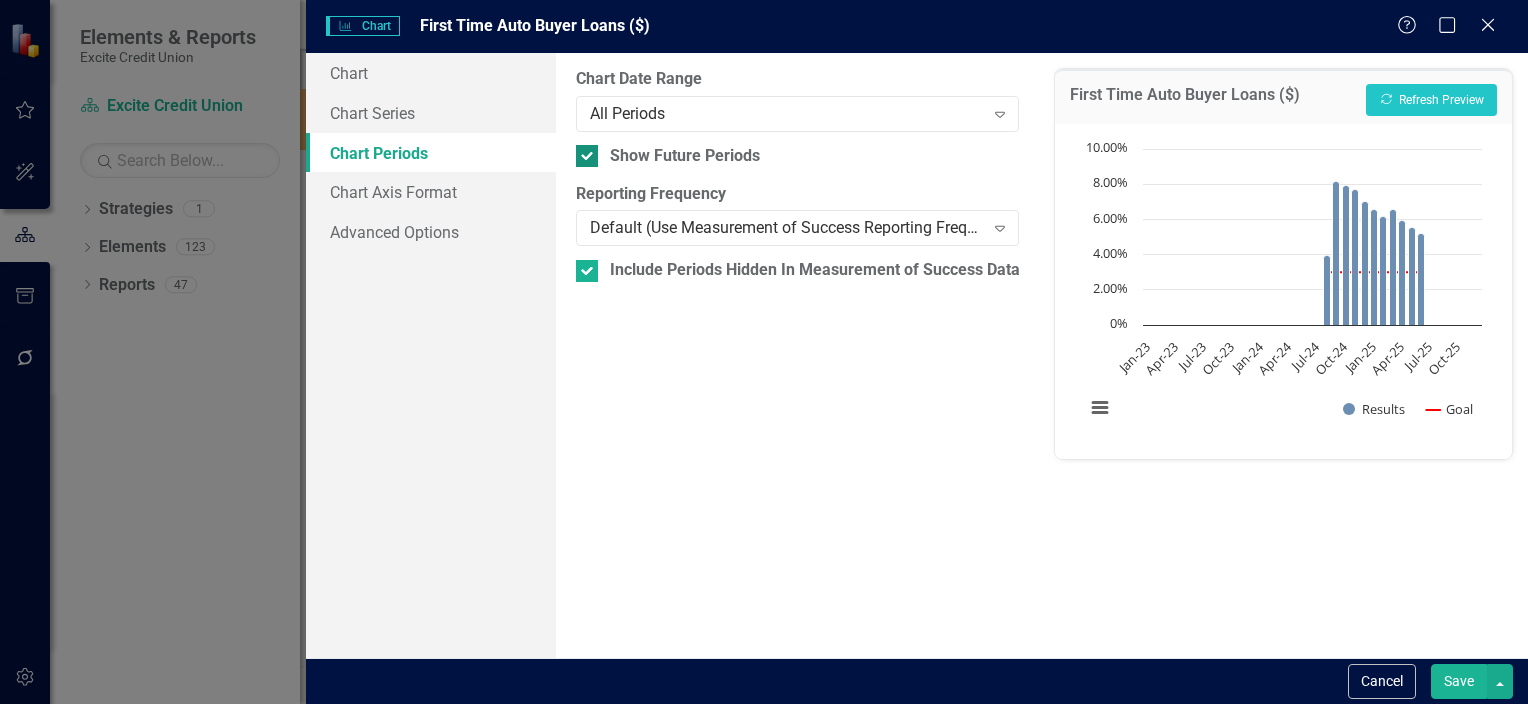 click on "Show Future Periods" at bounding box center (685, 156) 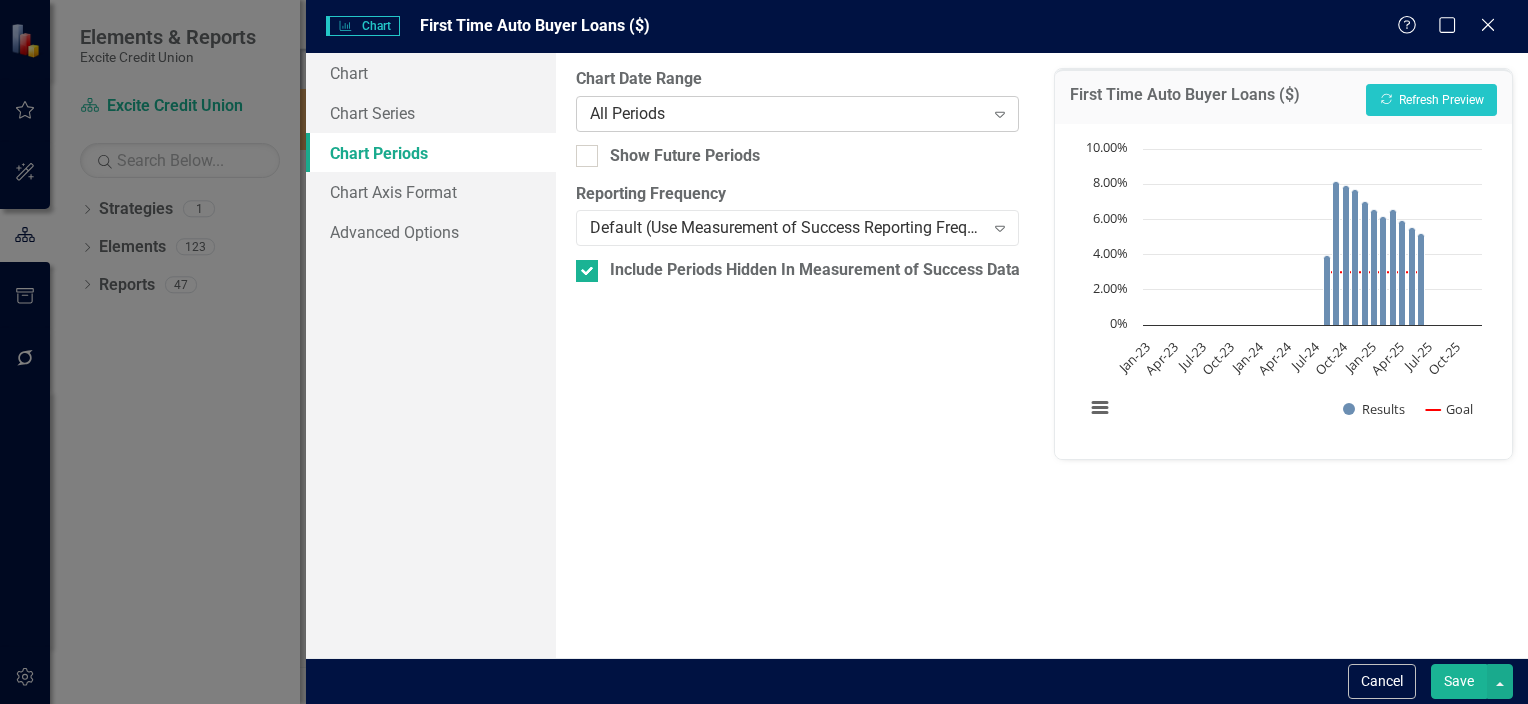 click on "All Periods" at bounding box center (787, 113) 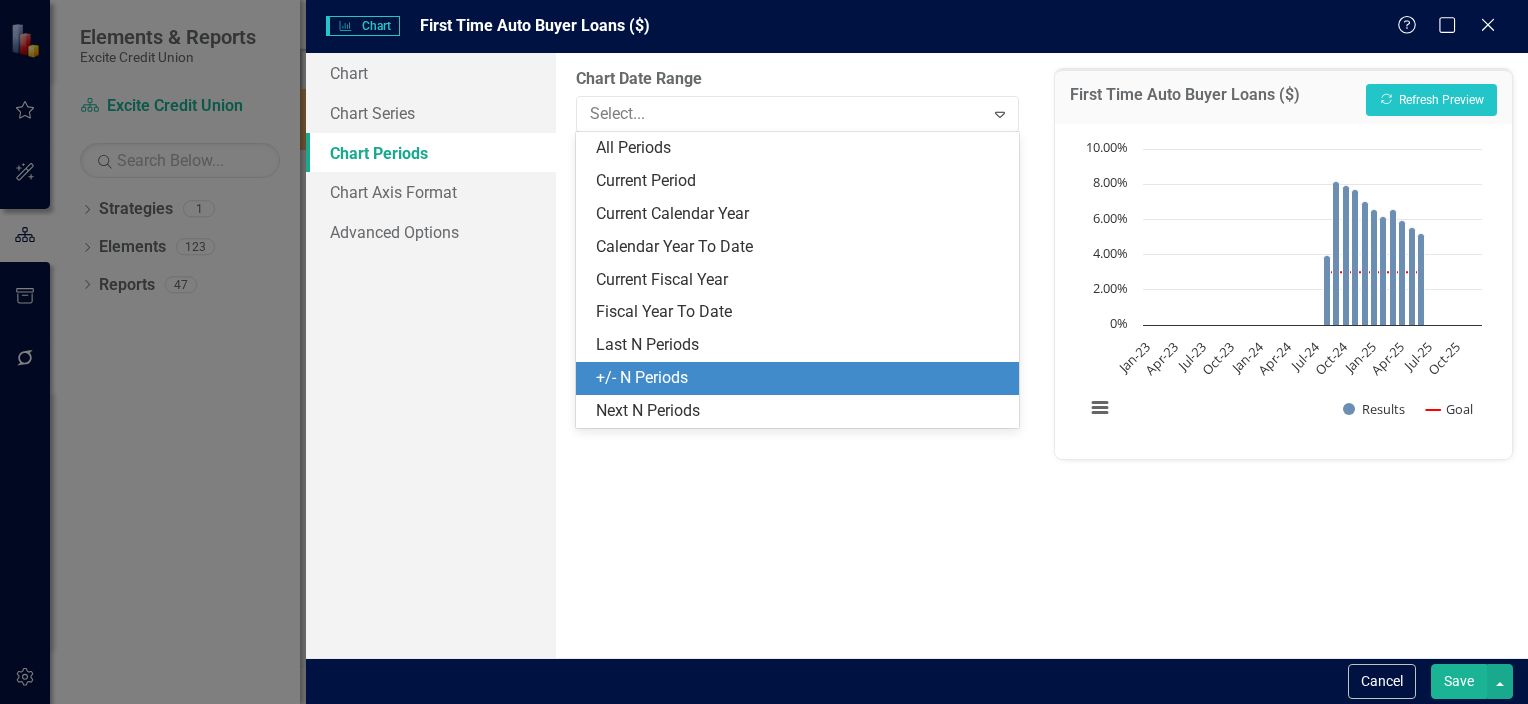 click on "+/- N Periods" at bounding box center [801, 378] 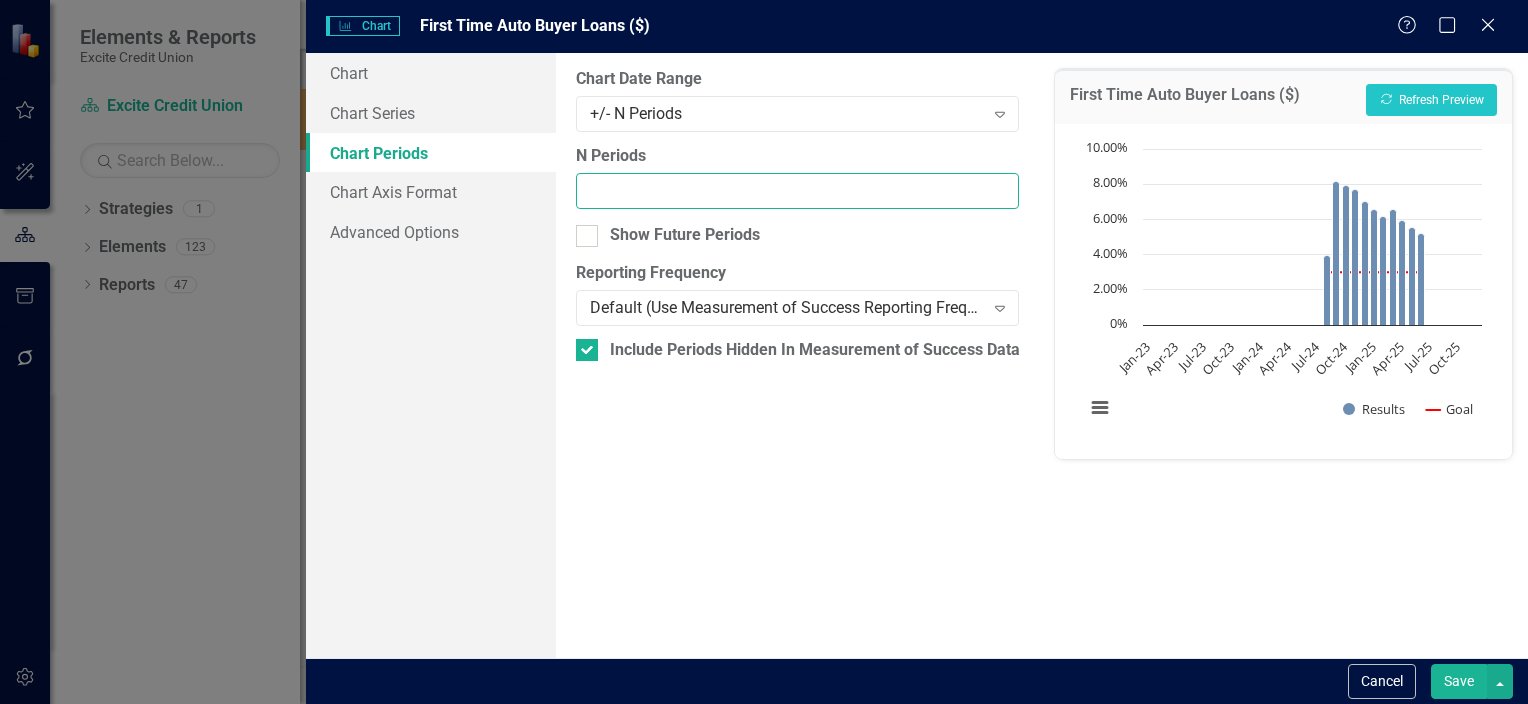 click on "N Periods" at bounding box center [797, 191] 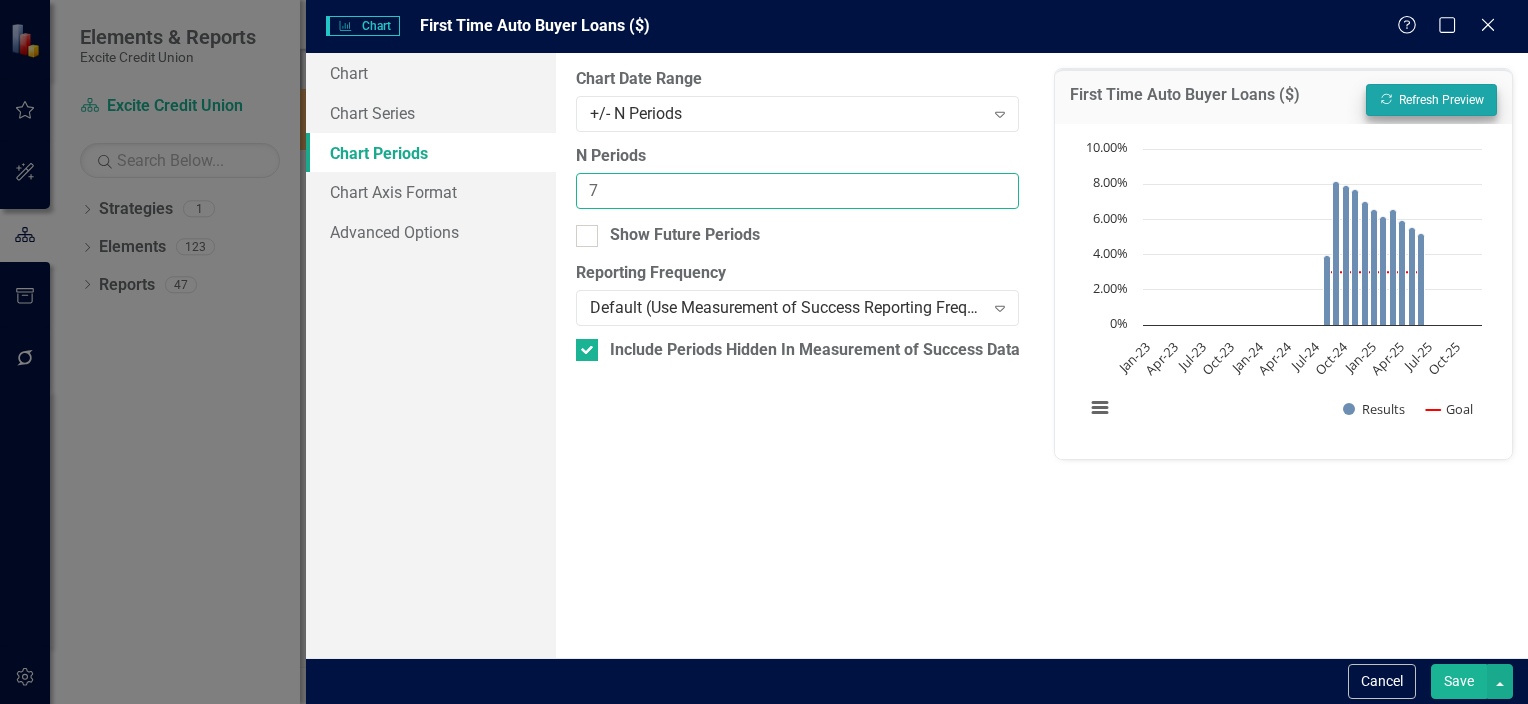 type on "7" 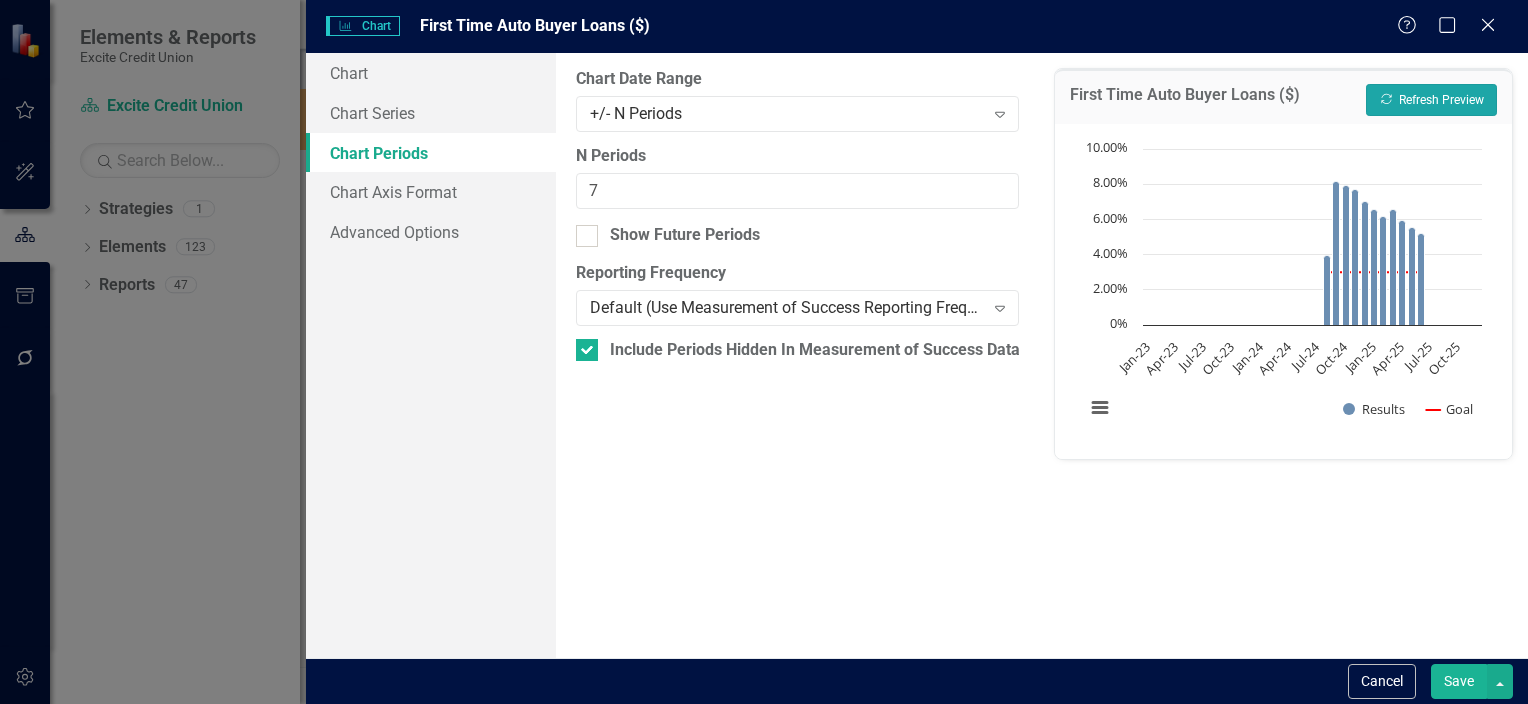 click on "Recalculate Refresh Preview" at bounding box center [1431, 100] 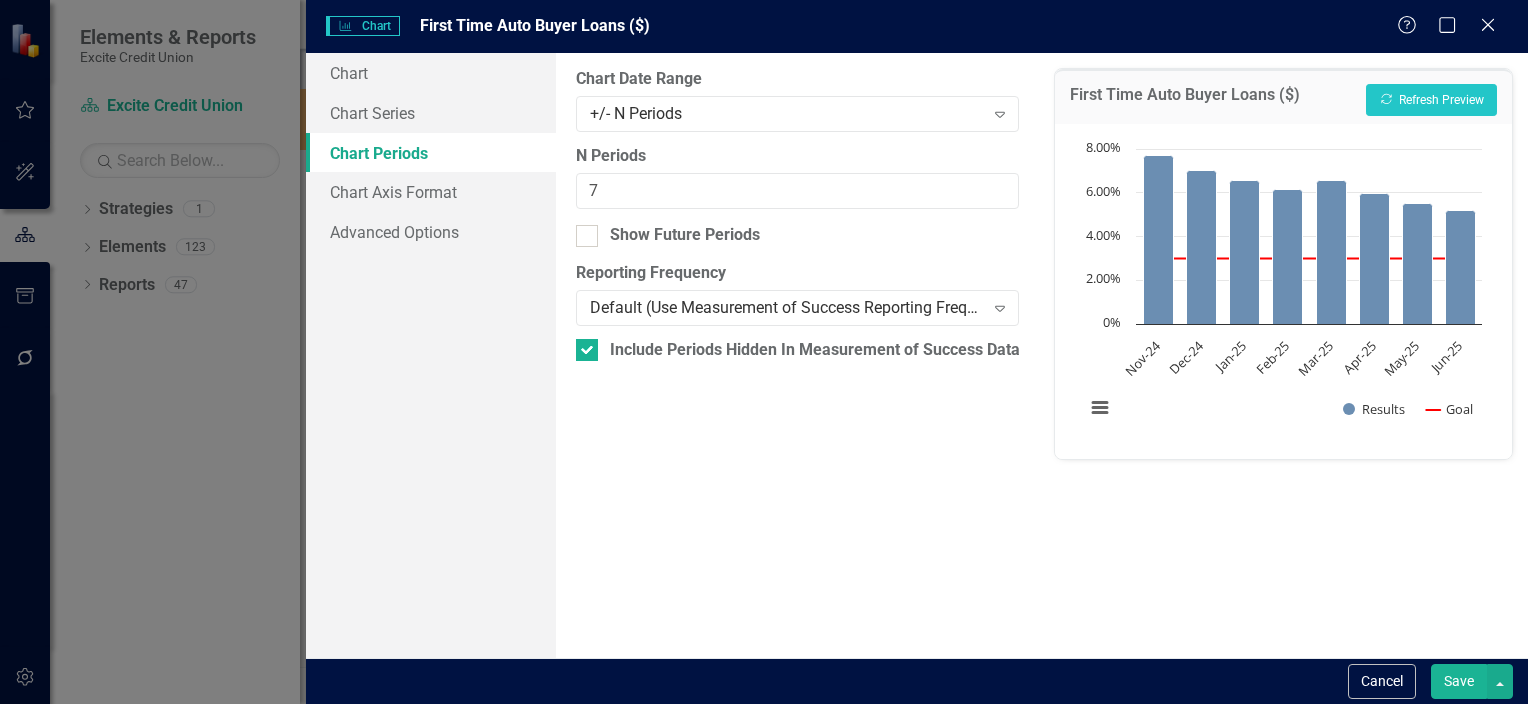 click on "Save" at bounding box center [1459, 681] 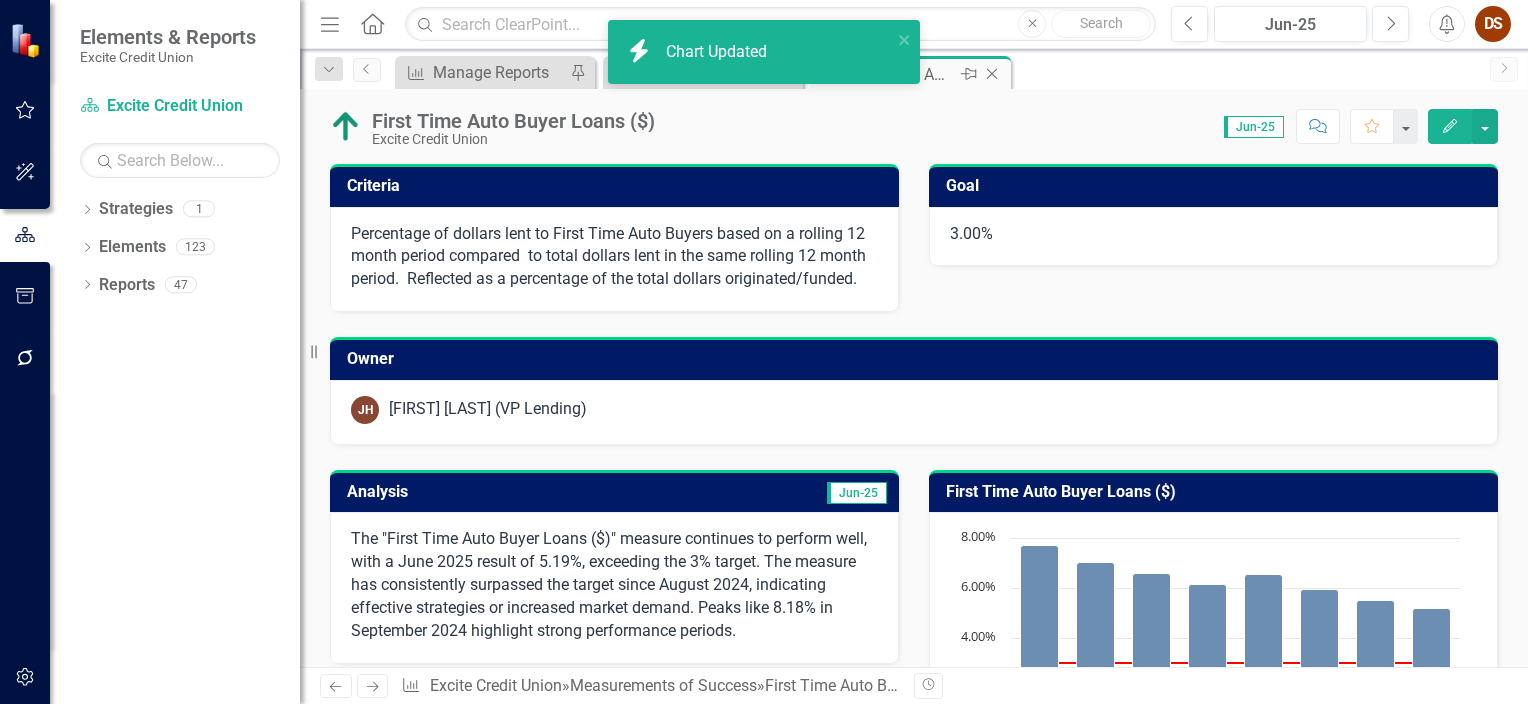 click on "Close" 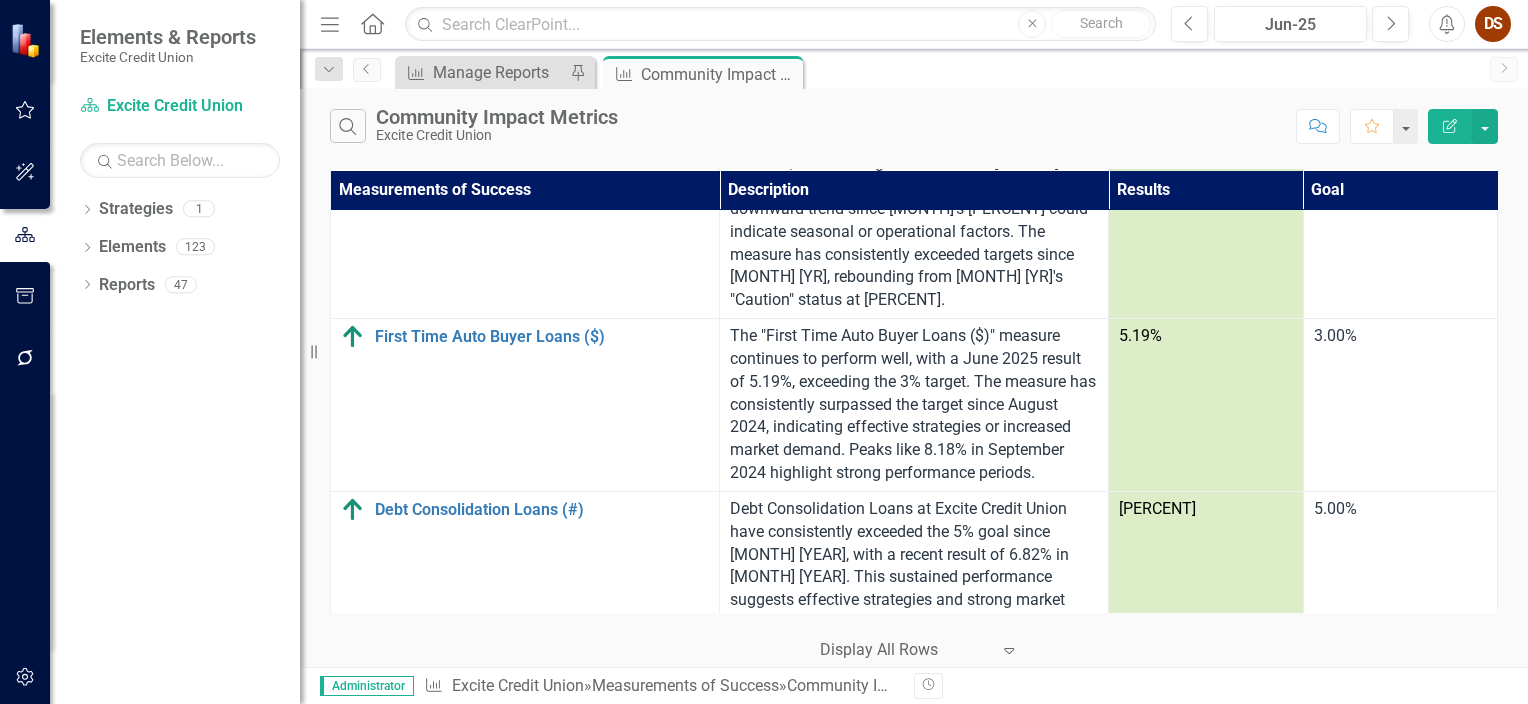 scroll, scrollTop: 2004, scrollLeft: 0, axis: vertical 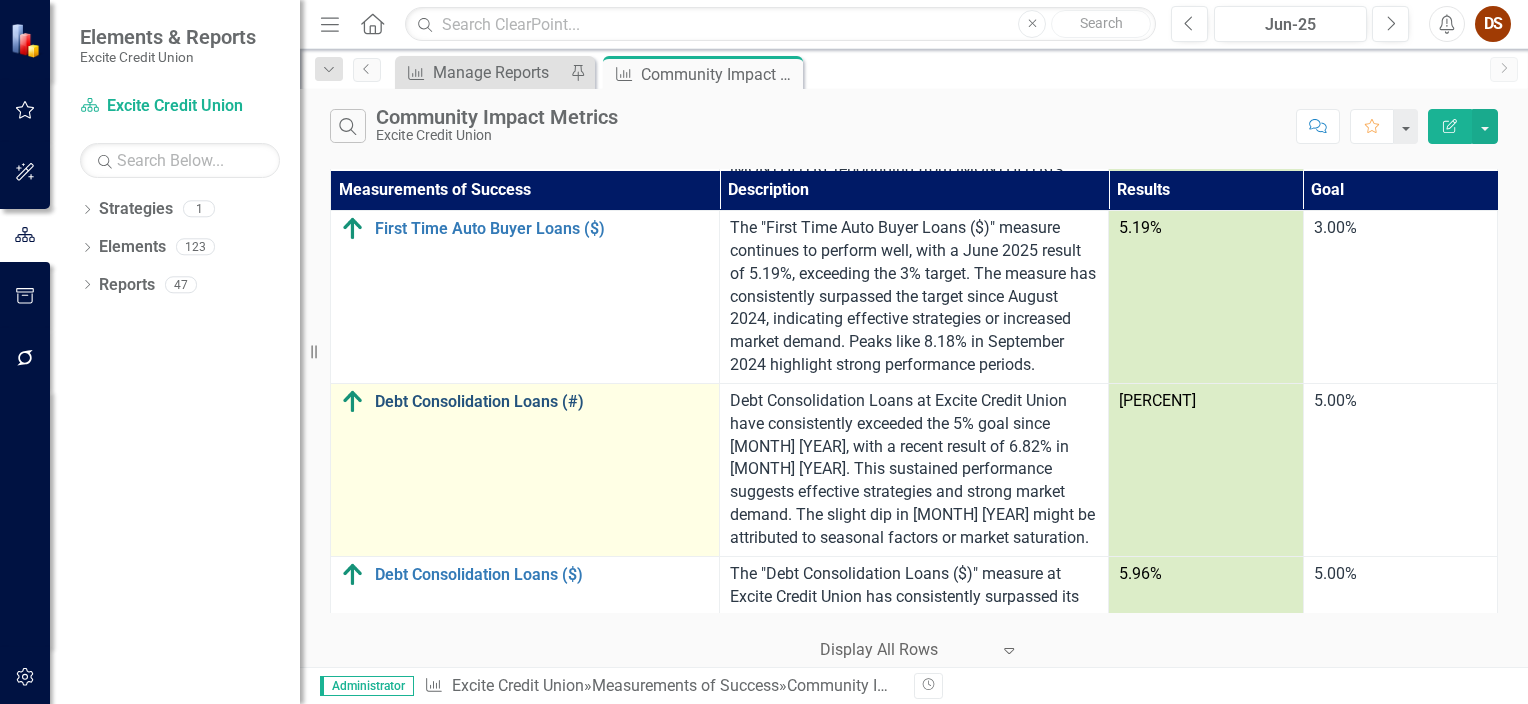 click on "Debt Consolidation Loans (#)" at bounding box center [542, 402] 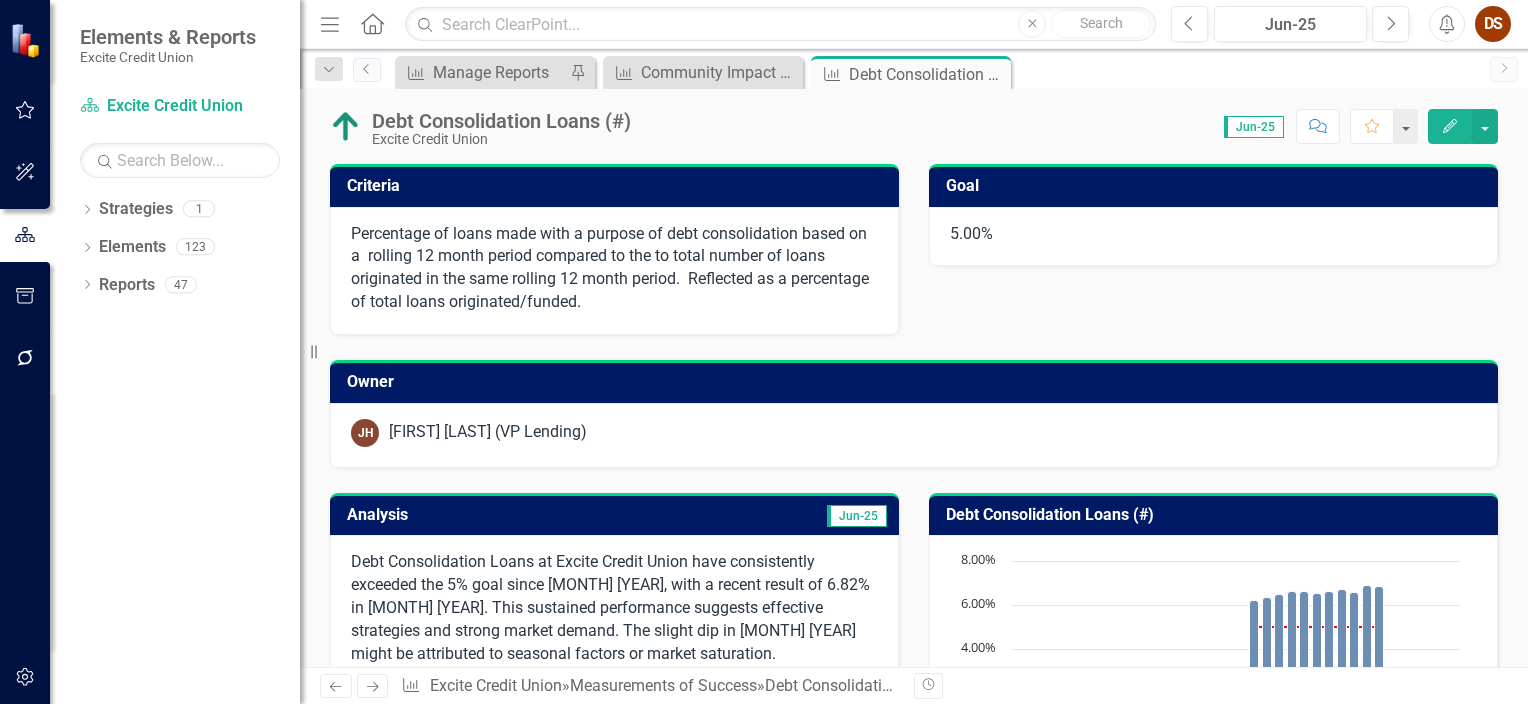 click on "Debt Consolidation Loans (#)" at bounding box center [1217, 517] 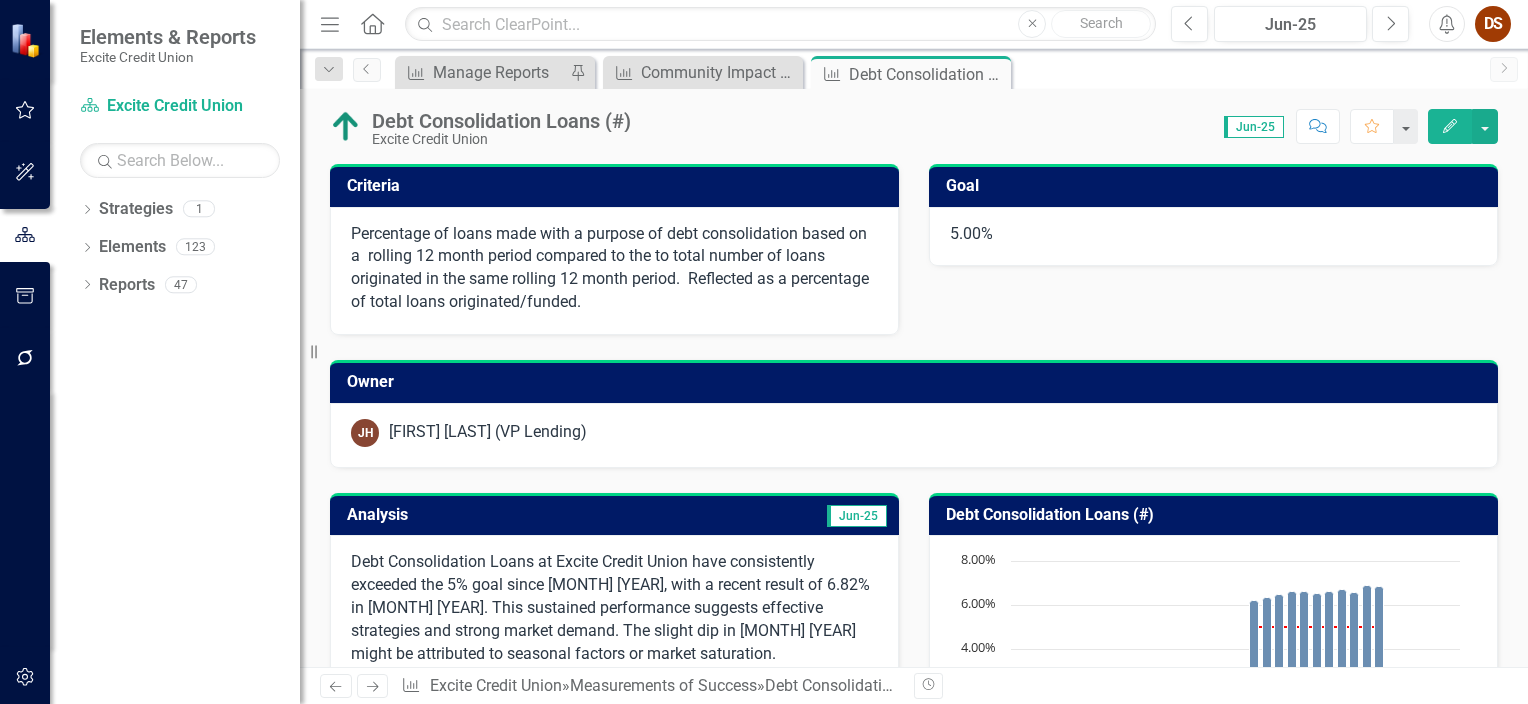 click on "Debt Consolidation Loans (#)" at bounding box center [1217, 517] 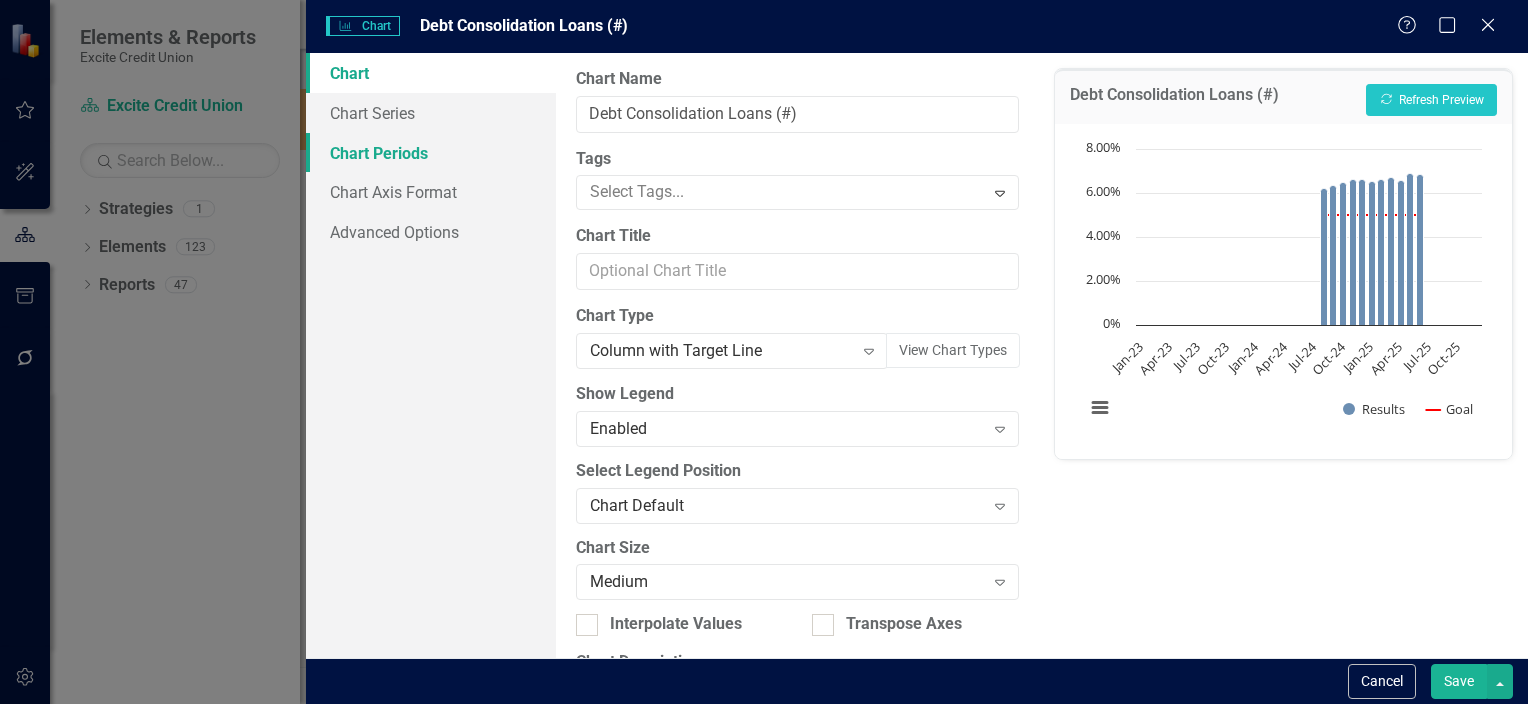 click on "Chart Periods" at bounding box center (431, 153) 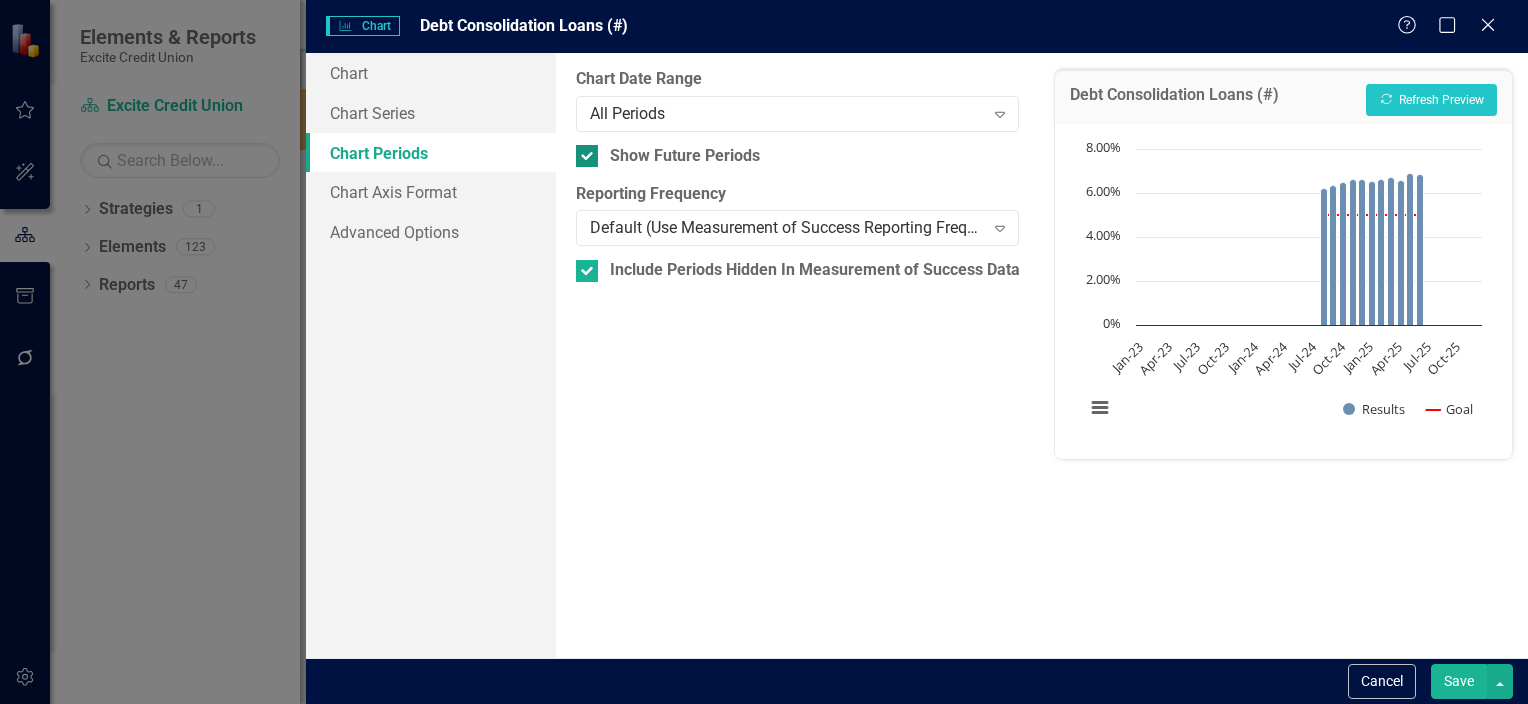 click on "Show Future Periods" at bounding box center (685, 156) 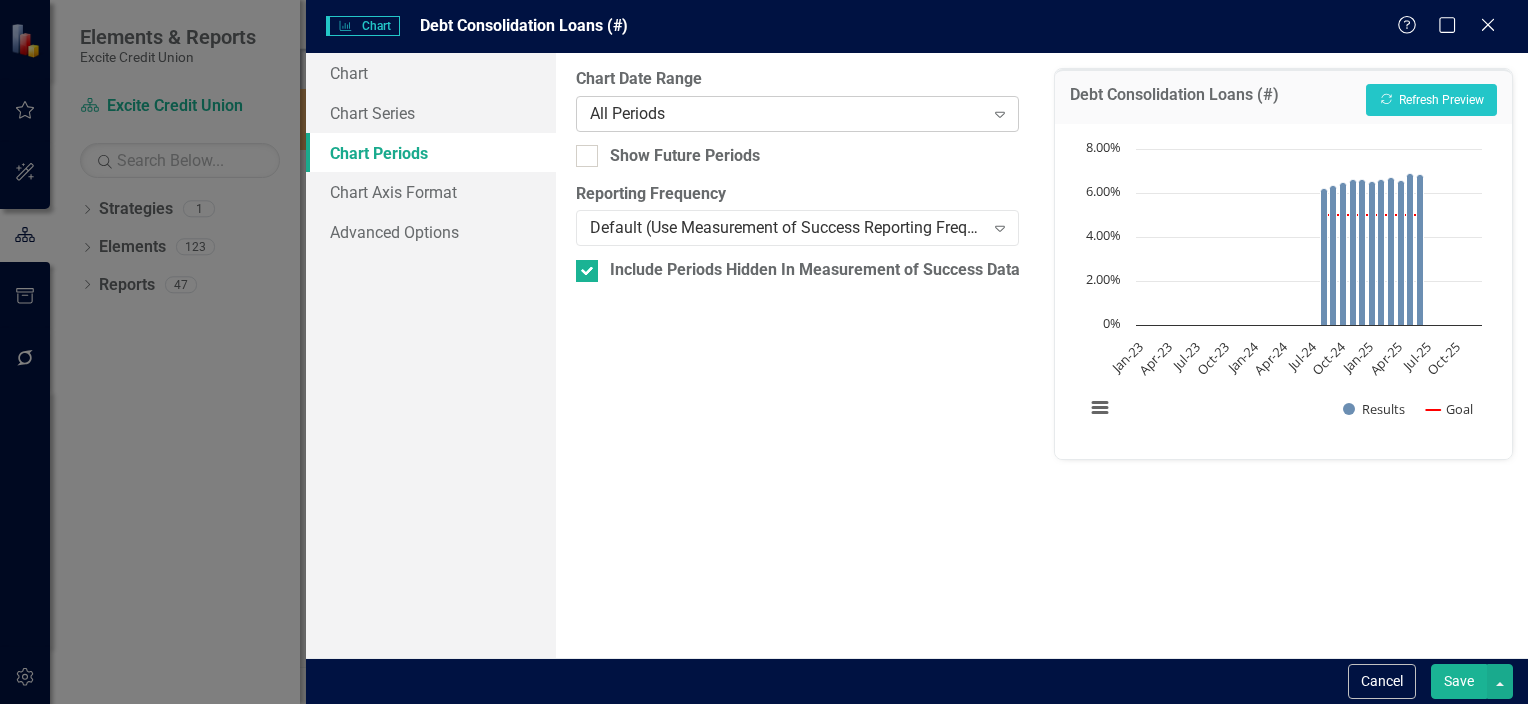 click on "All Periods" at bounding box center (787, 113) 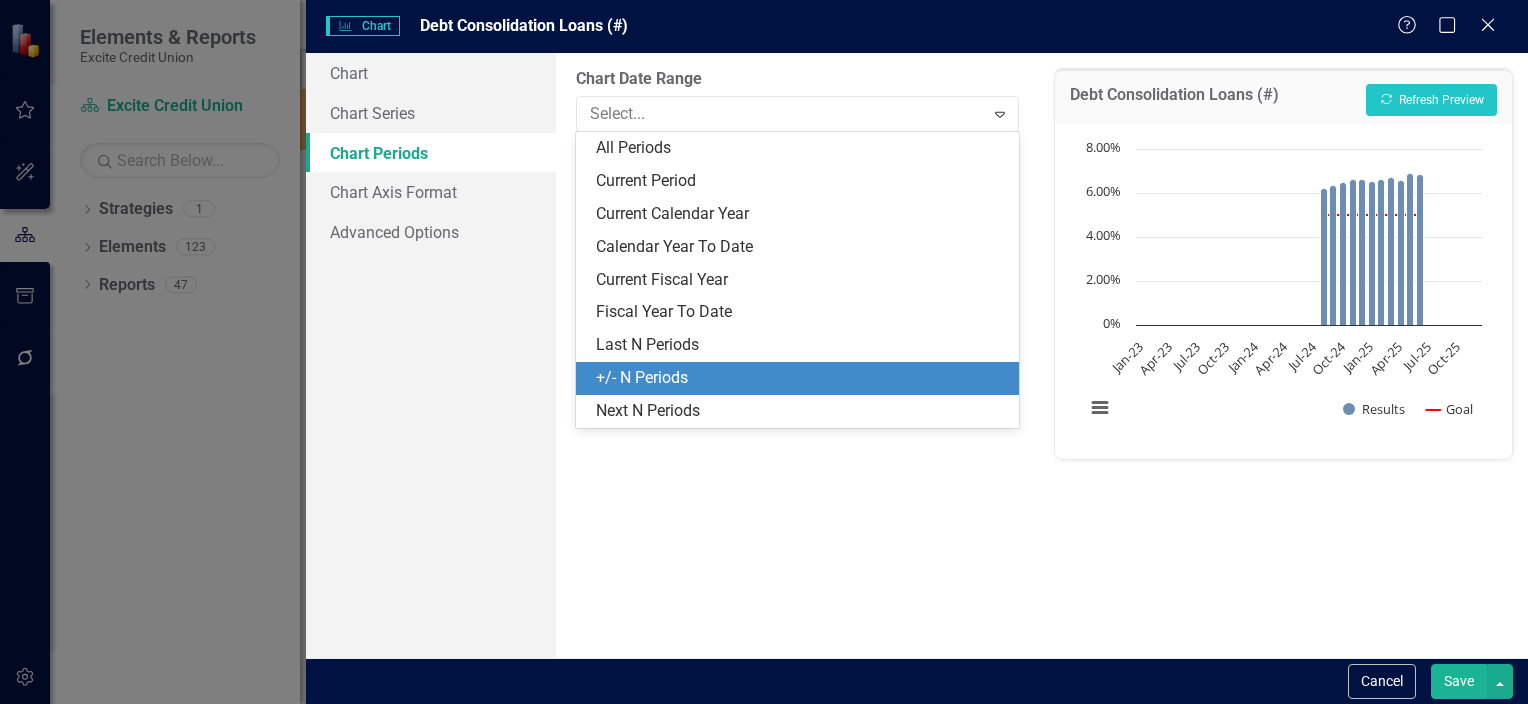 click on "+/- N Periods" at bounding box center (801, 378) 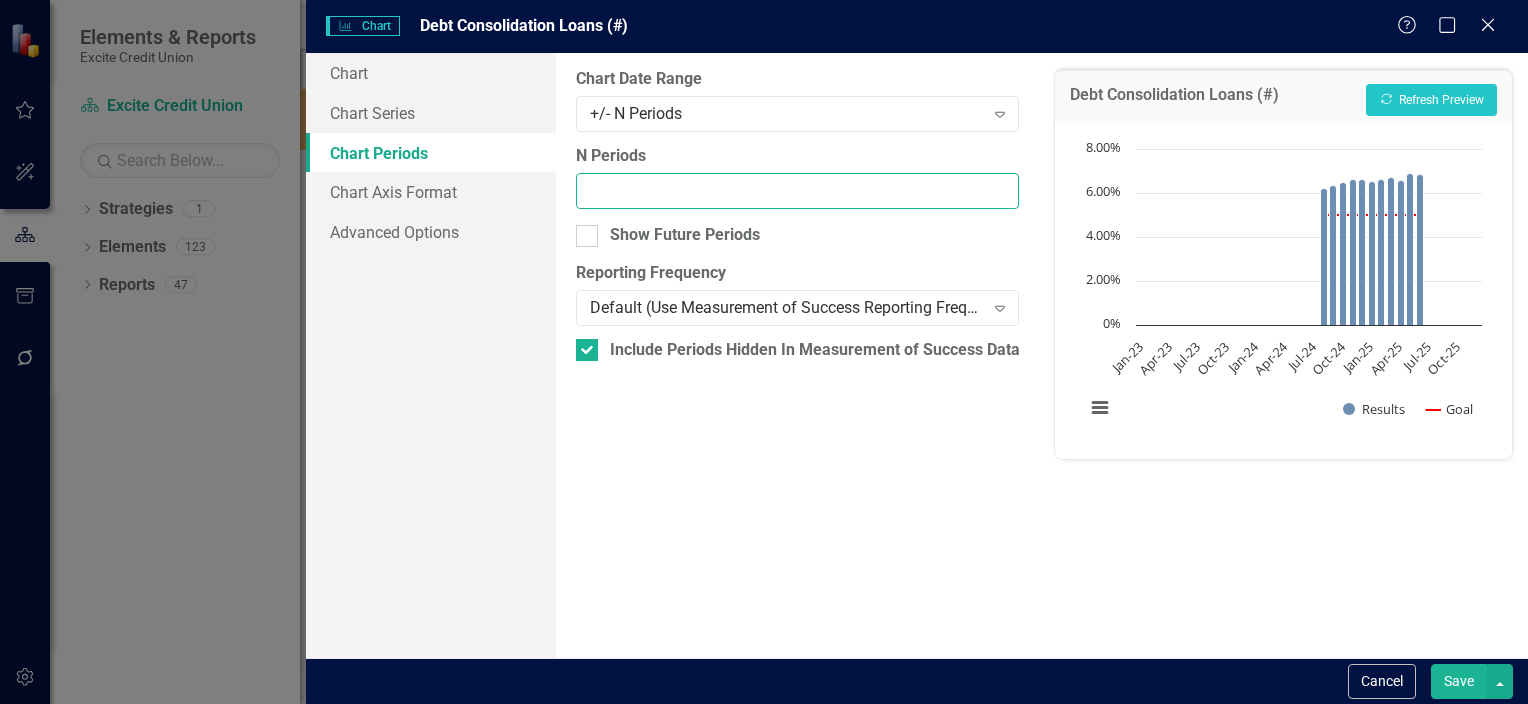 click on "N Periods" at bounding box center [797, 191] 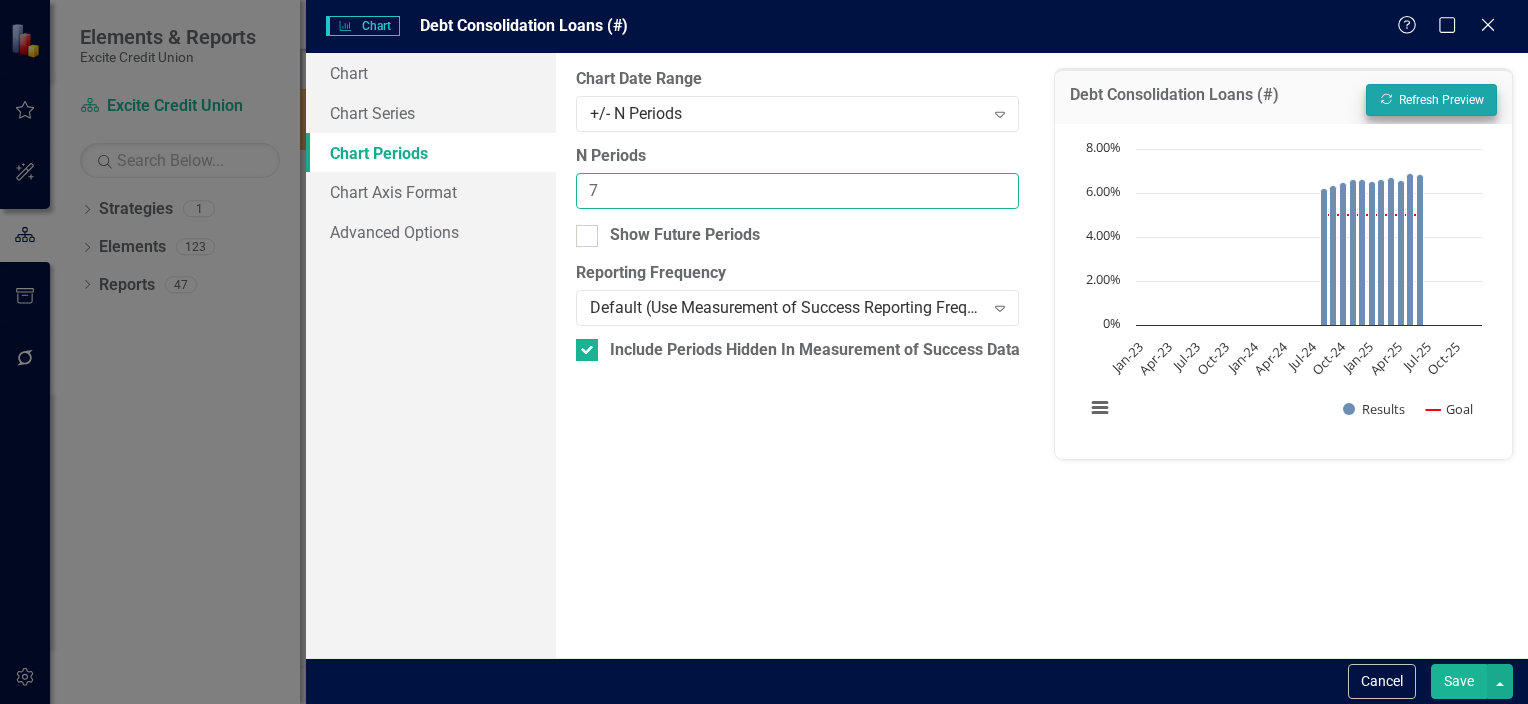 type on "7" 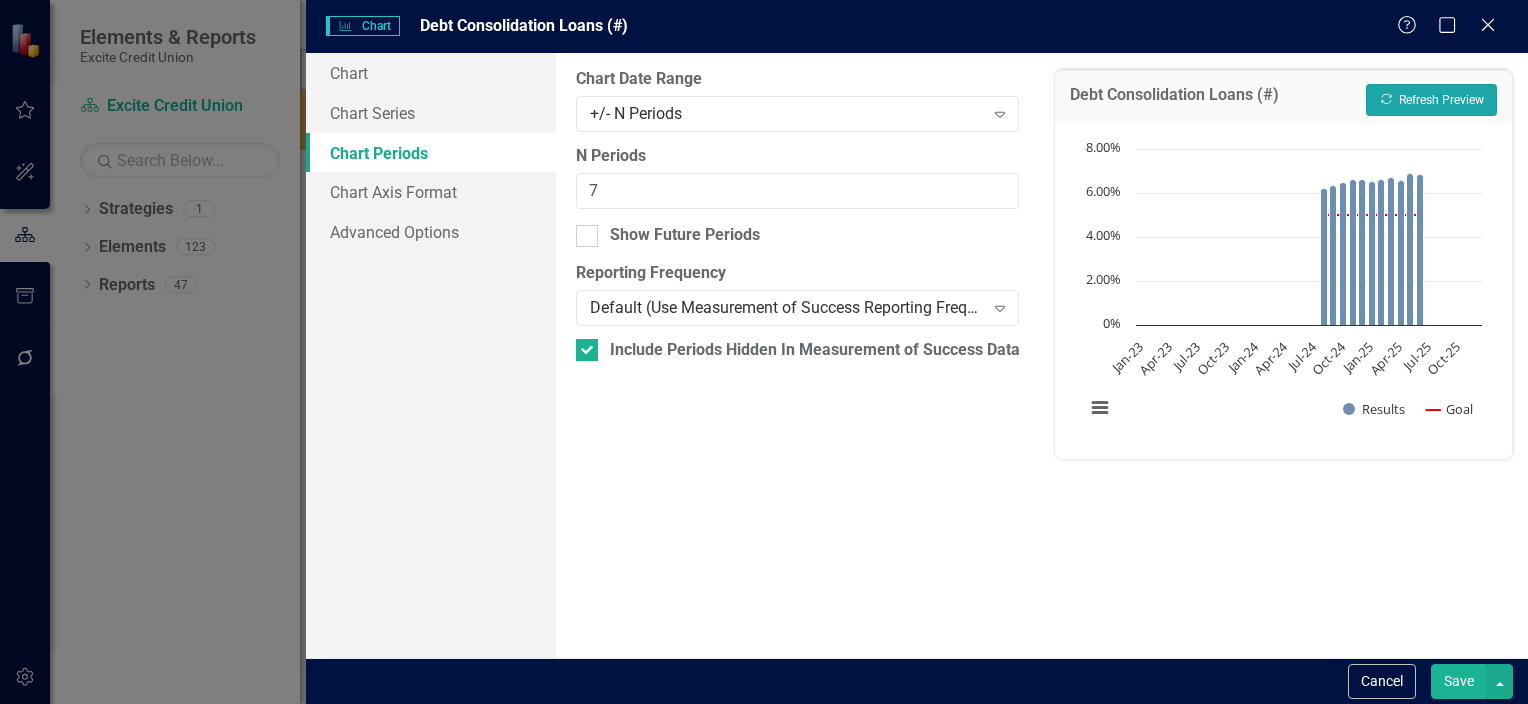 click on "Recalculate Refresh Preview" at bounding box center (1431, 100) 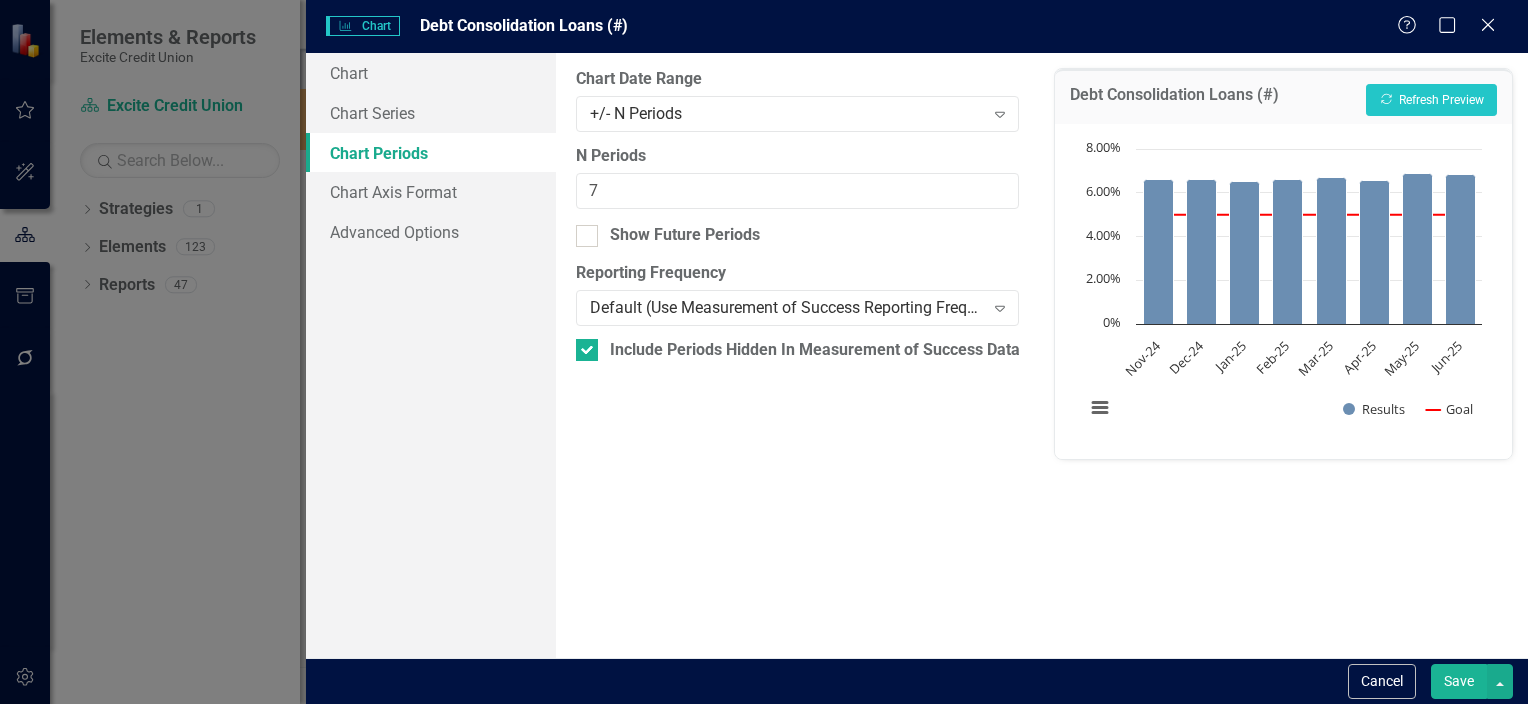 click on "Save" at bounding box center (1459, 681) 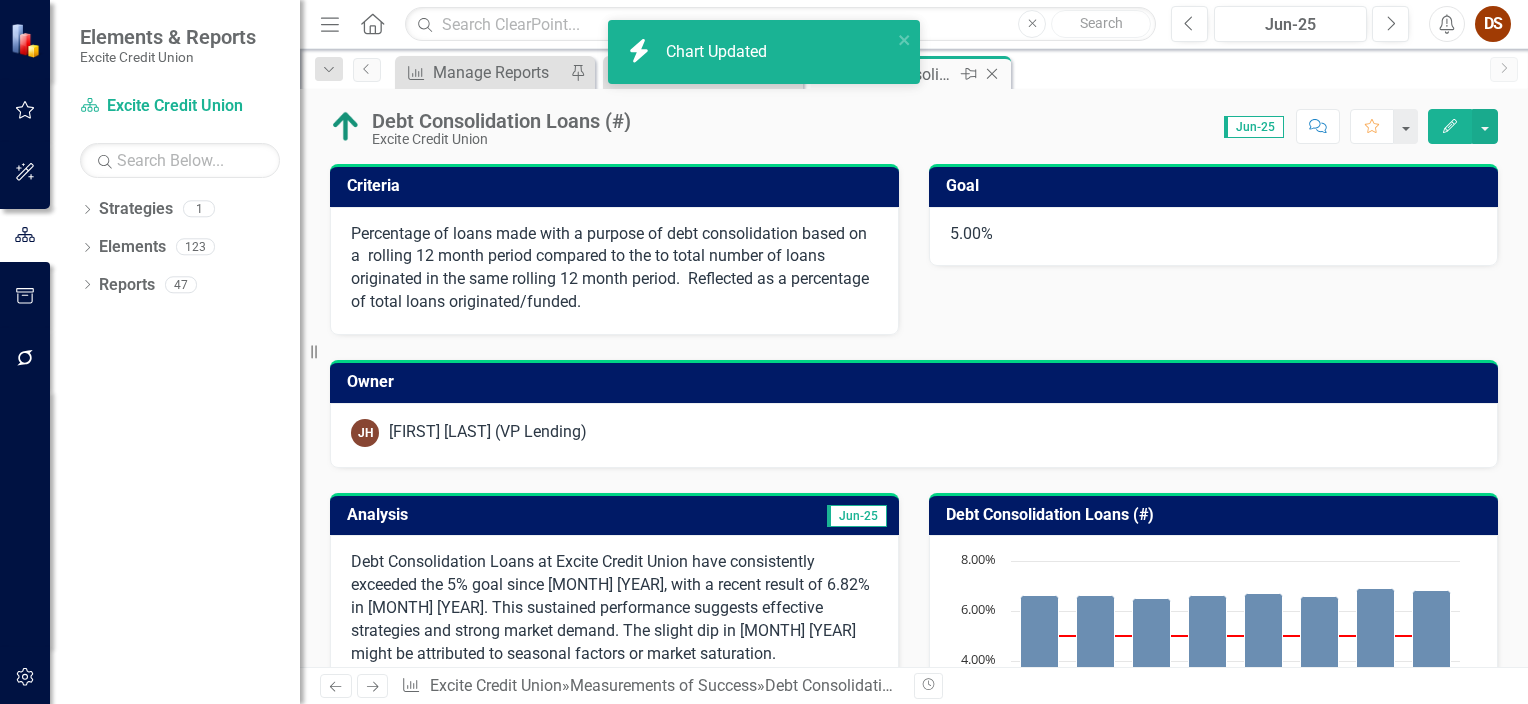 click on "Close" 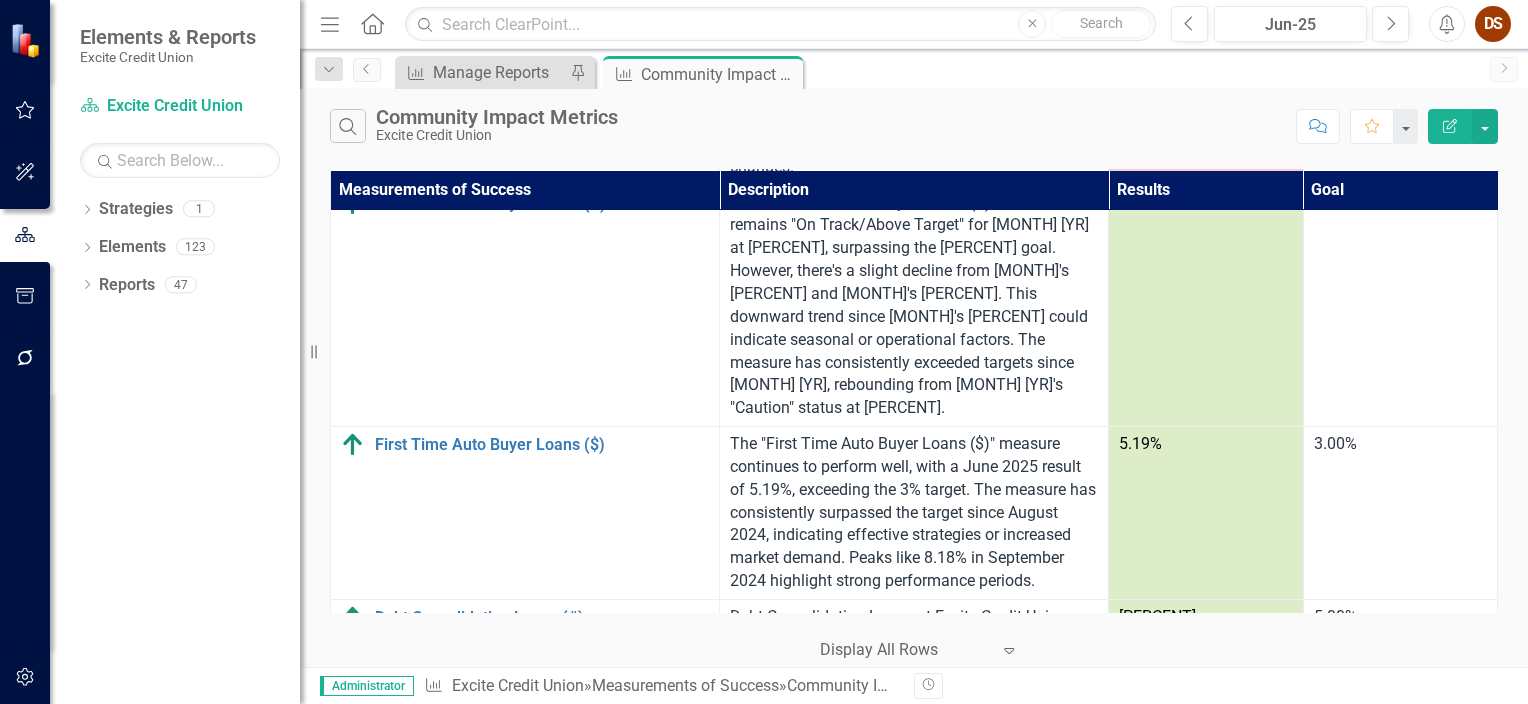scroll, scrollTop: 1787, scrollLeft: 0, axis: vertical 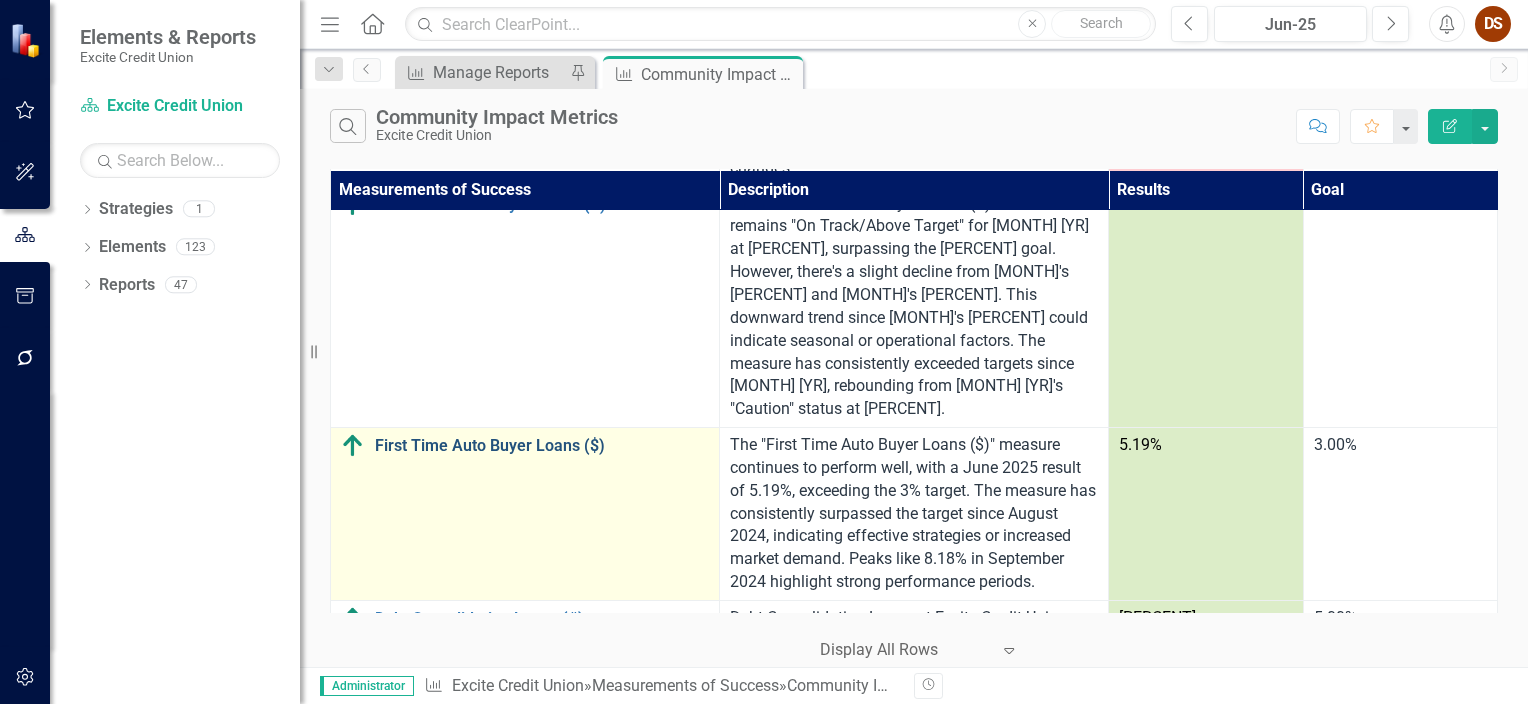 click on "First Time Auto Buyer Loans ($)" at bounding box center [542, 446] 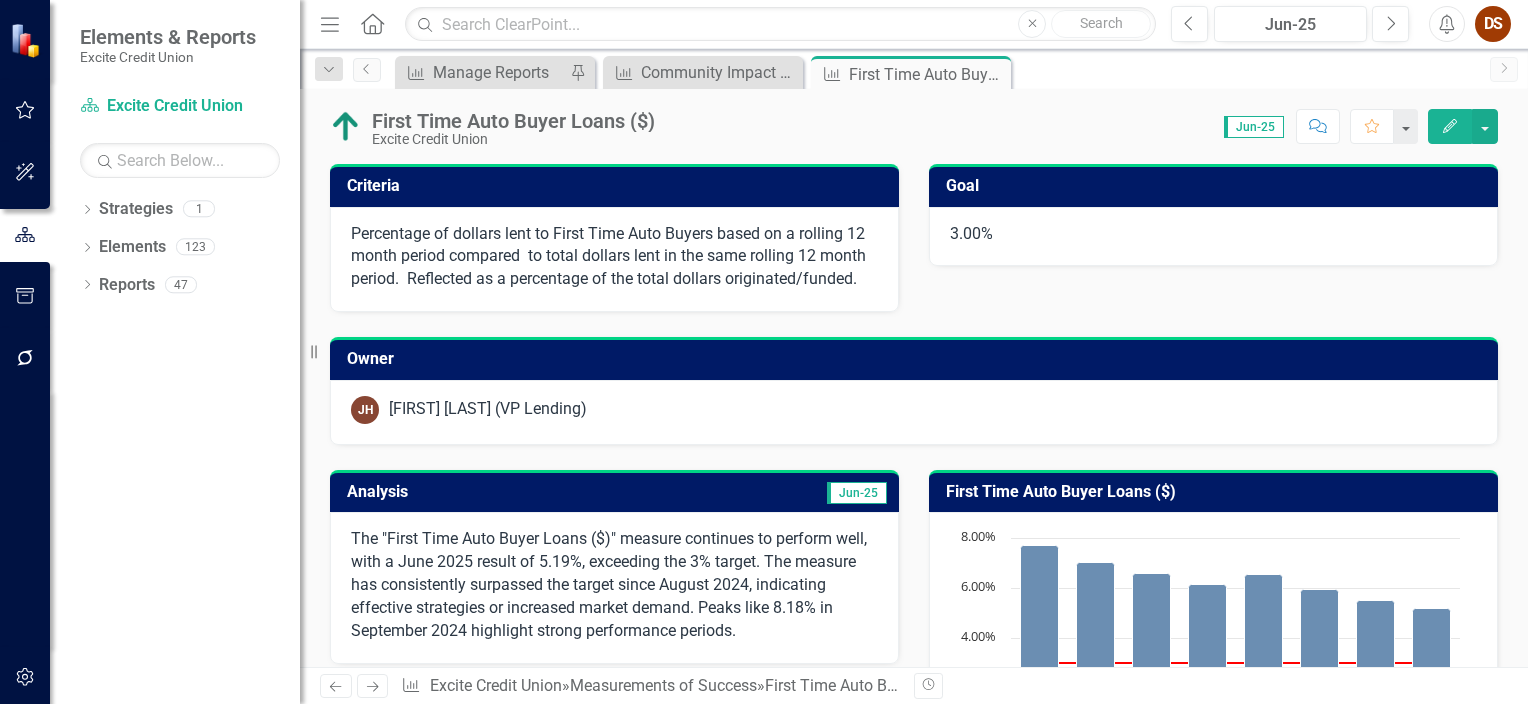 scroll, scrollTop: 94, scrollLeft: 0, axis: vertical 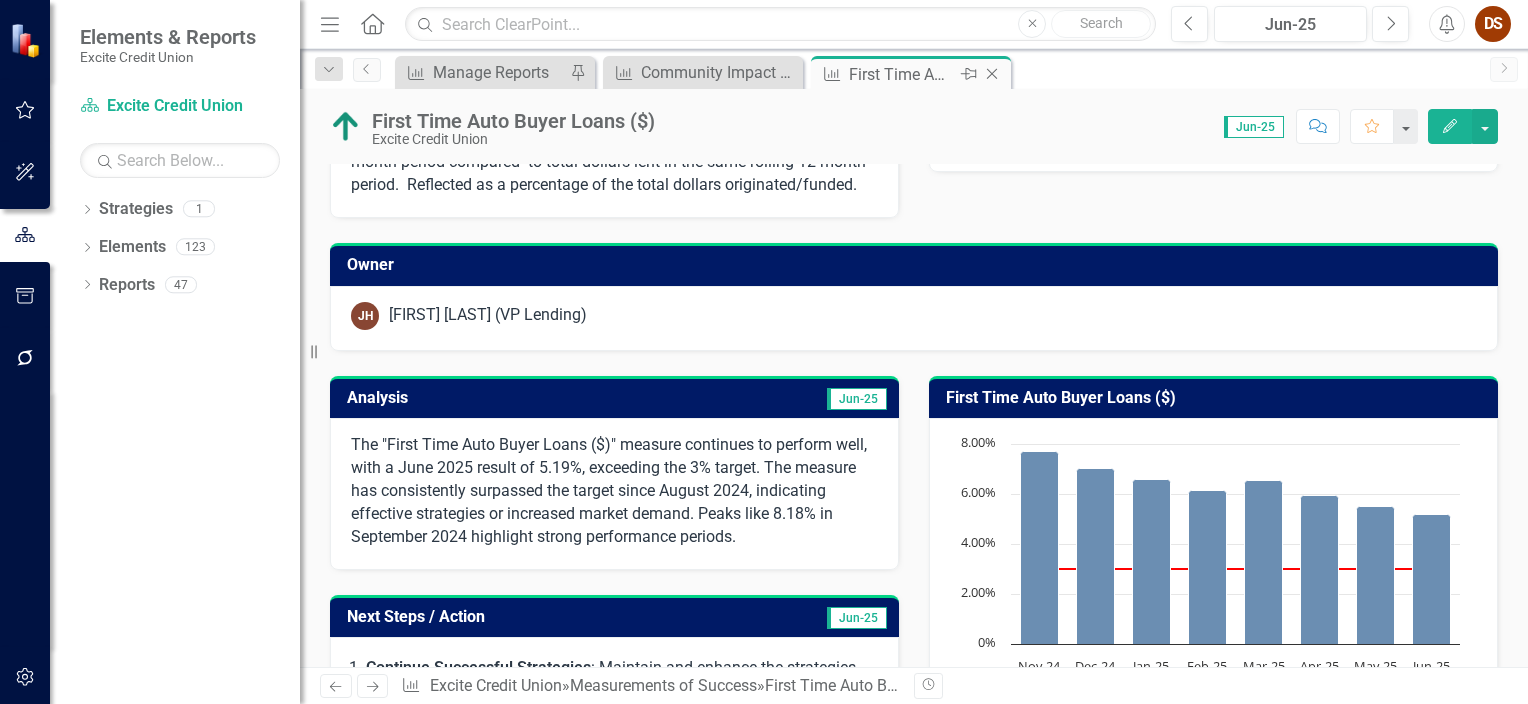 click on "Close" 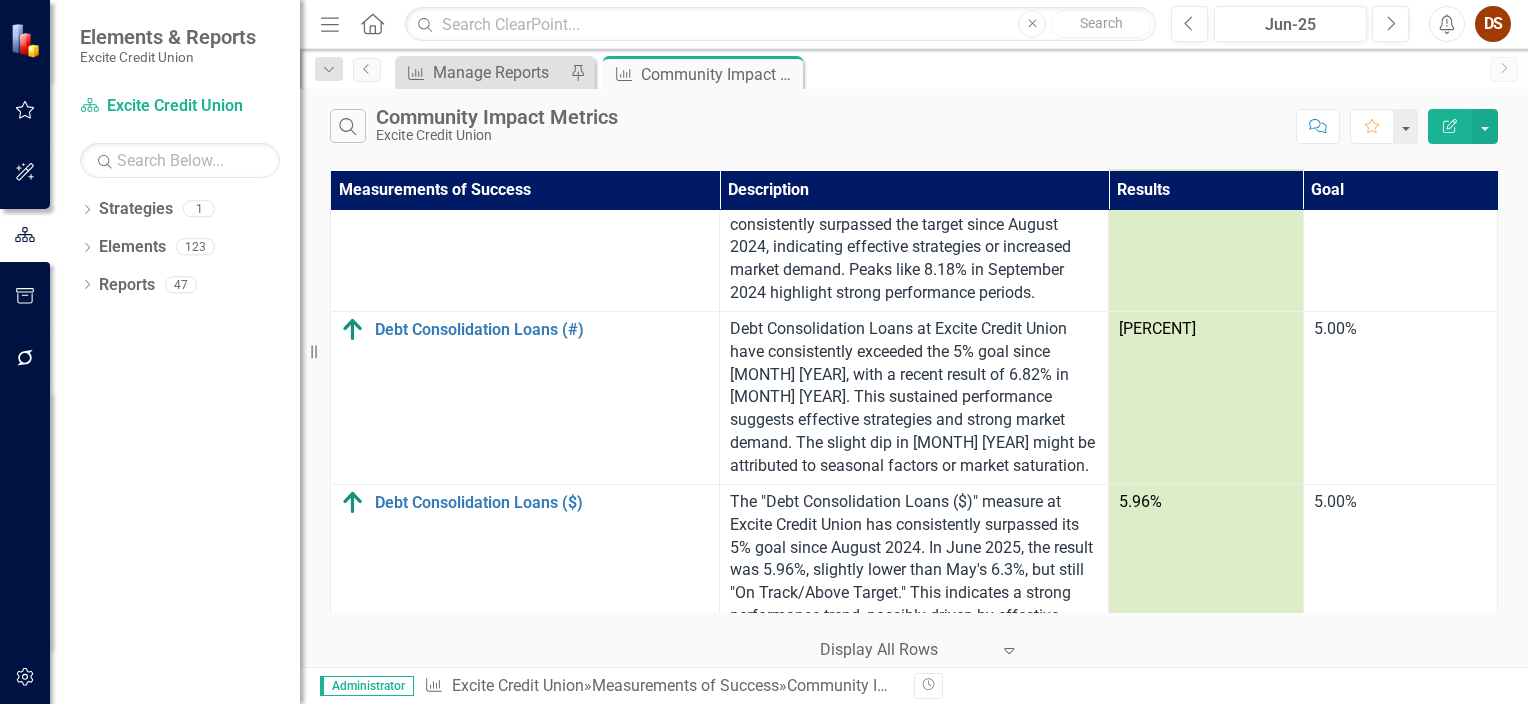 scroll, scrollTop: 2075, scrollLeft: 0, axis: vertical 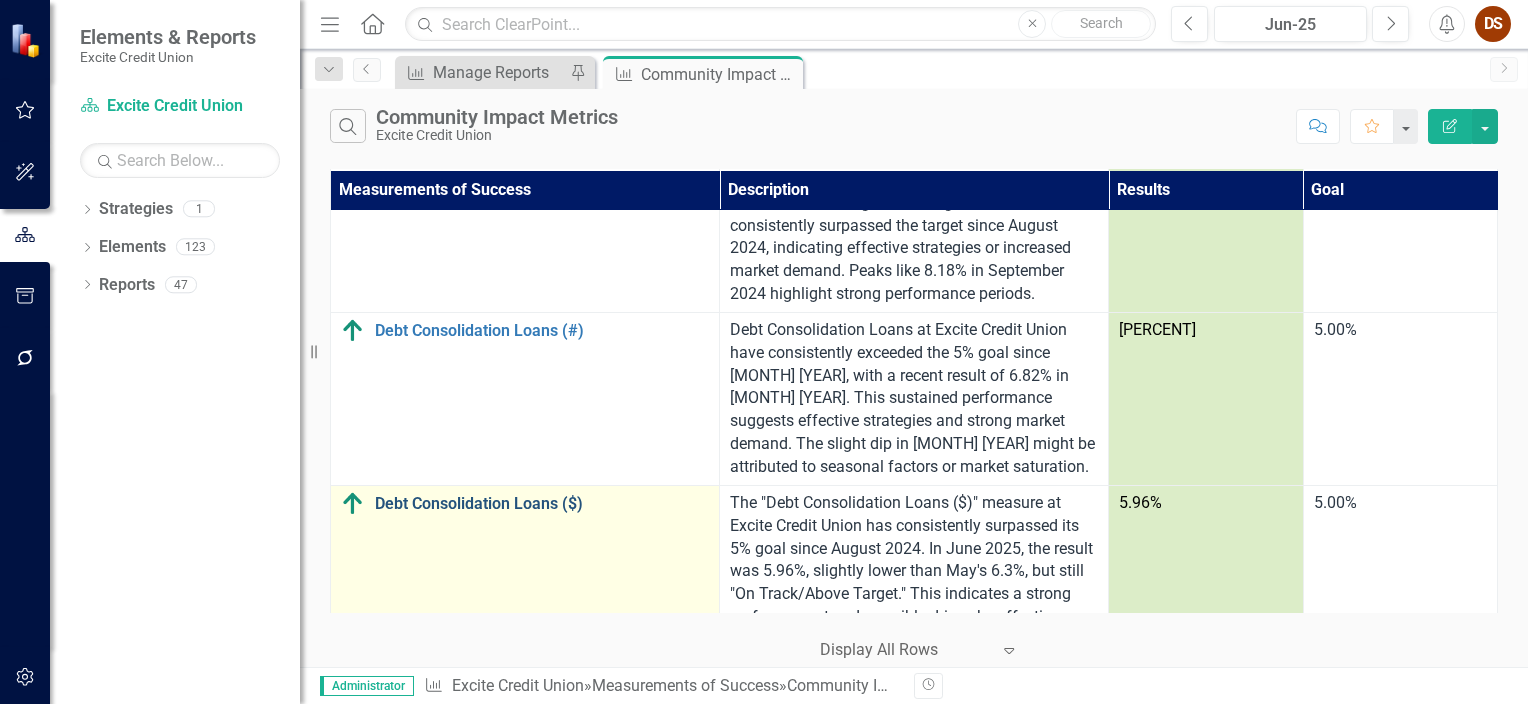 click on "Debt Consolidation Loans ($)" at bounding box center (542, 504) 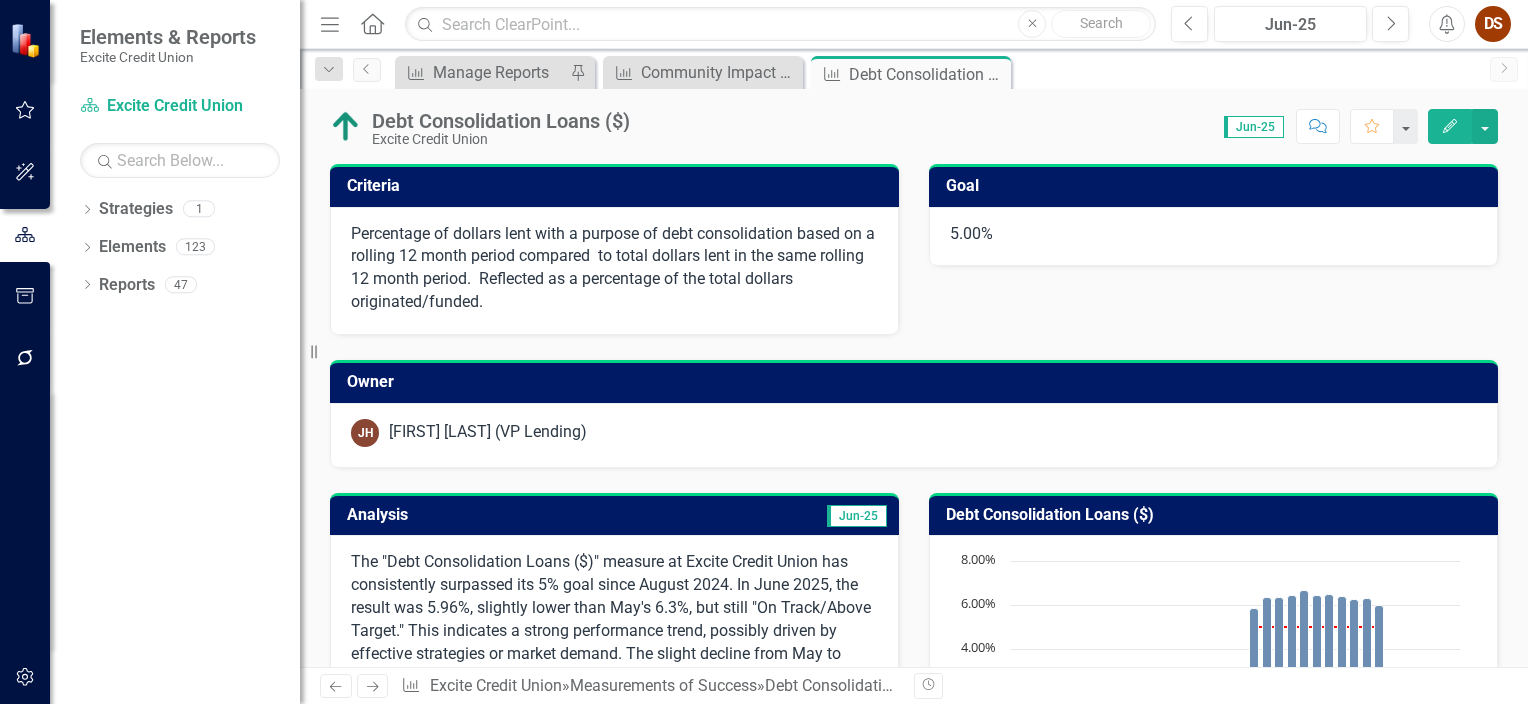 click on "Debt Consolidation Loans ($)" at bounding box center [1217, 515] 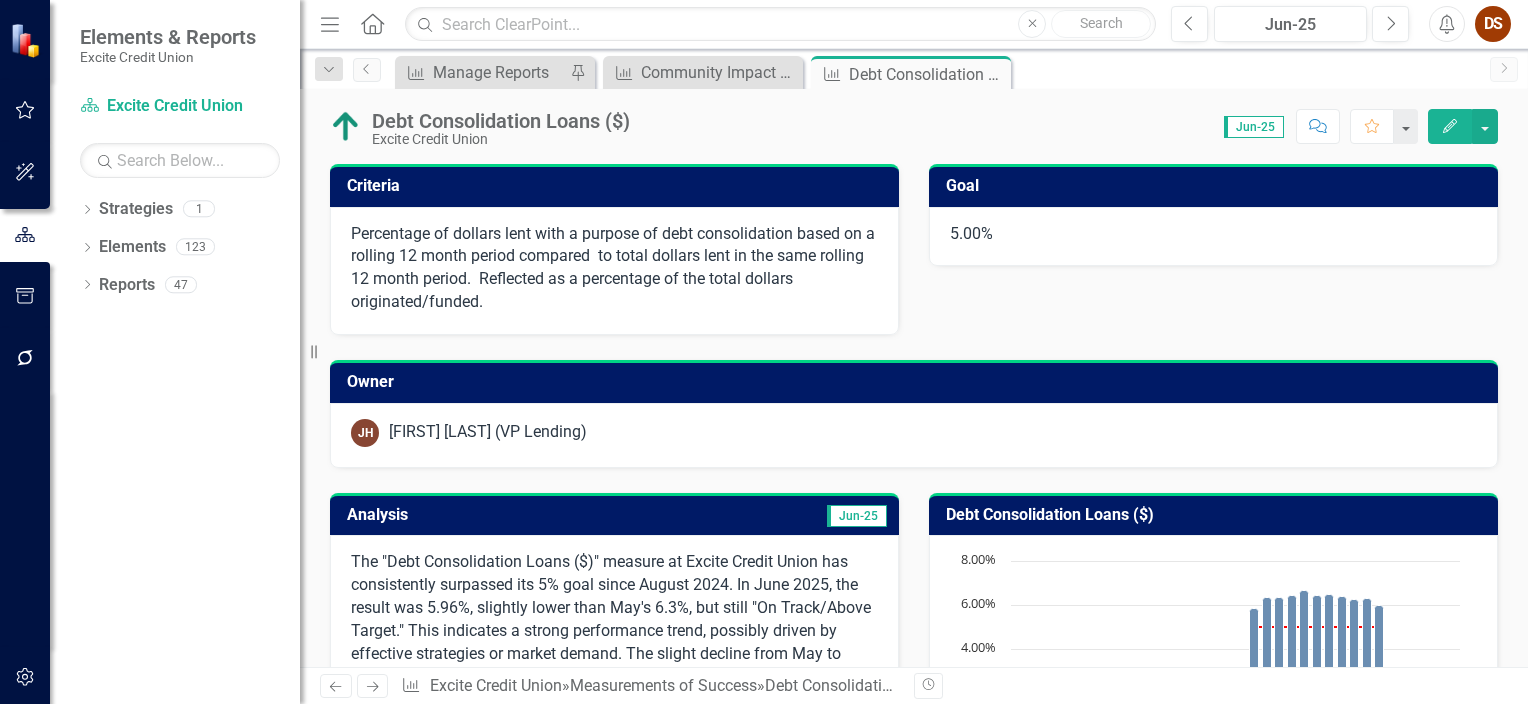 click on "Debt Consolidation Loans ($)" at bounding box center [1217, 515] 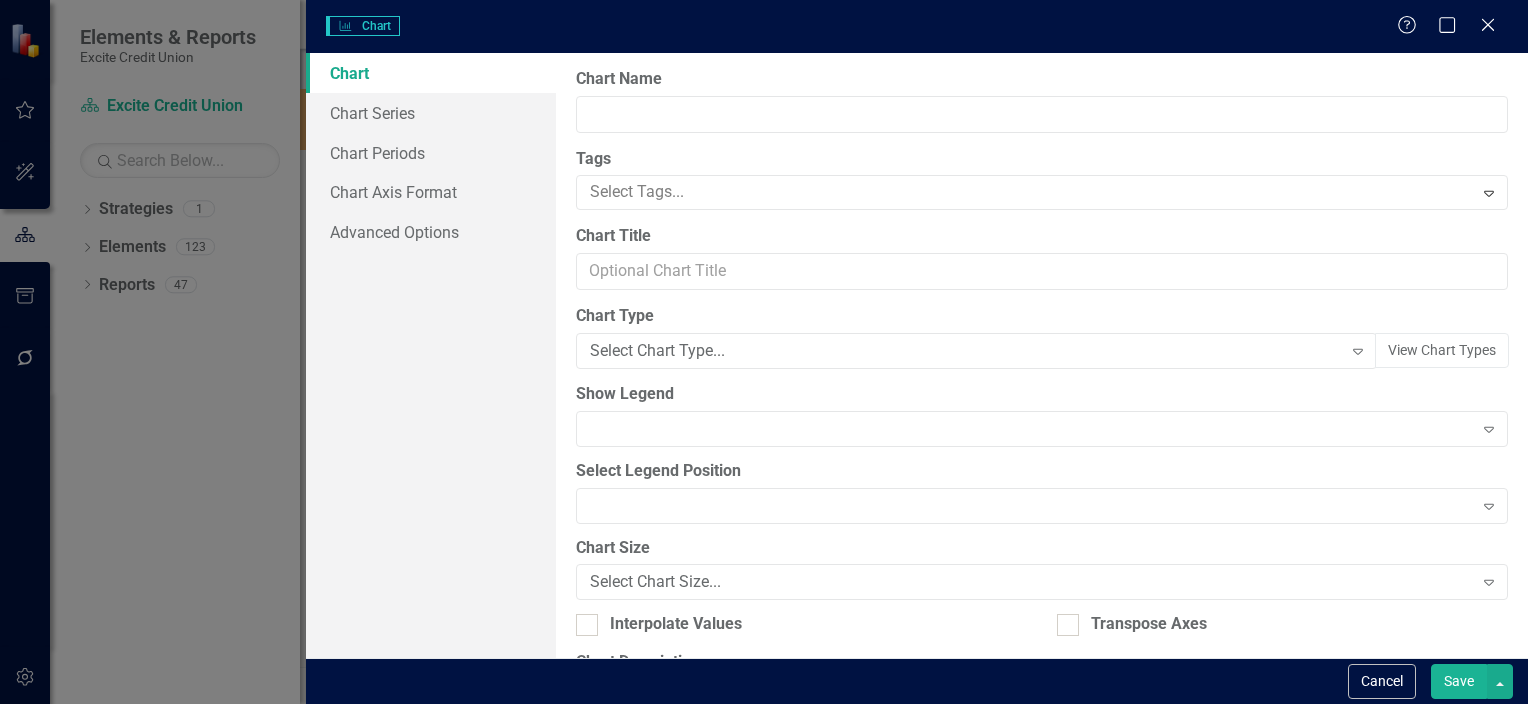 type on "Debt Consolidation Loans ($)" 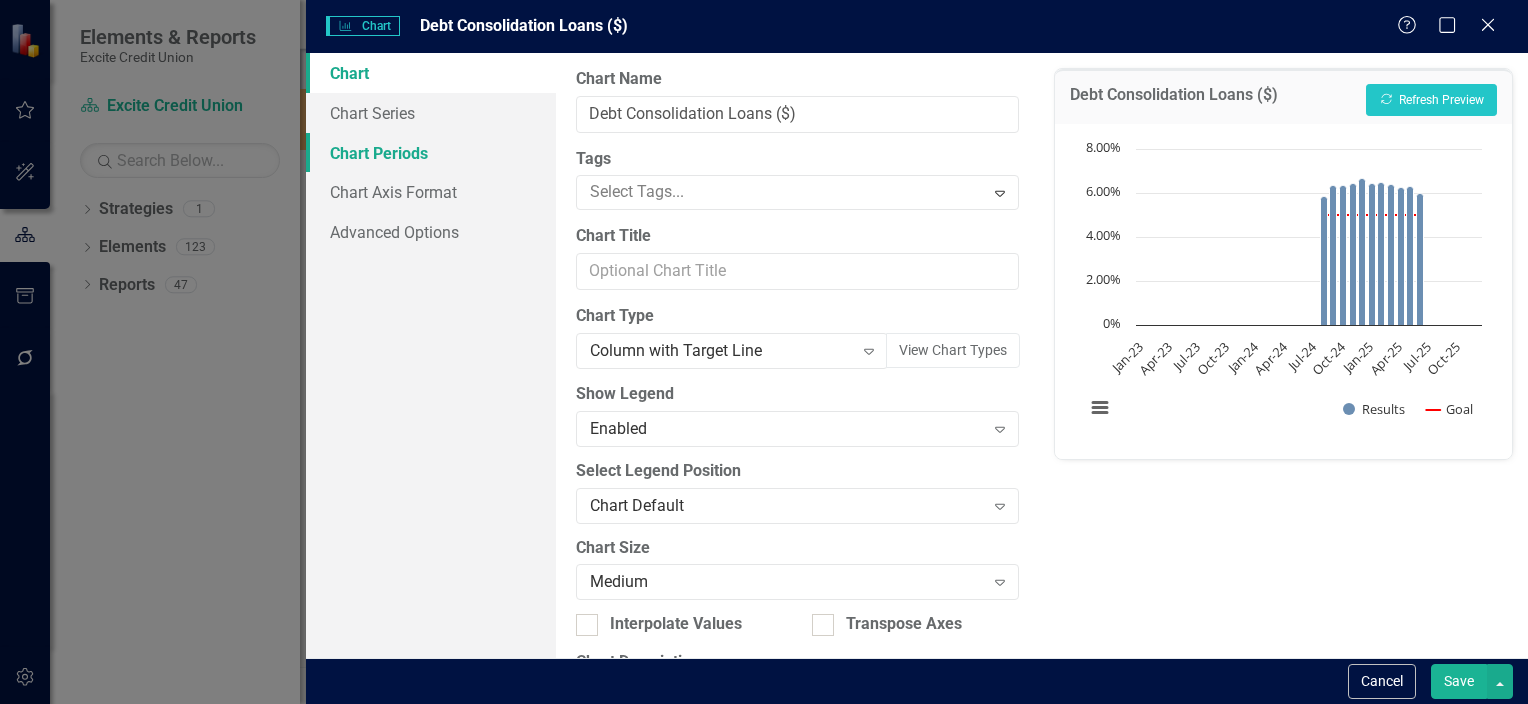click on "Chart Periods" at bounding box center (431, 153) 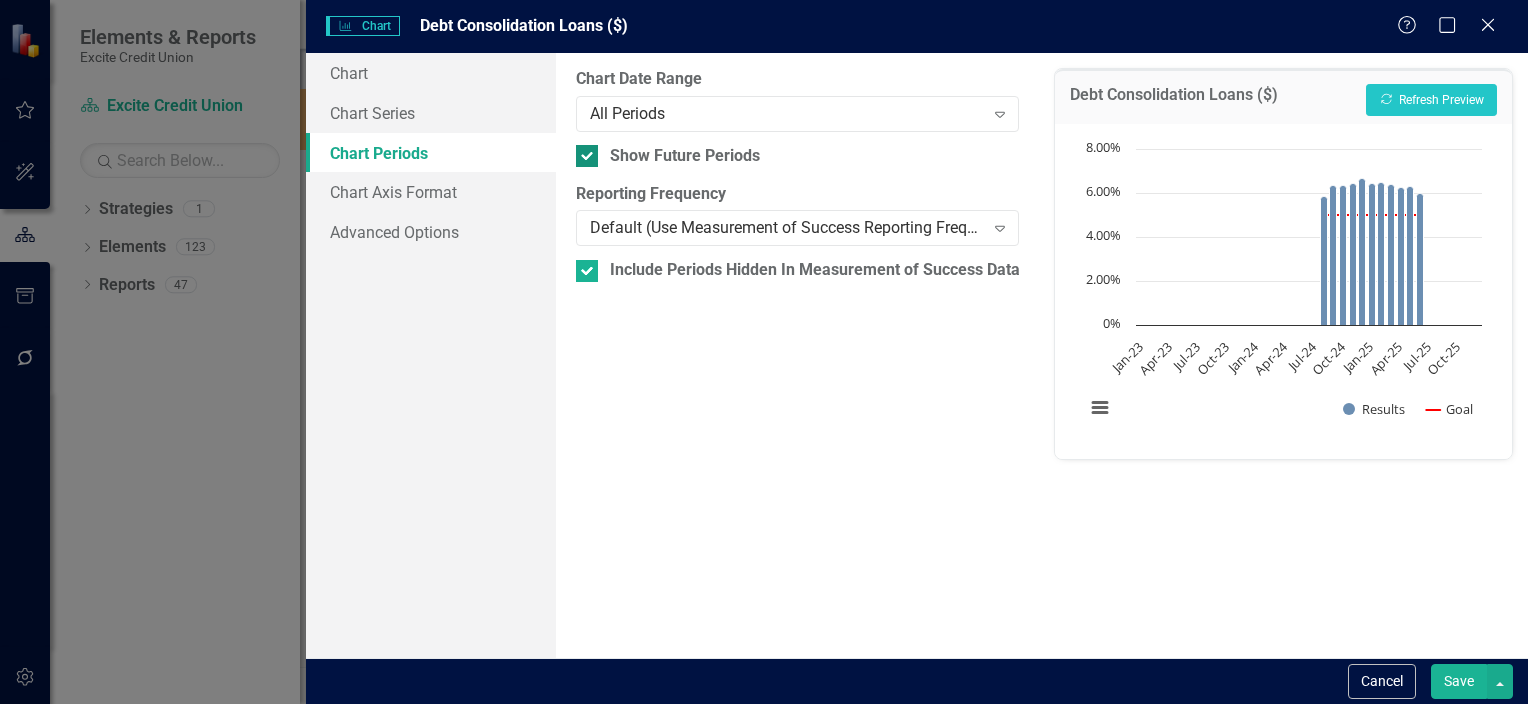 click on "Show Future Periods" at bounding box center (685, 156) 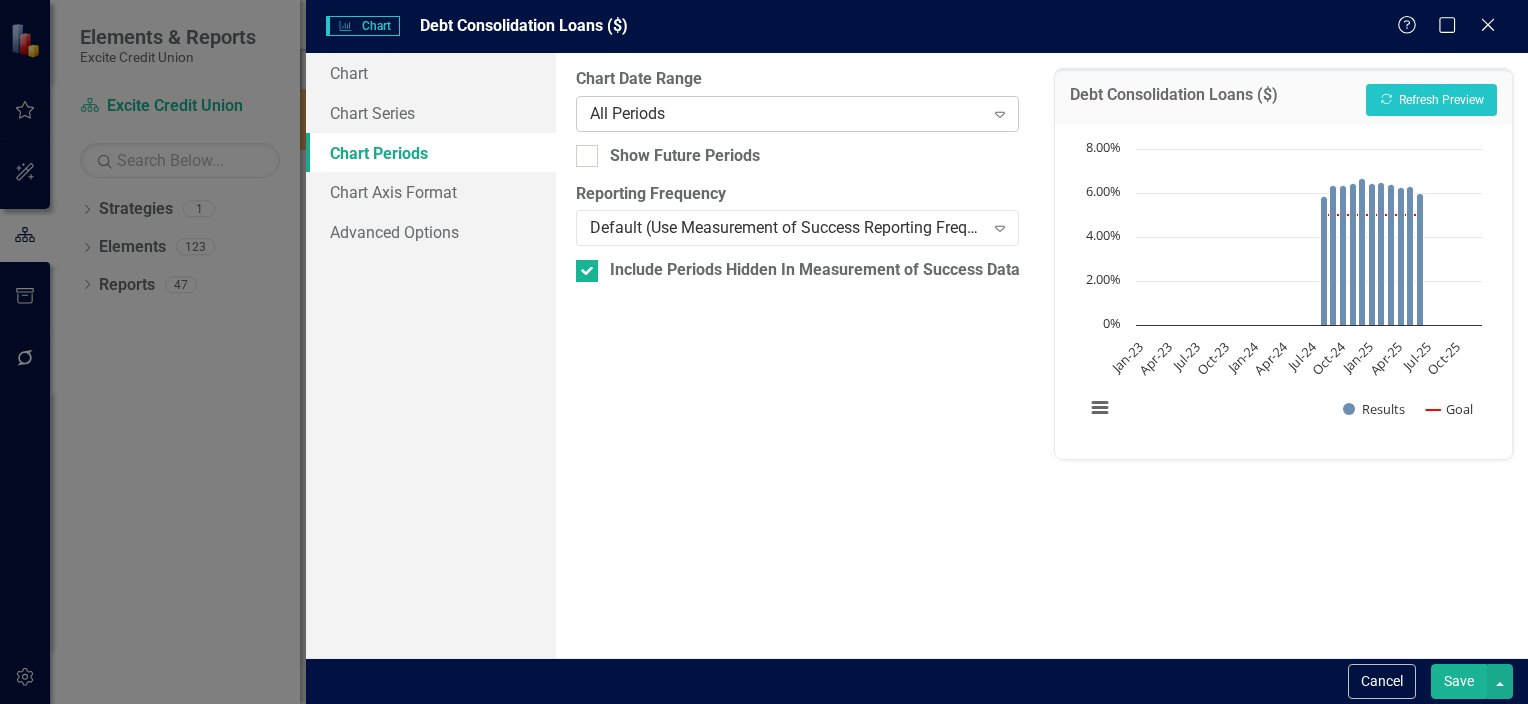 click on "All Periods" at bounding box center (787, 113) 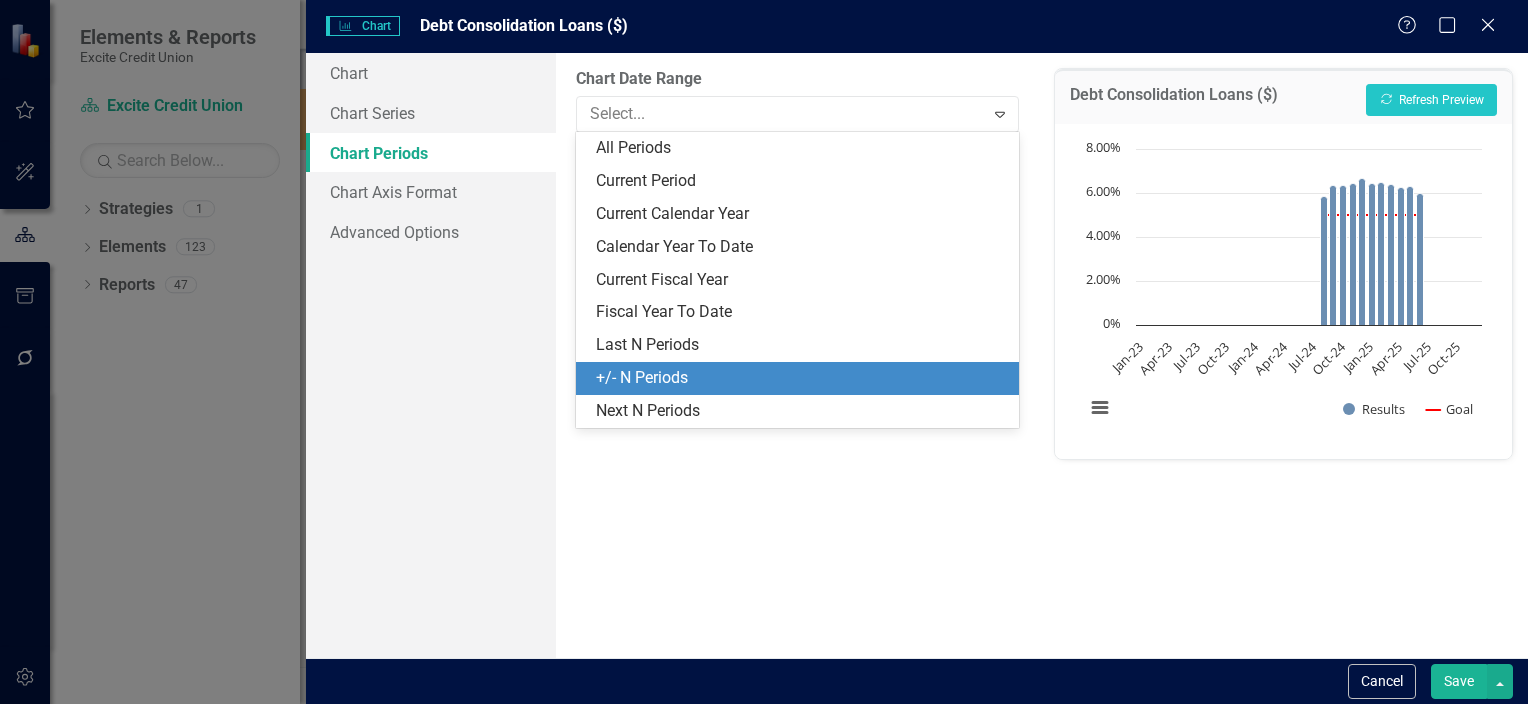 click on "+/- N Periods" at bounding box center [801, 378] 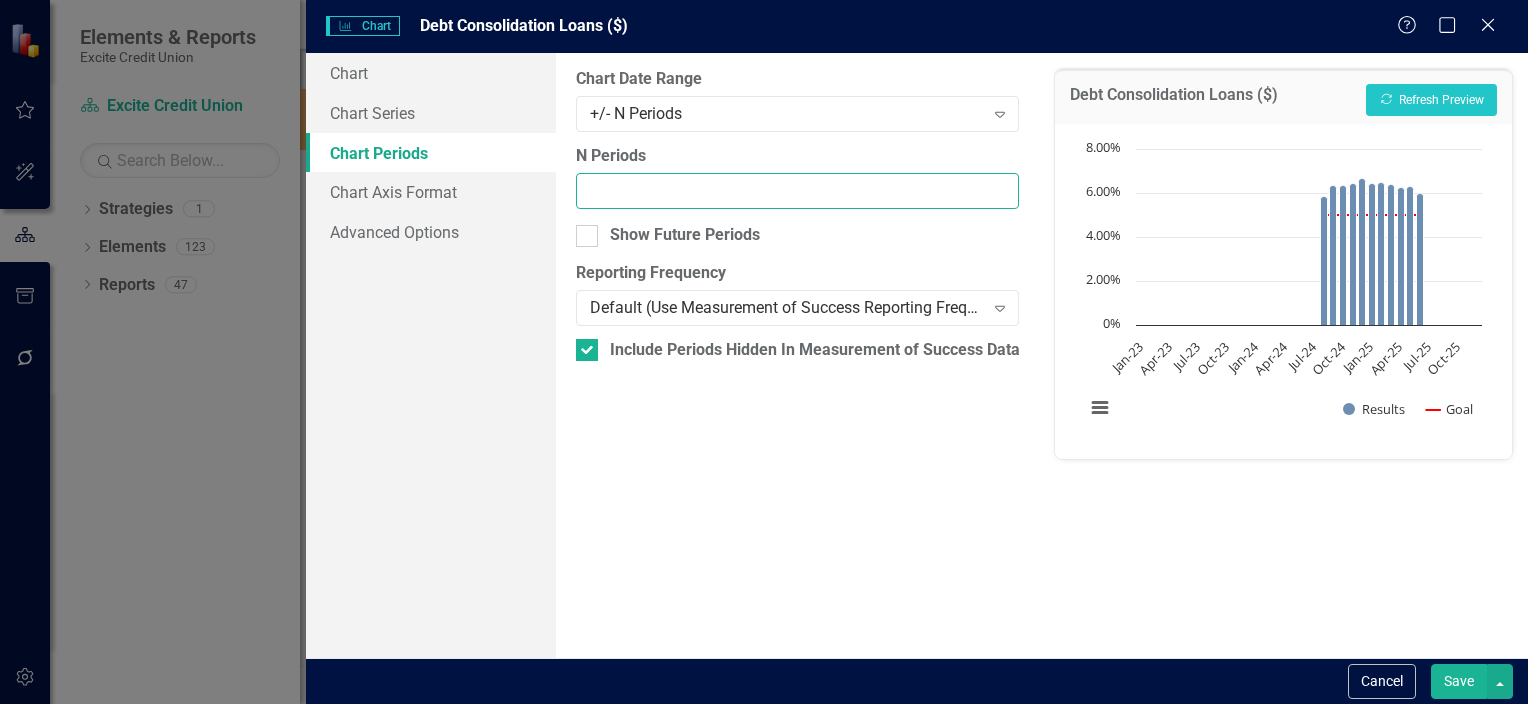 click on "N Periods" at bounding box center [797, 191] 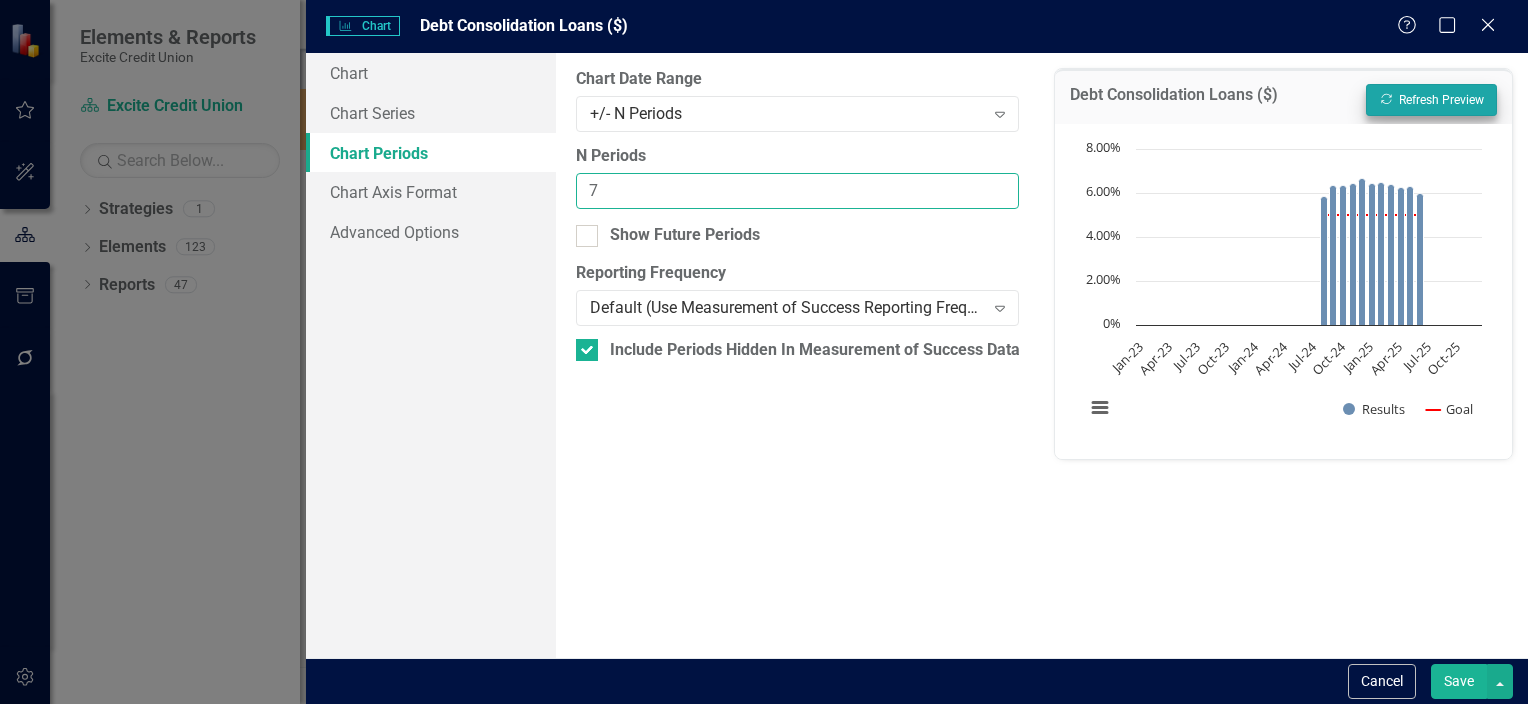 type on "7" 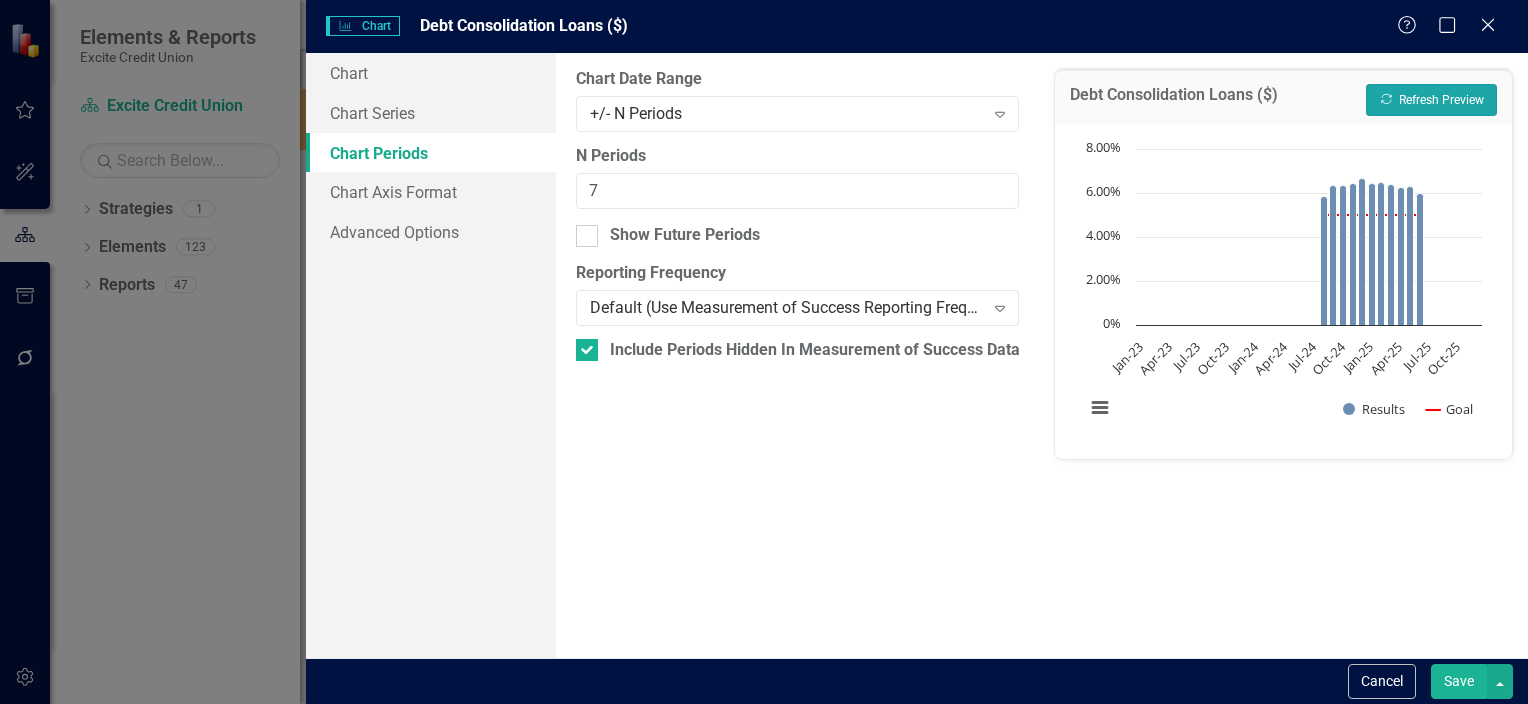 click on "Recalculate Refresh Preview" at bounding box center [1431, 100] 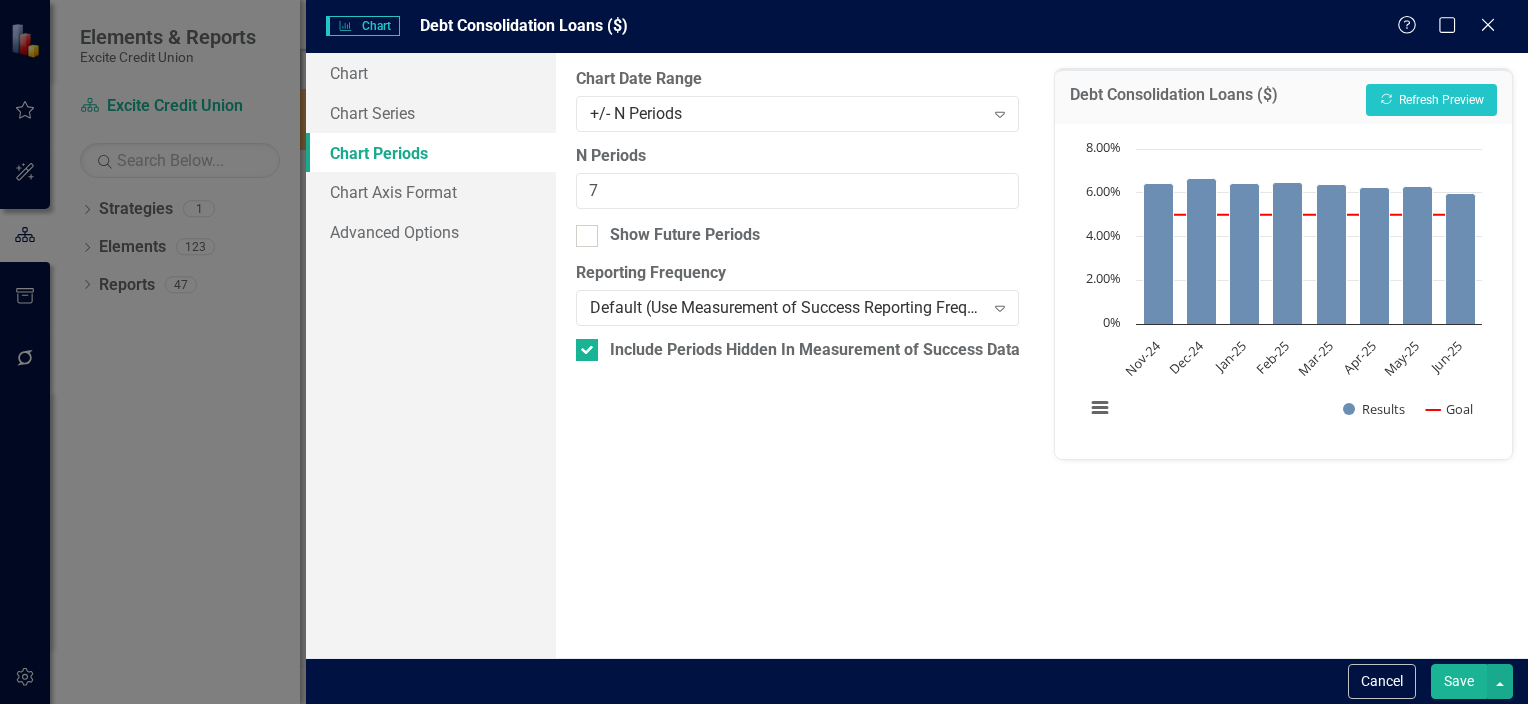 click on "Save" at bounding box center (1459, 681) 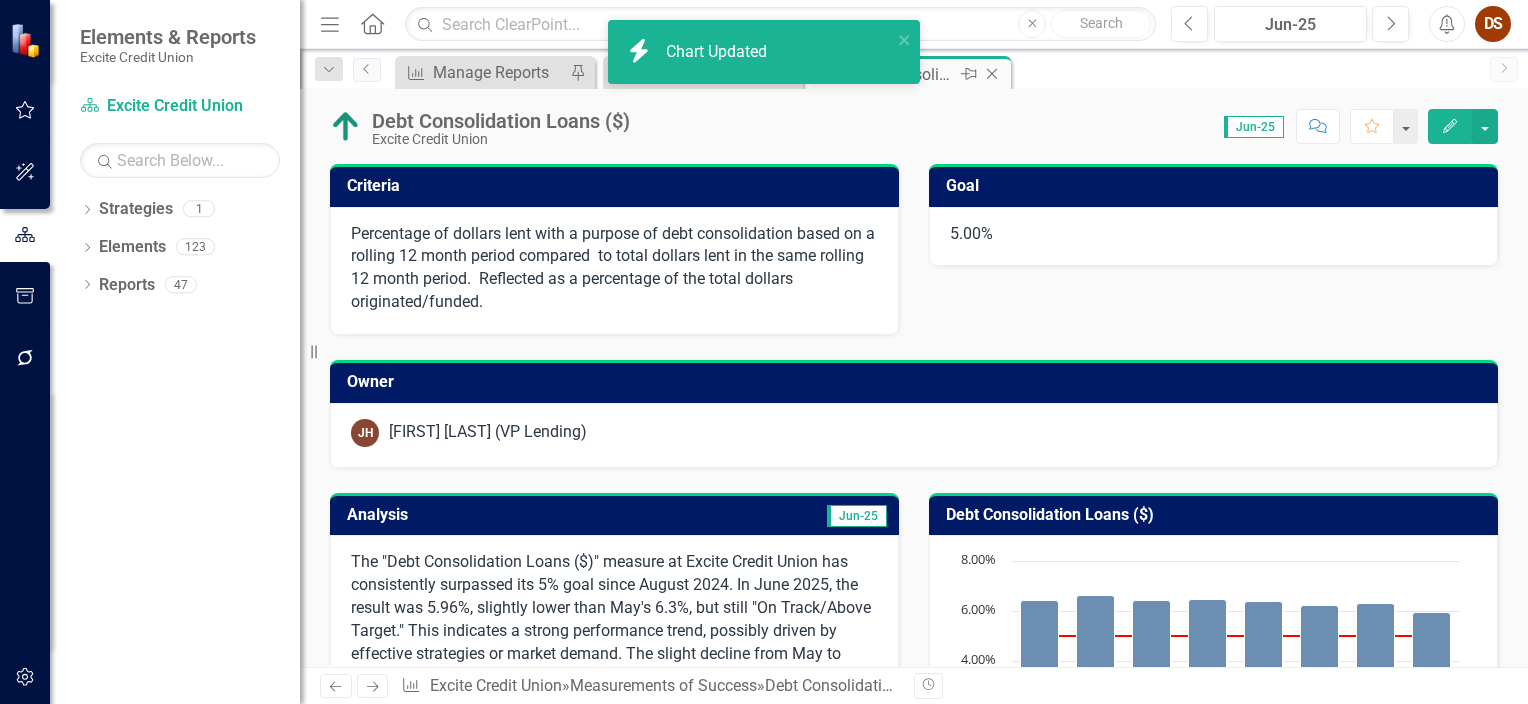 click on "Close" 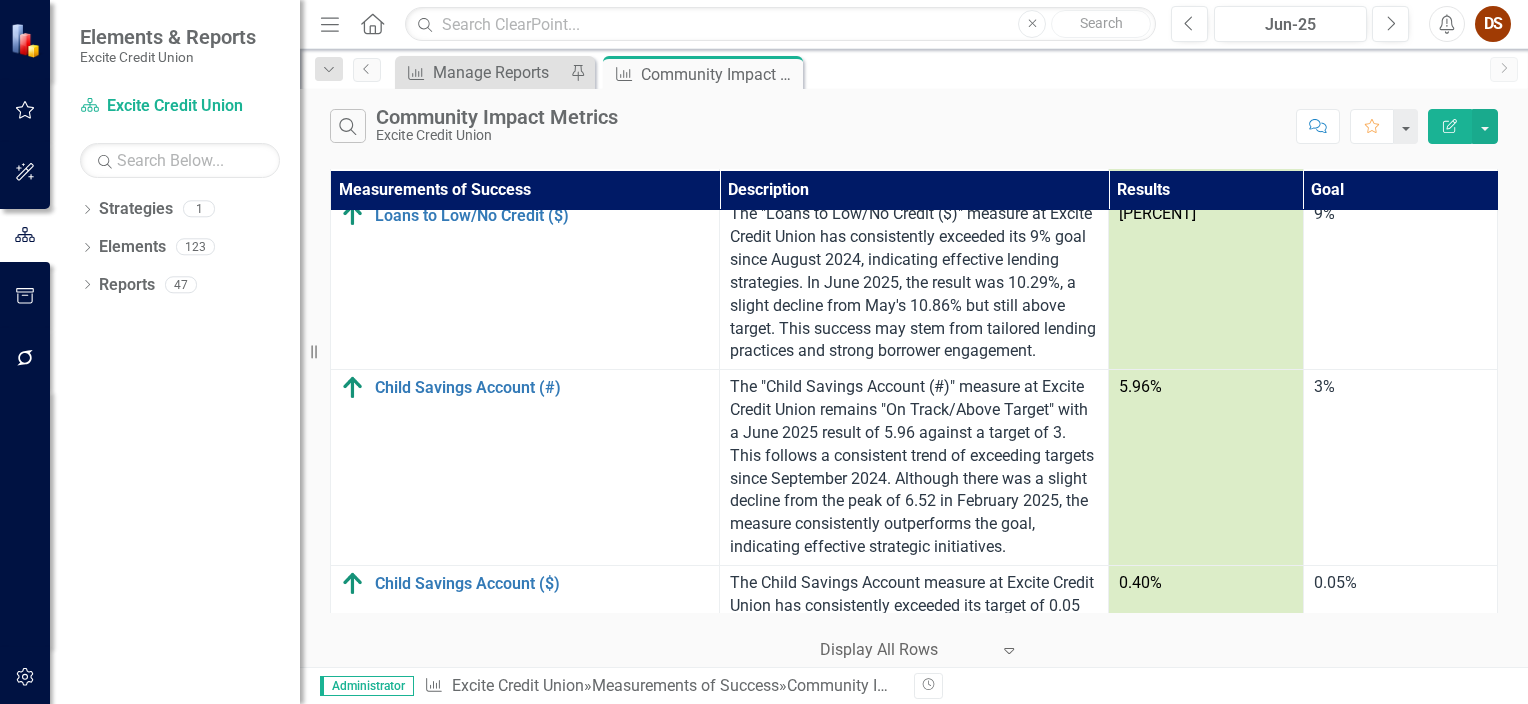 scroll, scrollTop: 2754, scrollLeft: 0, axis: vertical 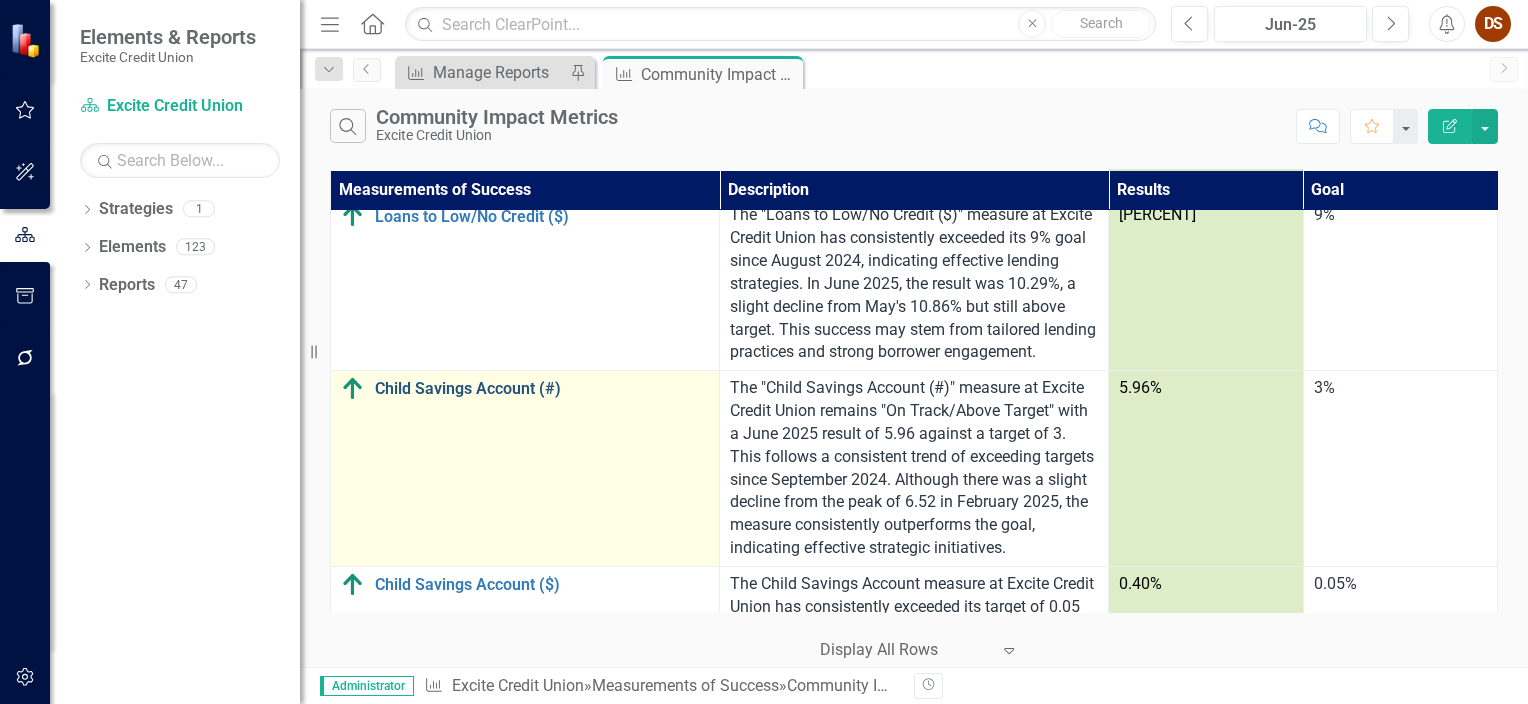 click on "Child Savings Account (#)" at bounding box center (542, 389) 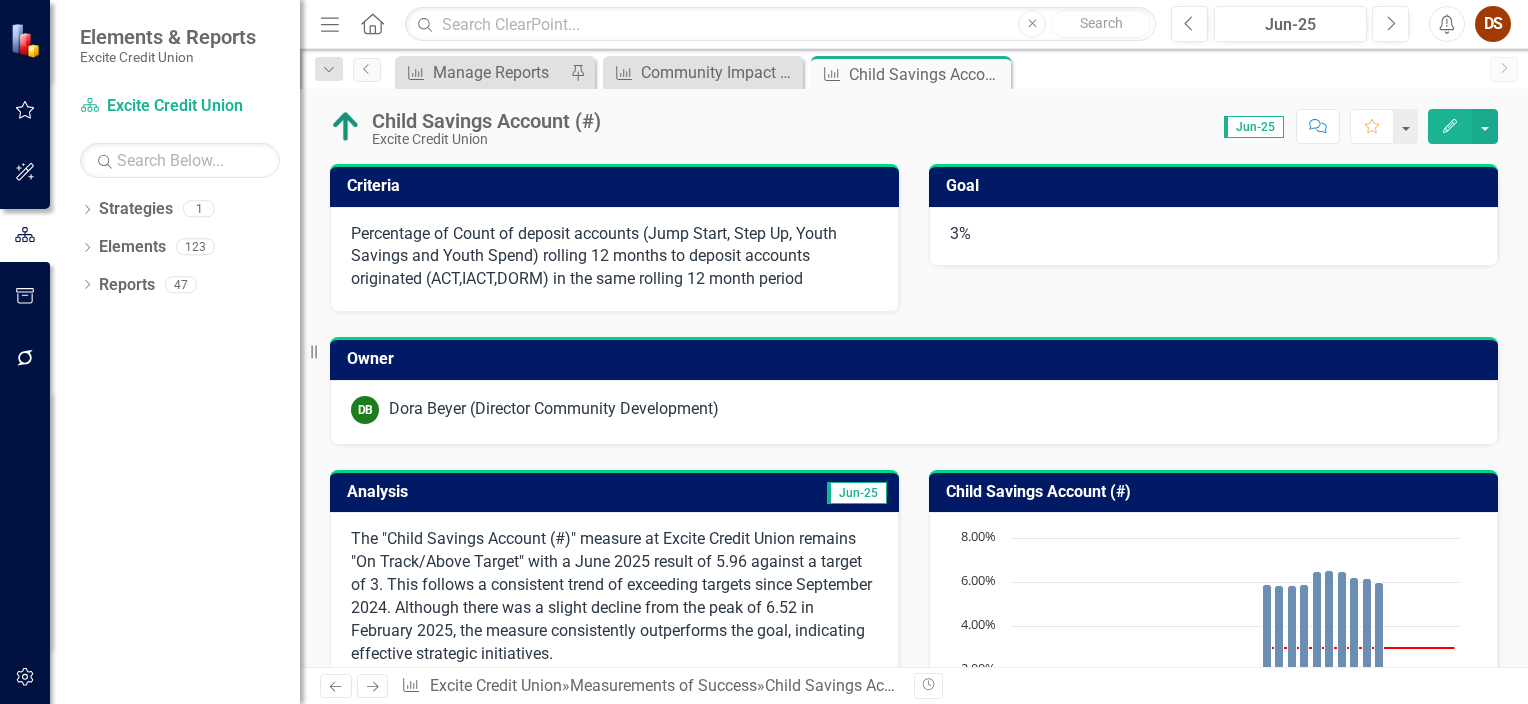 click on "Child Savings Account (#)" at bounding box center [1217, 492] 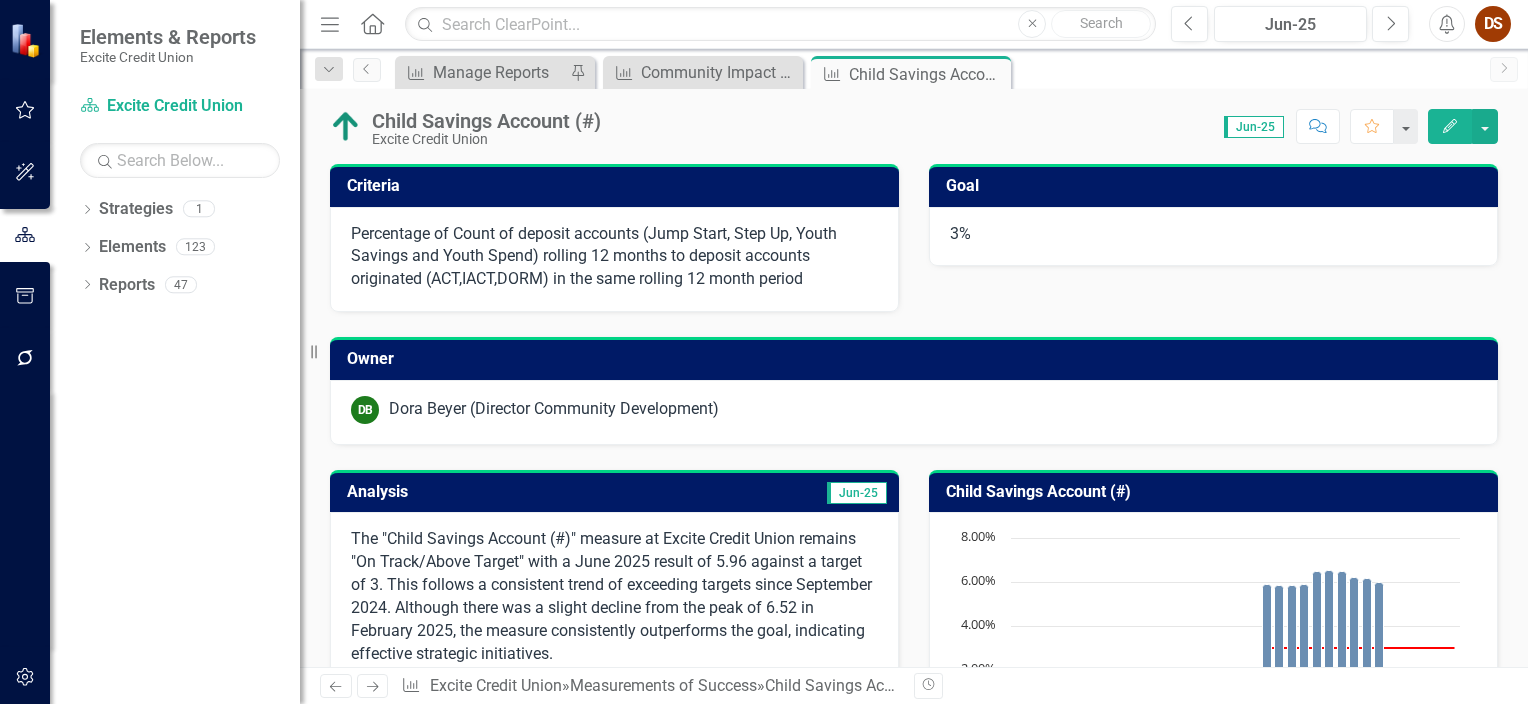 click on "Child Savings Account (#)" at bounding box center [1217, 492] 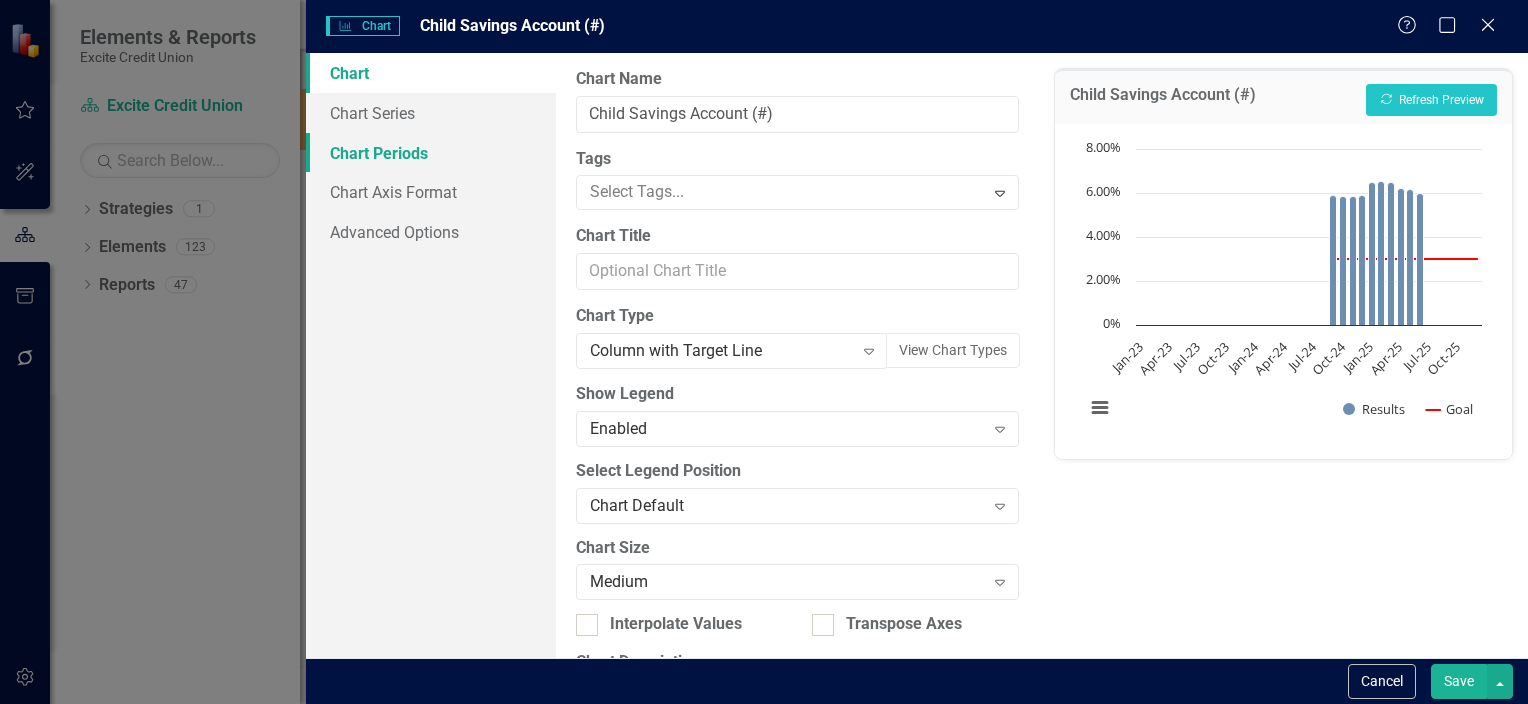click on "Chart Periods" at bounding box center [431, 153] 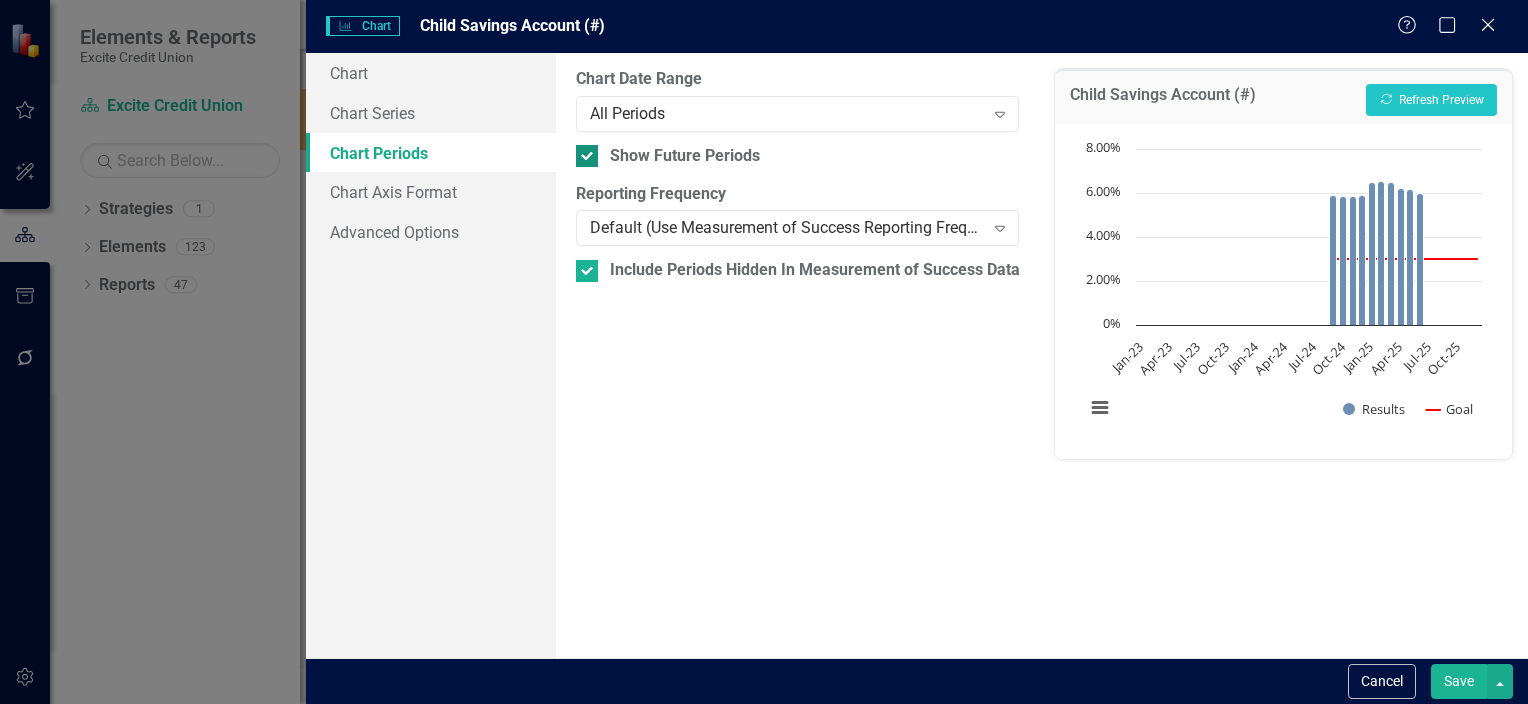 click on "Show Future Periods" at bounding box center [685, 156] 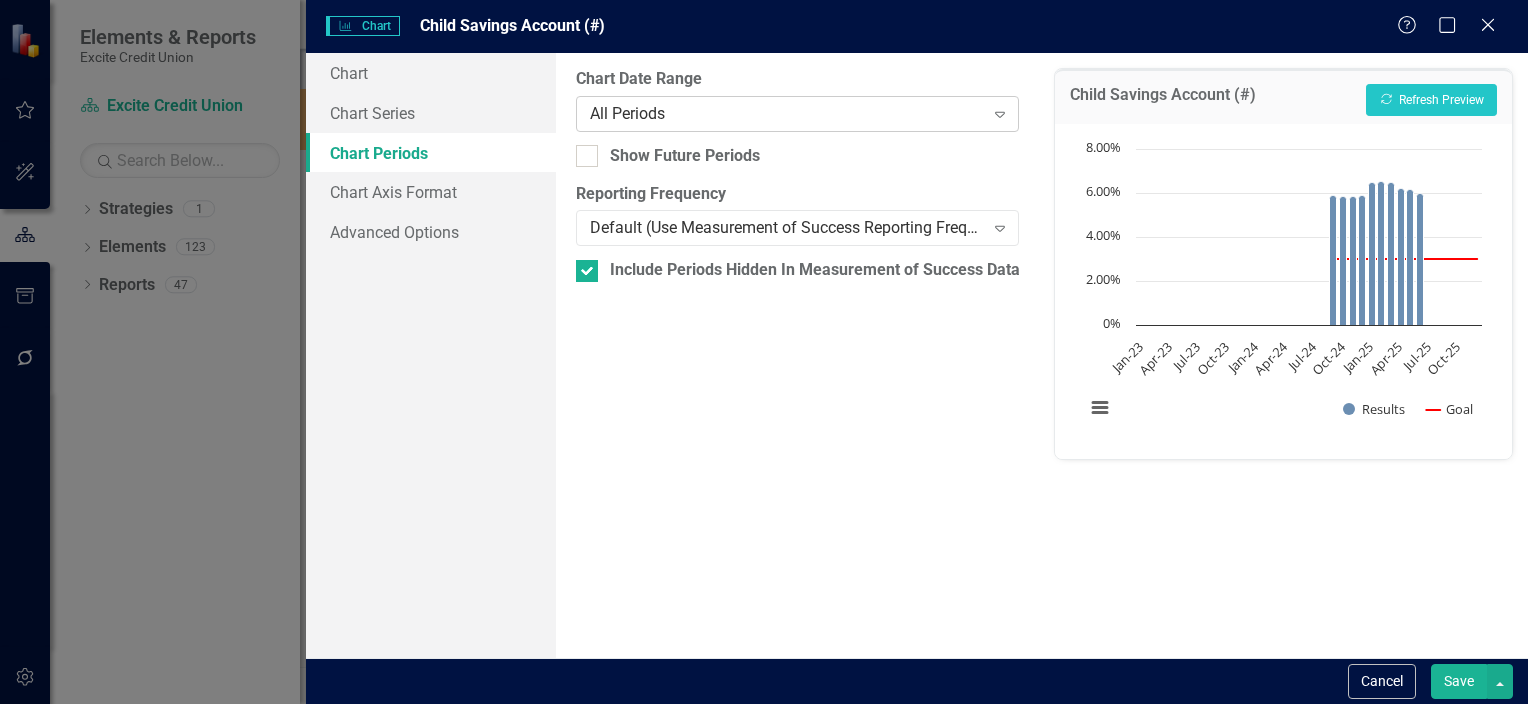 click on "All Periods" at bounding box center (787, 113) 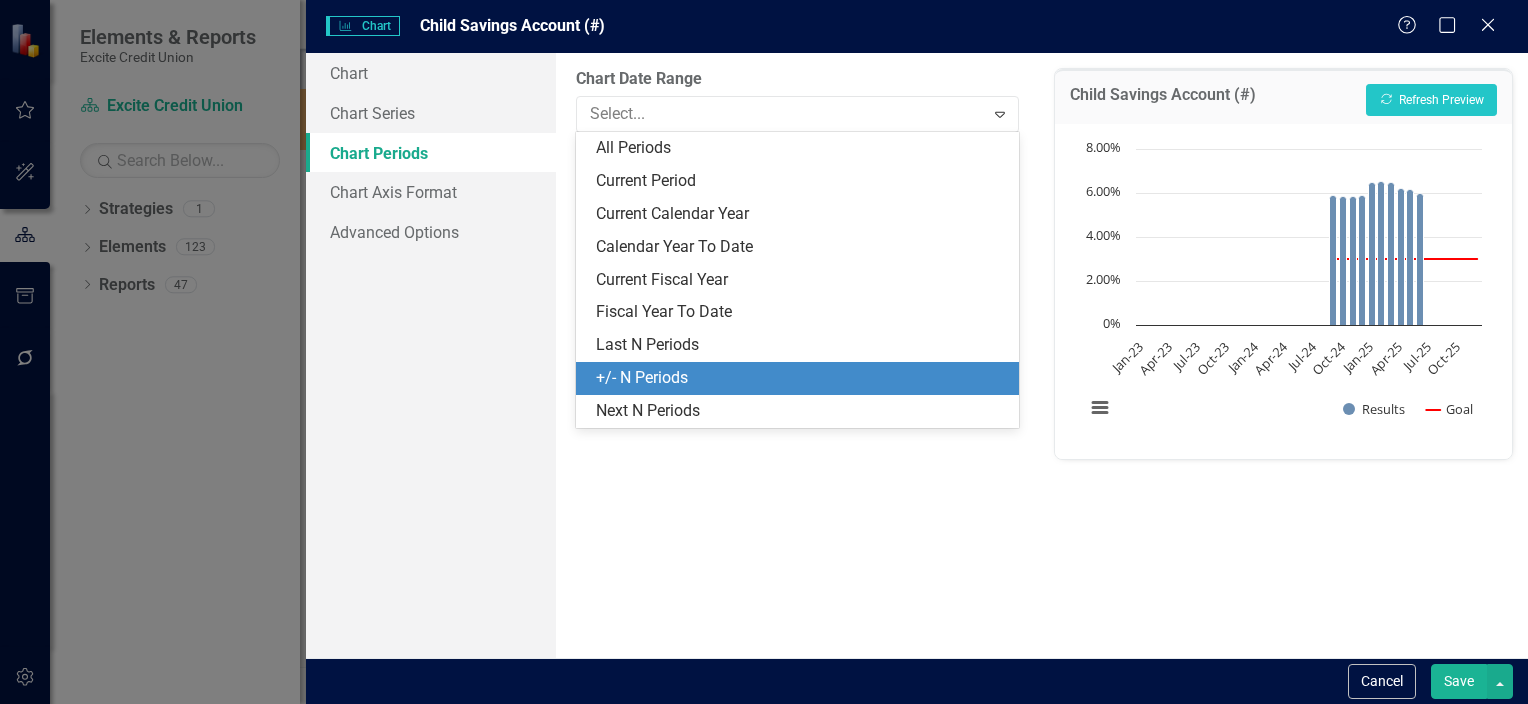 click on "+/- N Periods" at bounding box center [801, 378] 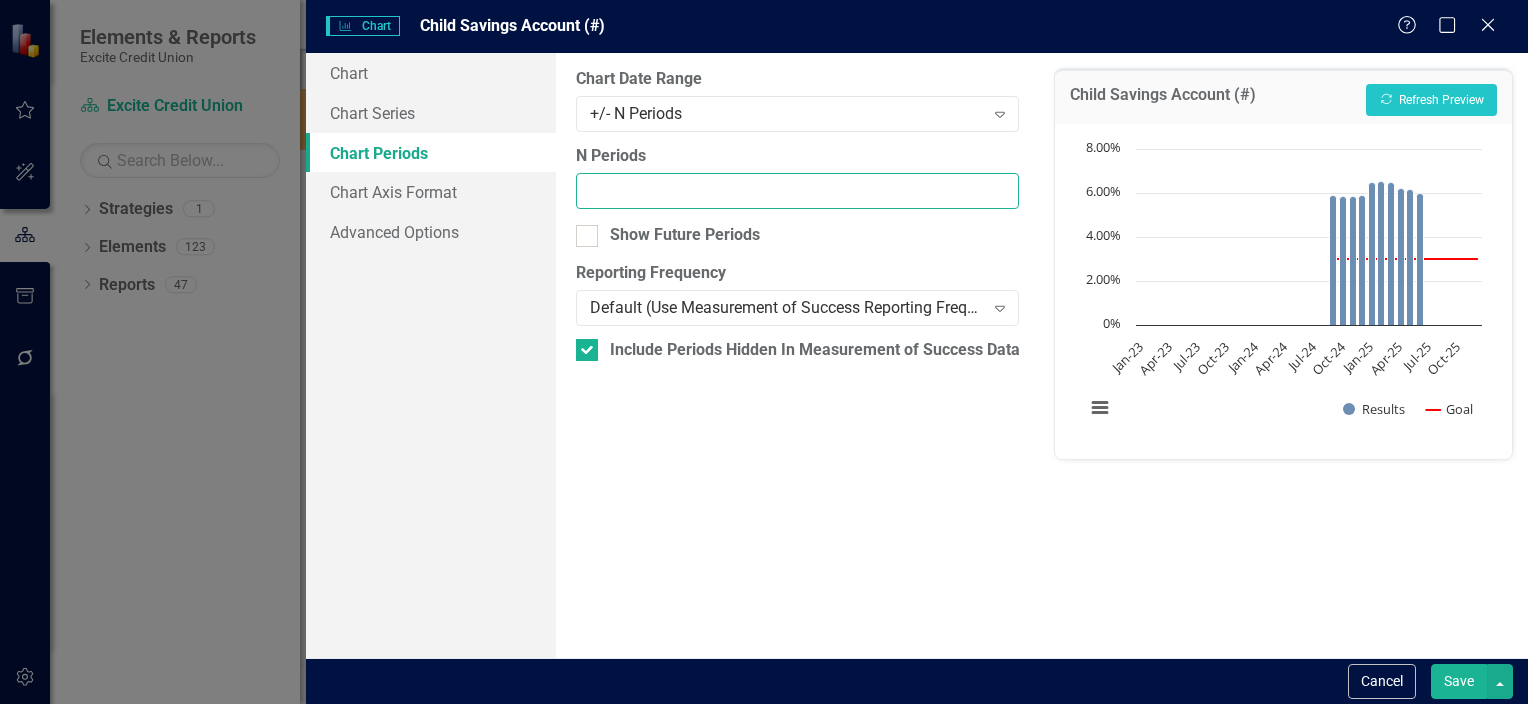 click on "N Periods" at bounding box center [797, 191] 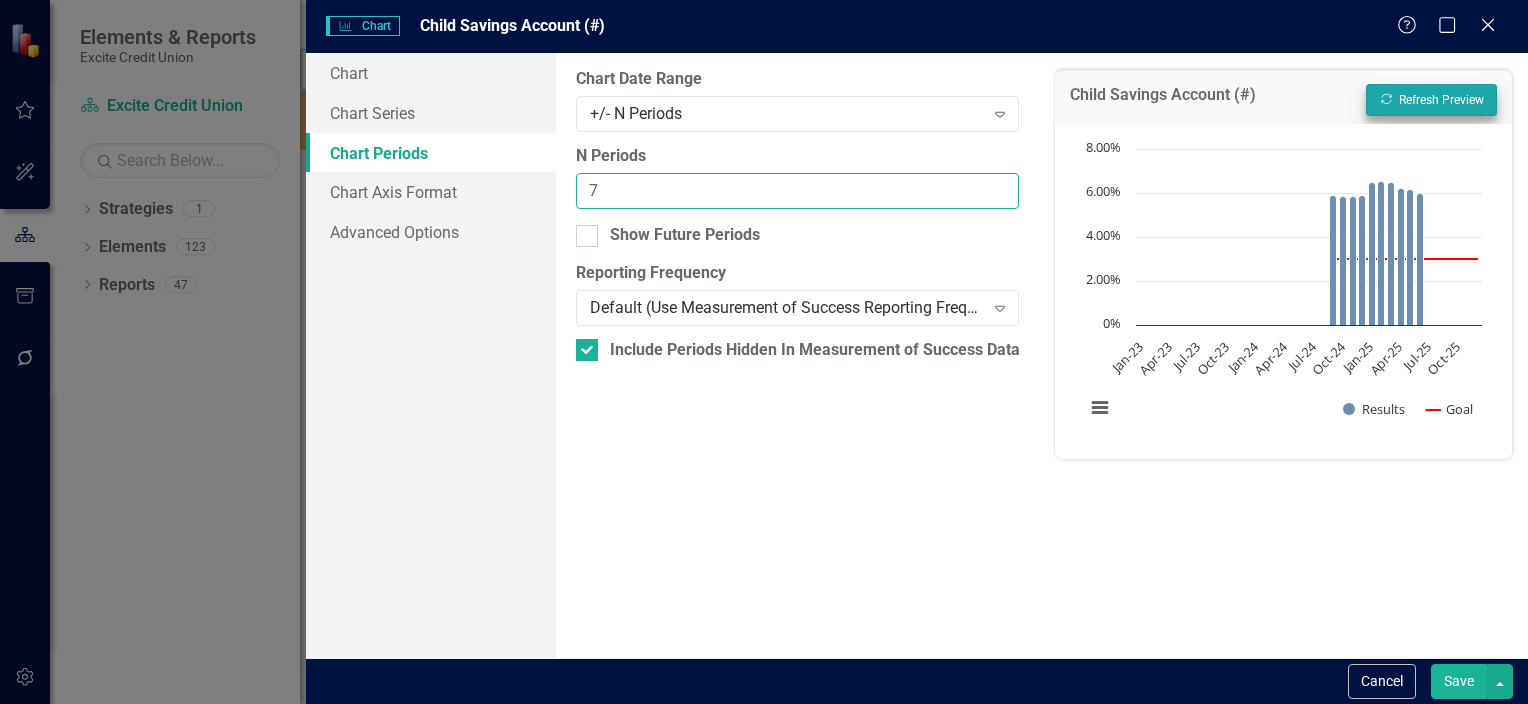type on "7" 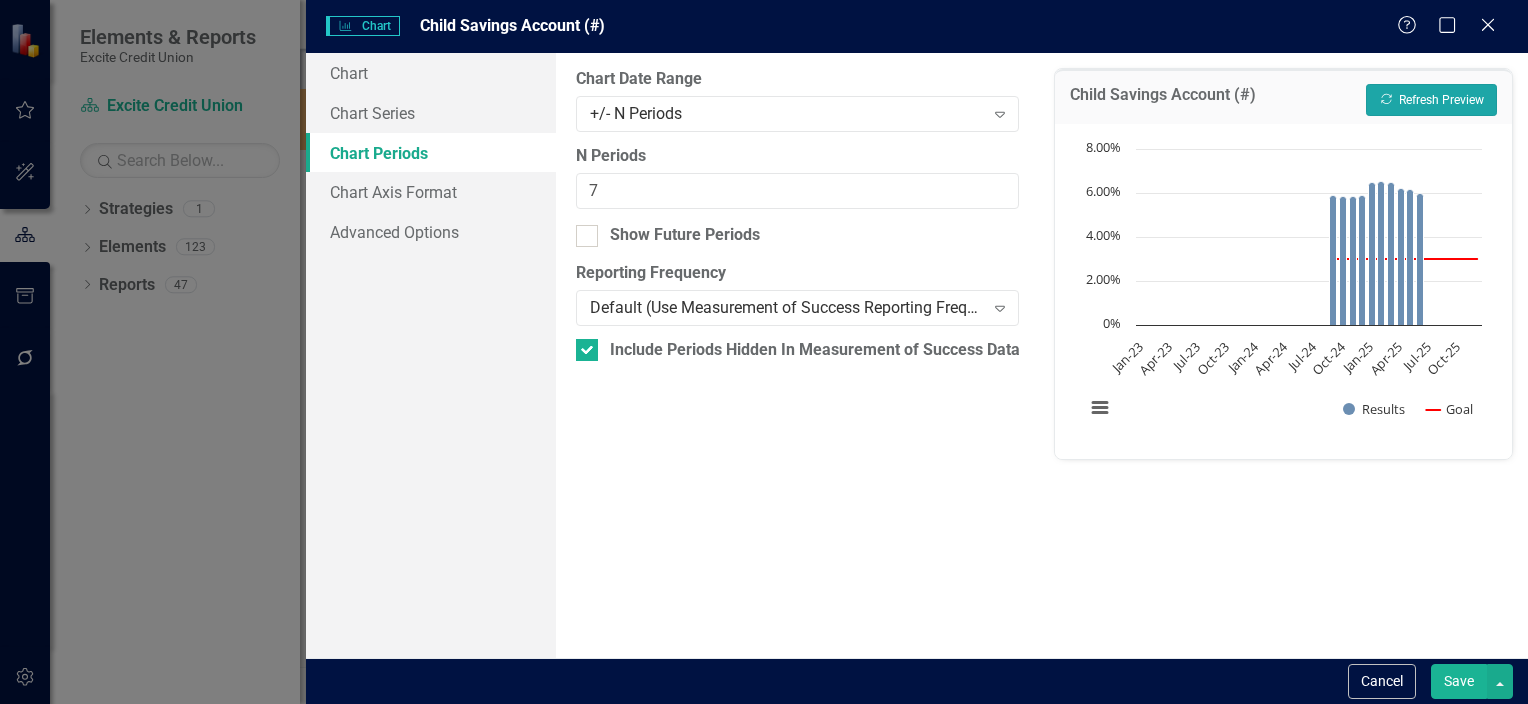 click on "Recalculate Refresh Preview" at bounding box center [1431, 100] 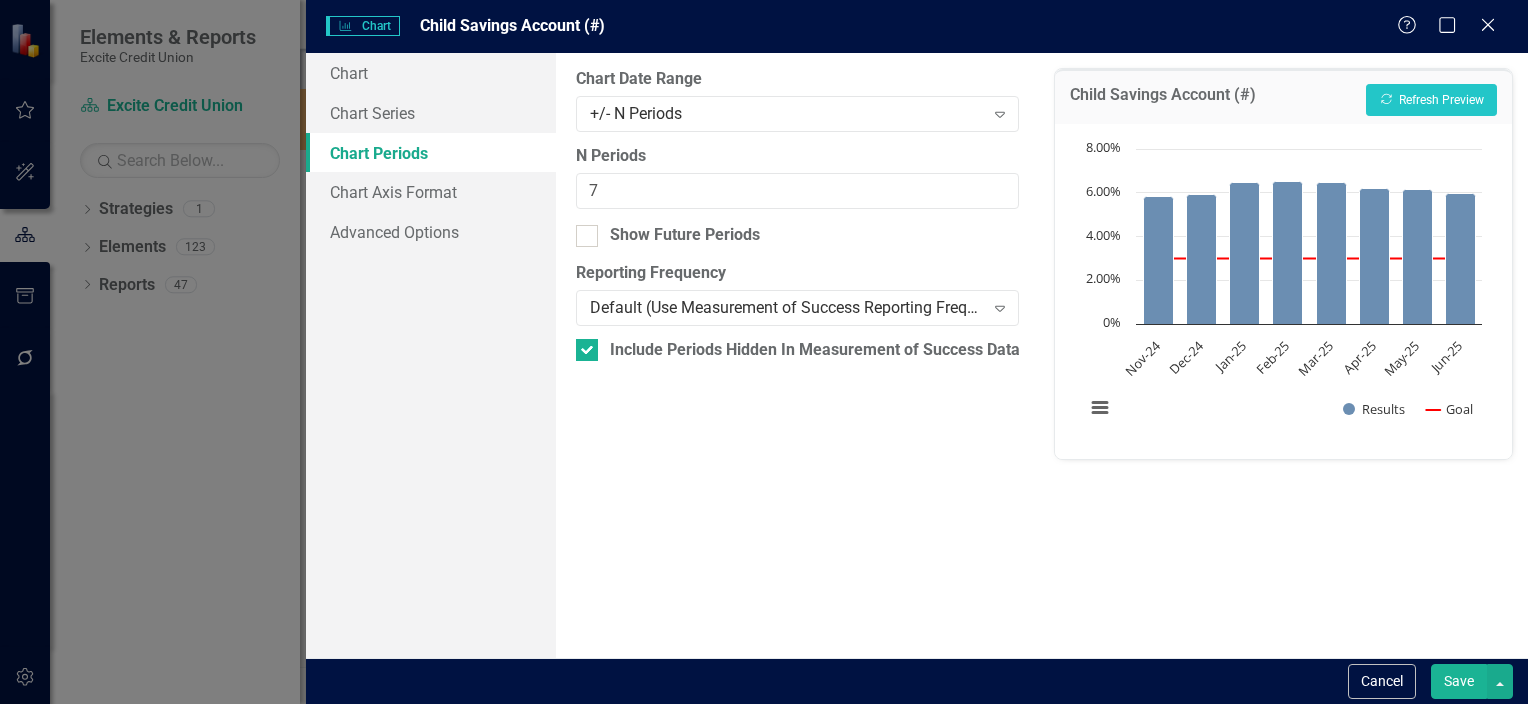 click on "Save" at bounding box center (1459, 681) 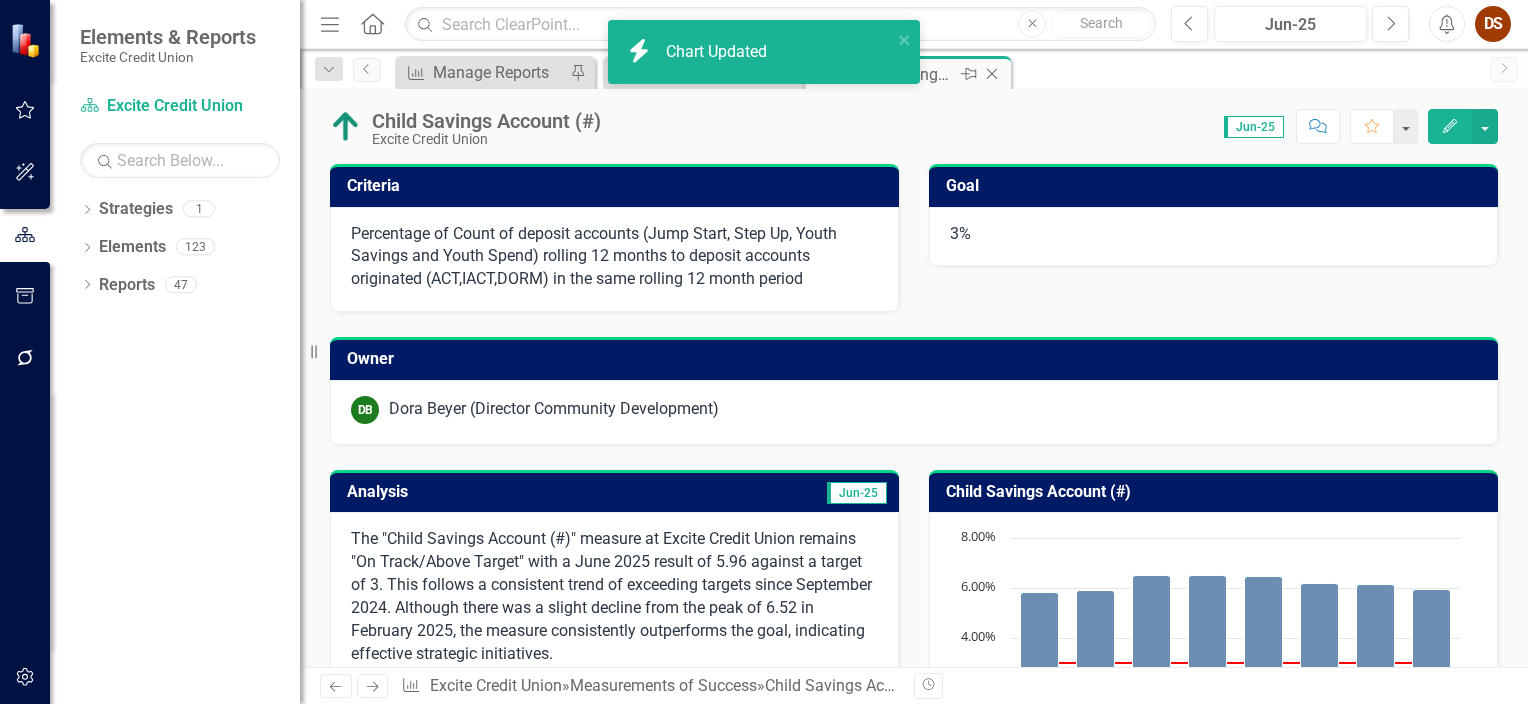 click on "Close" 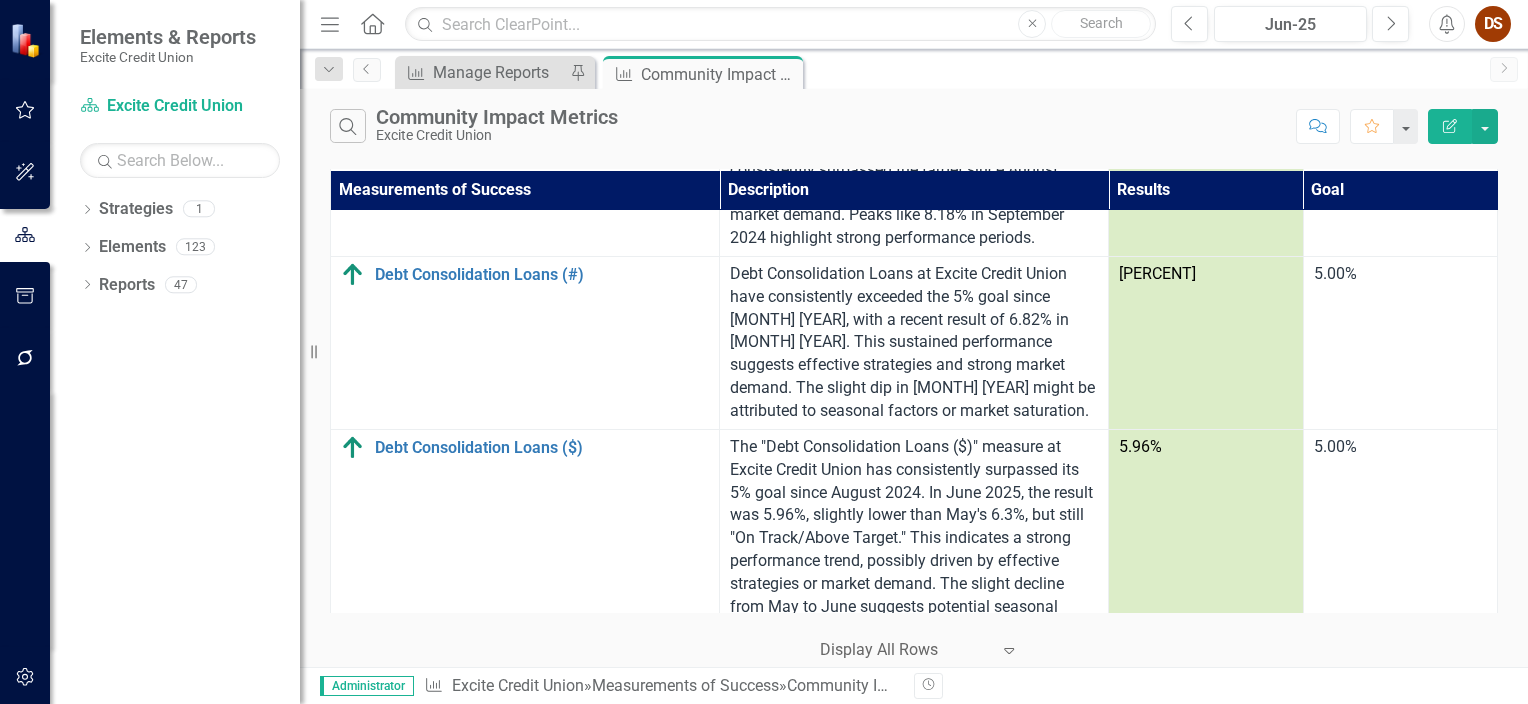 scroll, scrollTop: 2132, scrollLeft: 0, axis: vertical 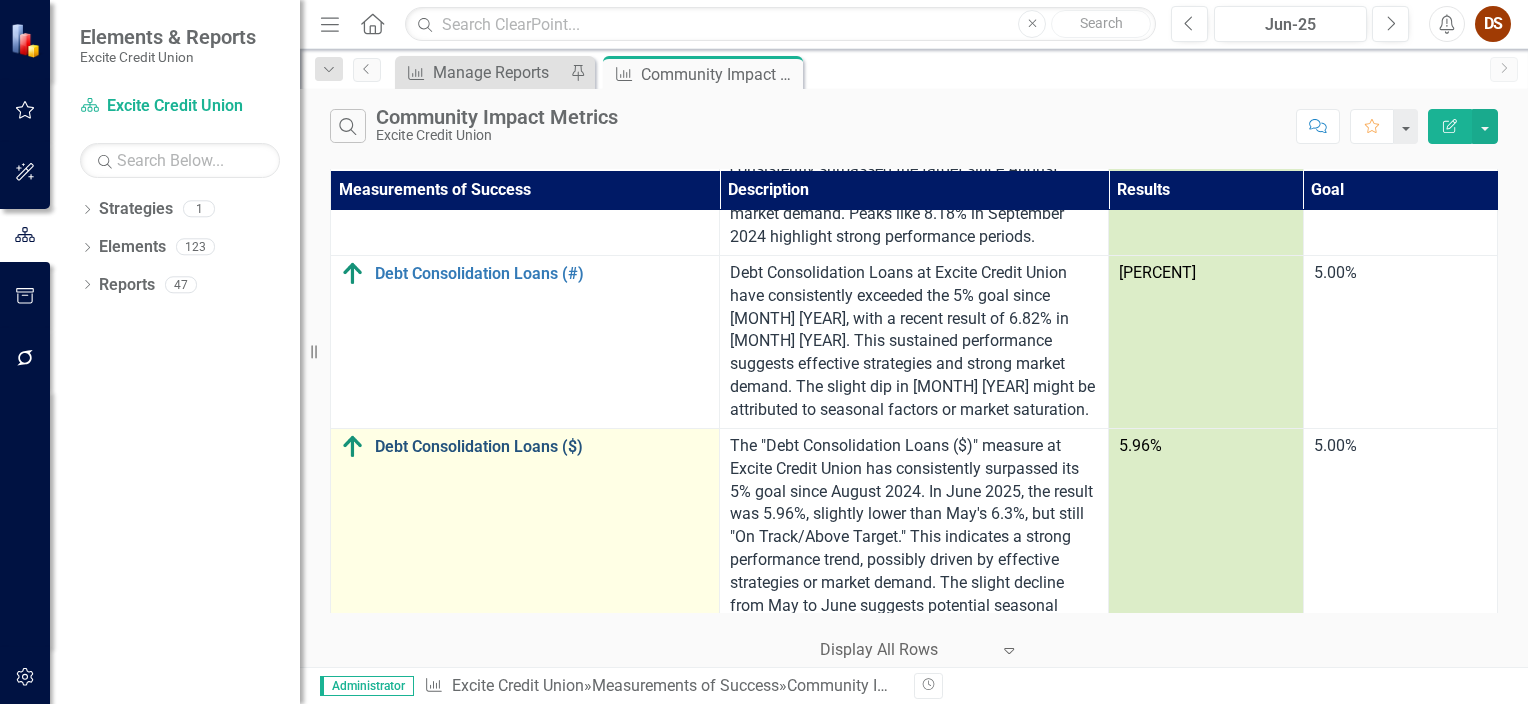 click on "Debt Consolidation Loans ($)" at bounding box center (542, 447) 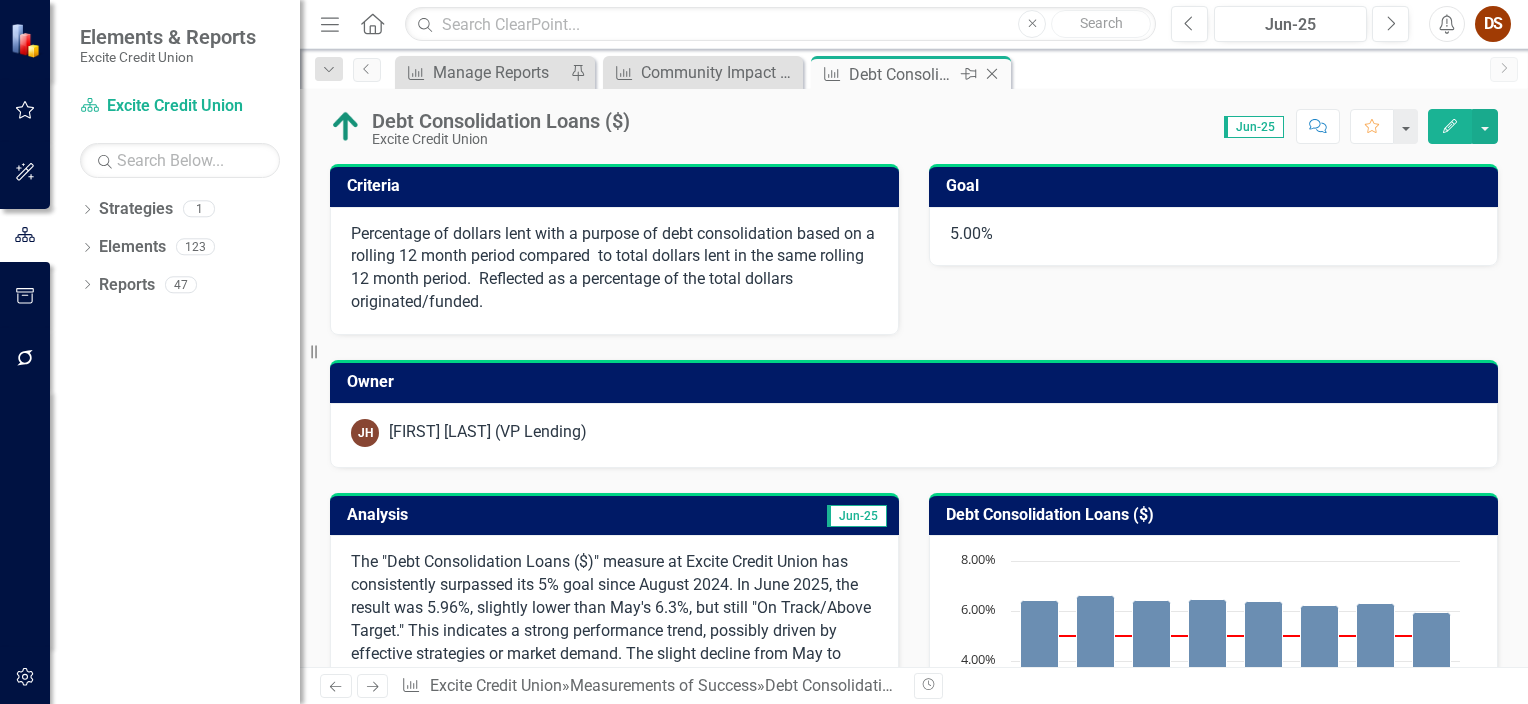 click on "Close" 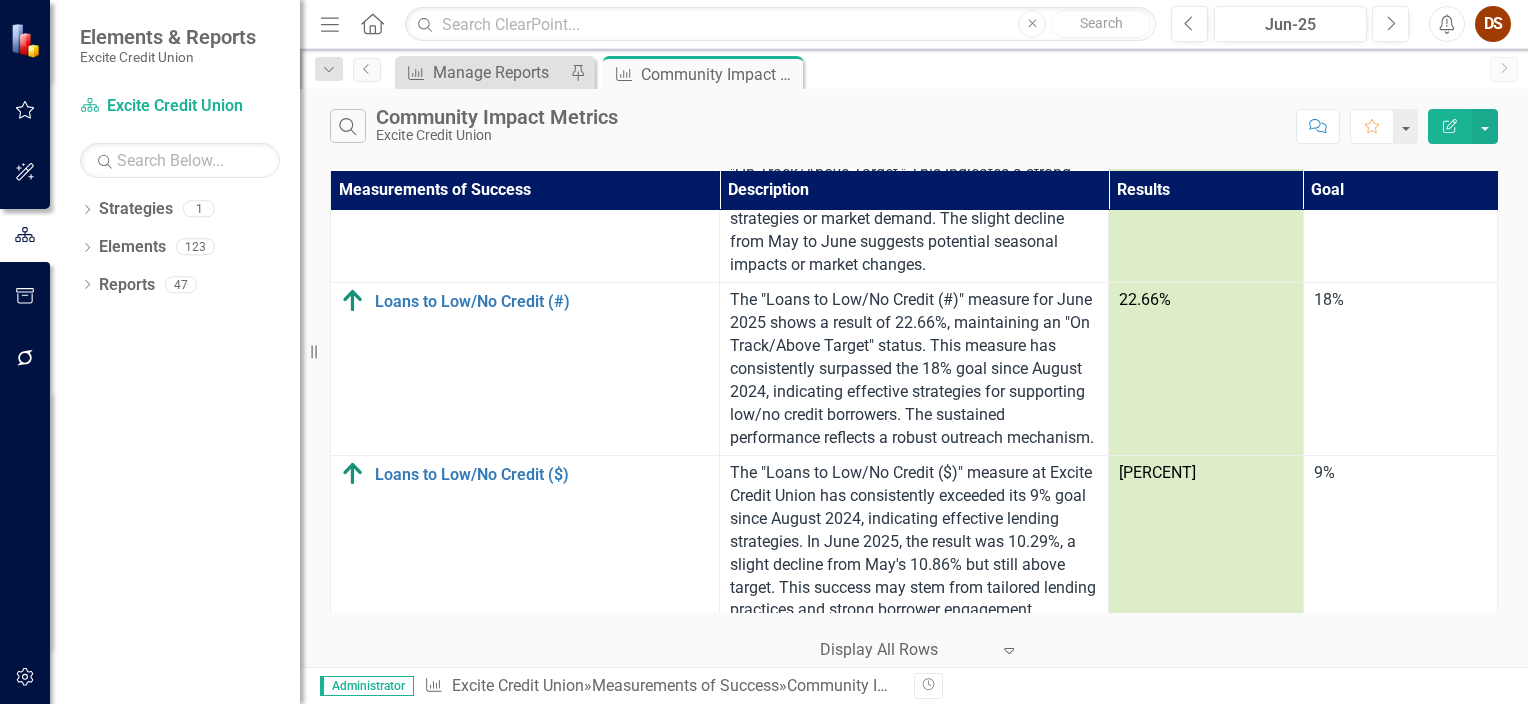 scroll, scrollTop: 2496, scrollLeft: 0, axis: vertical 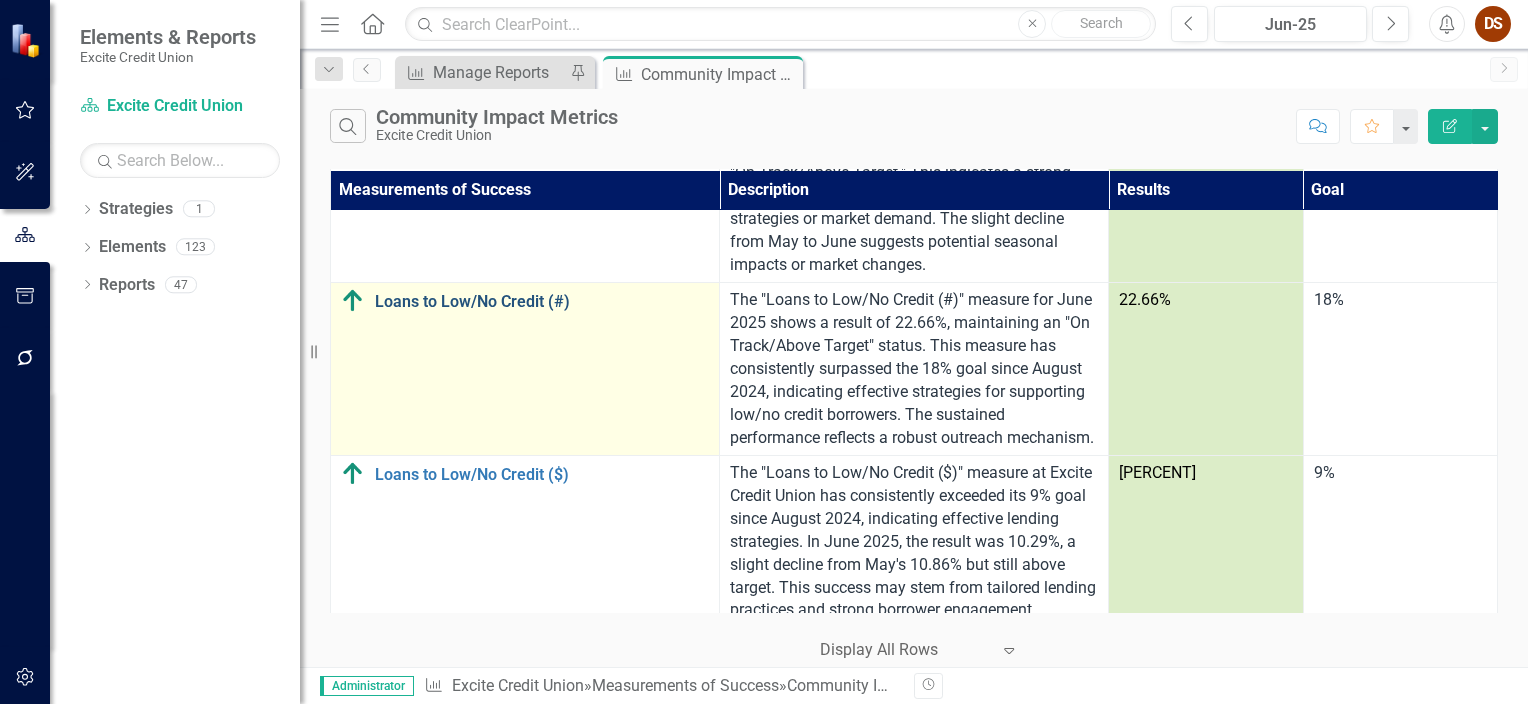 click on "Loans to Low/No Credit (#)" at bounding box center (542, 302) 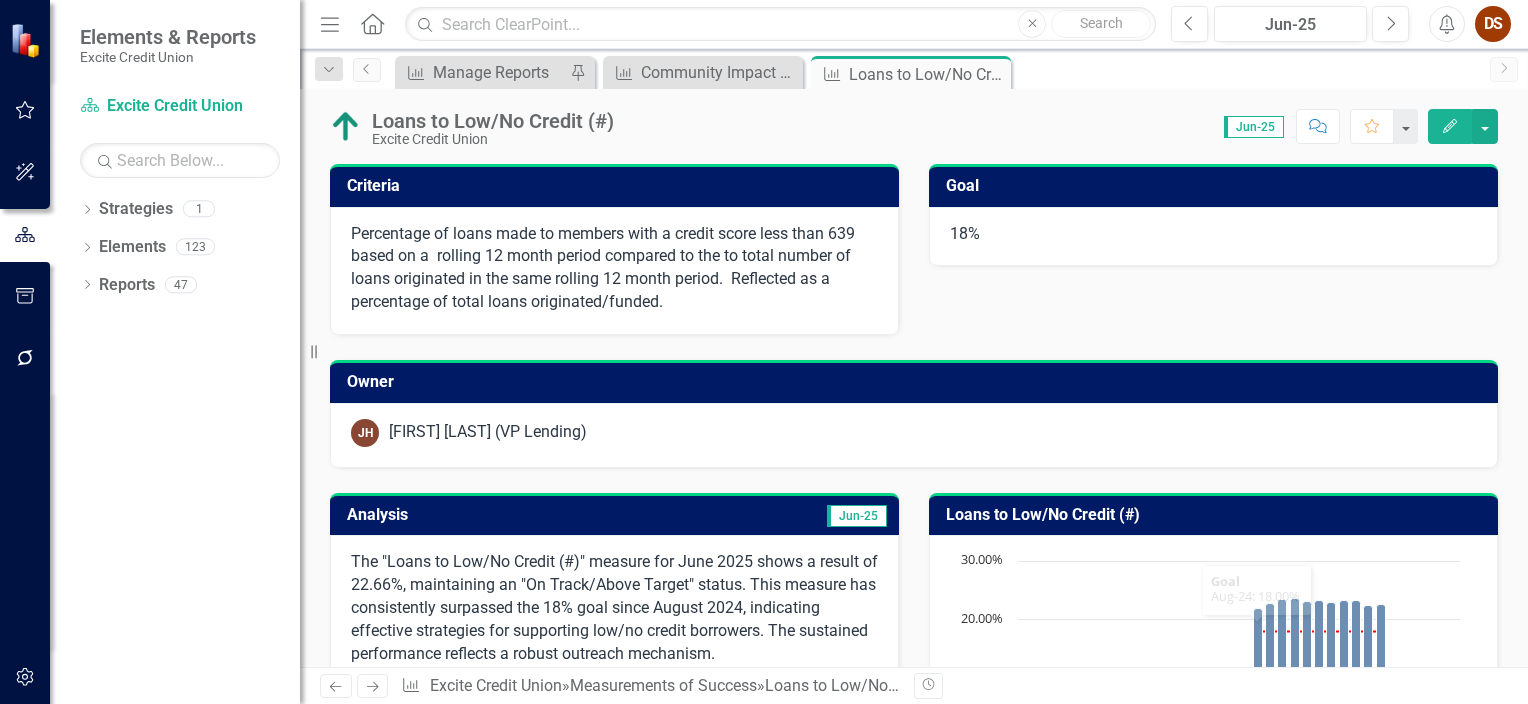 click on "Loans to Low/No Credit (#)" at bounding box center [1217, 515] 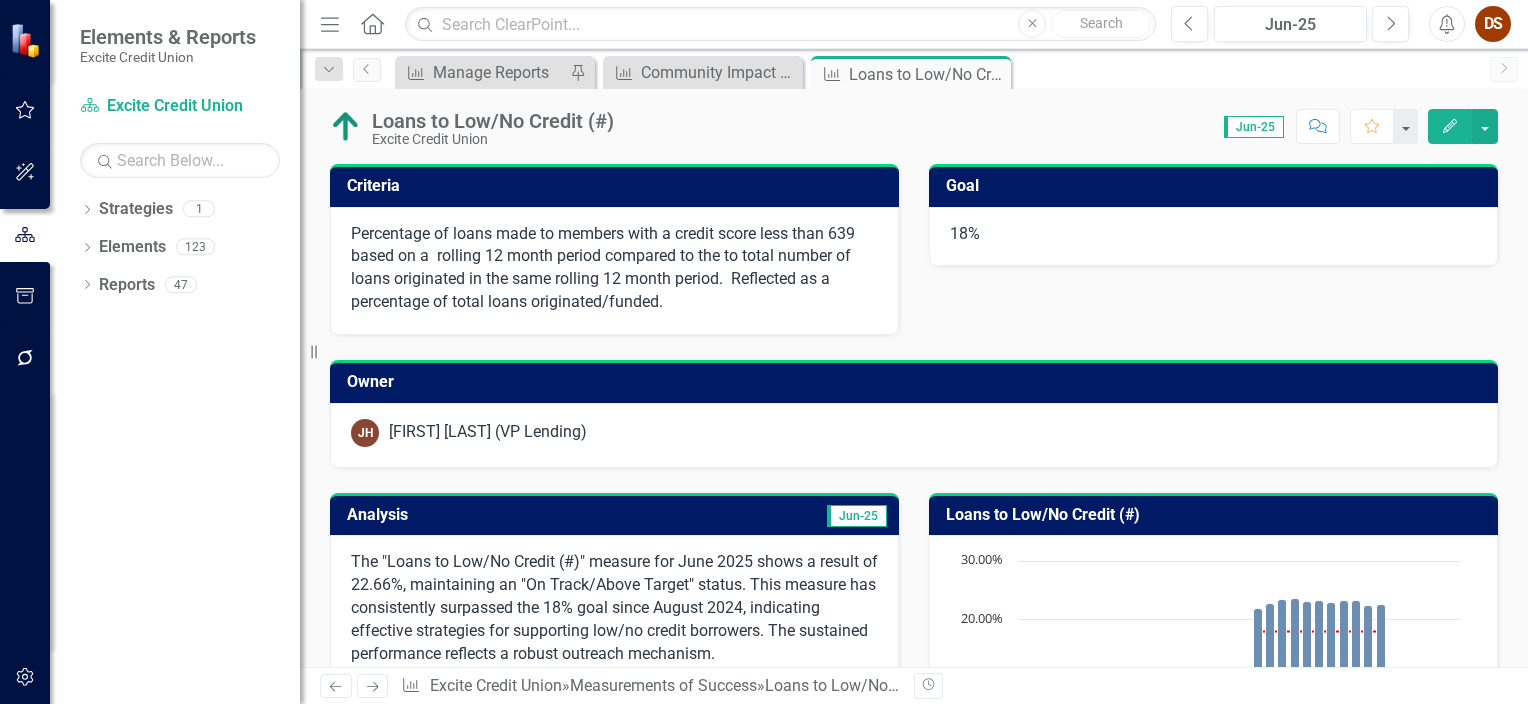 click on "Loans to Low/No Credit (#)" at bounding box center [1217, 515] 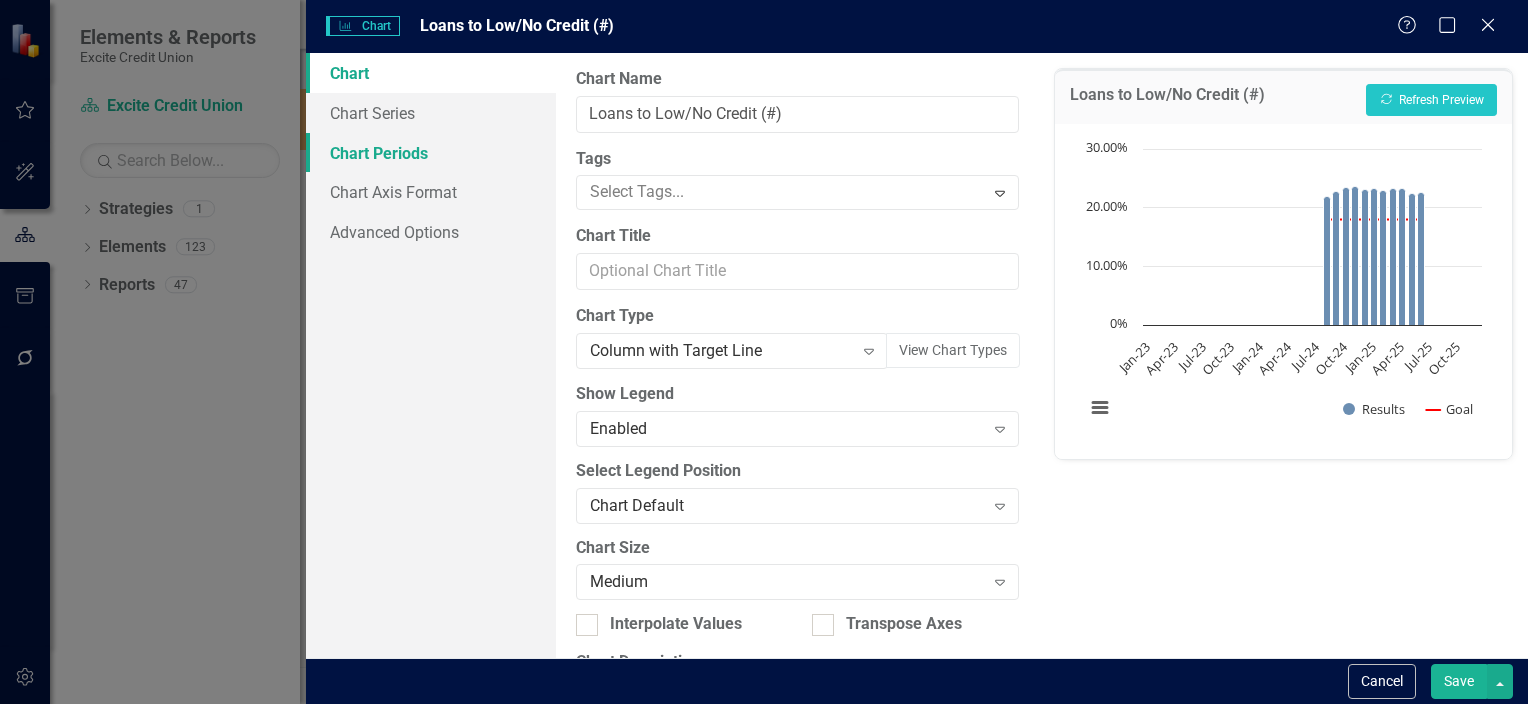 click on "Chart Periods" at bounding box center [431, 153] 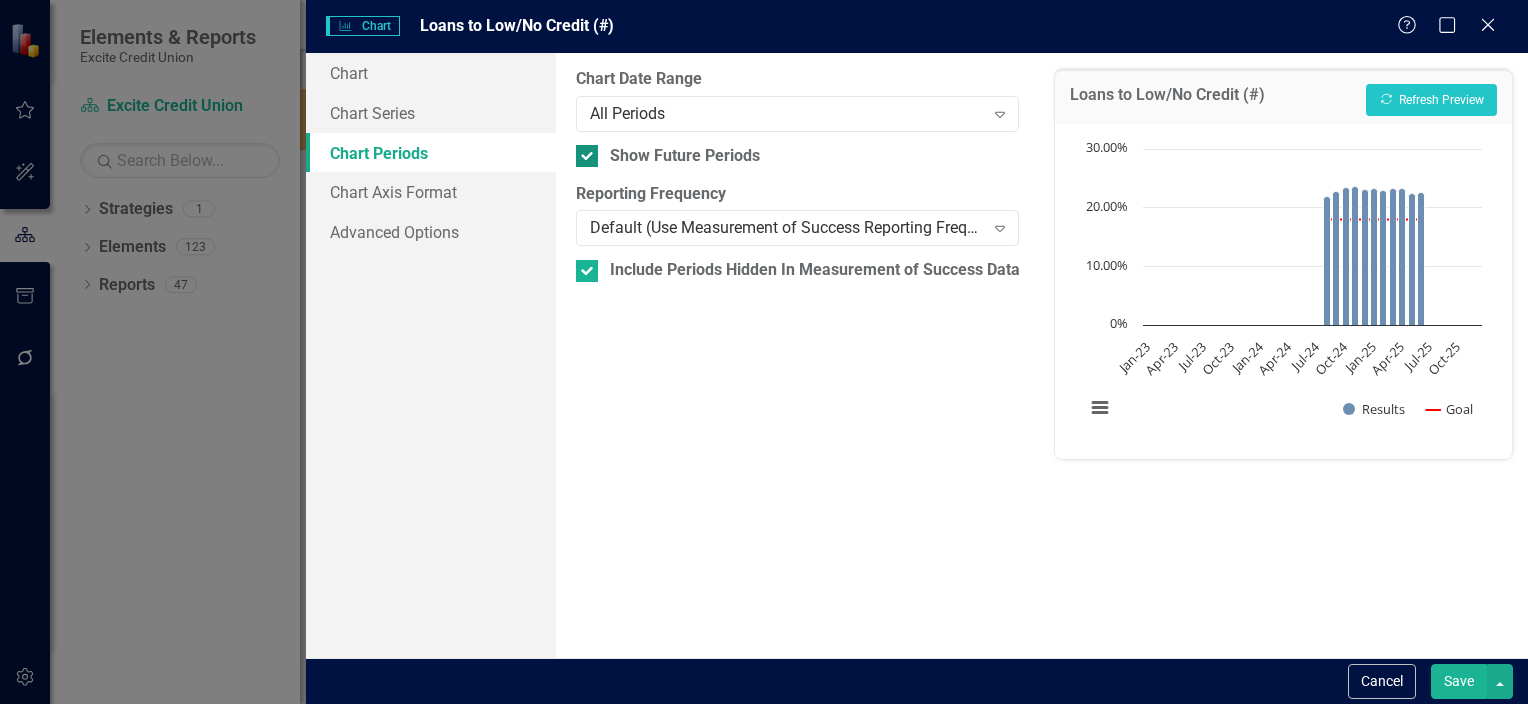 click on "Show Future Periods" at bounding box center [685, 156] 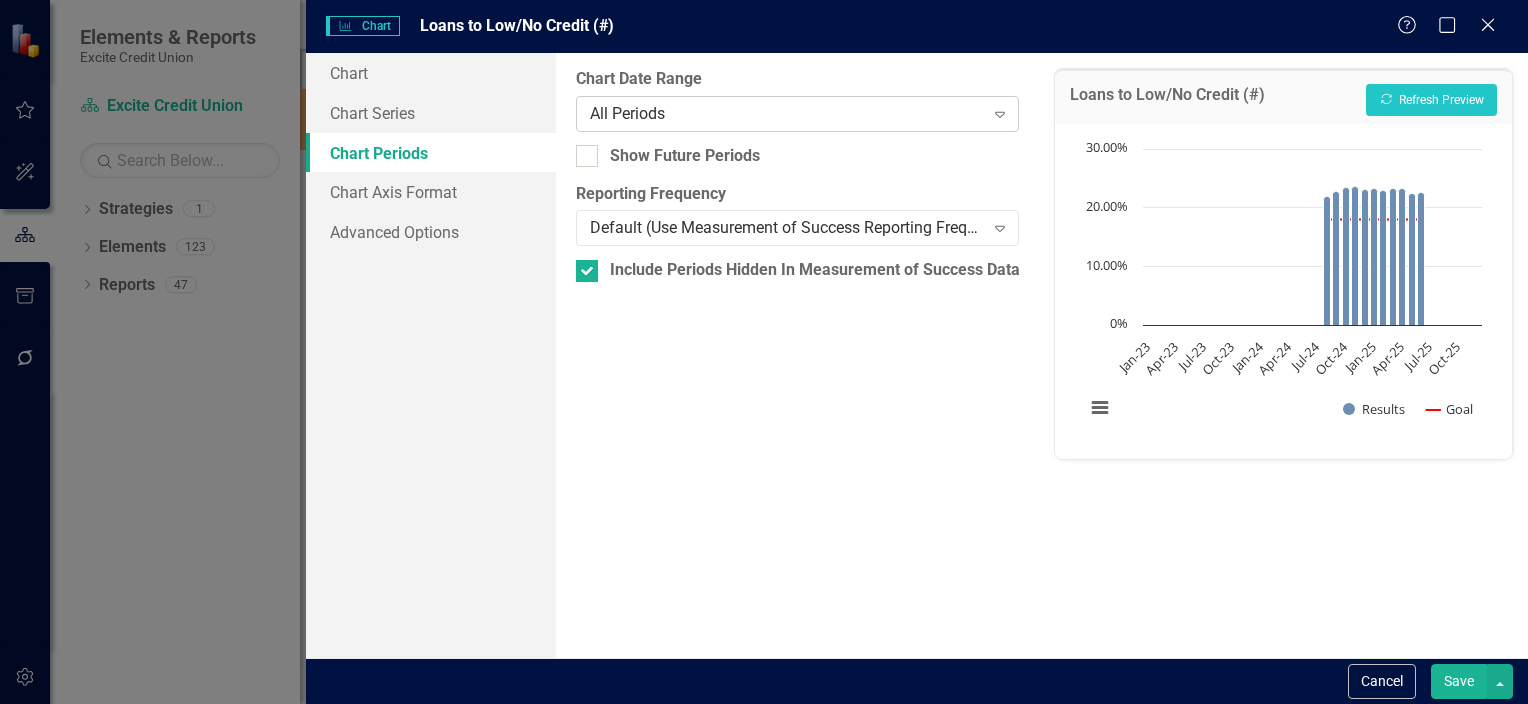 click on "All Periods" at bounding box center (787, 113) 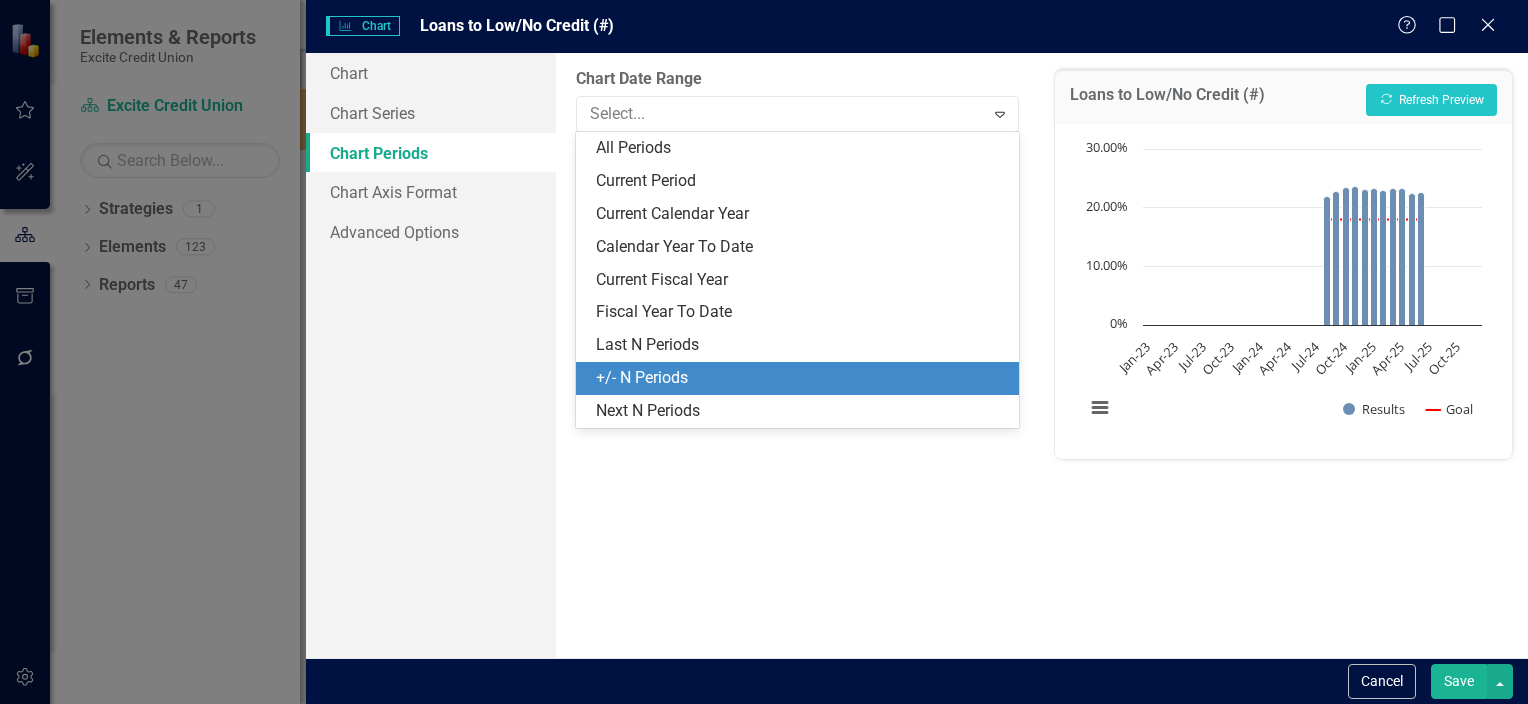 click on "+/- N Periods" at bounding box center [801, 378] 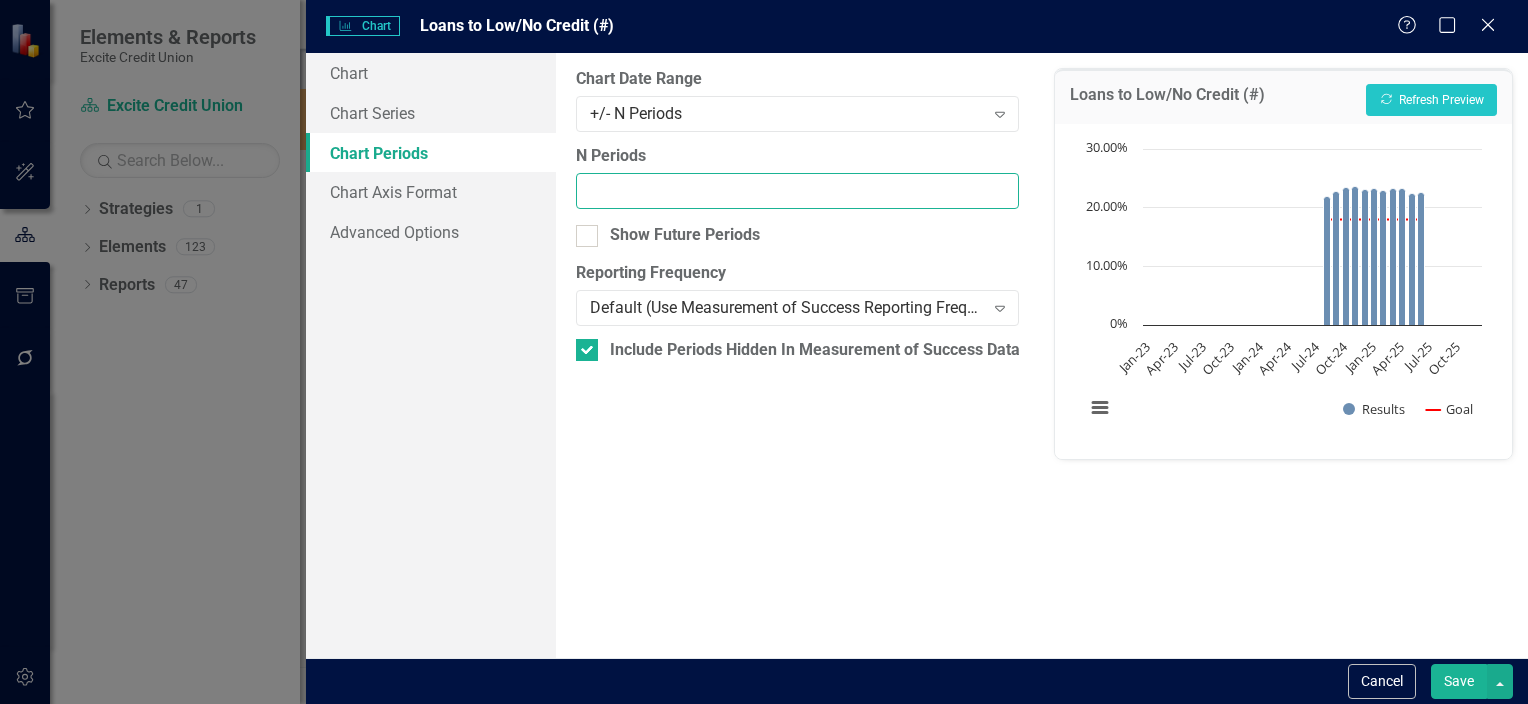 click on "N Periods" at bounding box center (797, 191) 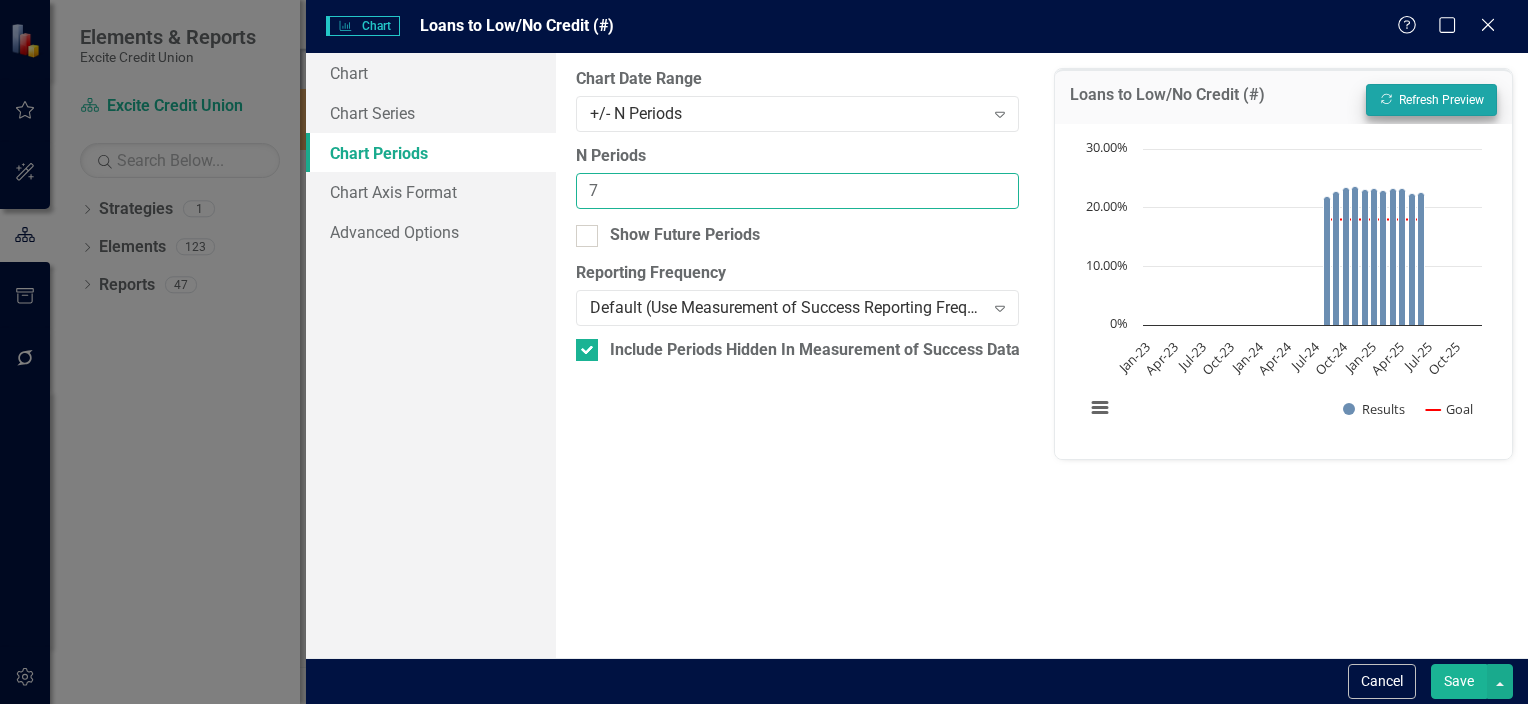 type on "7" 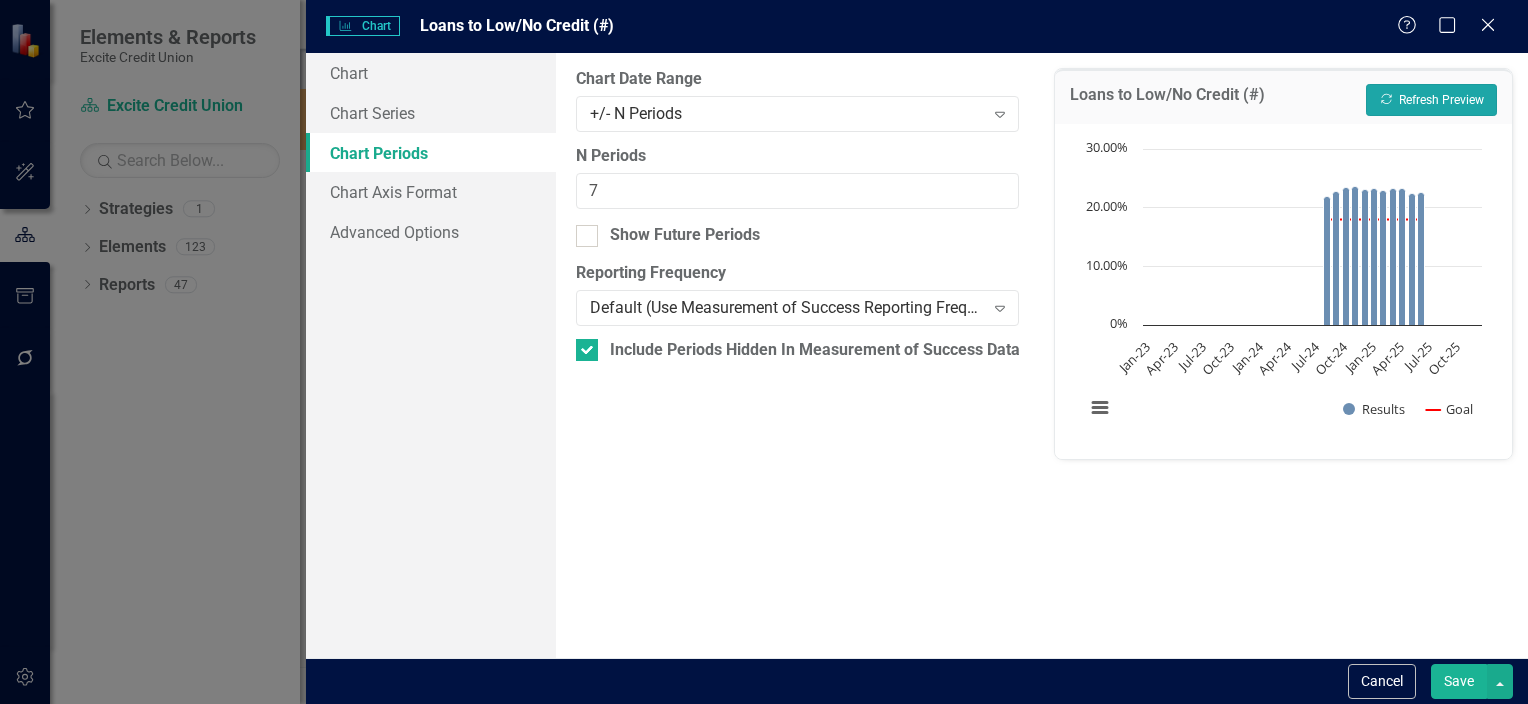 click on "Recalculate Refresh Preview" at bounding box center [1431, 100] 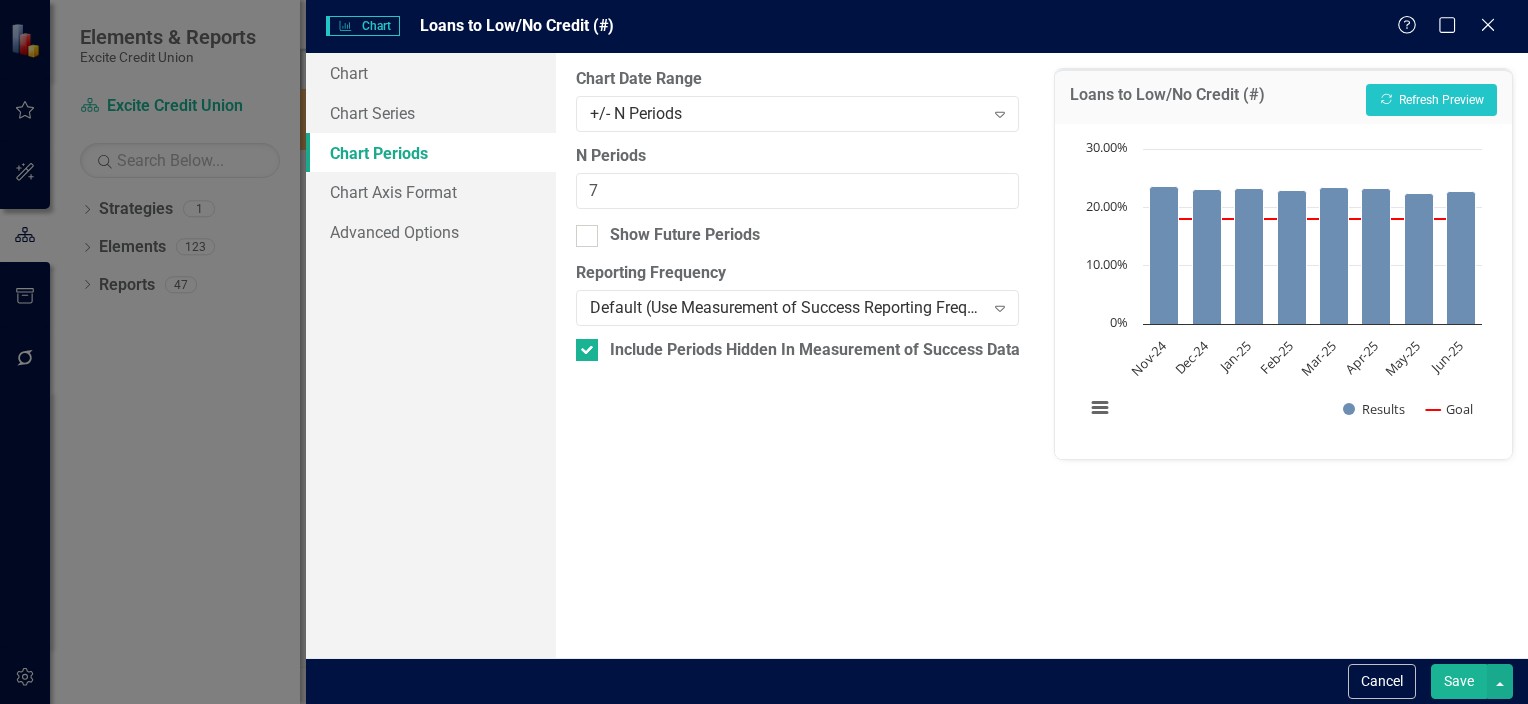 click on "Save" at bounding box center (1459, 681) 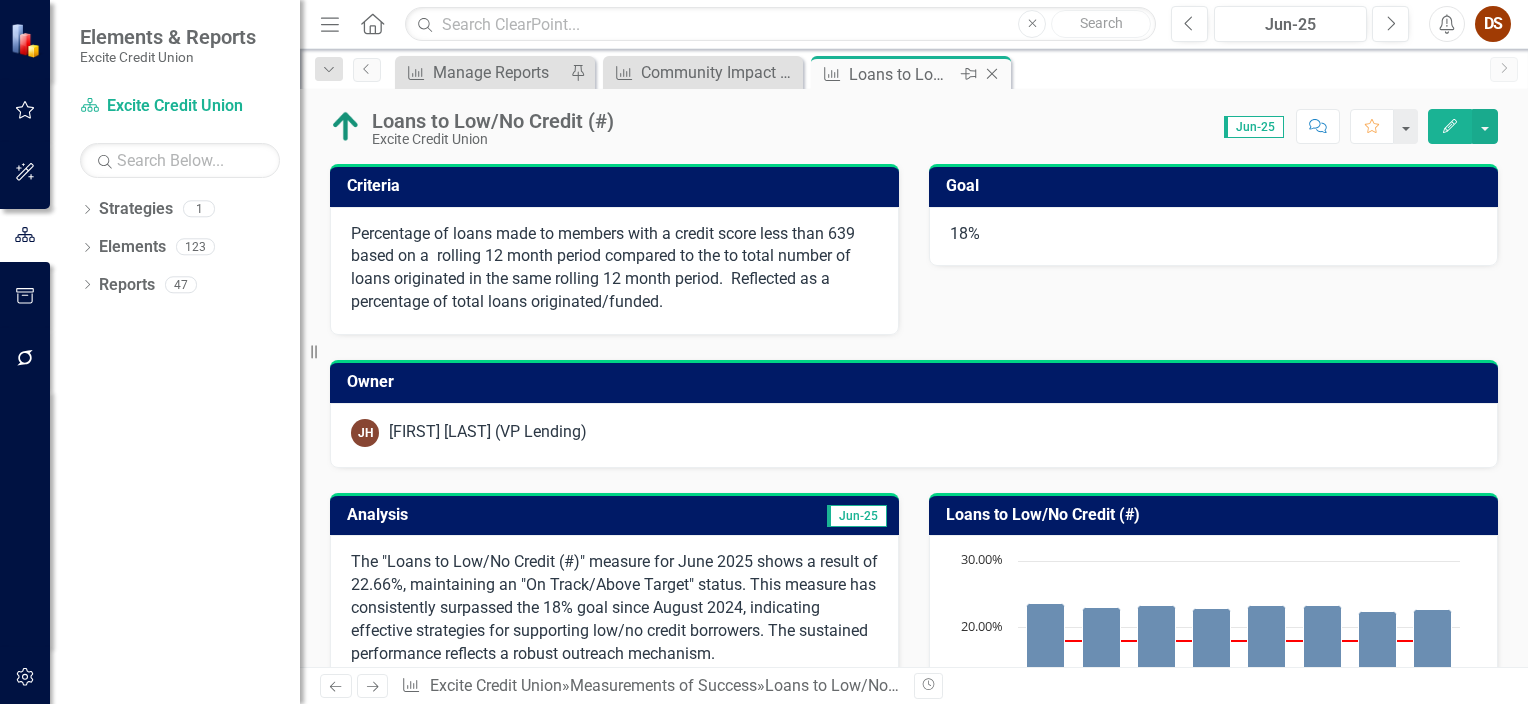 click on "Close" 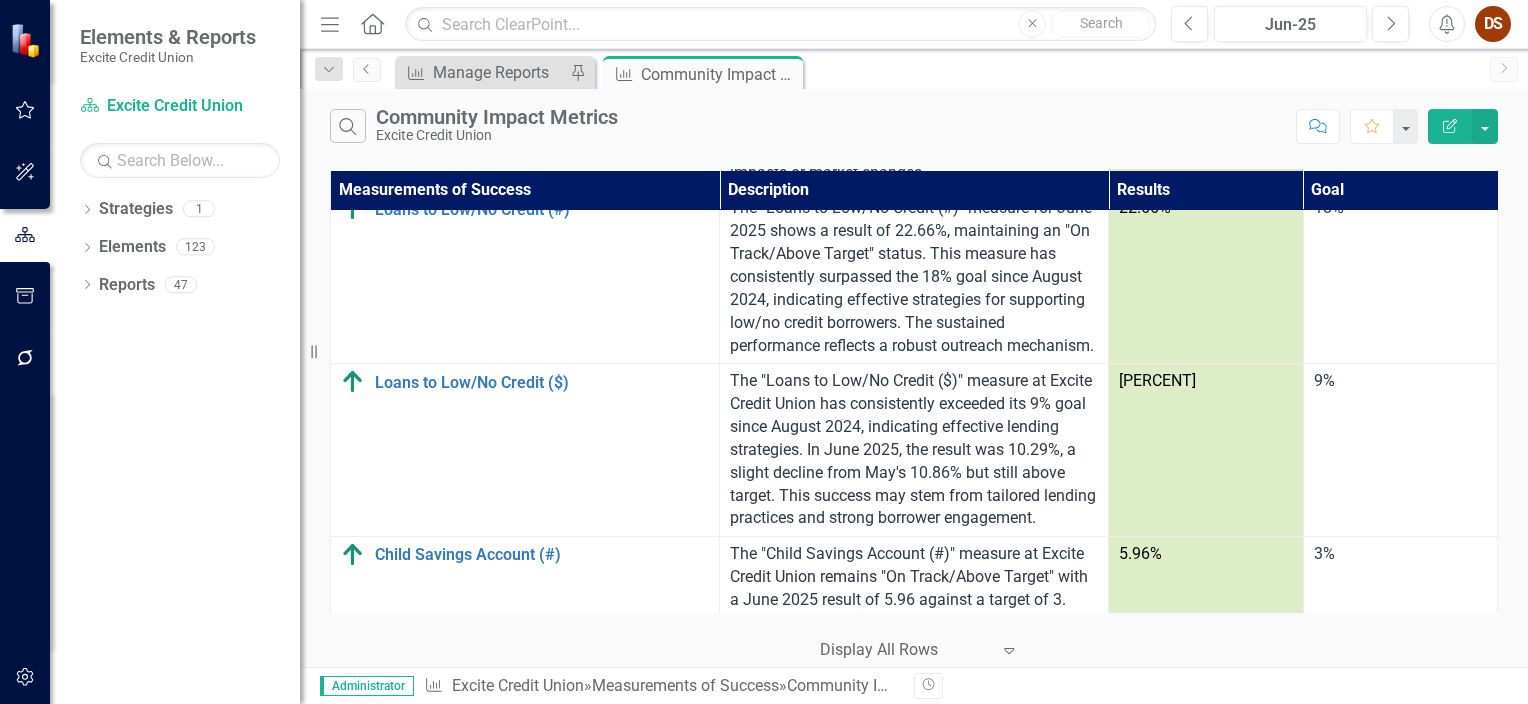 scroll, scrollTop: 2584, scrollLeft: 0, axis: vertical 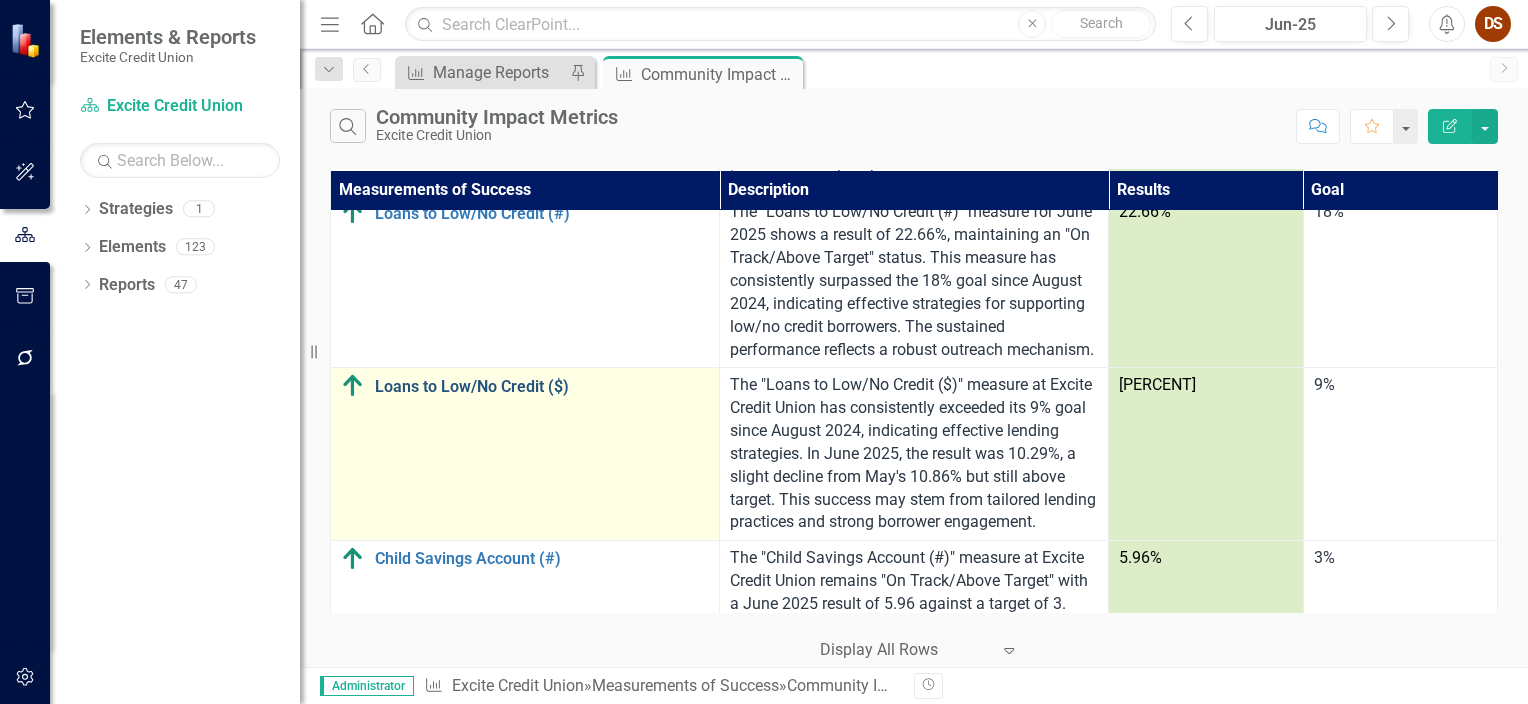 click on "Loans to Low/No Credit ($)" at bounding box center (542, 387) 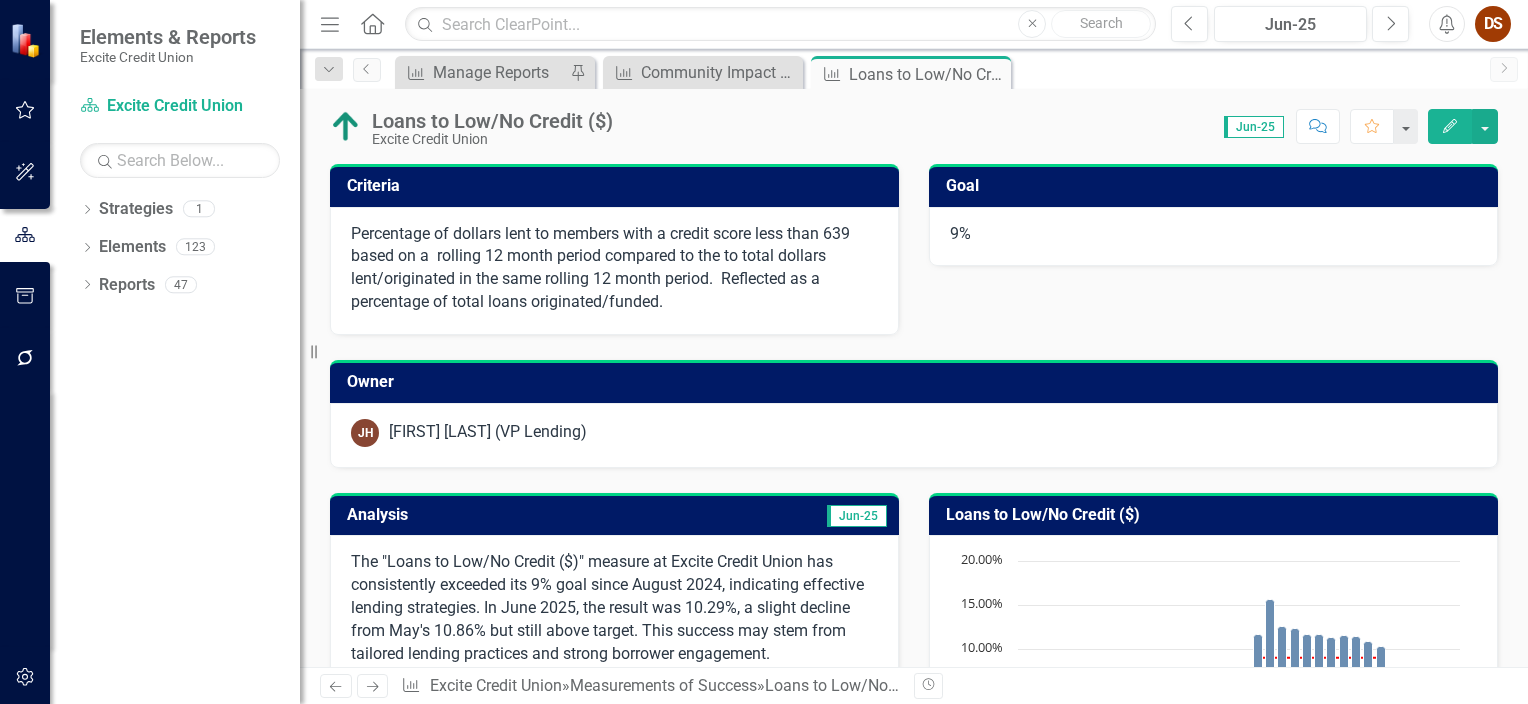 click on "Loans to Low/No Credit ($)" at bounding box center (1217, 515) 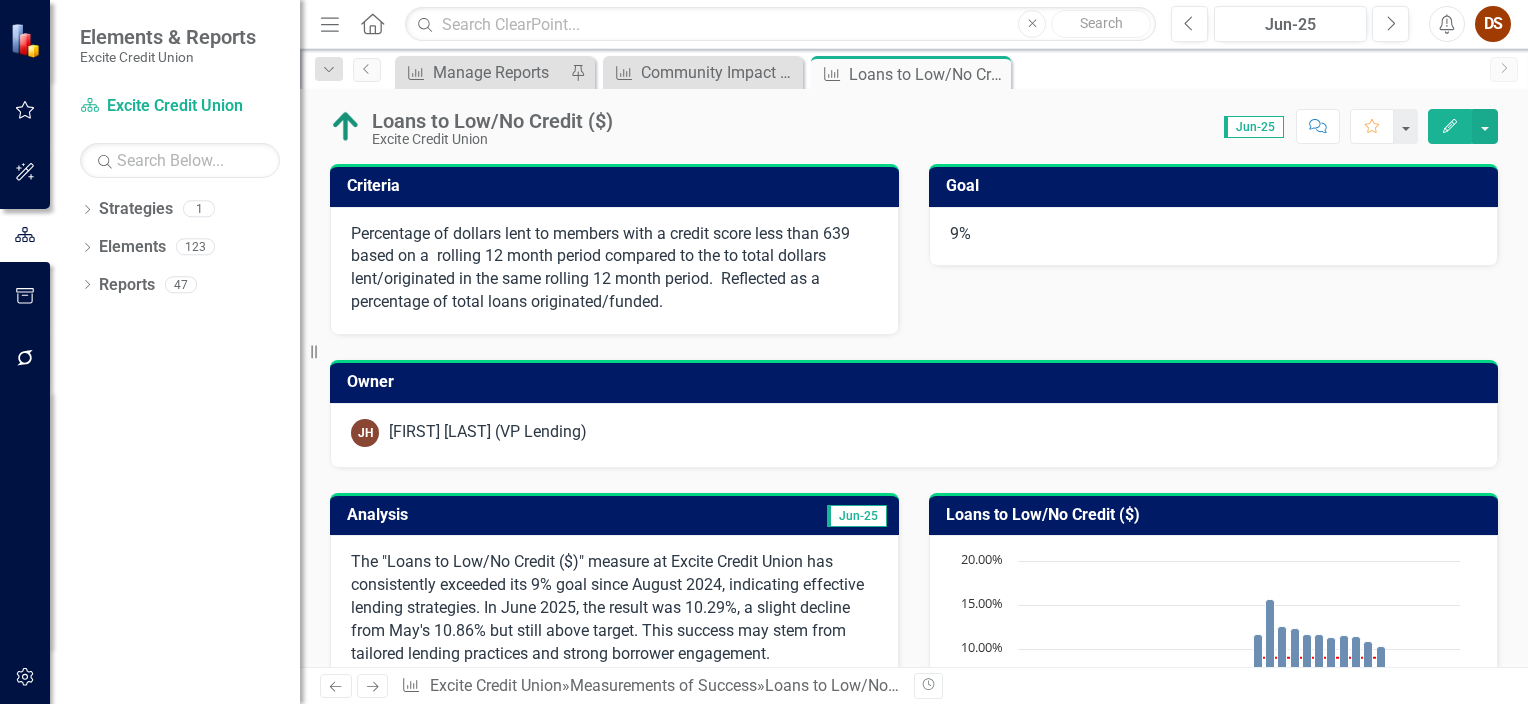 click on "Loans to Low/No Credit ($)" at bounding box center [1217, 515] 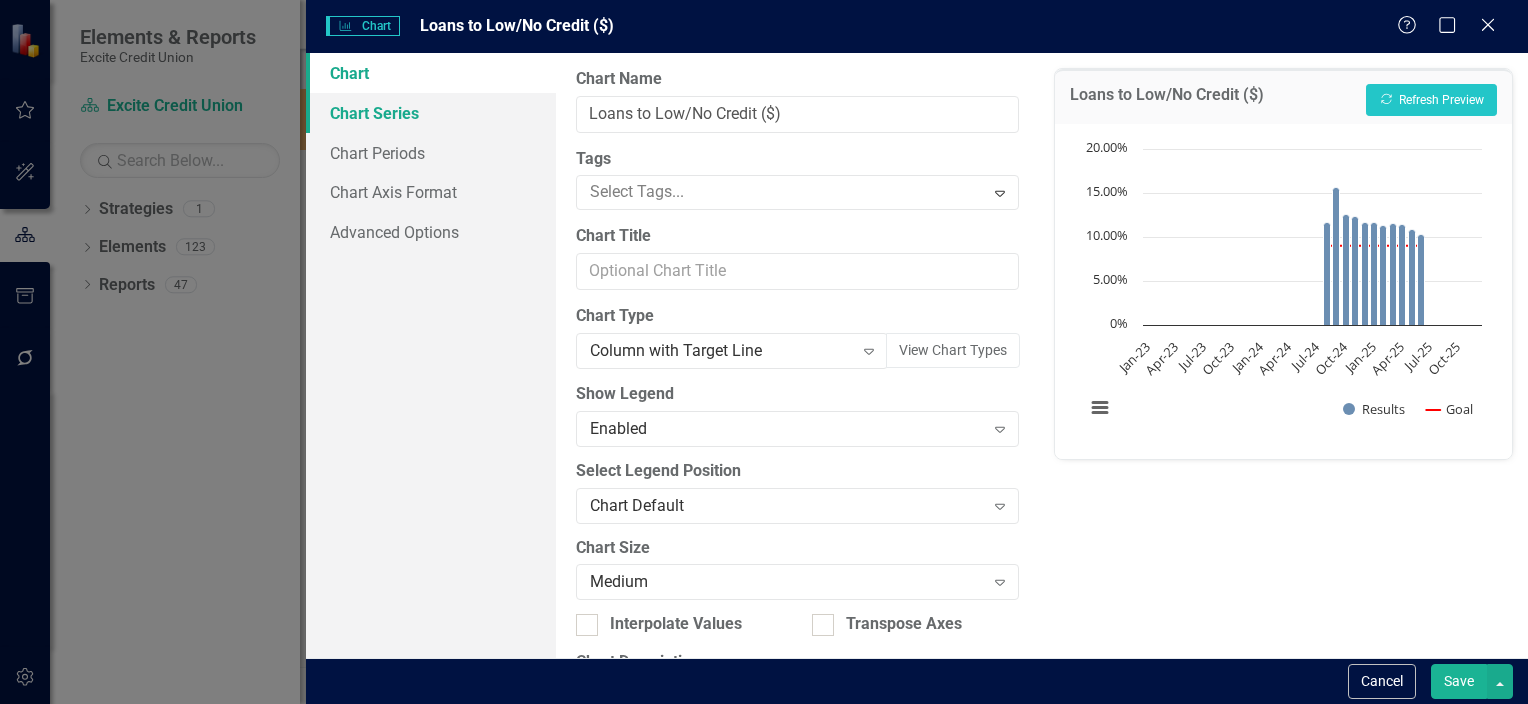 click on "Chart Series" at bounding box center [431, 113] 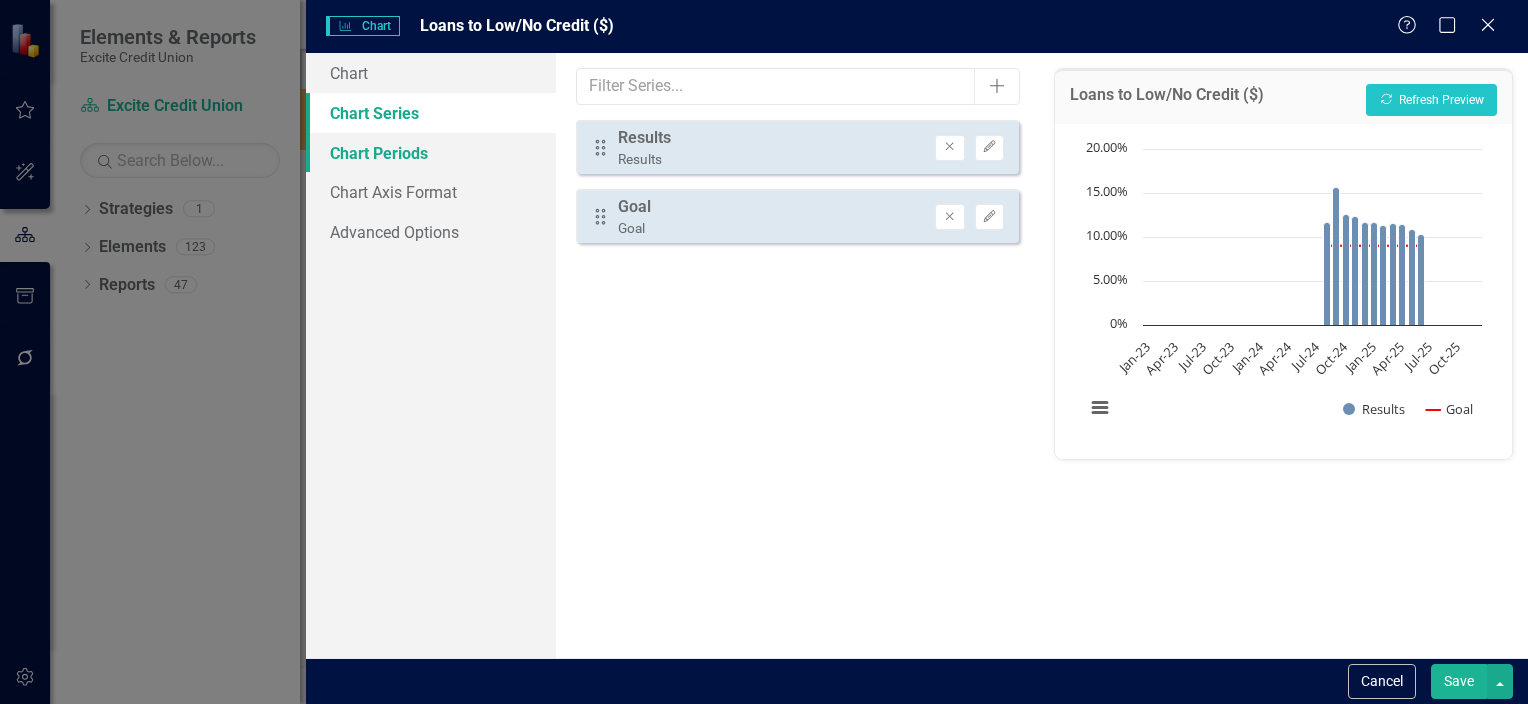 click on "Chart Periods" at bounding box center (431, 153) 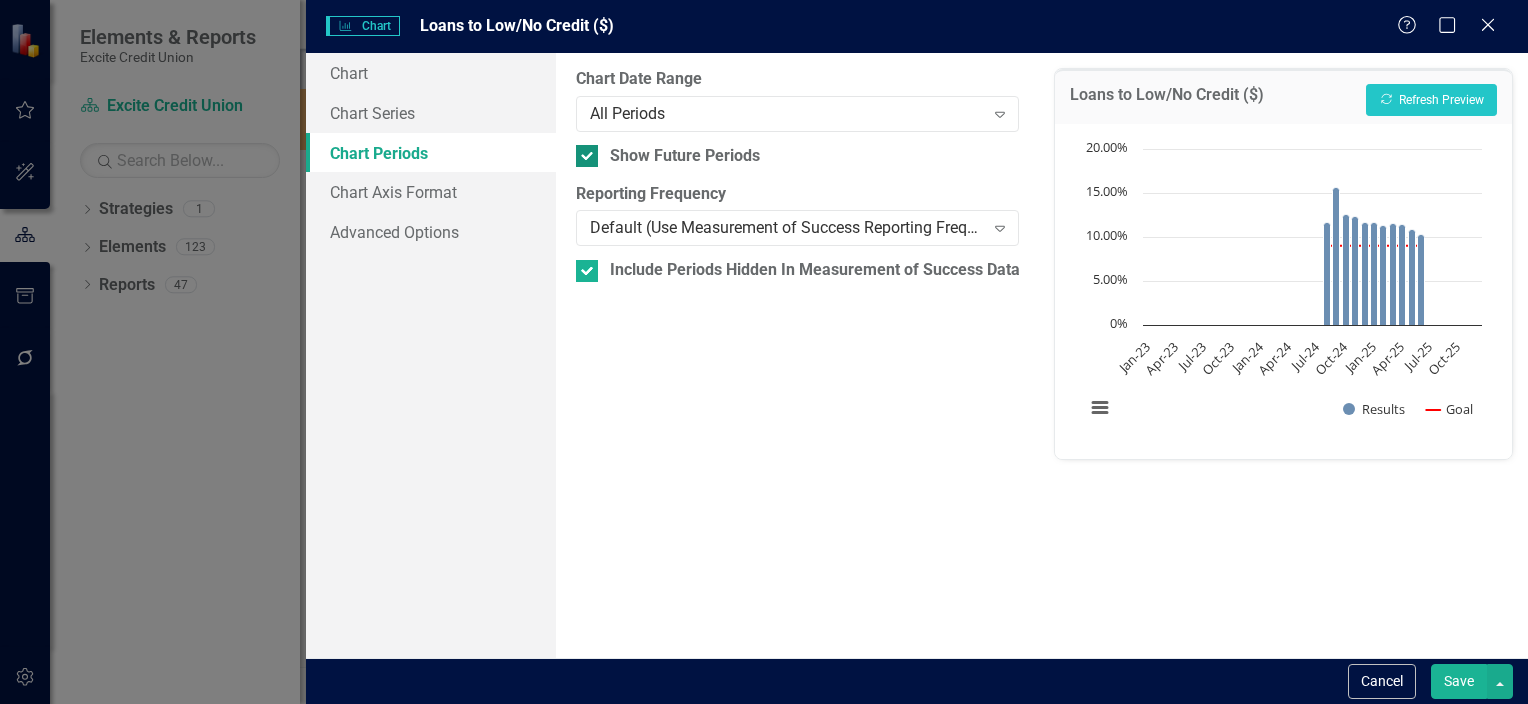 click on "Show Future Periods" at bounding box center (685, 156) 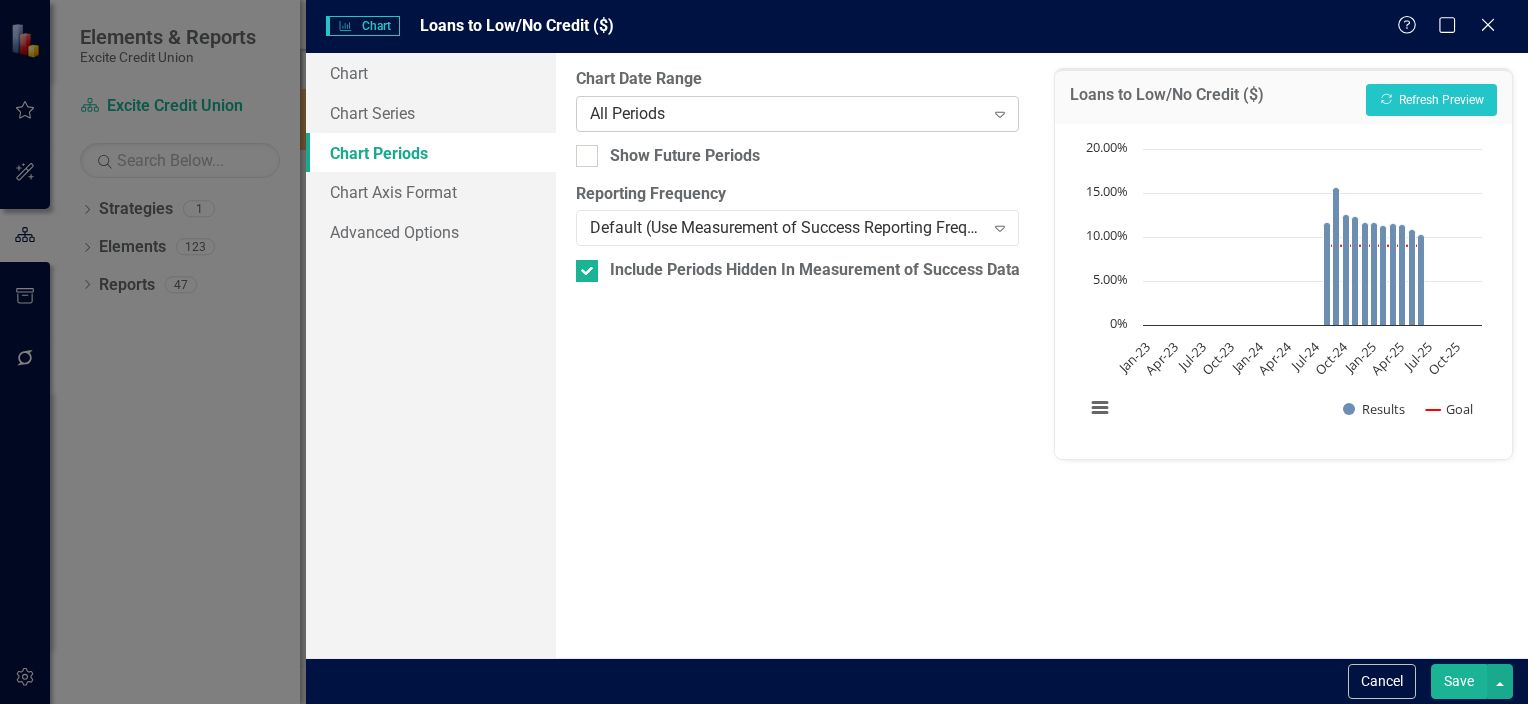 click on "All Periods" at bounding box center (787, 113) 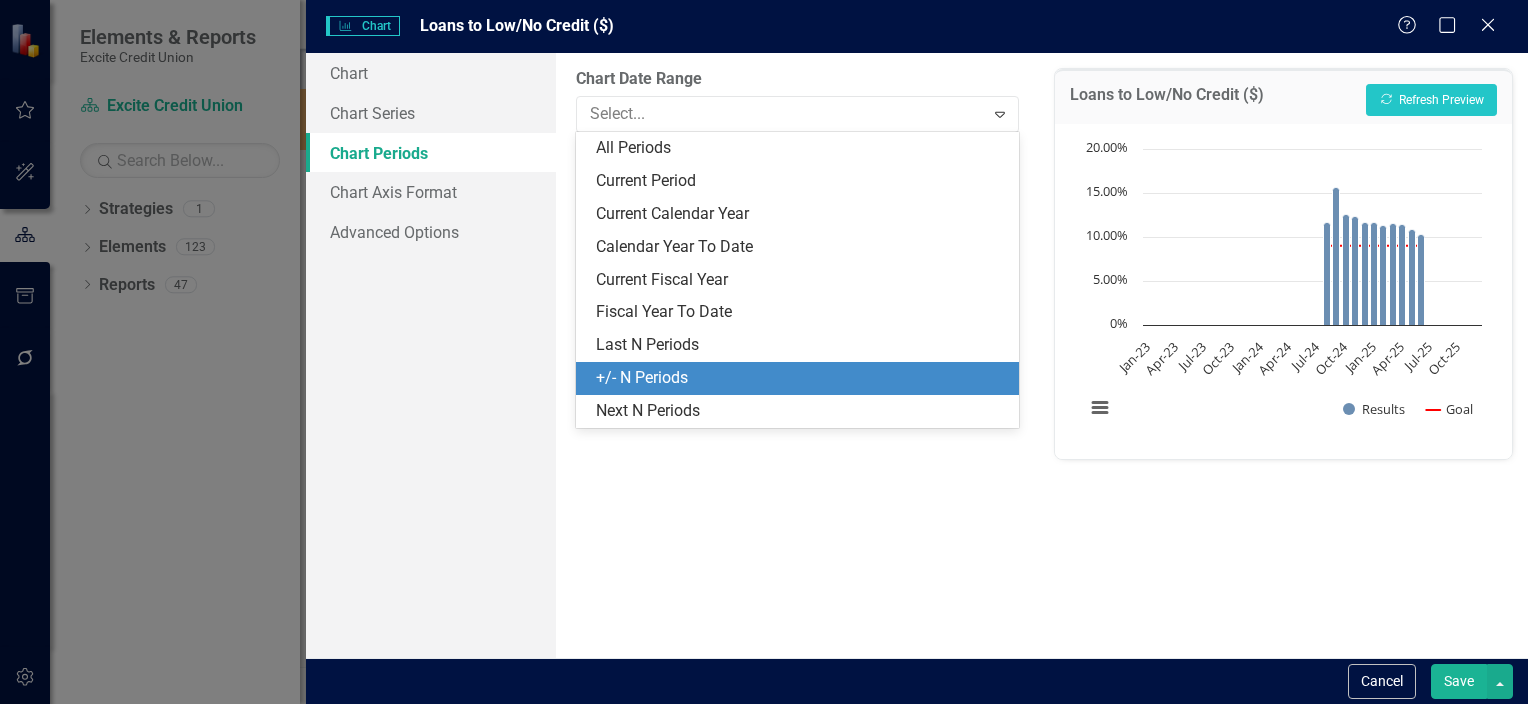 click on "+/- N Periods" at bounding box center [797, 378] 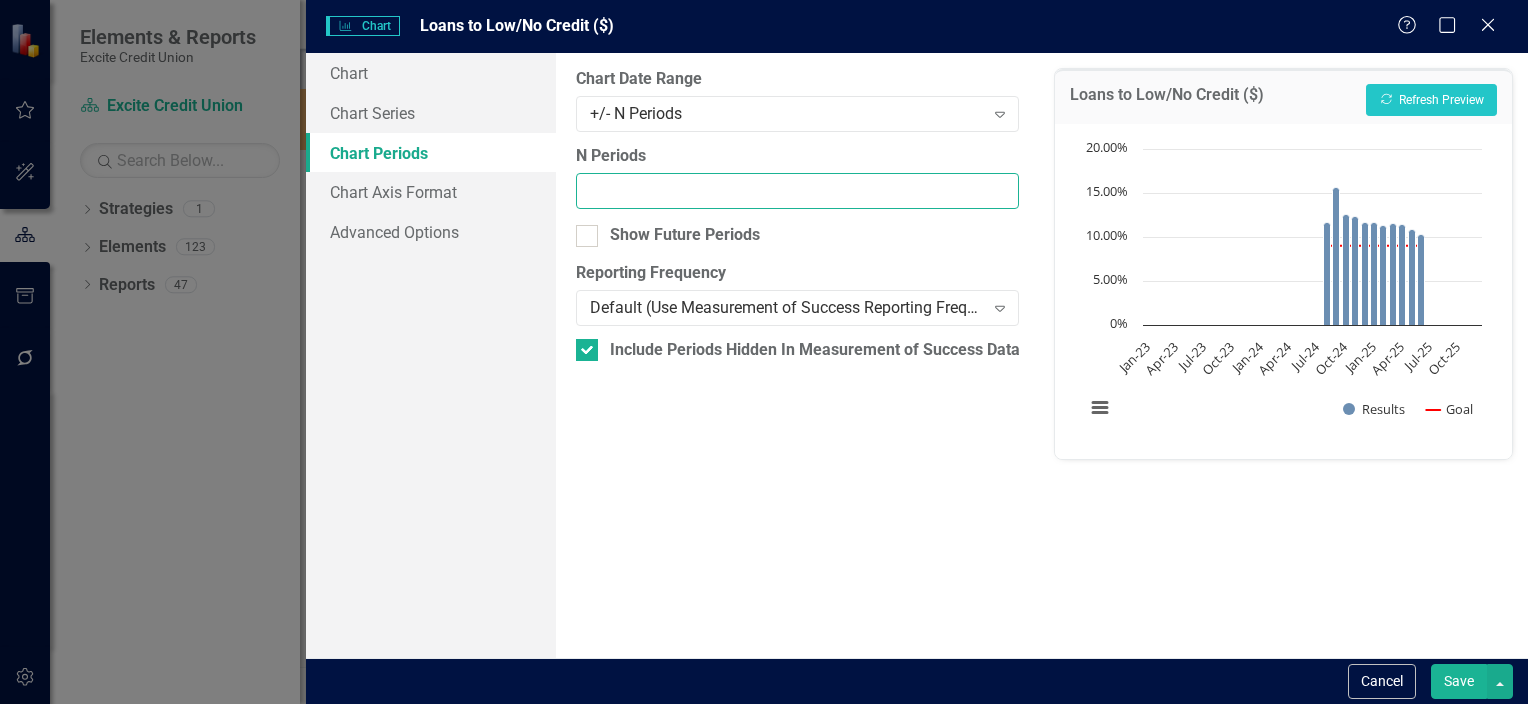 click on "N Periods" at bounding box center [797, 191] 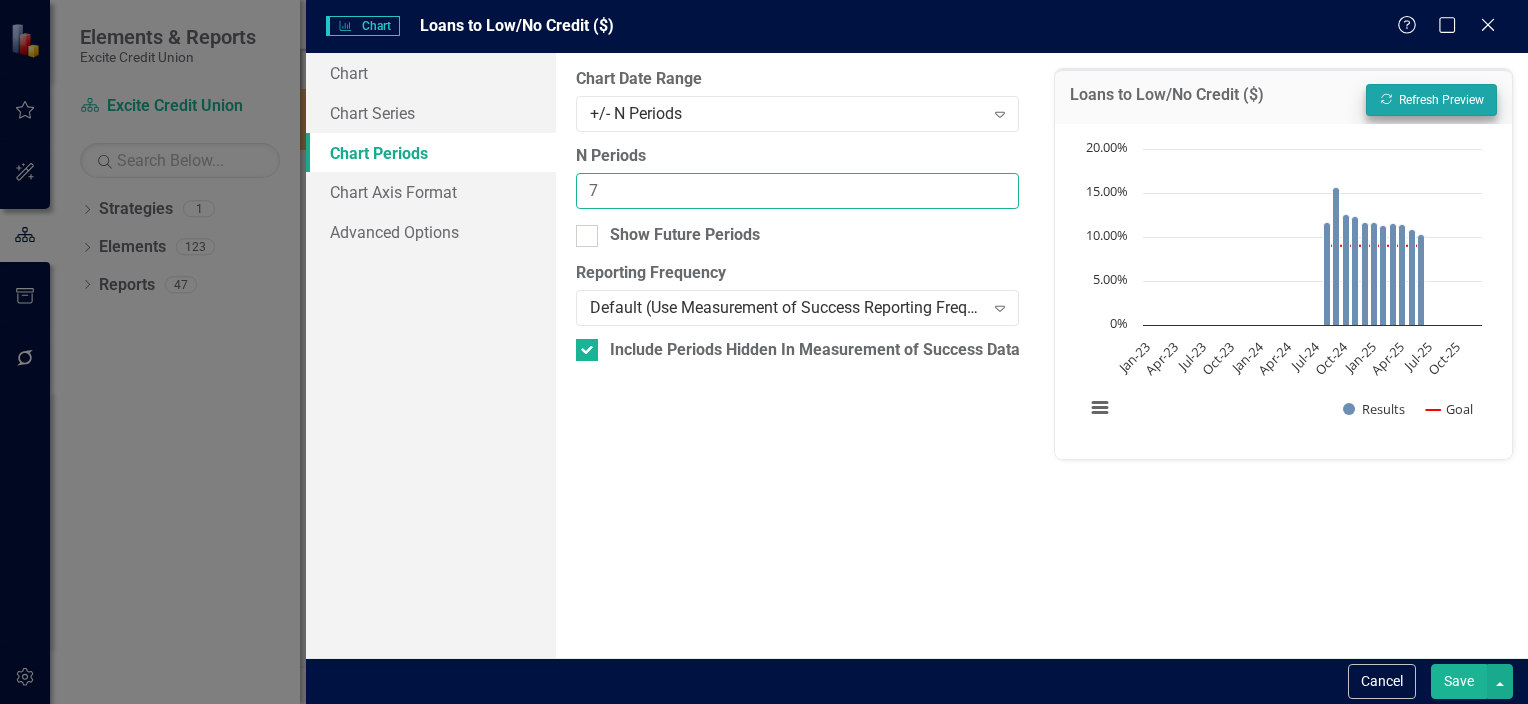 type on "7" 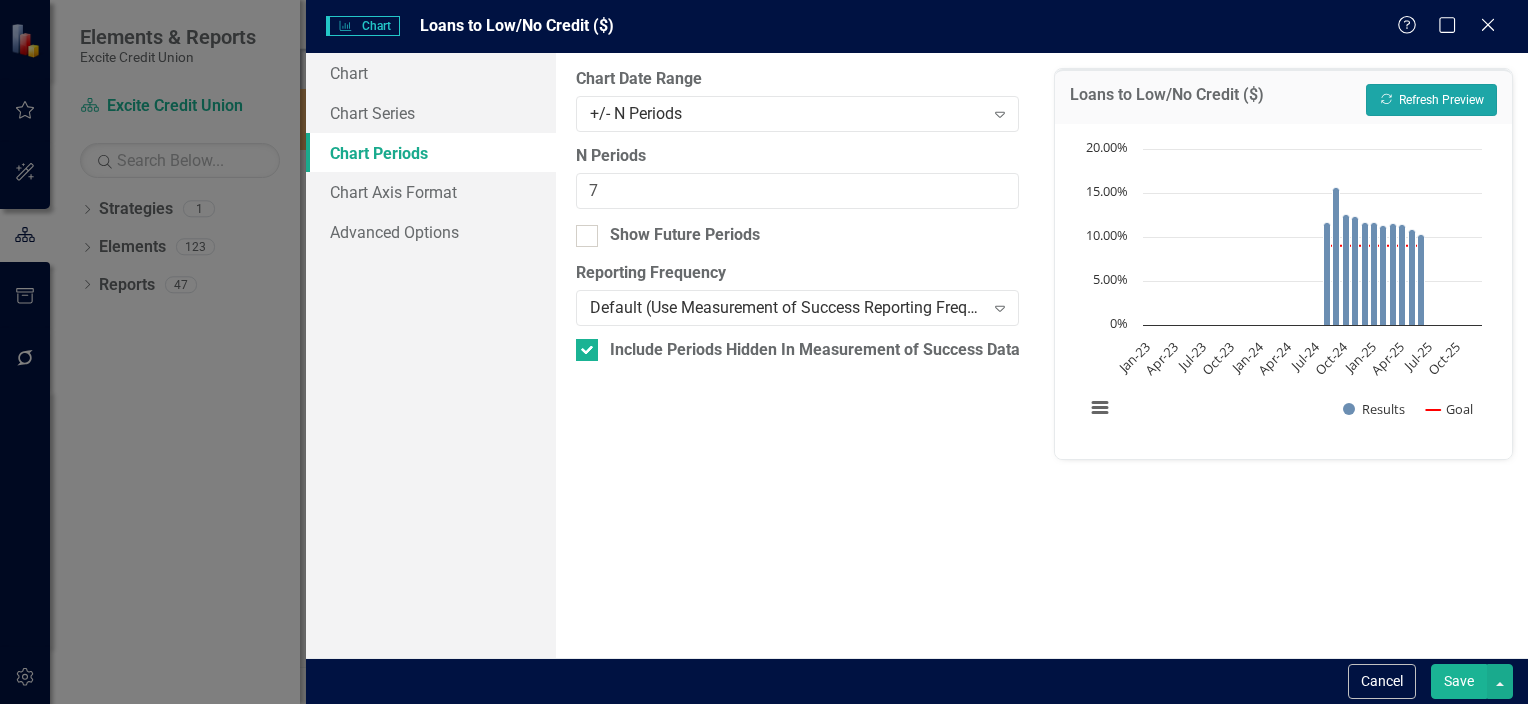 click on "Recalculate Refresh Preview" at bounding box center (1431, 100) 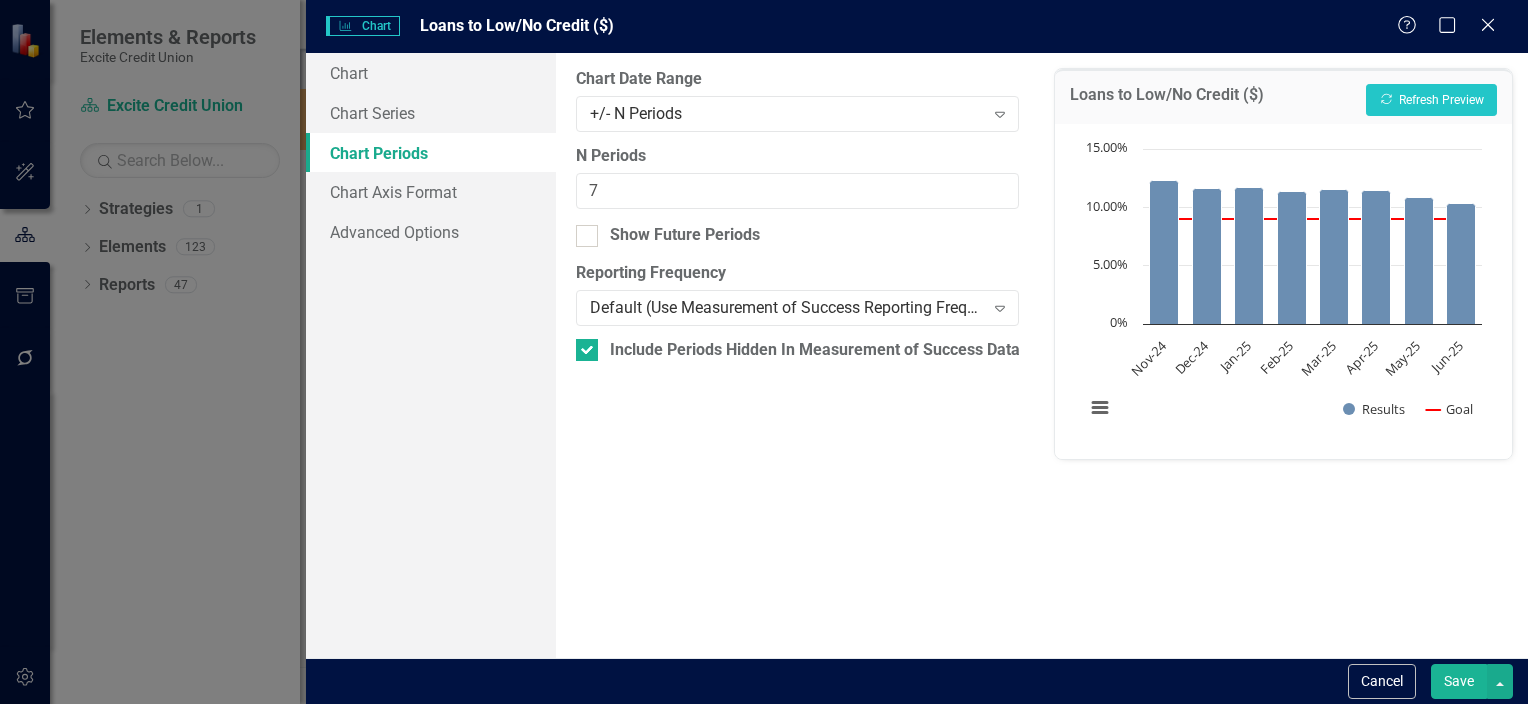 click on "Save" at bounding box center [1459, 681] 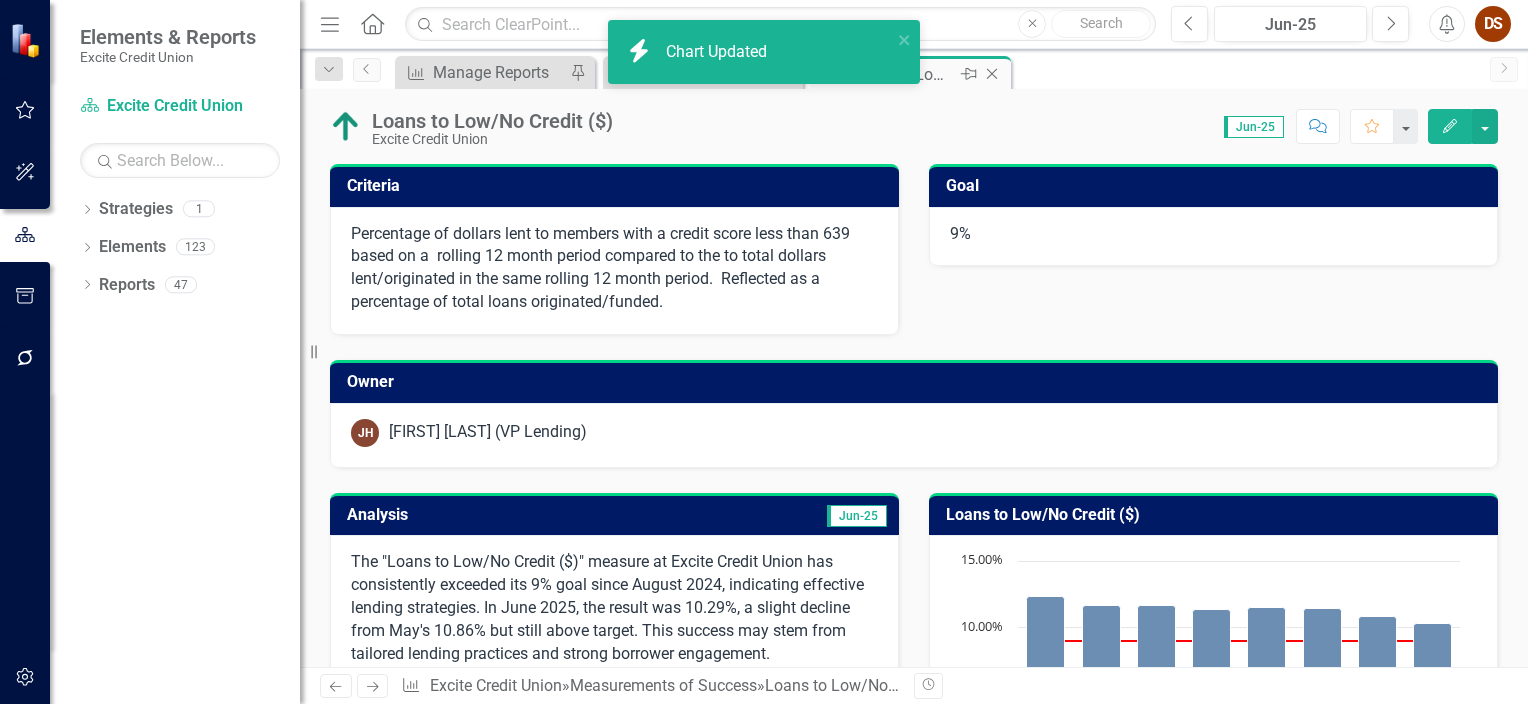 click 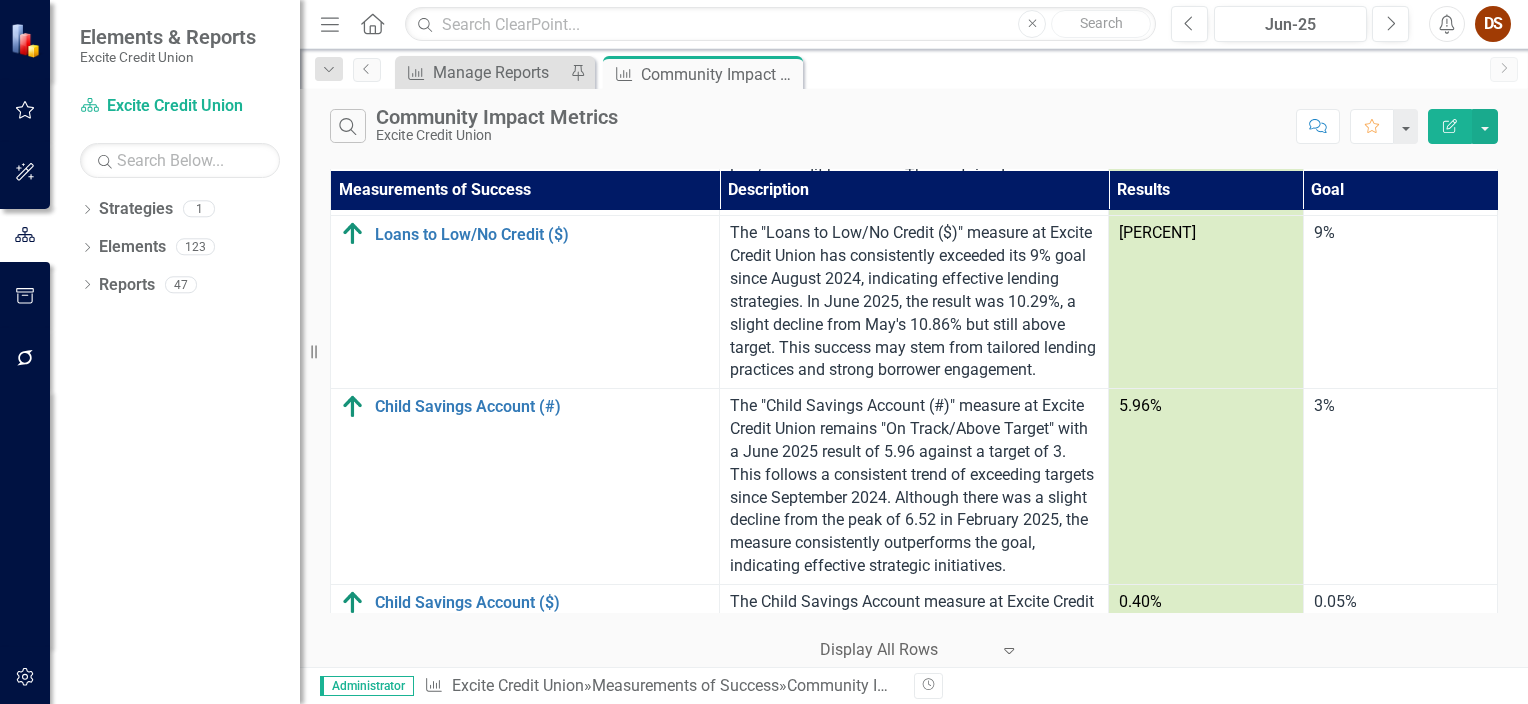 scroll, scrollTop: 2735, scrollLeft: 0, axis: vertical 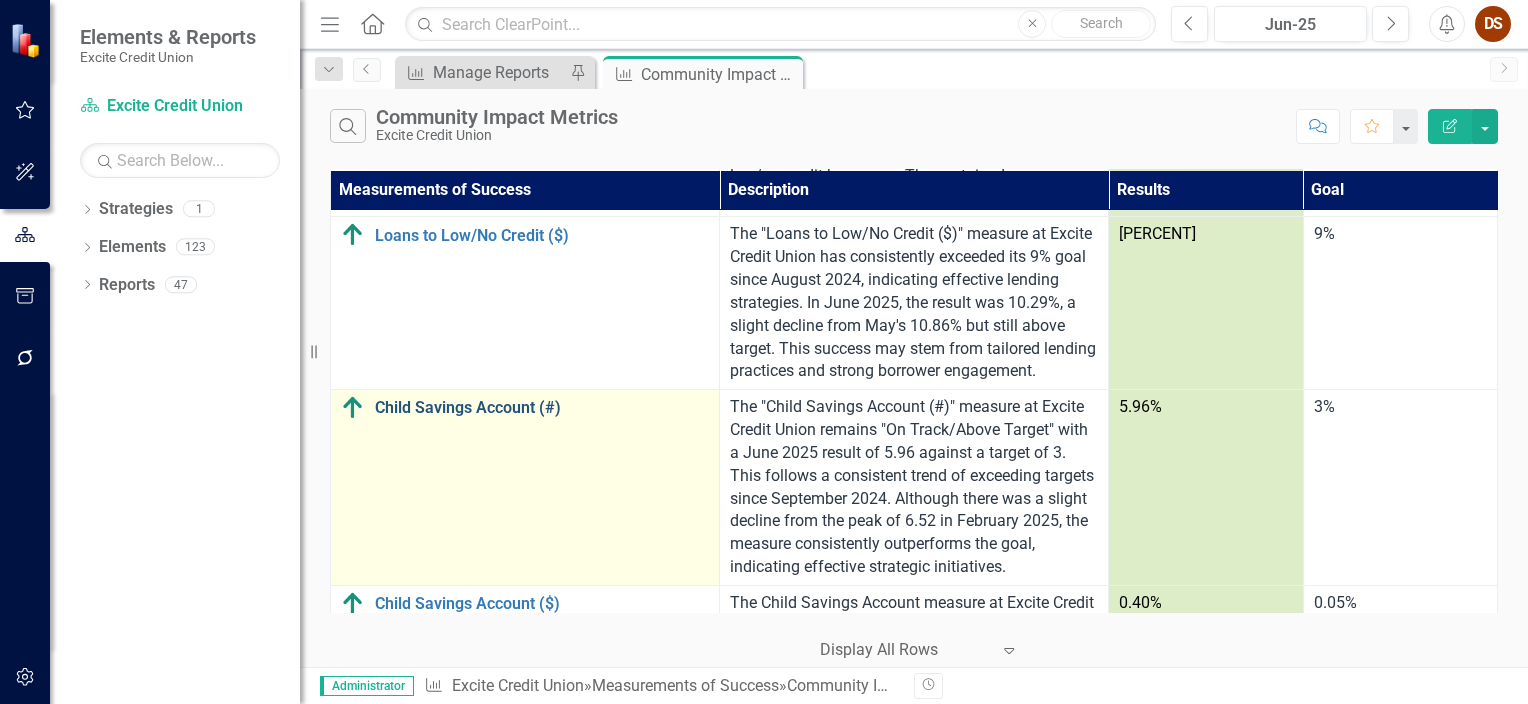 click on "Child Savings Account (#)" at bounding box center (542, 408) 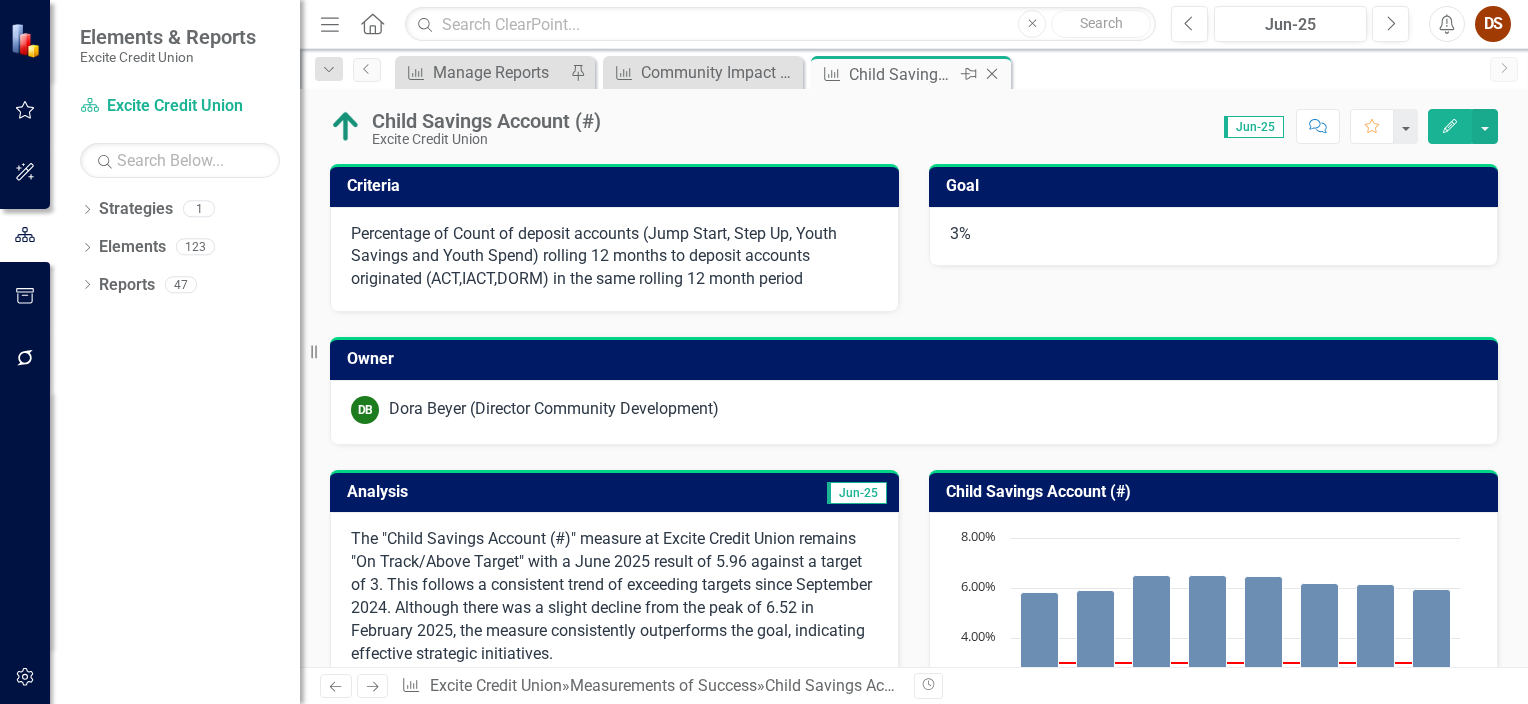 click 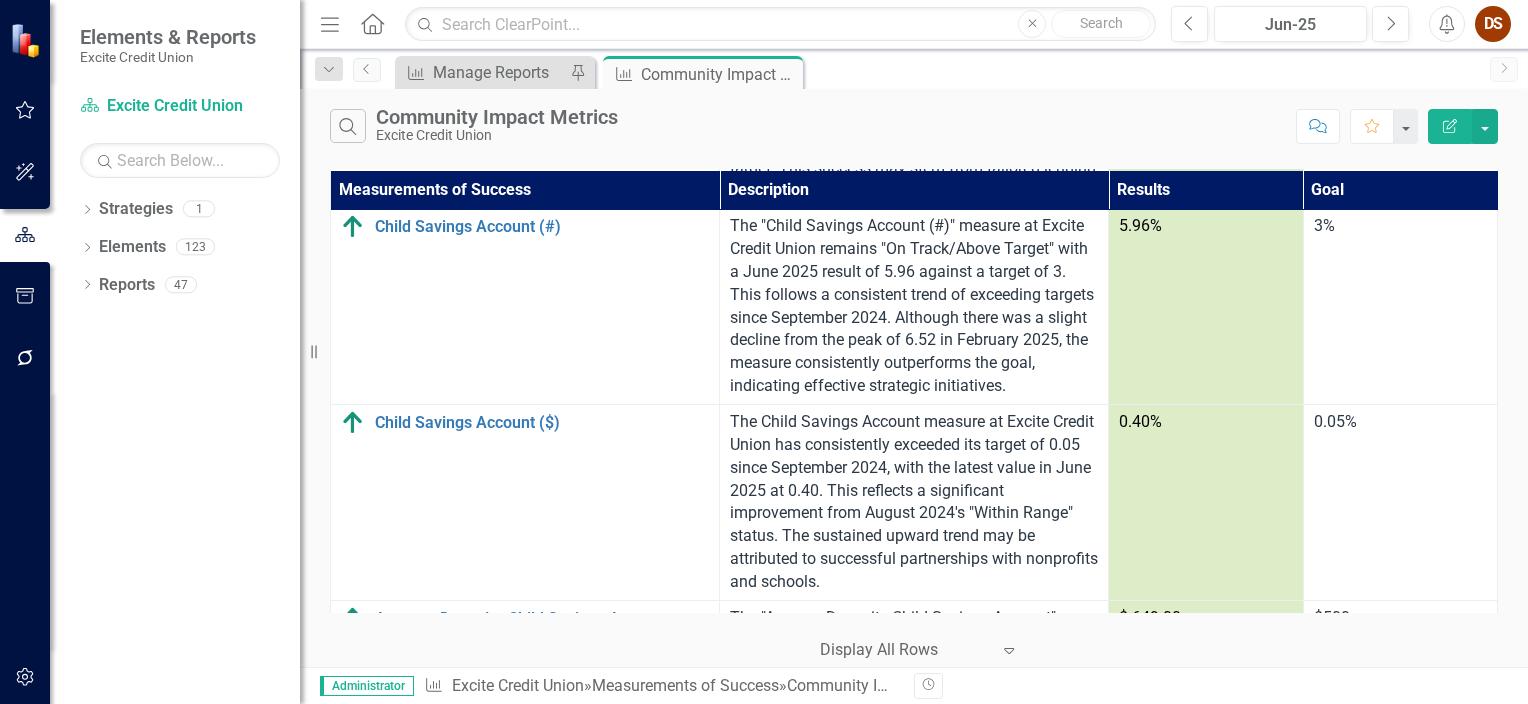 scroll, scrollTop: 2948, scrollLeft: 0, axis: vertical 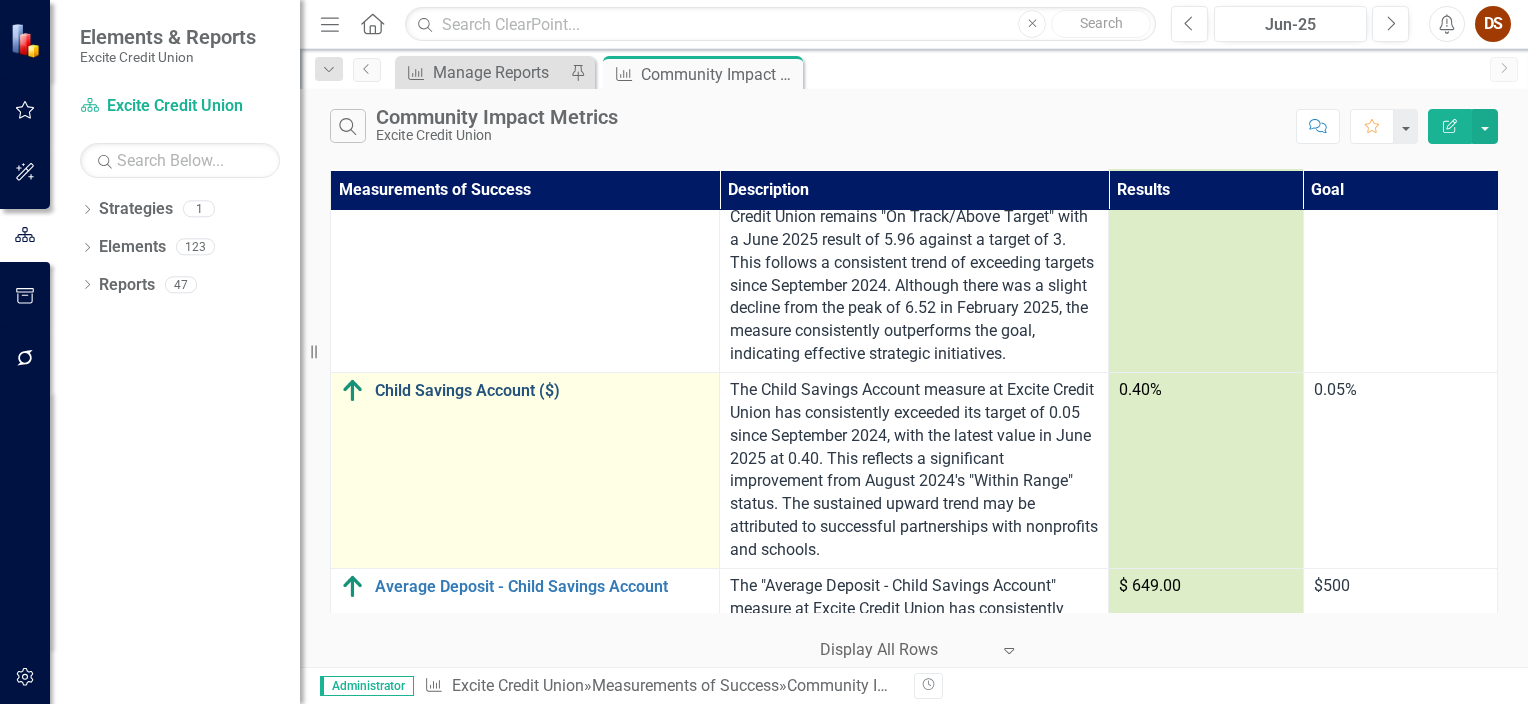 click on "Child Savings Account ($)" at bounding box center [542, 391] 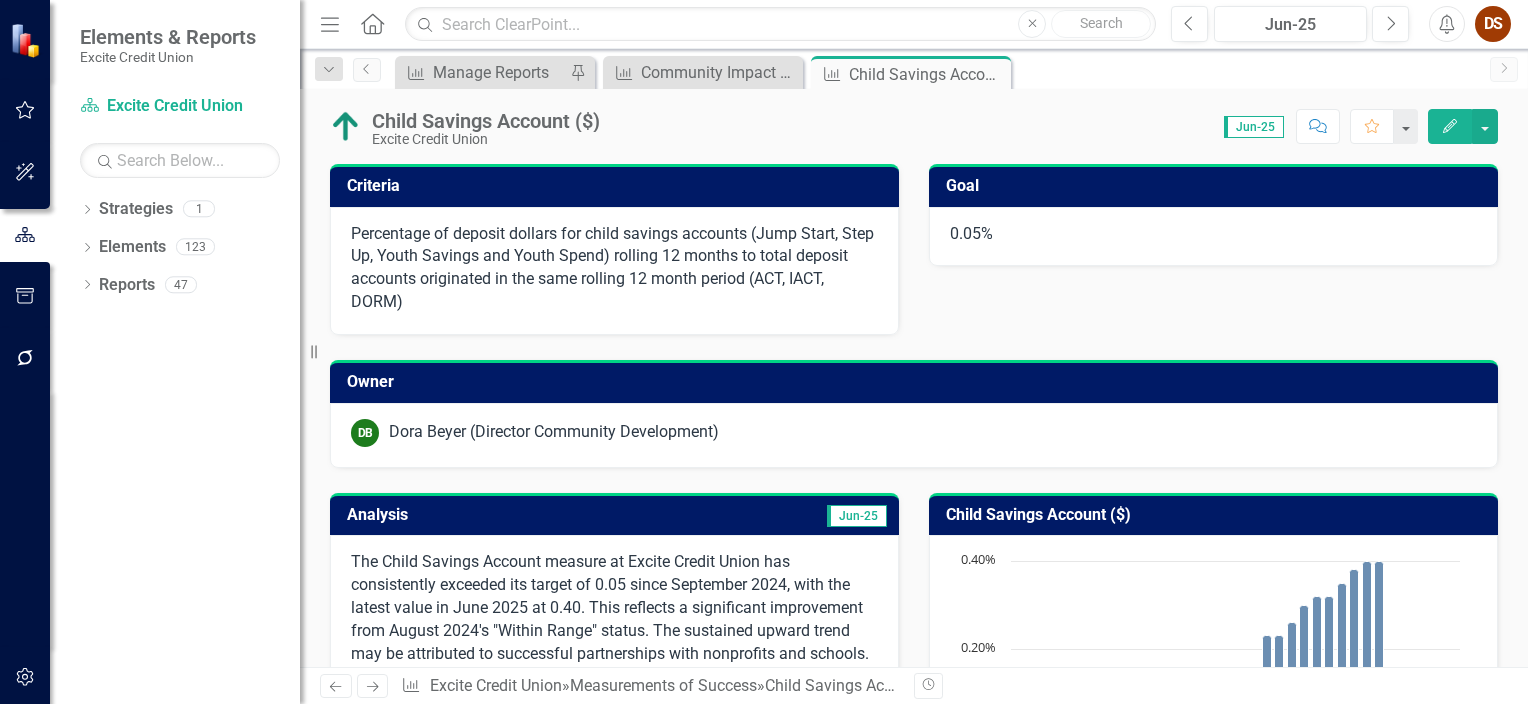 click on "Child Savings Account ($)" at bounding box center (1217, 515) 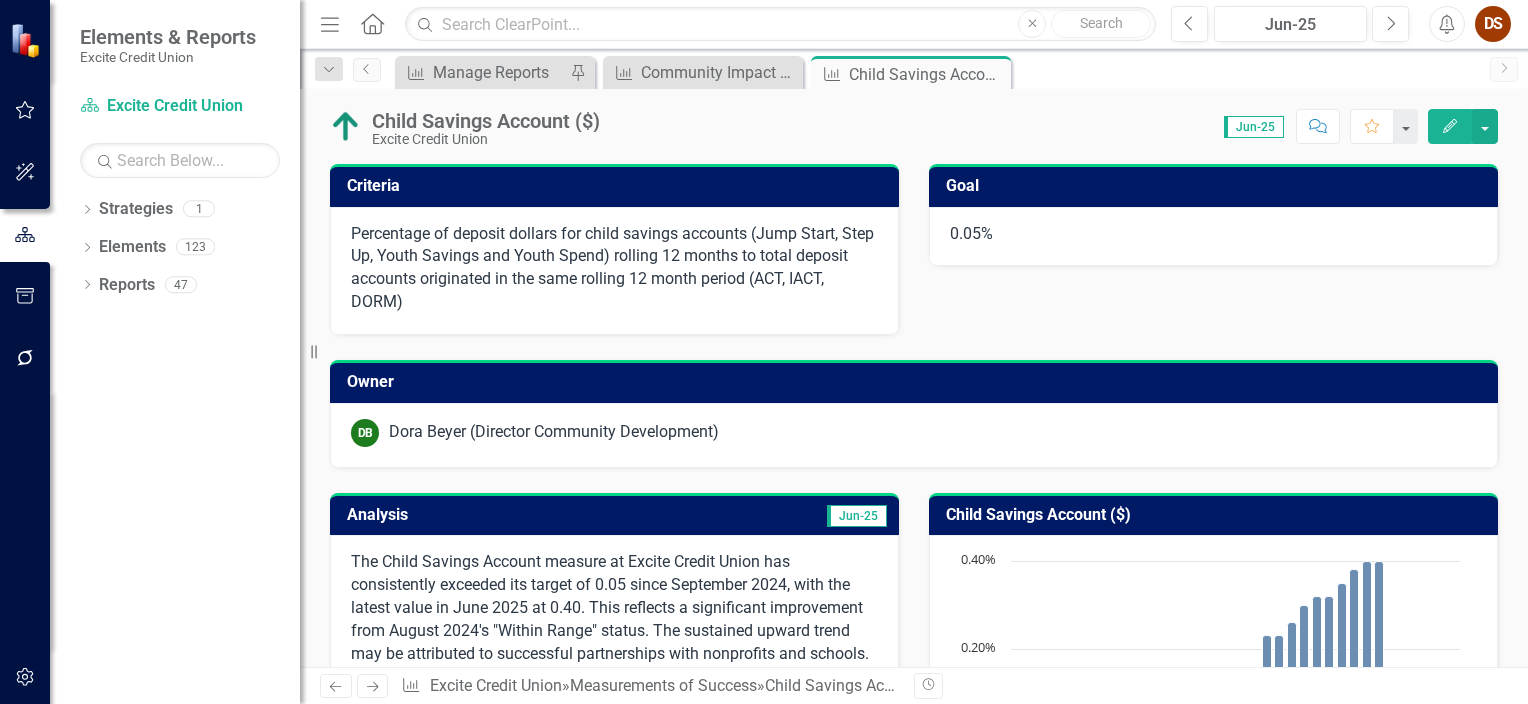 click on "Child Savings Account ($)" at bounding box center (1217, 515) 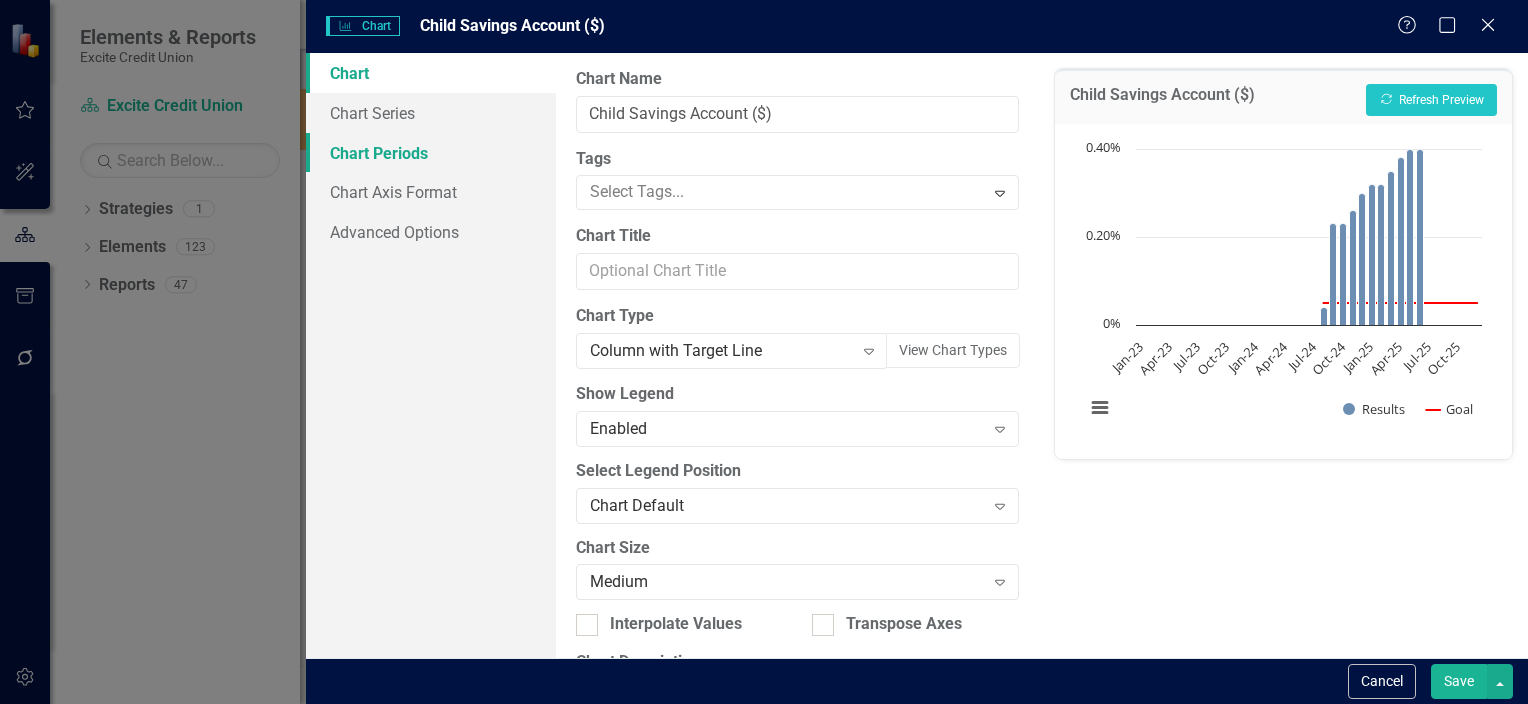 click on "Chart Periods" at bounding box center (431, 153) 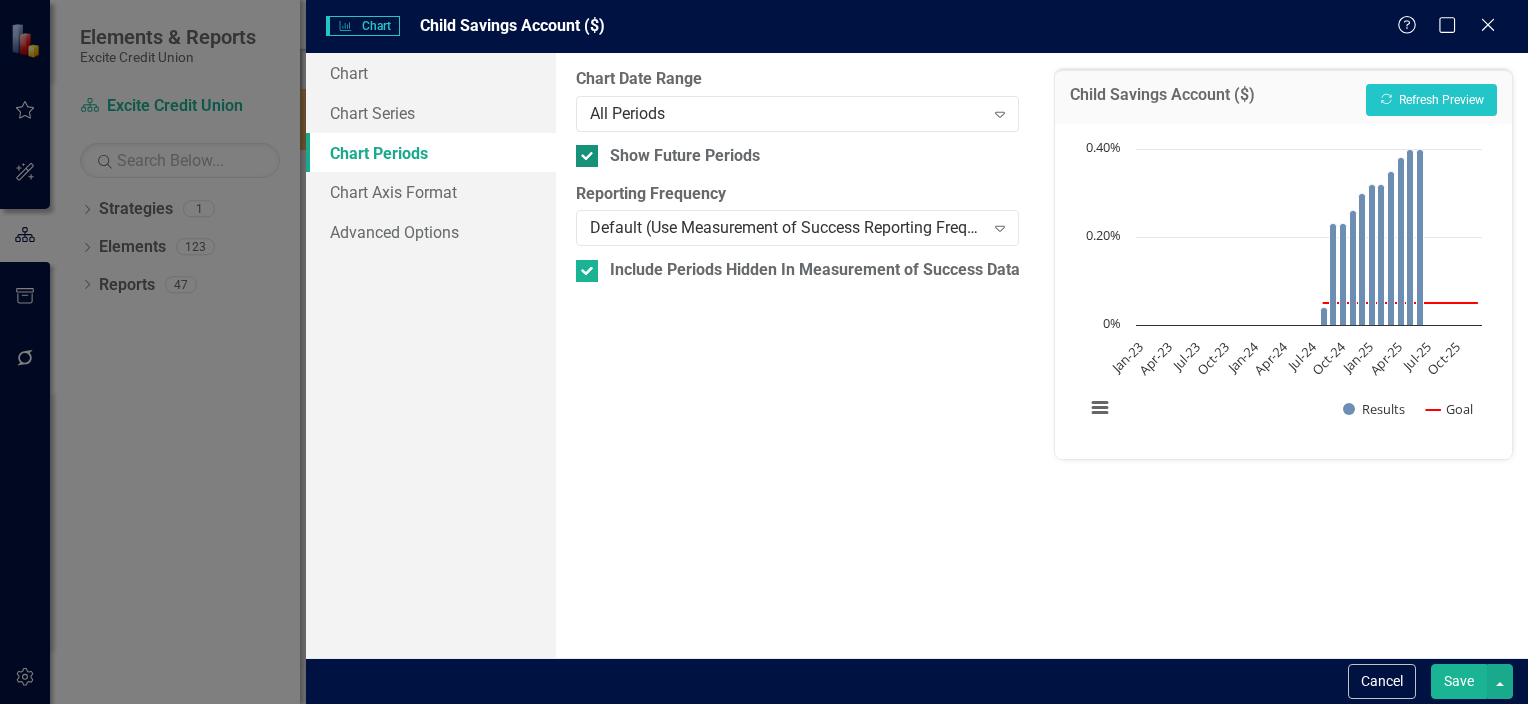 click on "Show Future Periods" at bounding box center (685, 156) 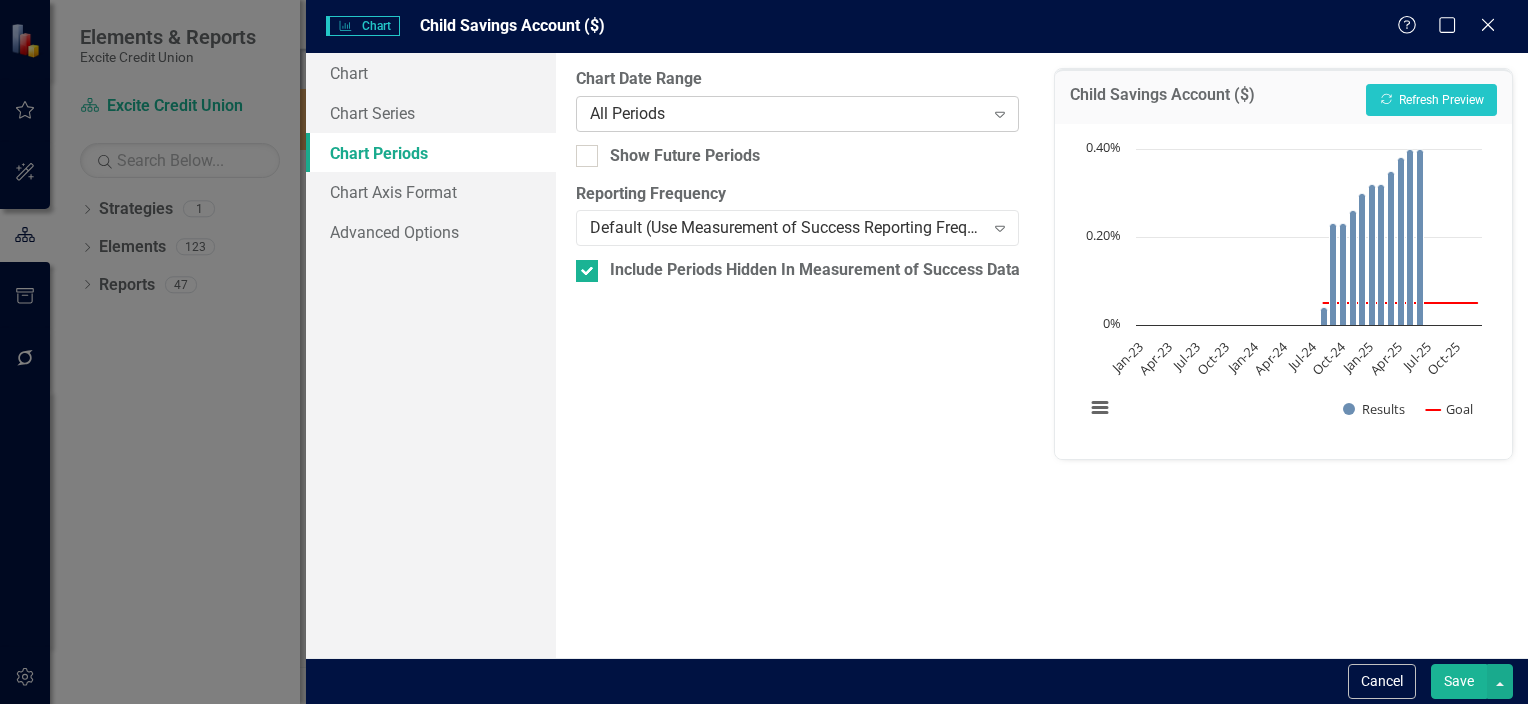 click on "All Periods" at bounding box center [787, 113] 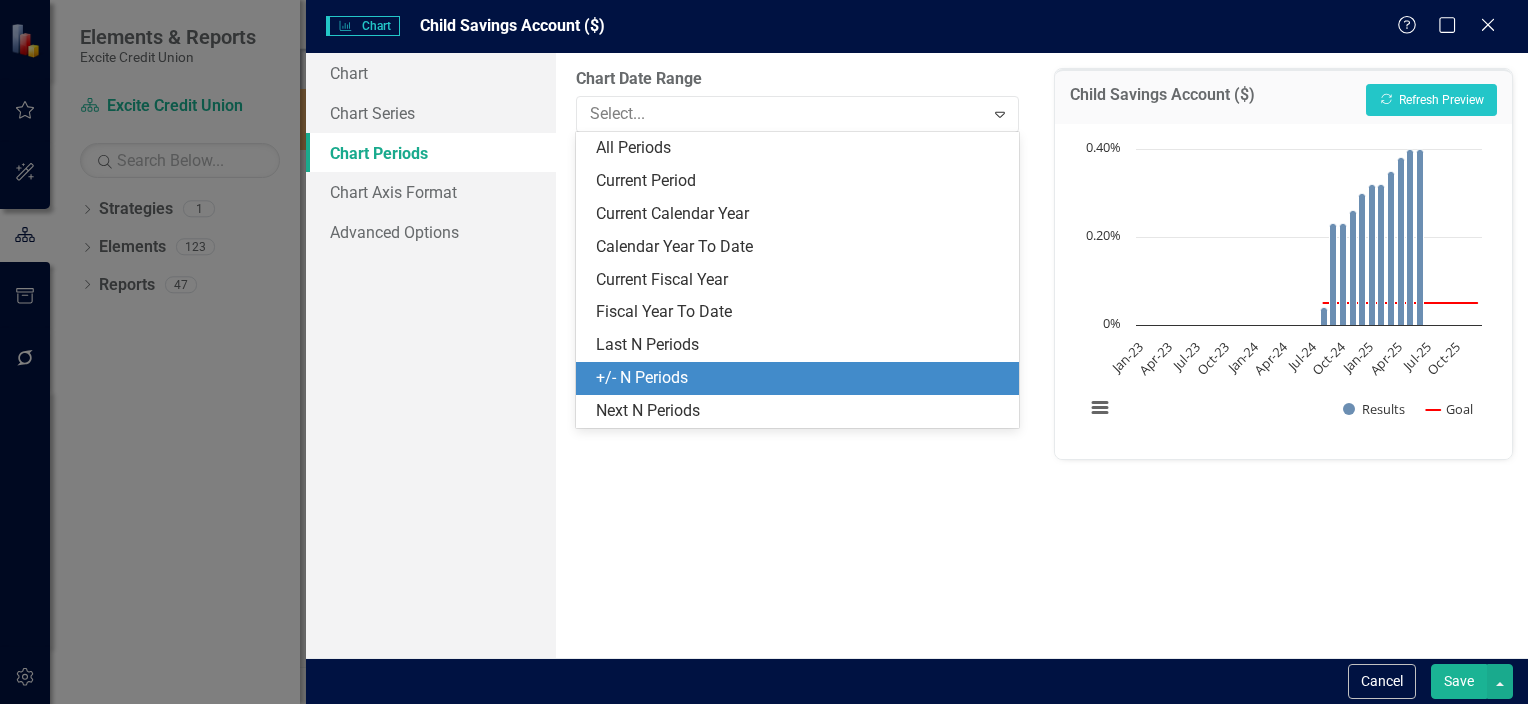 click on "+/- N Periods" at bounding box center (801, 378) 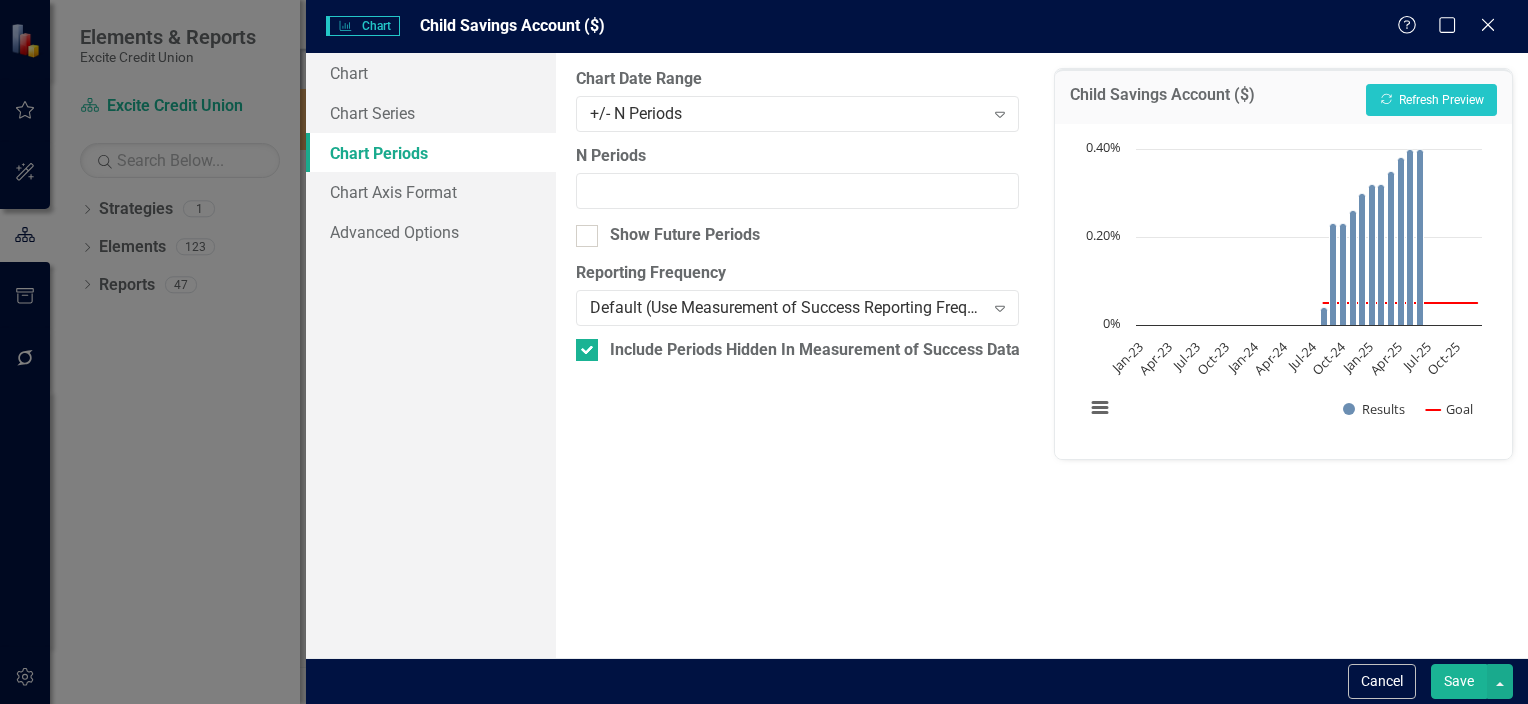 click on "N Periods" at bounding box center [797, 177] 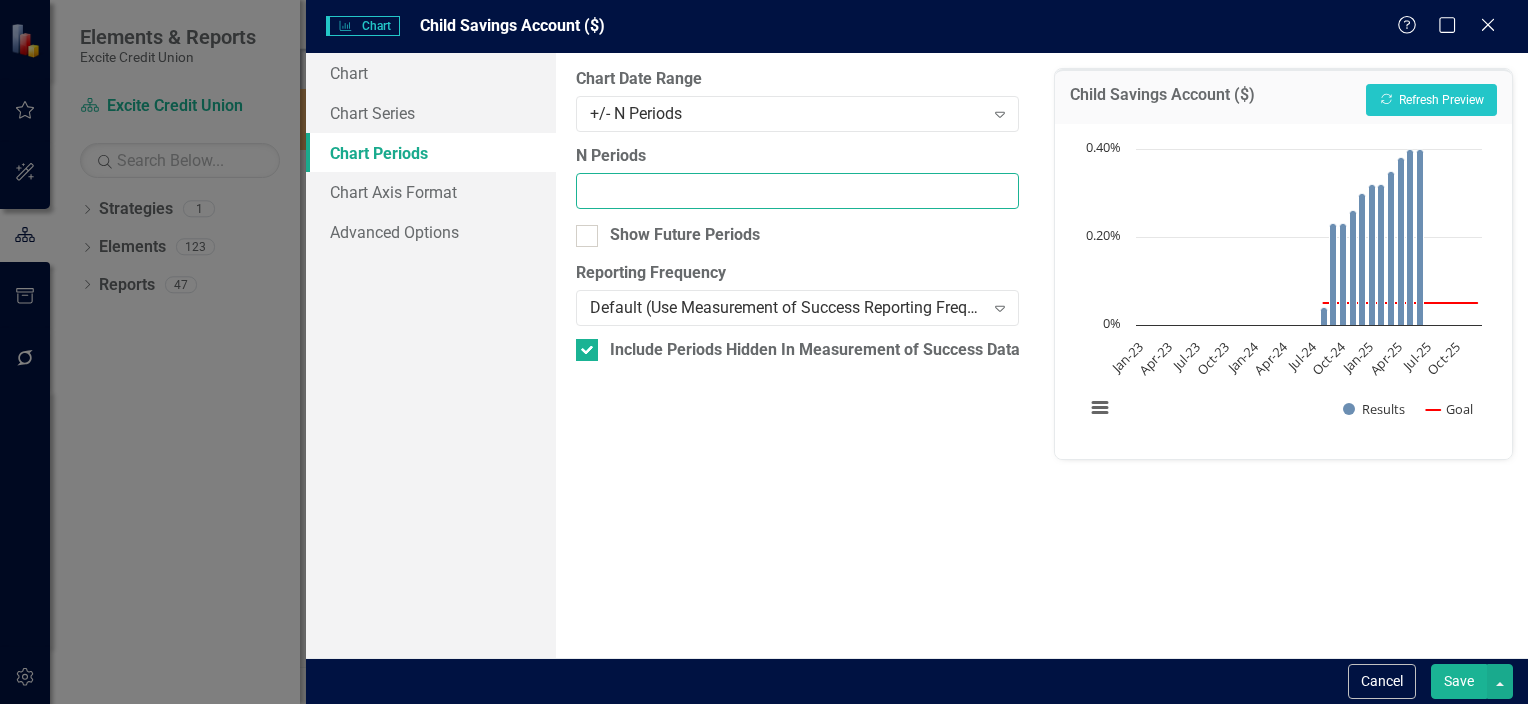 click on "N Periods" at bounding box center (797, 191) 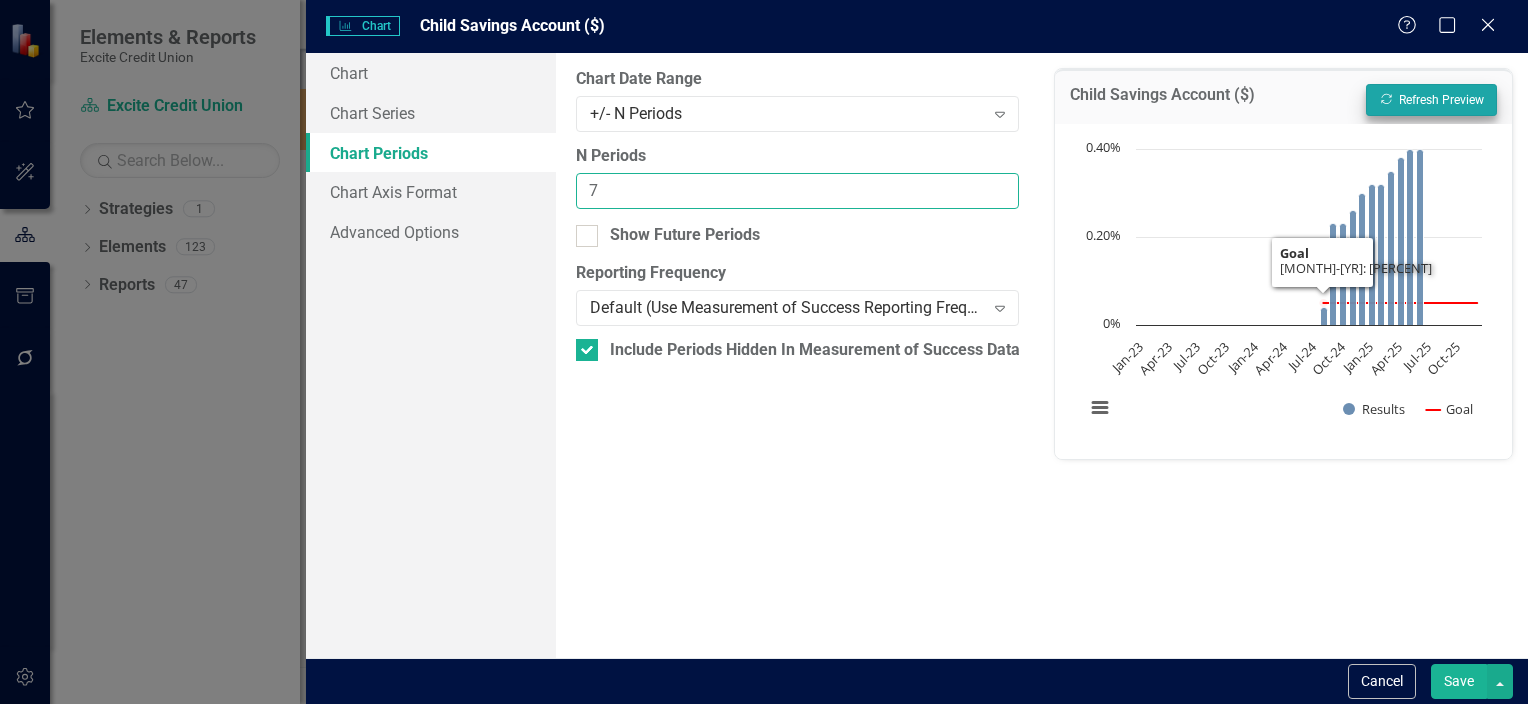 type on "7" 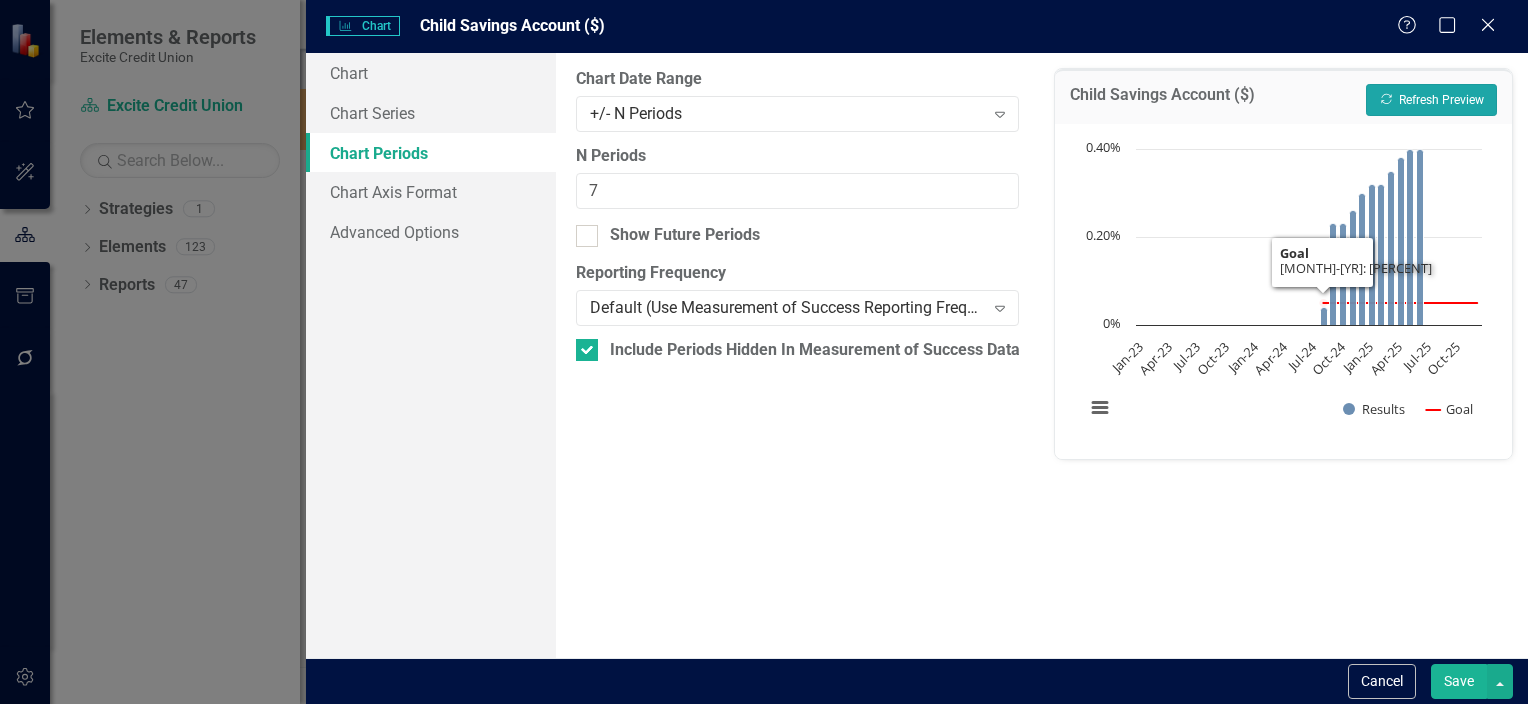 click on "Recalculate Refresh Preview" at bounding box center [1431, 100] 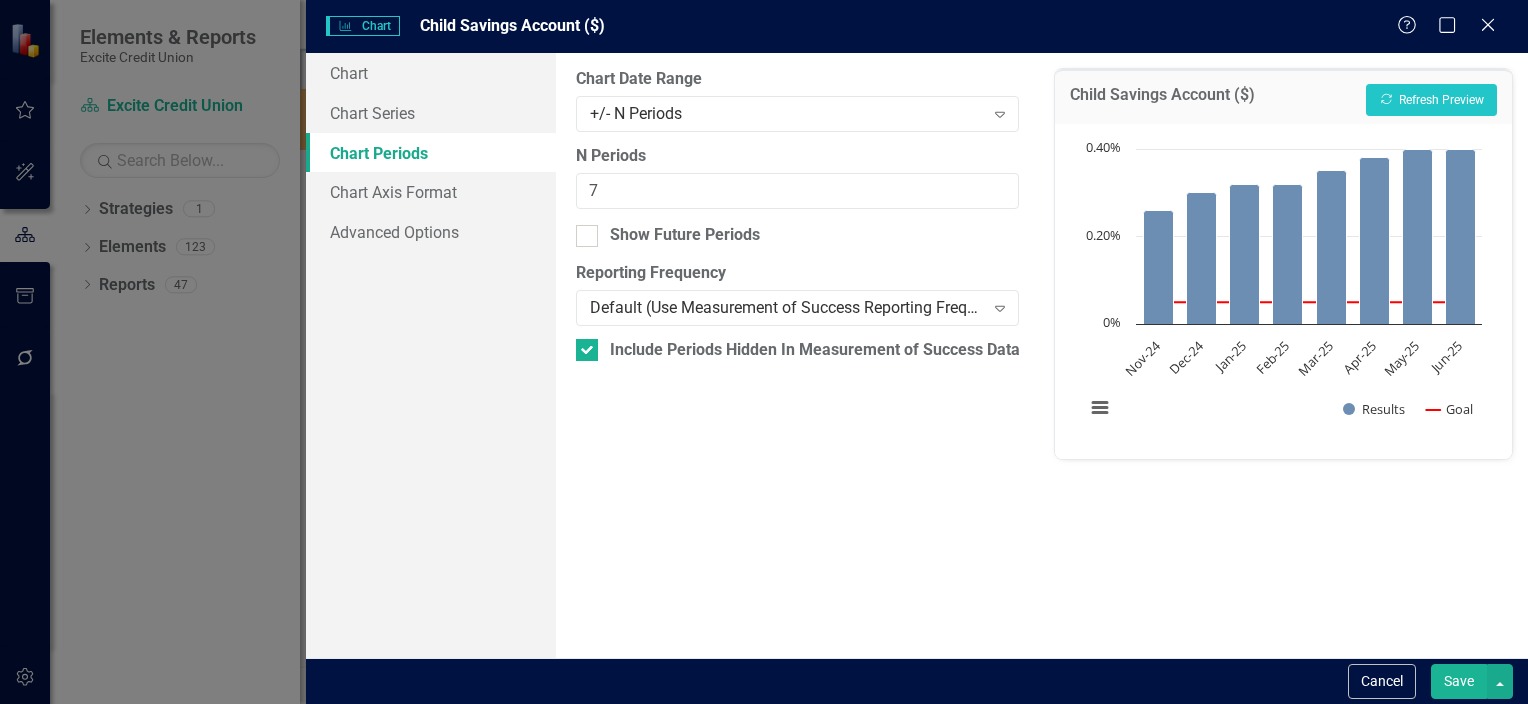 click on "Save" at bounding box center [1459, 681] 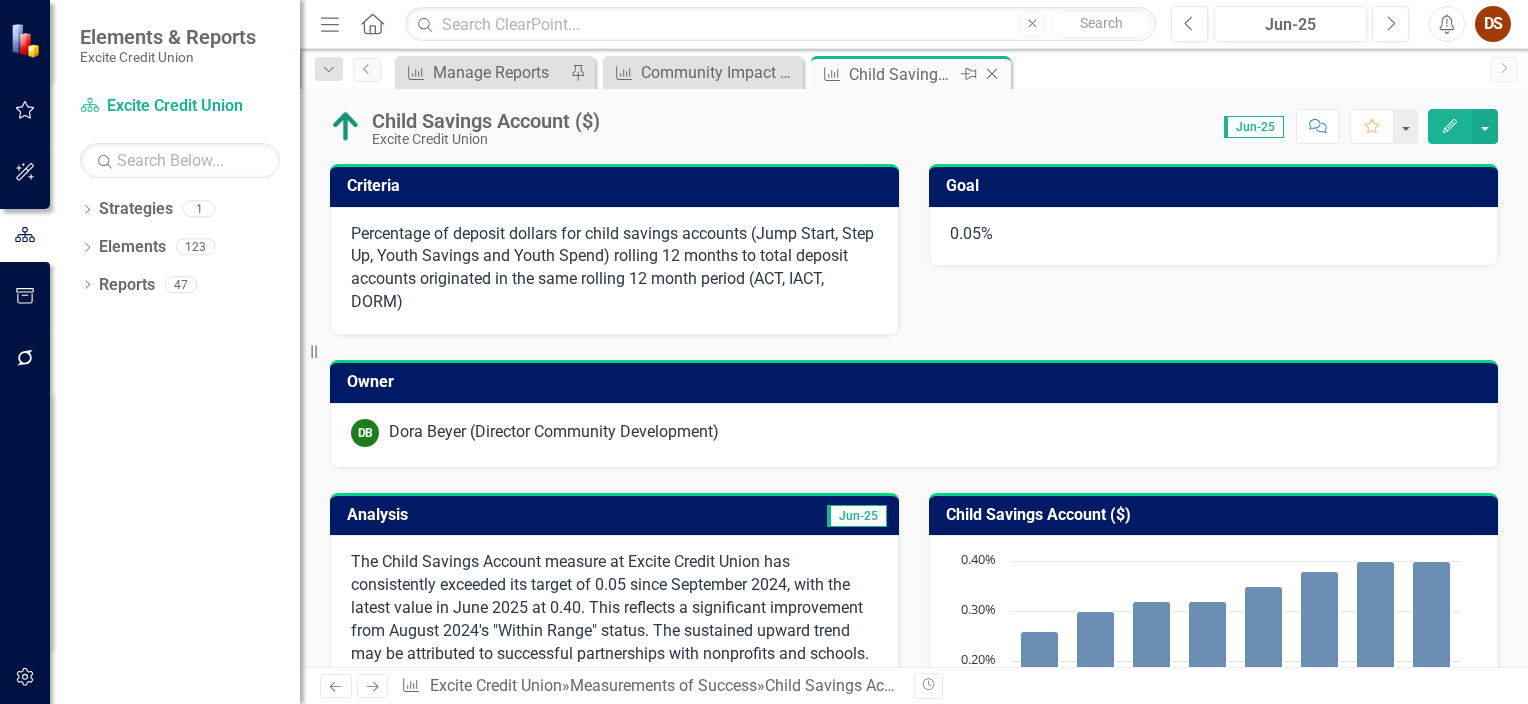 click on "Close" 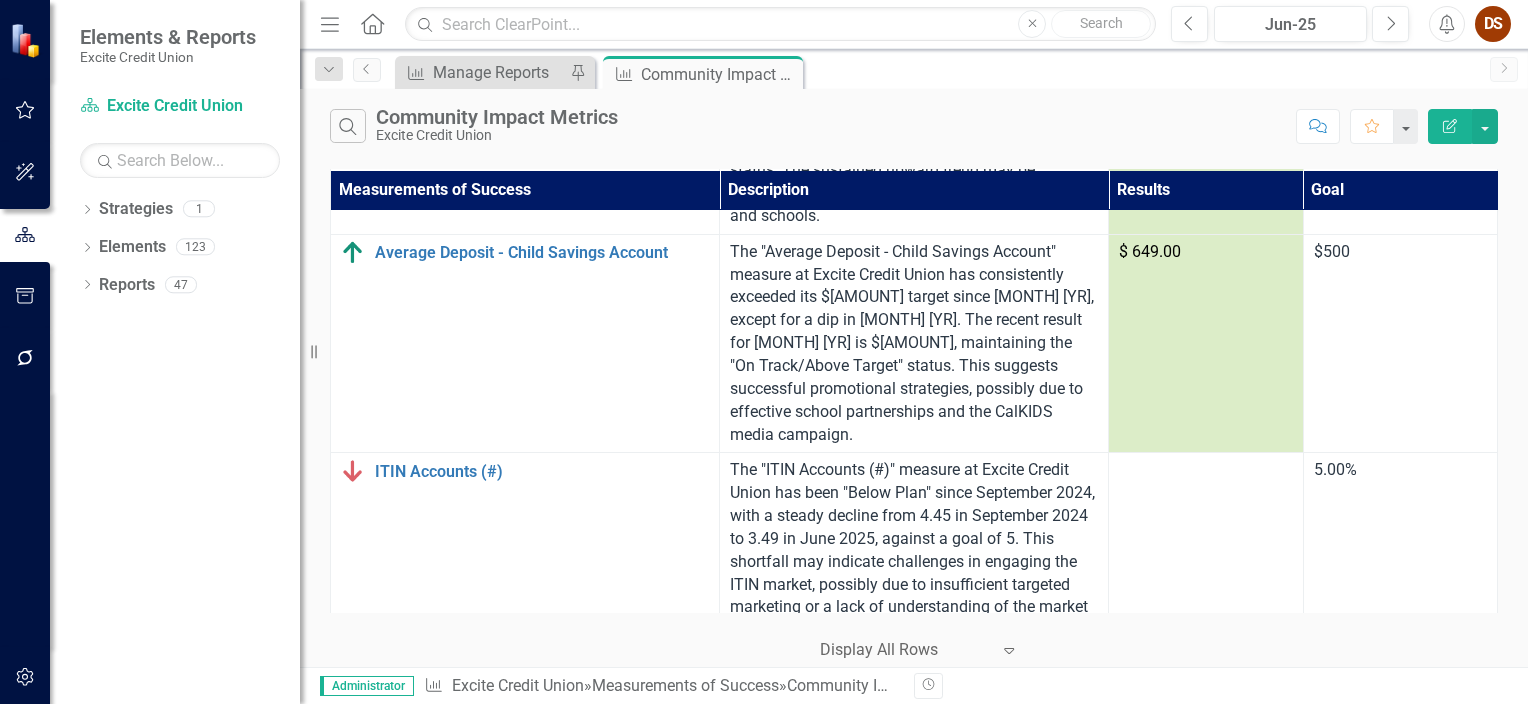scroll, scrollTop: 3280, scrollLeft: 0, axis: vertical 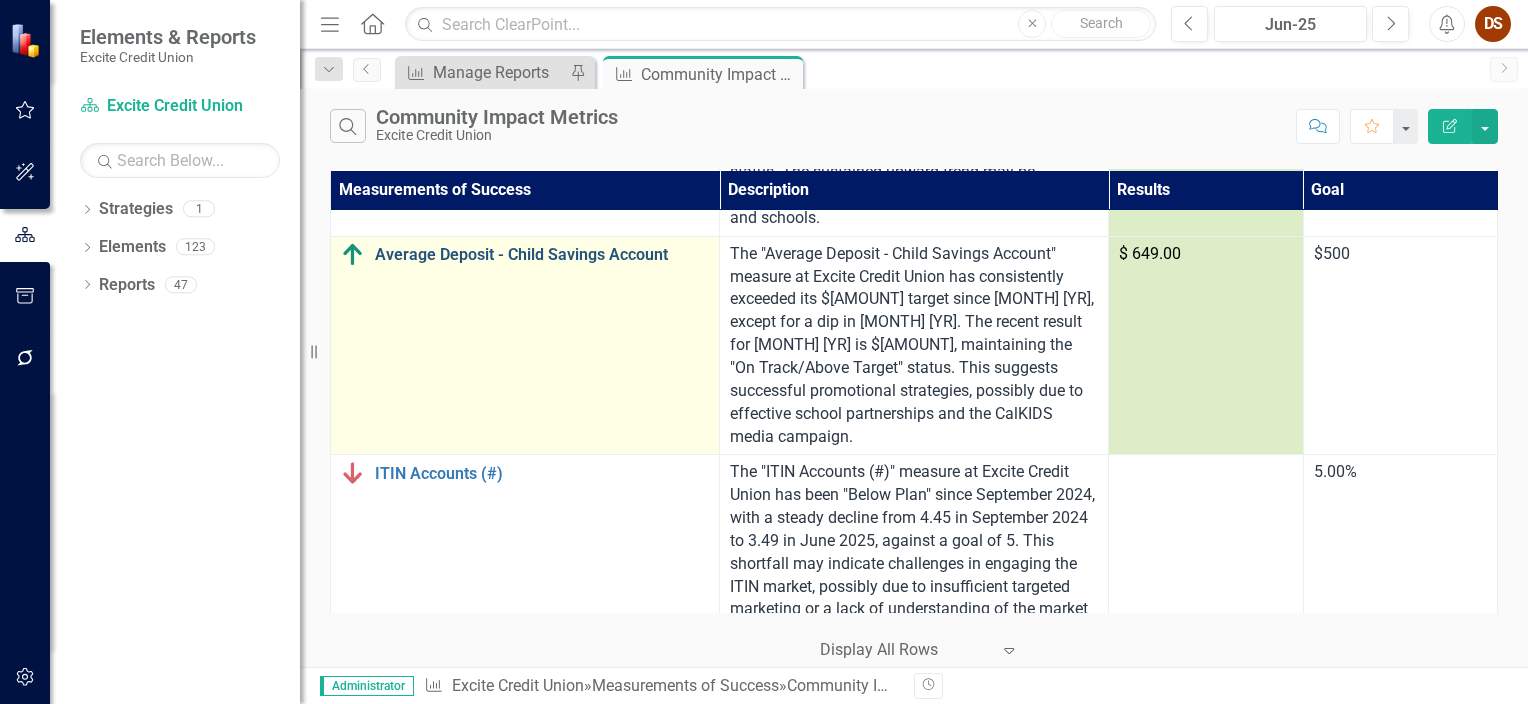 click on "Average Deposit - Child Savings Account" at bounding box center [542, 255] 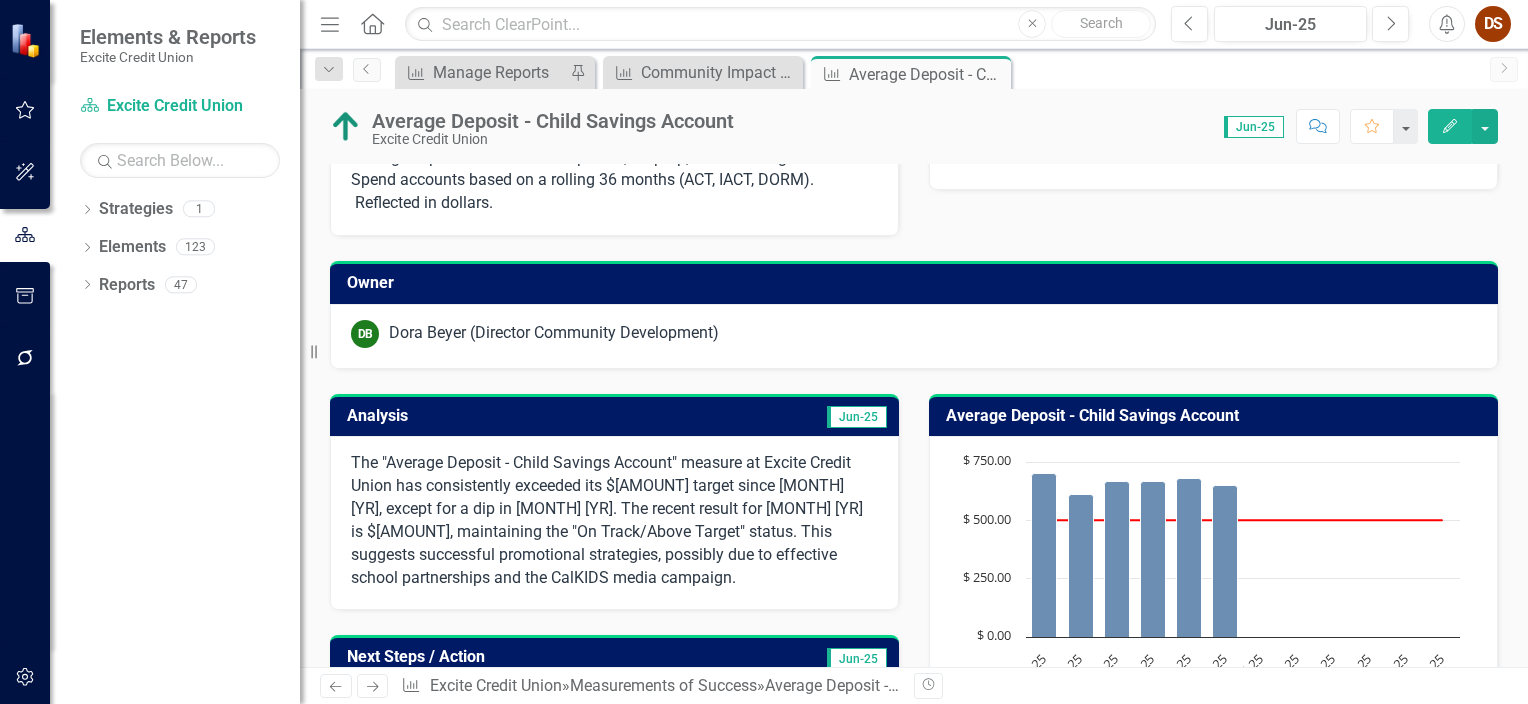 scroll, scrollTop: 76, scrollLeft: 0, axis: vertical 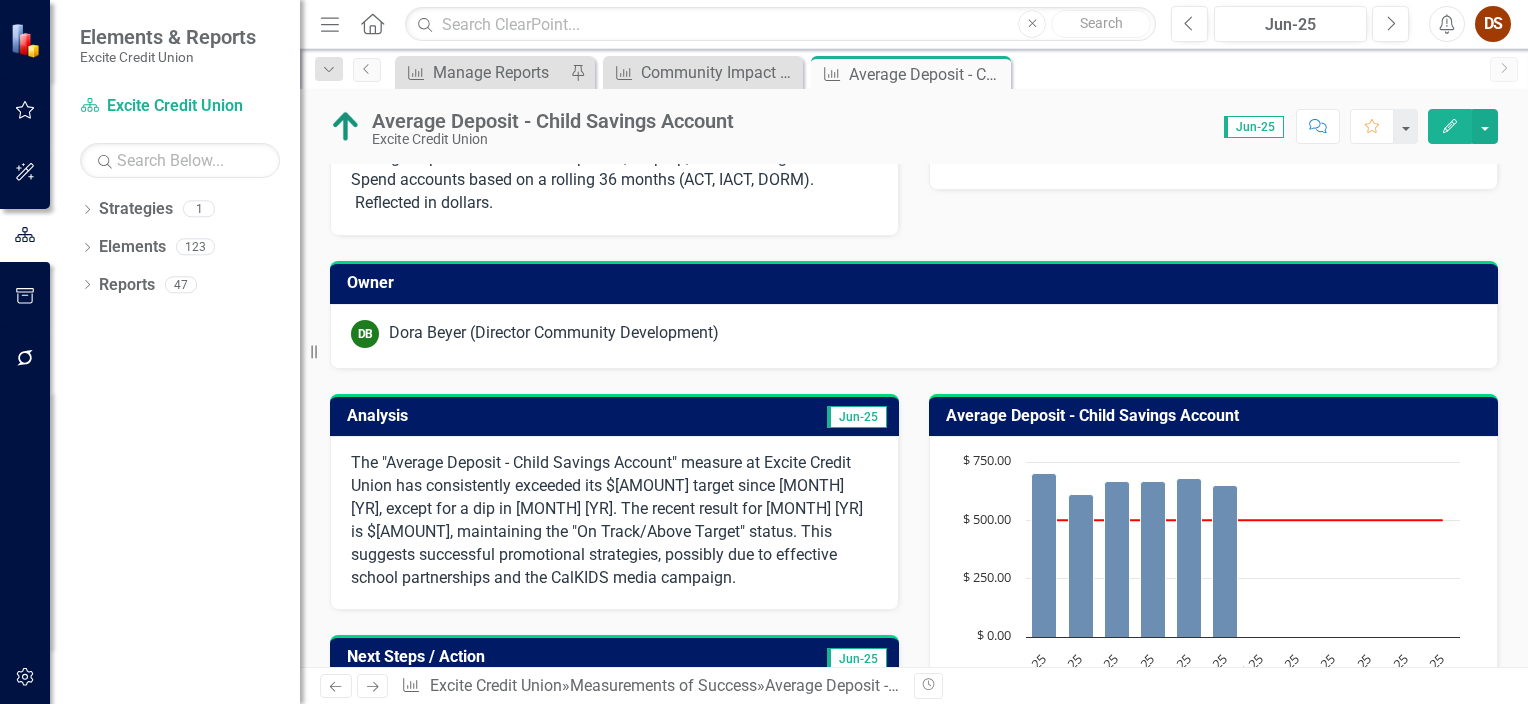 click on "Average Deposit - Child Savings Account" at bounding box center (1217, 416) 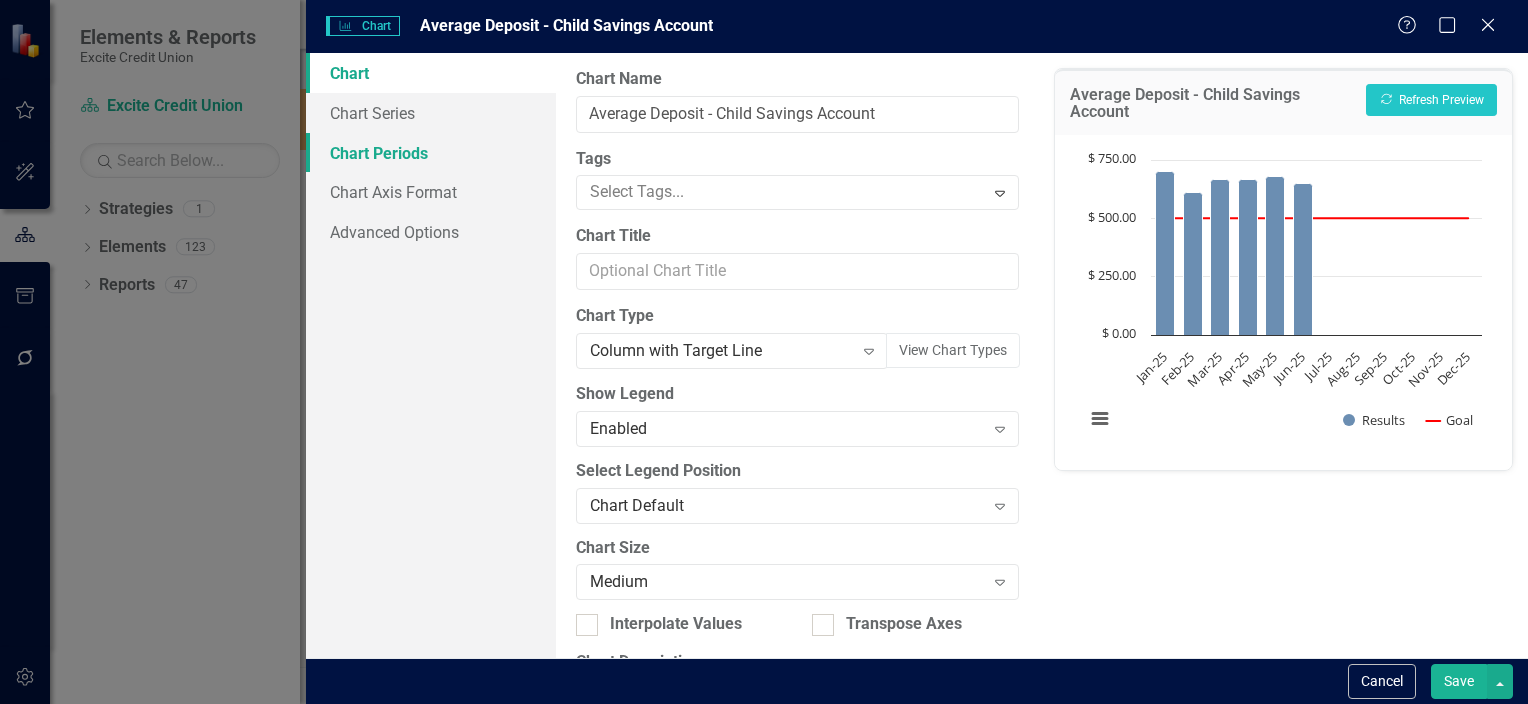 click on "Chart Periods" at bounding box center [431, 153] 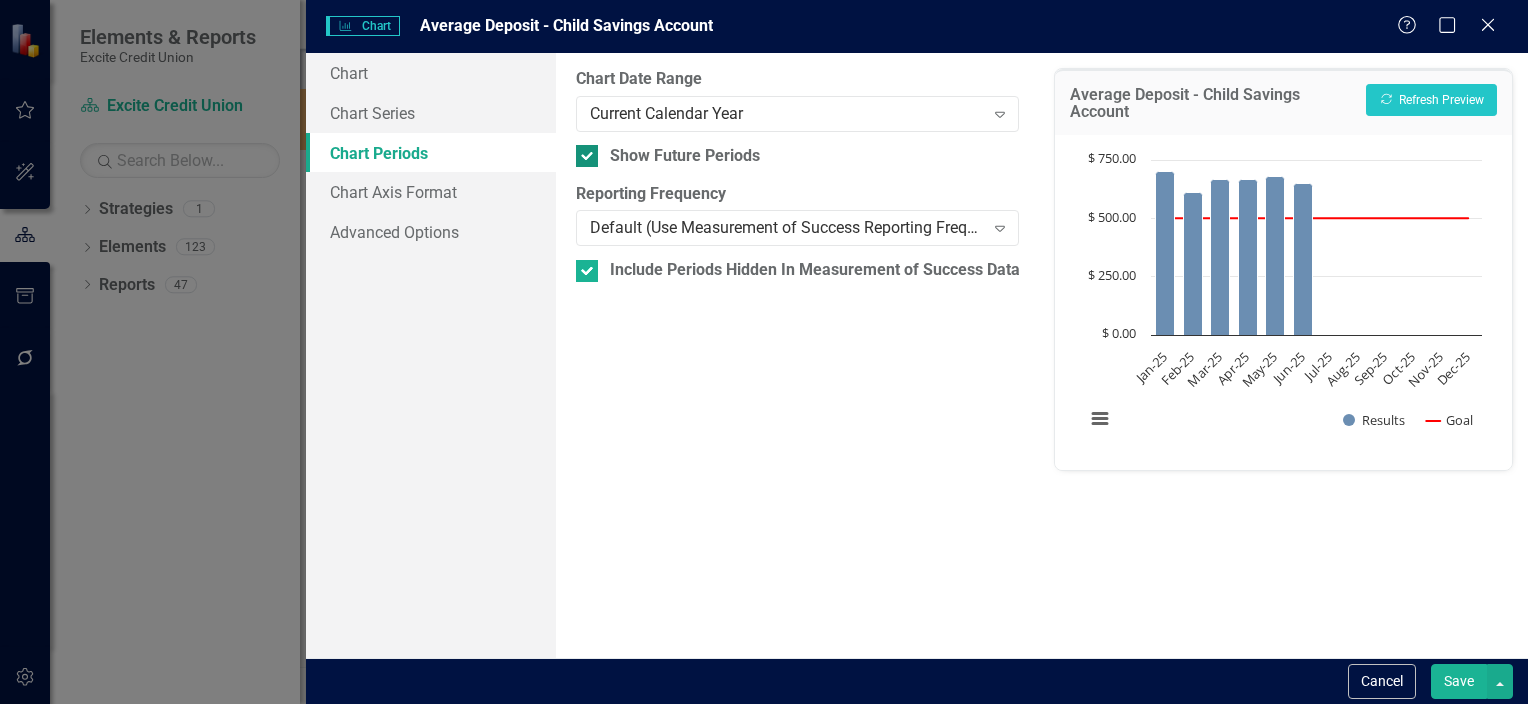 click on "Show Future Periods" at bounding box center [685, 156] 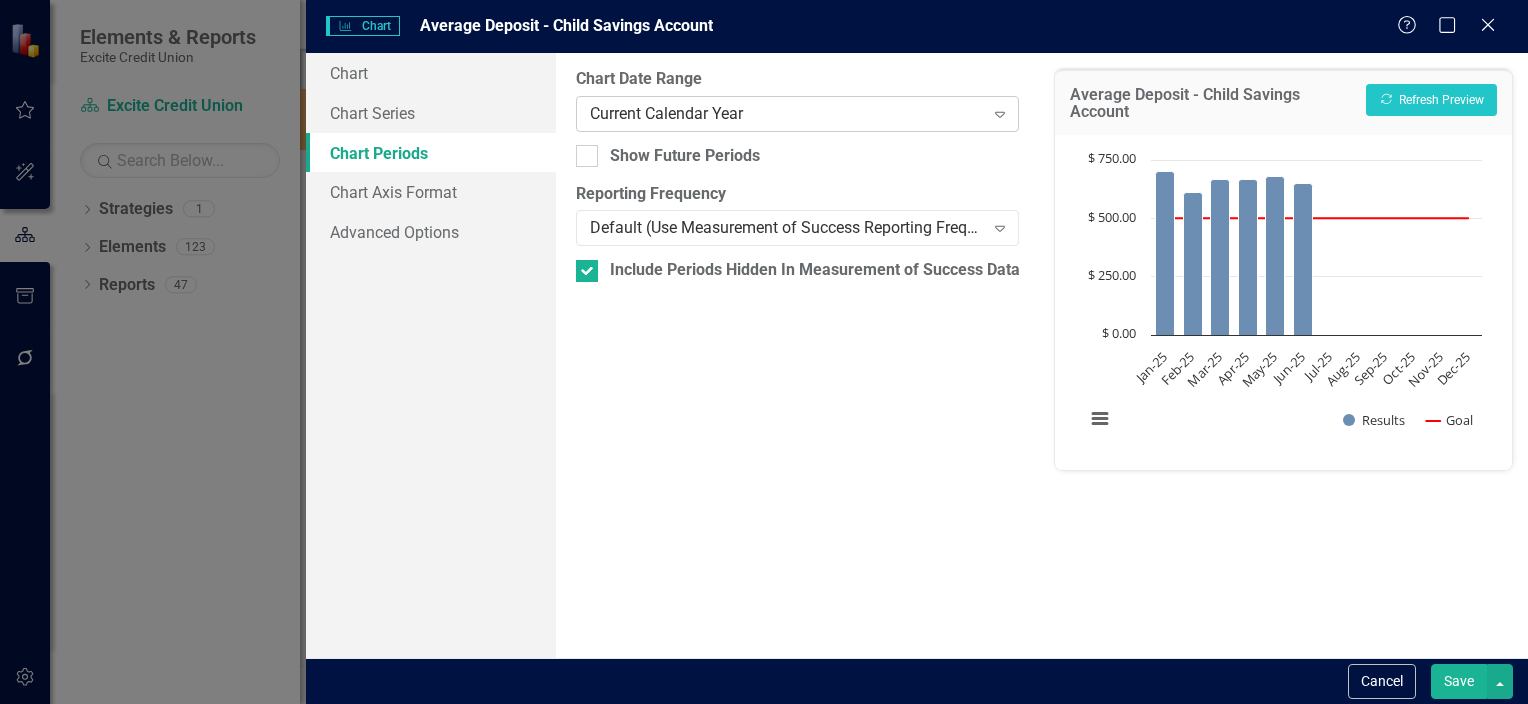 click on "Current Calendar Year" at bounding box center [787, 113] 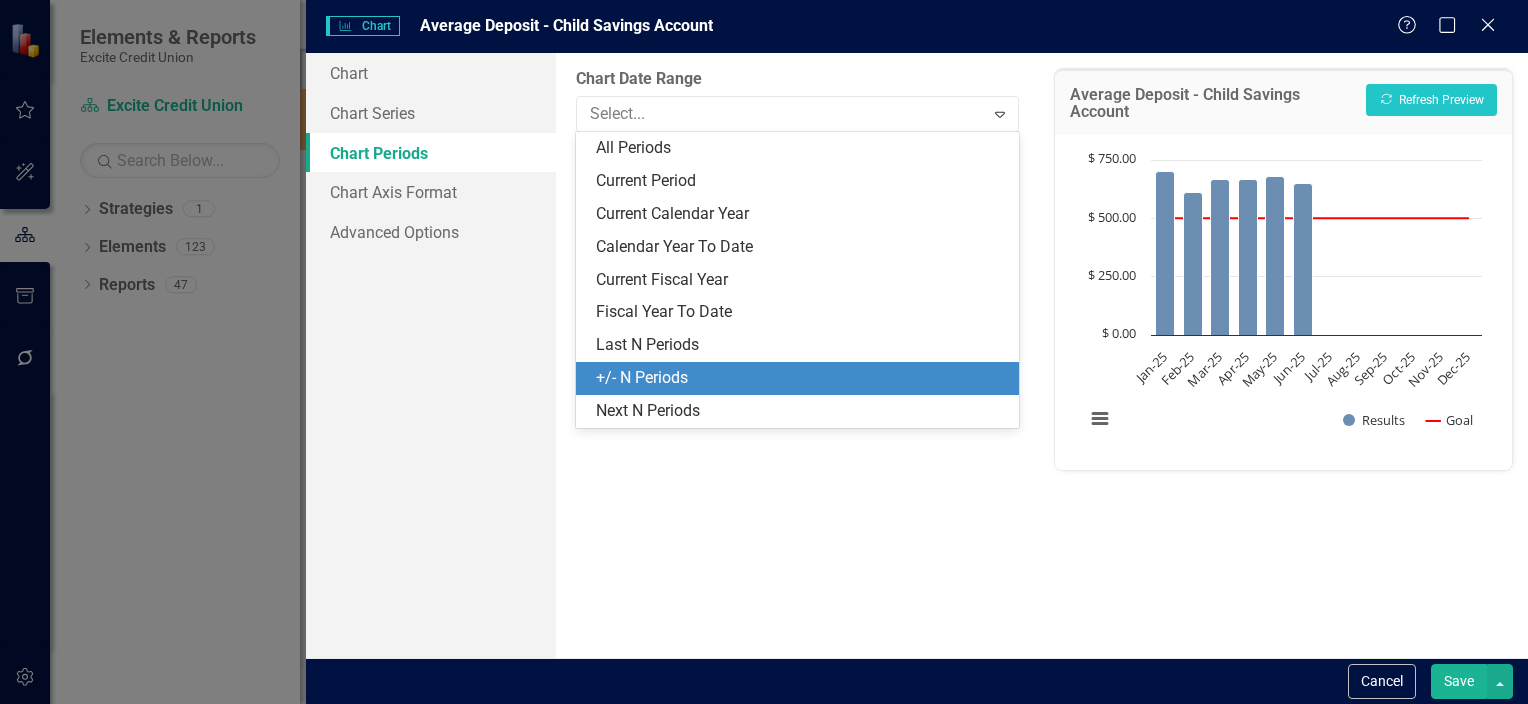 click on "+/- N Periods" at bounding box center [801, 378] 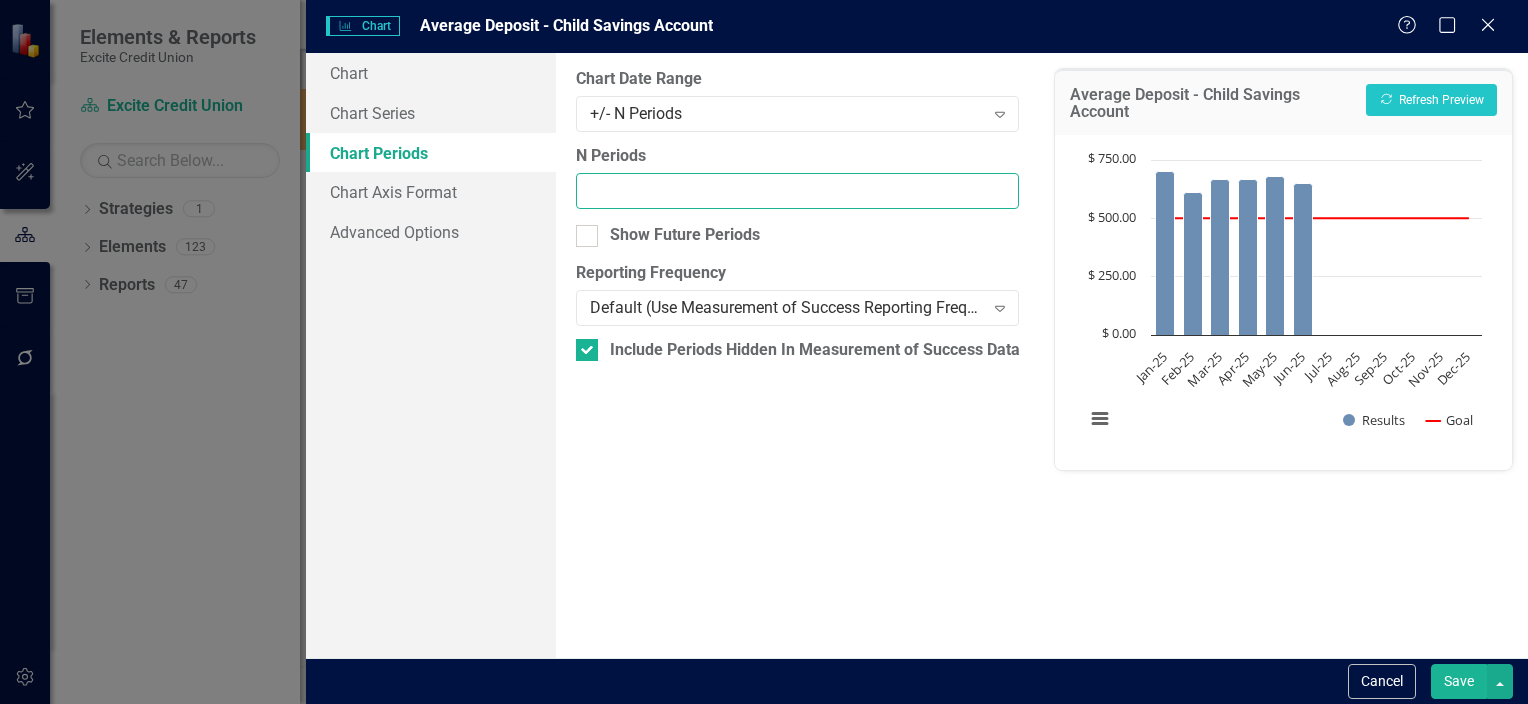 click on "N Periods" at bounding box center (797, 191) 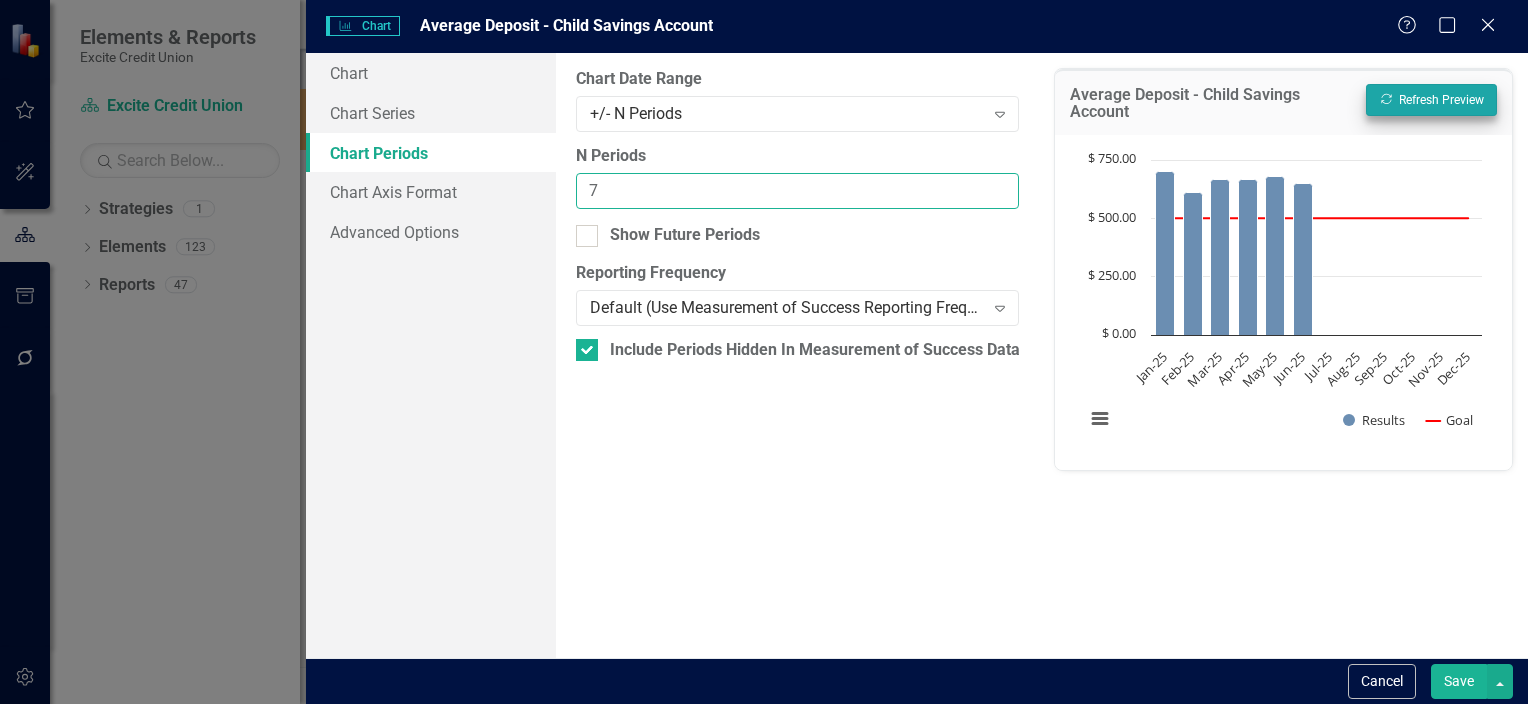 type on "7" 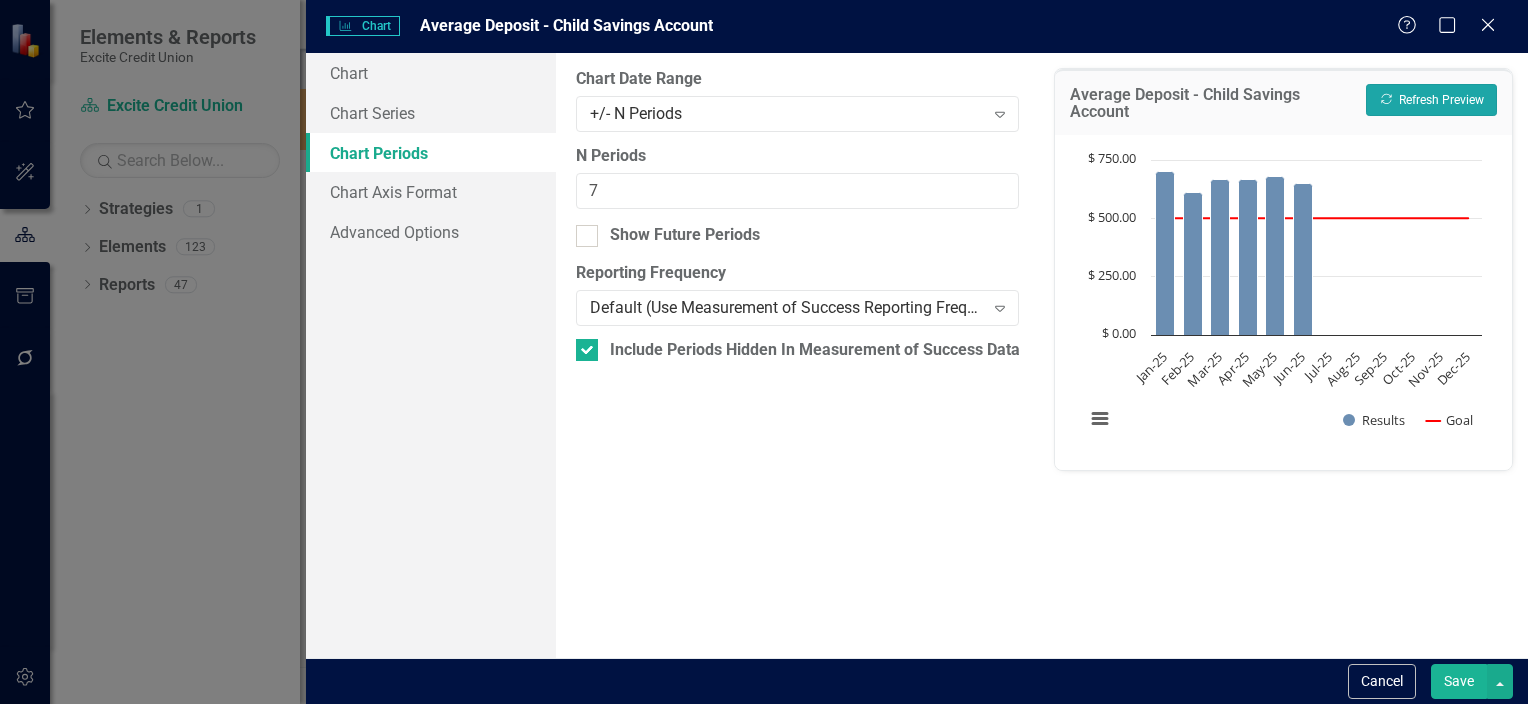 click on "Recalculate Refresh Preview" at bounding box center (1431, 100) 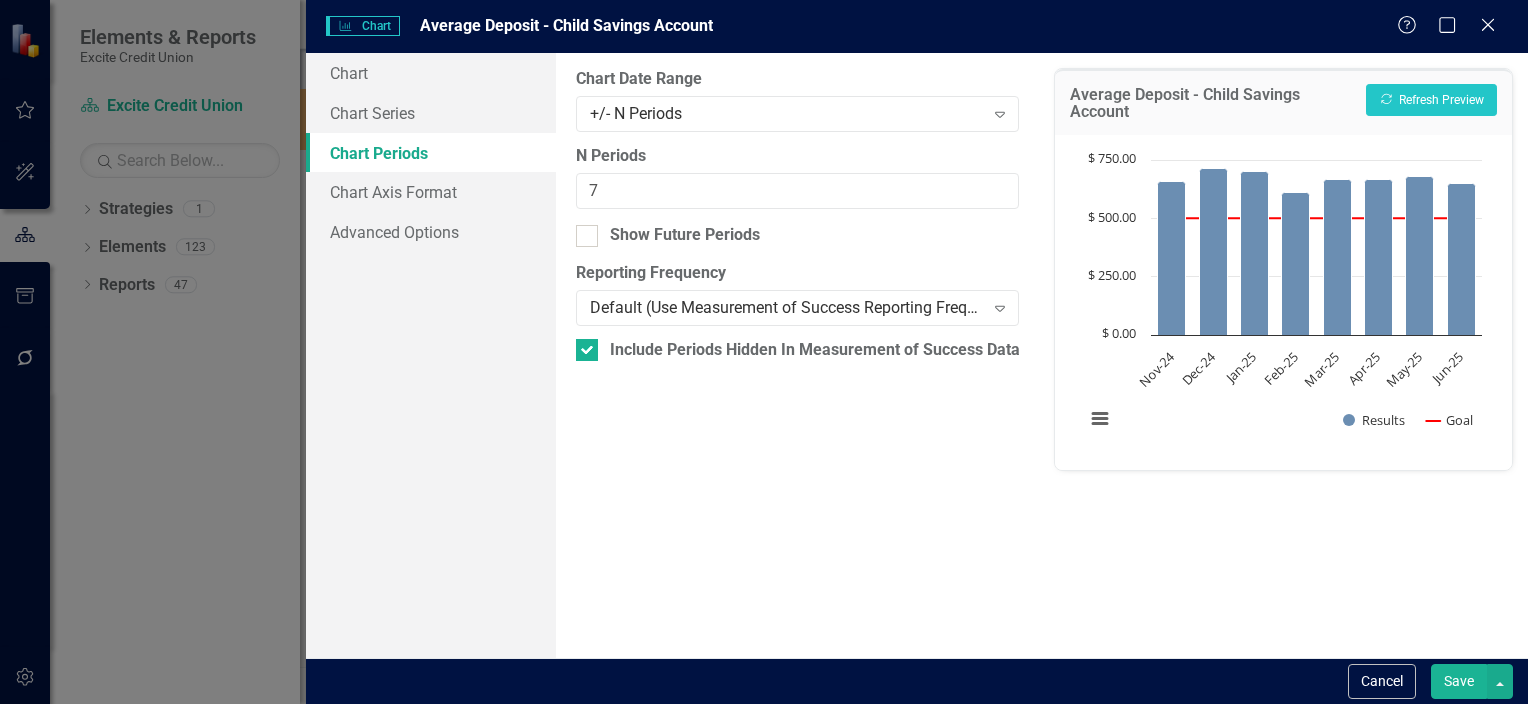 click on "Save" at bounding box center [1459, 681] 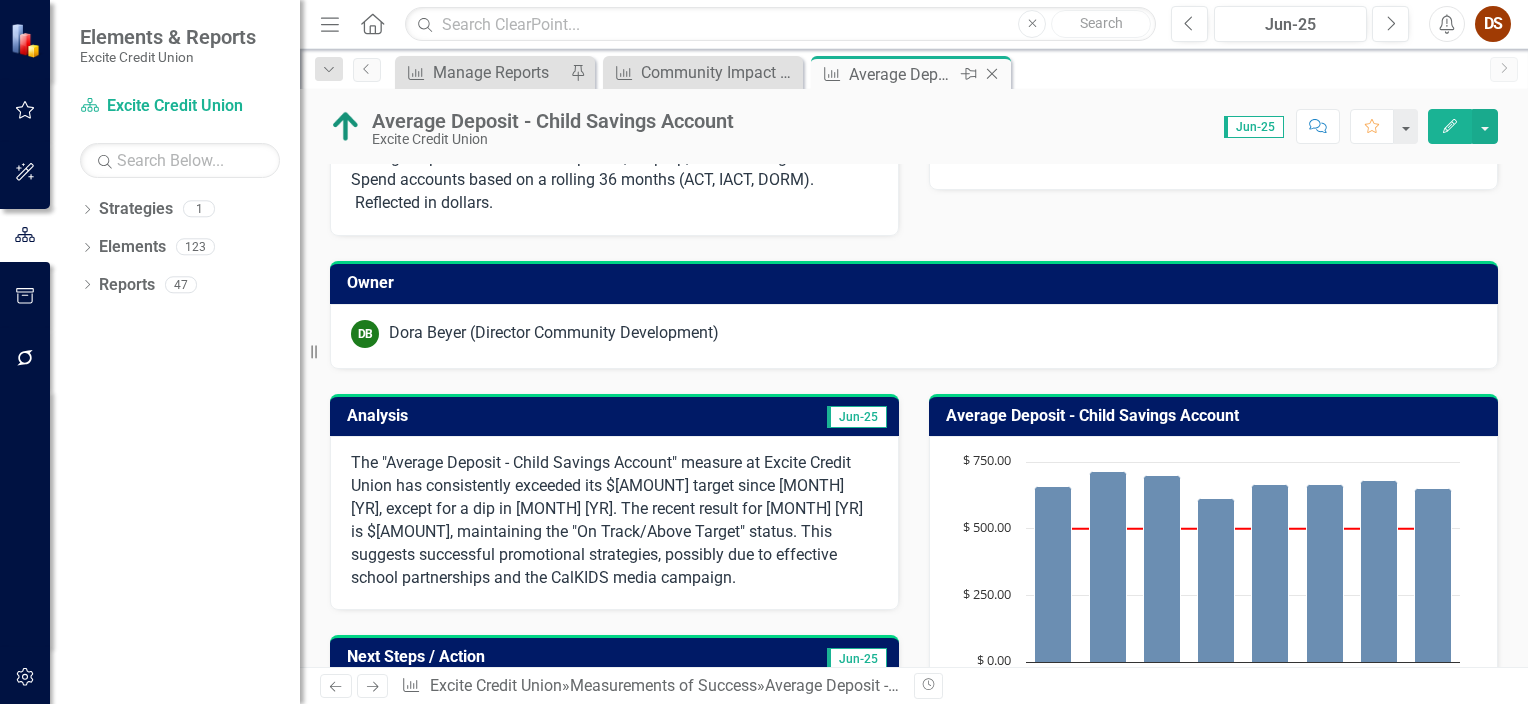 click on "Close" 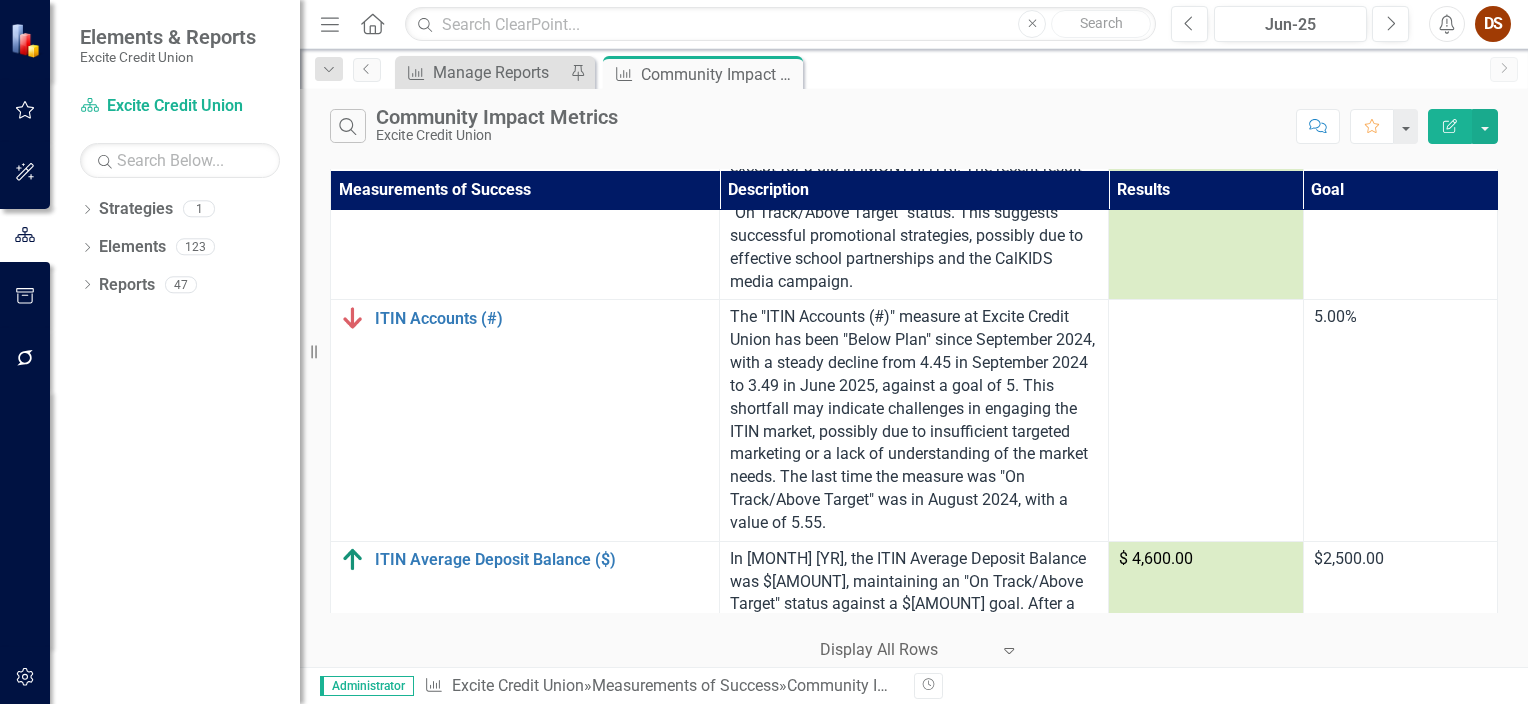 scroll, scrollTop: 3434, scrollLeft: 0, axis: vertical 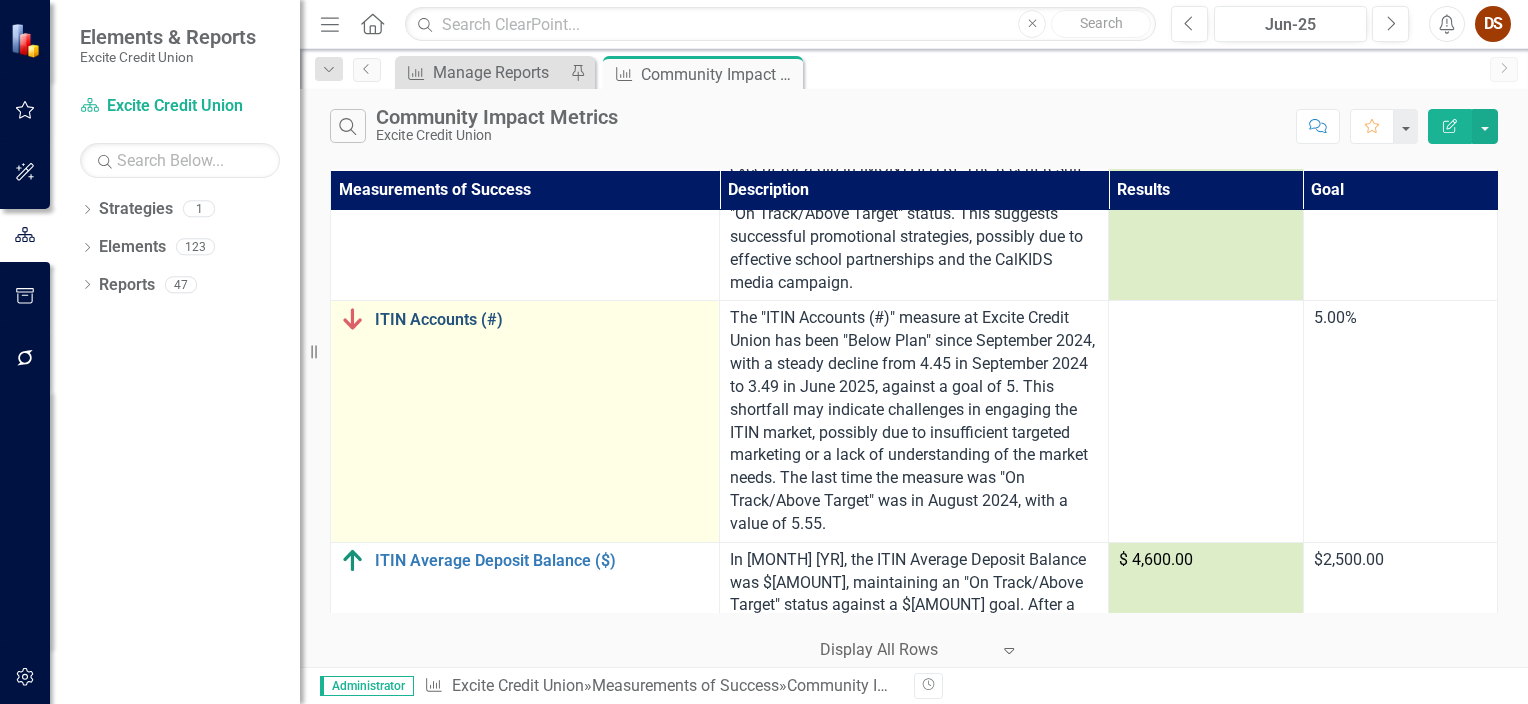 click on "ITIN Accounts (#)" at bounding box center [542, 320] 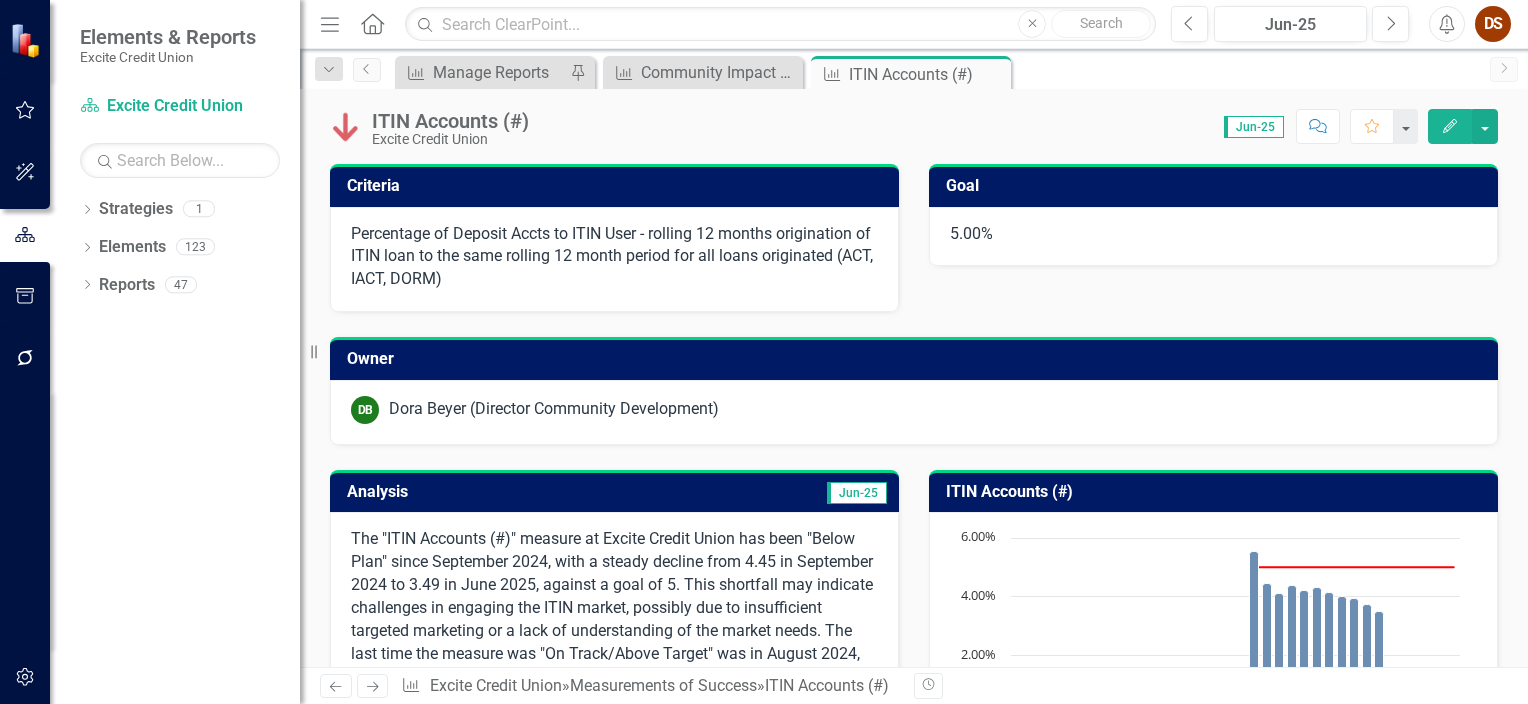 click on "ITIN Accounts (#)" at bounding box center (1217, 492) 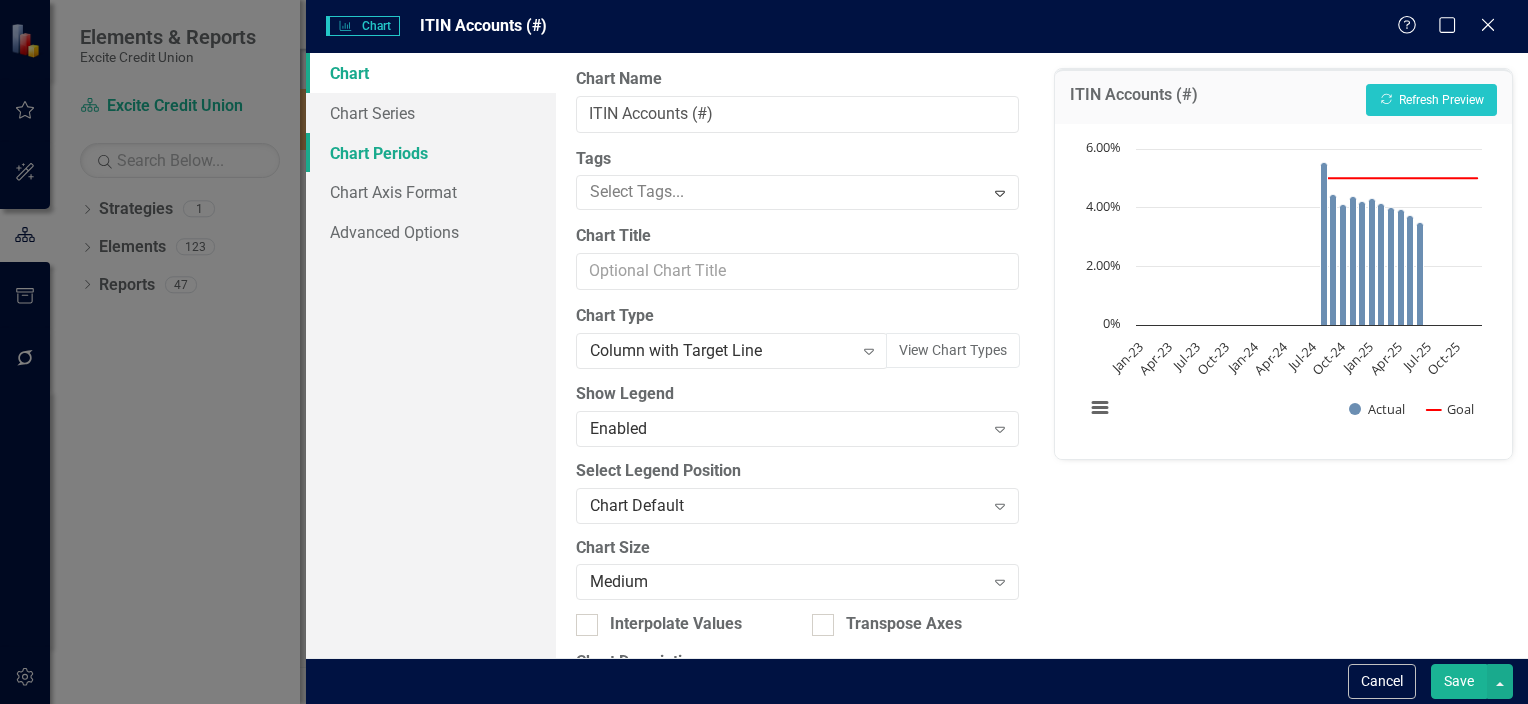 click on "Chart Periods" at bounding box center [431, 153] 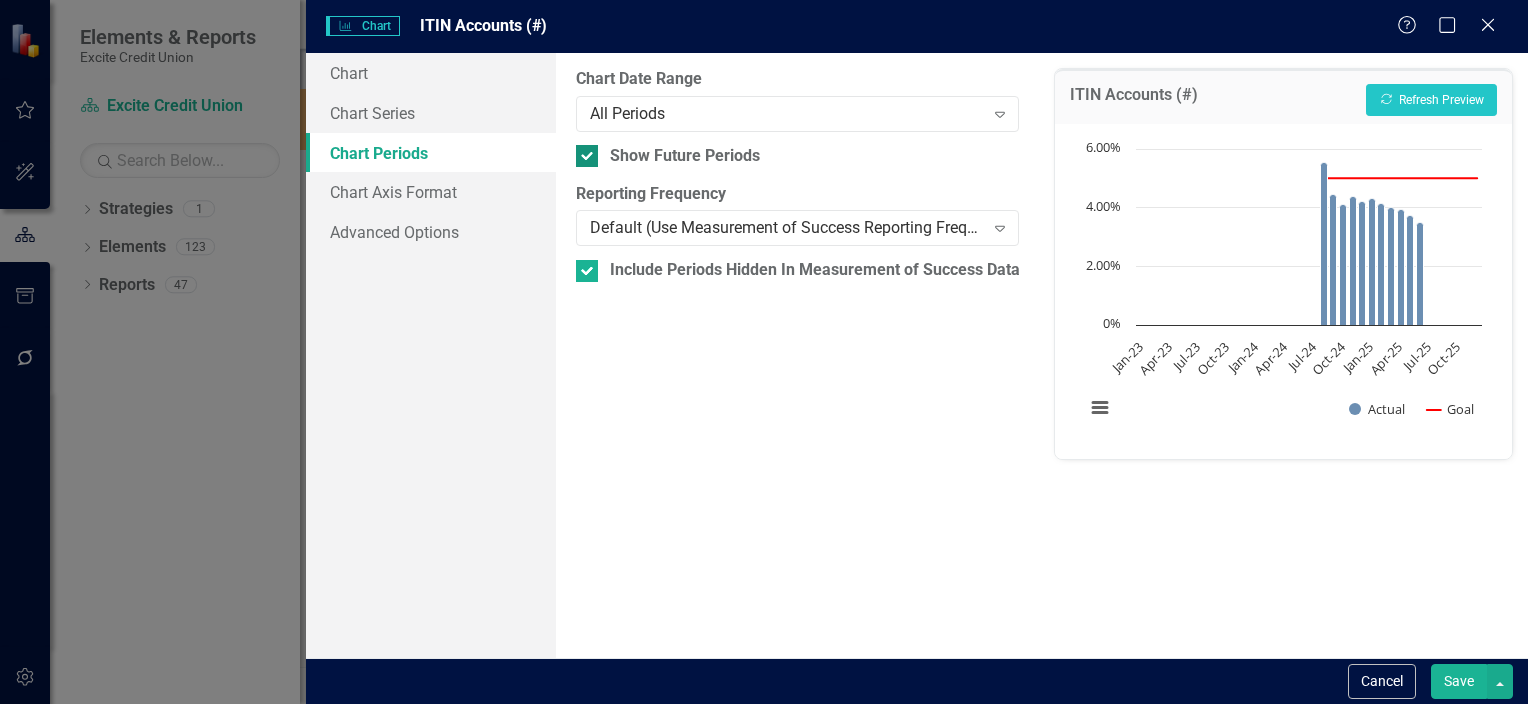click at bounding box center (587, 156) 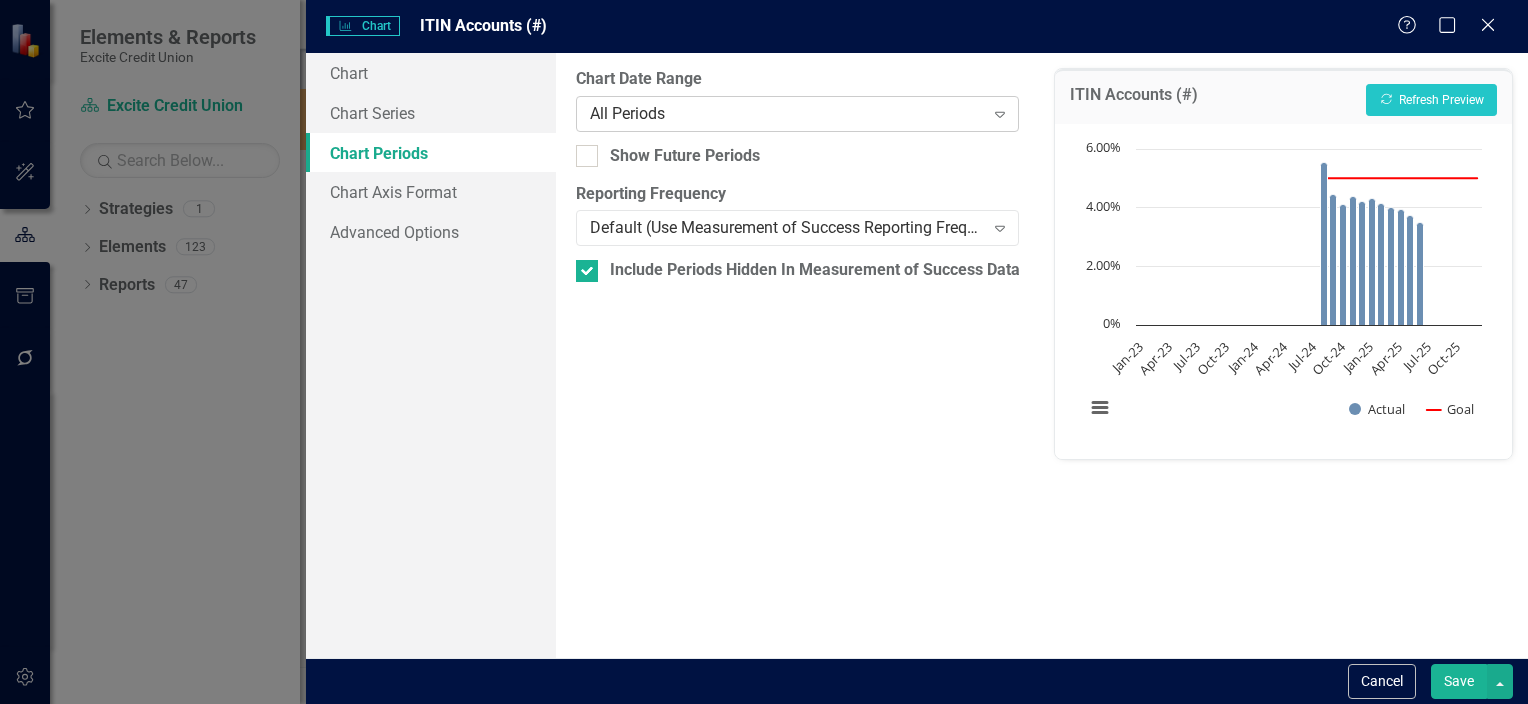 click on "All Periods" at bounding box center (787, 113) 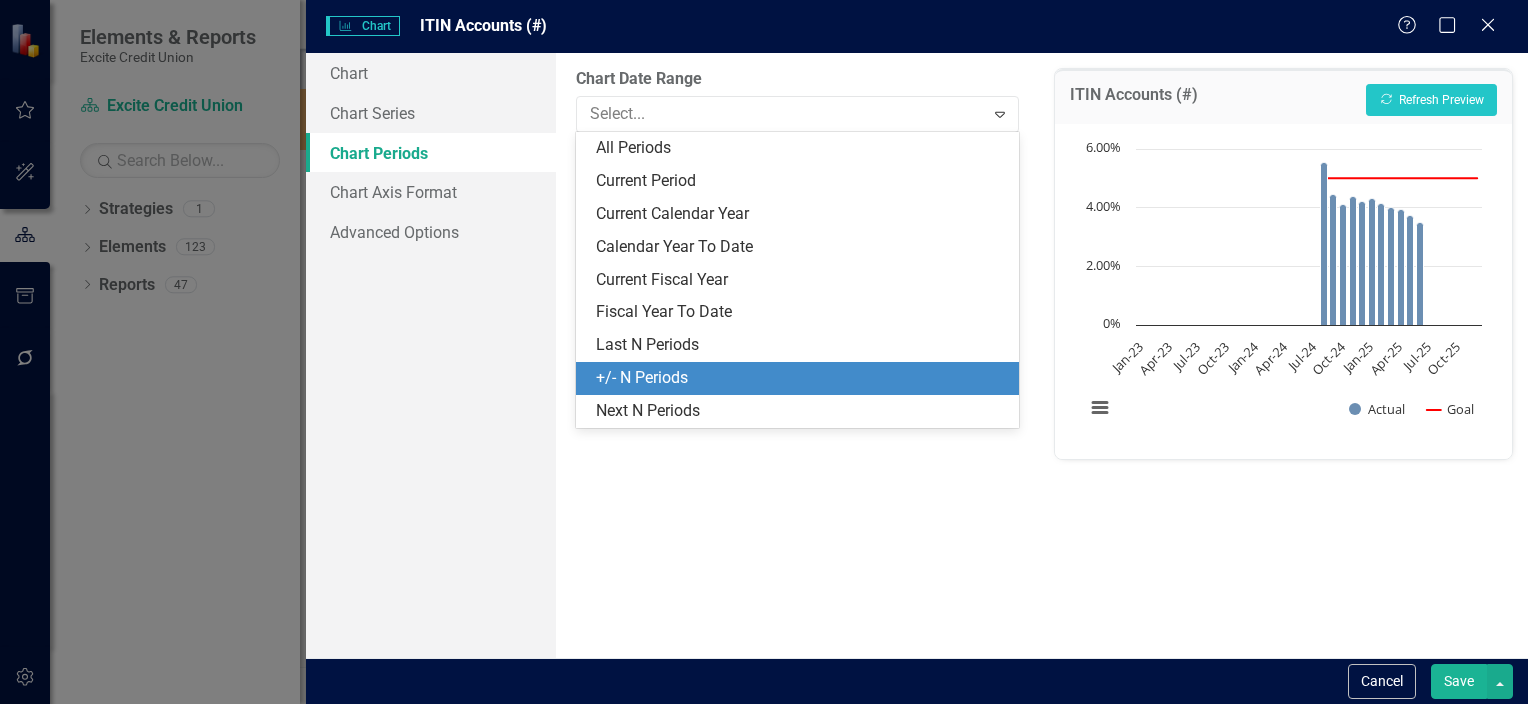 click on "+/- N Periods" at bounding box center (801, 378) 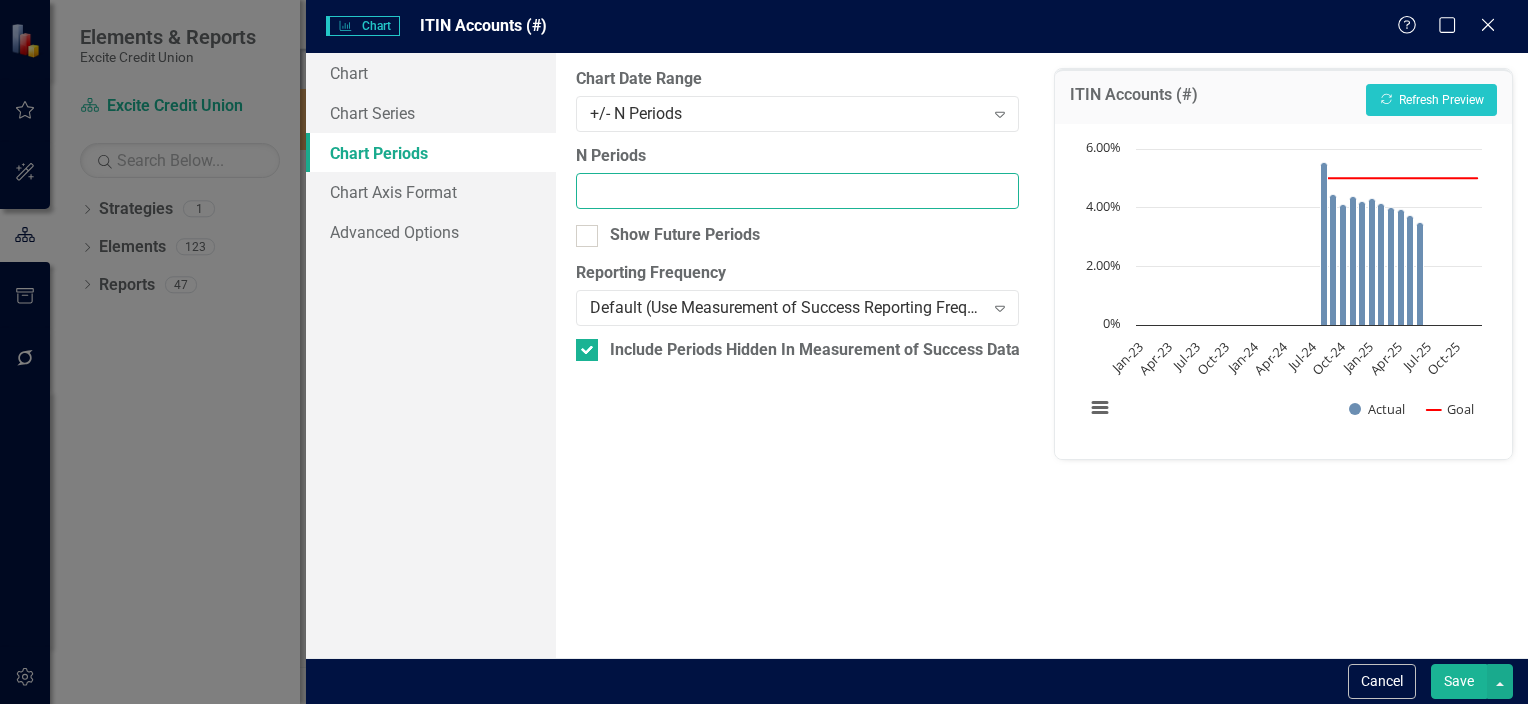 click on "N Periods" at bounding box center (797, 191) 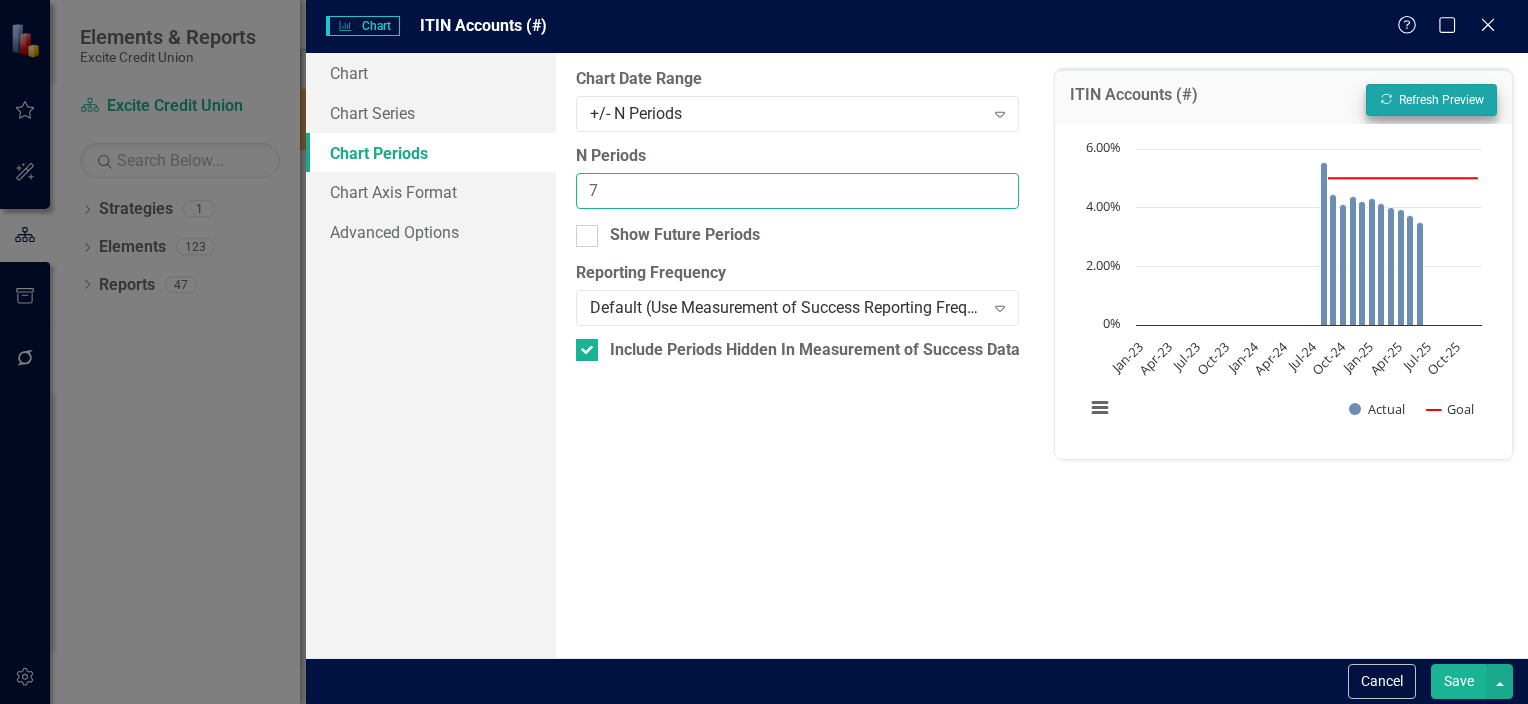 type on "7" 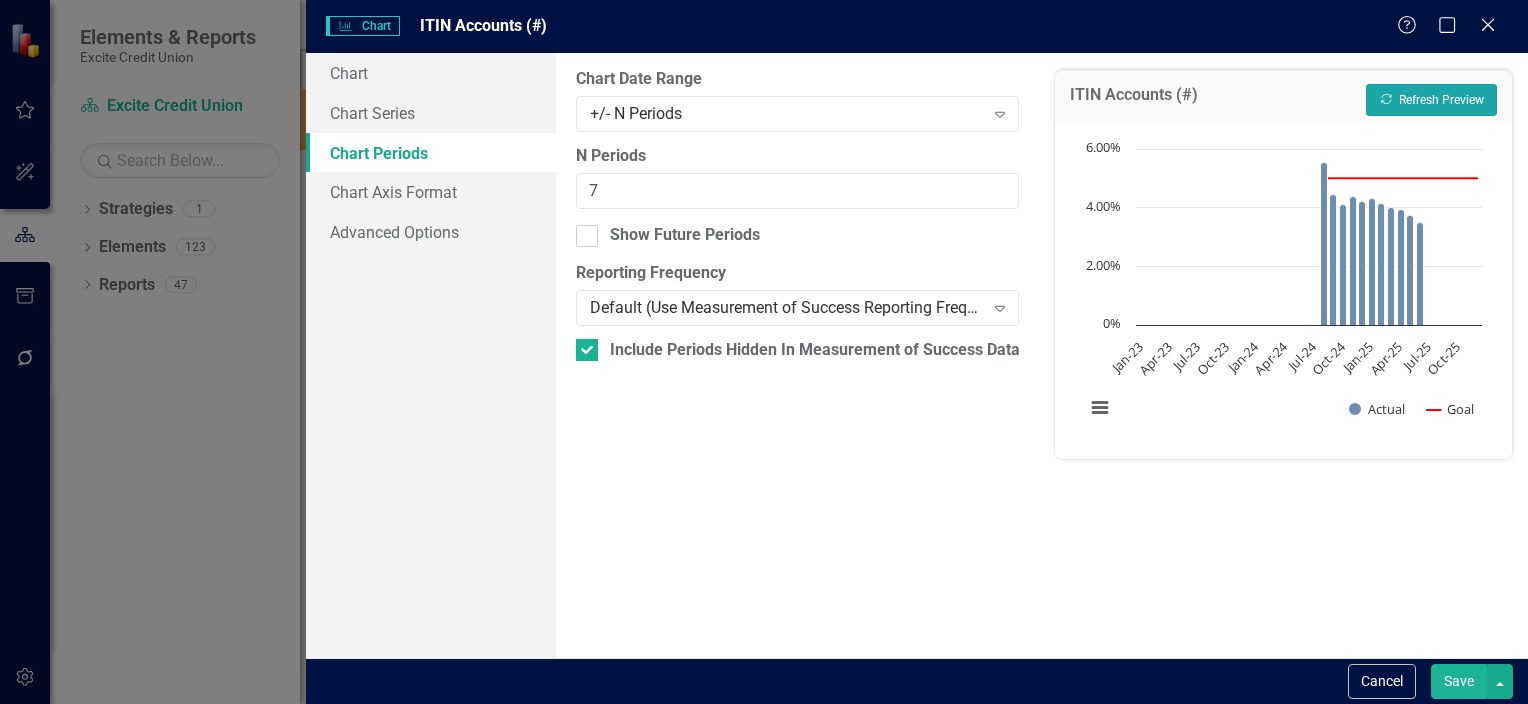 click on "Recalculate Refresh Preview" at bounding box center [1431, 100] 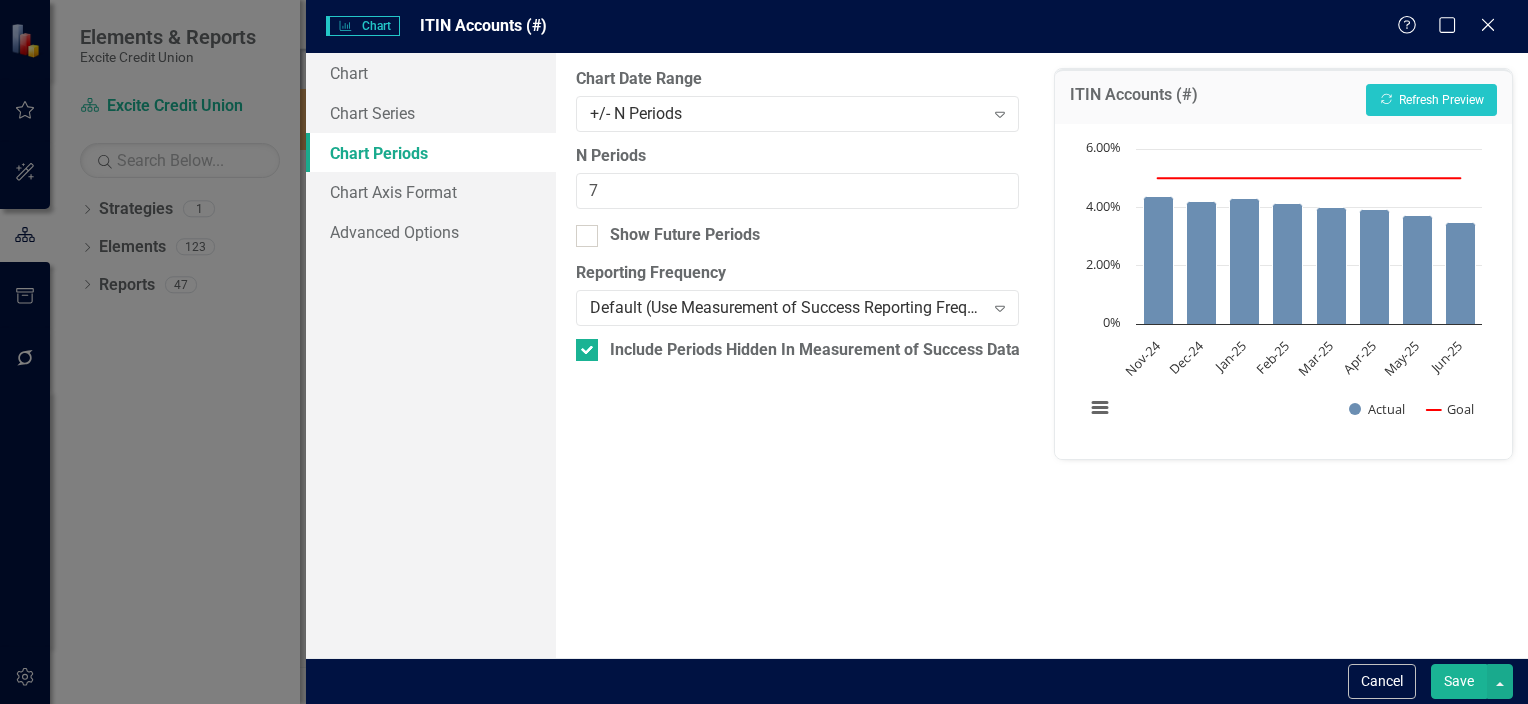 click on "Save" at bounding box center [1459, 681] 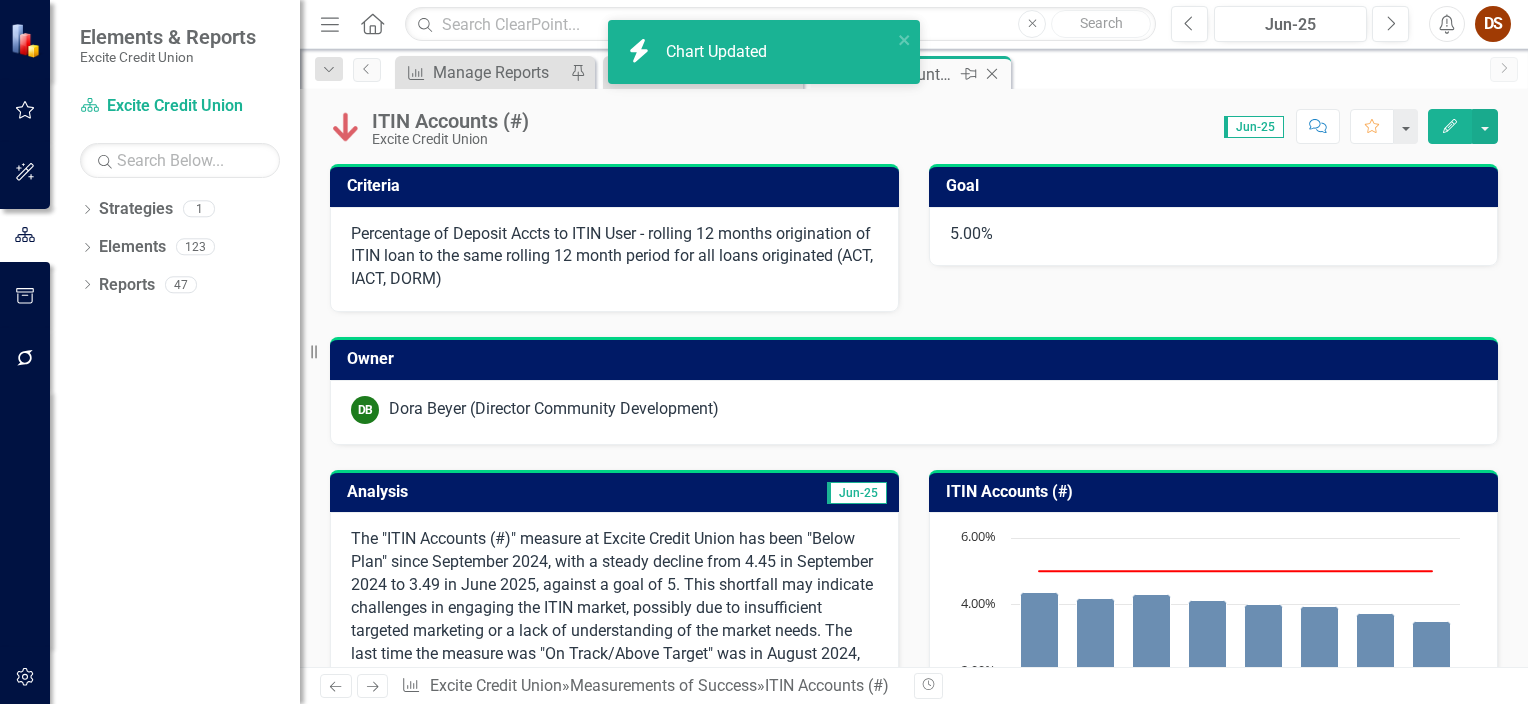 click on "Close" 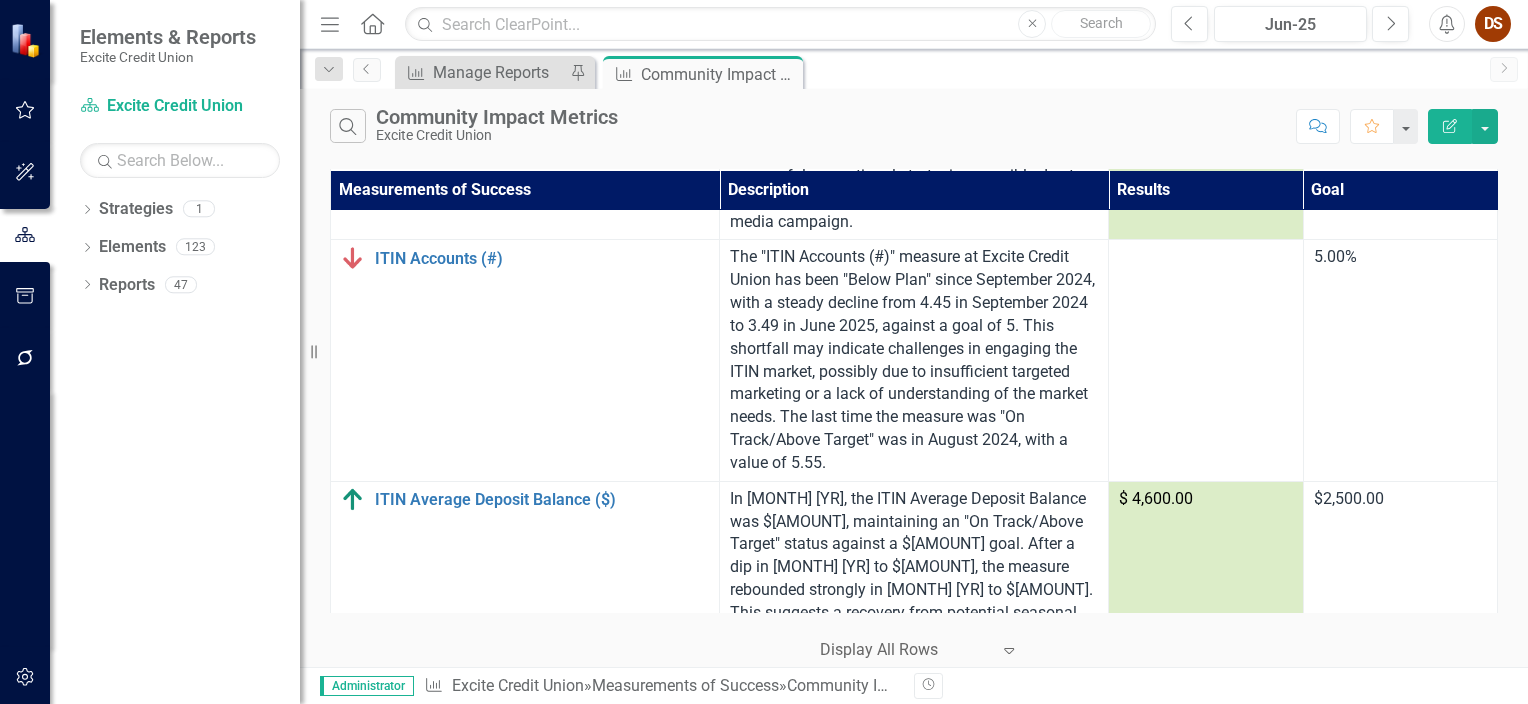 scroll, scrollTop: 3494, scrollLeft: 0, axis: vertical 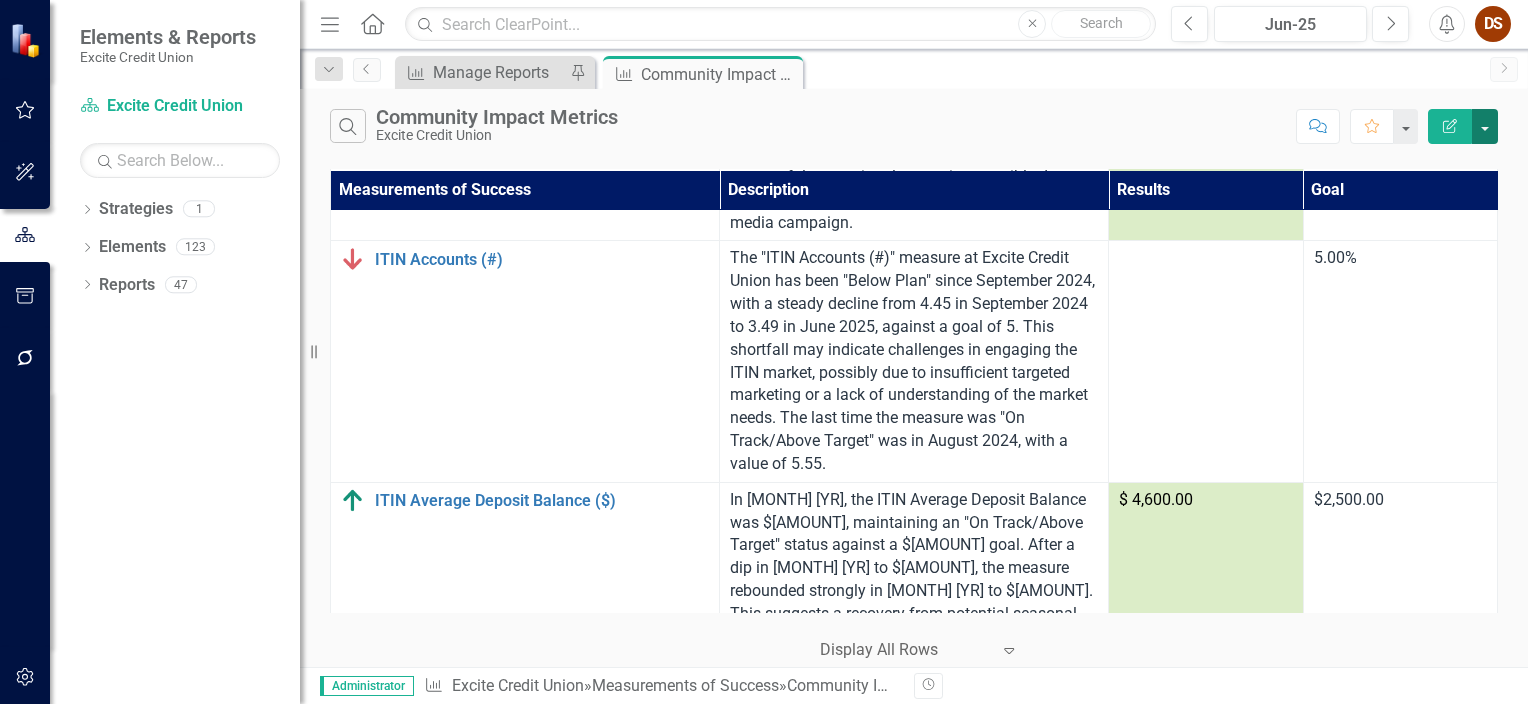 click at bounding box center [1485, 126] 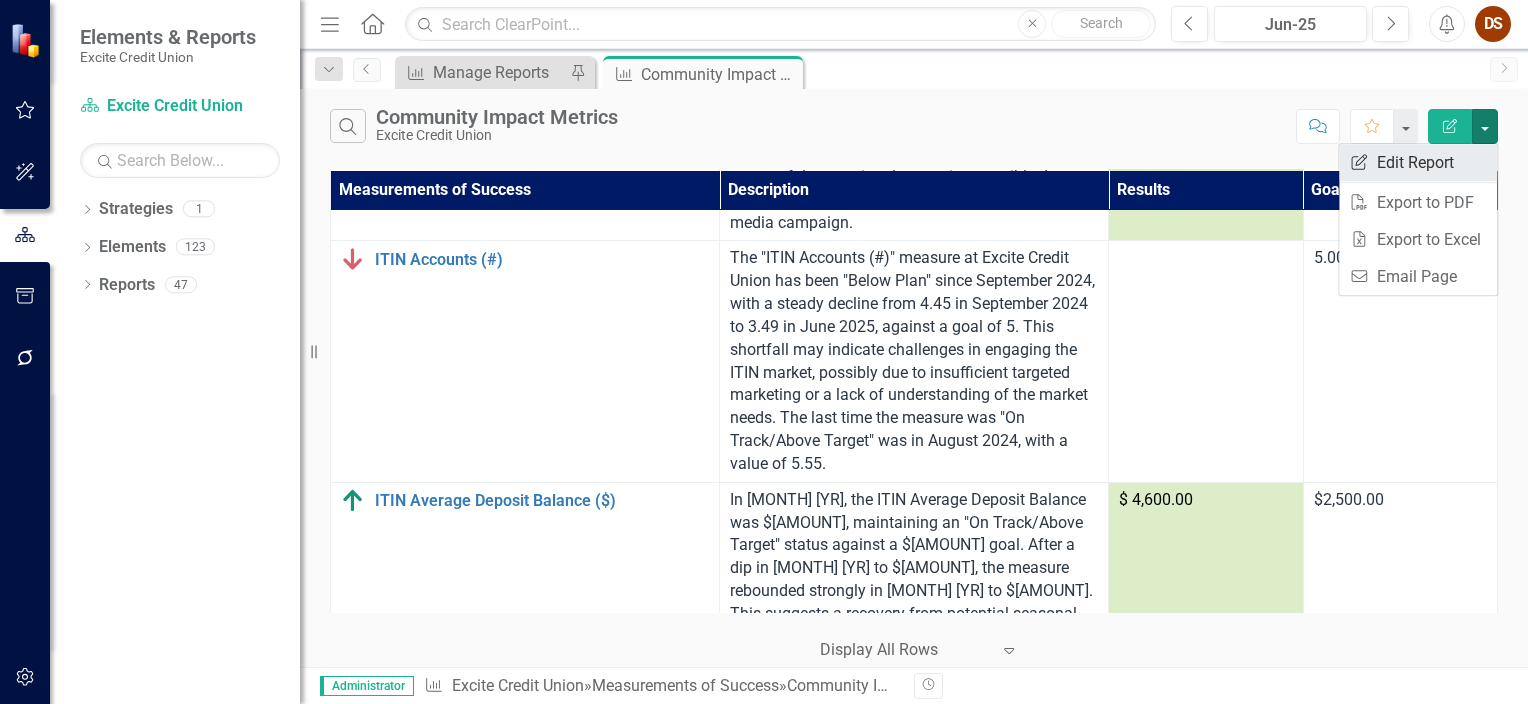 click on "Edit Report Edit Report" at bounding box center (1418, 162) 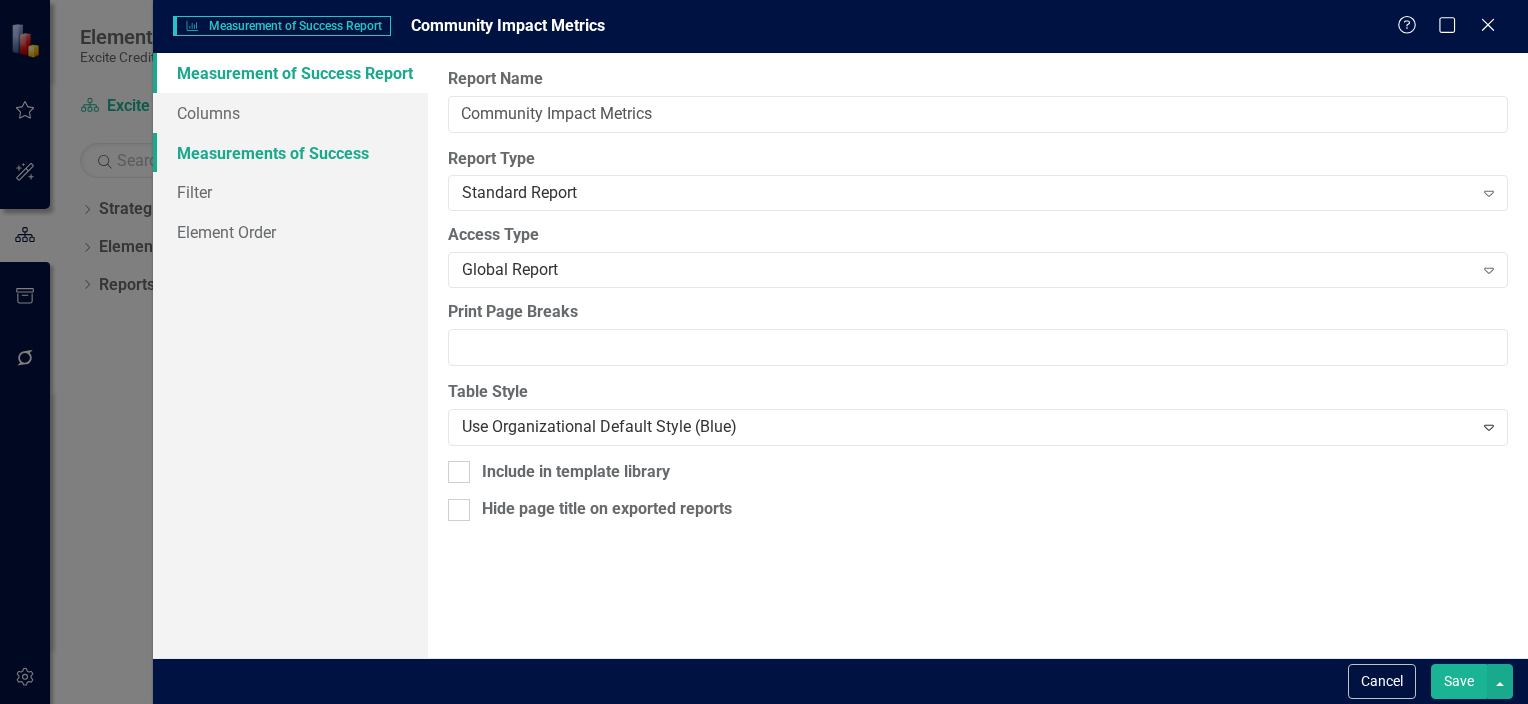 click on "Measurements of Success" at bounding box center (290, 153) 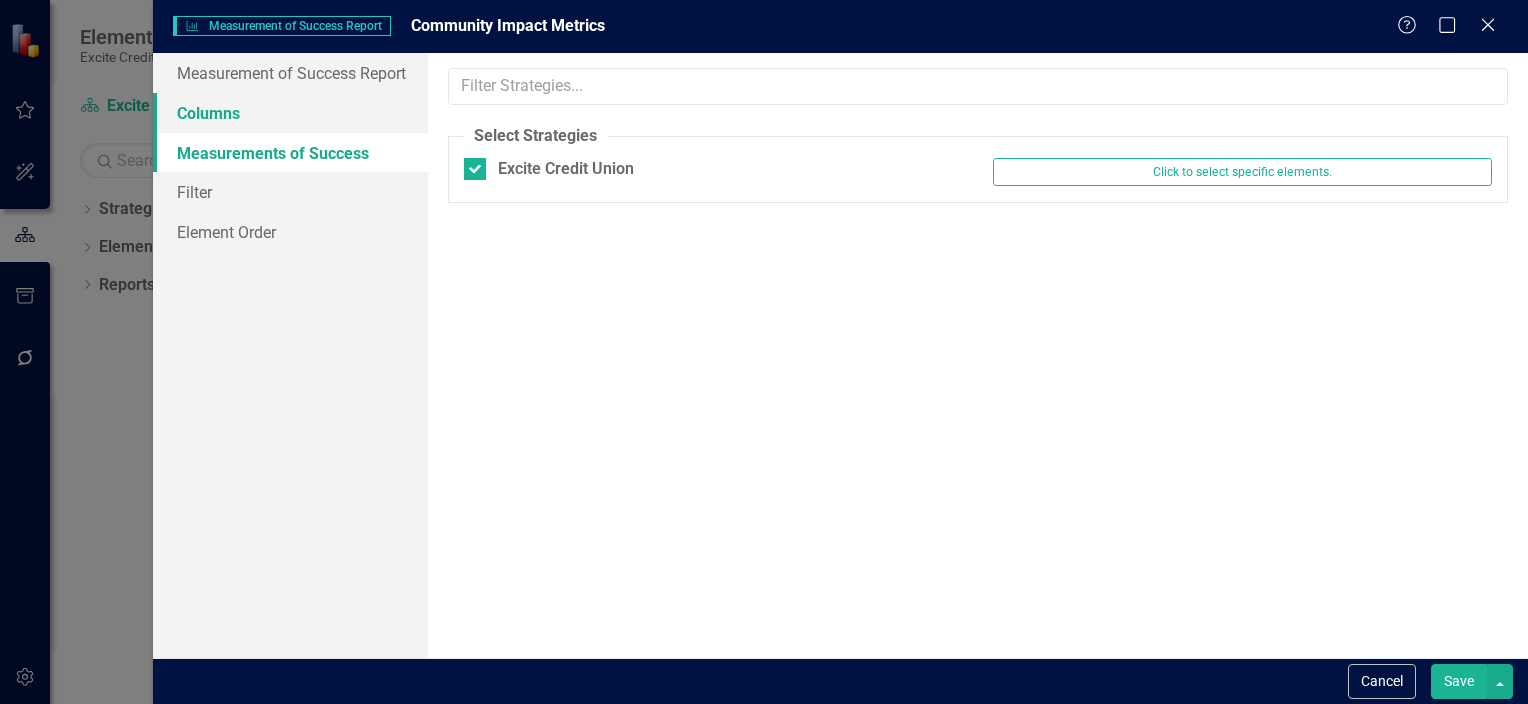 click on "Columns" at bounding box center [290, 113] 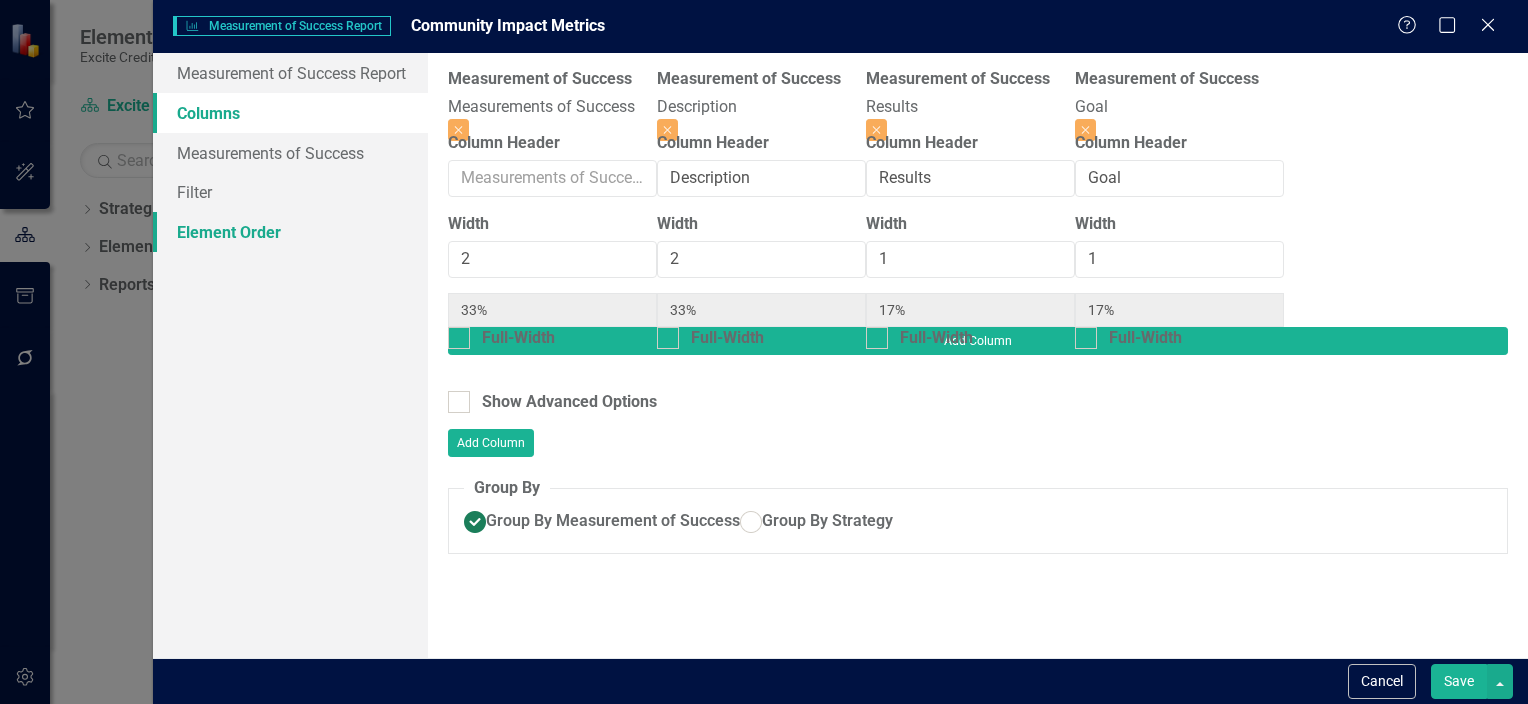 click on "Element Order" at bounding box center [290, 232] 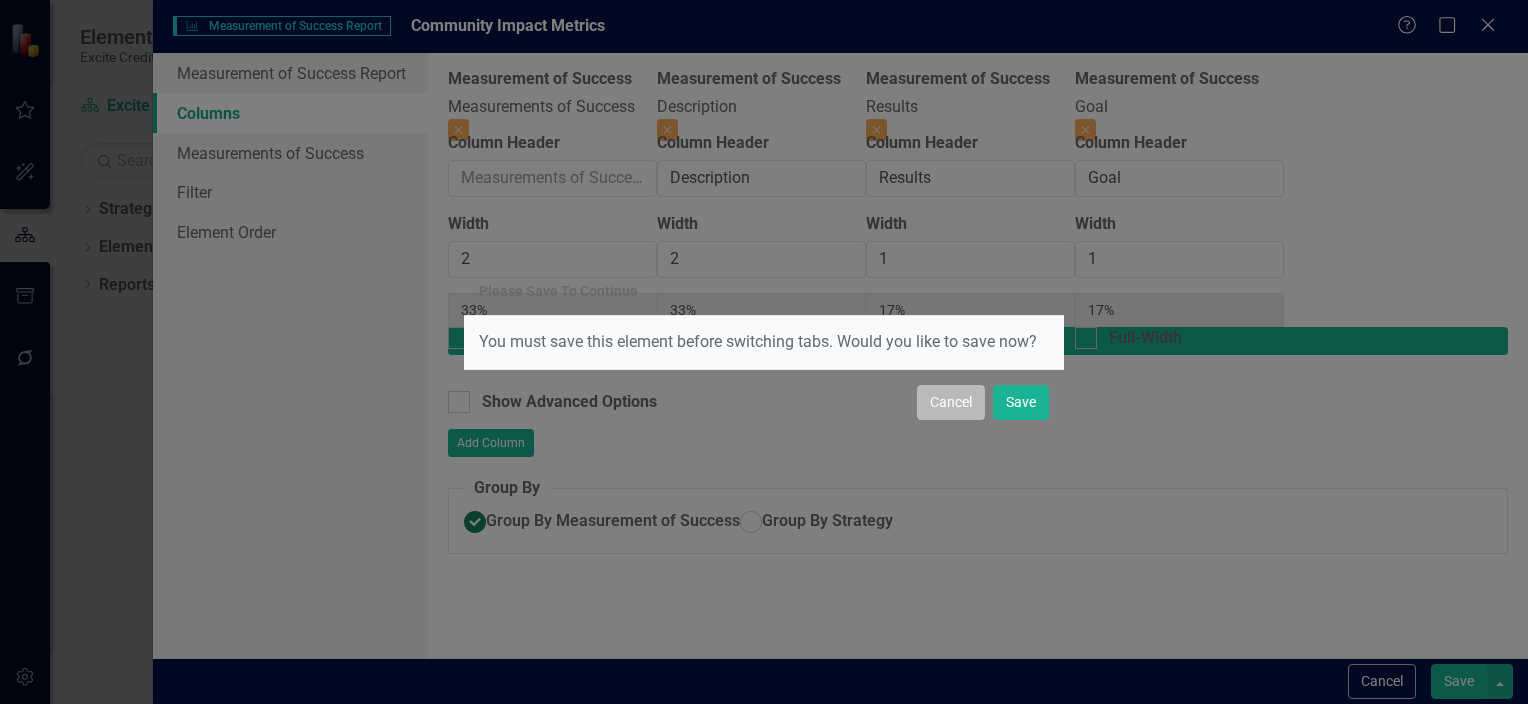 click on "Cancel" at bounding box center [951, 402] 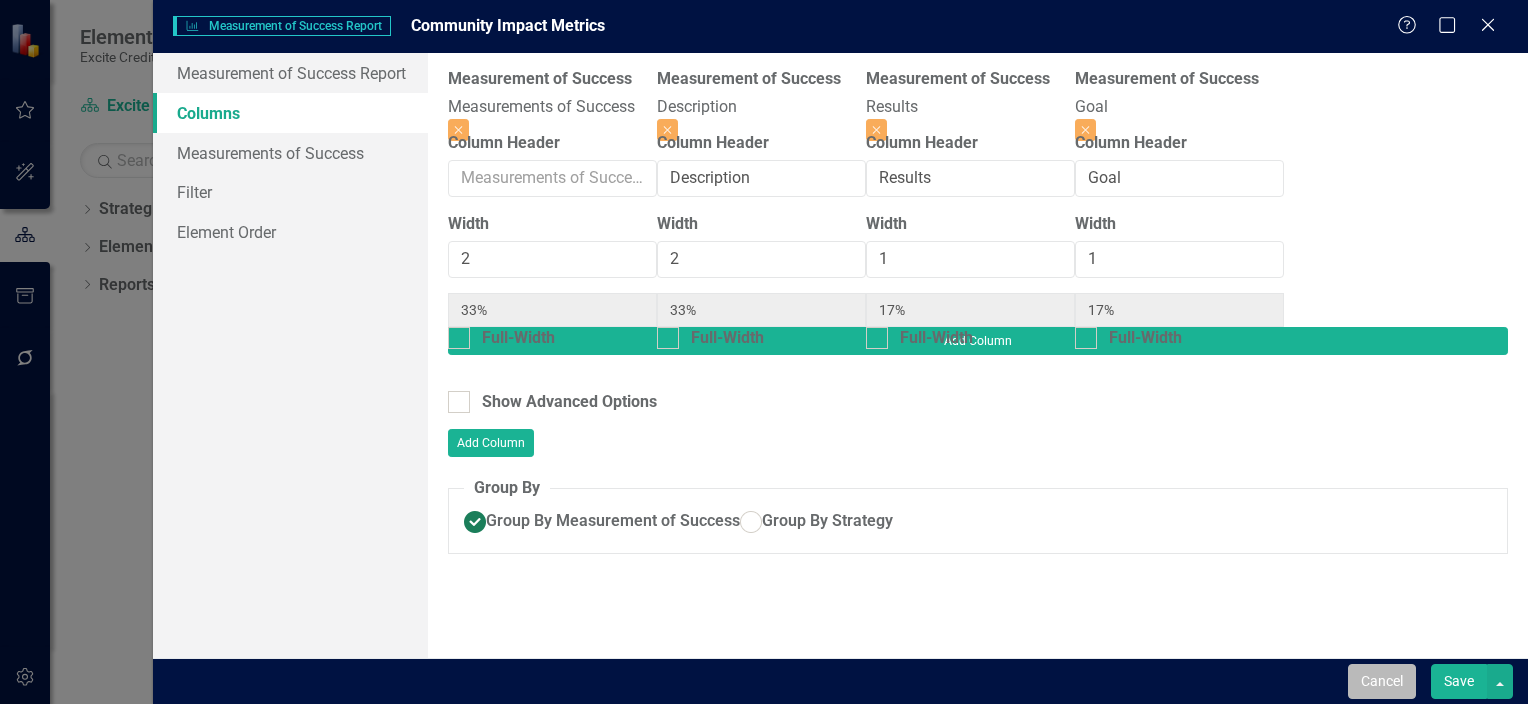 click on "Cancel" at bounding box center (1382, 681) 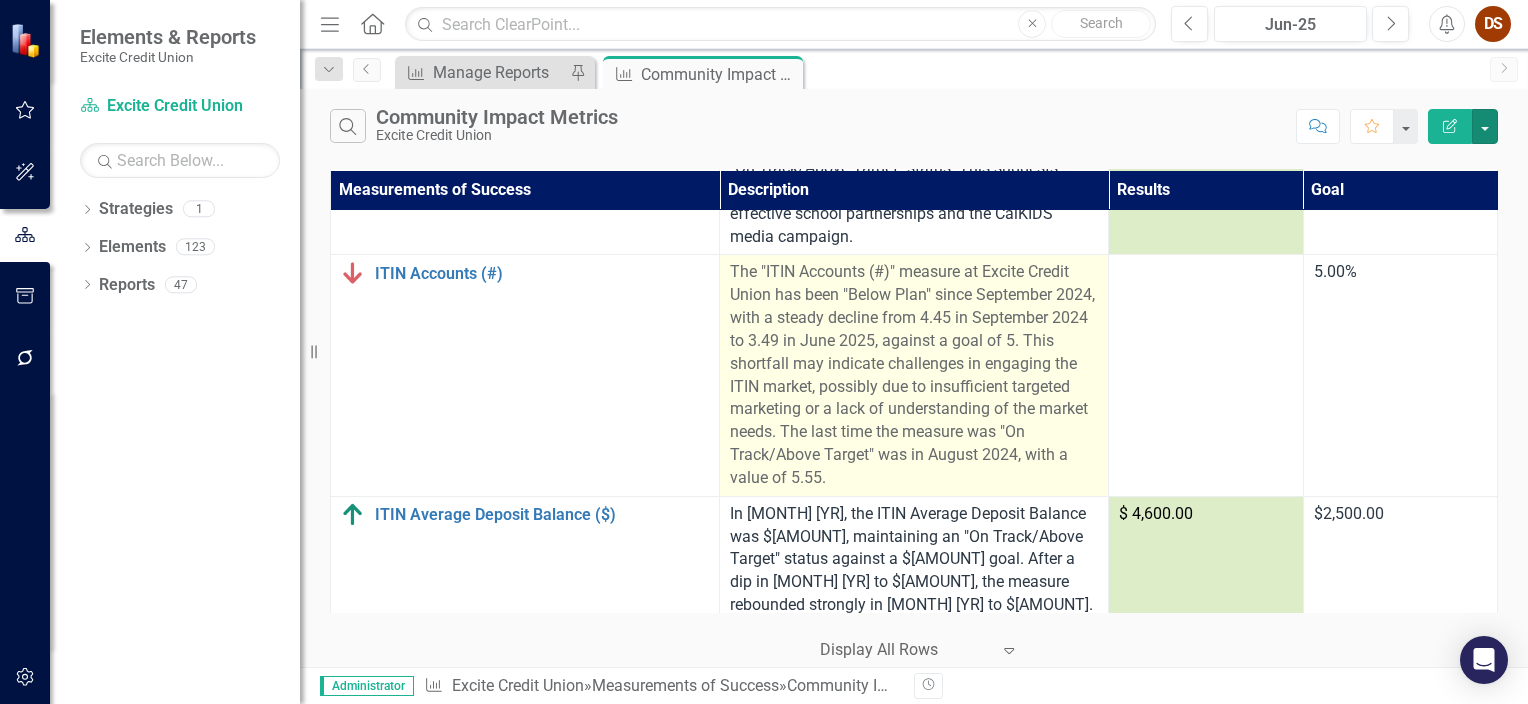 scroll, scrollTop: 3481, scrollLeft: 0, axis: vertical 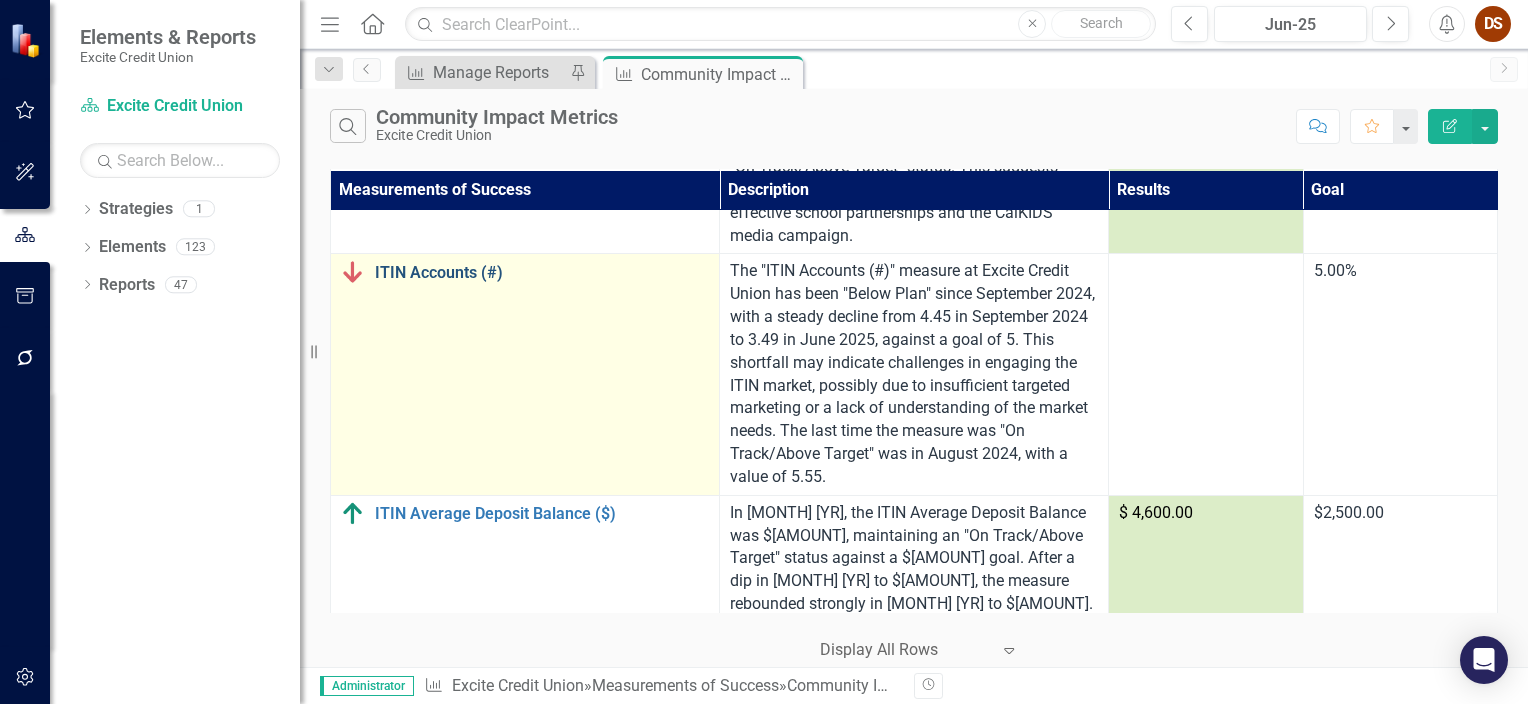 click on "ITIN Accounts (#)" at bounding box center (542, 273) 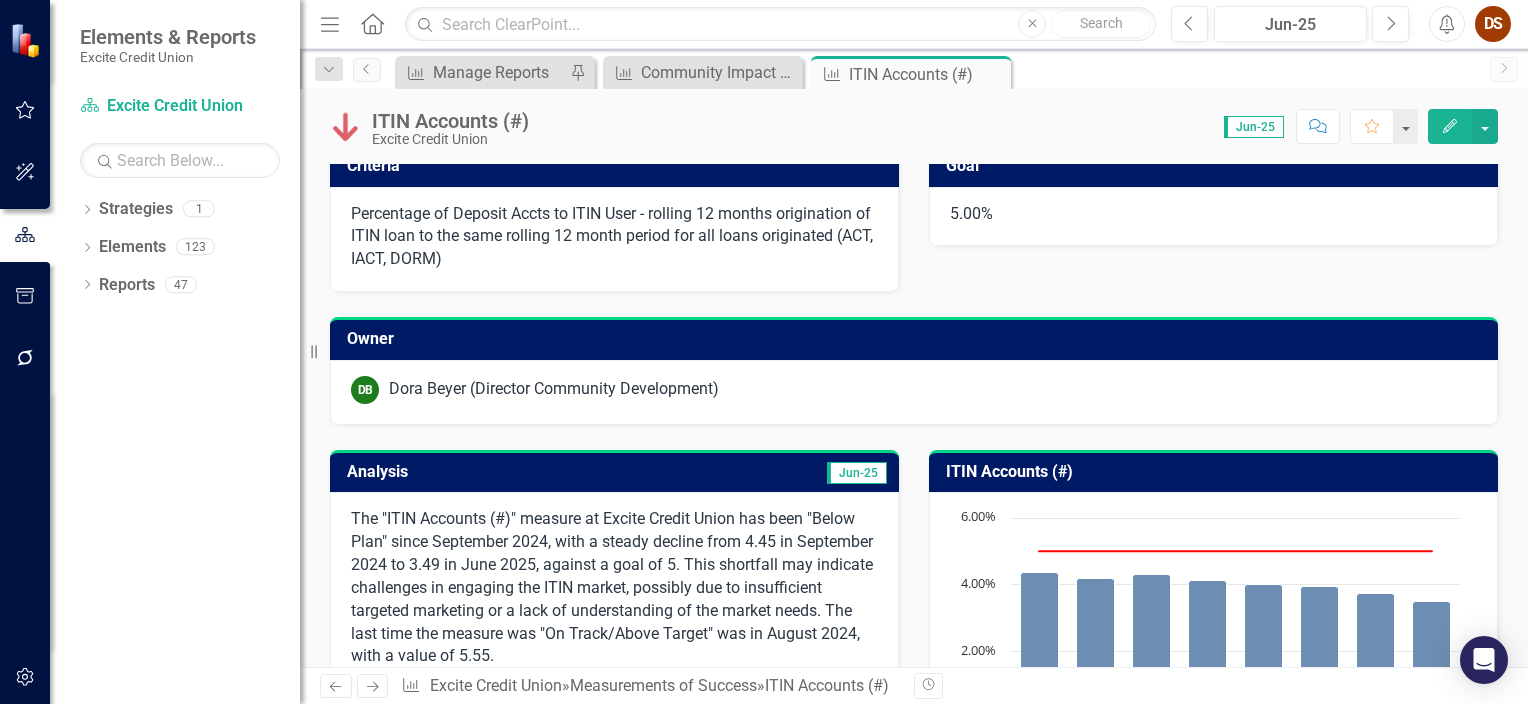 scroll, scrollTop: 0, scrollLeft: 0, axis: both 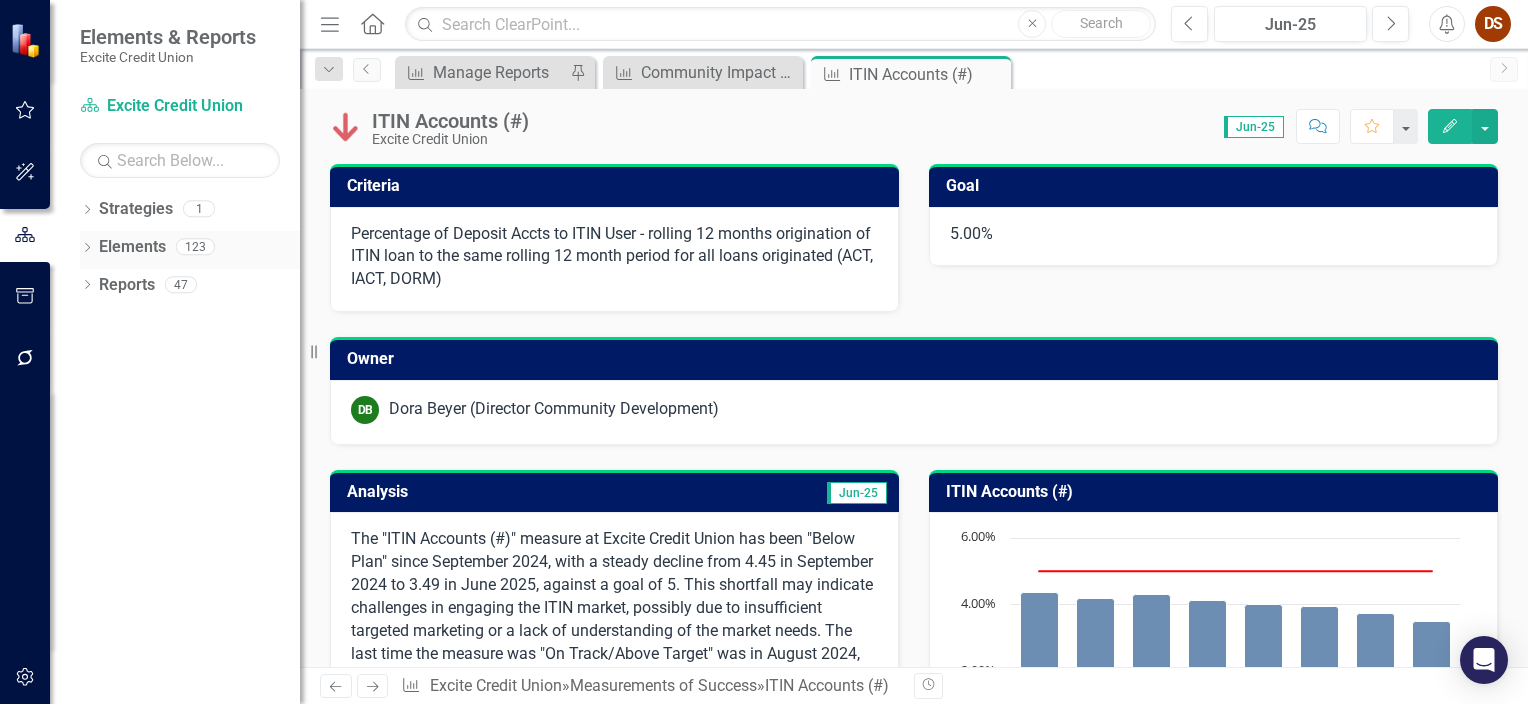 click on "Elements" at bounding box center [132, 247] 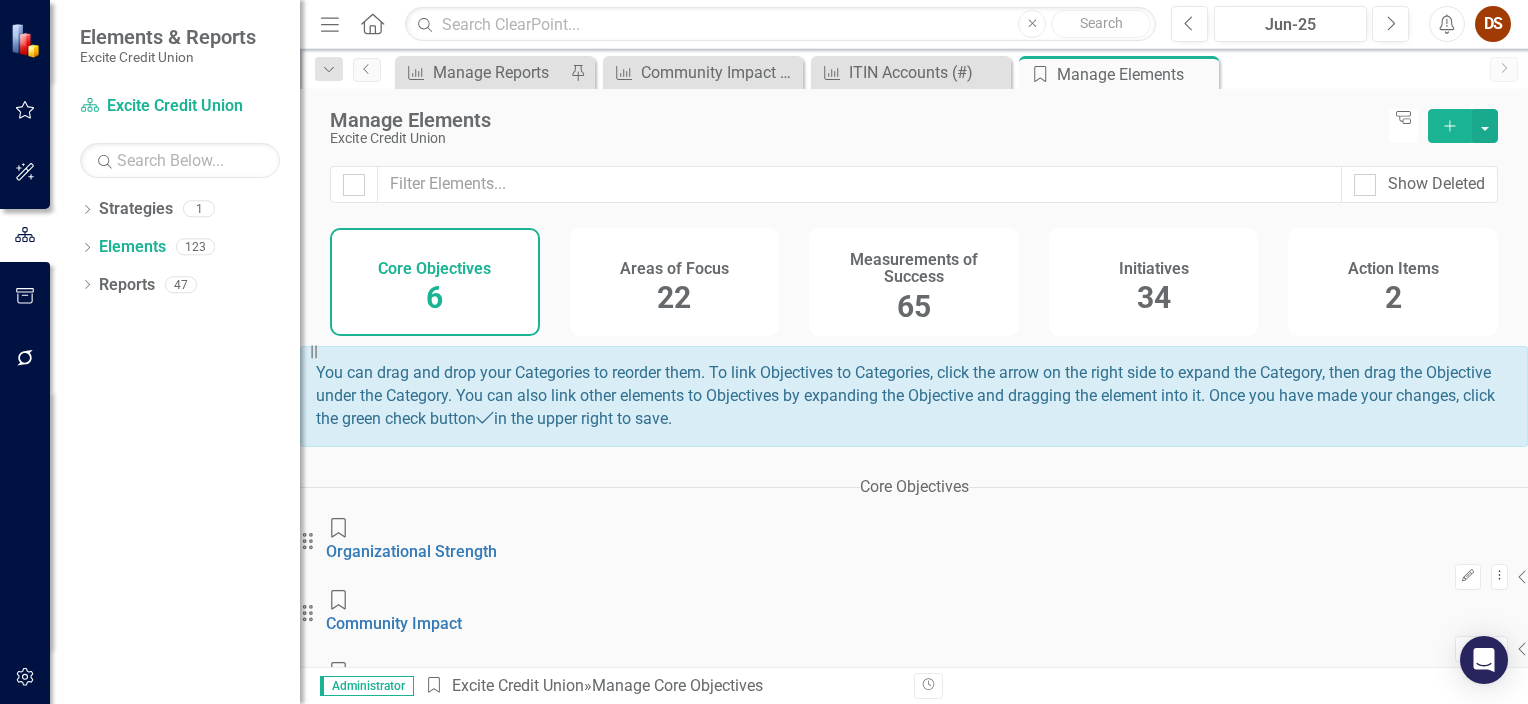 click on "Measurements of Success 65" at bounding box center (914, 282) 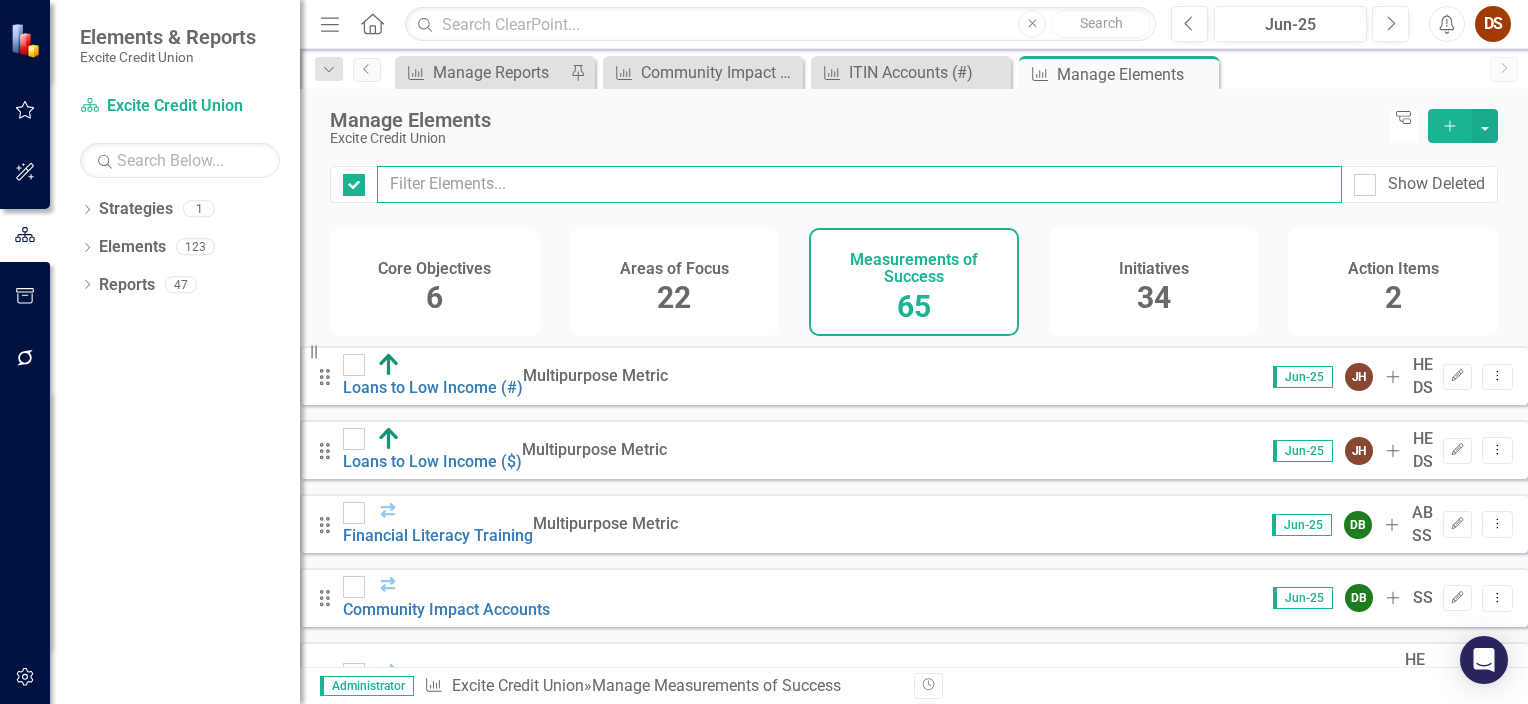 click at bounding box center (859, 184) 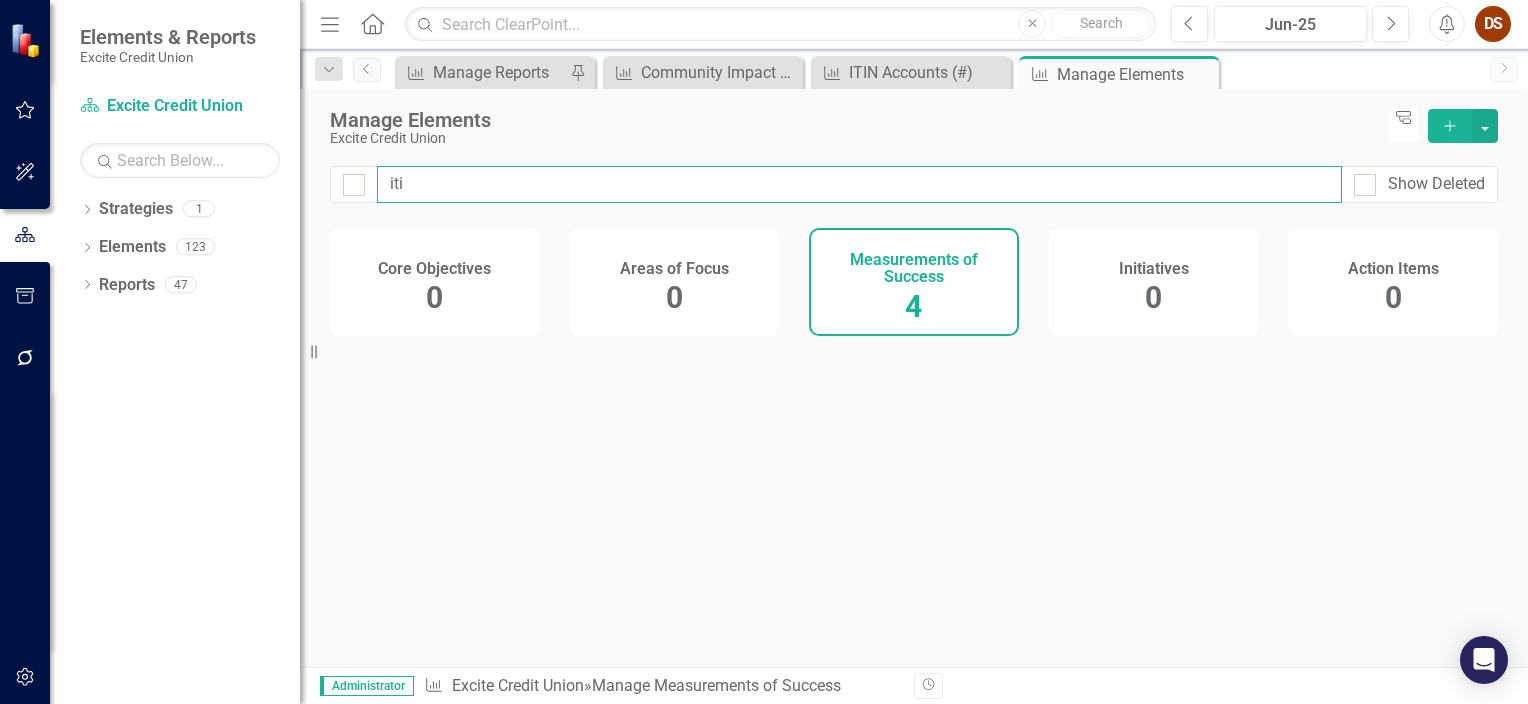 type on "itin" 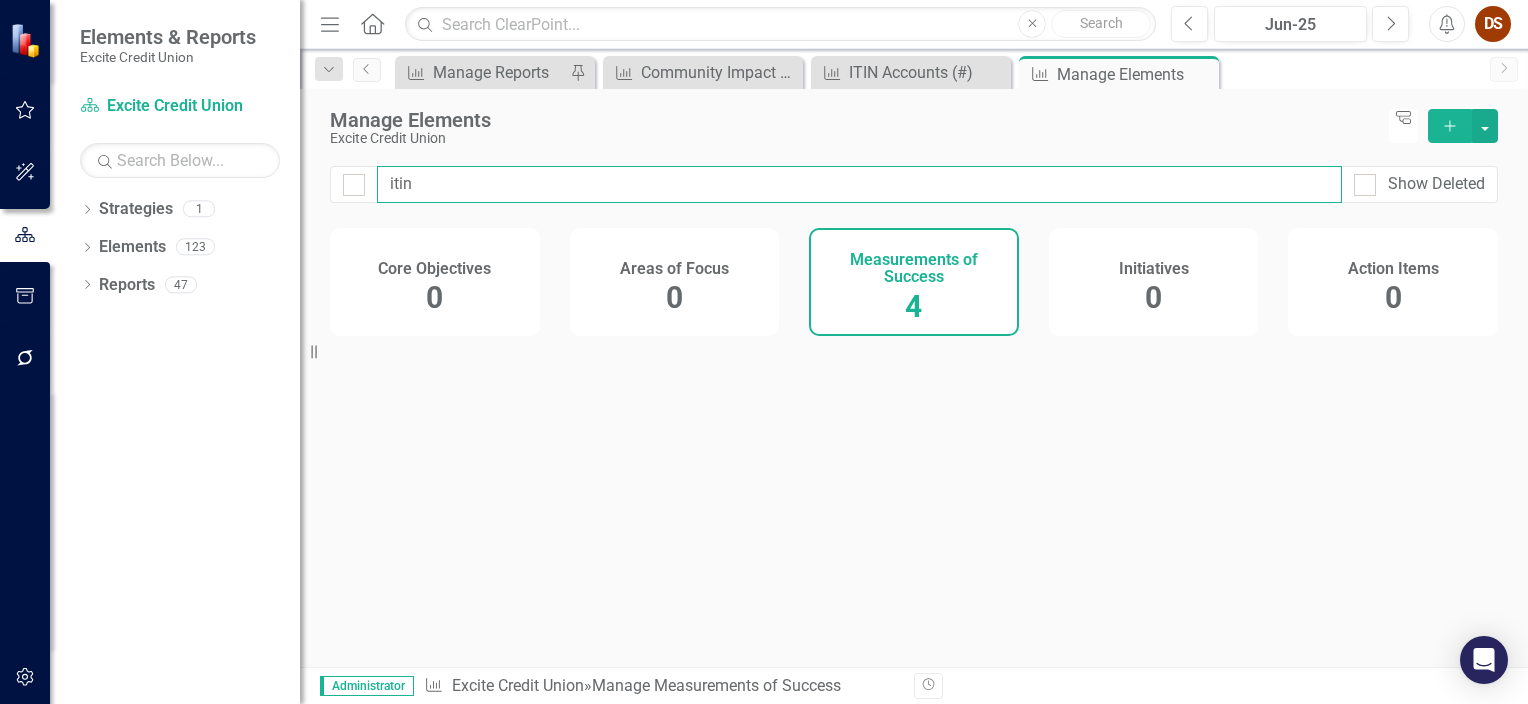 checkbox on "false" 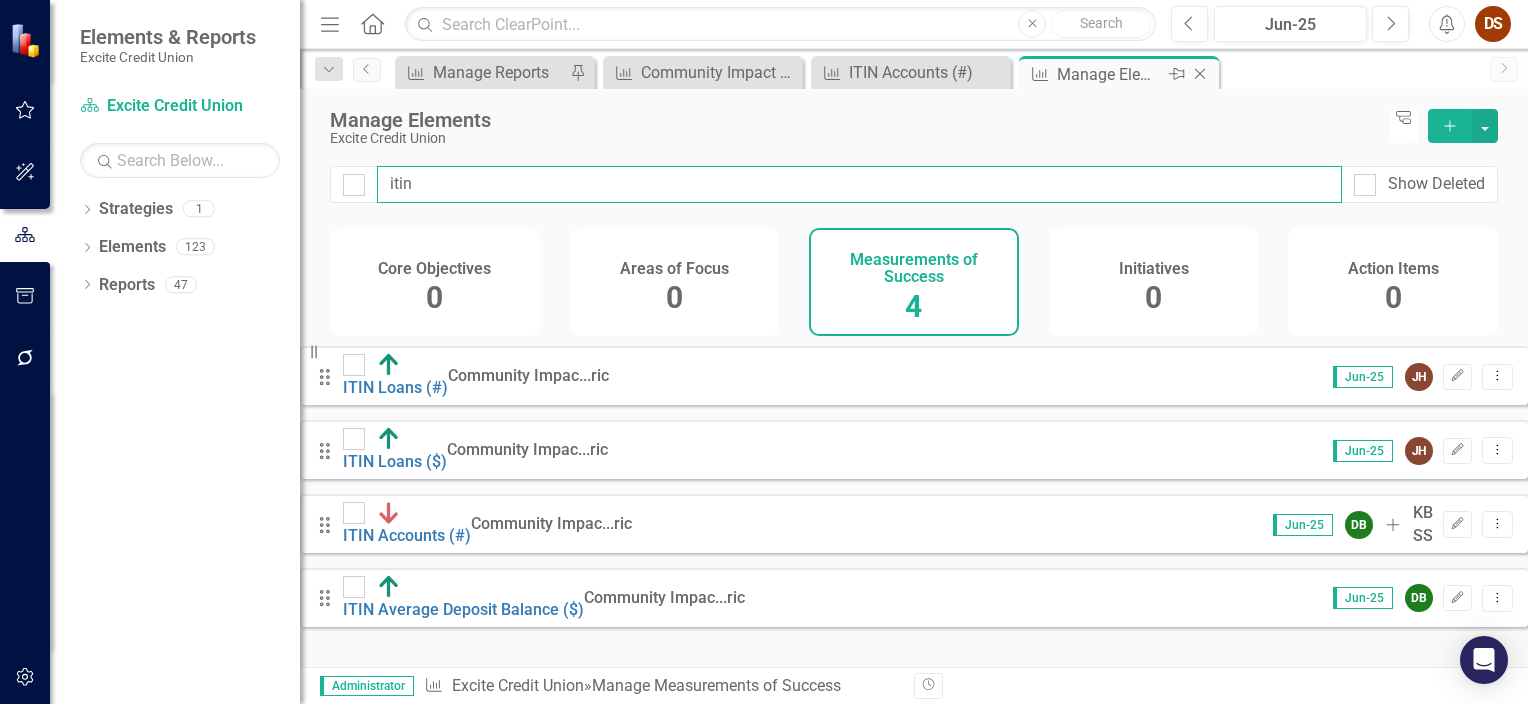 type on "itin" 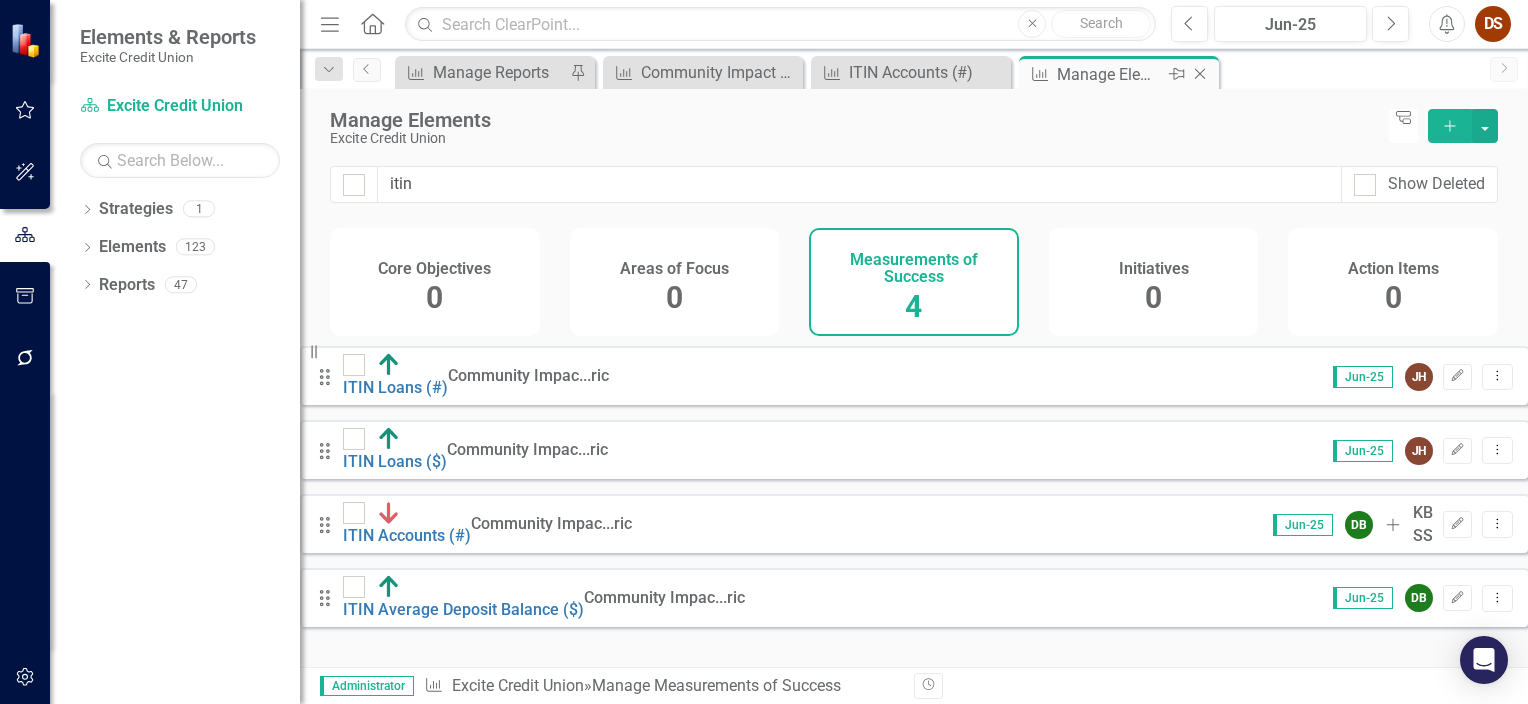 click on "Close" 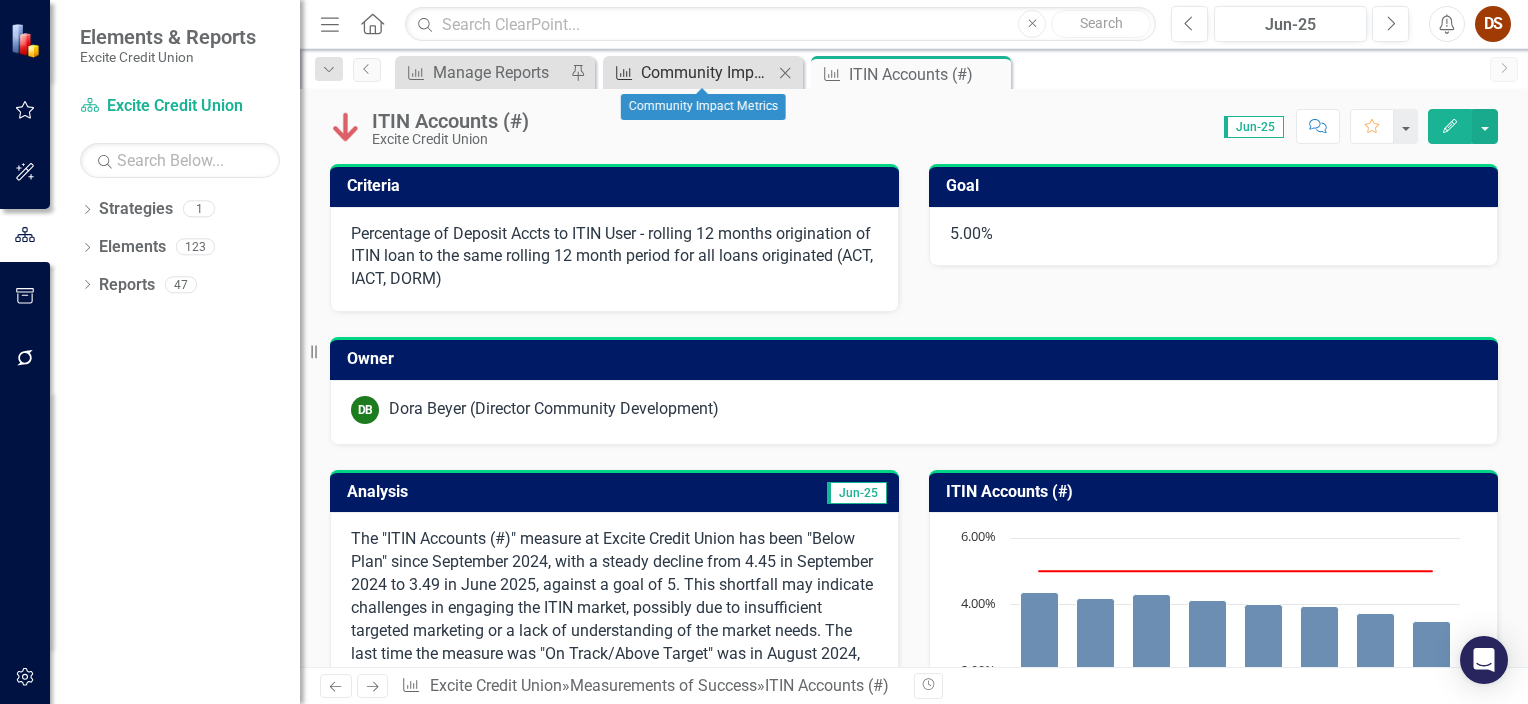 click on "Community Impact Metrics" at bounding box center (707, 72) 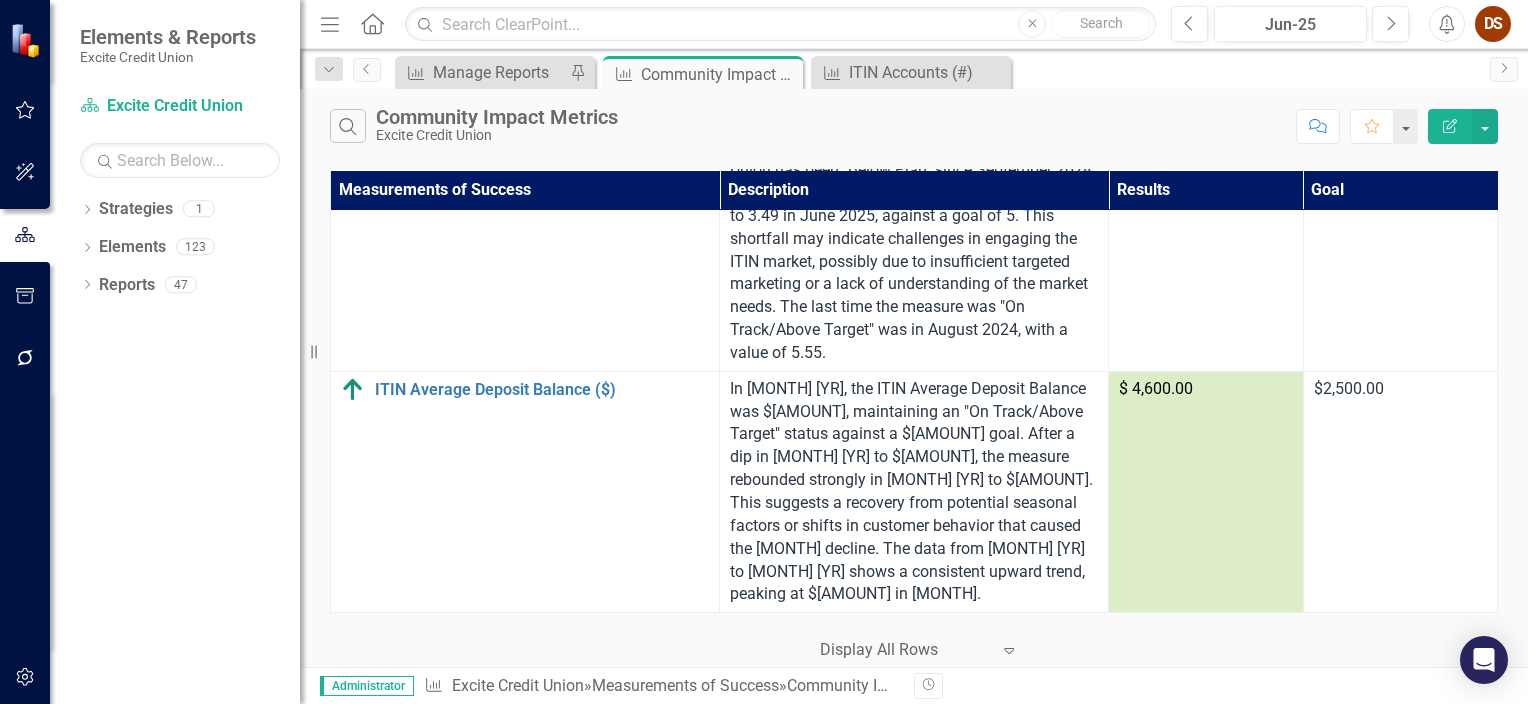 scroll, scrollTop: 3621, scrollLeft: 0, axis: vertical 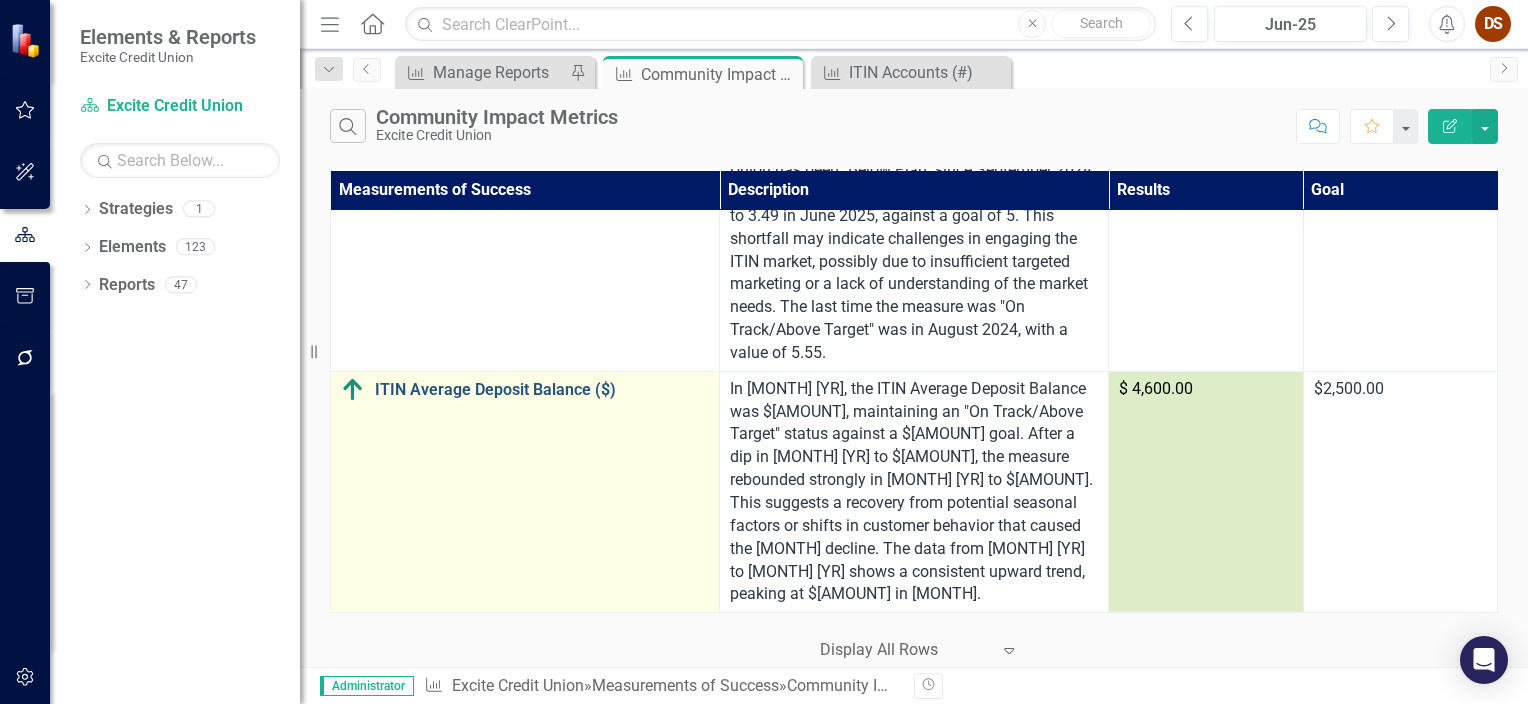 click on "ITIN Average Deposit Balance ($)" at bounding box center [542, 390] 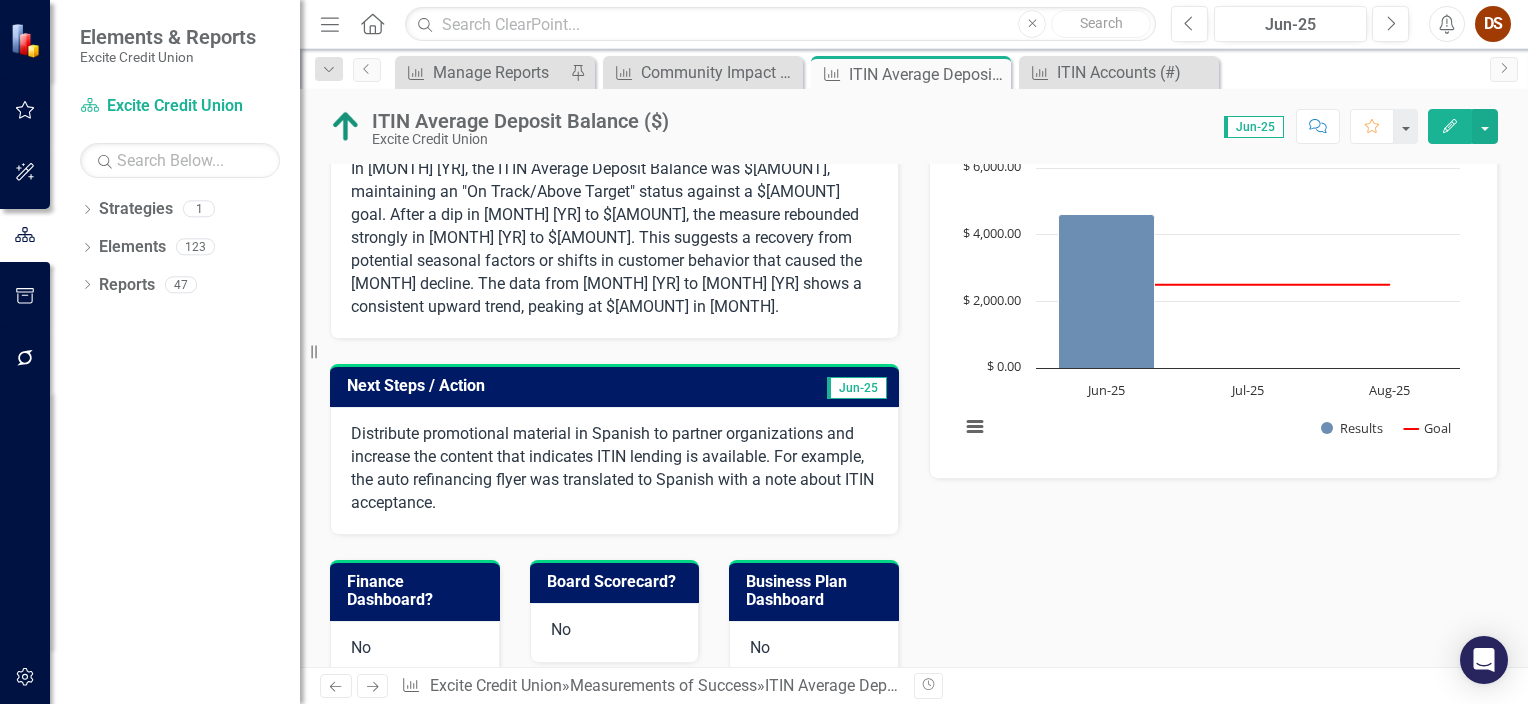 scroll, scrollTop: 140, scrollLeft: 0, axis: vertical 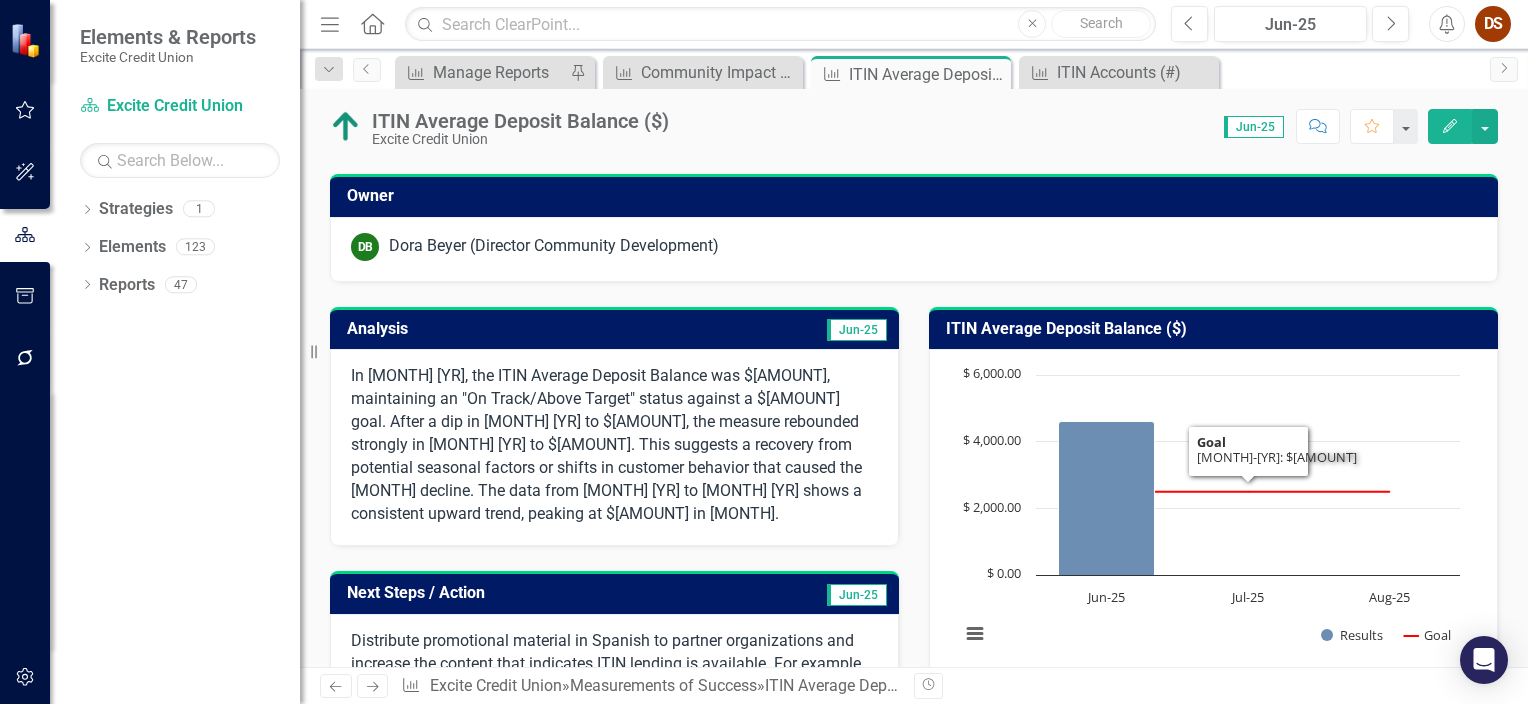 click on "ITIN Average Deposit Balance ($)" at bounding box center (1217, 329) 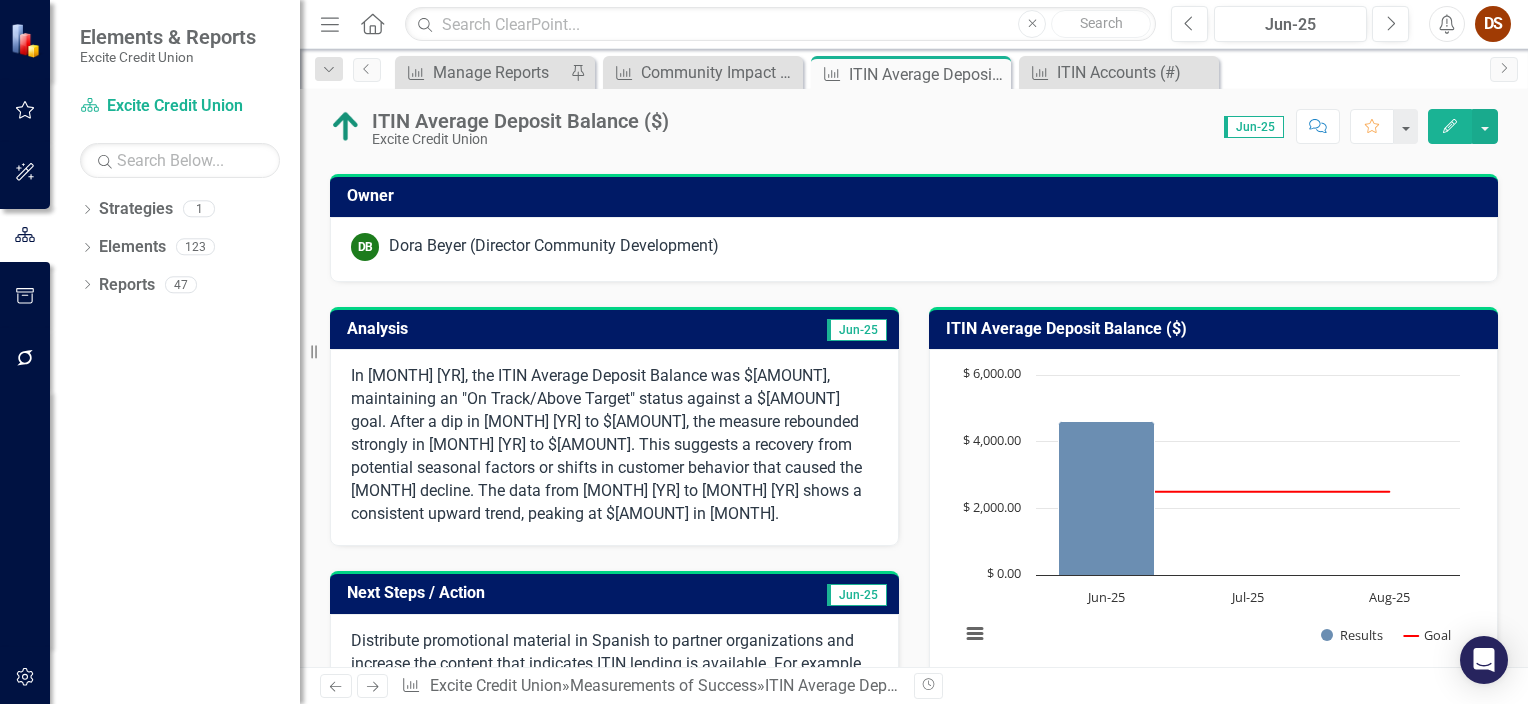 click on "ITIN Average Deposit Balance ($)" at bounding box center [1217, 329] 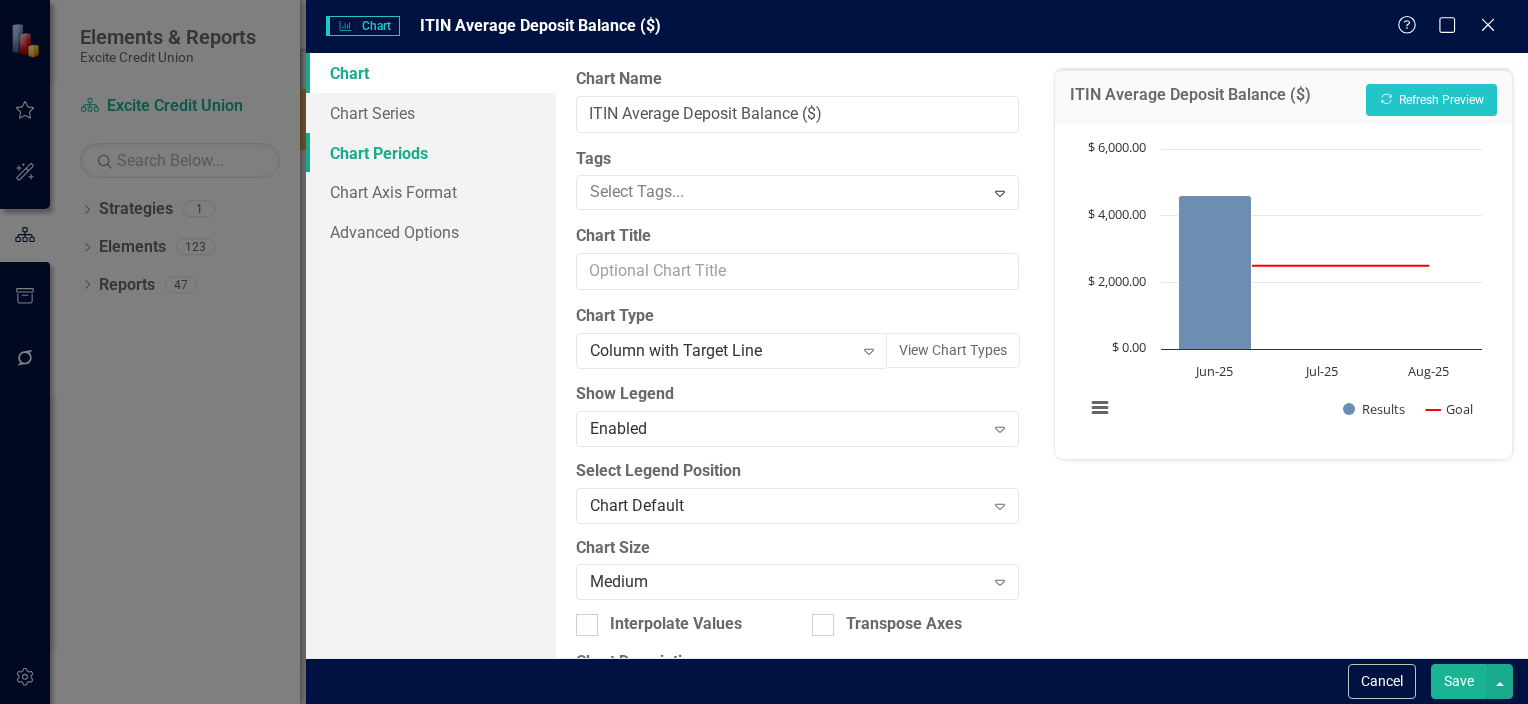 click on "Chart Periods" at bounding box center (431, 153) 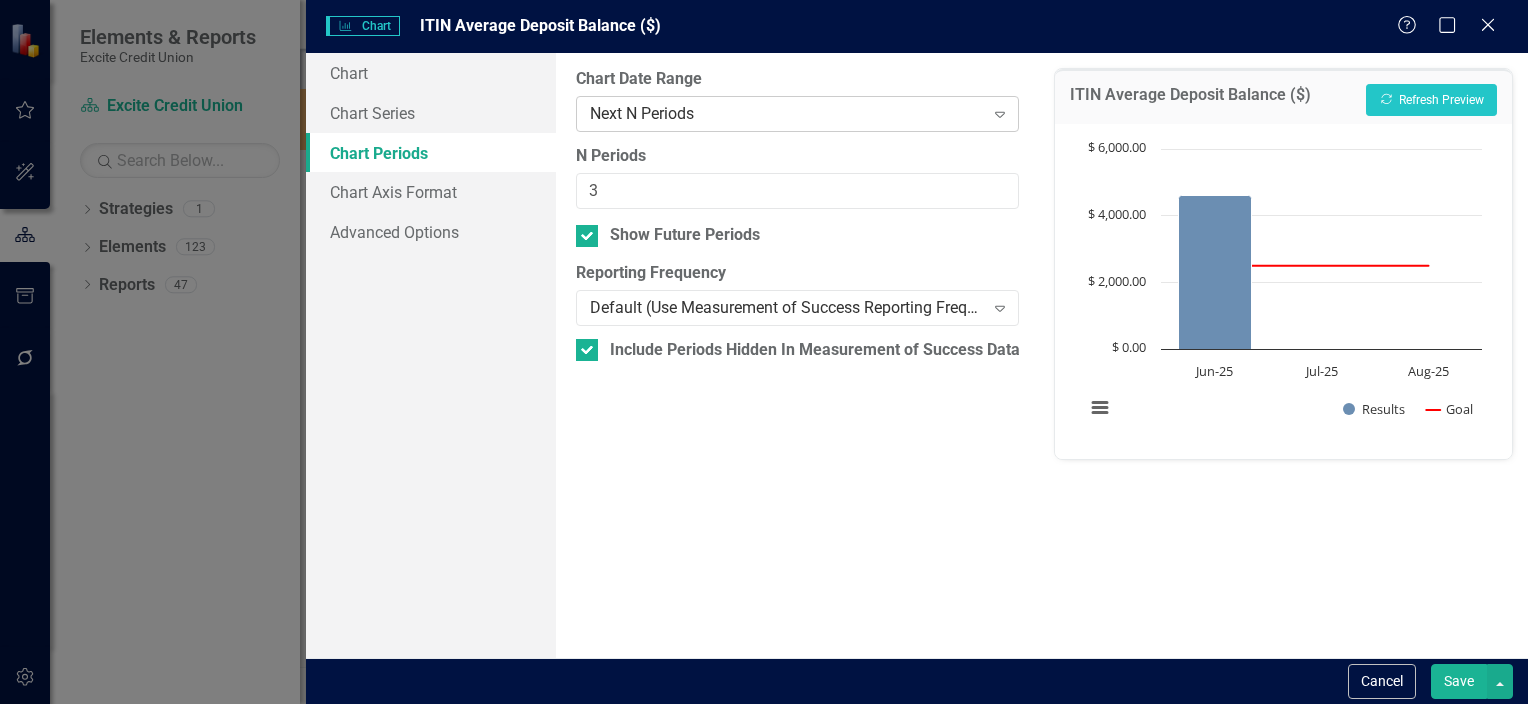 click on "Next N Periods" at bounding box center (787, 113) 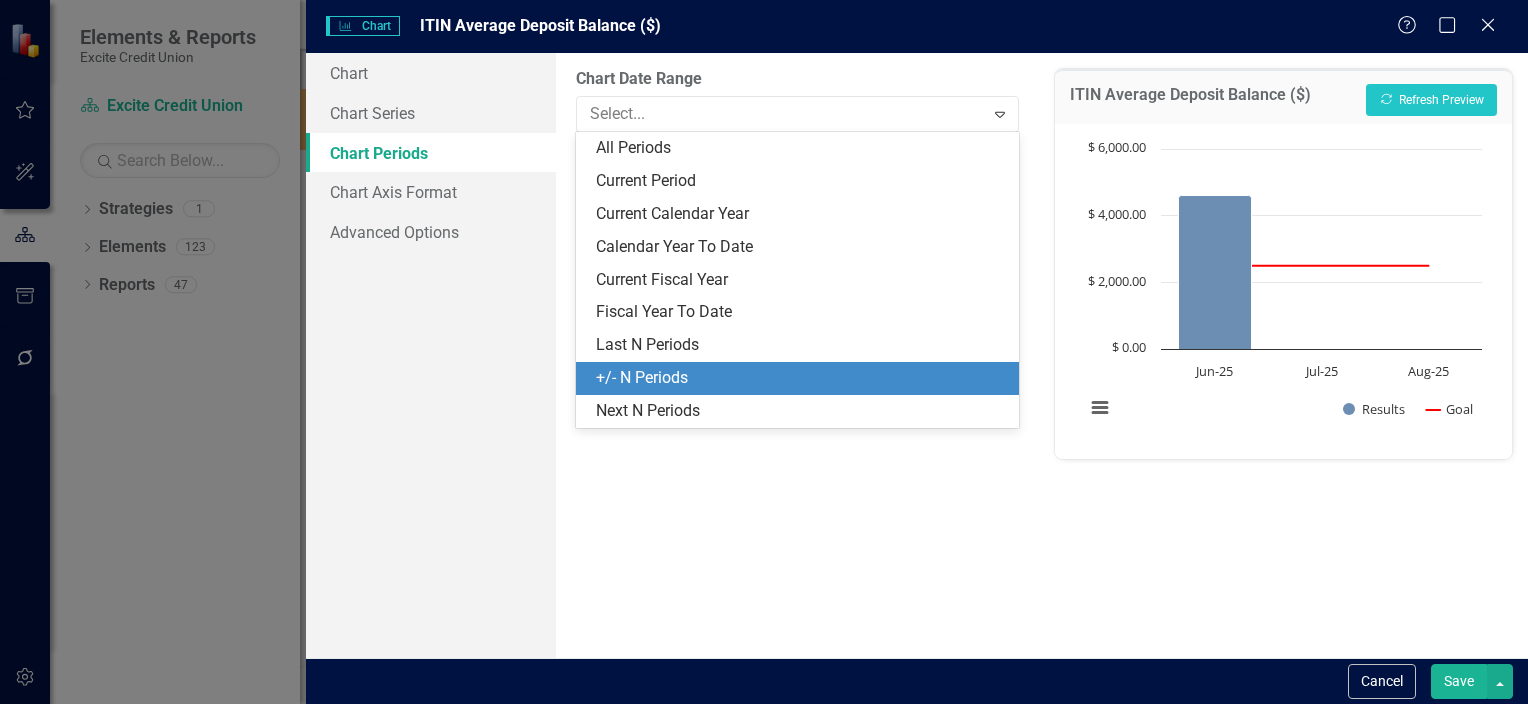 click on "+/- N Periods" at bounding box center (801, 378) 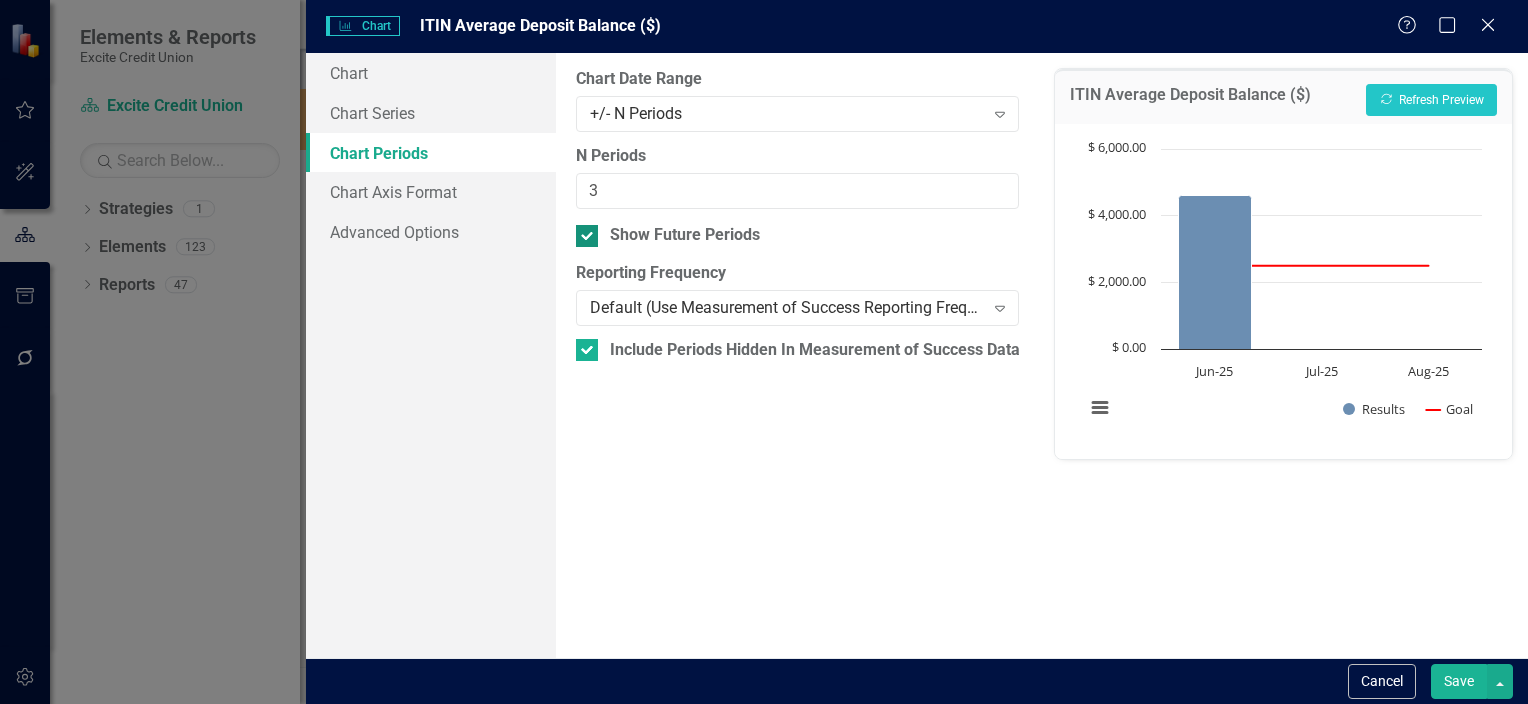 click at bounding box center [587, 236] 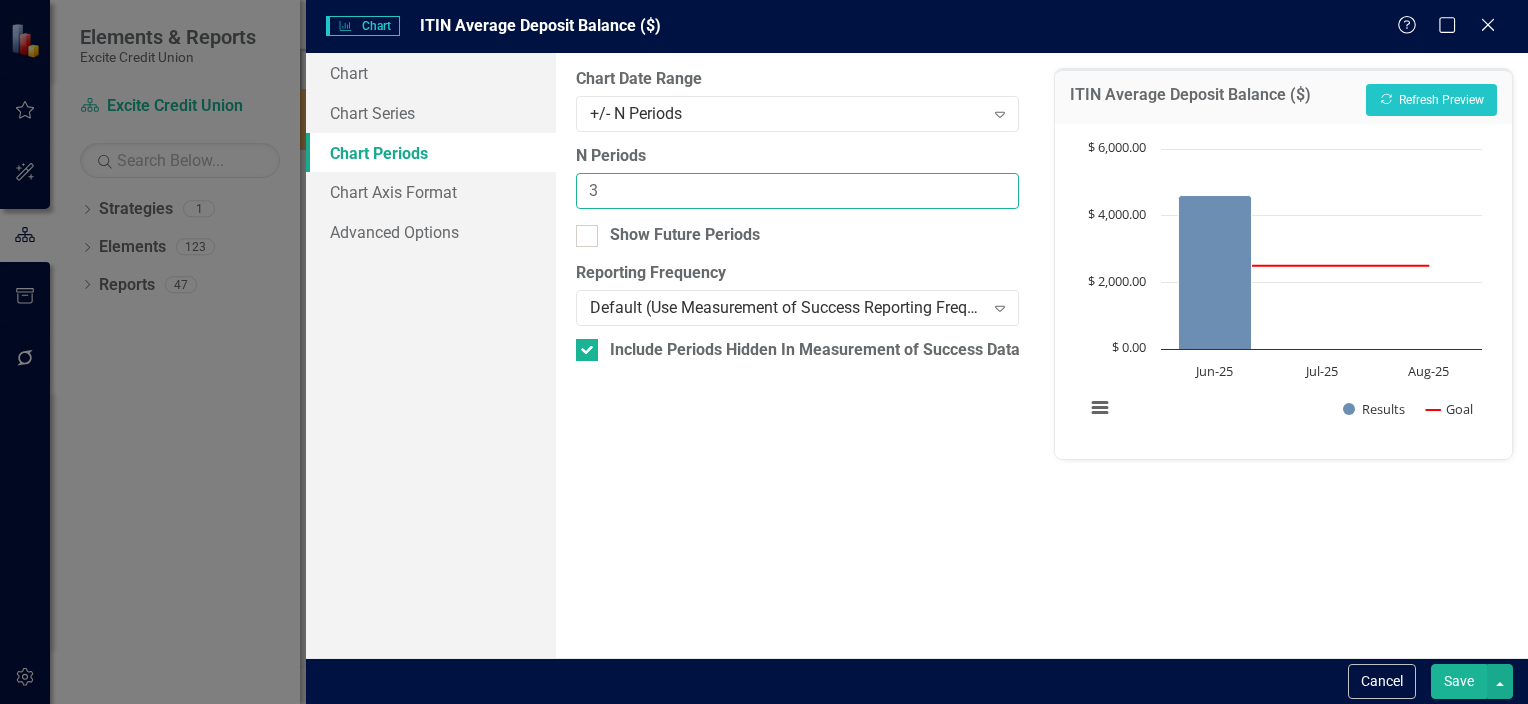 drag, startPoint x: 607, startPoint y: 191, endPoint x: 560, endPoint y: 187, distance: 47.169907 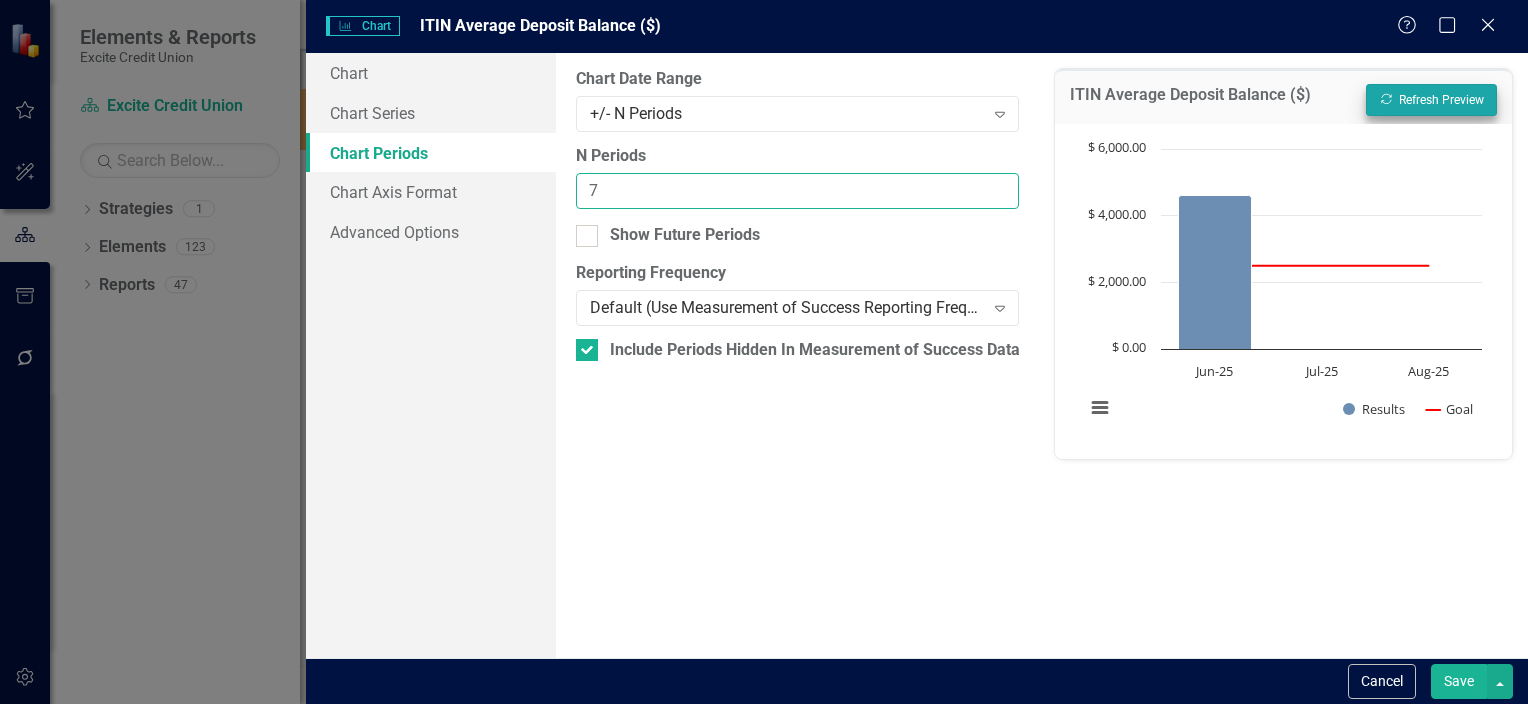 type on "7" 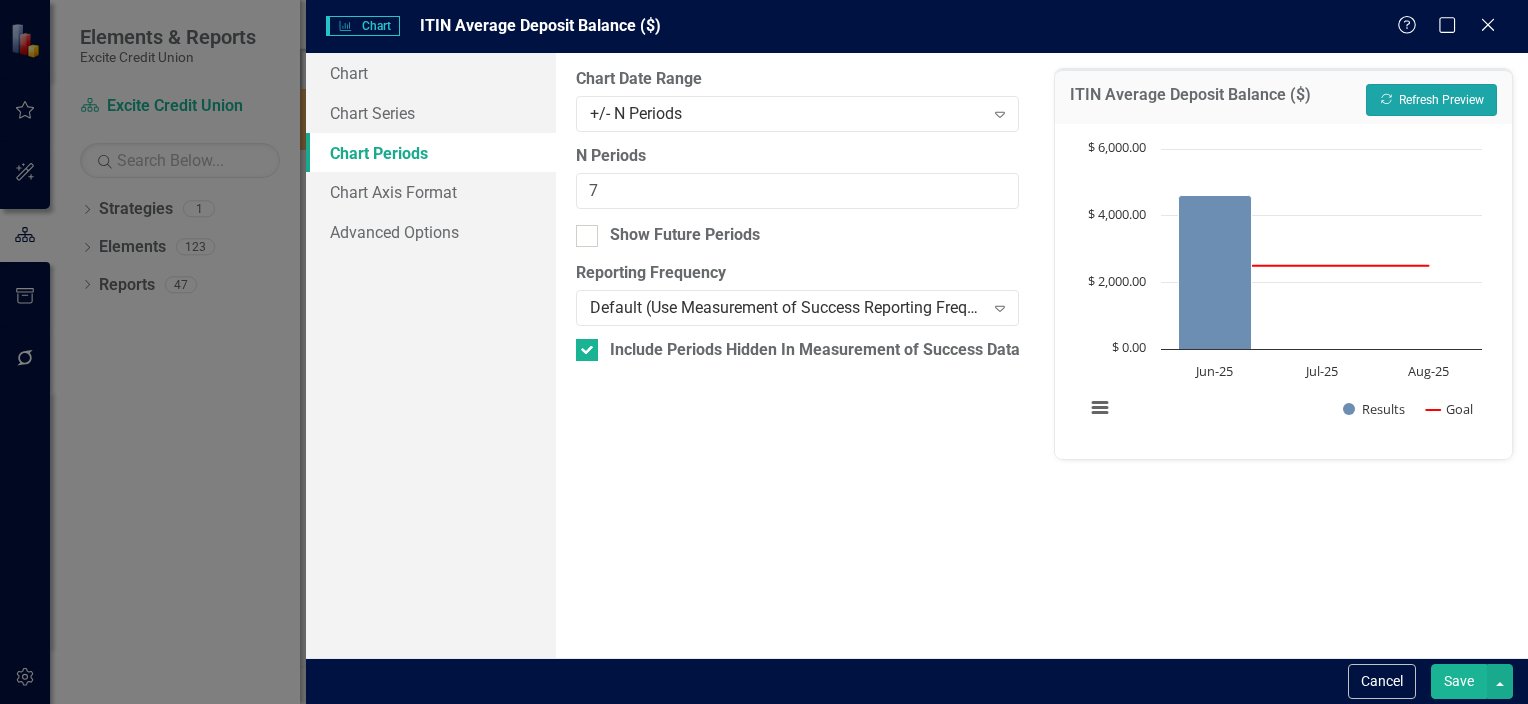 click on "Recalculate Refresh Preview" at bounding box center (1431, 100) 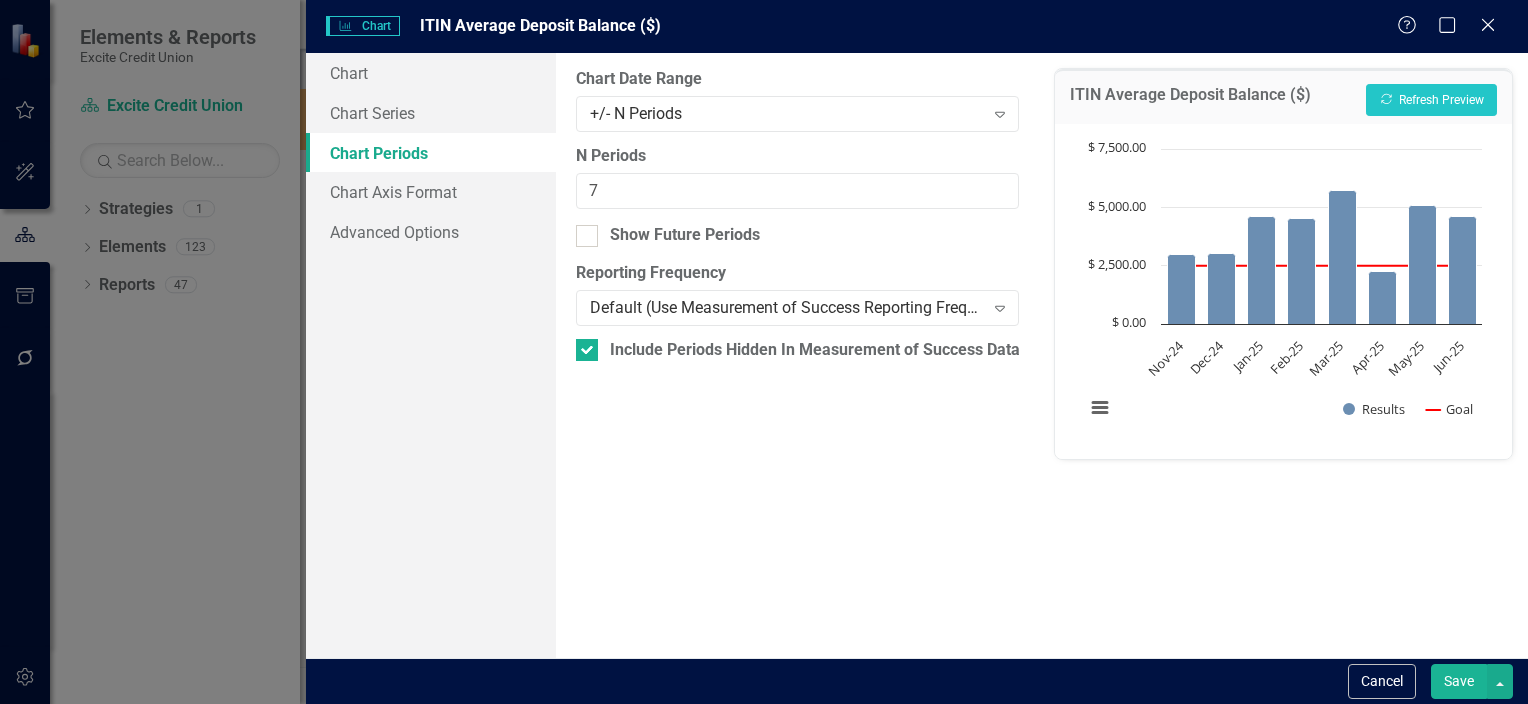 click on "Save" at bounding box center [1459, 681] 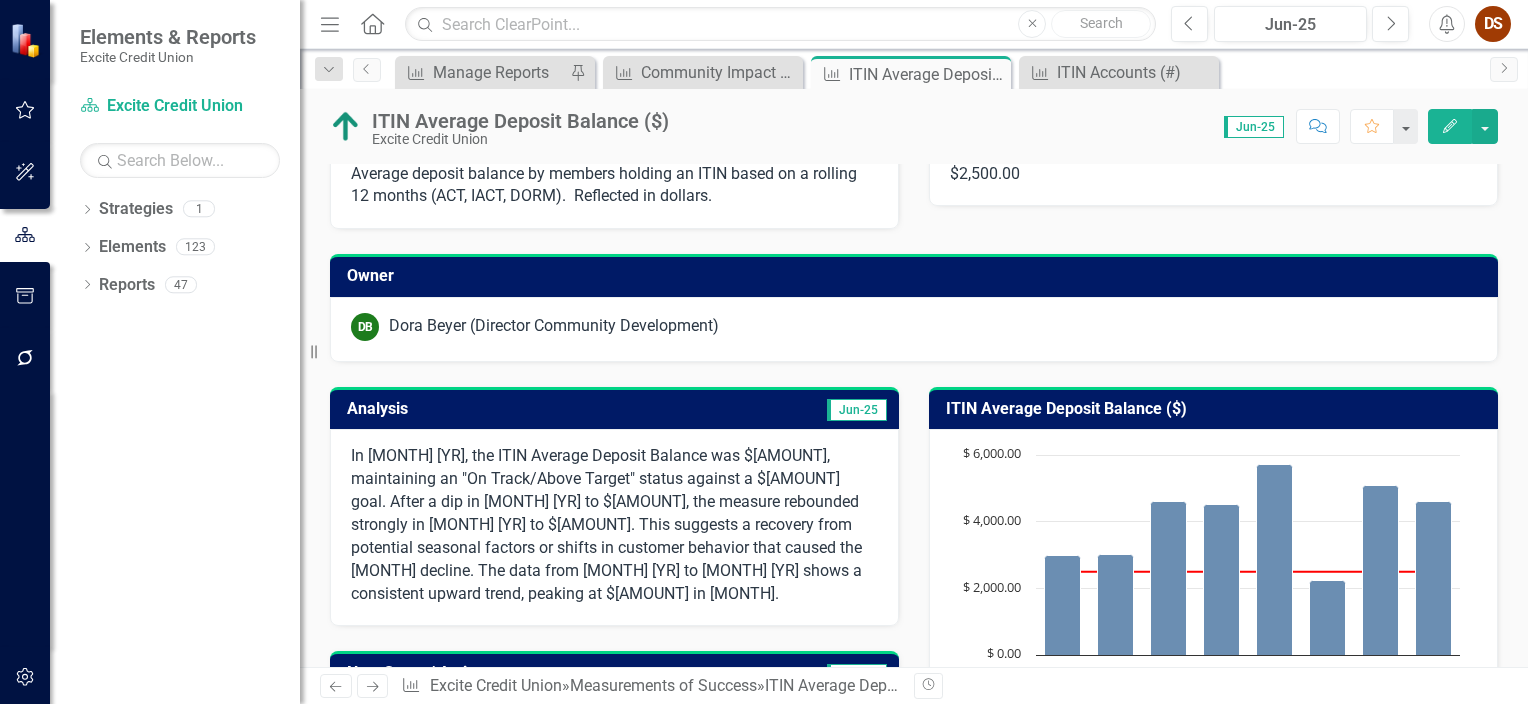 scroll, scrollTop: 0, scrollLeft: 0, axis: both 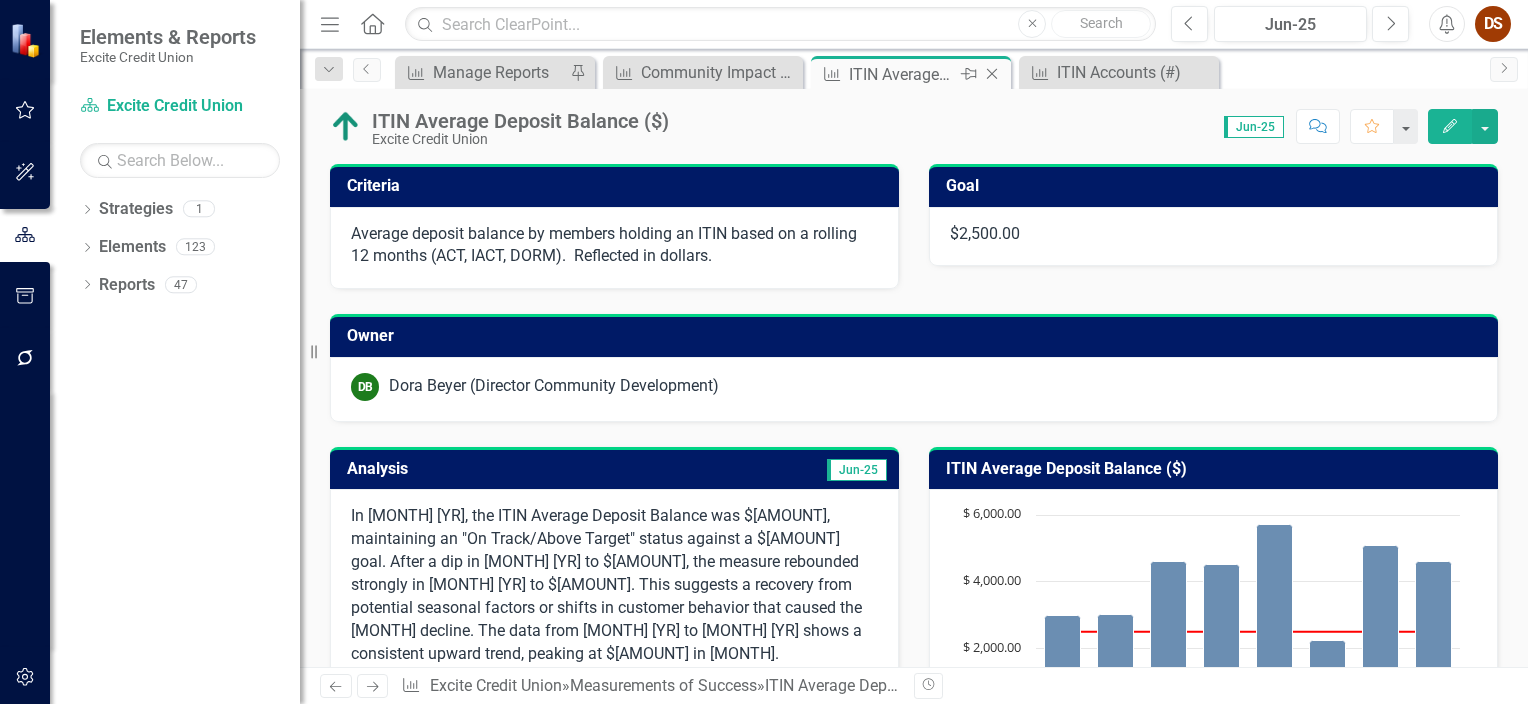 click on "Close" 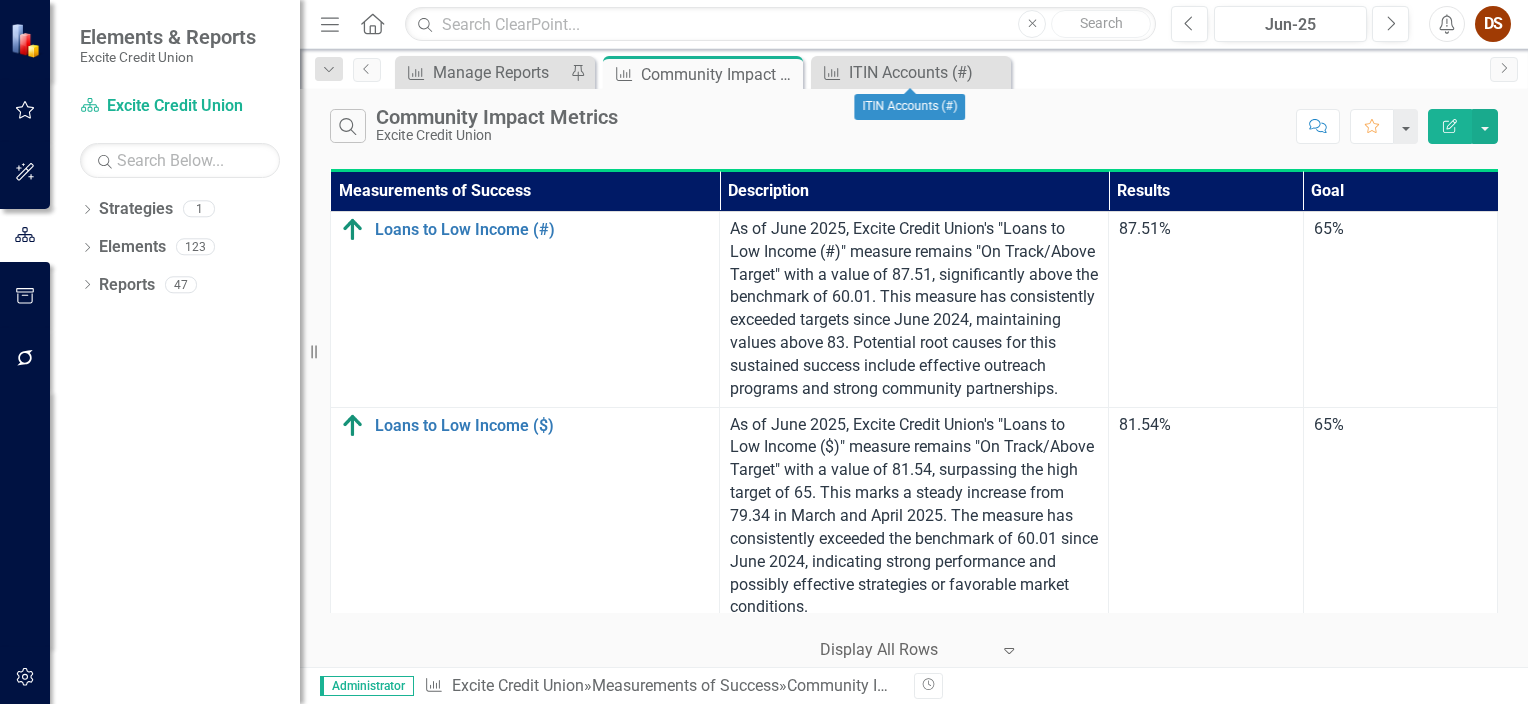 click on "Close" 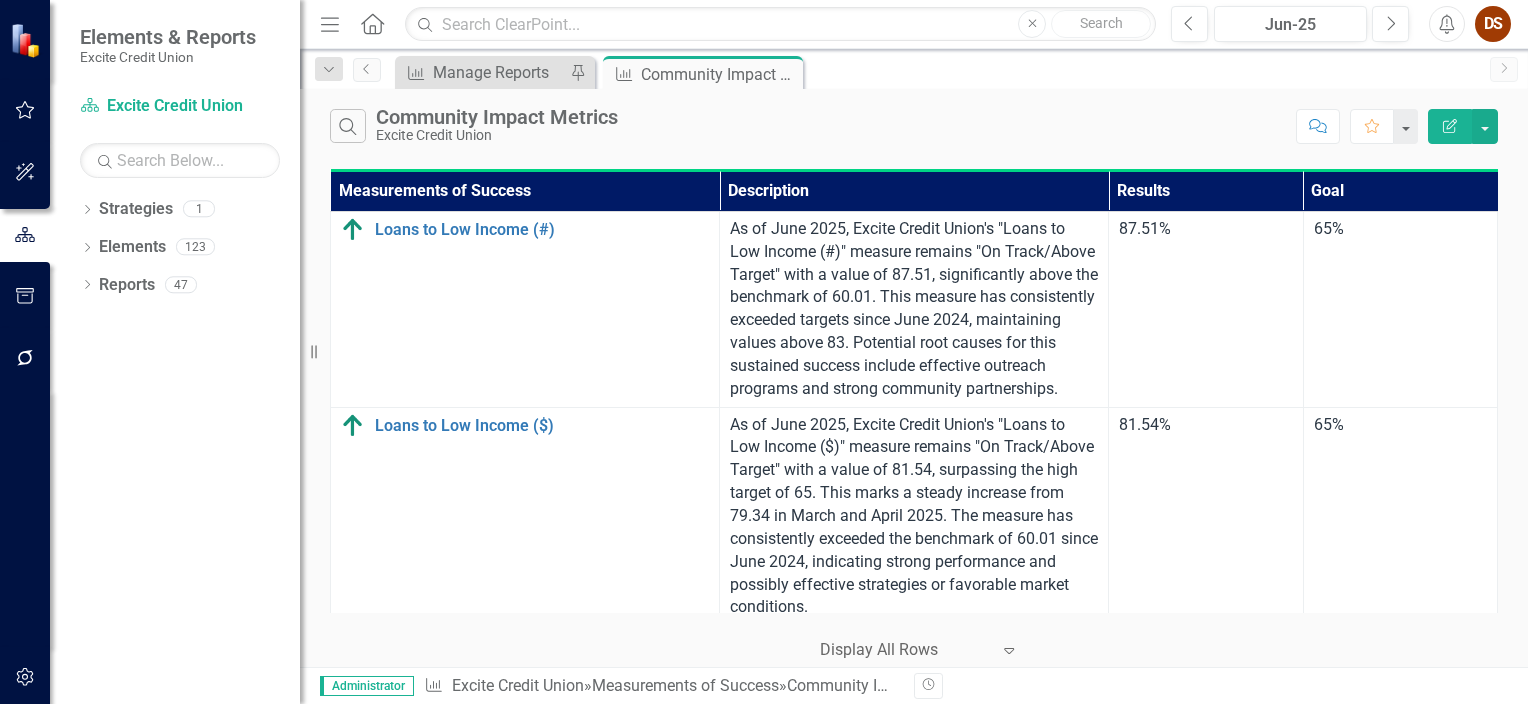 click on "Measurement of Success Manage Reports Pin Measurement of Success Community Impact Metrics Pin Close" at bounding box center [935, 72] 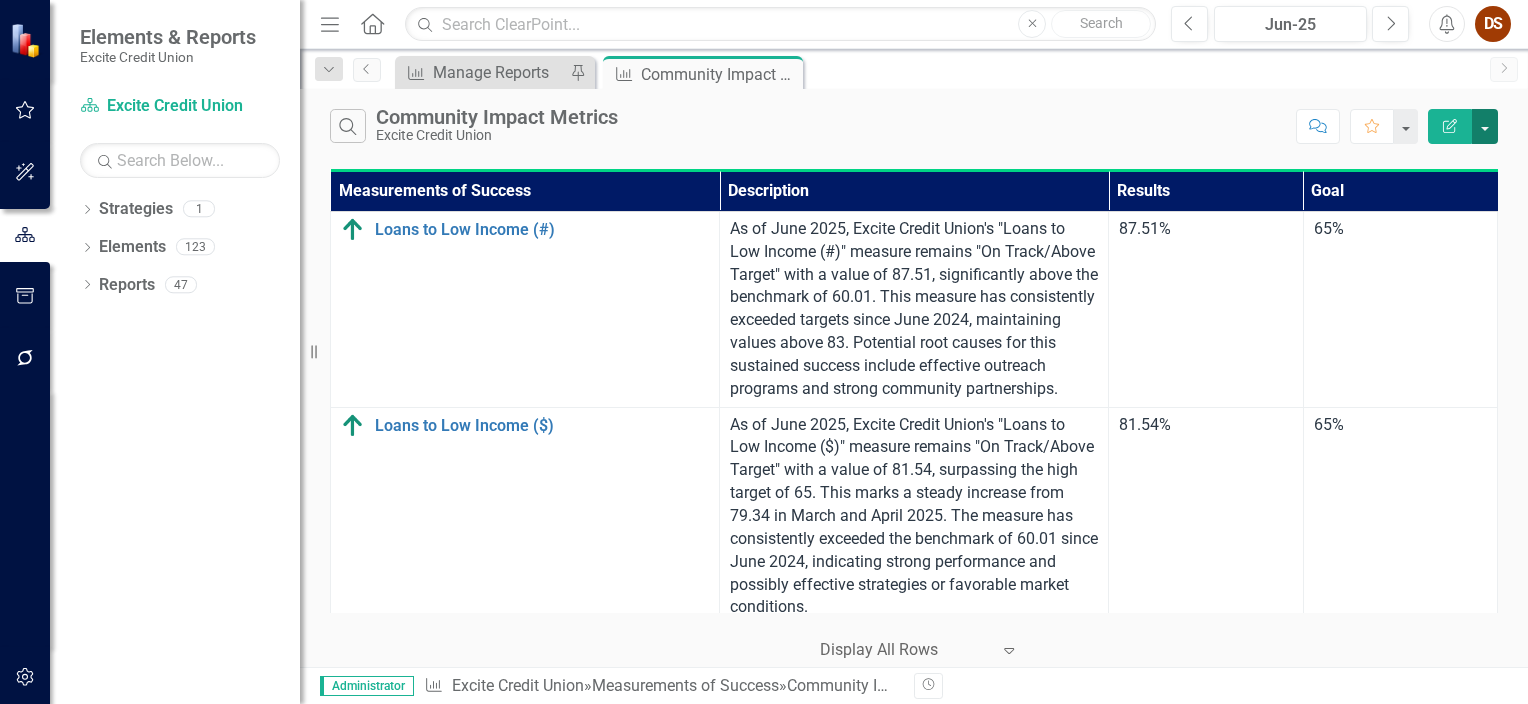 click at bounding box center [1485, 126] 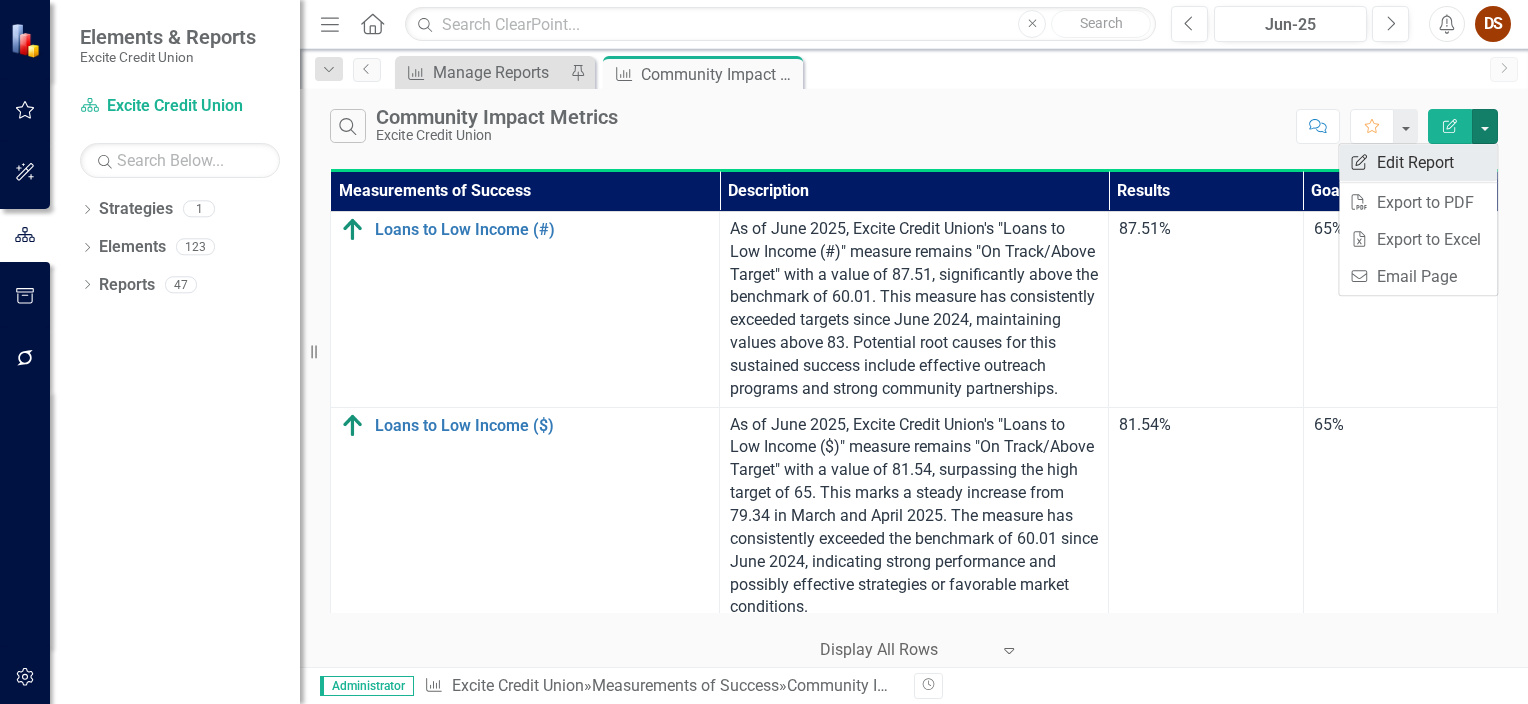 click on "Edit Report Edit Report" at bounding box center (1418, 162) 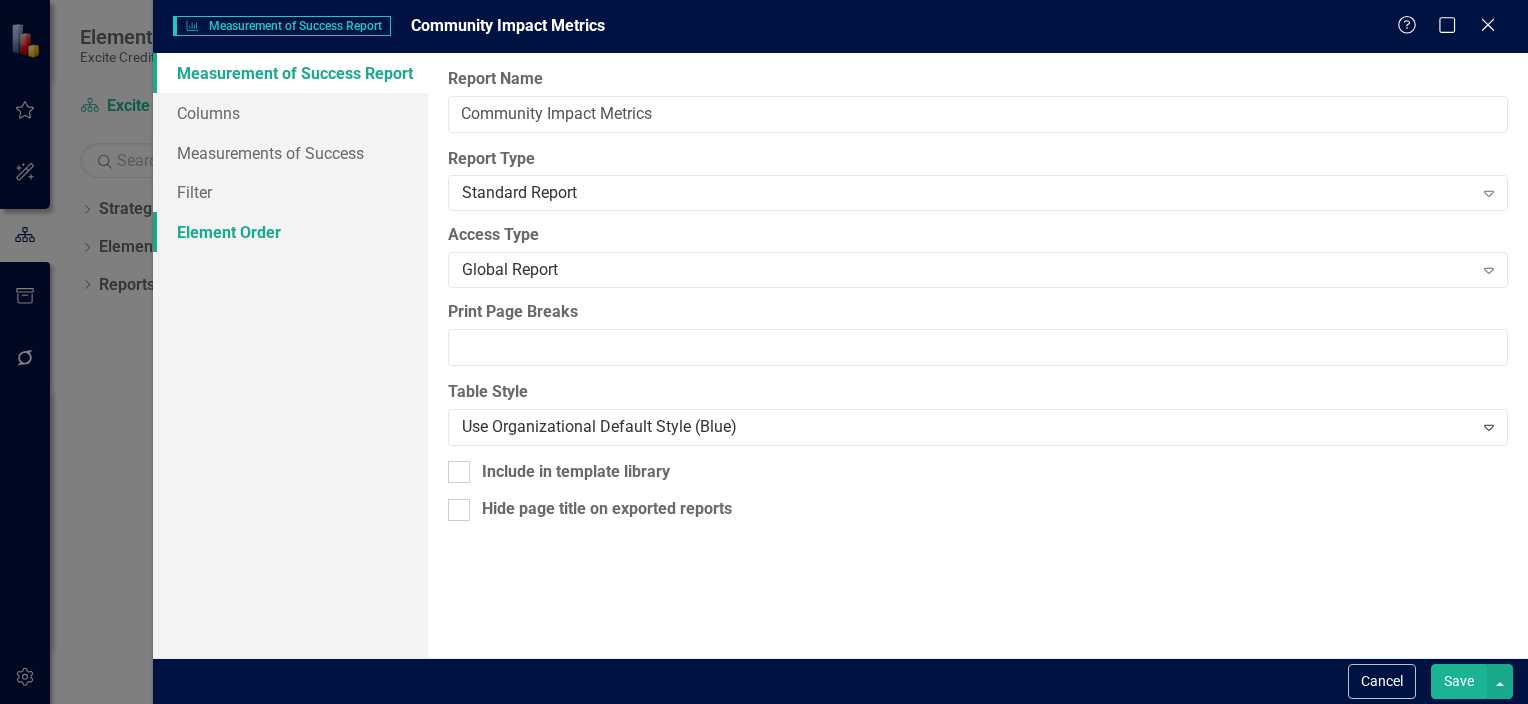 click on "Element Order" at bounding box center (290, 232) 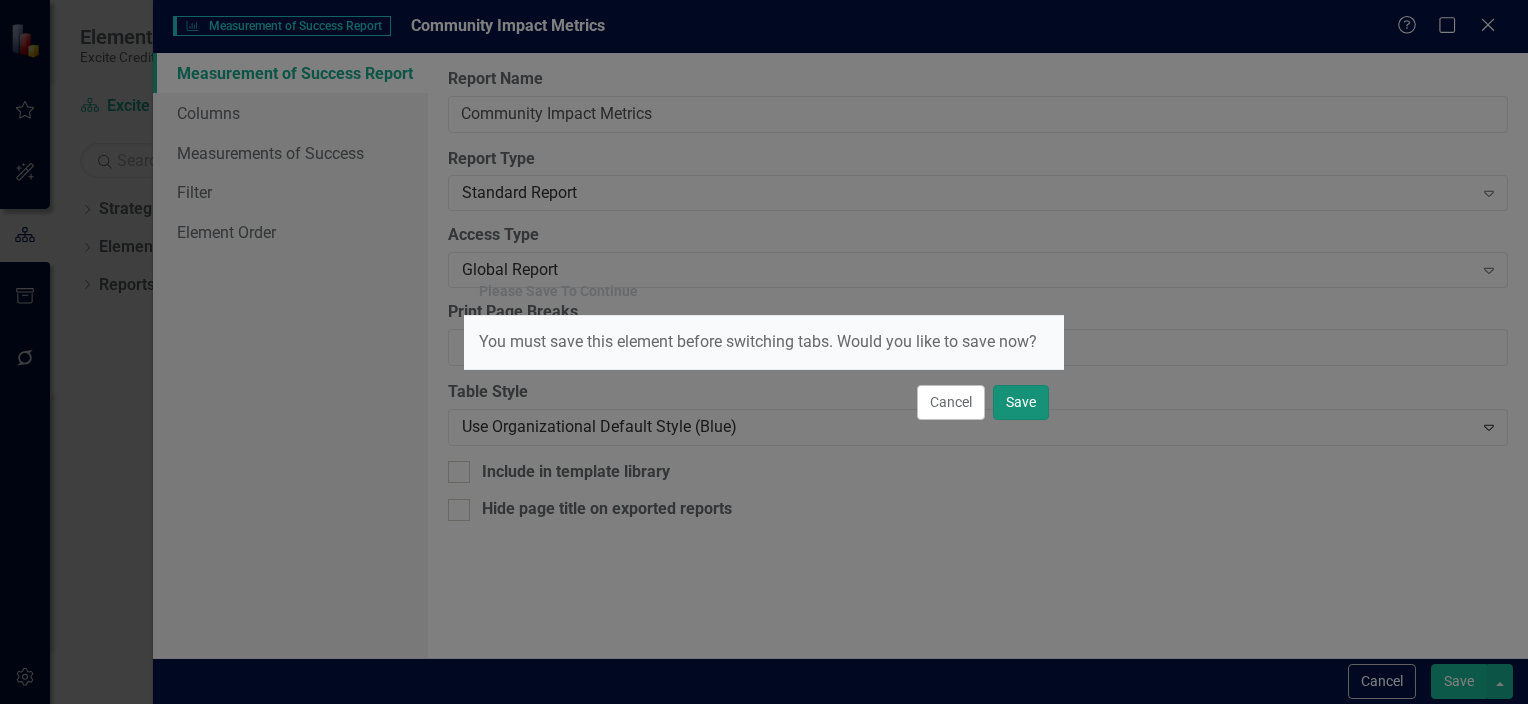 click on "Save" at bounding box center [1021, 402] 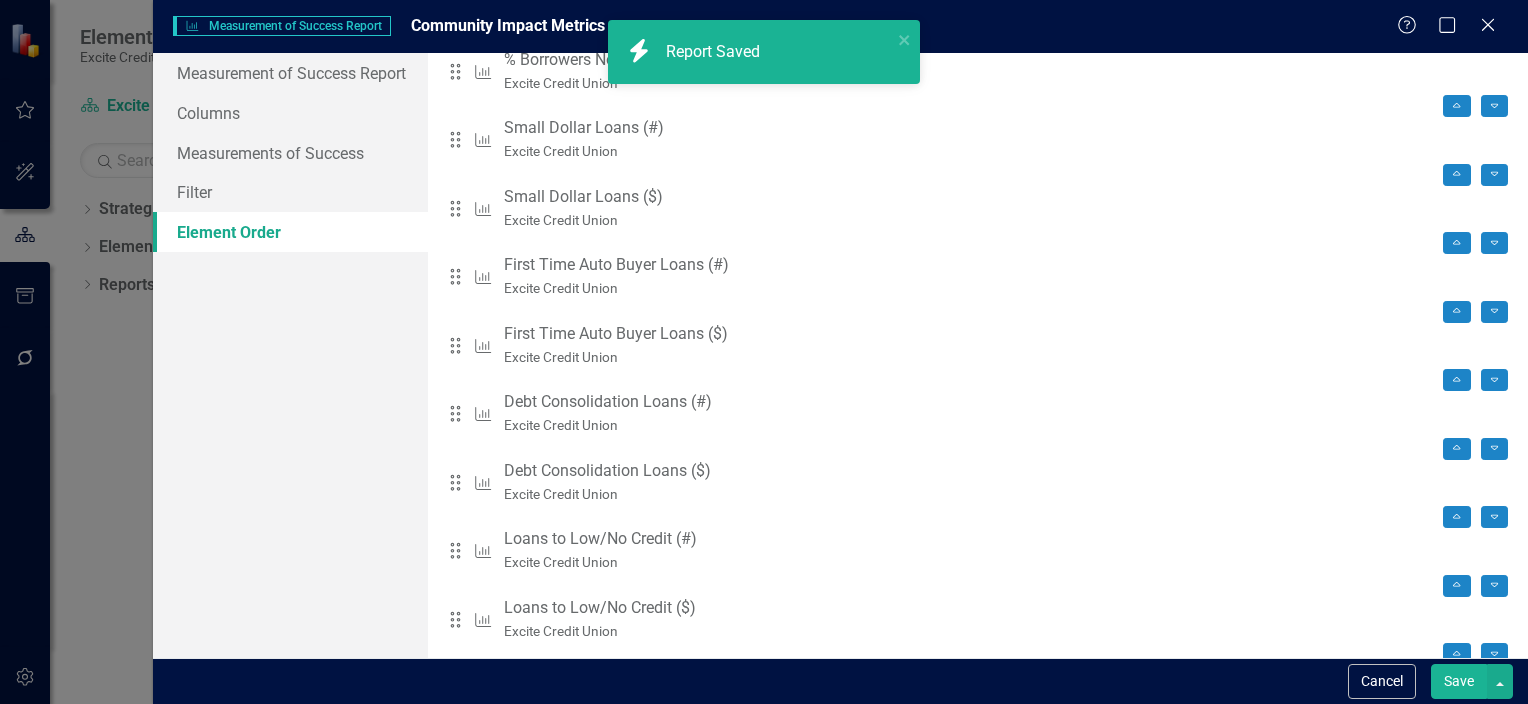 scroll, scrollTop: 571, scrollLeft: 0, axis: vertical 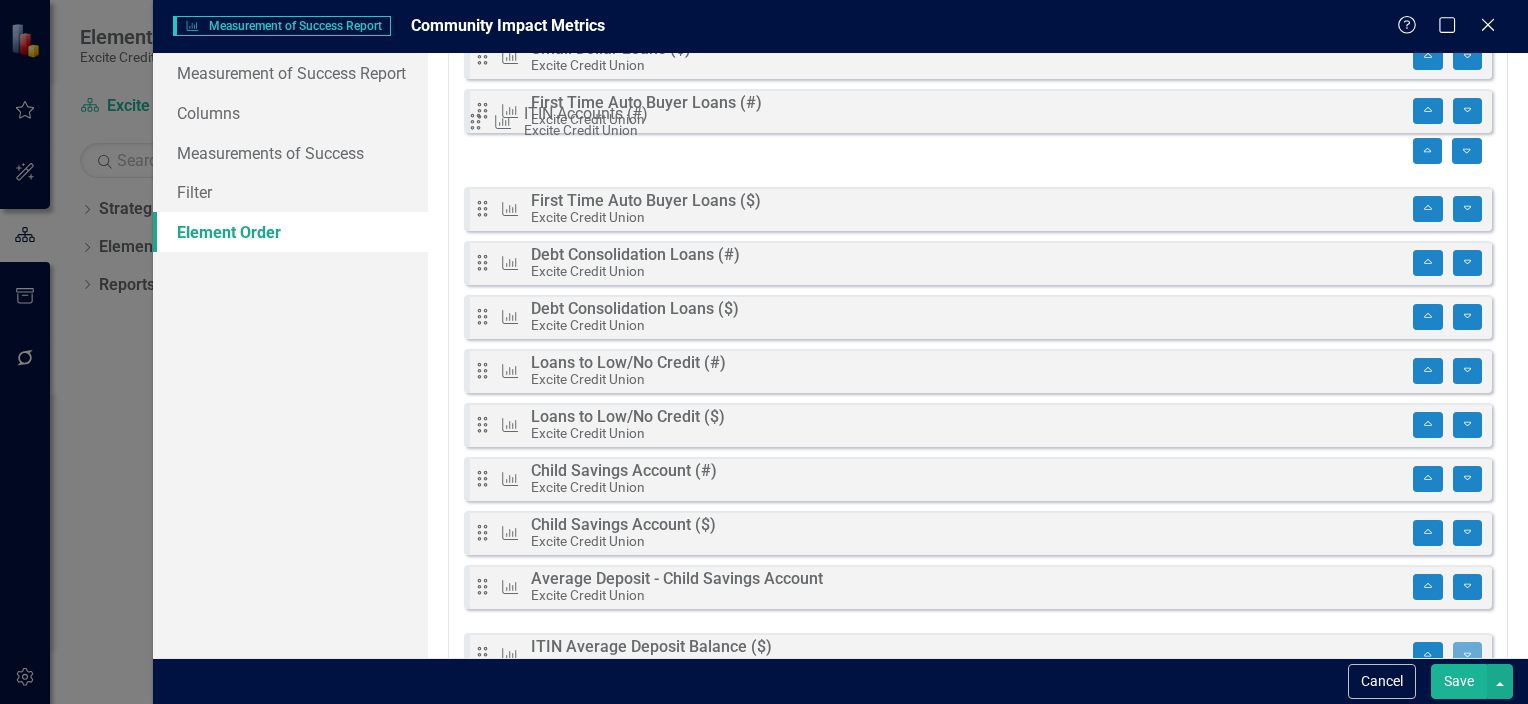 drag, startPoint x: 481, startPoint y: 556, endPoint x: 485, endPoint y: 129, distance: 427.01874 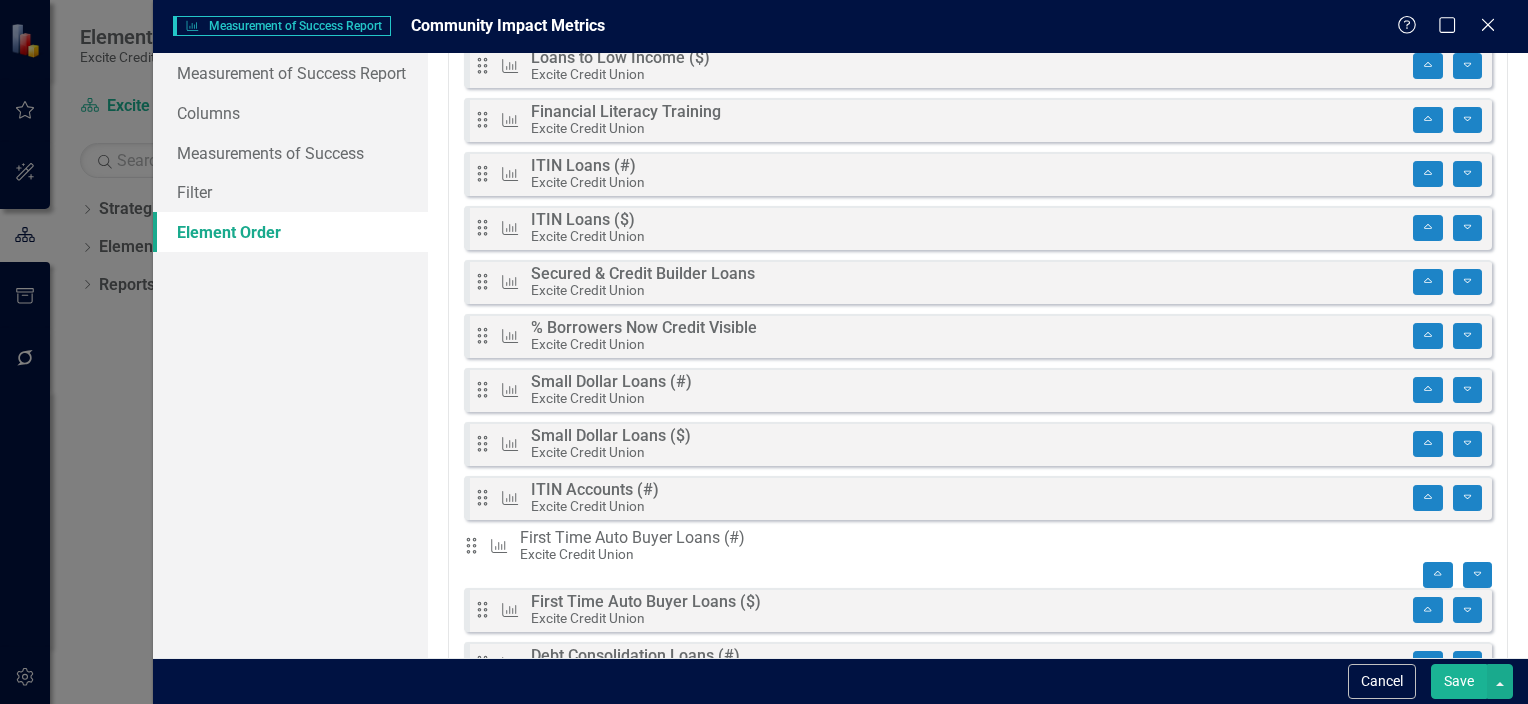 scroll, scrollTop: 143, scrollLeft: 0, axis: vertical 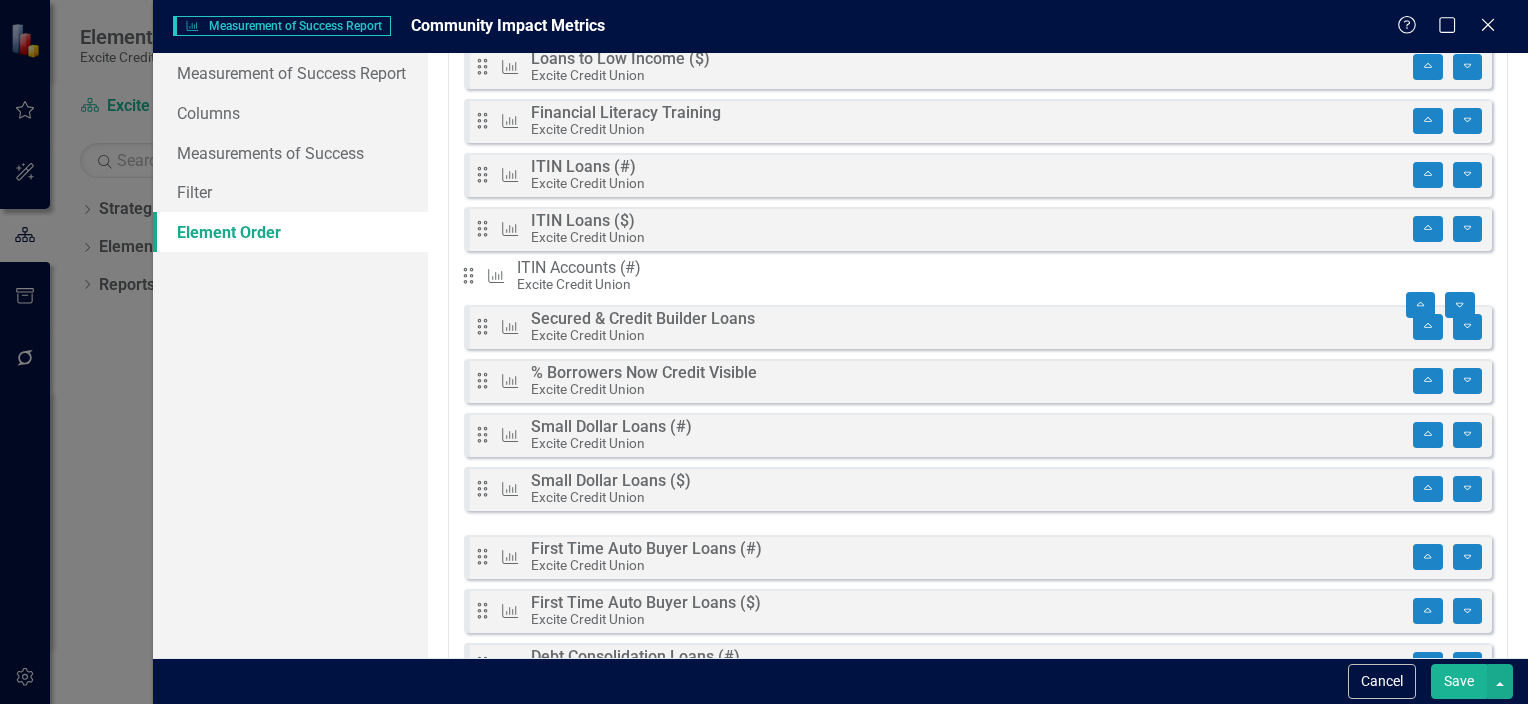 drag, startPoint x: 479, startPoint y: 504, endPoint x: 476, endPoint y: 288, distance: 216.02083 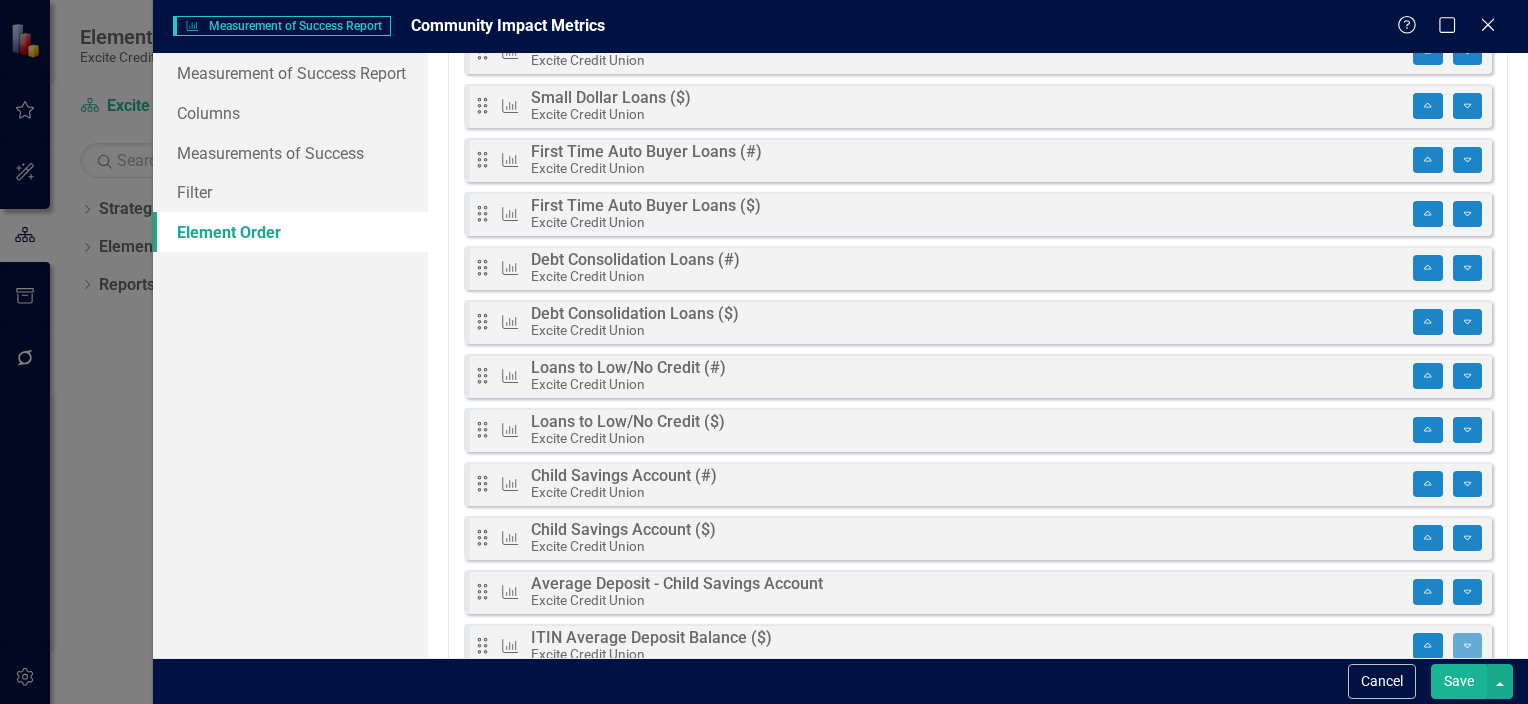 scroll, scrollTop: 571, scrollLeft: 0, axis: vertical 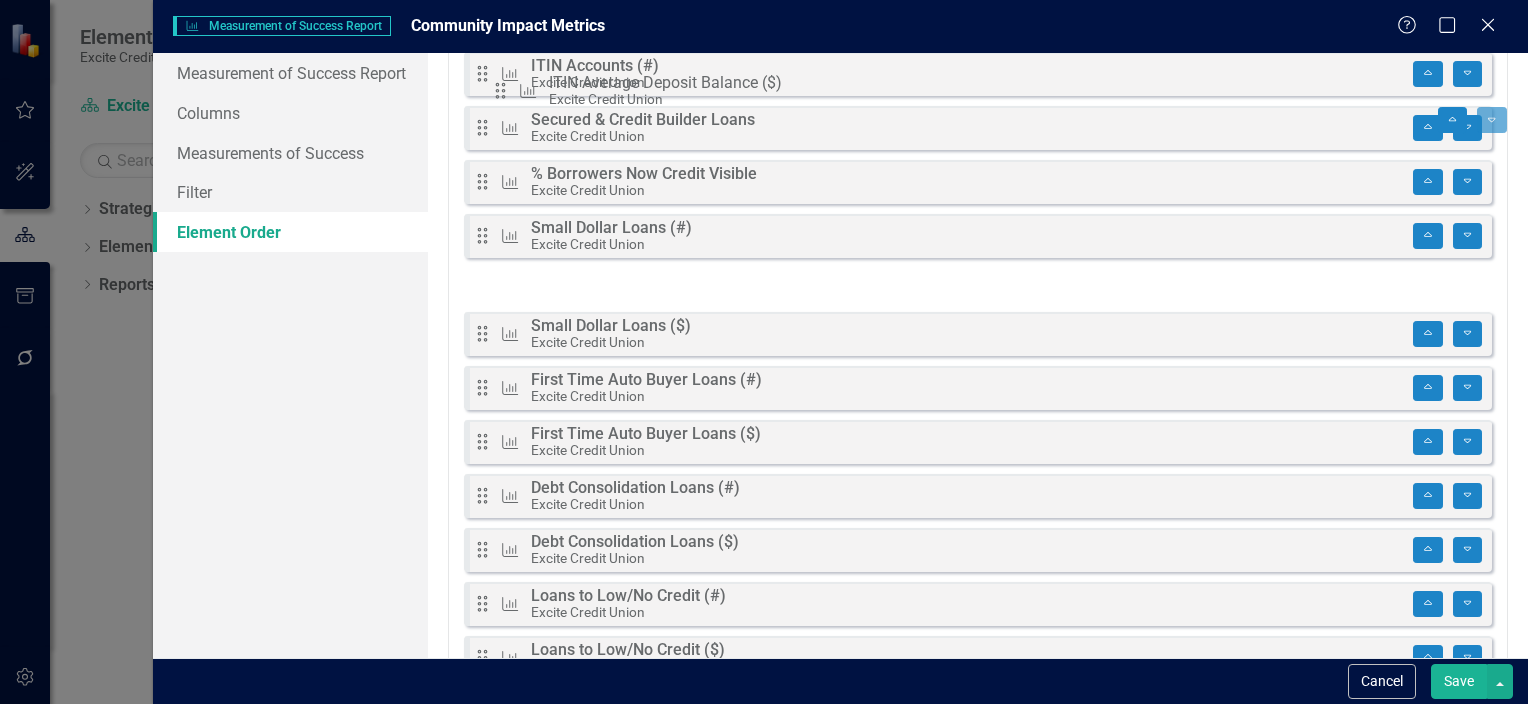 drag, startPoint x: 492, startPoint y: 611, endPoint x: 512, endPoint y: 80, distance: 531.3765 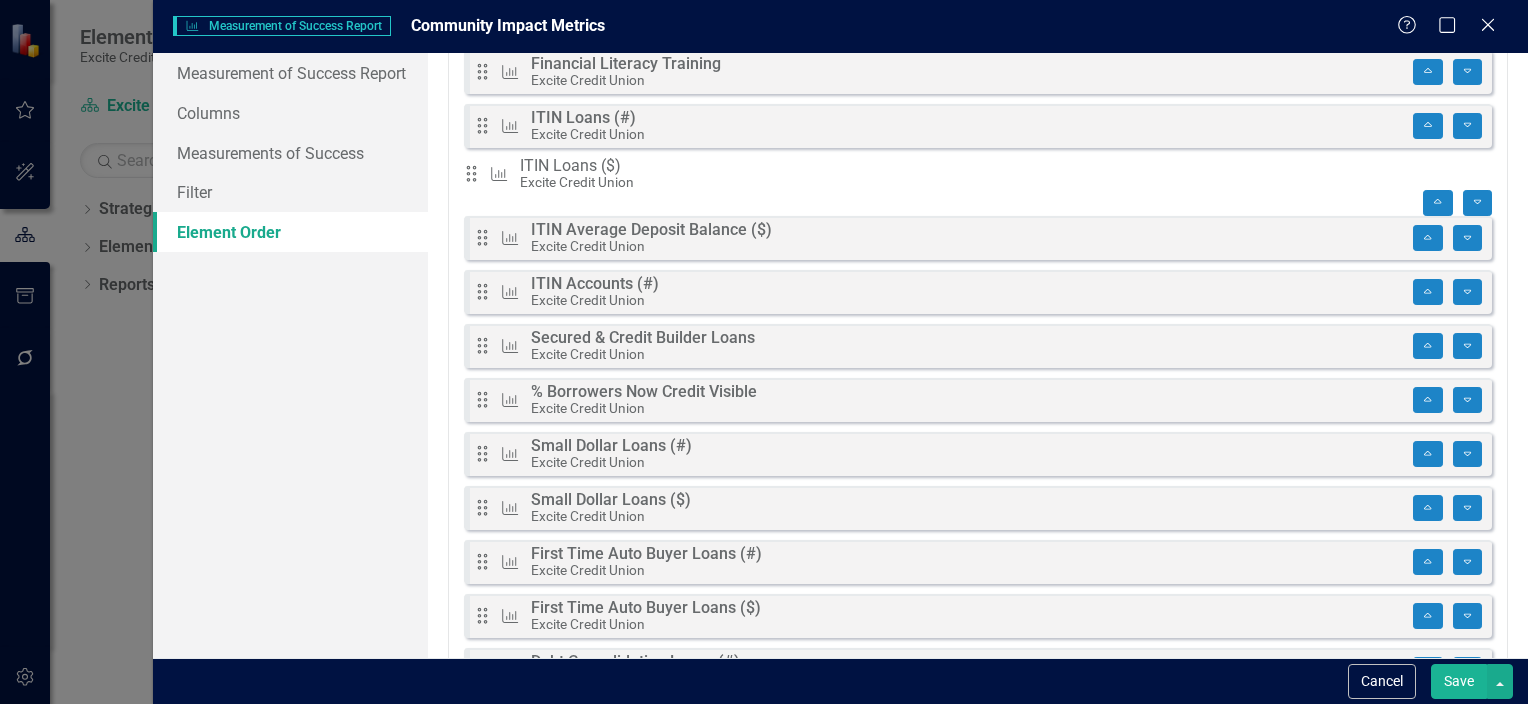 scroll, scrollTop: 192, scrollLeft: 0, axis: vertical 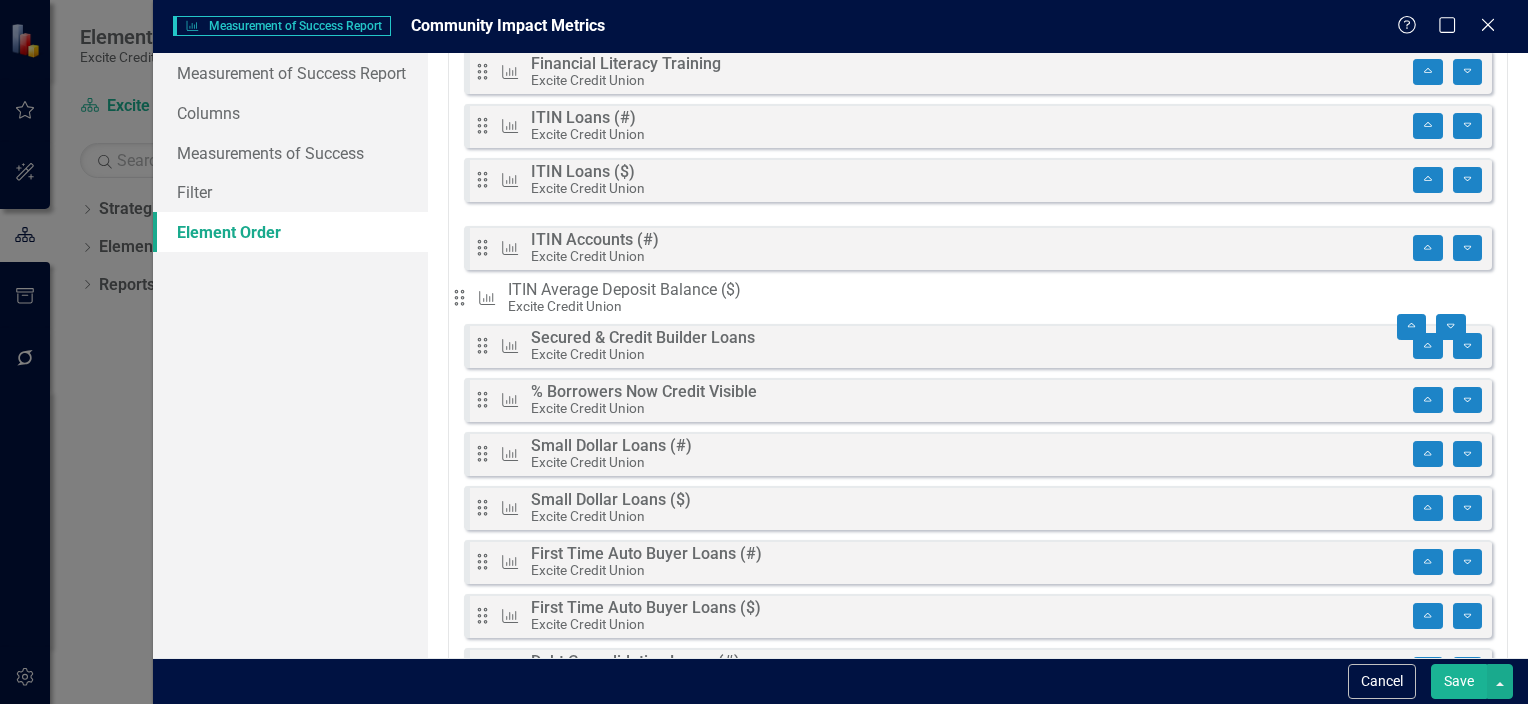 drag, startPoint x: 477, startPoint y: 240, endPoint x: 468, endPoint y: 310, distance: 70.5762 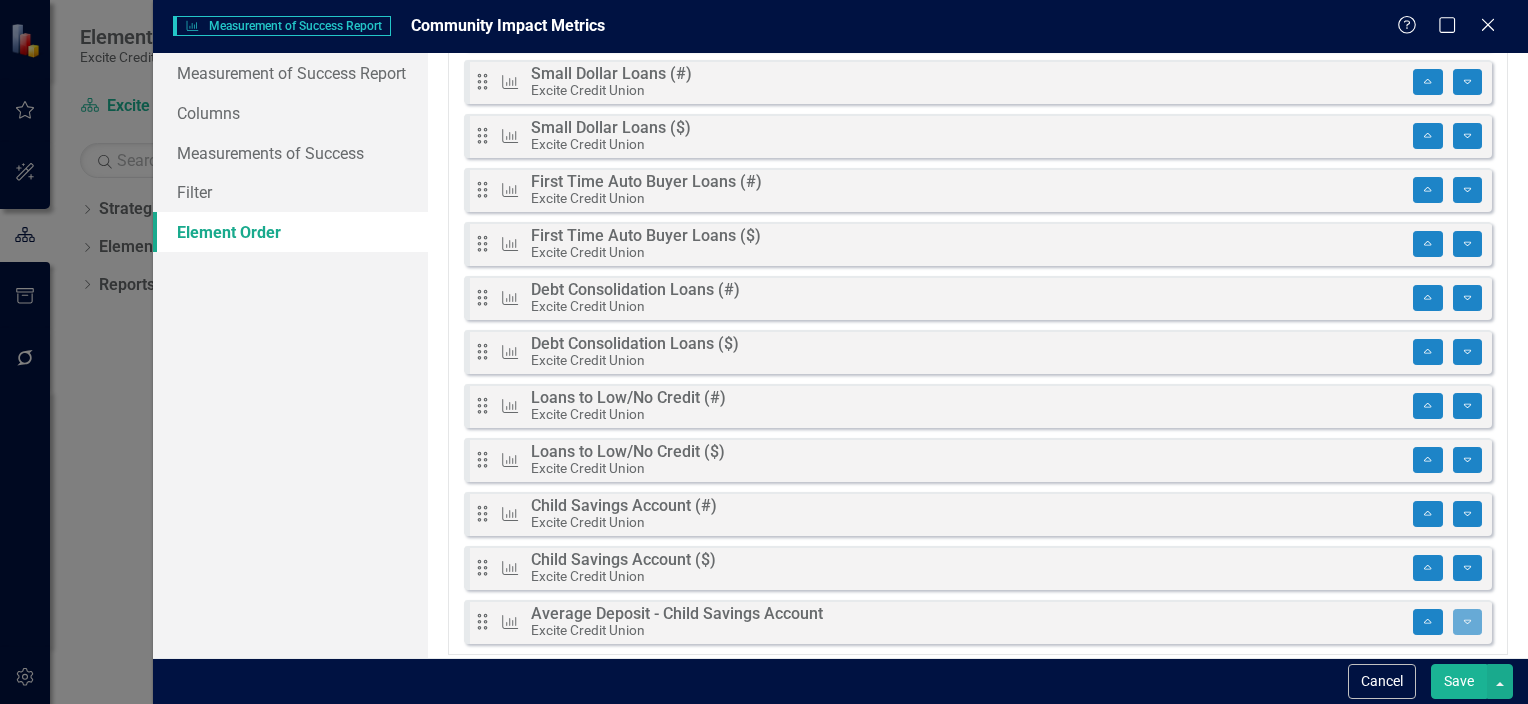 scroll, scrollTop: 571, scrollLeft: 0, axis: vertical 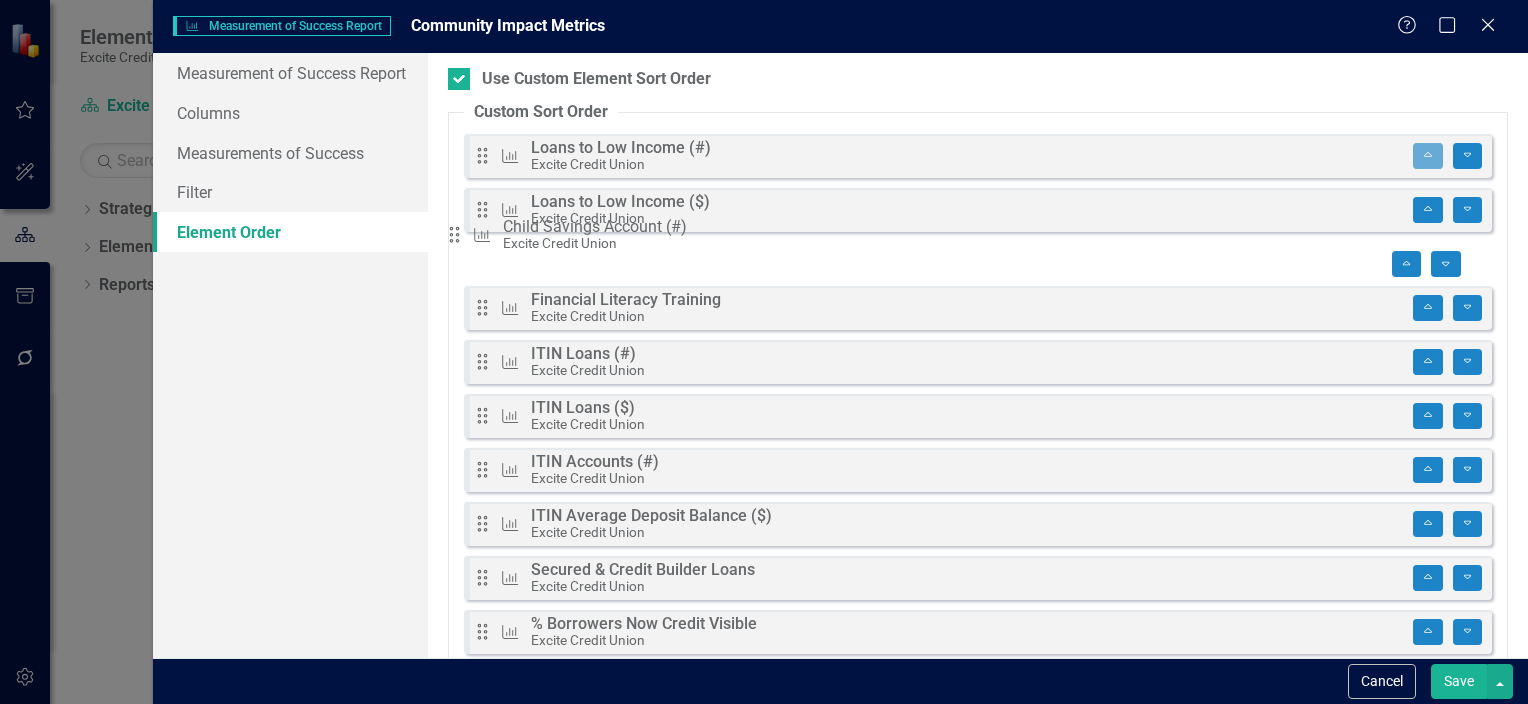 drag, startPoint x: 480, startPoint y: 505, endPoint x: 464, endPoint y: 244, distance: 261.48996 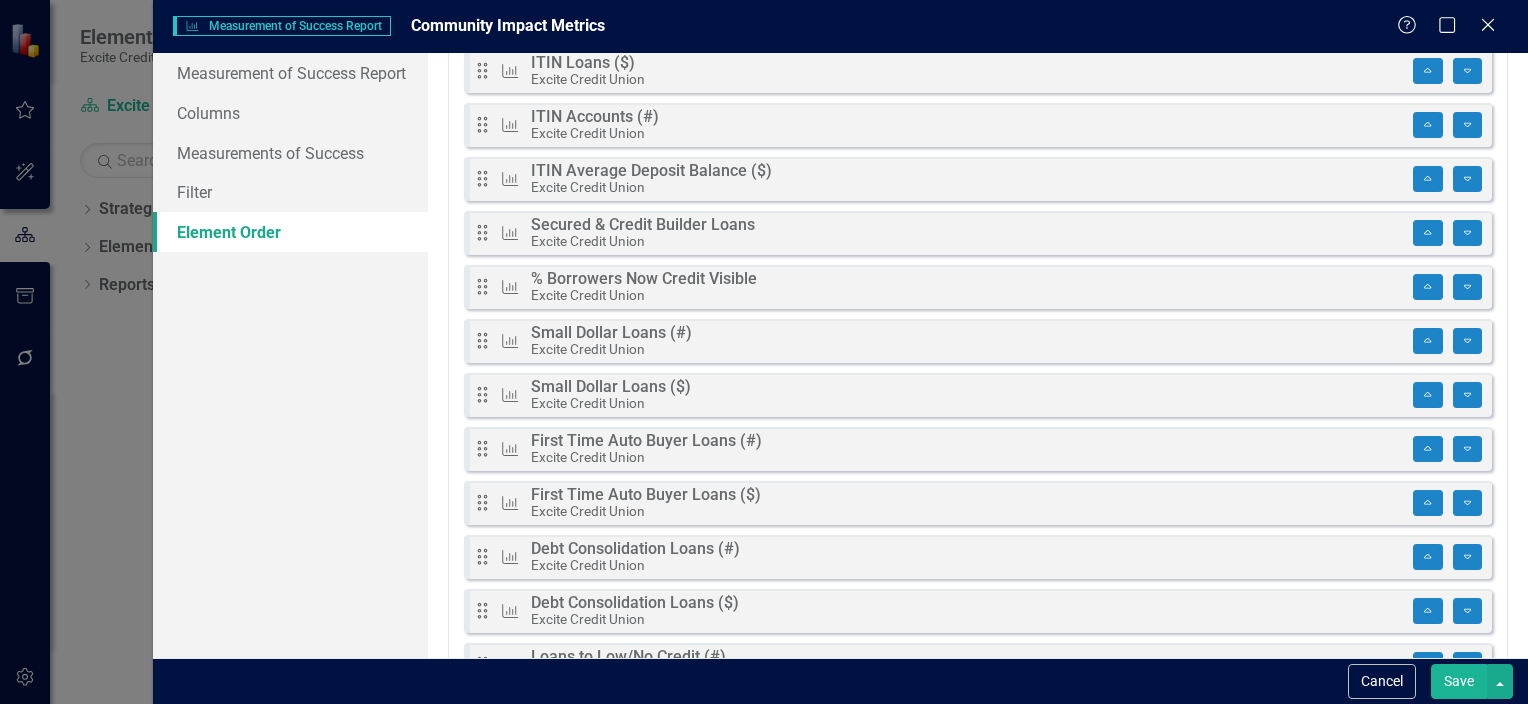 scroll, scrollTop: 571, scrollLeft: 0, axis: vertical 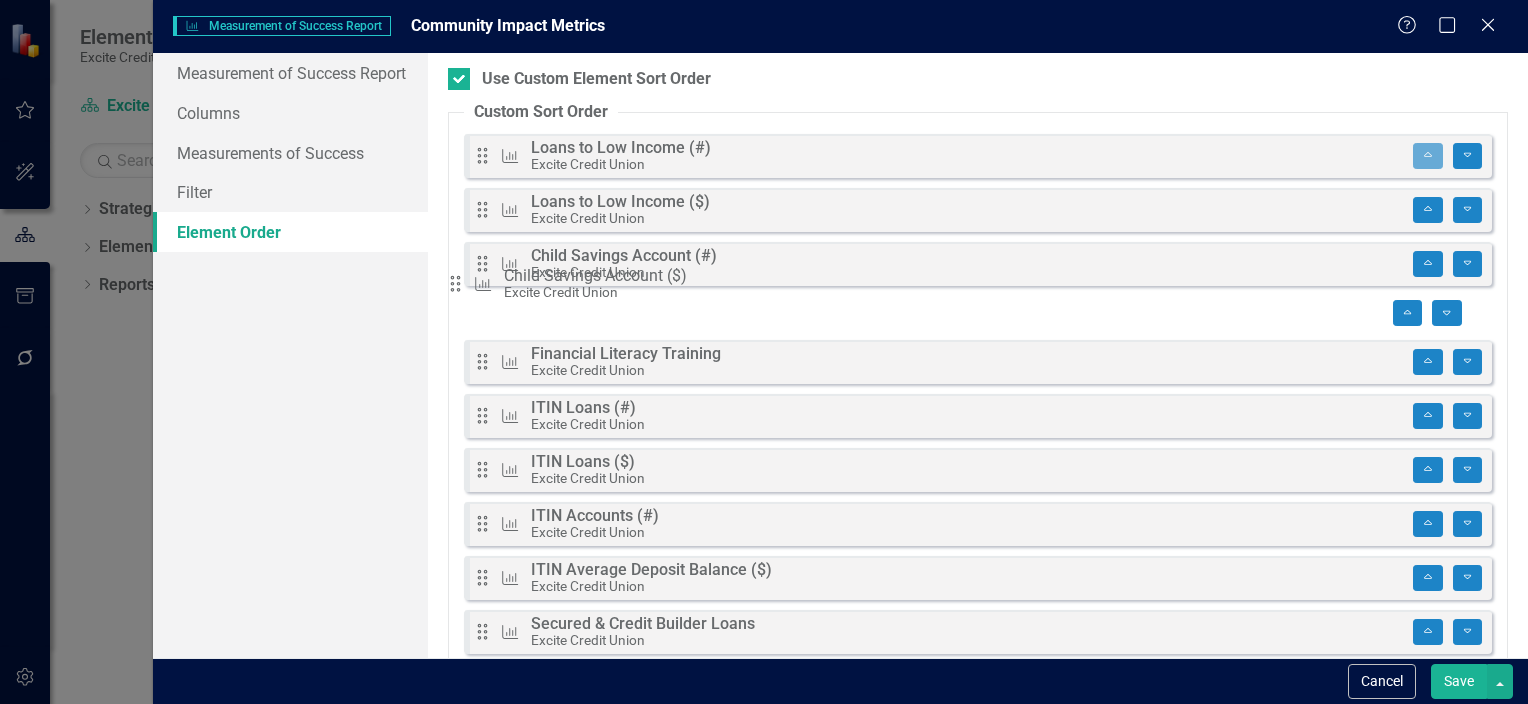drag, startPoint x: 492, startPoint y: 556, endPoint x: 476, endPoint y: 291, distance: 265.48257 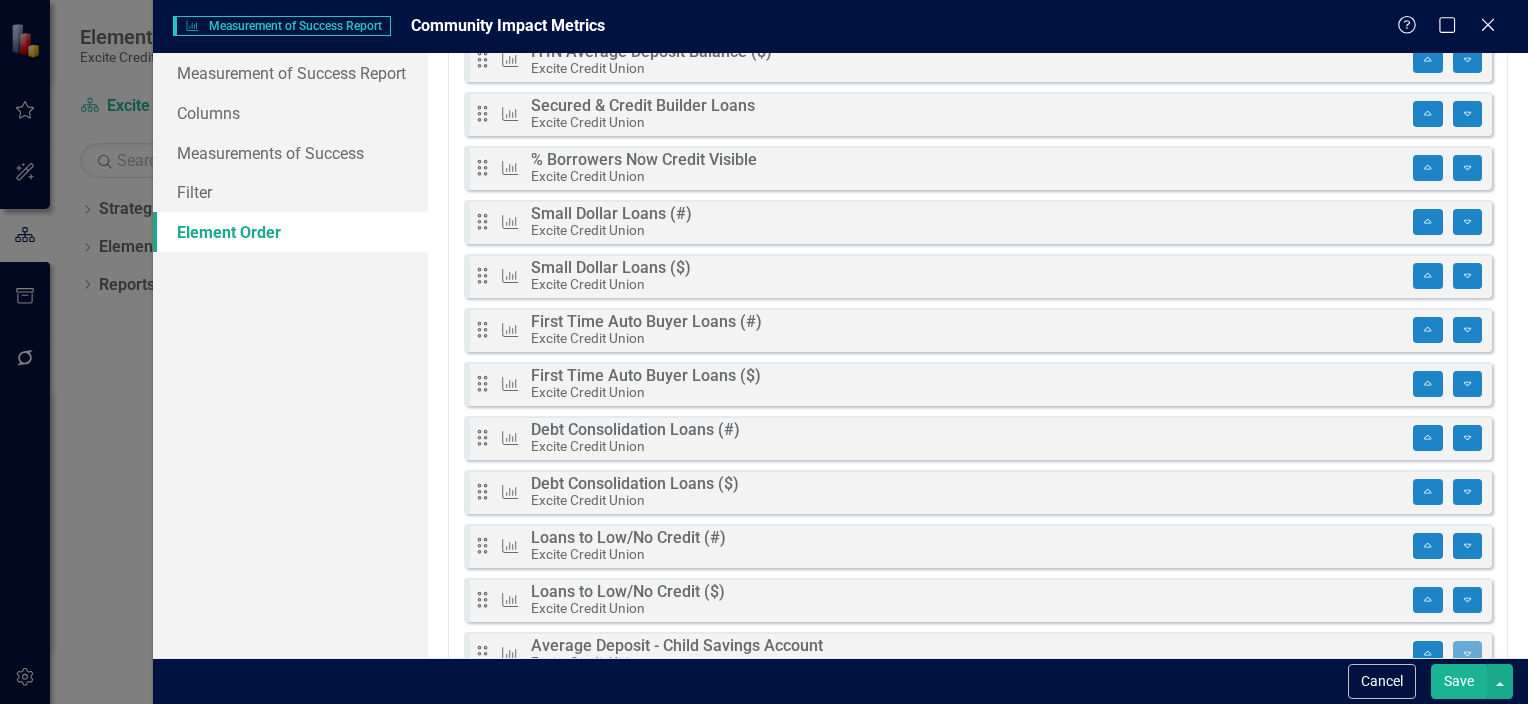 scroll, scrollTop: 571, scrollLeft: 0, axis: vertical 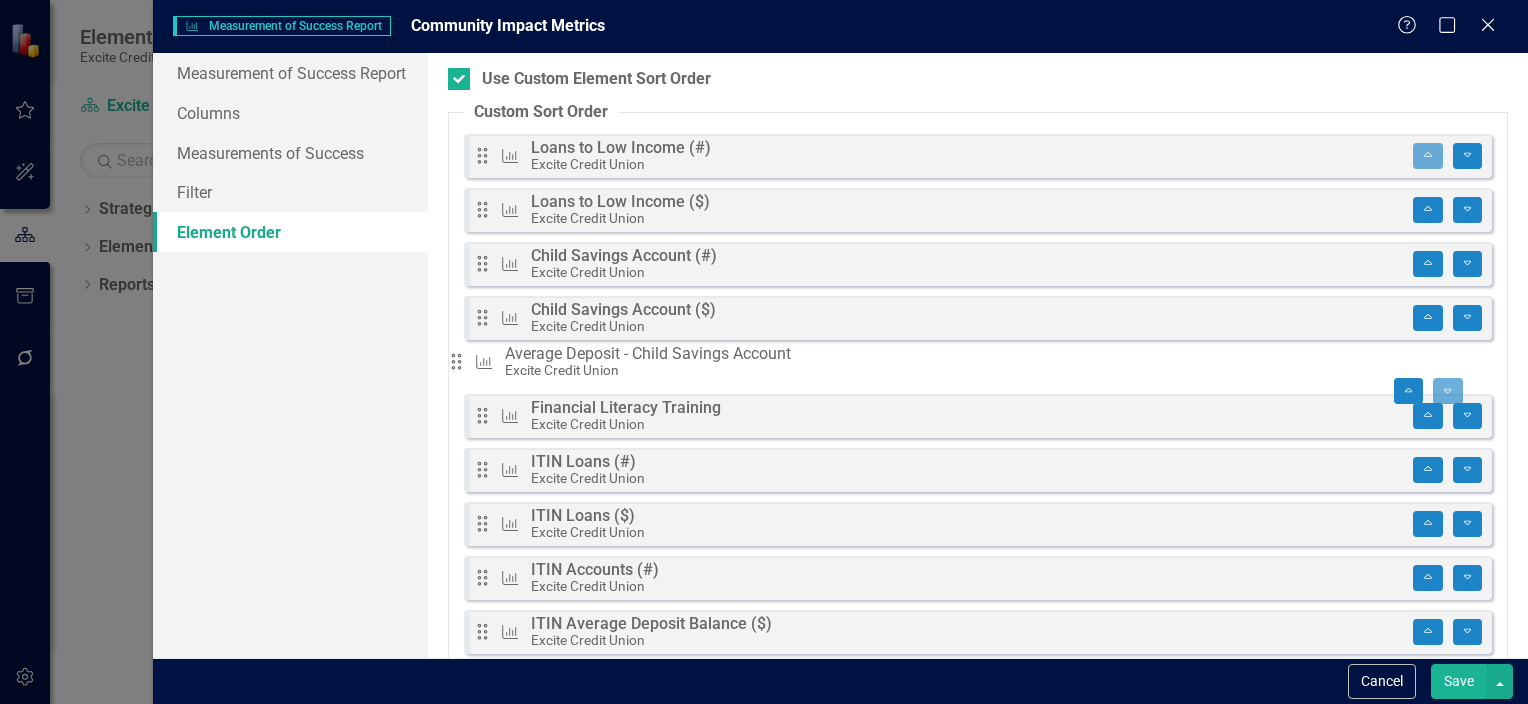 drag, startPoint x: 478, startPoint y: 613, endPoint x: 464, endPoint y: 371, distance: 242.40462 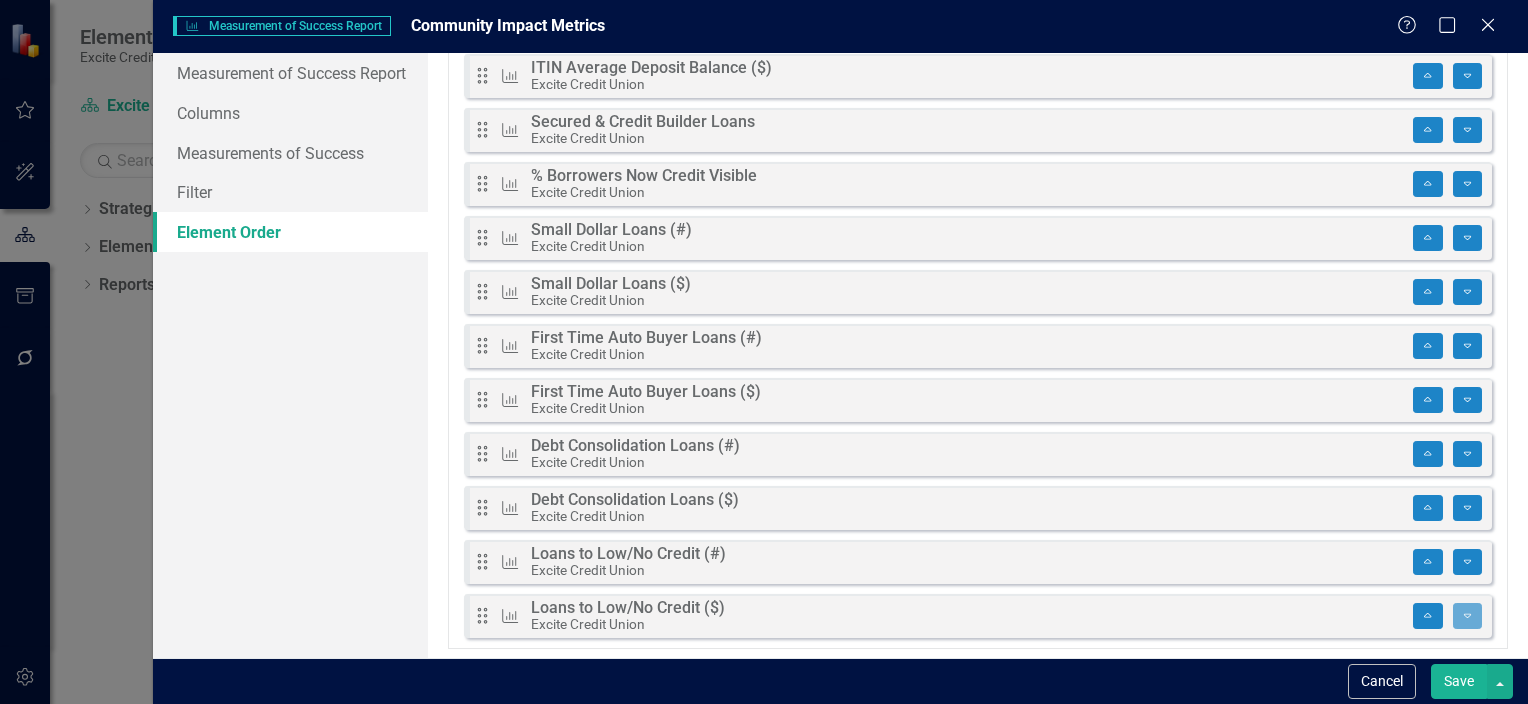 scroll, scrollTop: 571, scrollLeft: 0, axis: vertical 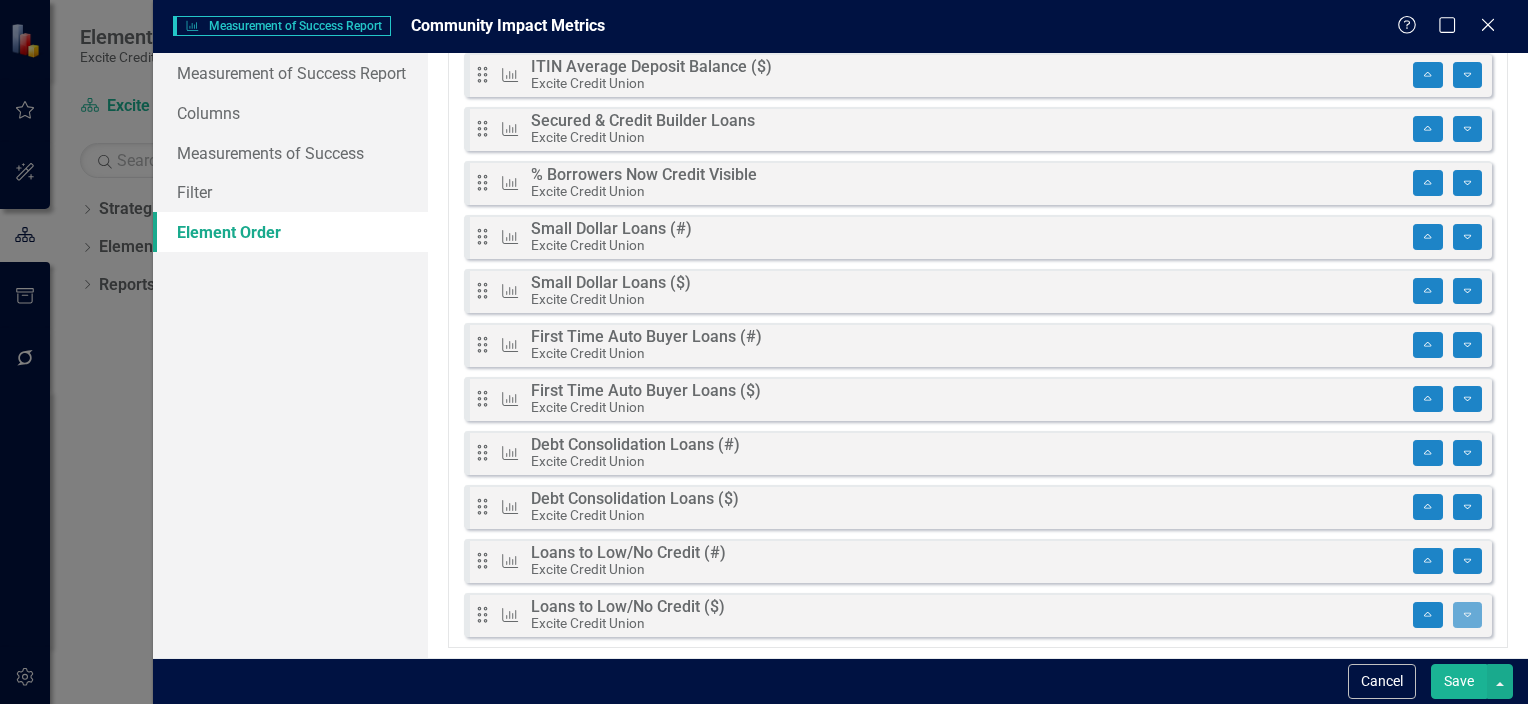click on "Save" at bounding box center [1459, 681] 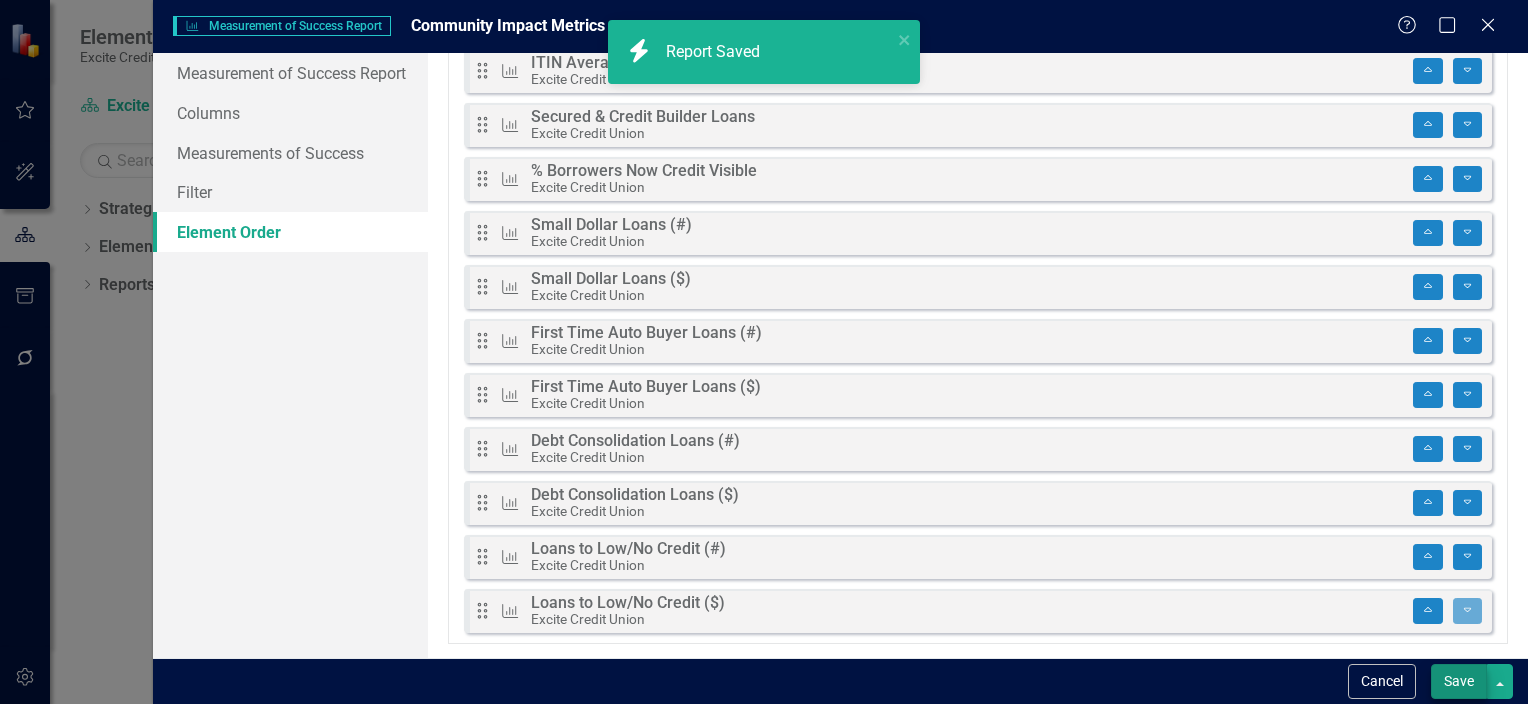 scroll, scrollTop: 0, scrollLeft: 0, axis: both 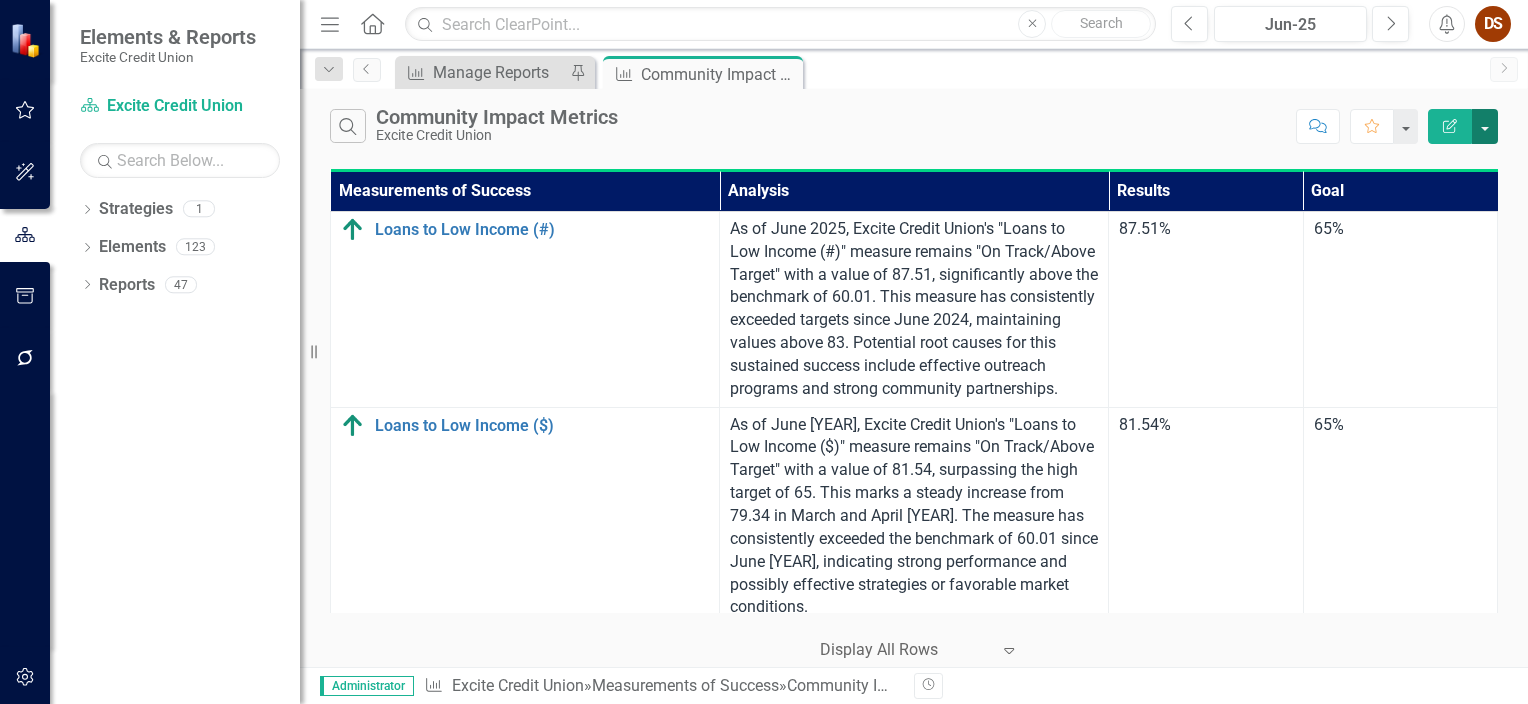 click at bounding box center [1485, 126] 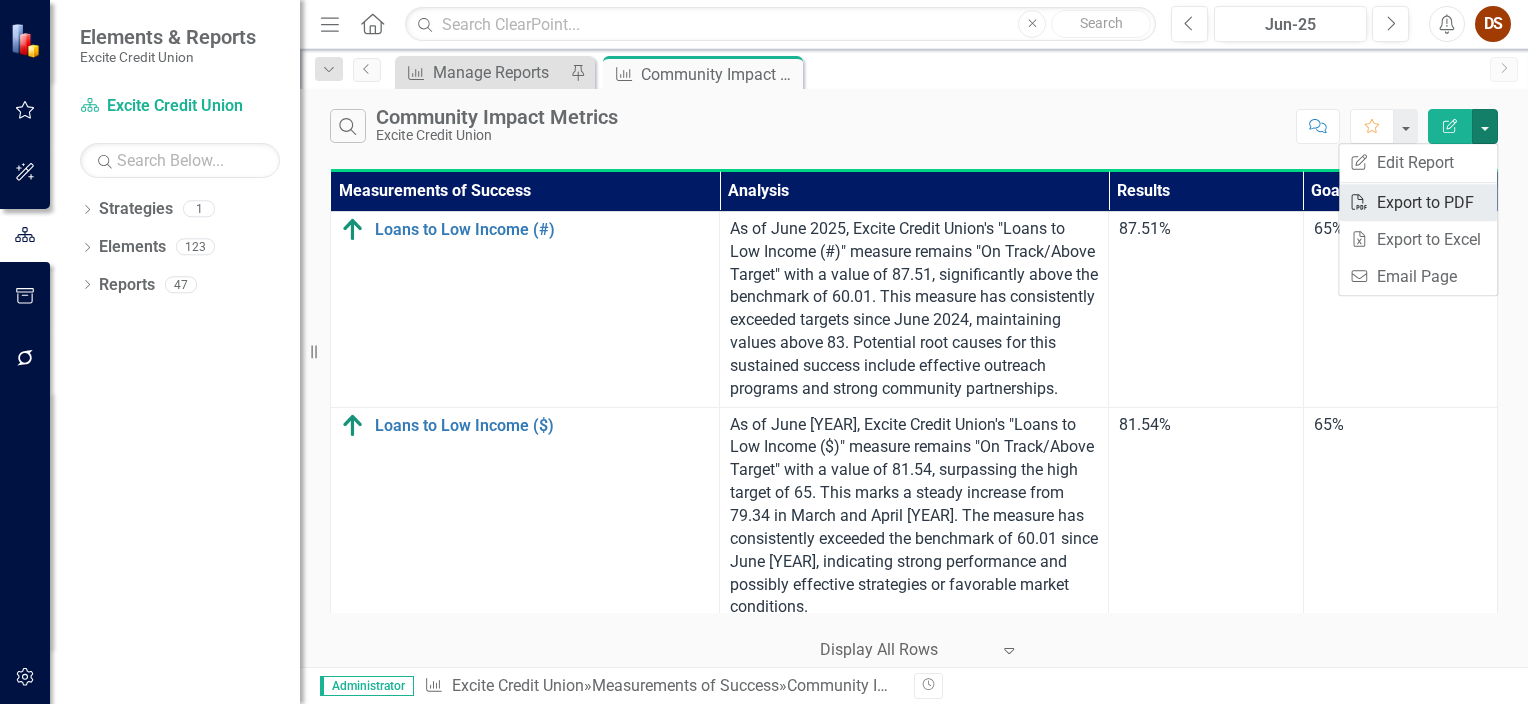 click on "PDF Export to PDF" at bounding box center (1418, 202) 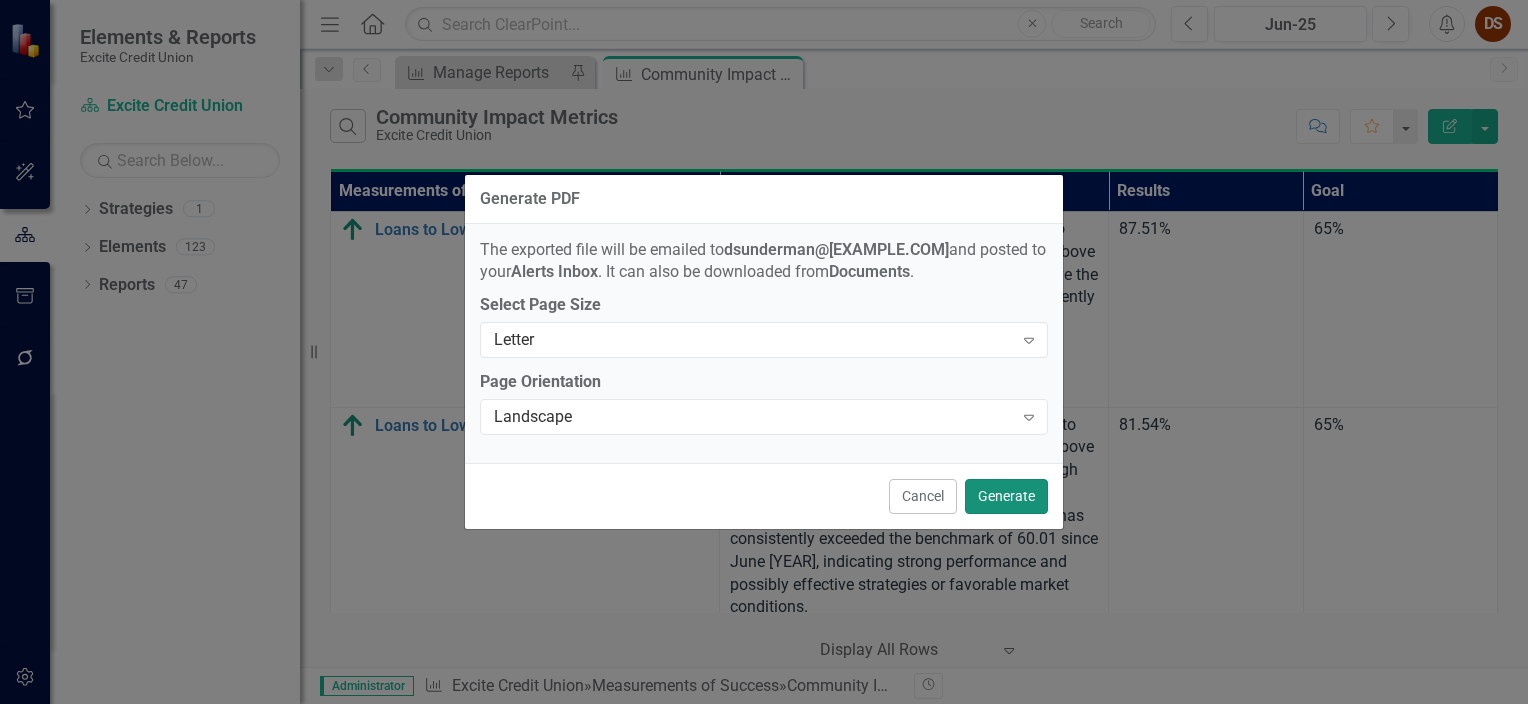 click on "Generate" at bounding box center (1006, 496) 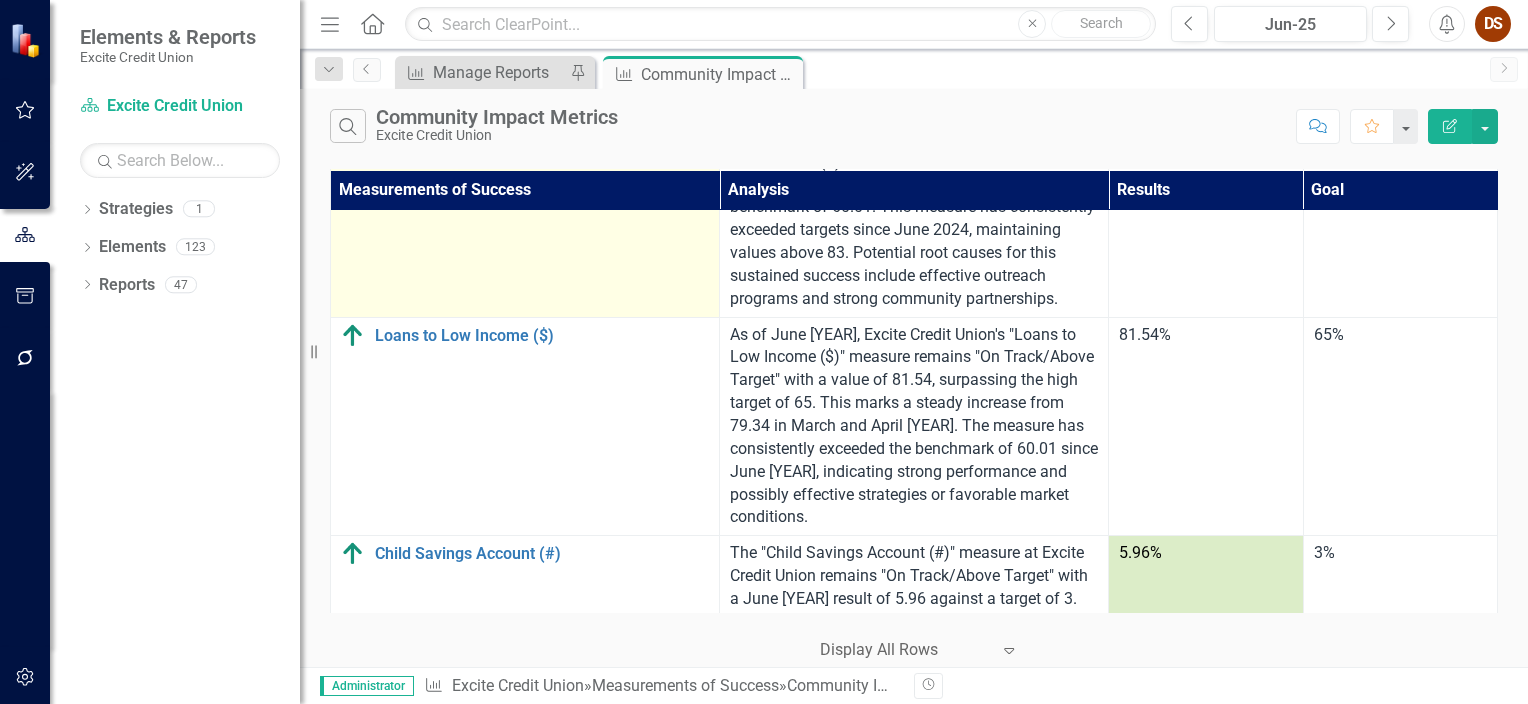 scroll, scrollTop: 0, scrollLeft: 0, axis: both 